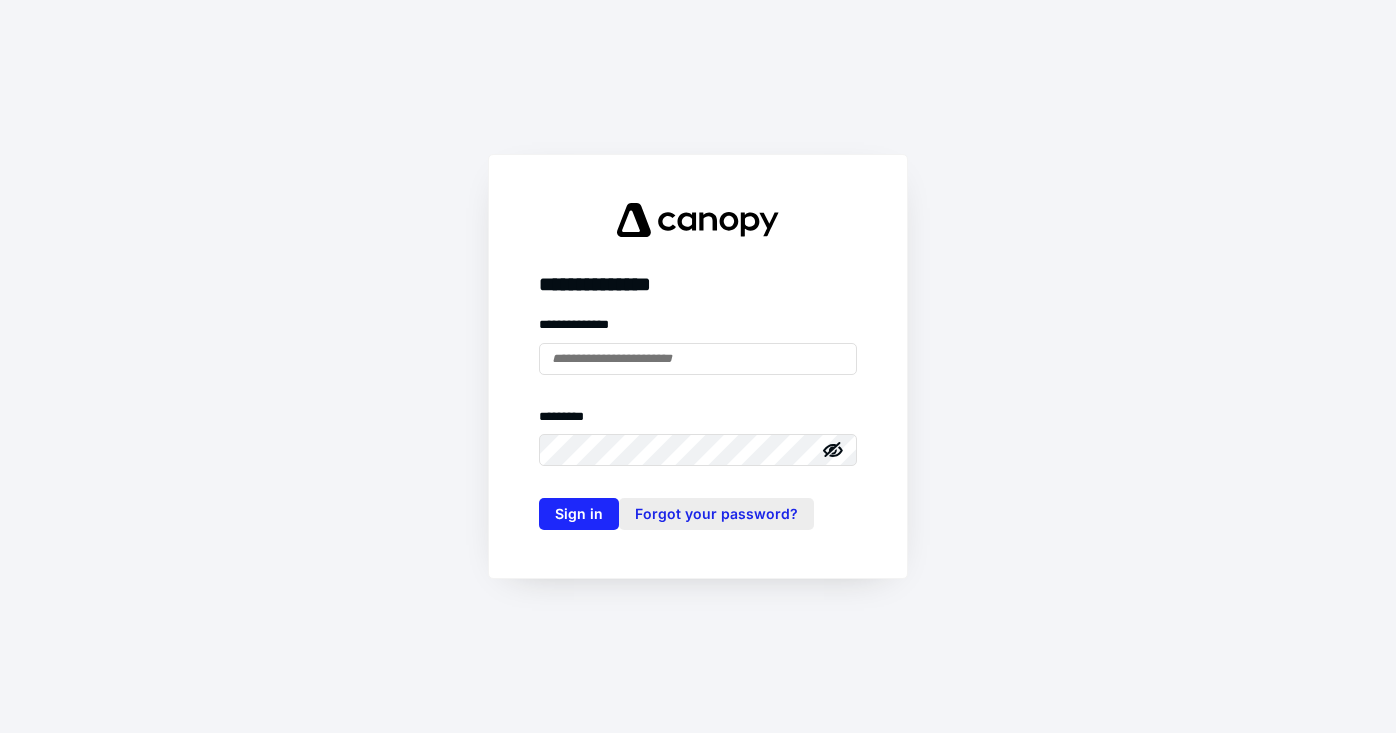 scroll, scrollTop: 0, scrollLeft: 0, axis: both 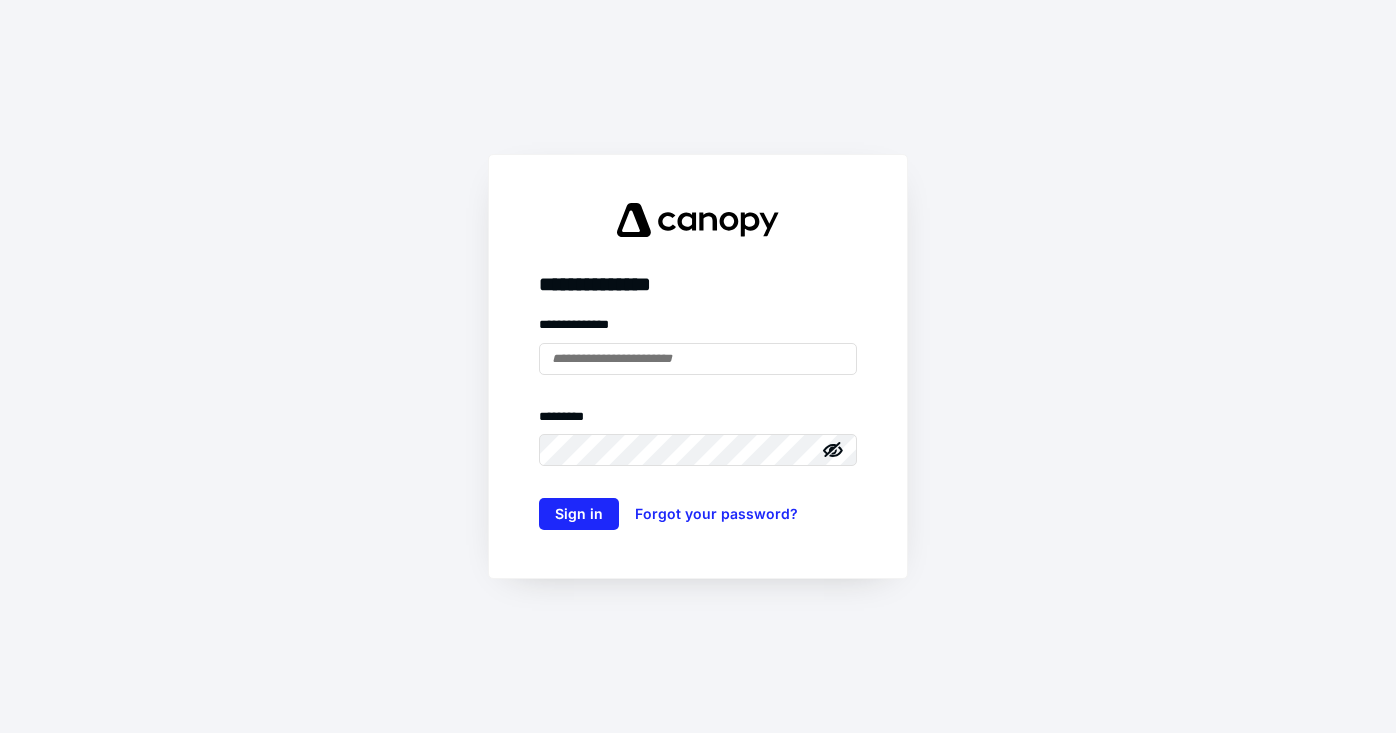 type on "**********" 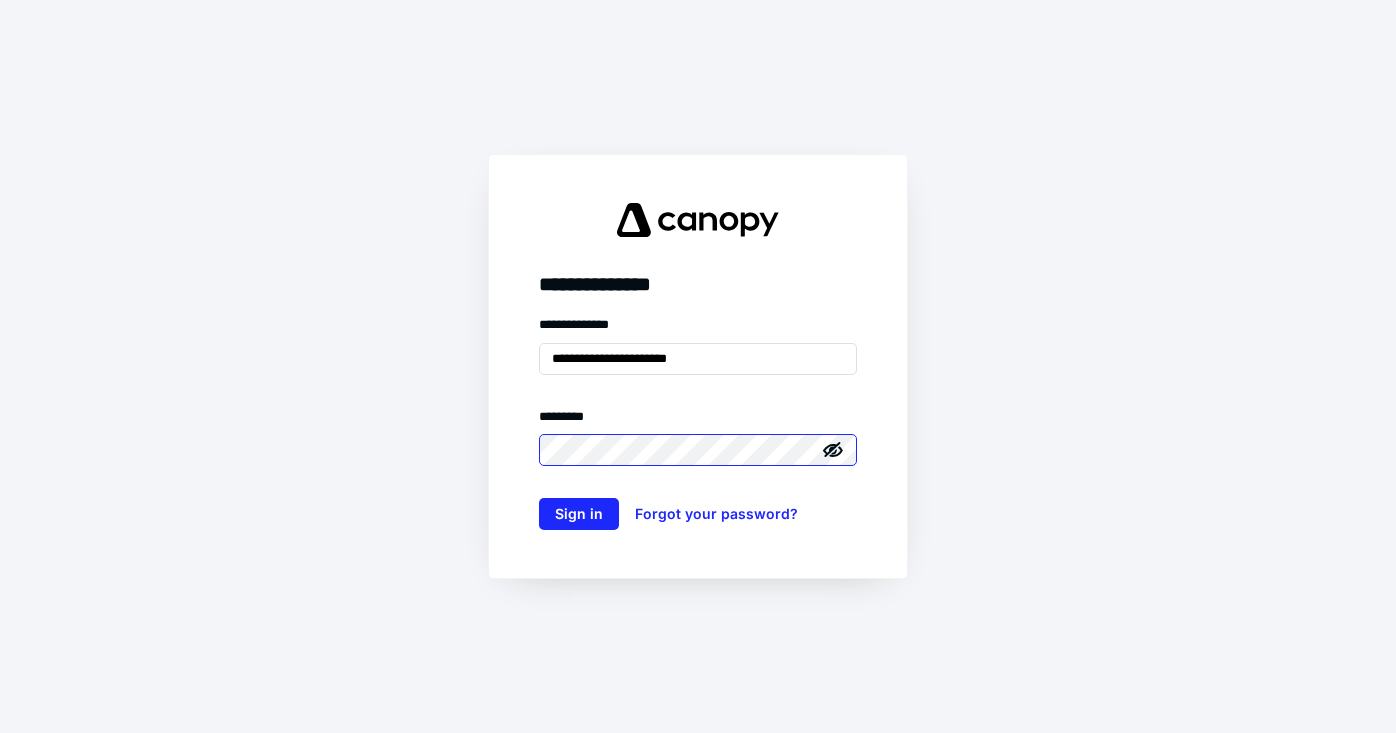 click on "**********" at bounding box center (698, 366) 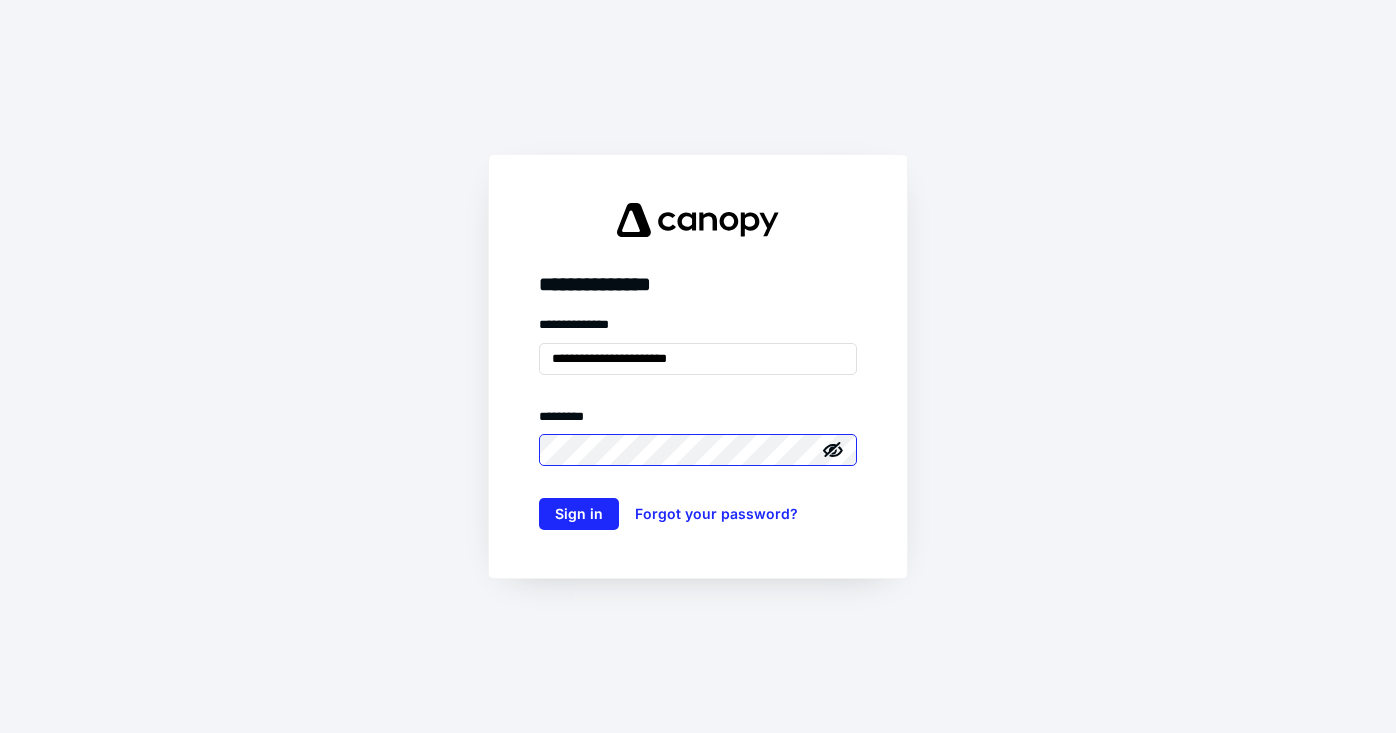 click on "Sign in" at bounding box center [579, 514] 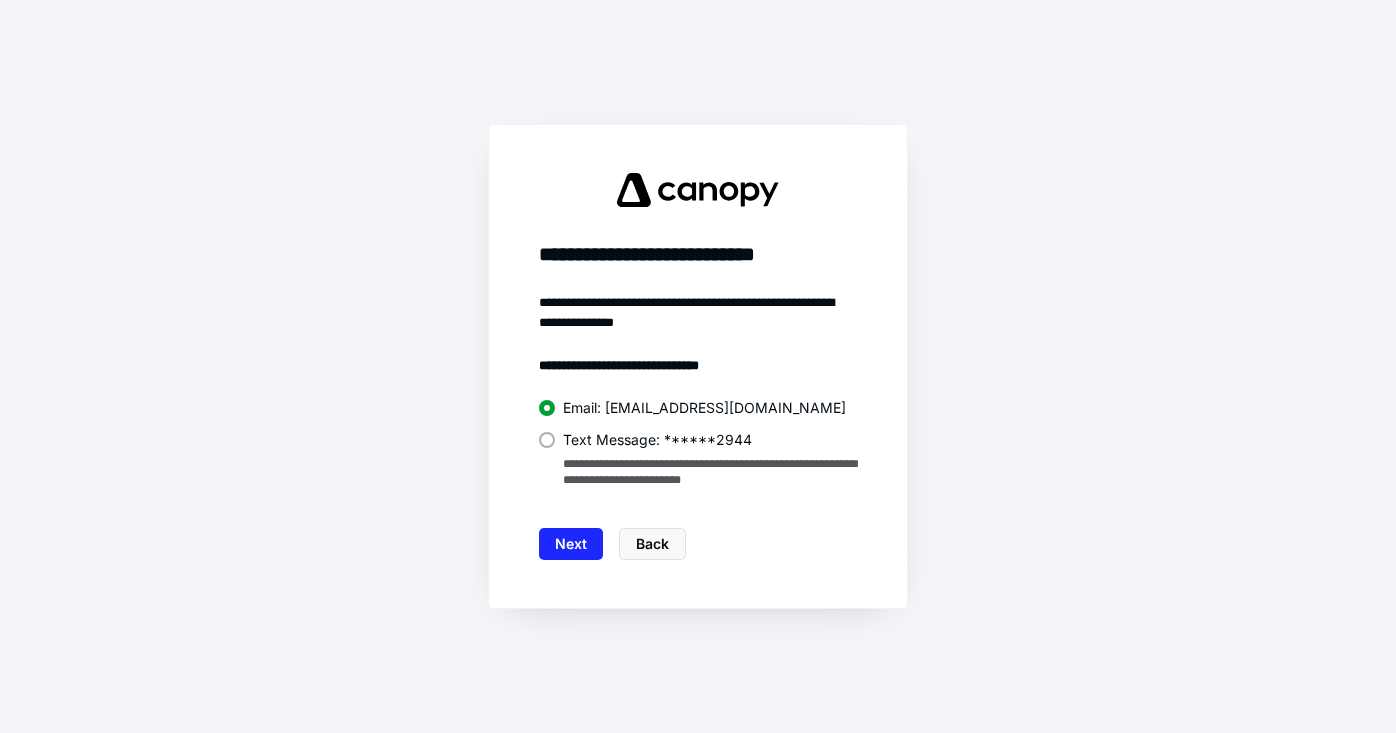 click at bounding box center (547, 440) 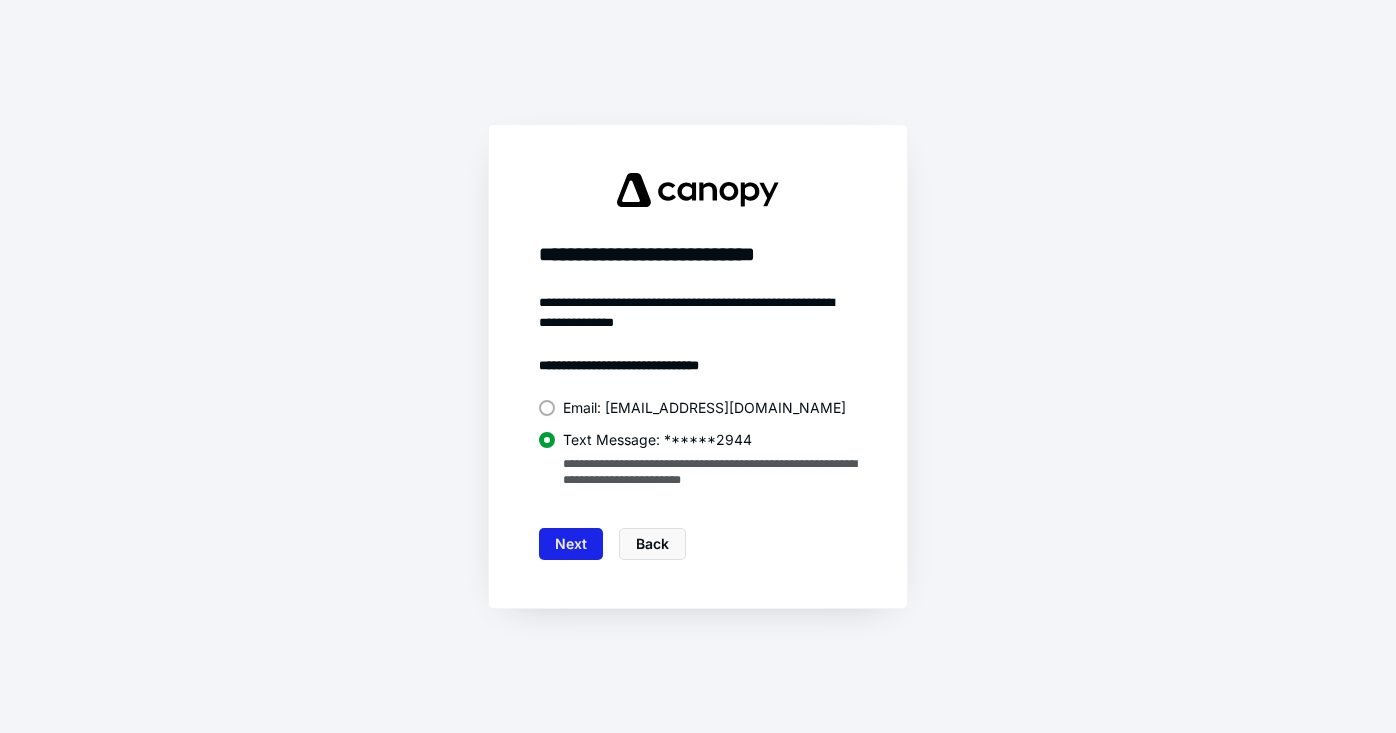 click on "Next" at bounding box center [571, 544] 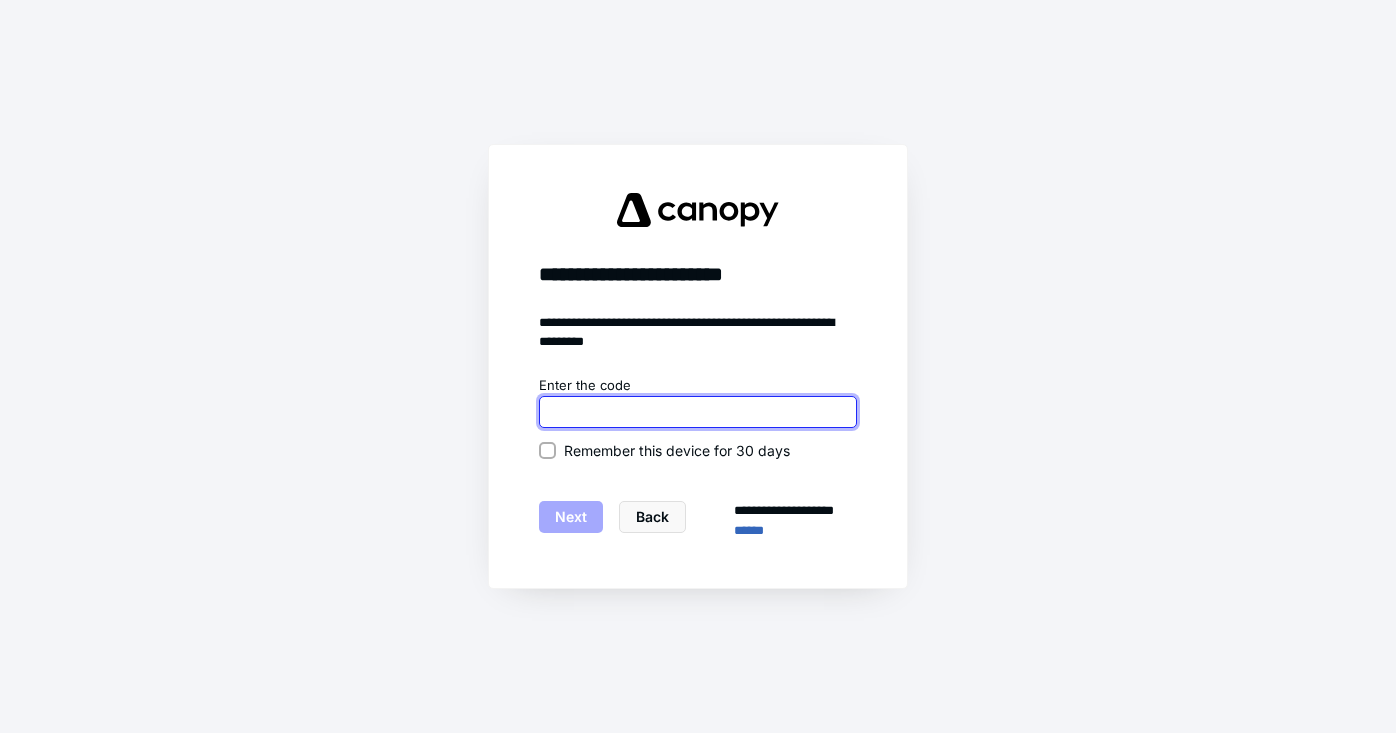 click at bounding box center [698, 412] 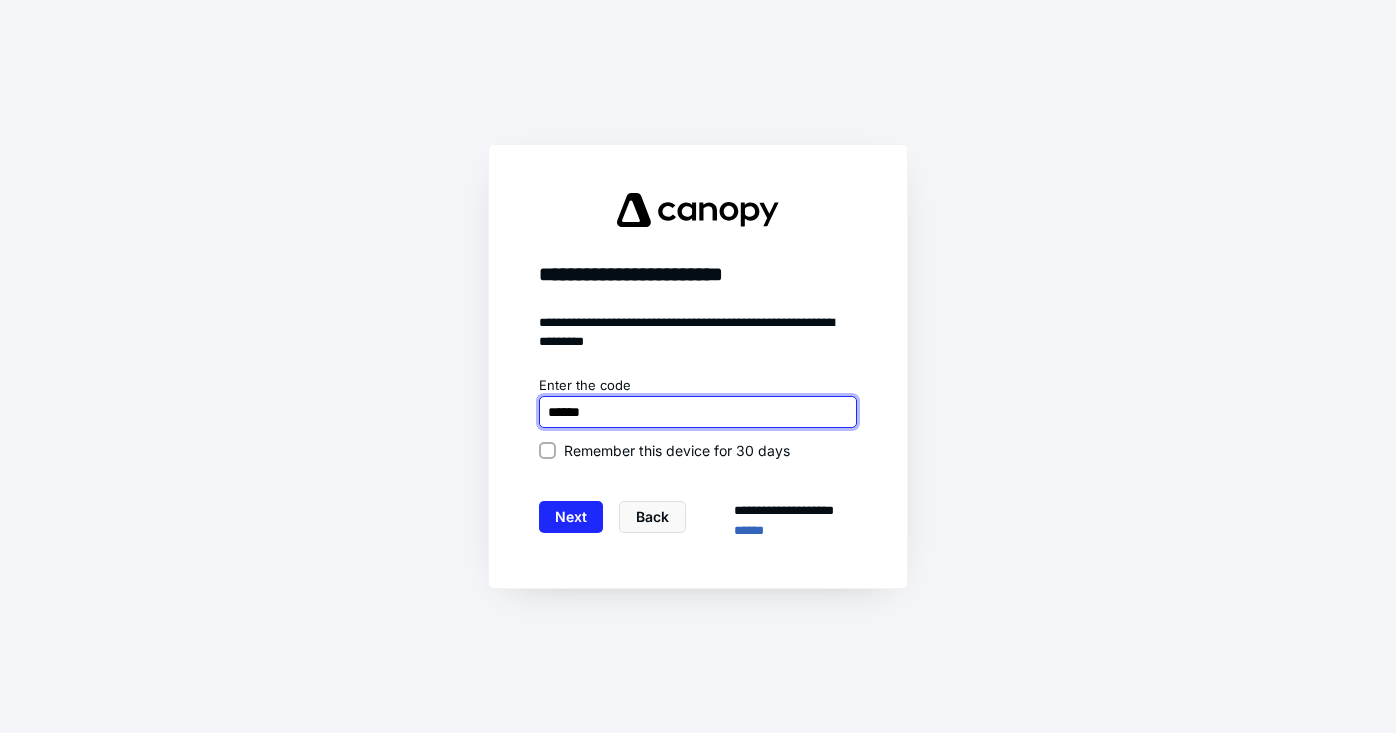 type on "******" 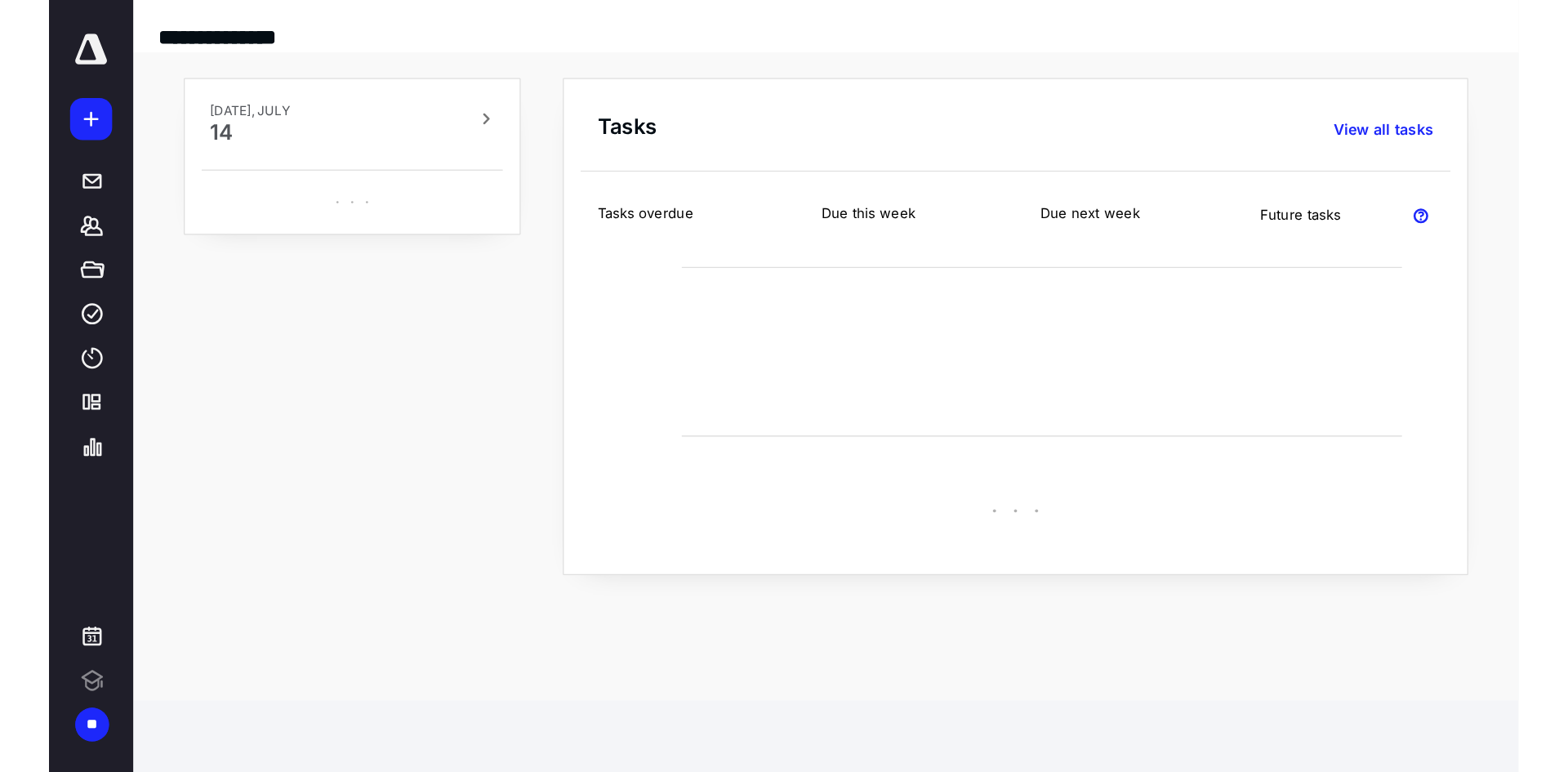 scroll, scrollTop: 0, scrollLeft: 0, axis: both 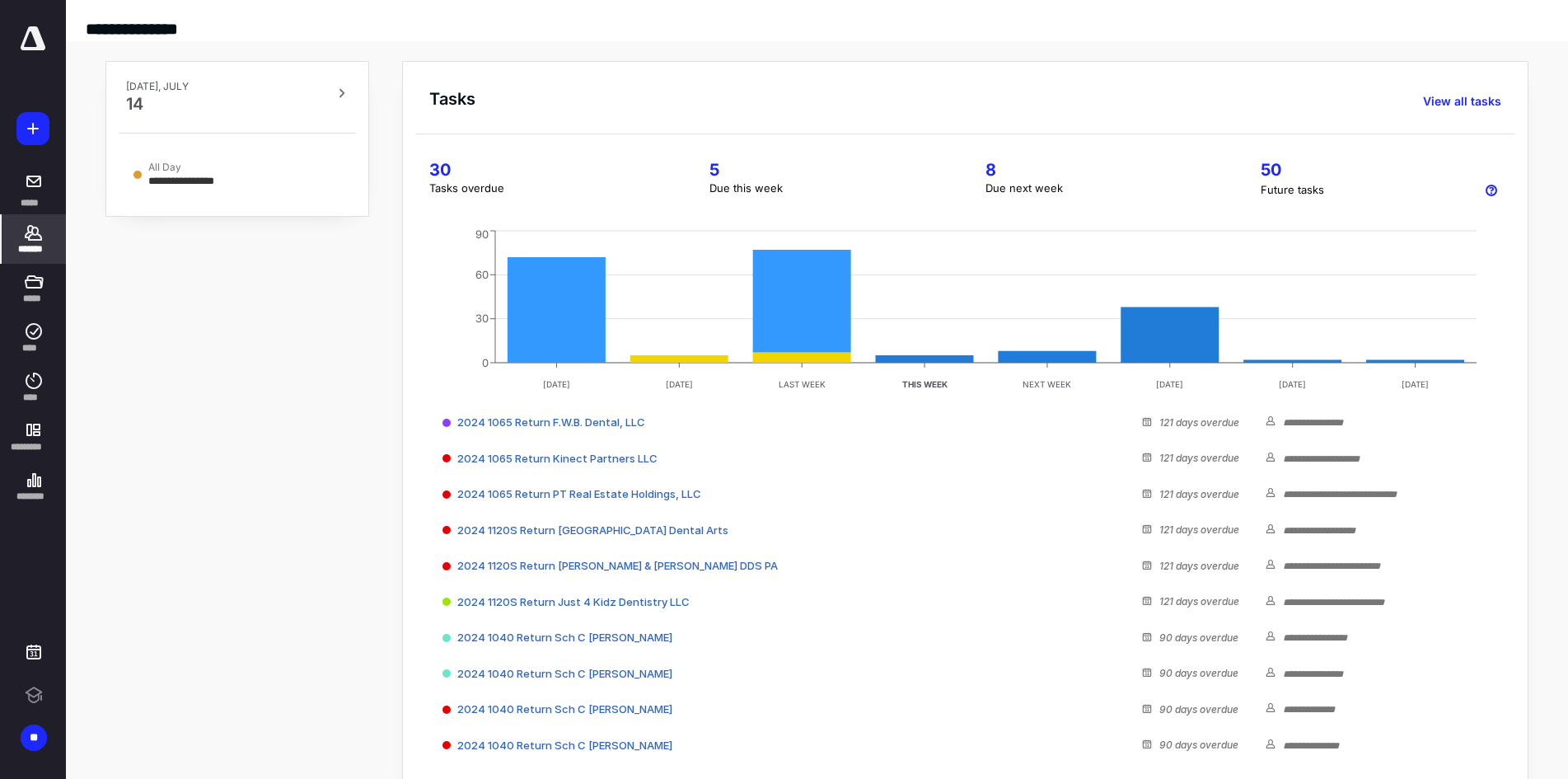 click 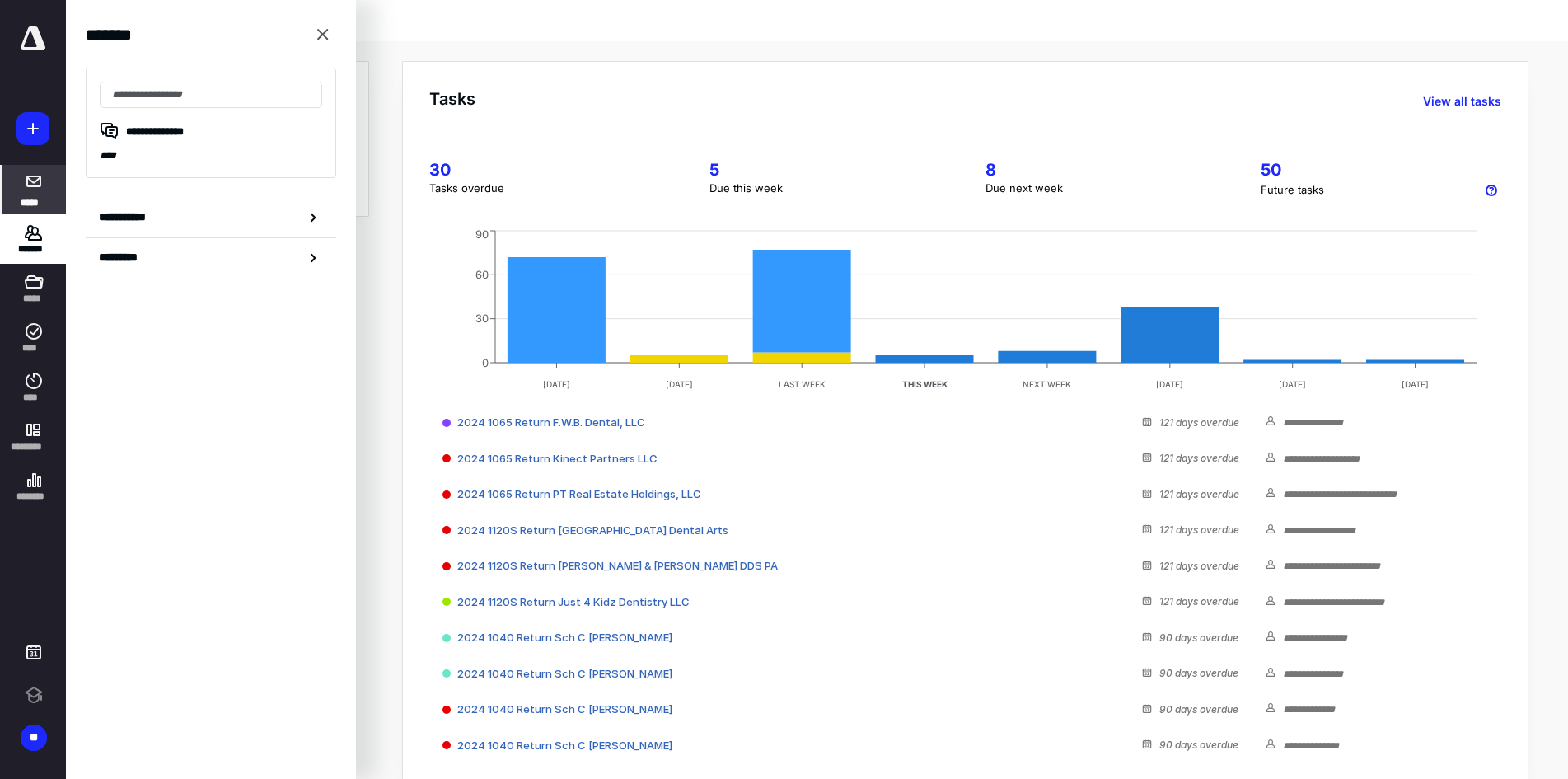 drag, startPoint x: 12, startPoint y: 243, endPoint x: 59, endPoint y: 205, distance: 60.44005 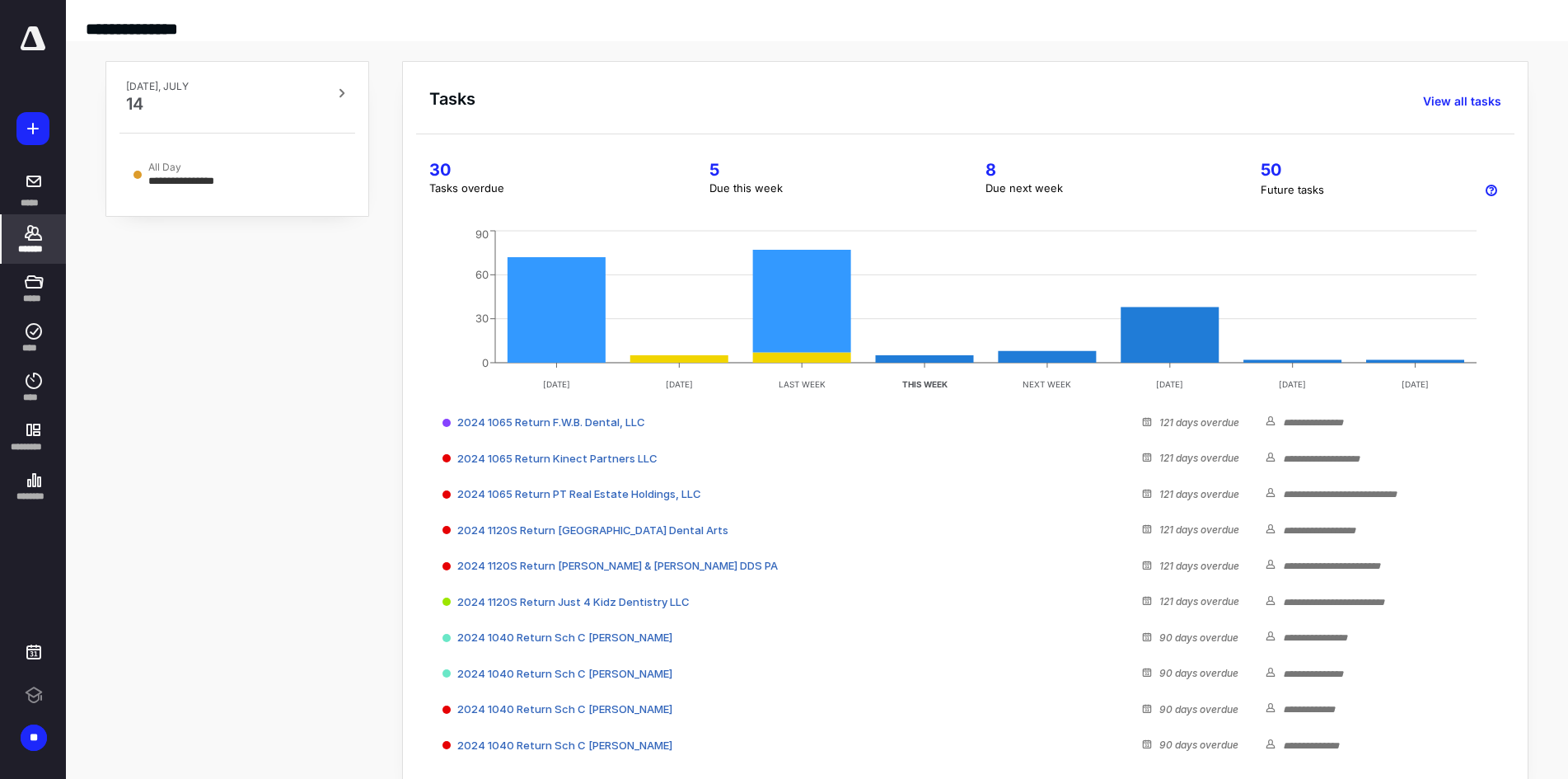 drag, startPoint x: 35, startPoint y: 255, endPoint x: 50, endPoint y: 241, distance: 20.518285 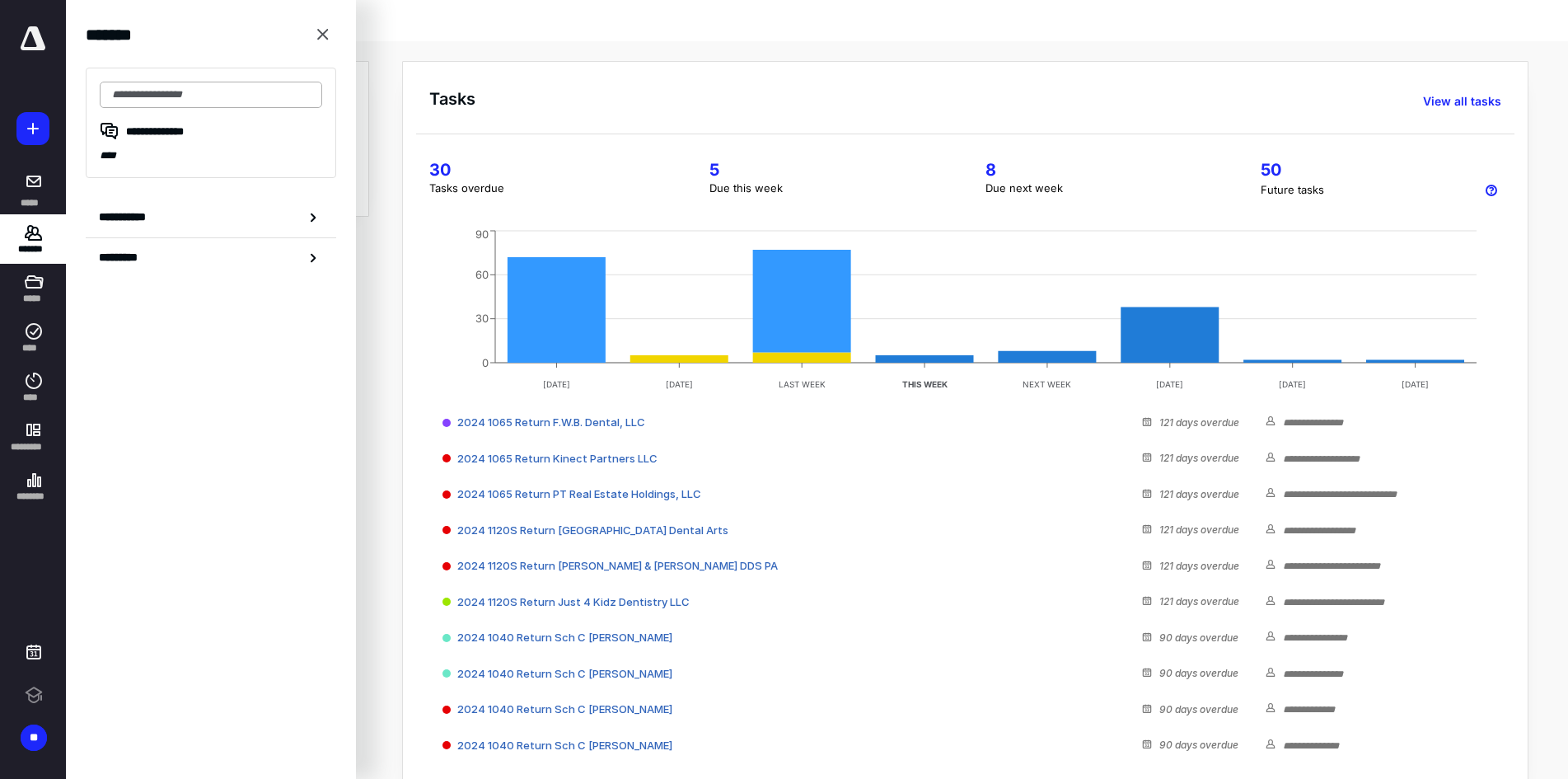 click at bounding box center (211, 95) 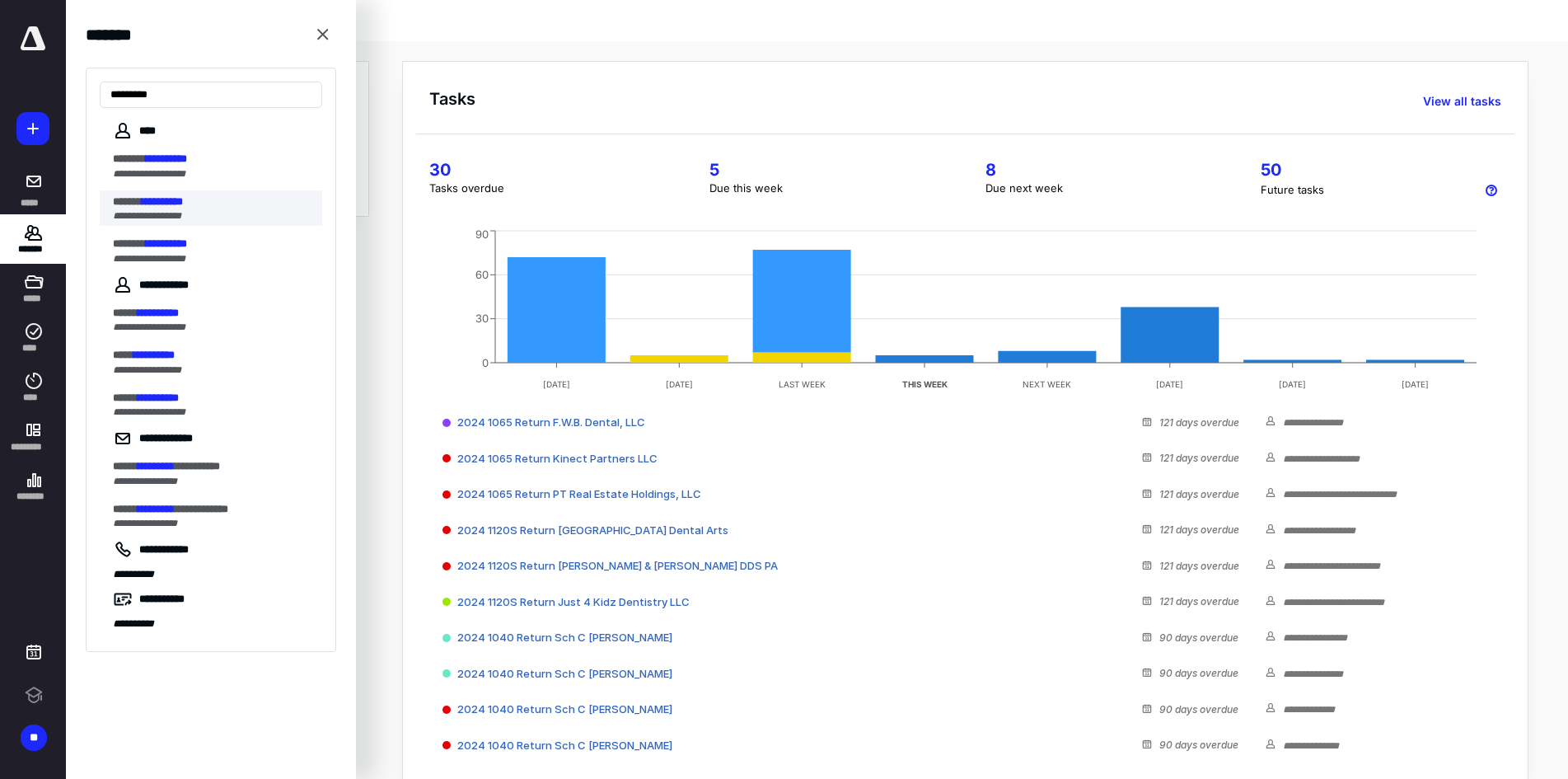 type on "*********" 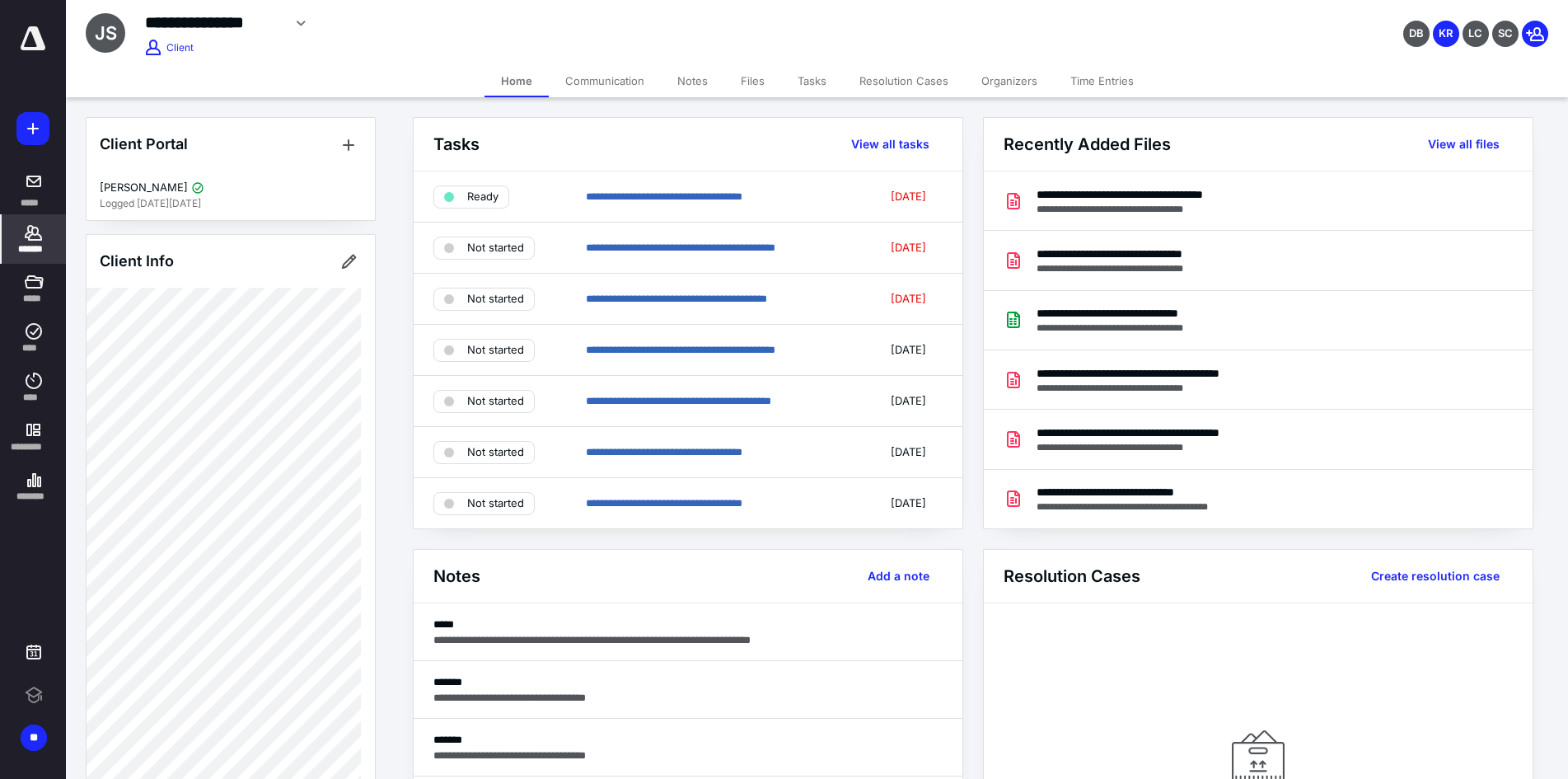 drag, startPoint x: 739, startPoint y: 81, endPoint x: 810, endPoint y: 90, distance: 71.56815 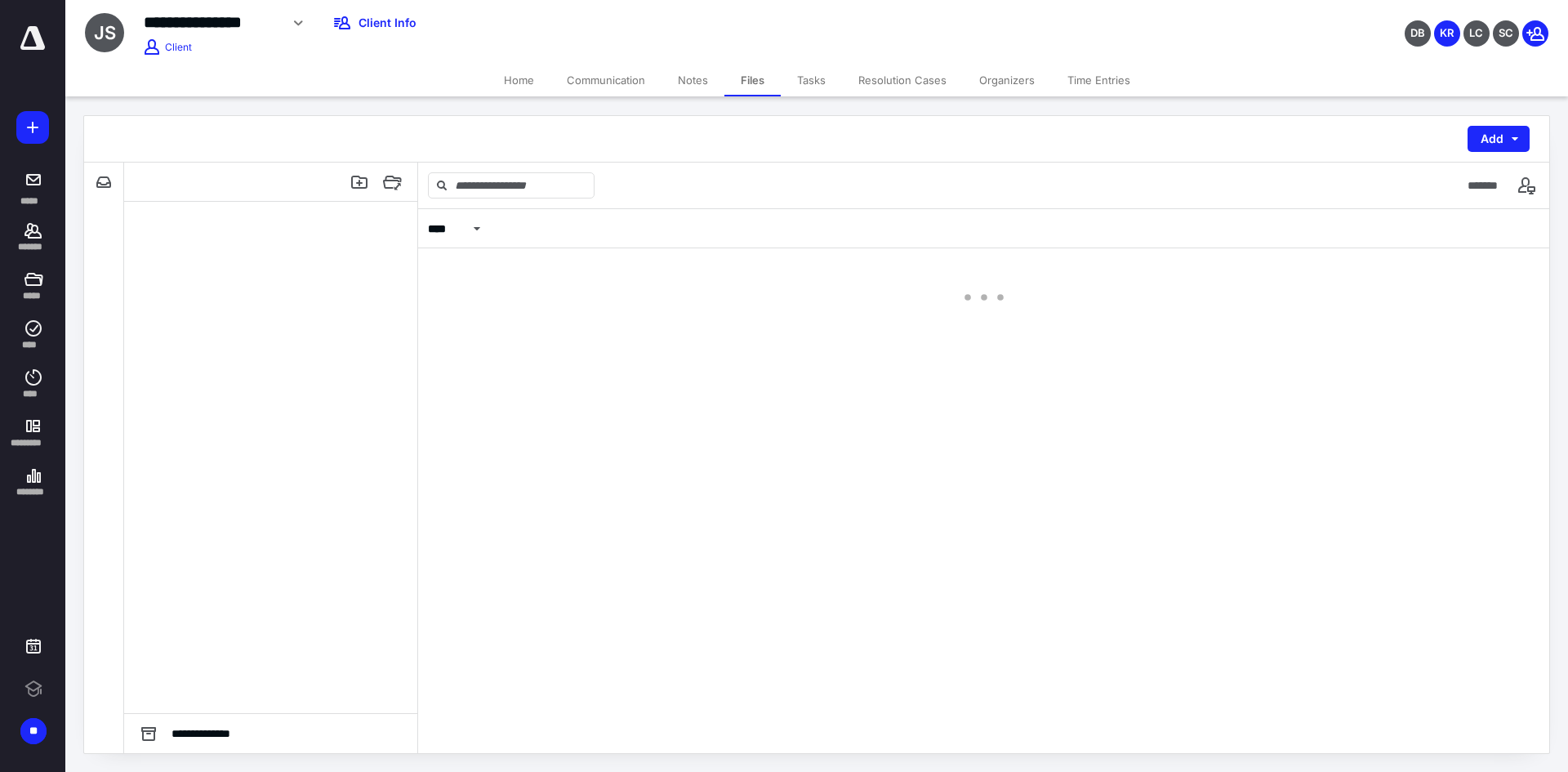 scroll, scrollTop: 0, scrollLeft: 0, axis: both 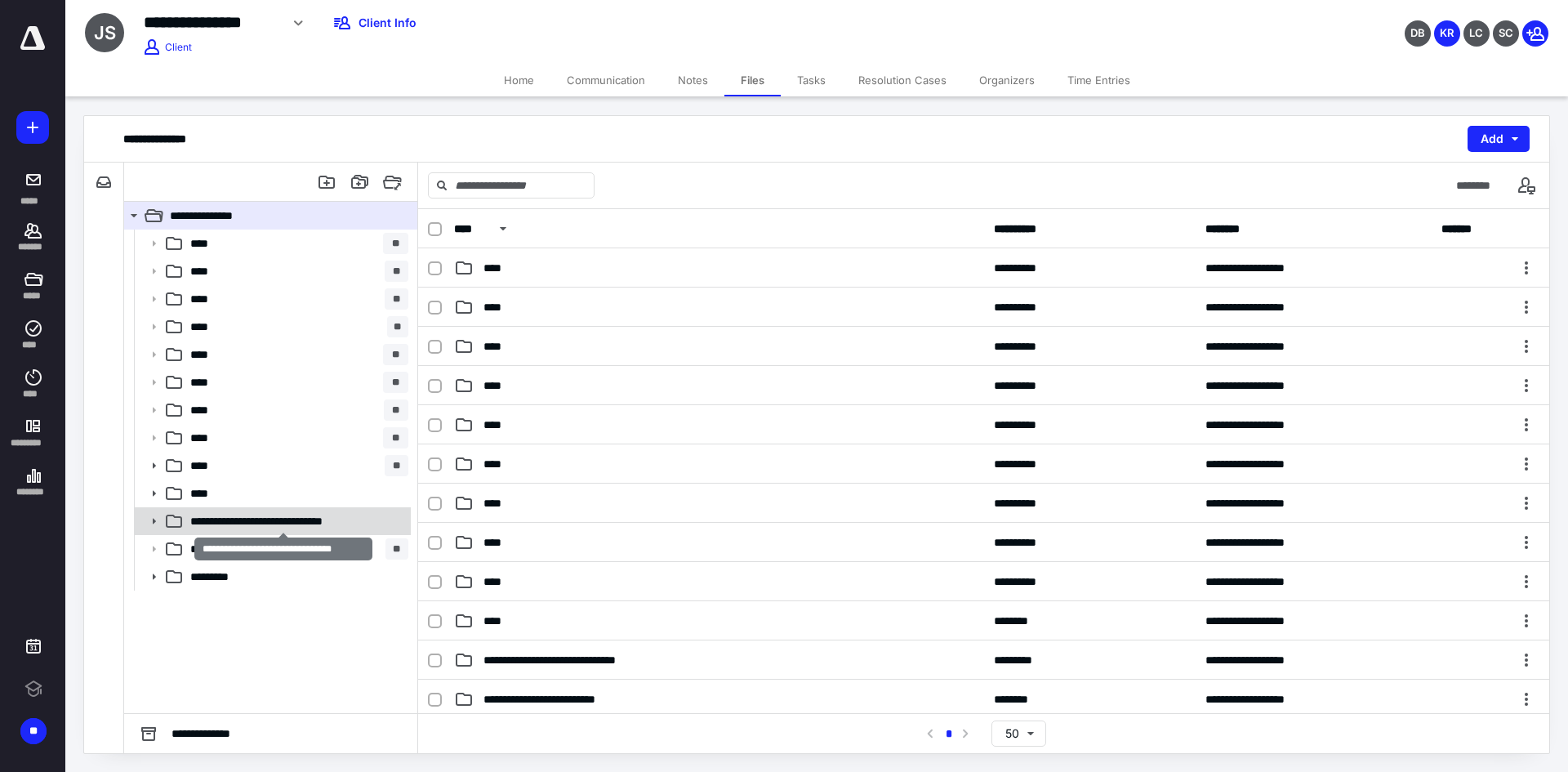 click on "**********" at bounding box center [283, 521] 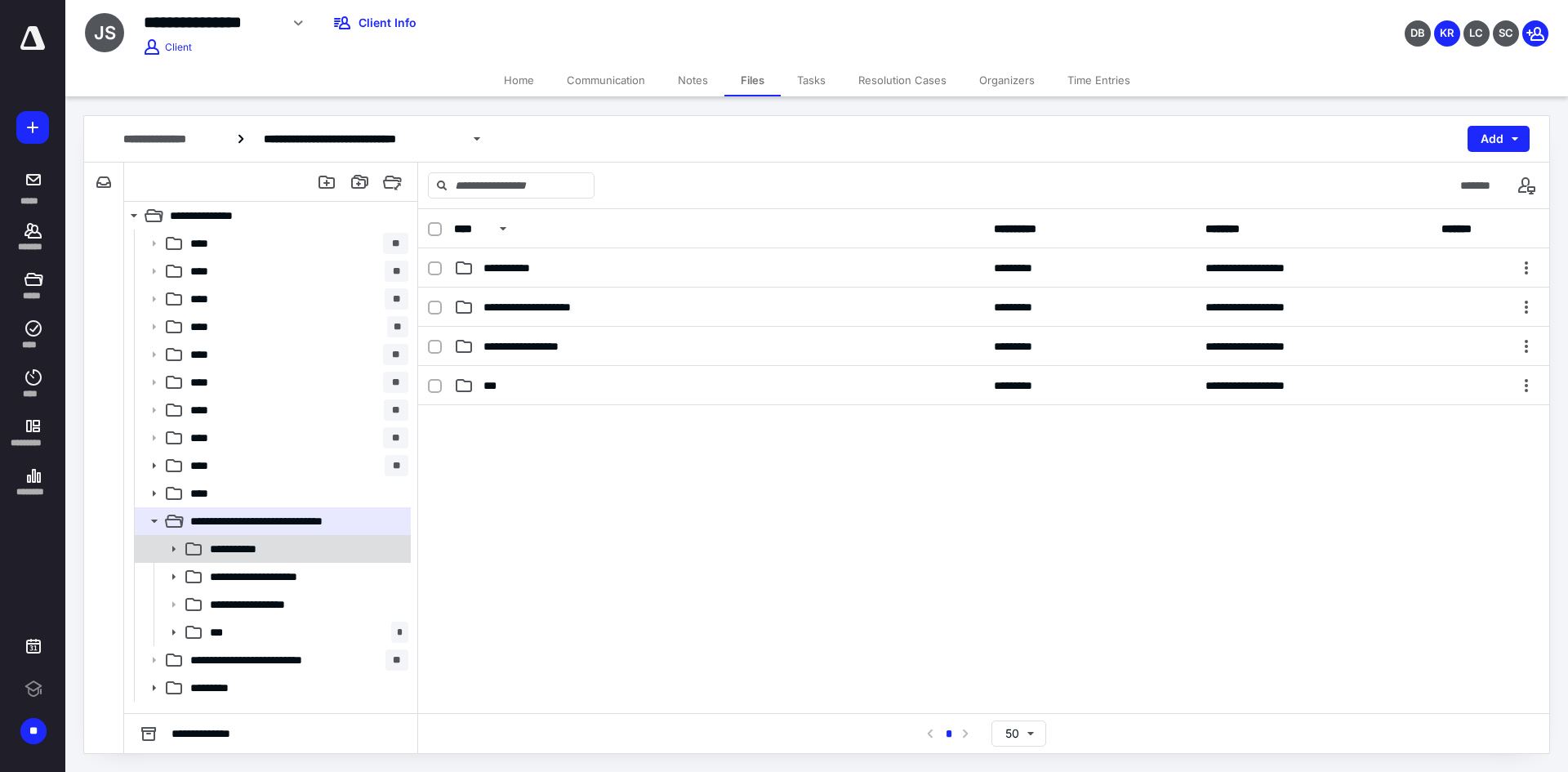click on "**********" at bounding box center (245, 549) 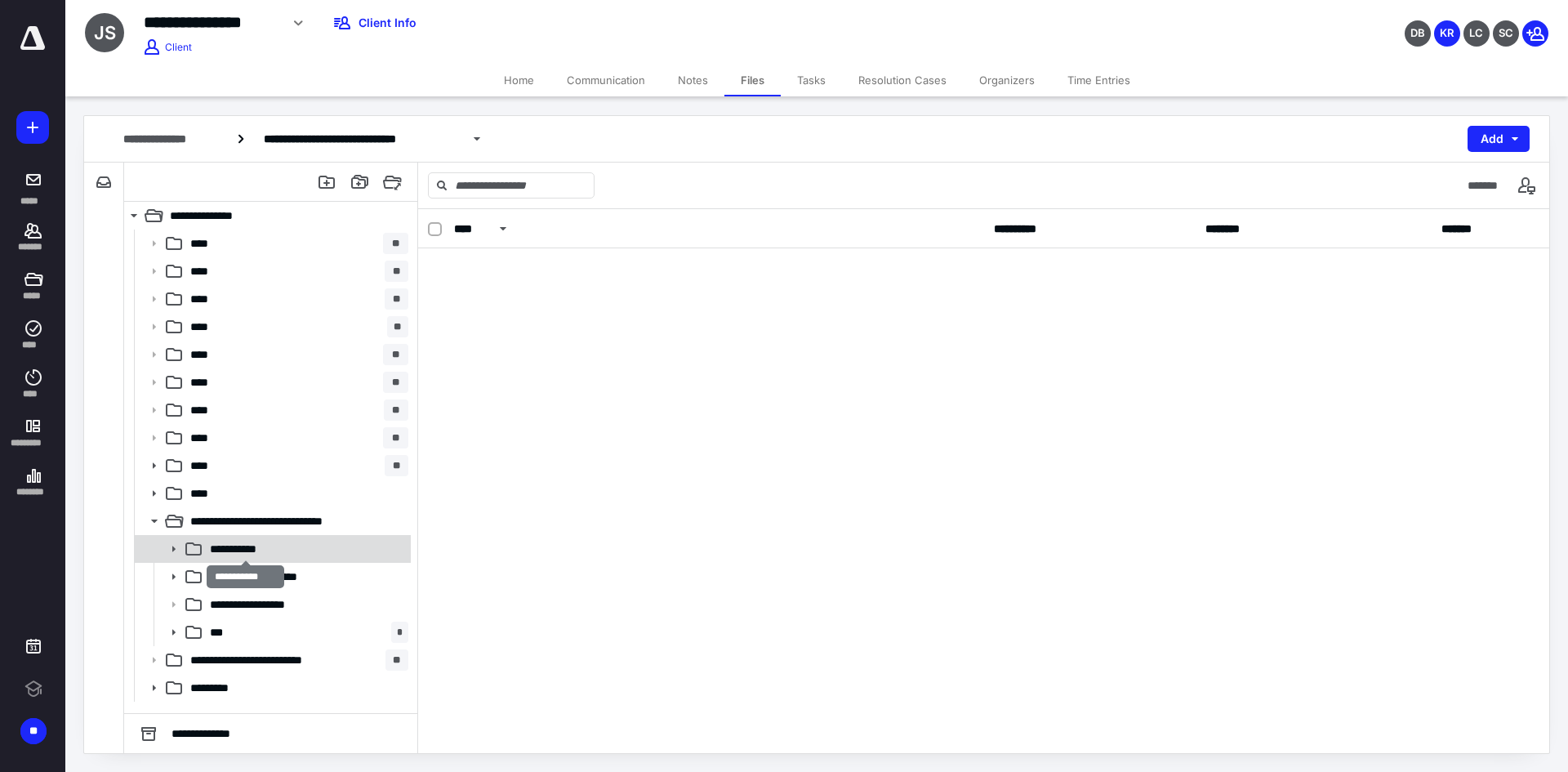 click on "**********" at bounding box center [245, 549] 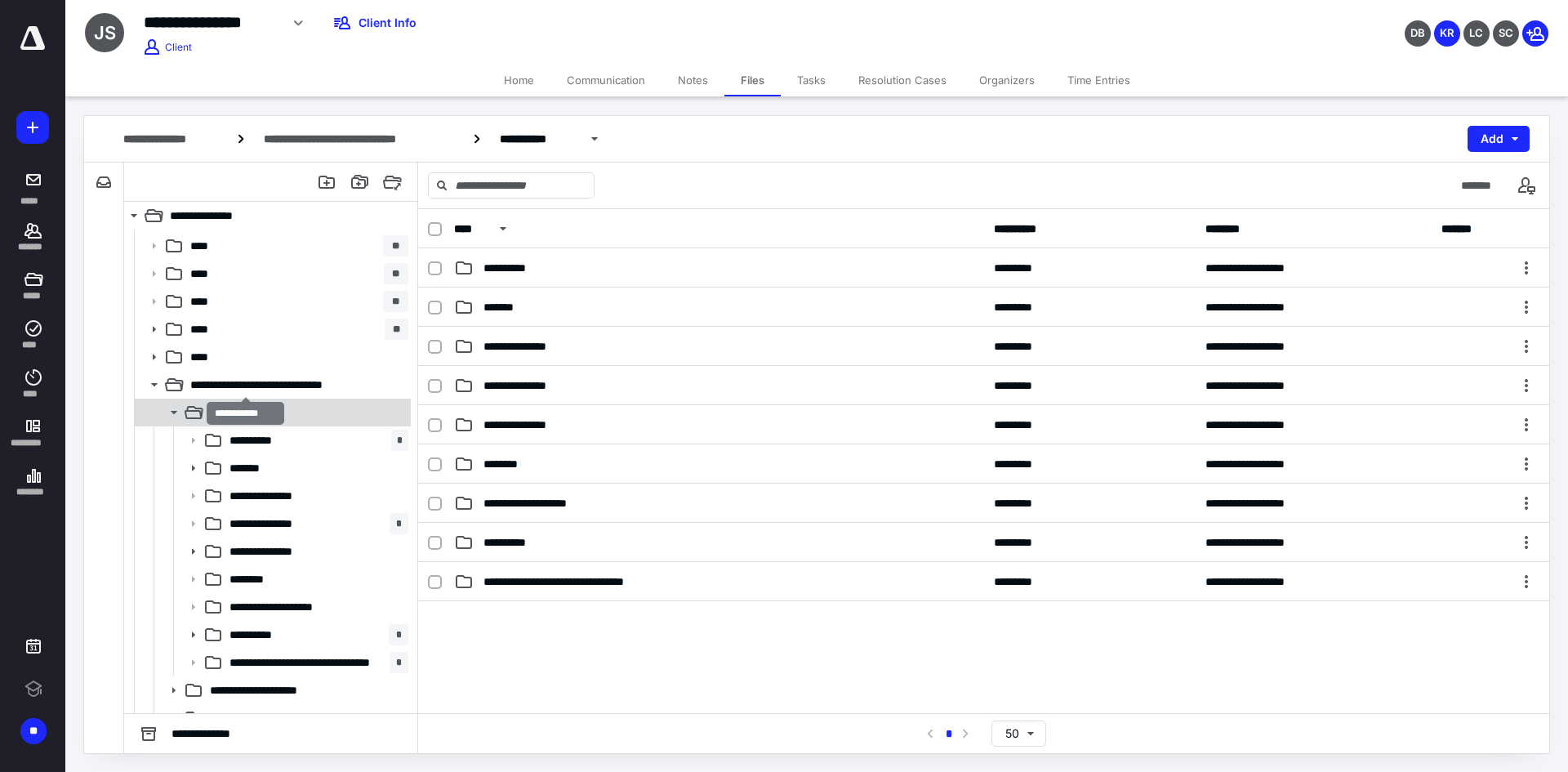 scroll, scrollTop: 163, scrollLeft: 0, axis: vertical 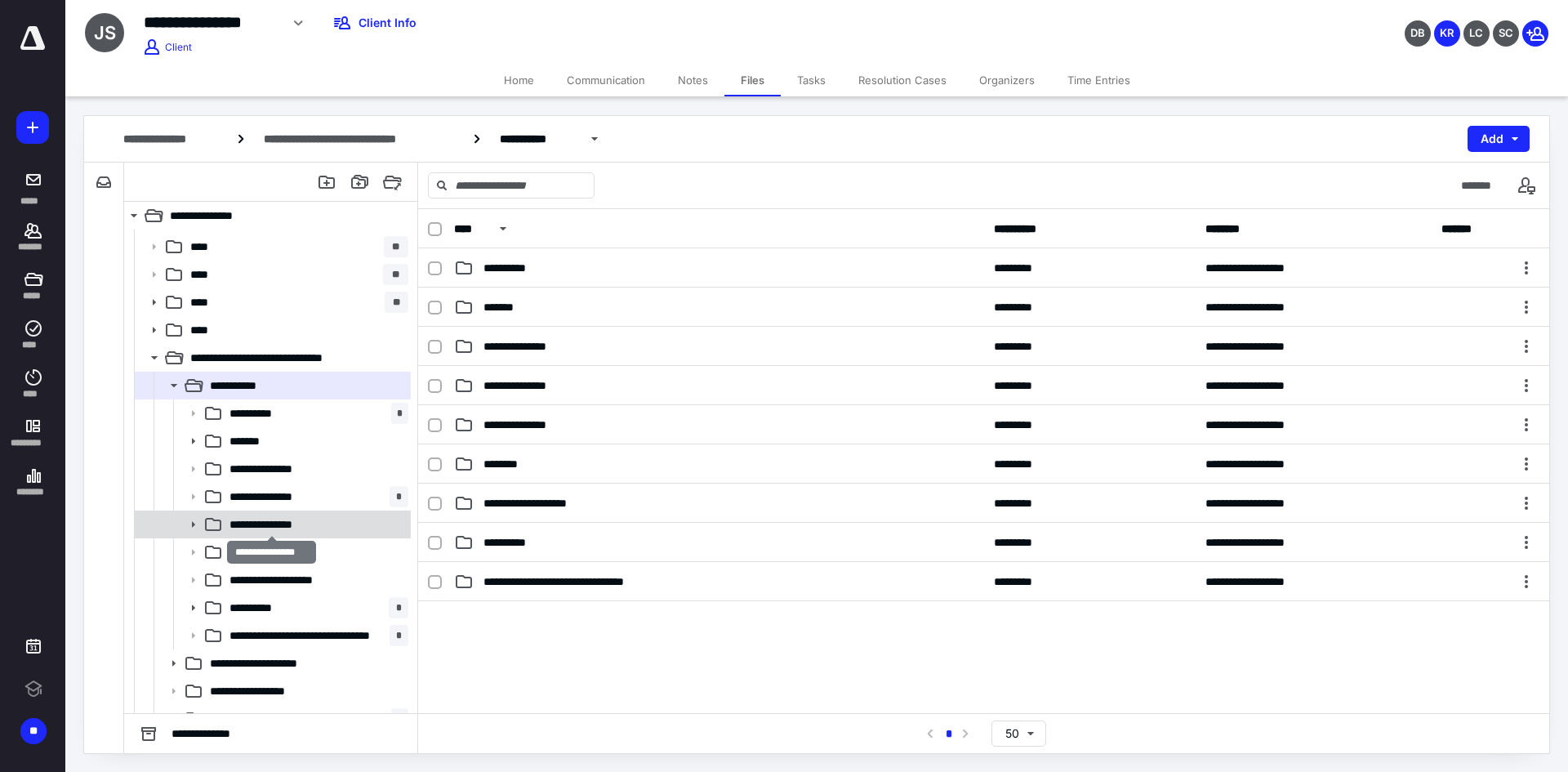 click on "**********" at bounding box center [271, 524] 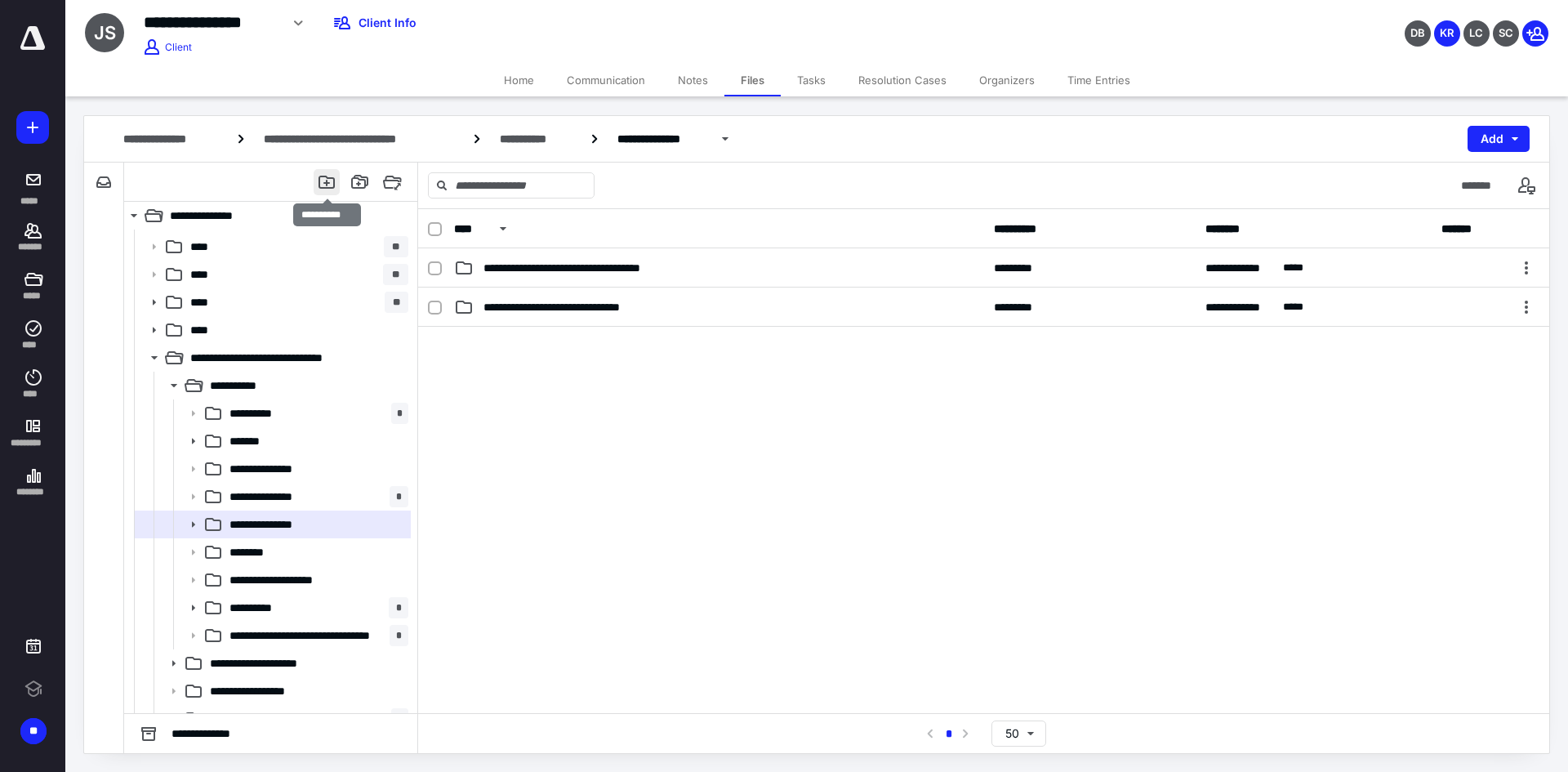 click at bounding box center [327, 182] 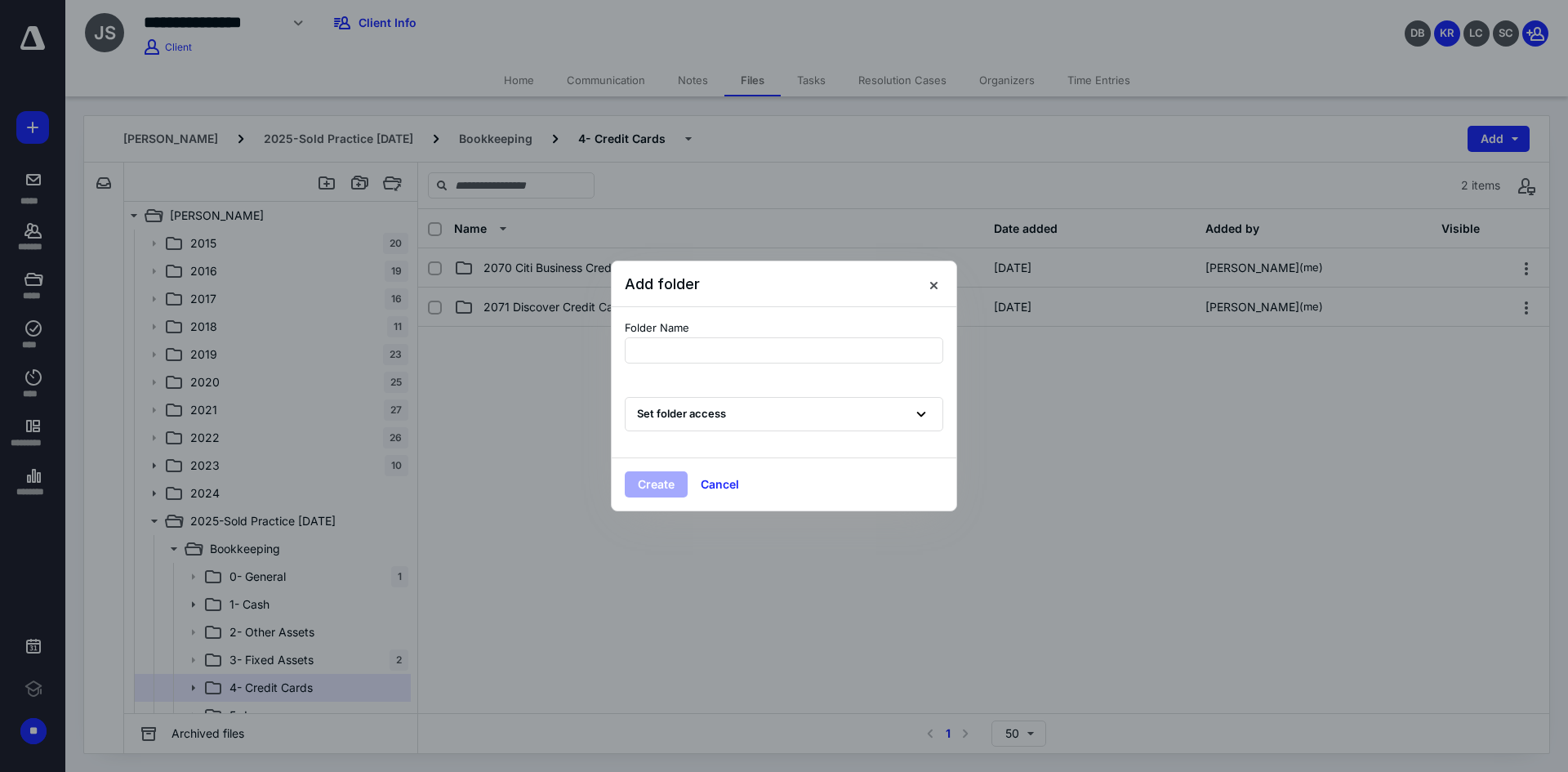 scroll, scrollTop: 163, scrollLeft: 0, axis: vertical 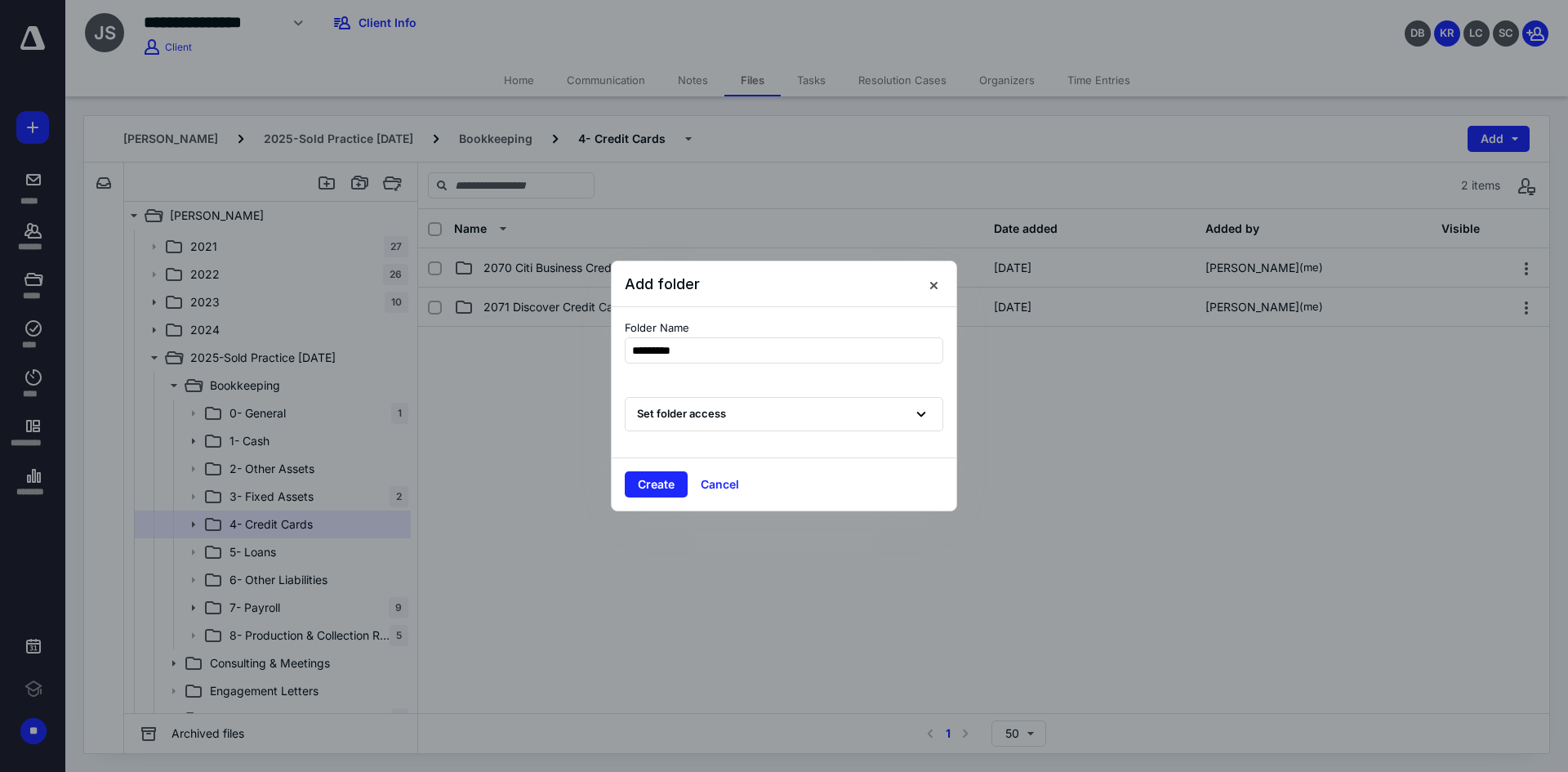 type on "**********" 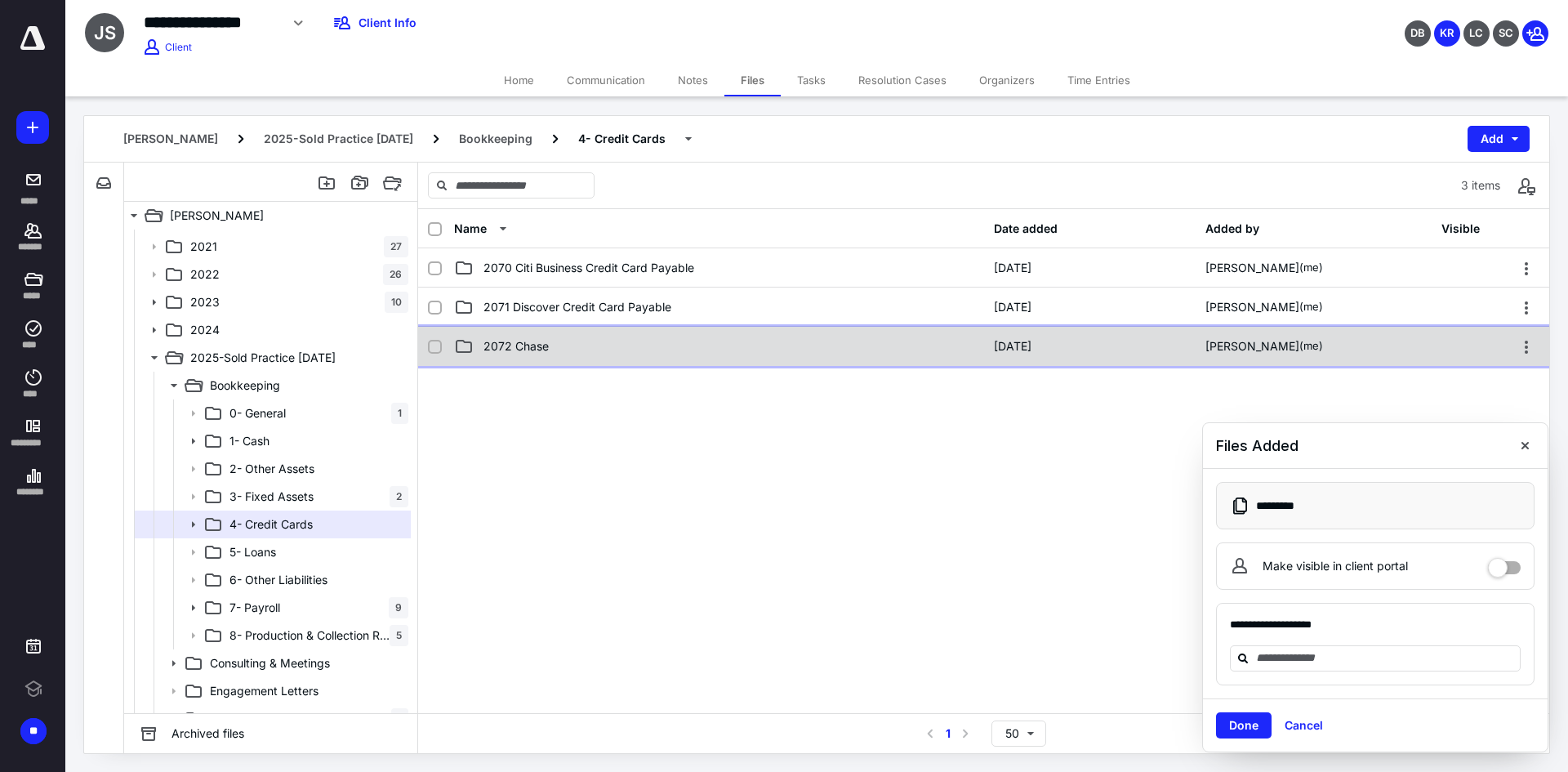 click on "2072 Chase" at bounding box center (516, 346) 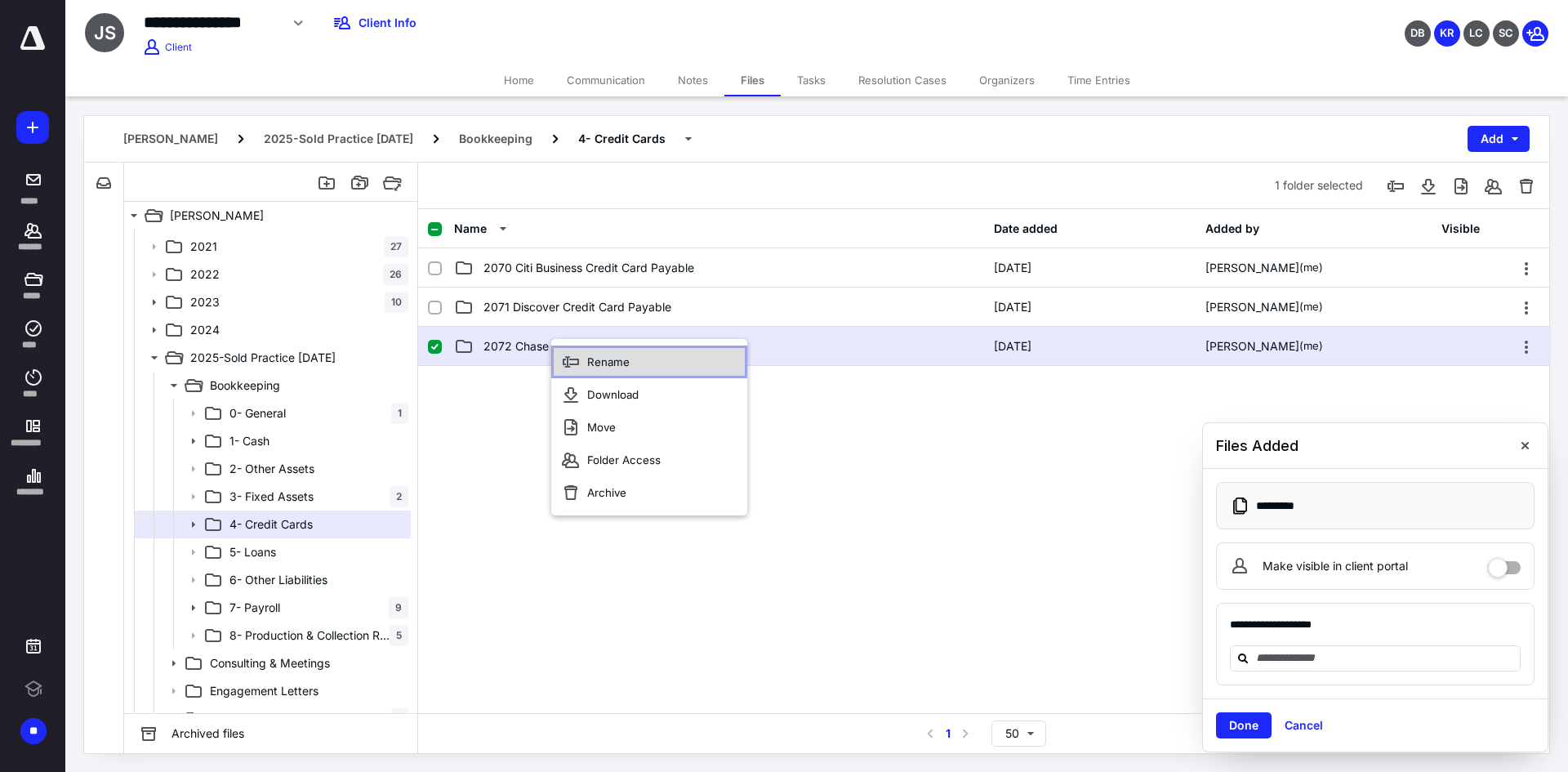 click 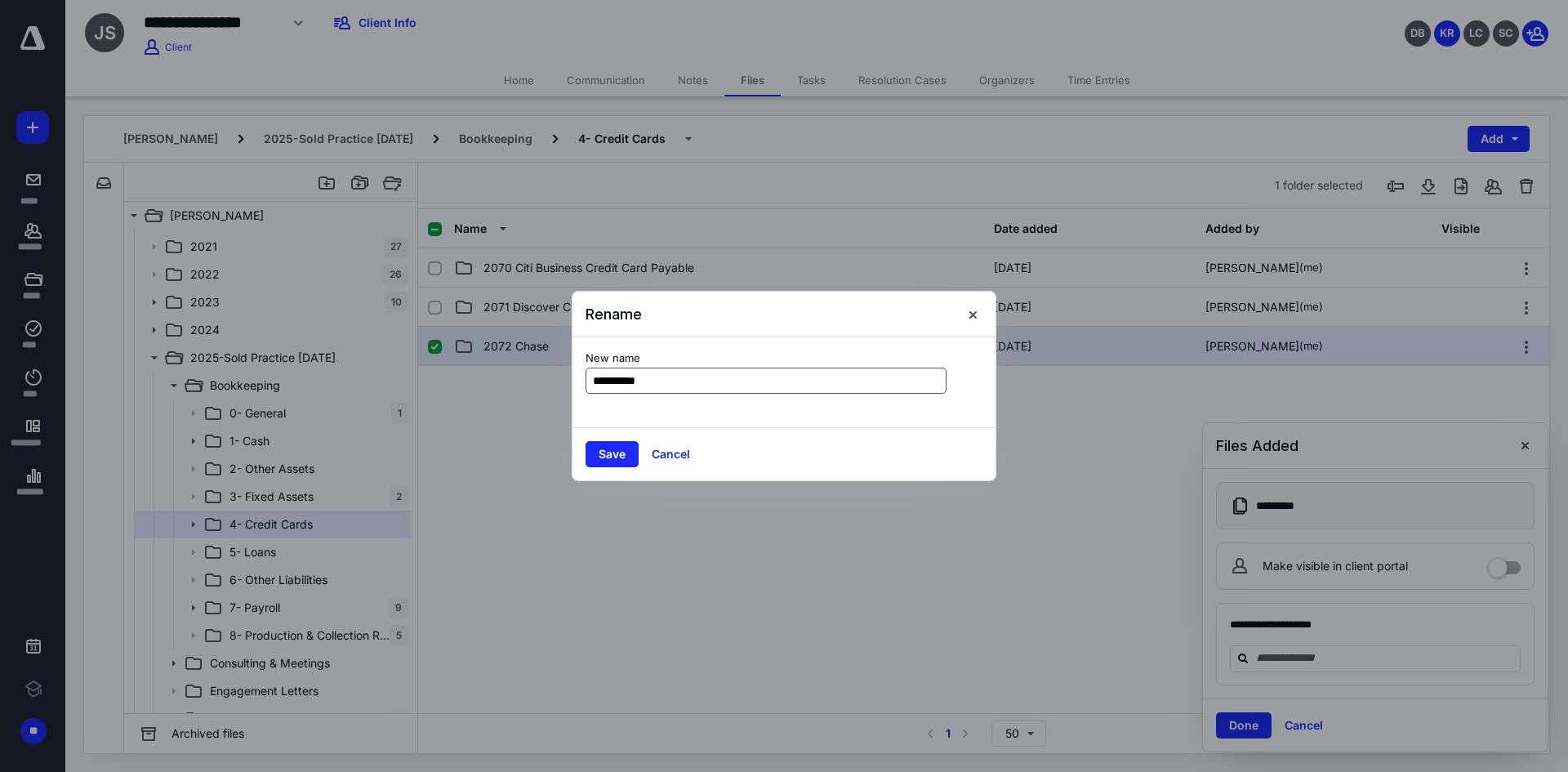click on "**********" at bounding box center [766, 381] 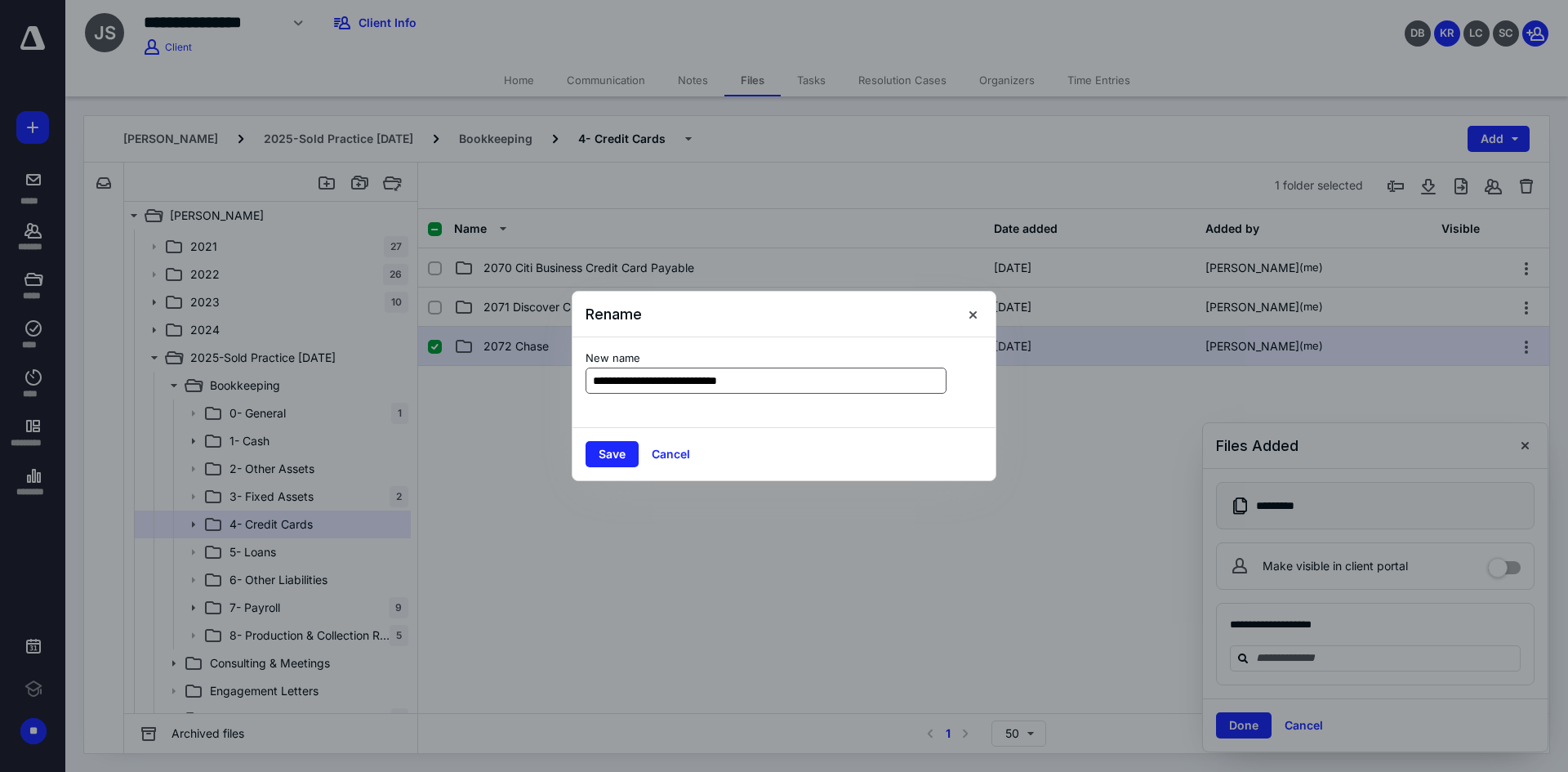 type on "**********" 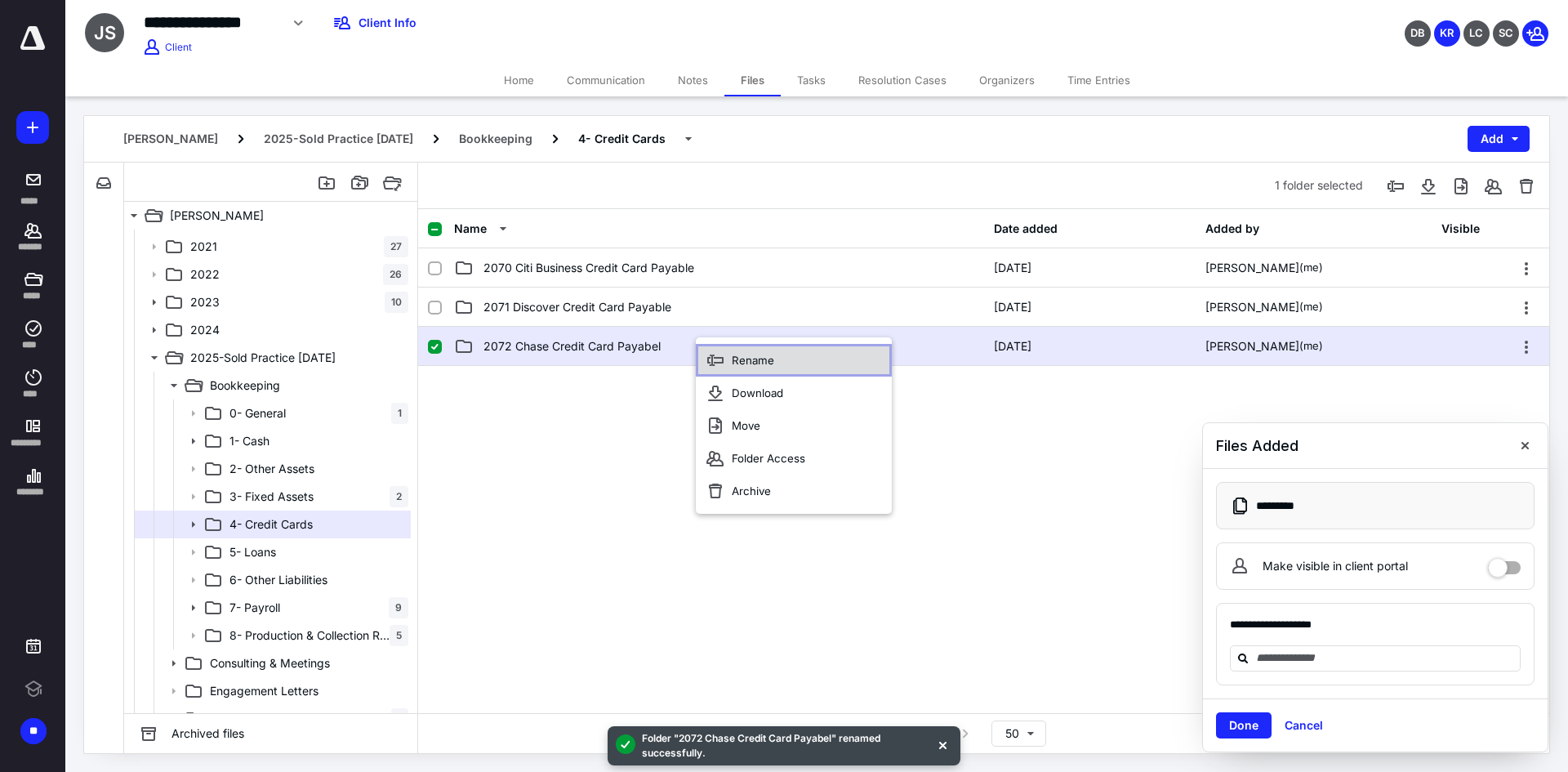 click on "Rename" at bounding box center [753, 360] 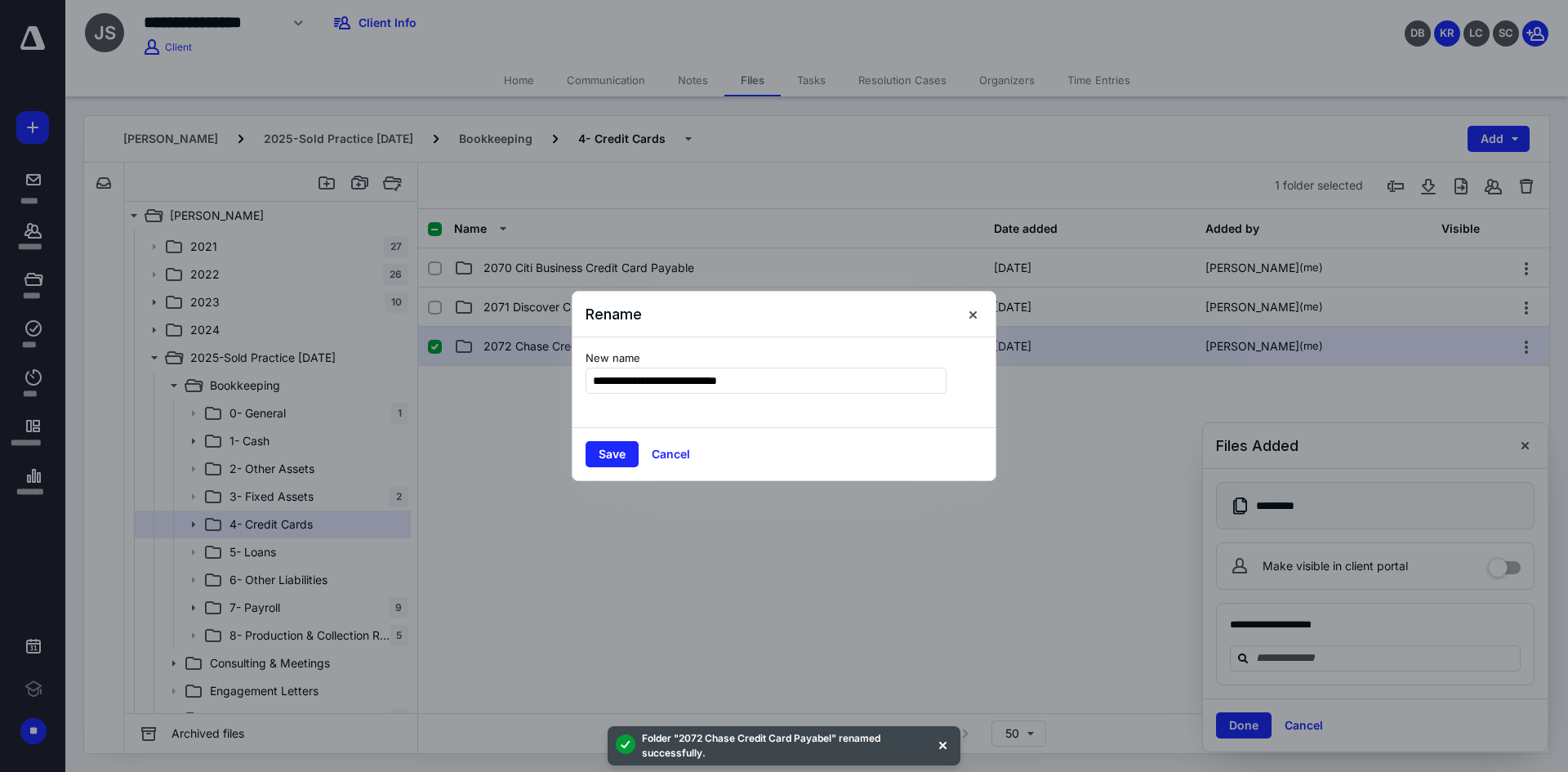 type on "**********" 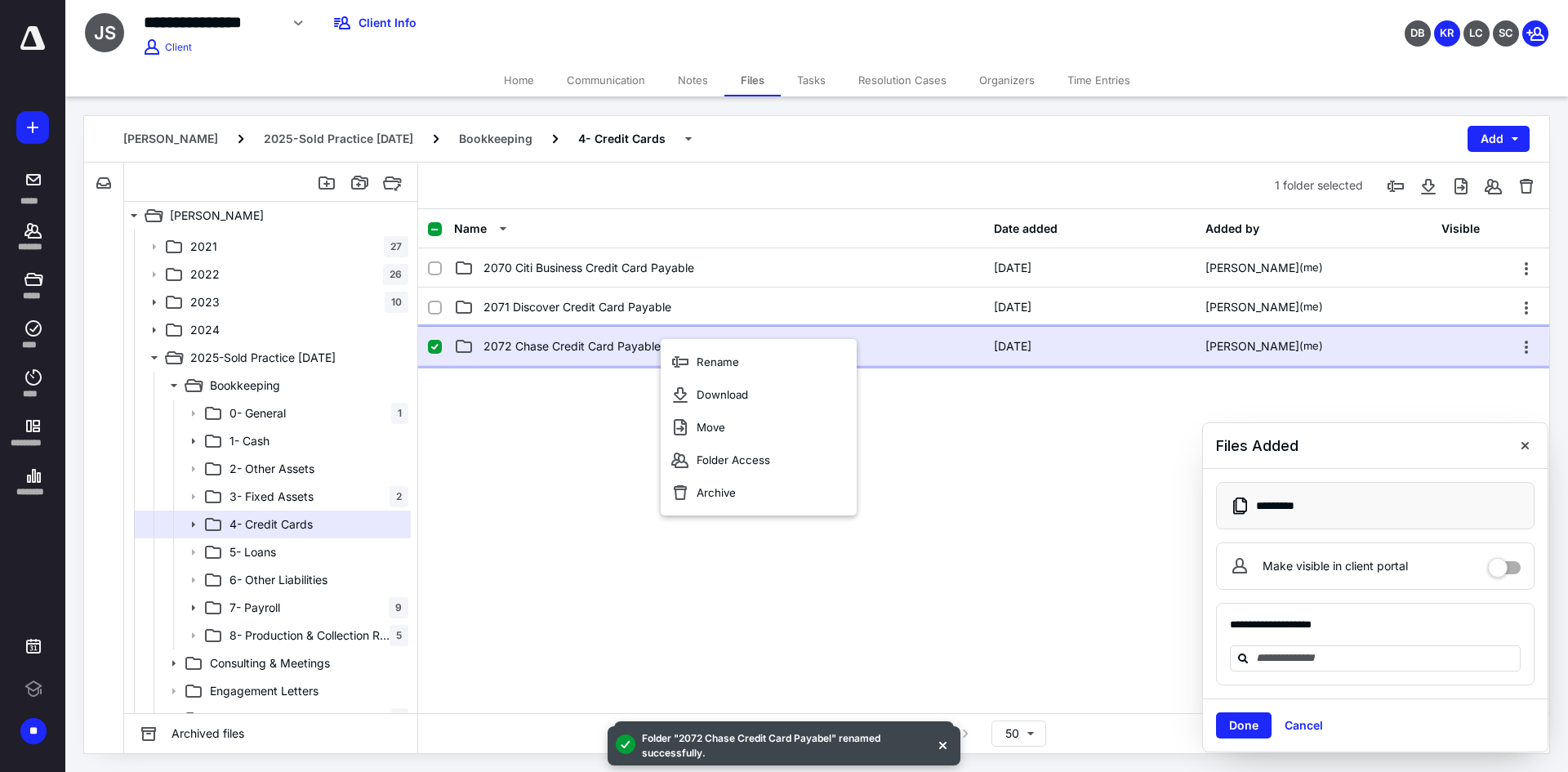 click on "2072 Chase Credit Card Payable [DATE] [PERSON_NAME]  (me)" at bounding box center (983, 346) 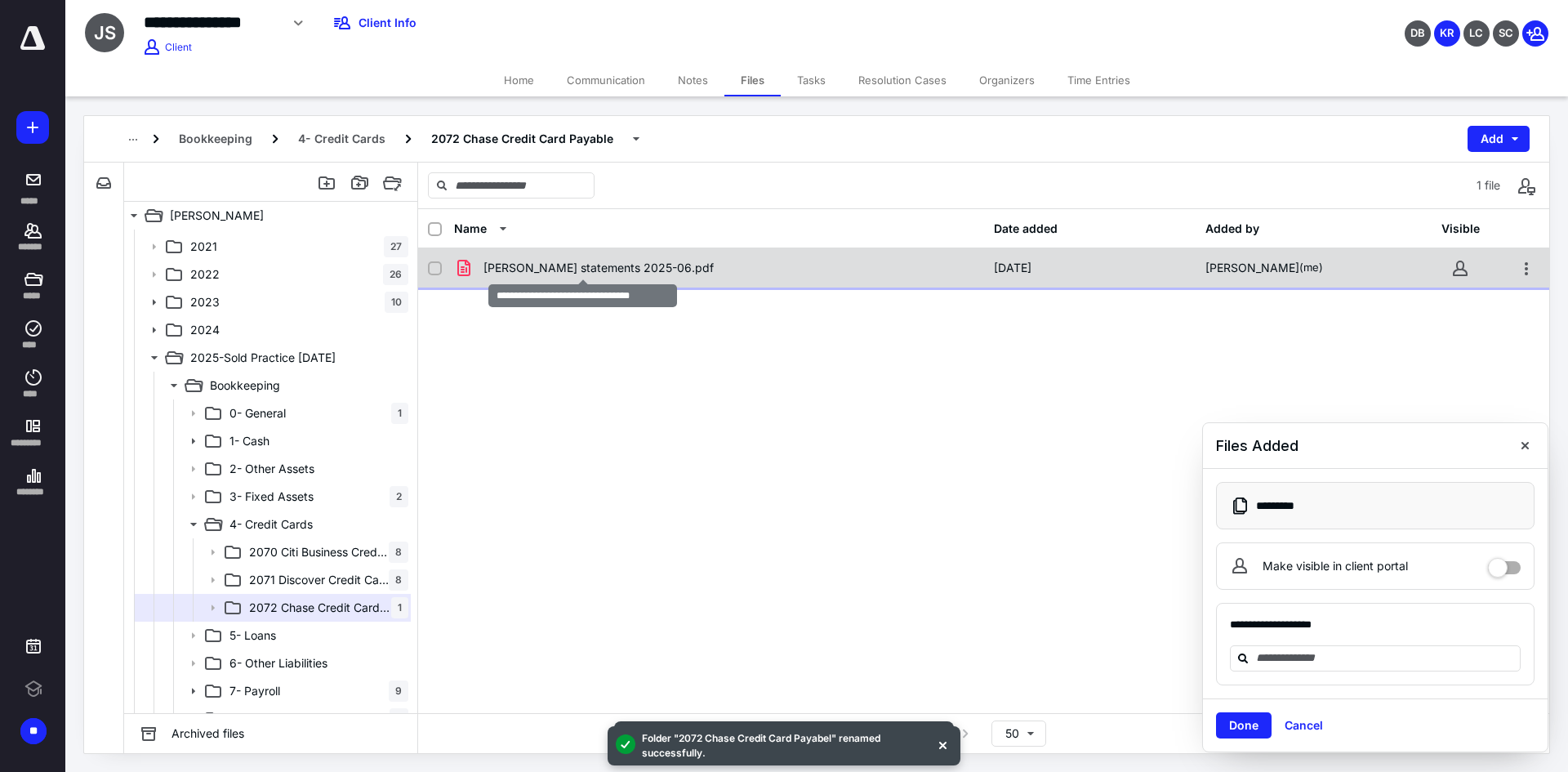 click on "[PERSON_NAME] statements 2025-06.pdf" at bounding box center [599, 268] 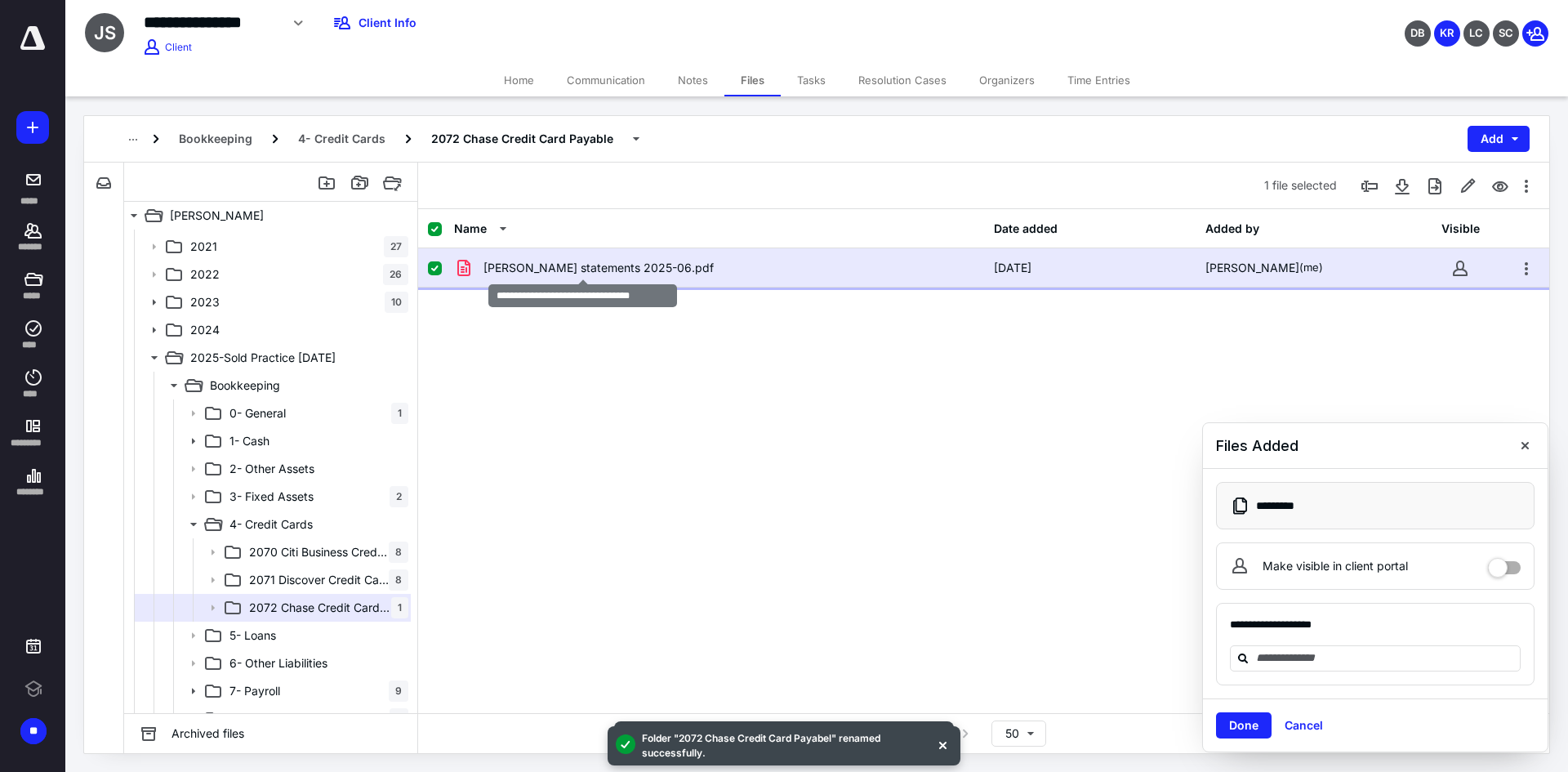 click on "[PERSON_NAME] statements 2025-06.pdf" at bounding box center (599, 268) 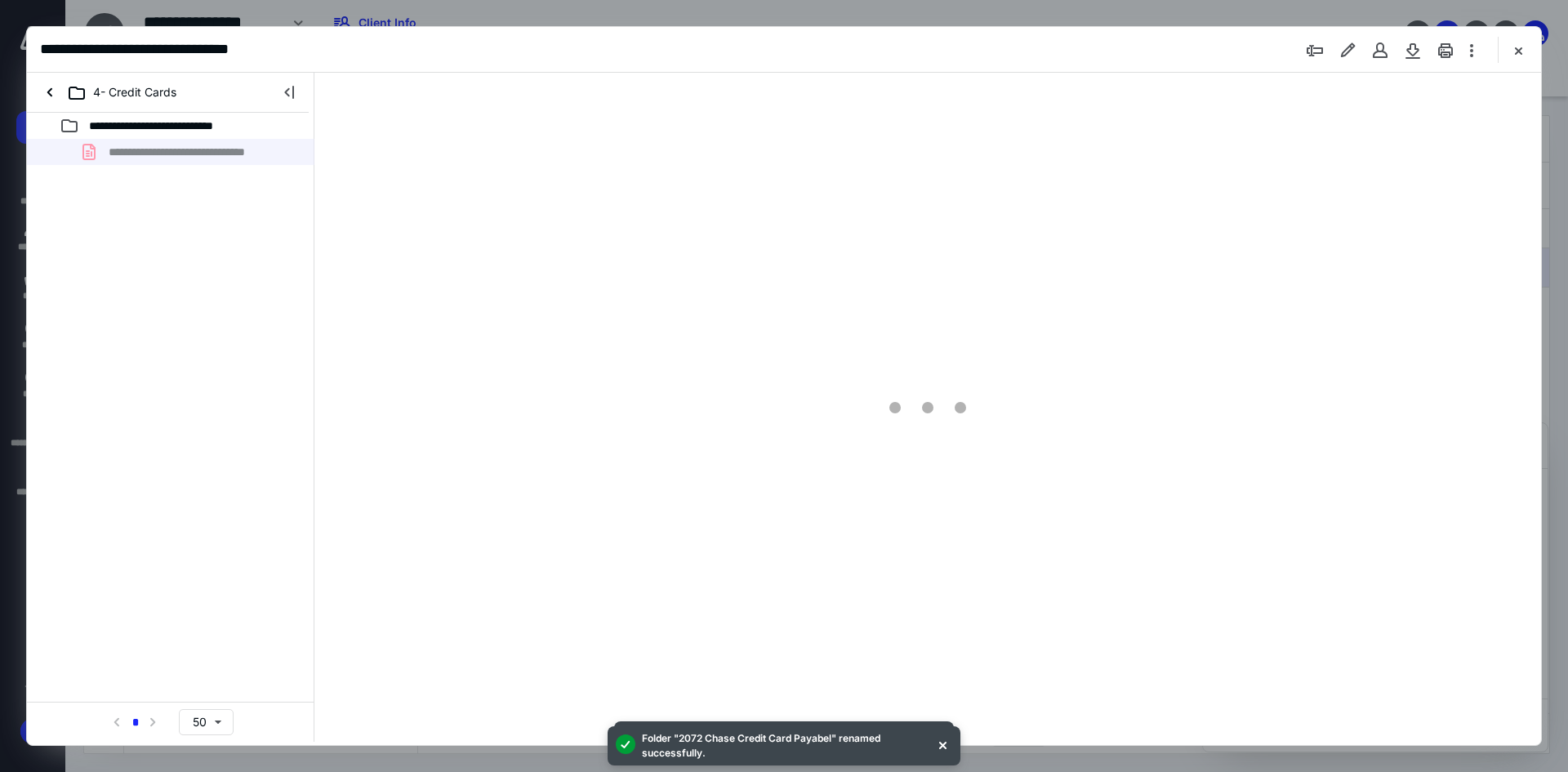 scroll, scrollTop: 0, scrollLeft: 0, axis: both 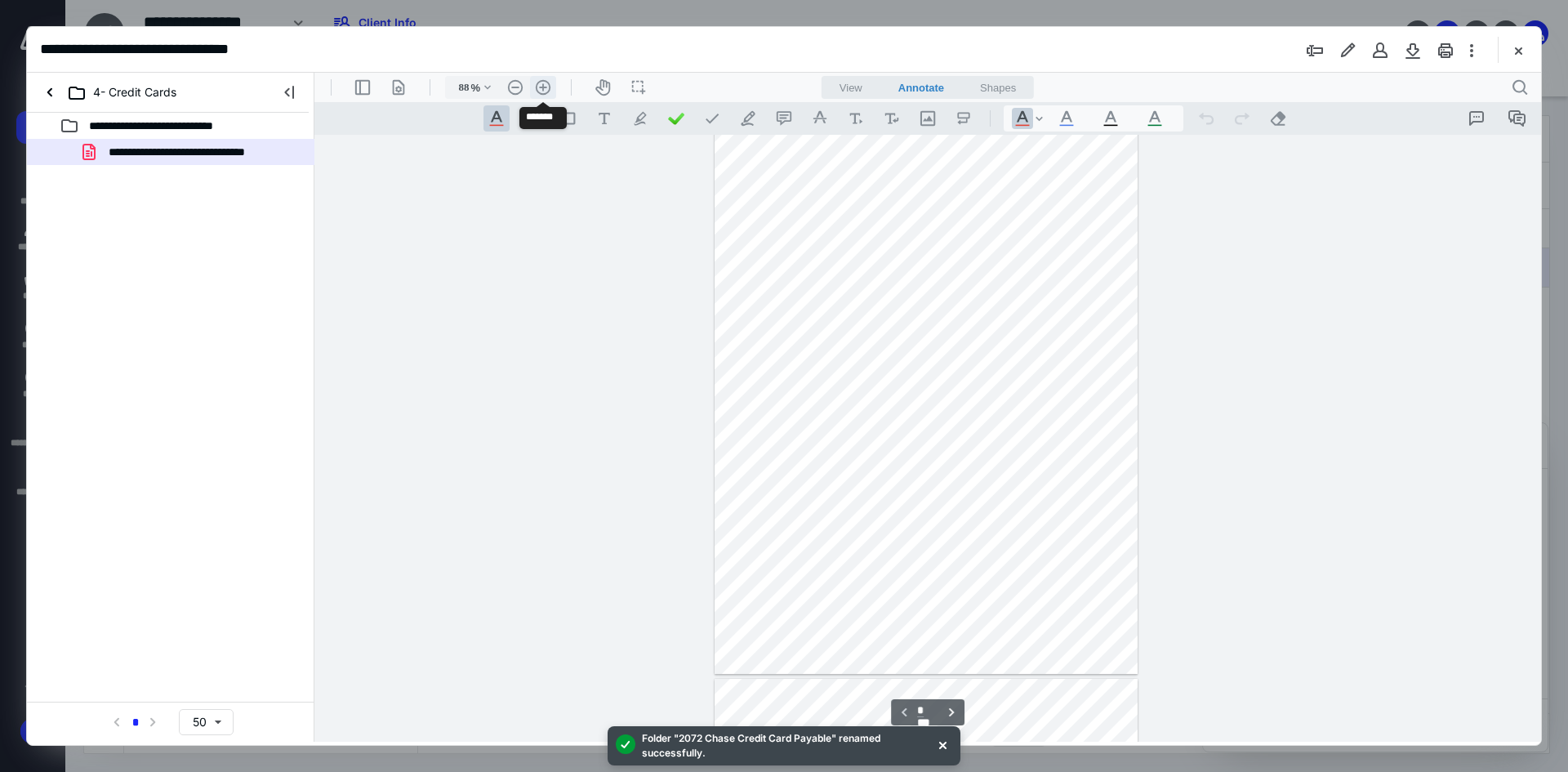 click on ".cls-1{fill:#abb0c4;} icon - header - zoom - in - line" at bounding box center [543, 87] 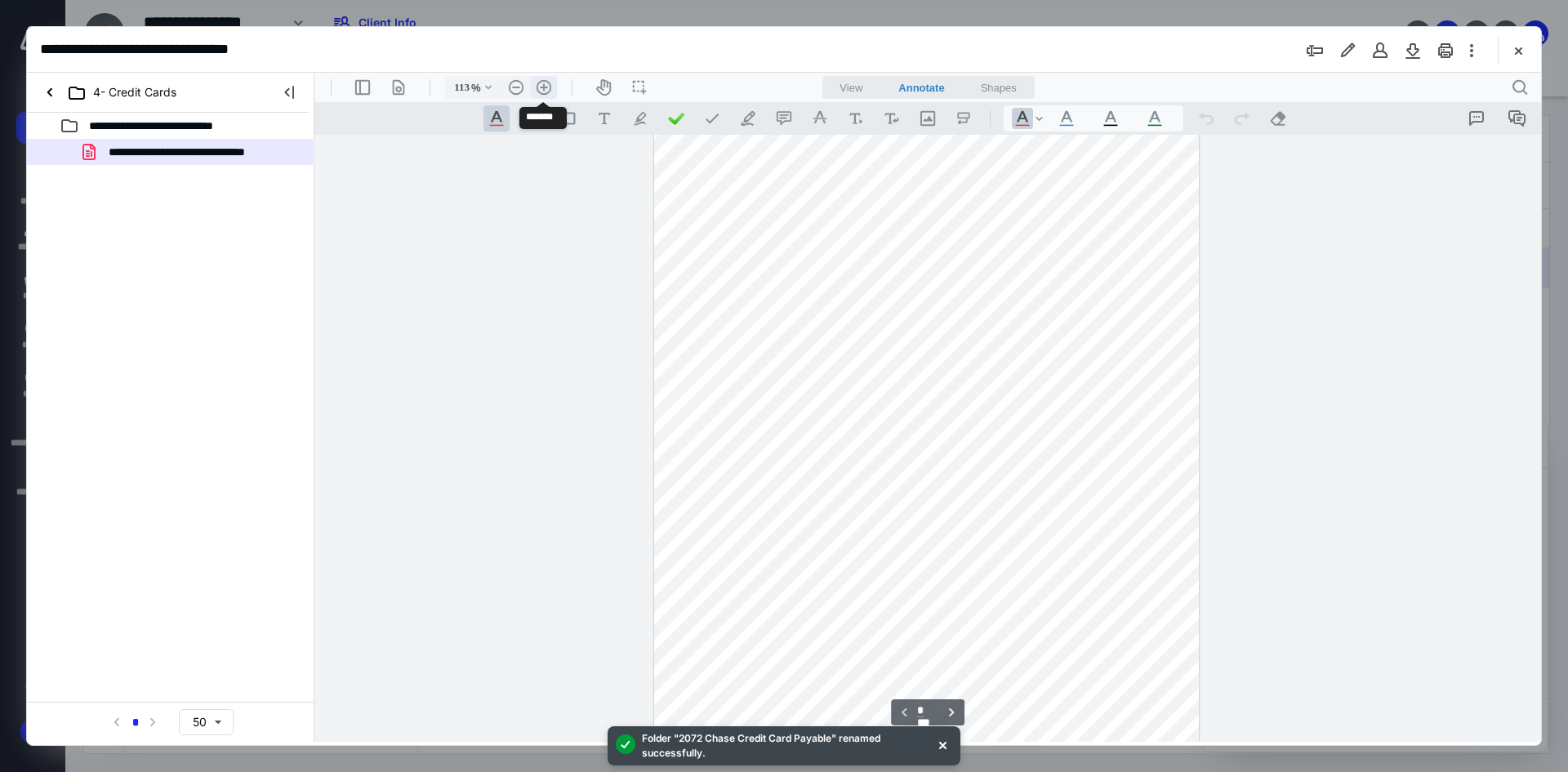 click on ".cls-1{fill:#abb0c4;} icon - header - zoom - in - line" at bounding box center [544, 87] 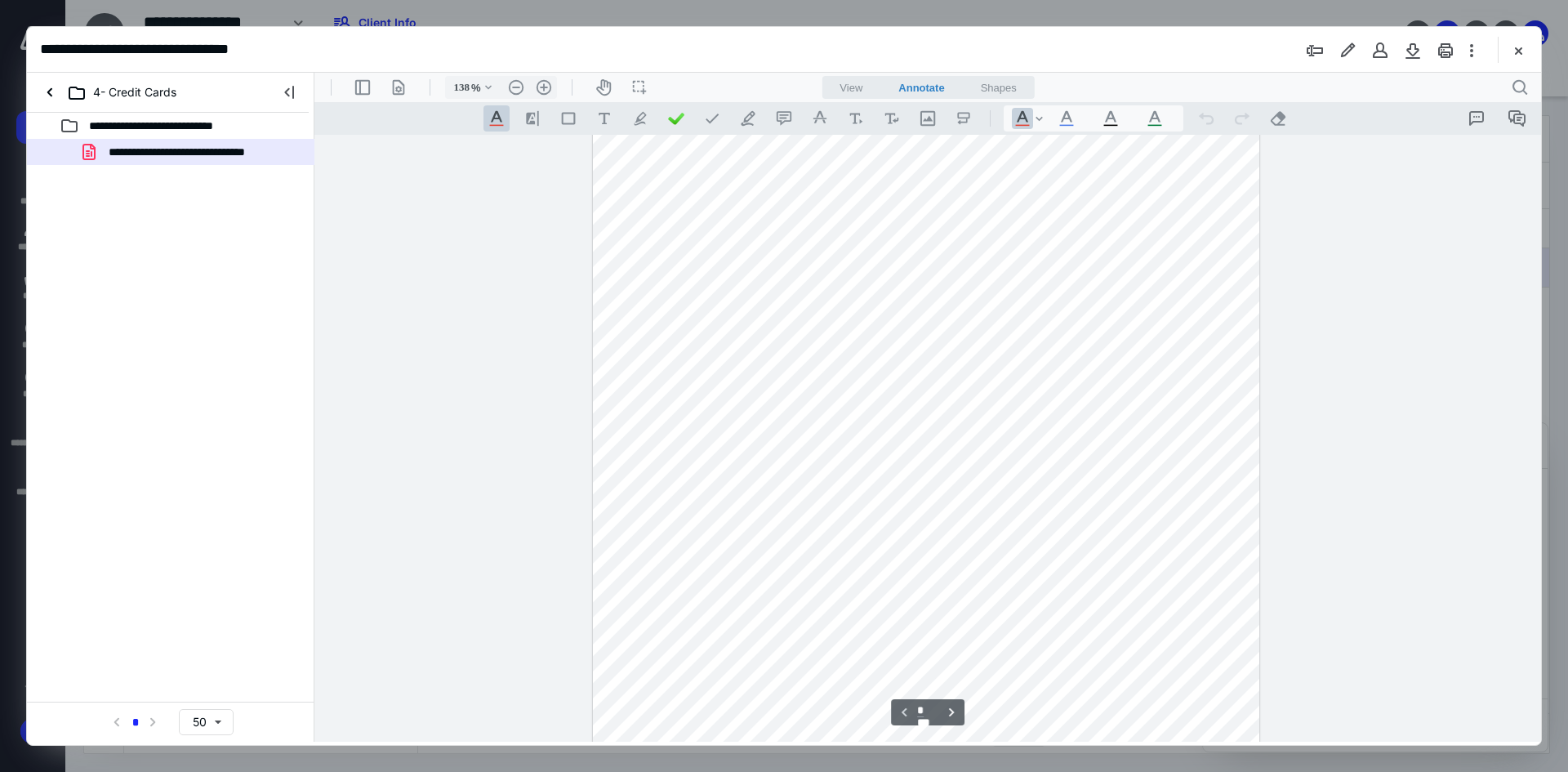 scroll, scrollTop: 0, scrollLeft: 0, axis: both 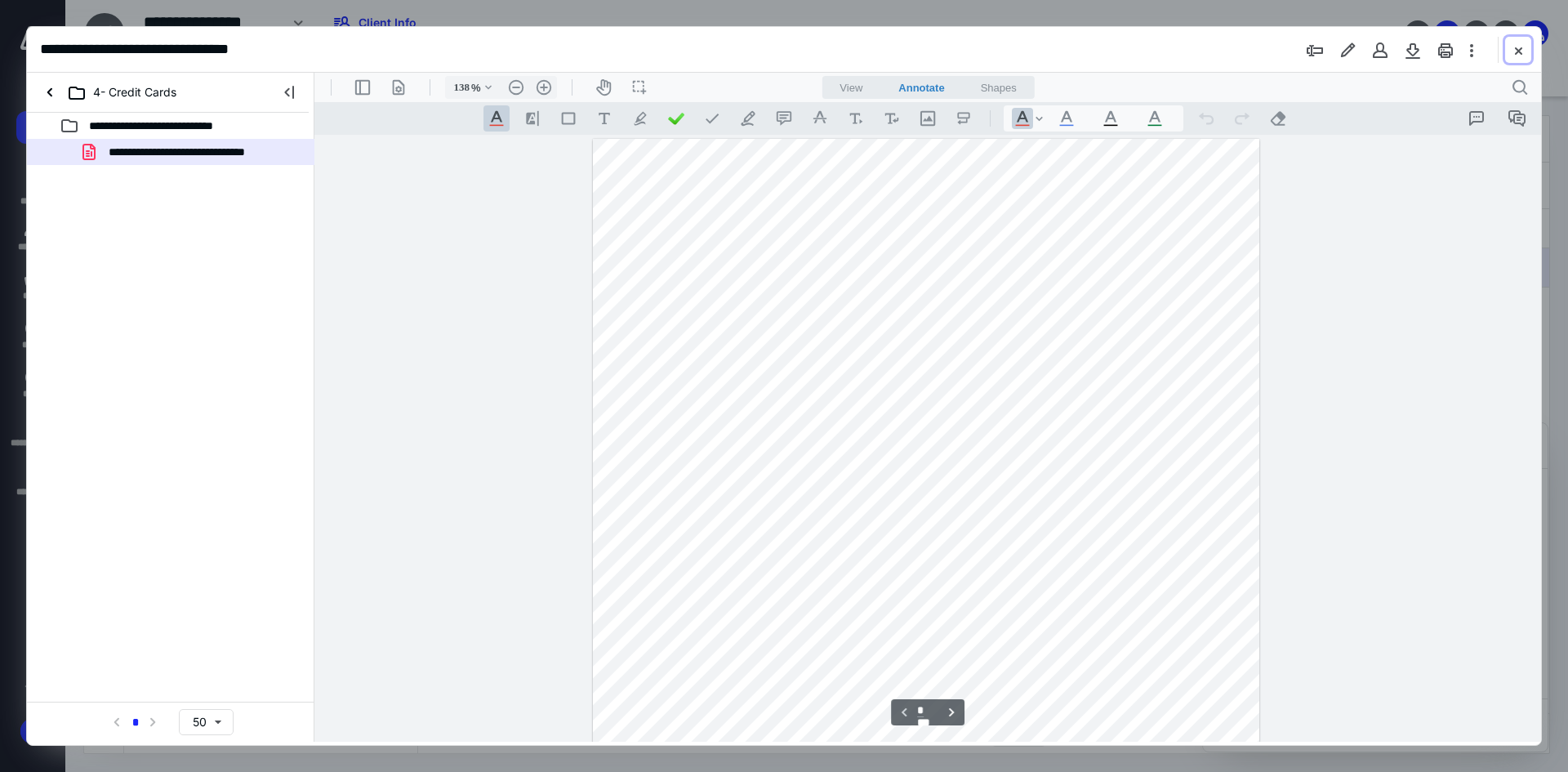 drag, startPoint x: 1508, startPoint y: 47, endPoint x: 1231, endPoint y: 107, distance: 283.4237 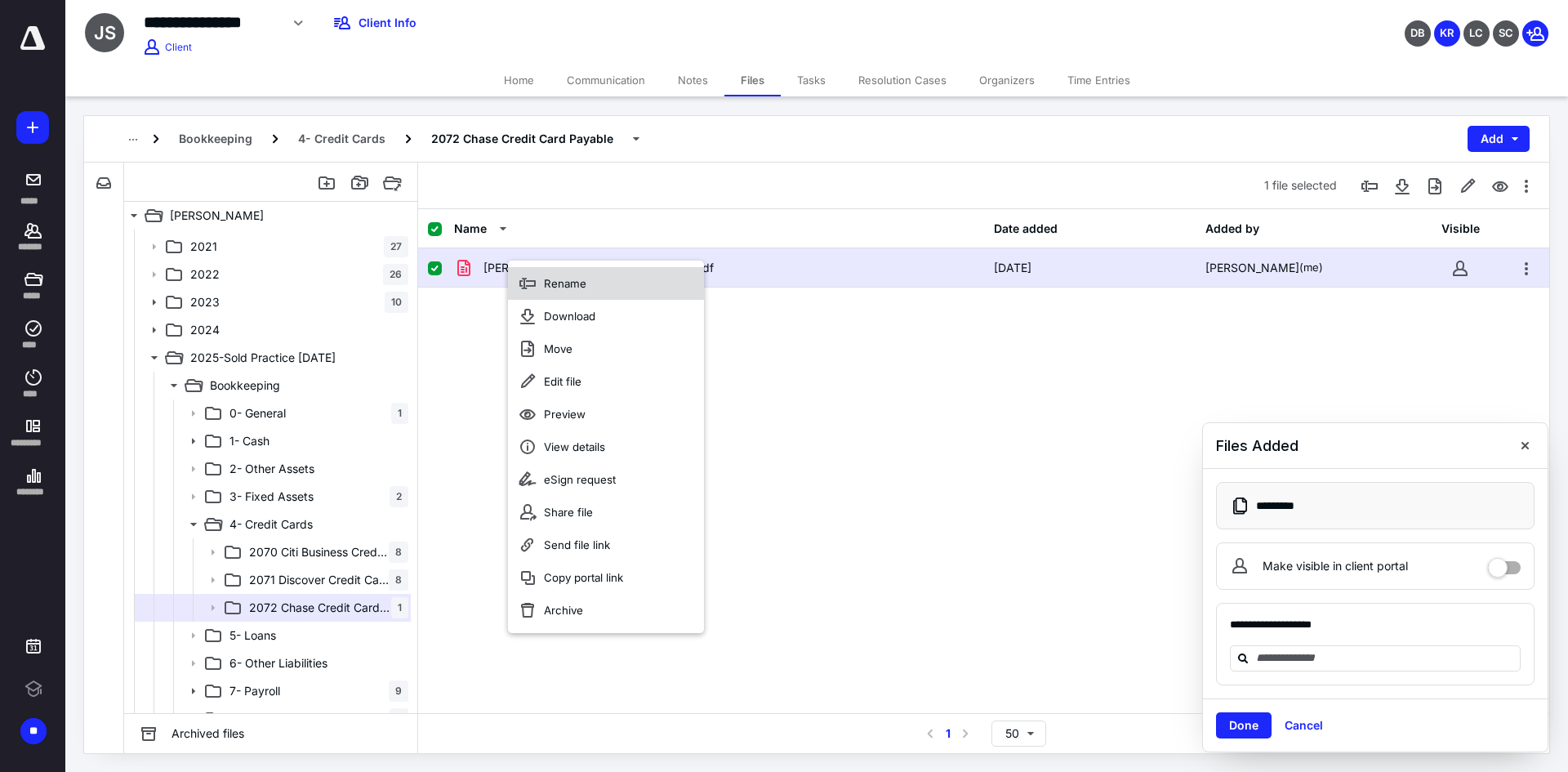 click on "Rename" at bounding box center (606, 283) 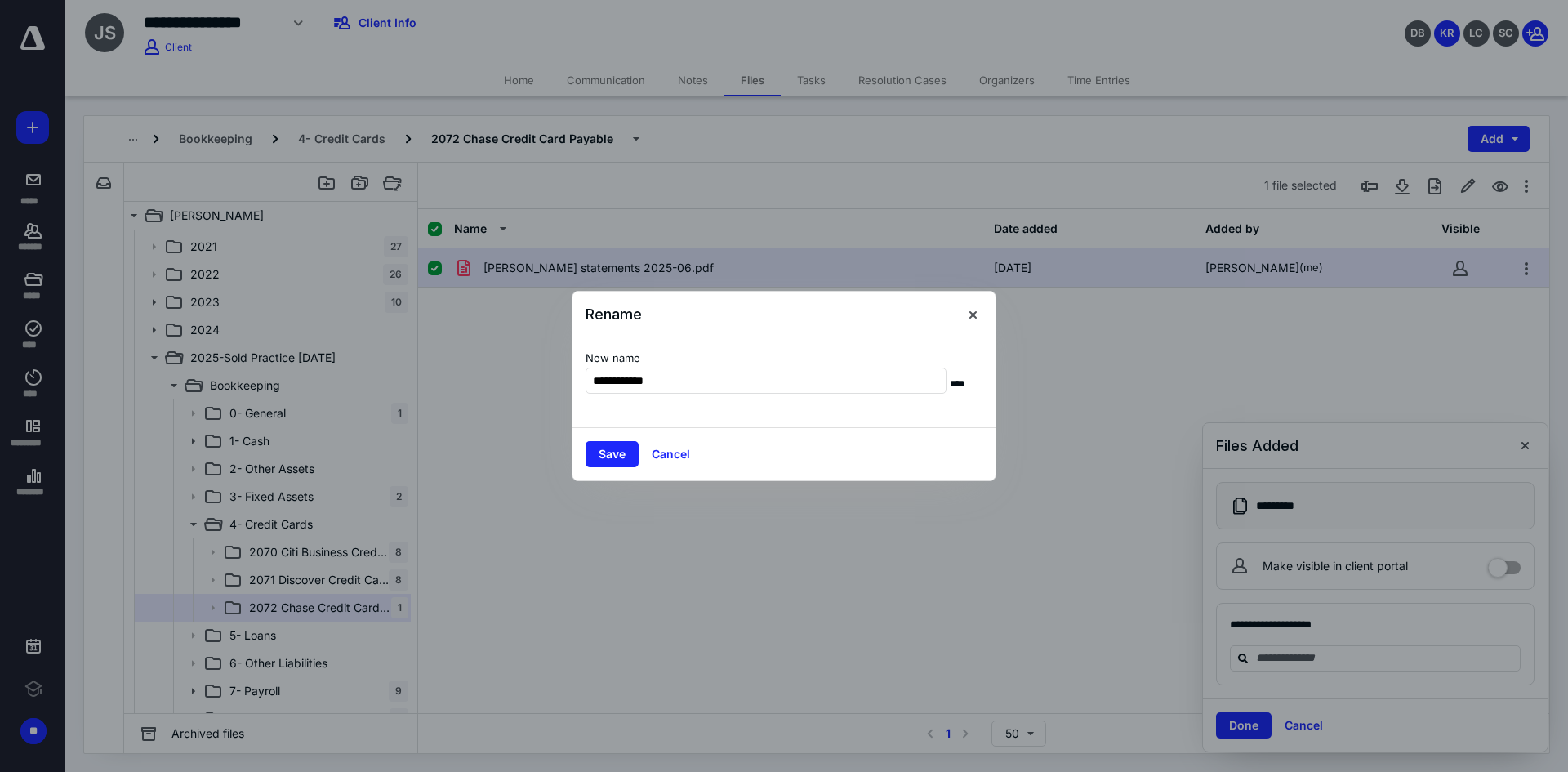 type on "**********" 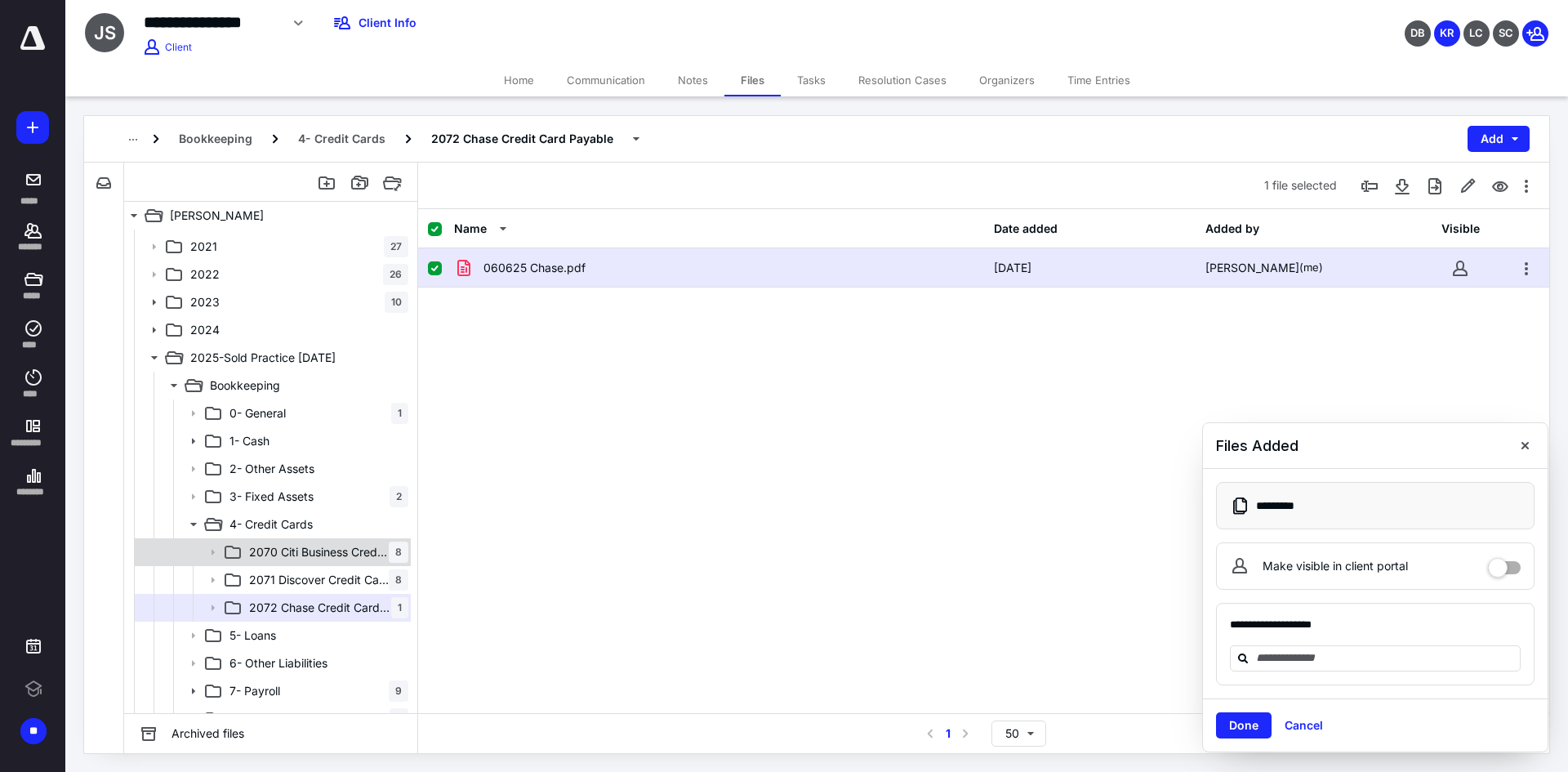 click on "2070 Citi Business Credit Card Payable" at bounding box center (318, 552) 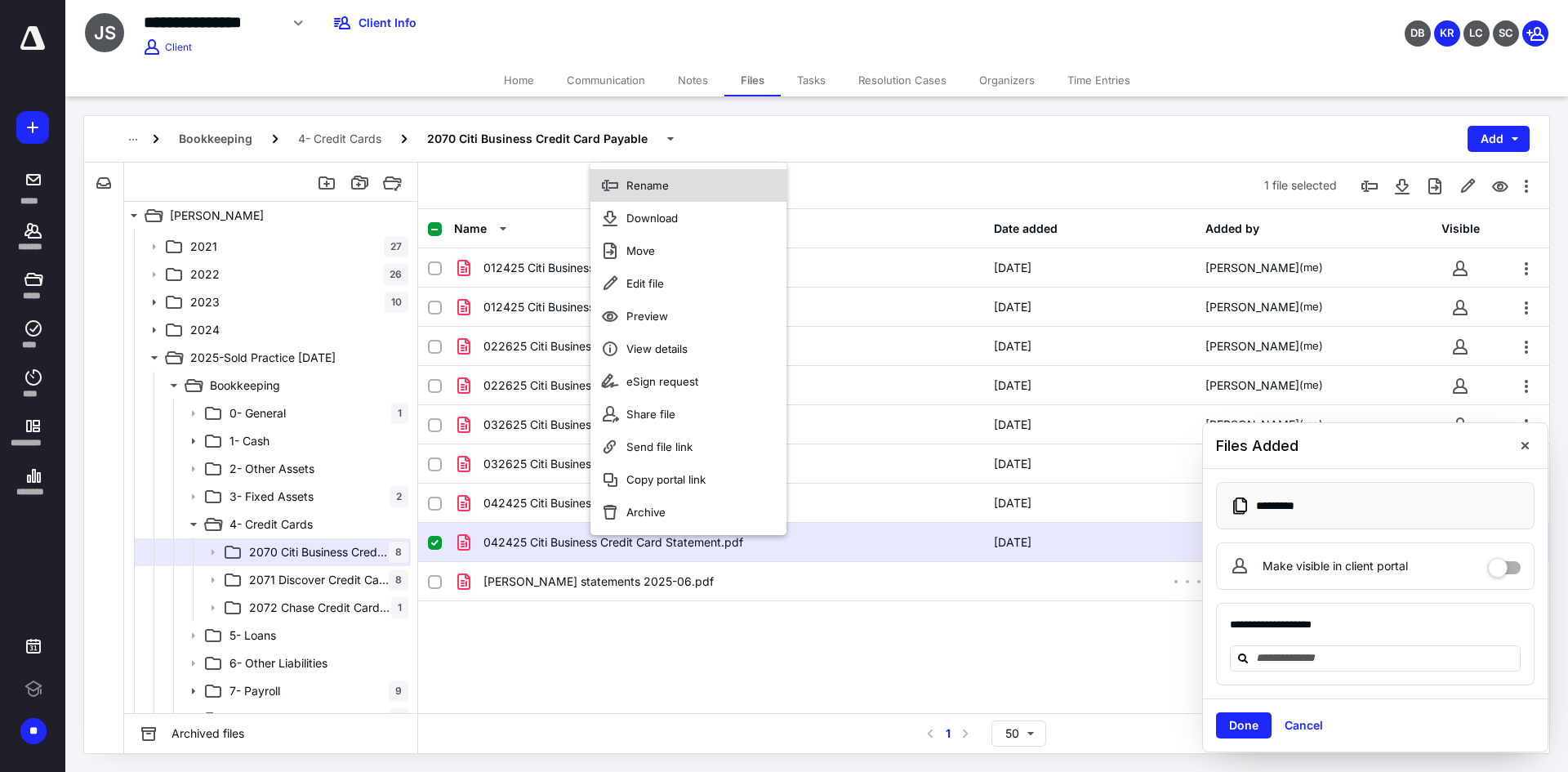 click on "Rename" at bounding box center (648, 185) 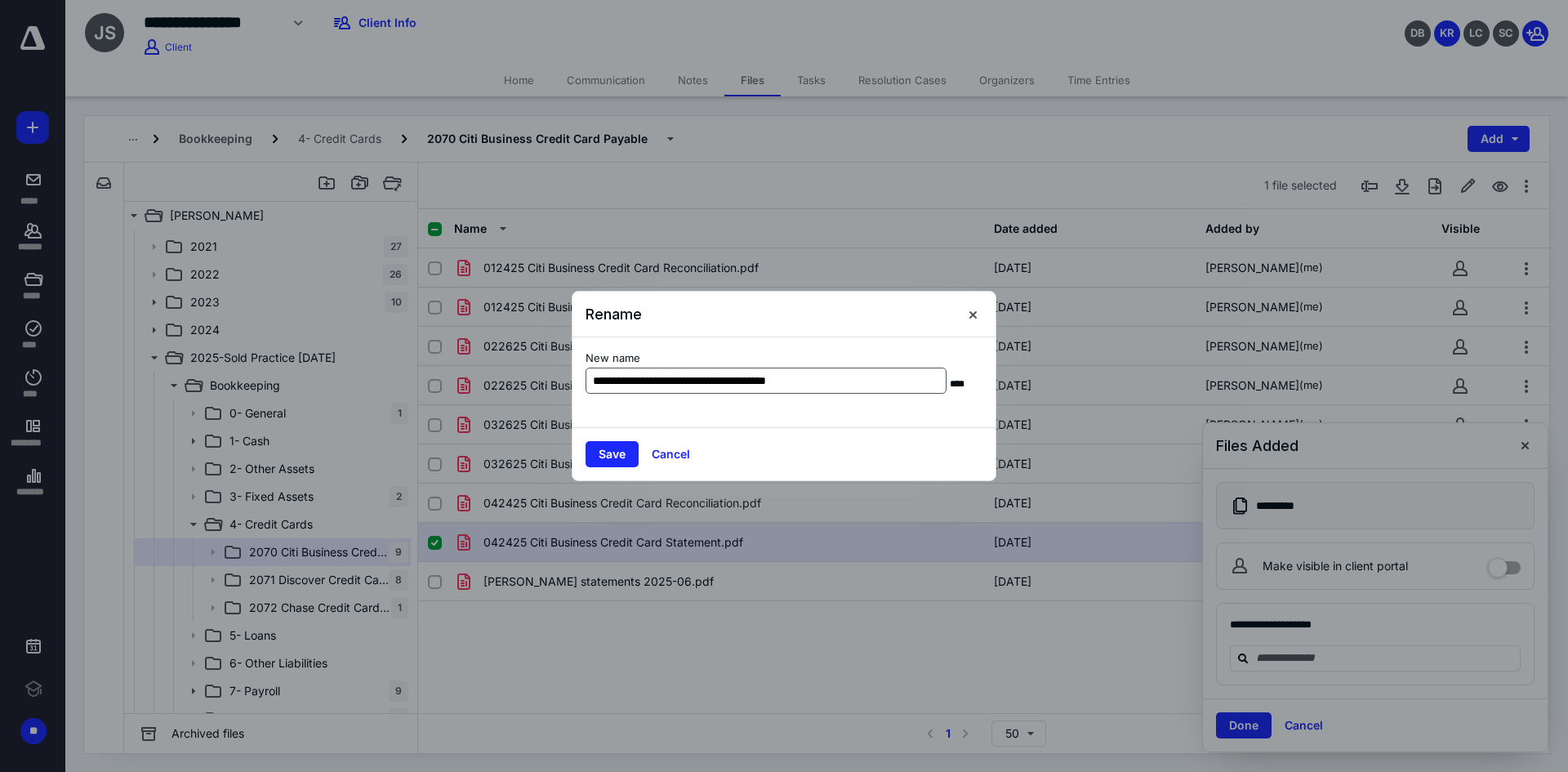 click on "**********" at bounding box center [766, 381] 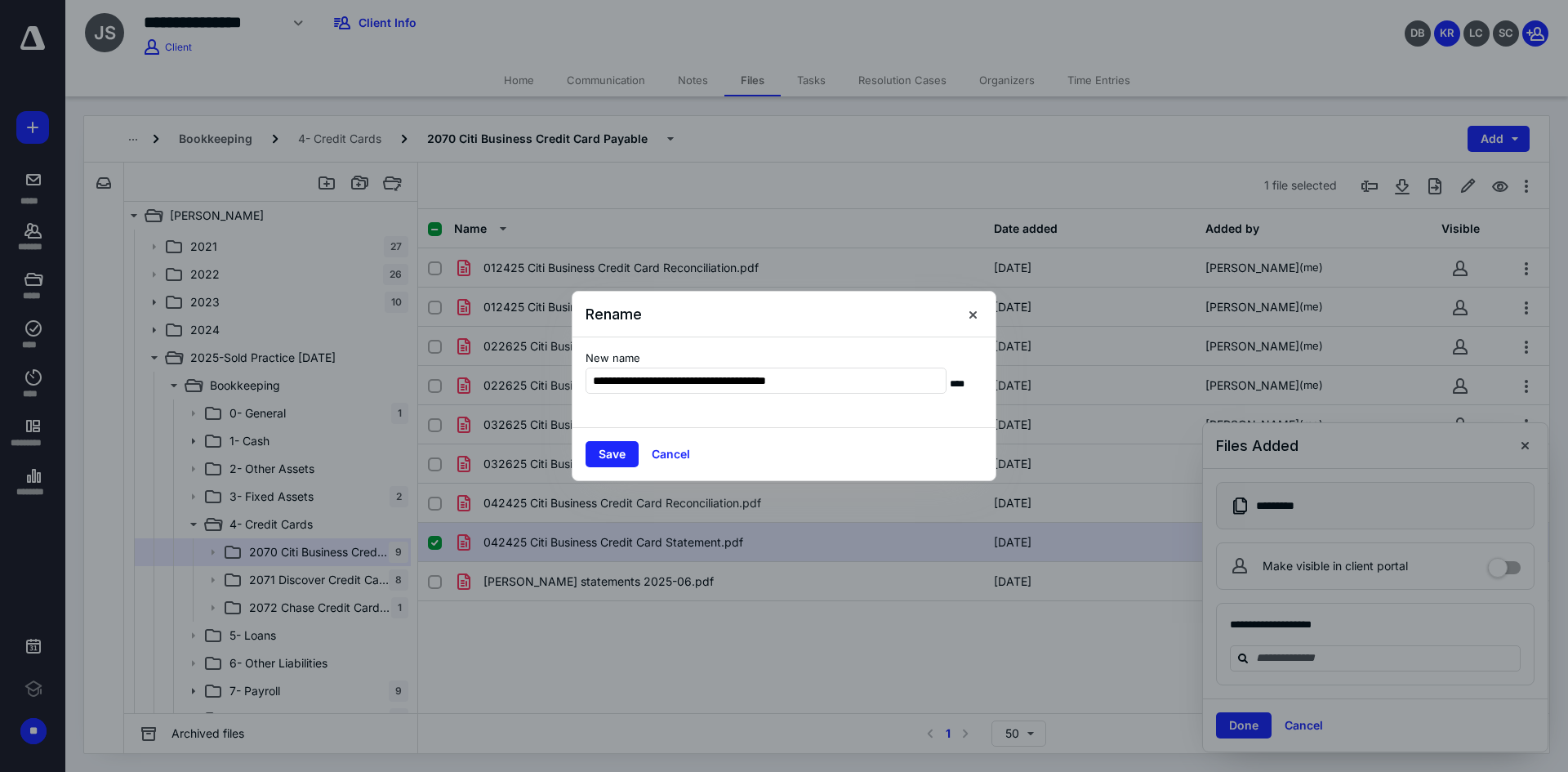 drag, startPoint x: 635, startPoint y: 380, endPoint x: 991, endPoint y: 363, distance: 356.4057 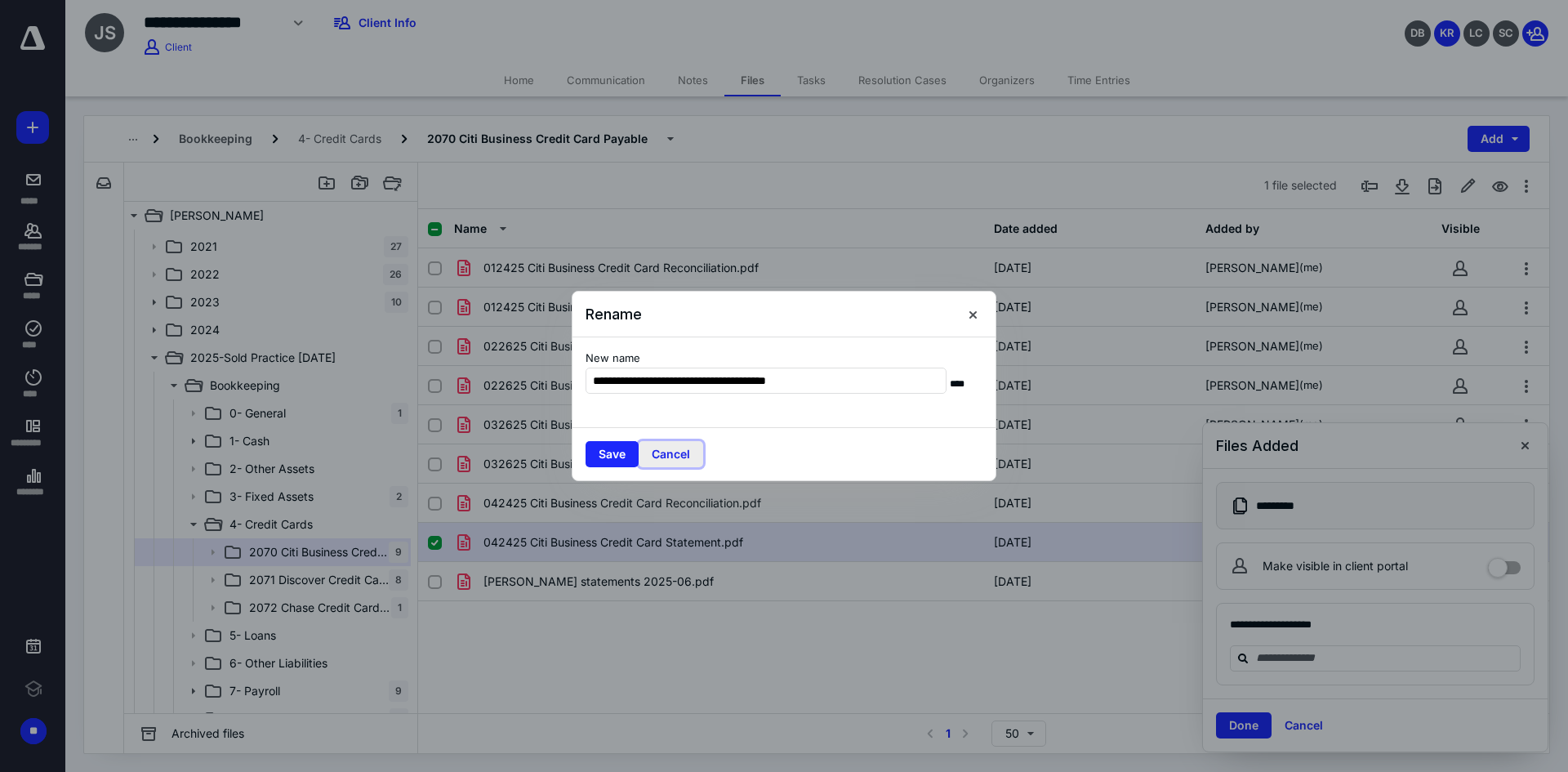 click on "Cancel" at bounding box center (670, 454) 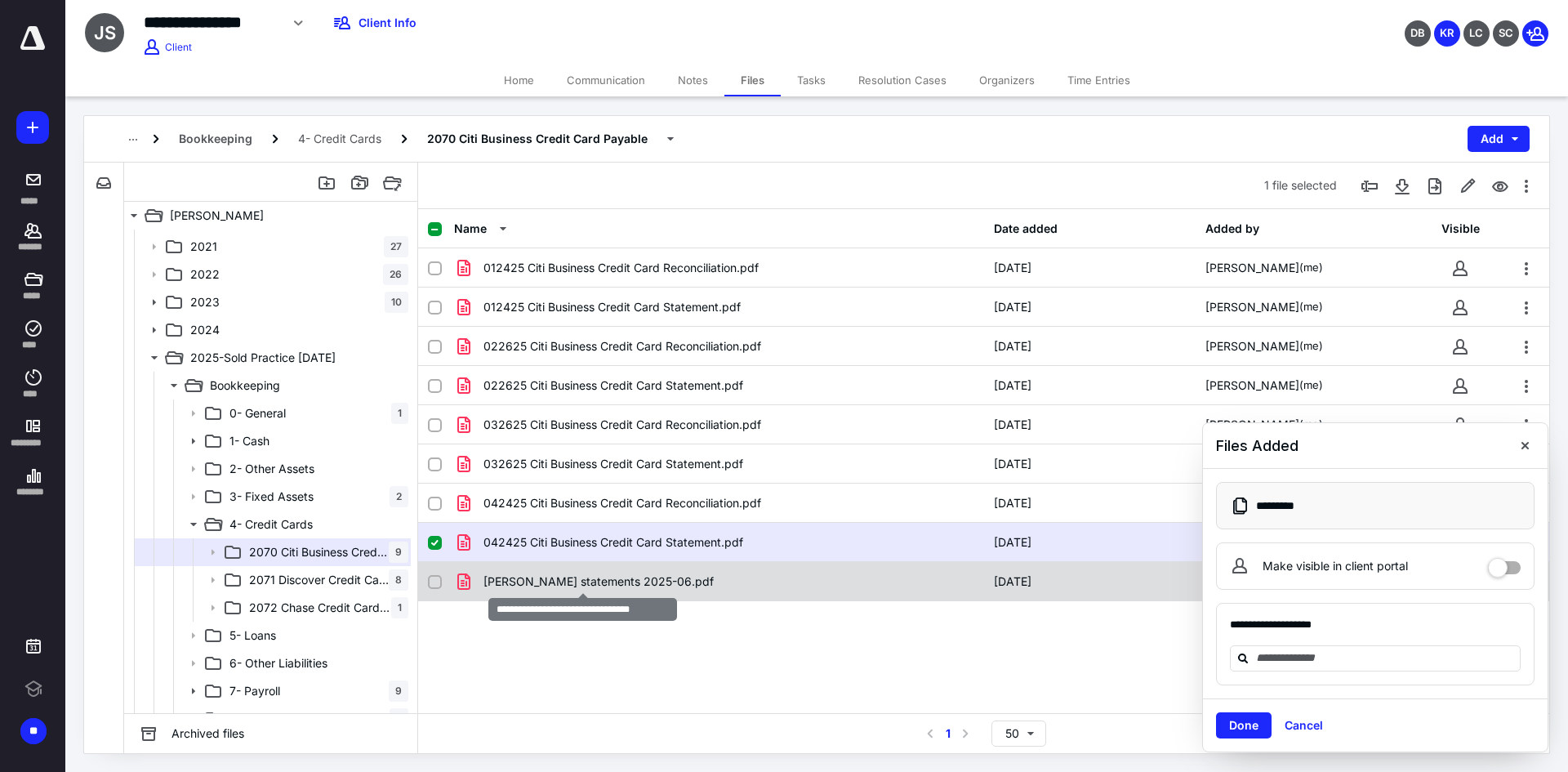 checkbox on "false" 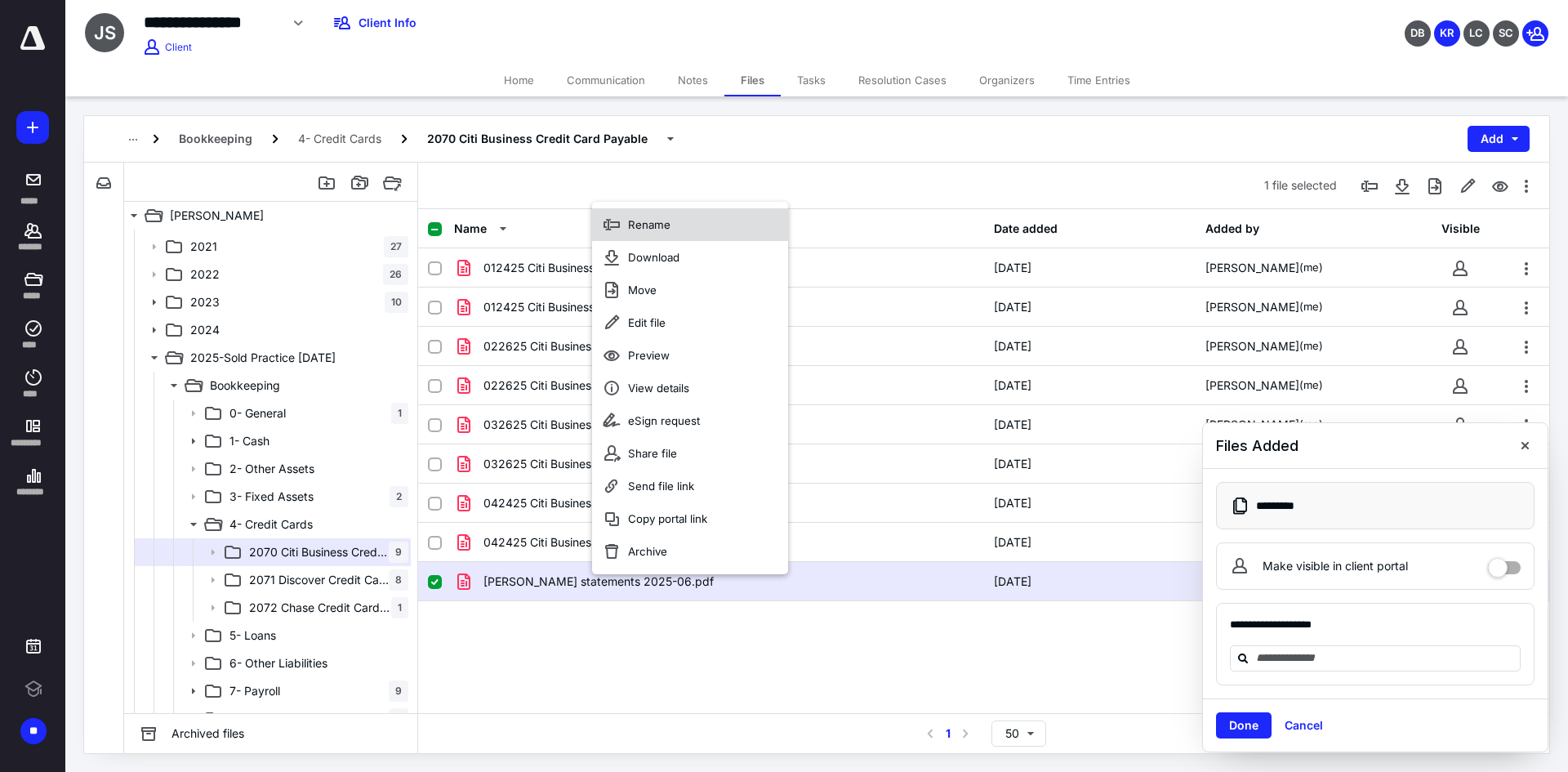 click on "Rename" at bounding box center [690, 225] 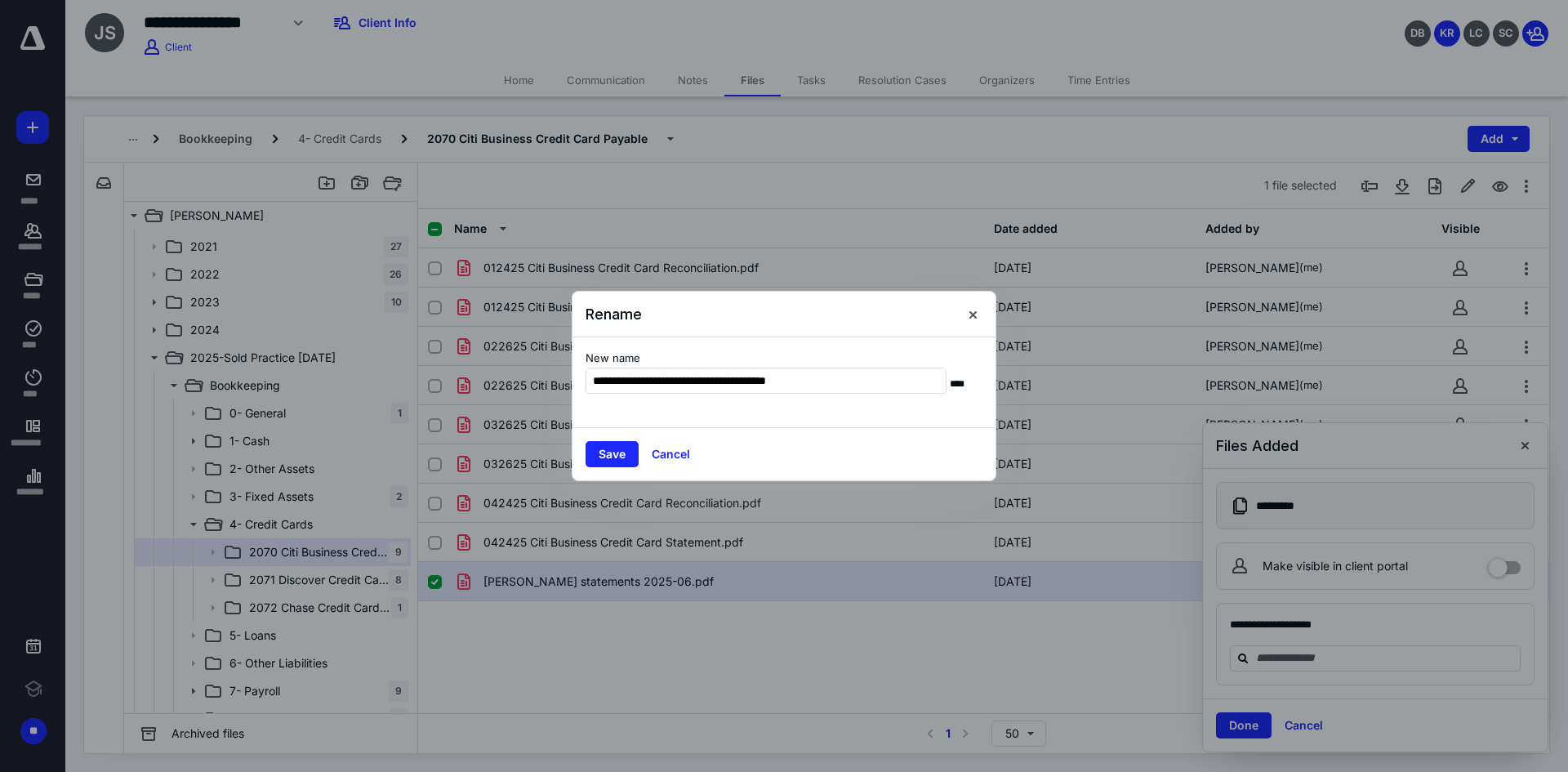 type on "**********" 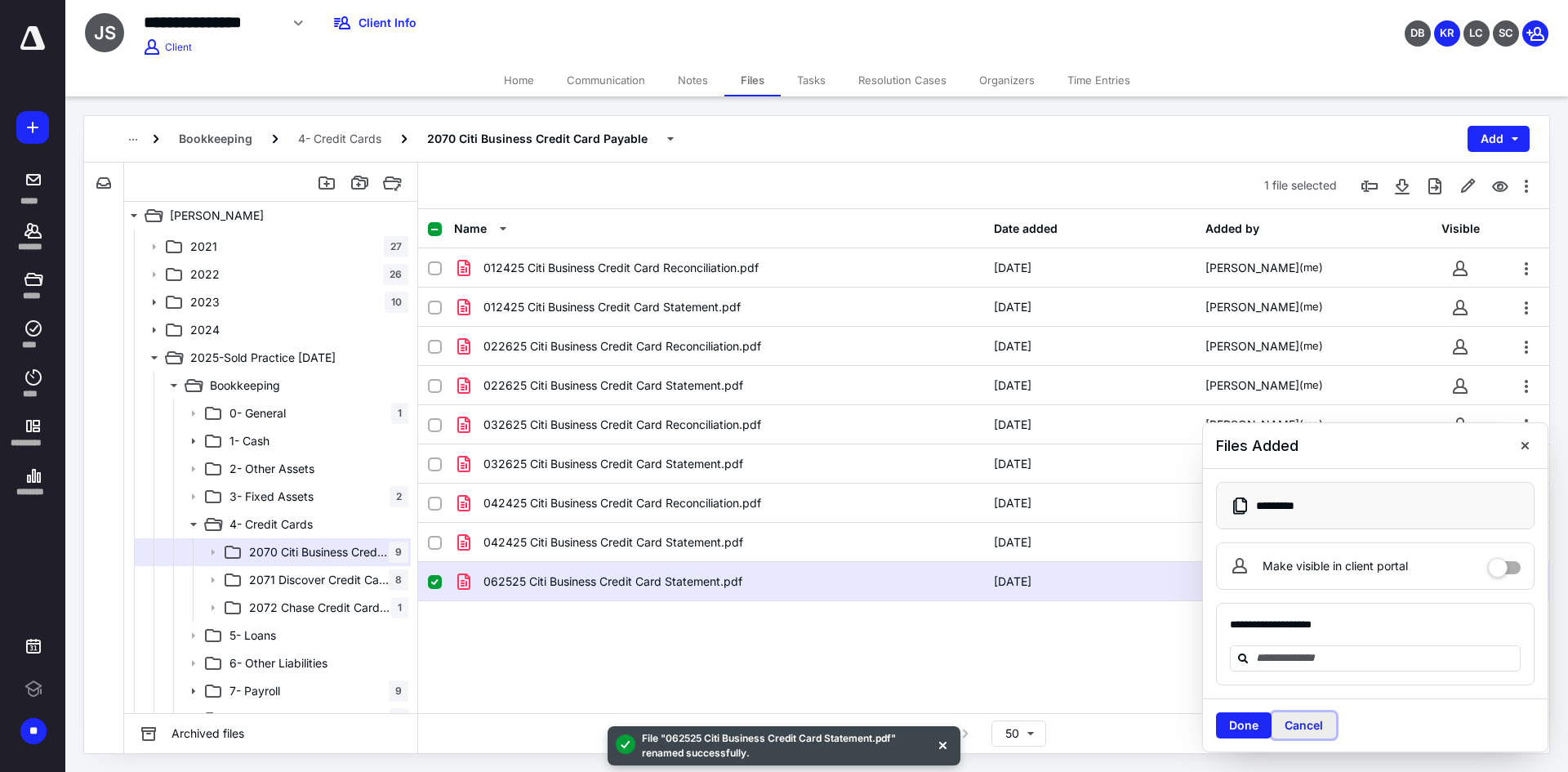 click on "Cancel" at bounding box center (1303, 725) 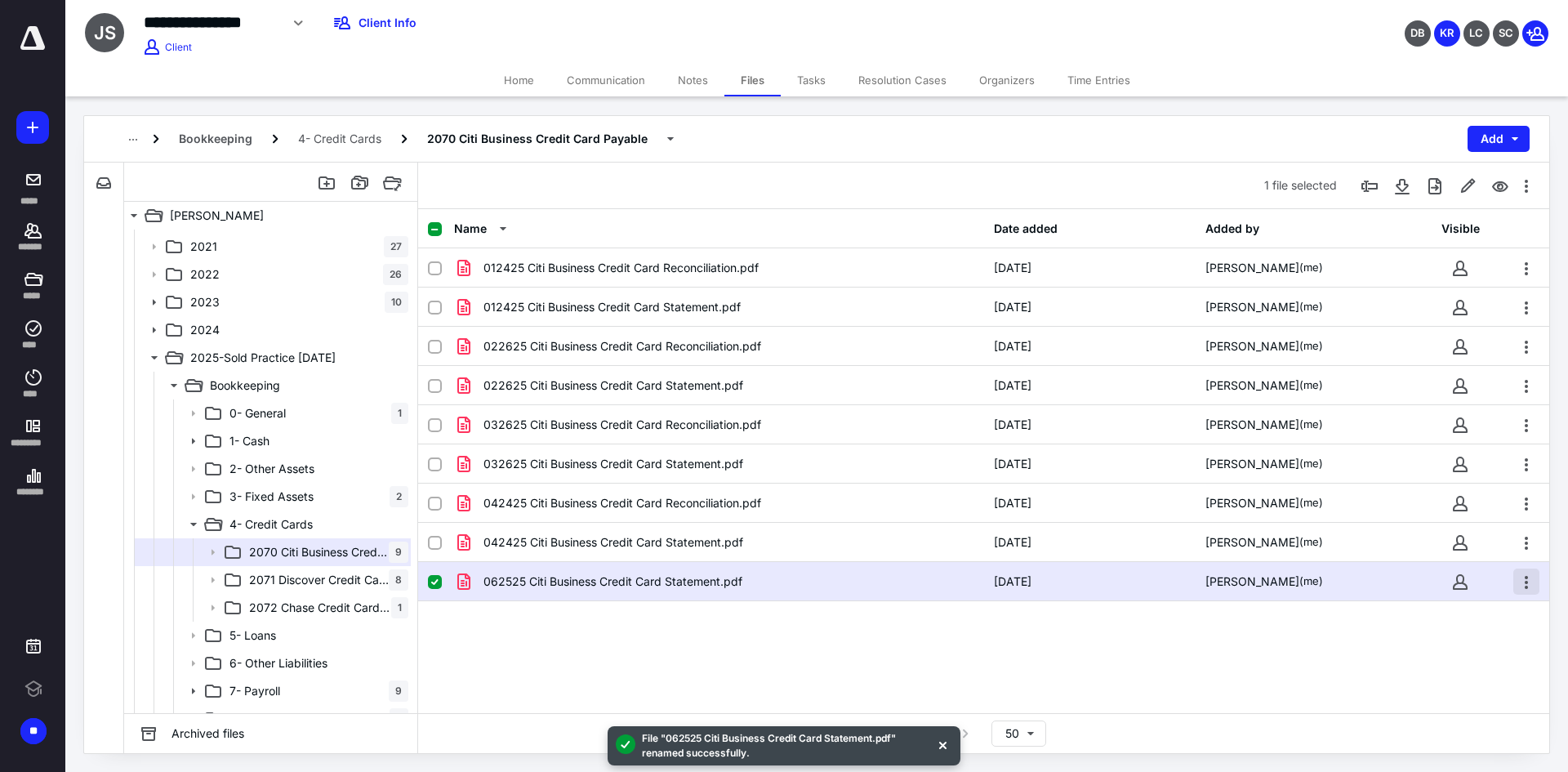 click at bounding box center (1526, 582) 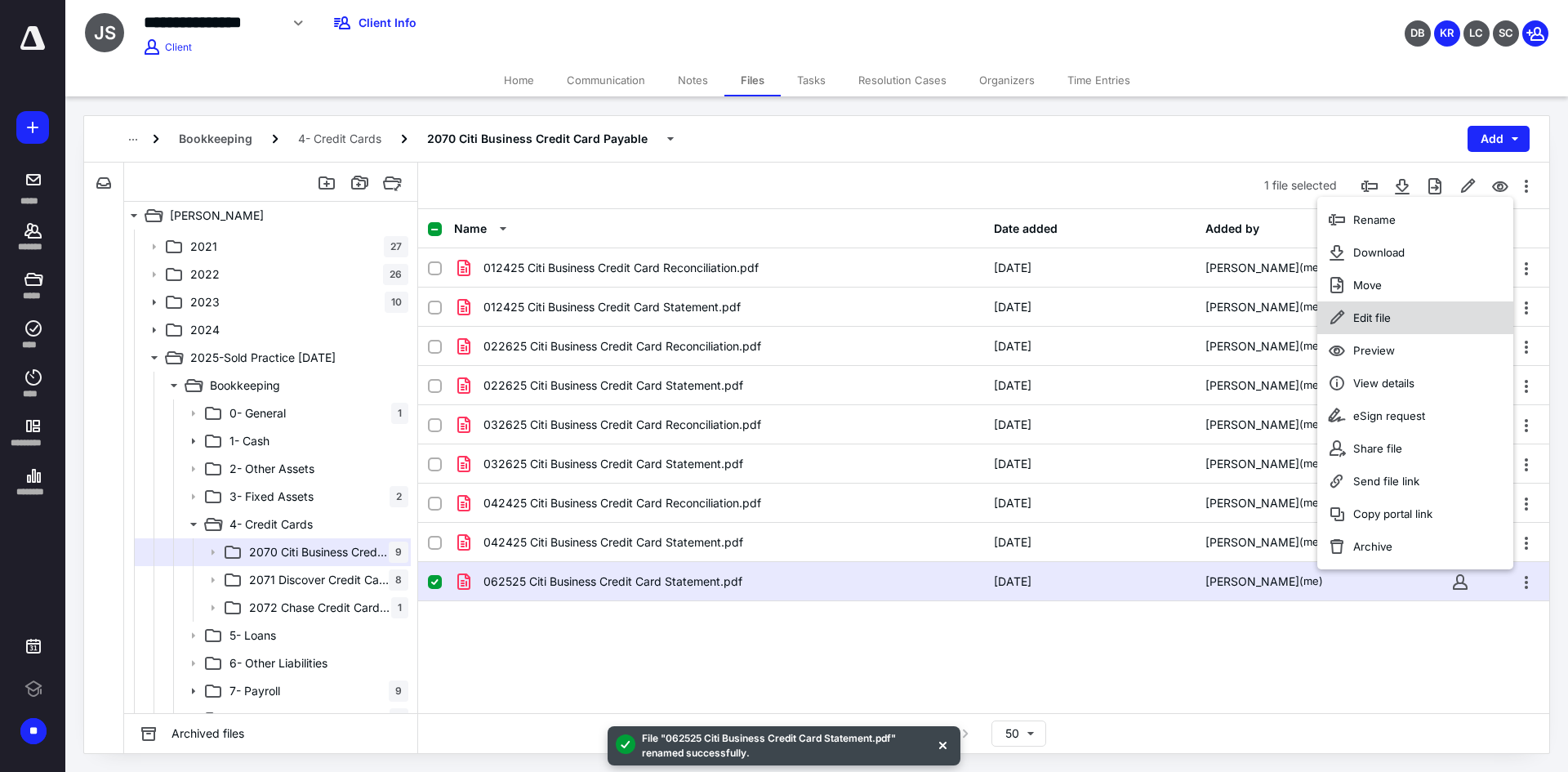click on "Edit file" at bounding box center [1415, 318] 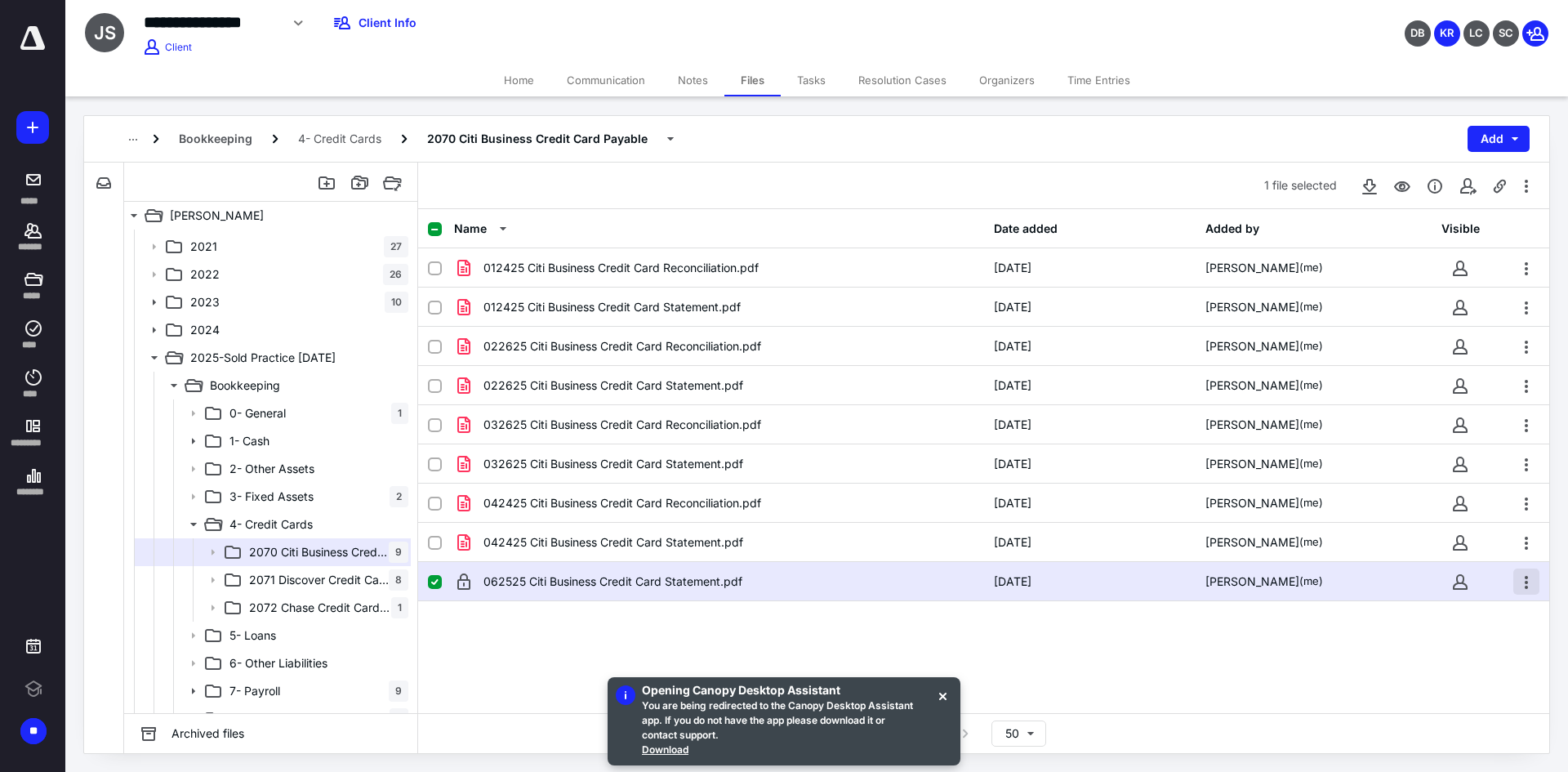 click at bounding box center (1526, 582) 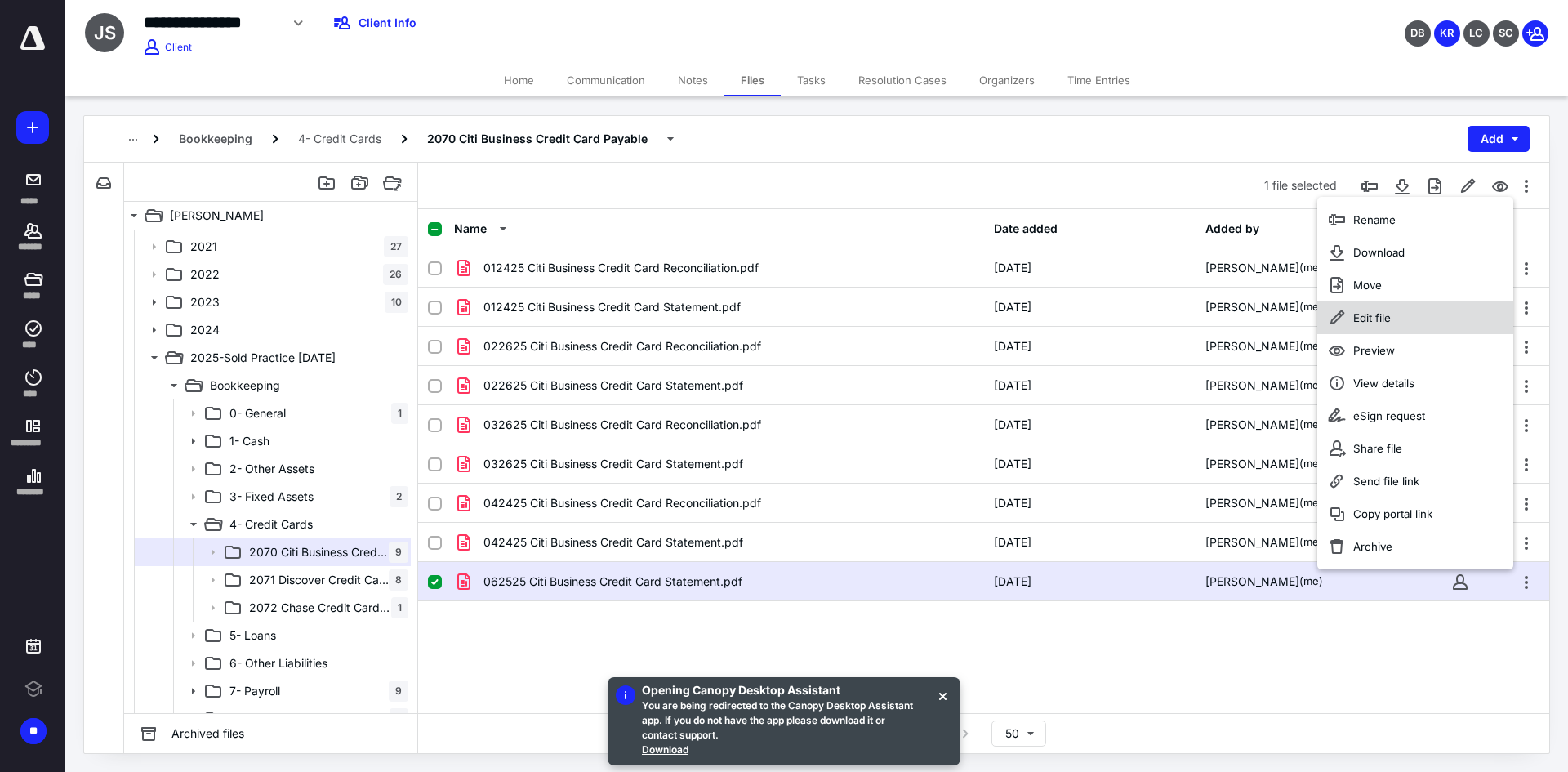 click on "Edit file" at bounding box center [1415, 318] 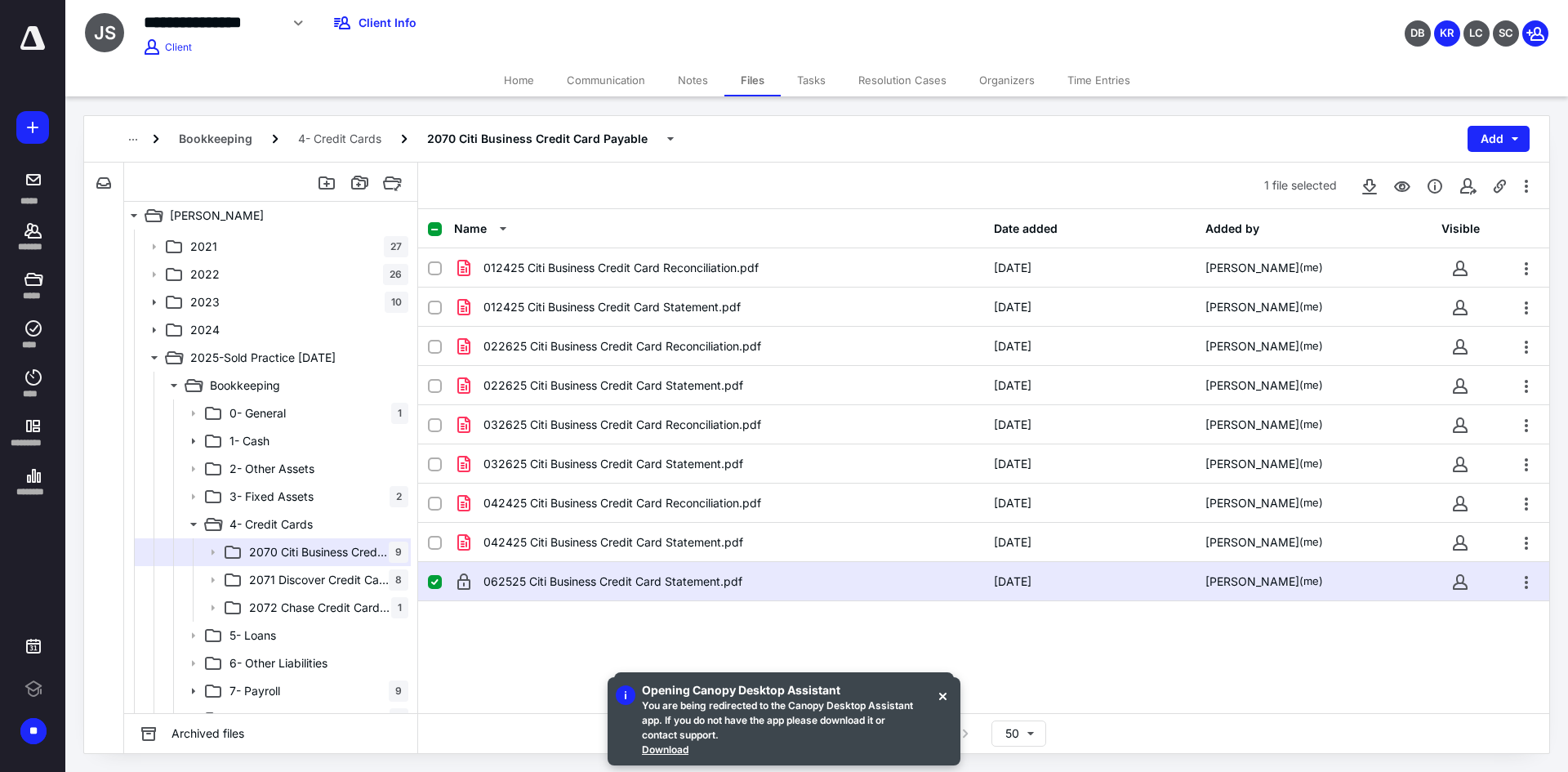 drag, startPoint x: 335, startPoint y: 573, endPoint x: 492, endPoint y: 561, distance: 157.45793 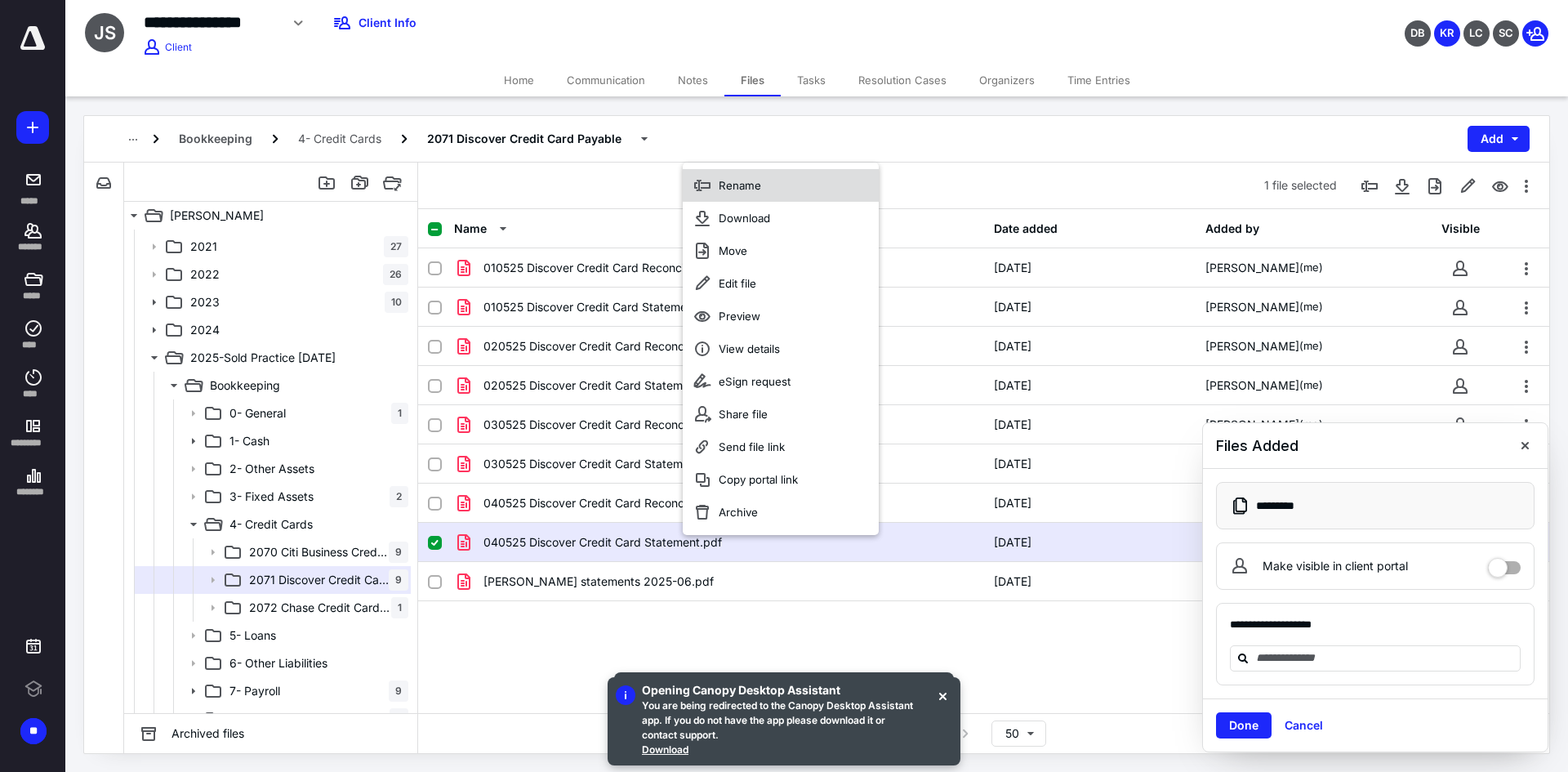 click on "Rename" at bounding box center [781, 185] 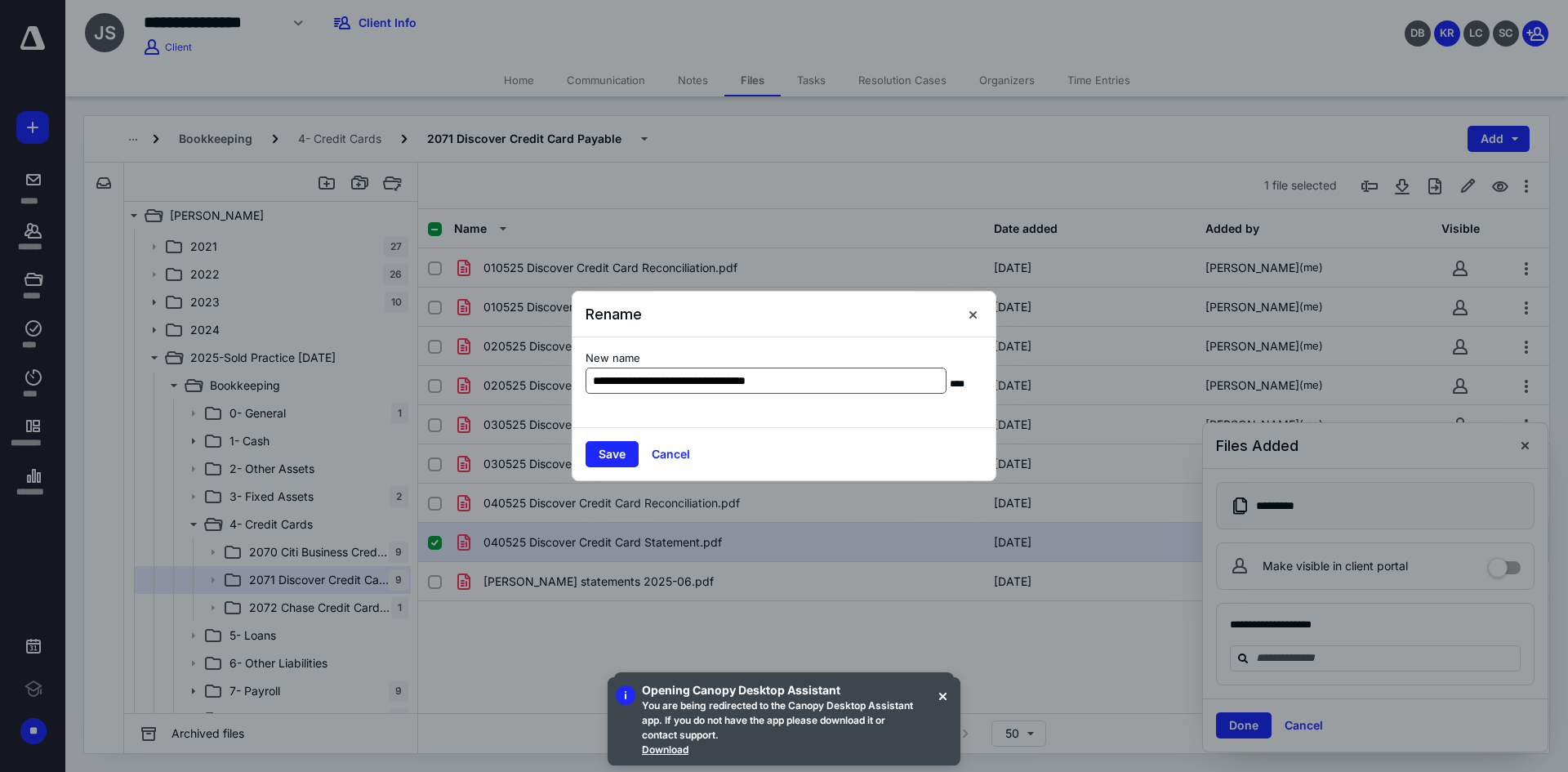 click on "**********" at bounding box center [766, 381] 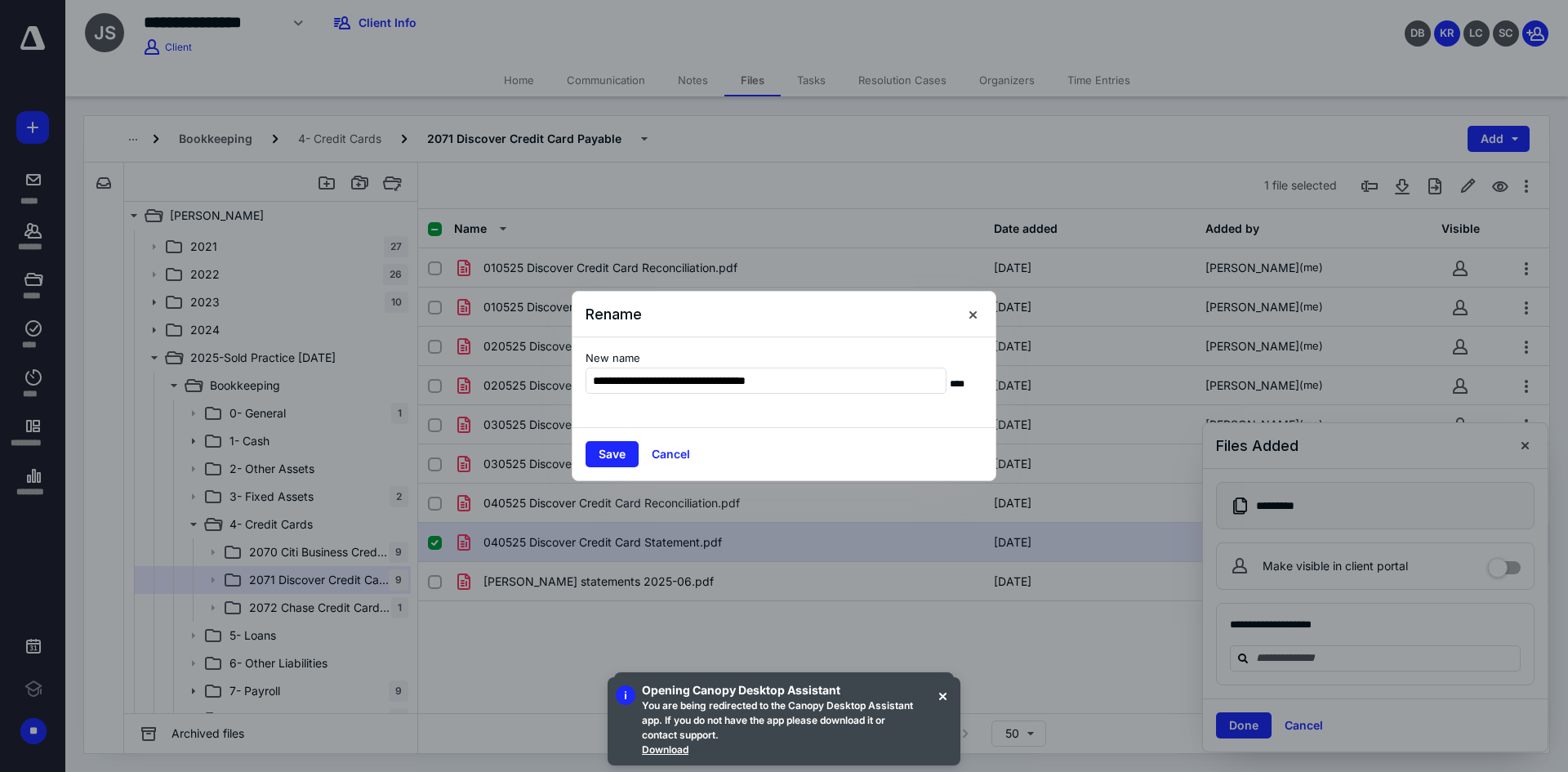 drag, startPoint x: 635, startPoint y: 378, endPoint x: 956, endPoint y: 389, distance: 321.1884 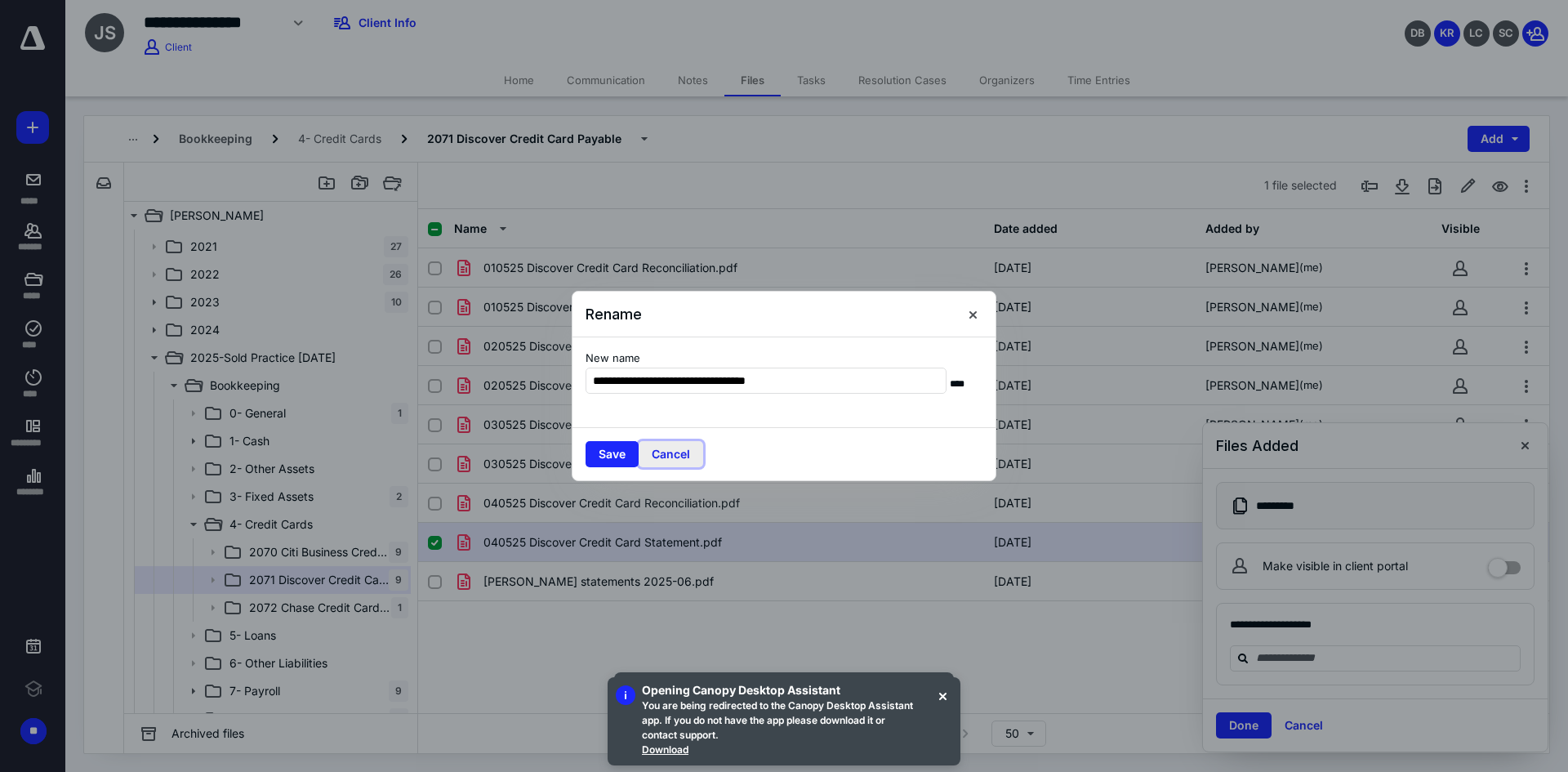 click on "Cancel" at bounding box center [670, 454] 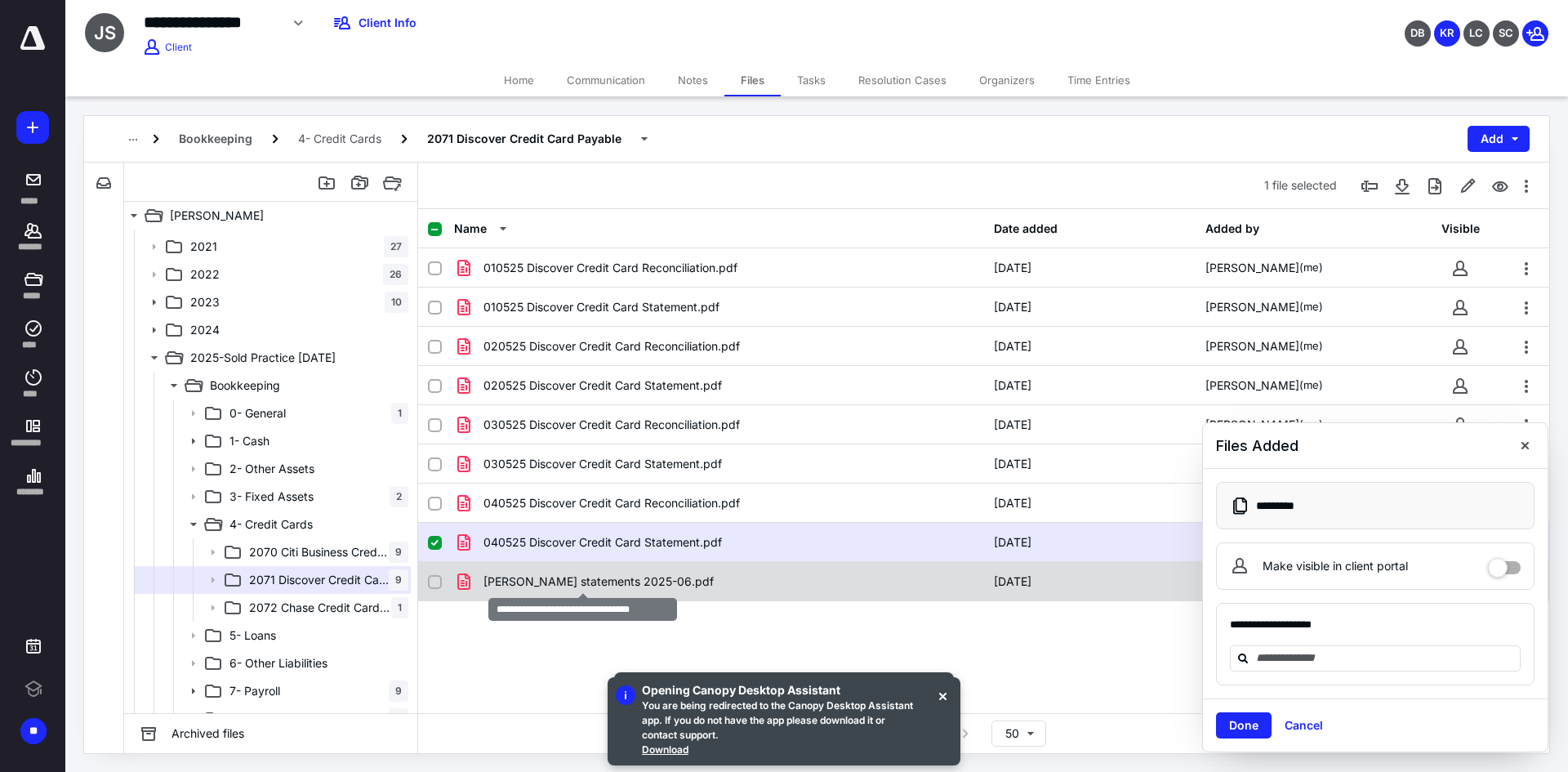 checkbox on "false" 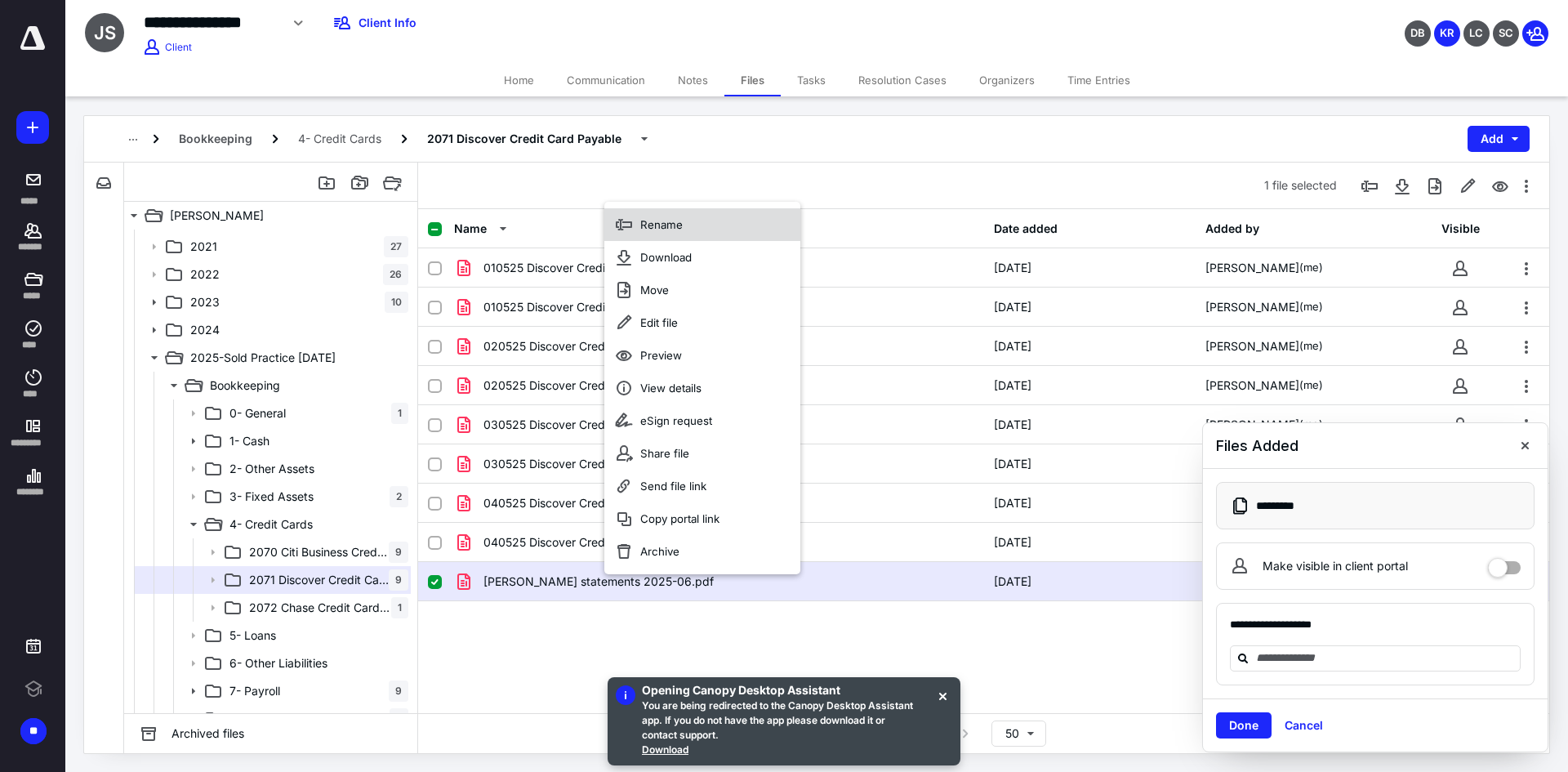 click on "Rename" at bounding box center [662, 225] 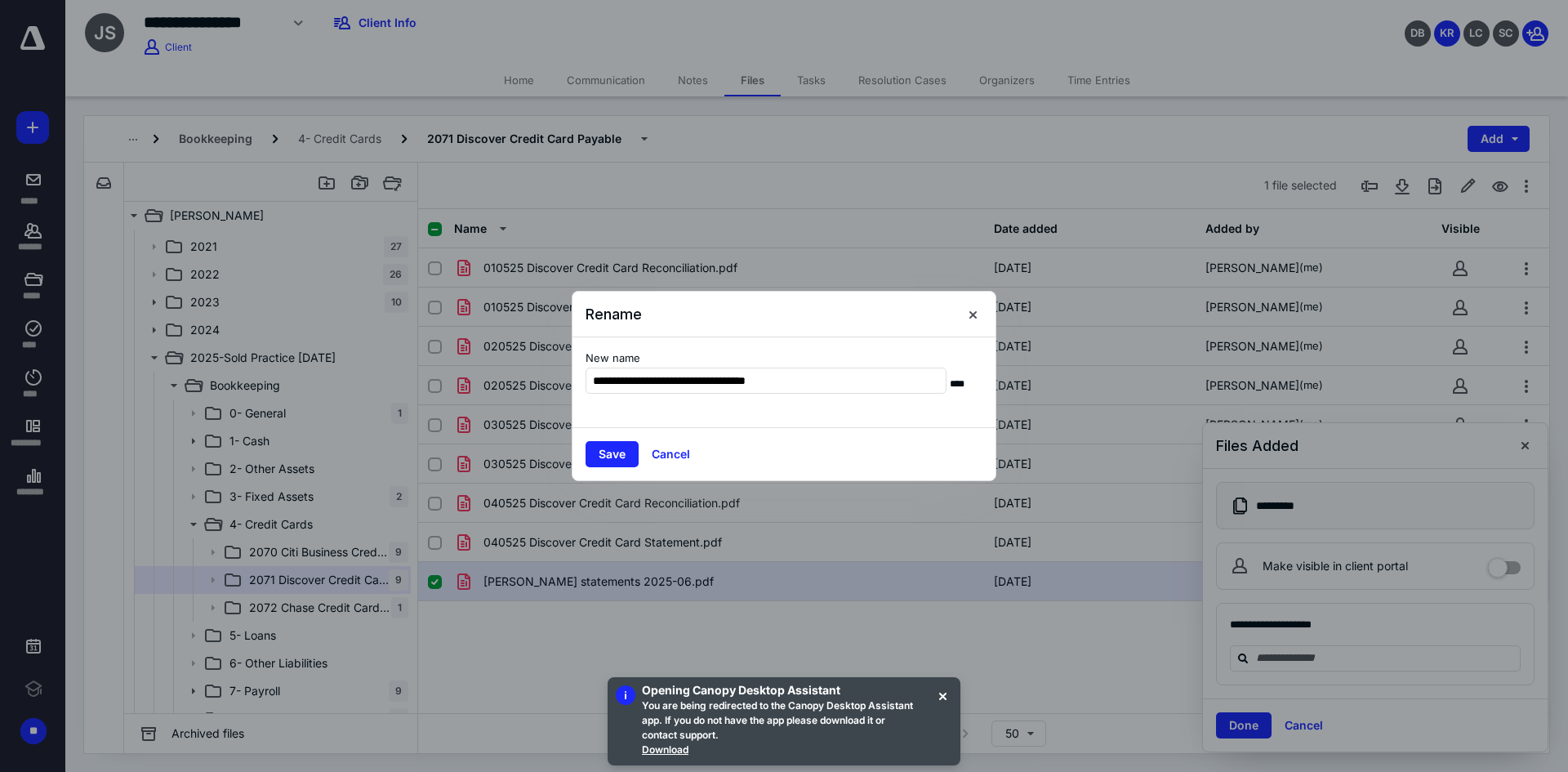 type on "**********" 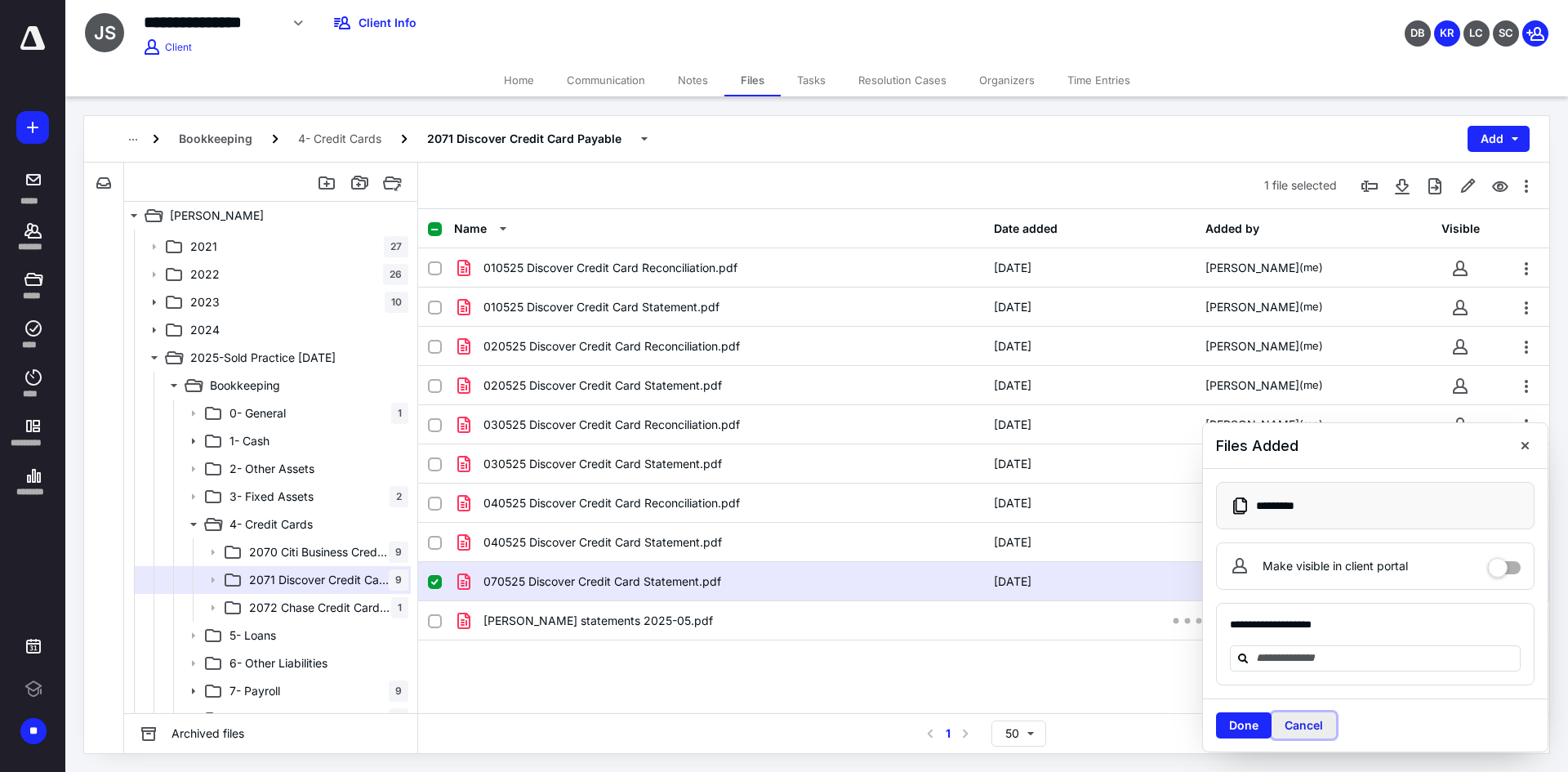 click on "Cancel" at bounding box center [1303, 725] 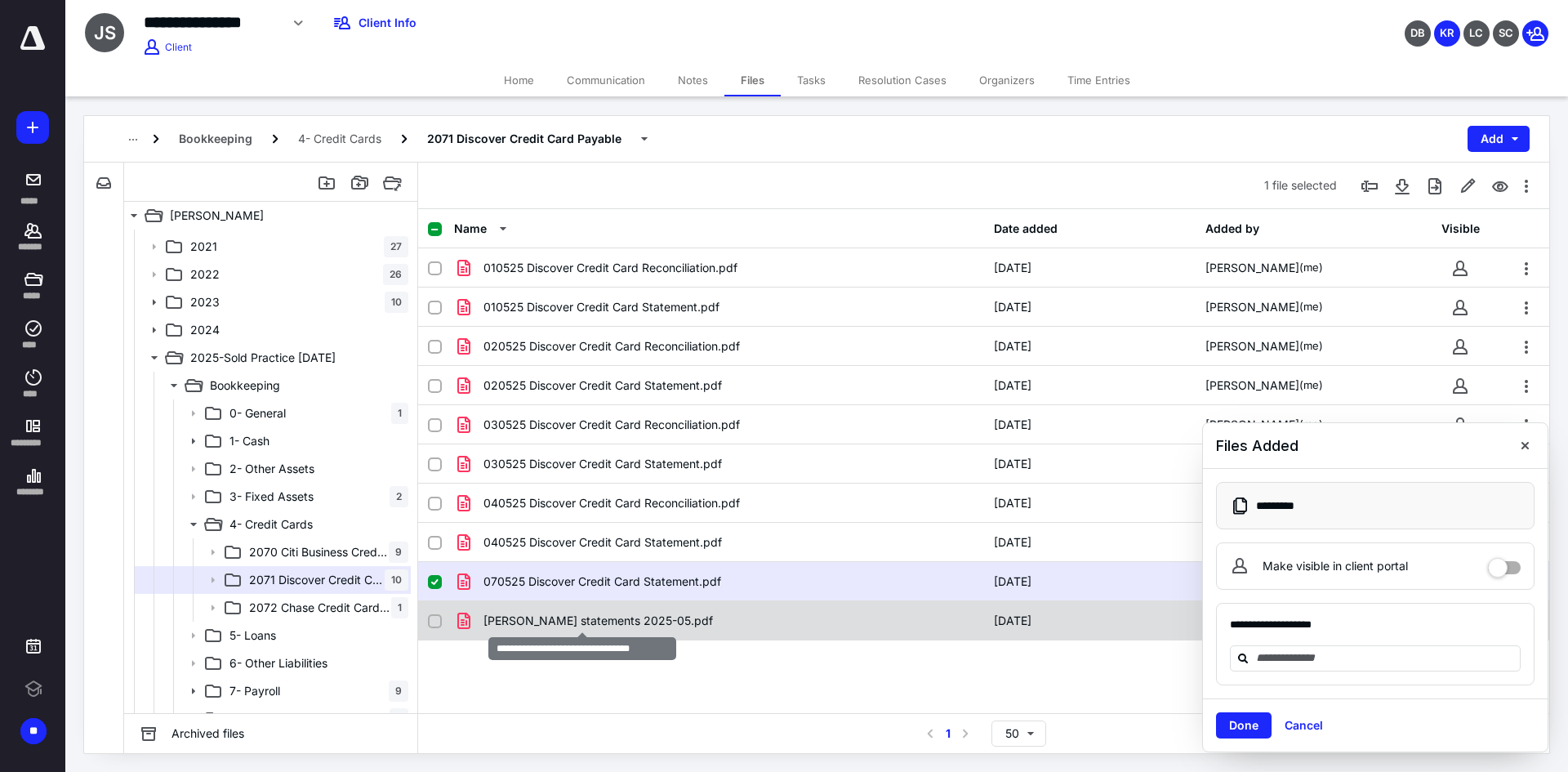 click on "[PERSON_NAME] statements 2025-05.pdf" at bounding box center [598, 621] 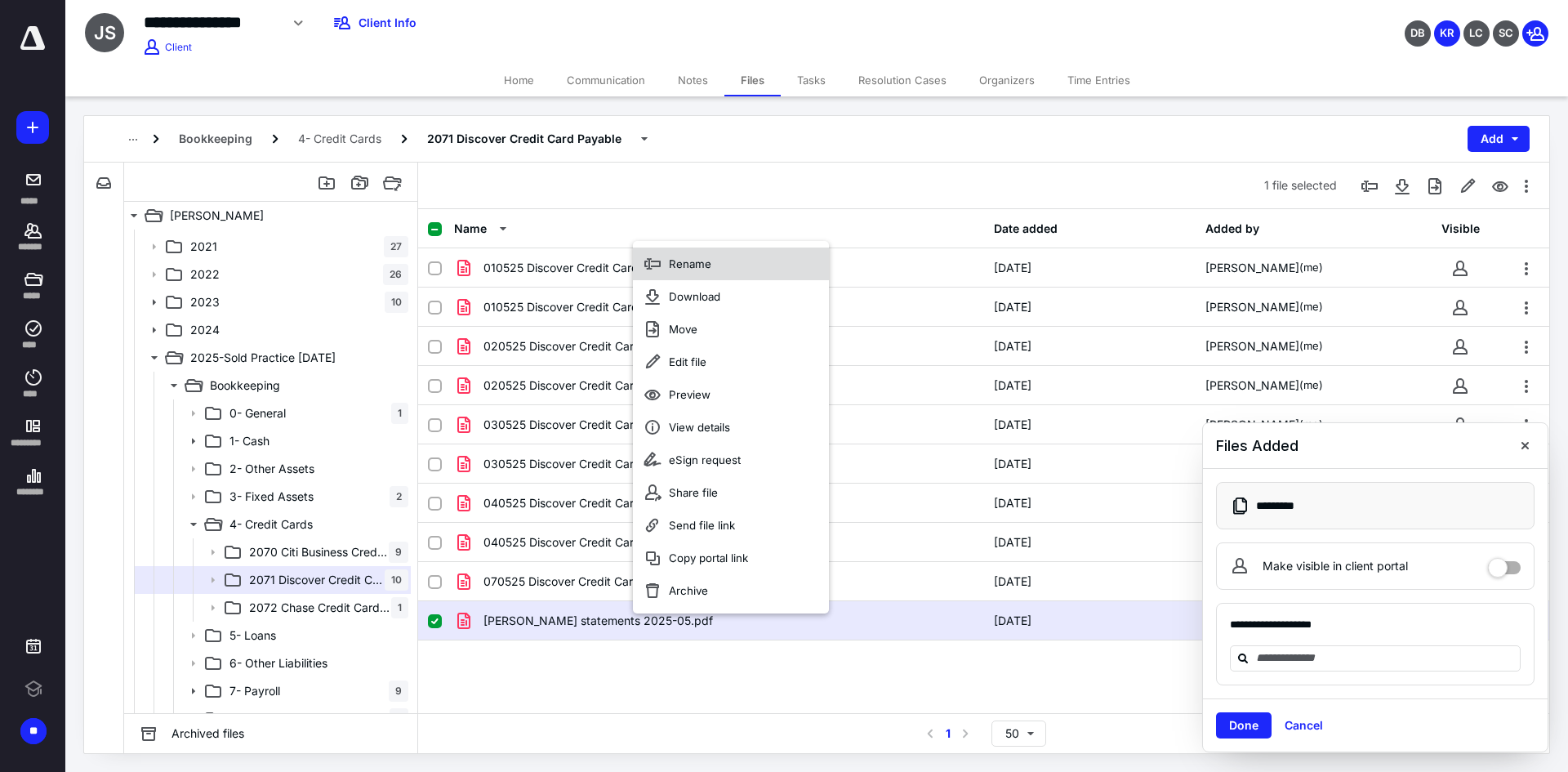 click on "Rename" at bounding box center [731, 264] 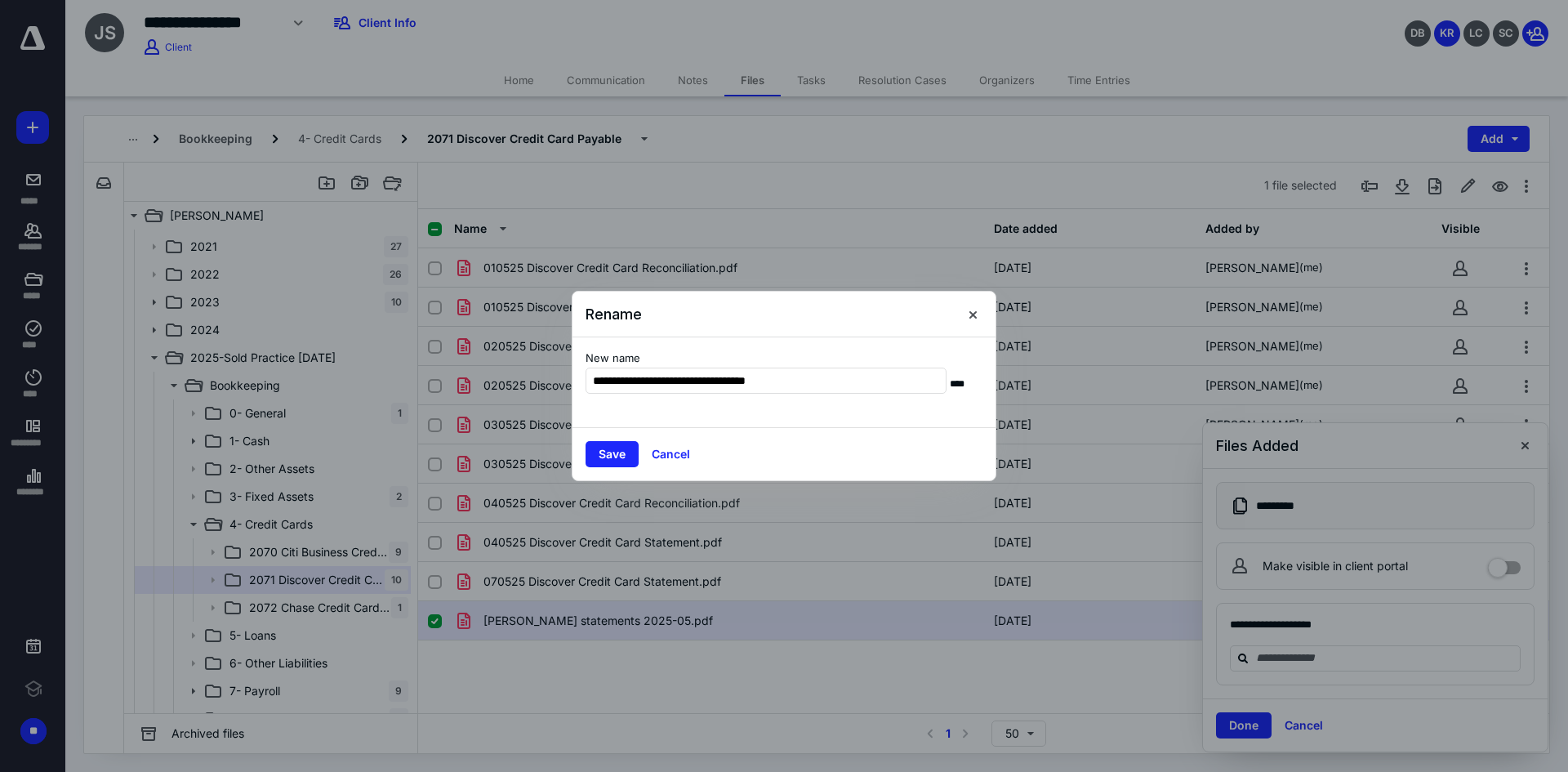 type on "**********" 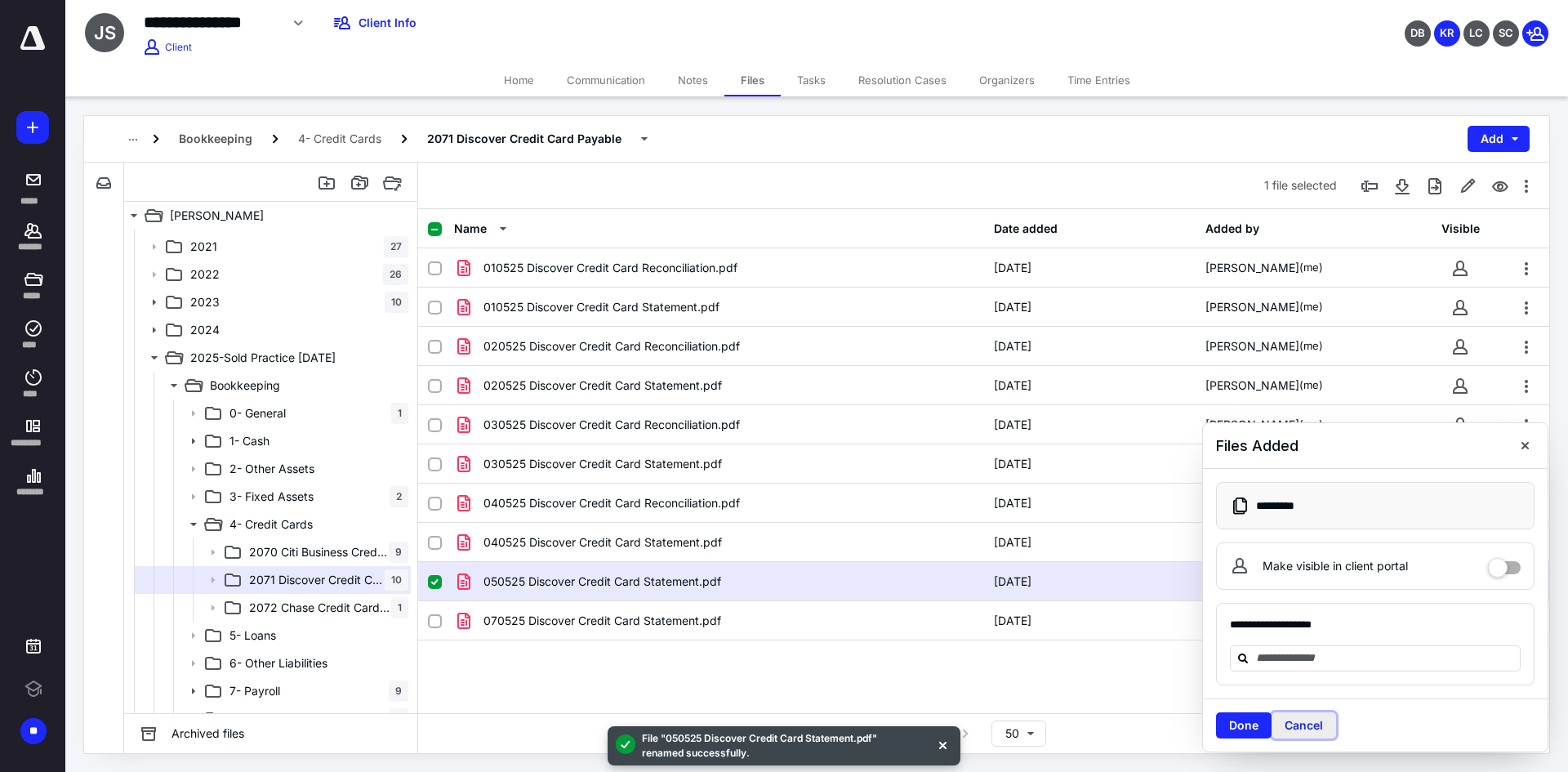 click on "Cancel" at bounding box center [1303, 725] 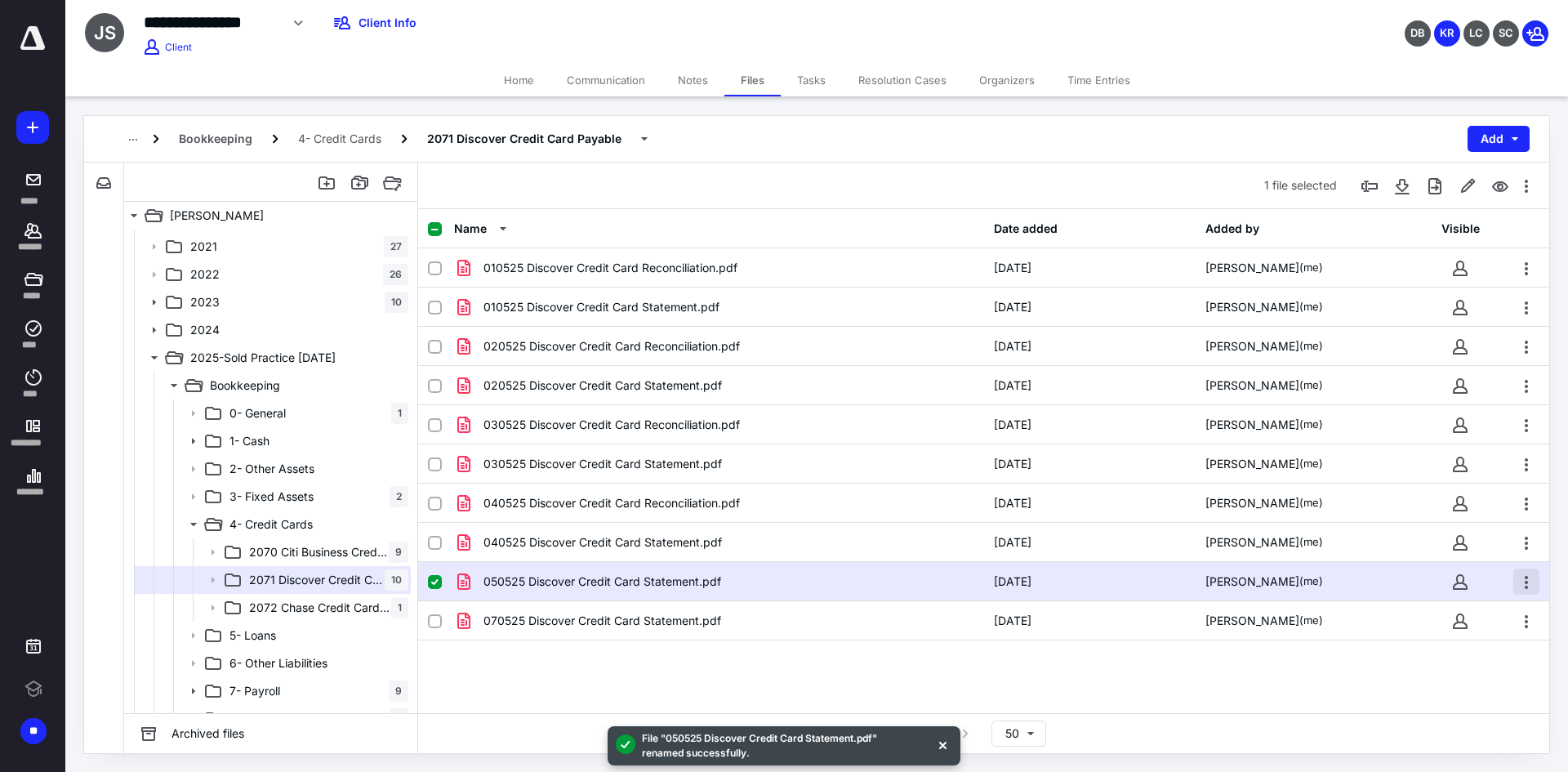 click at bounding box center [1526, 582] 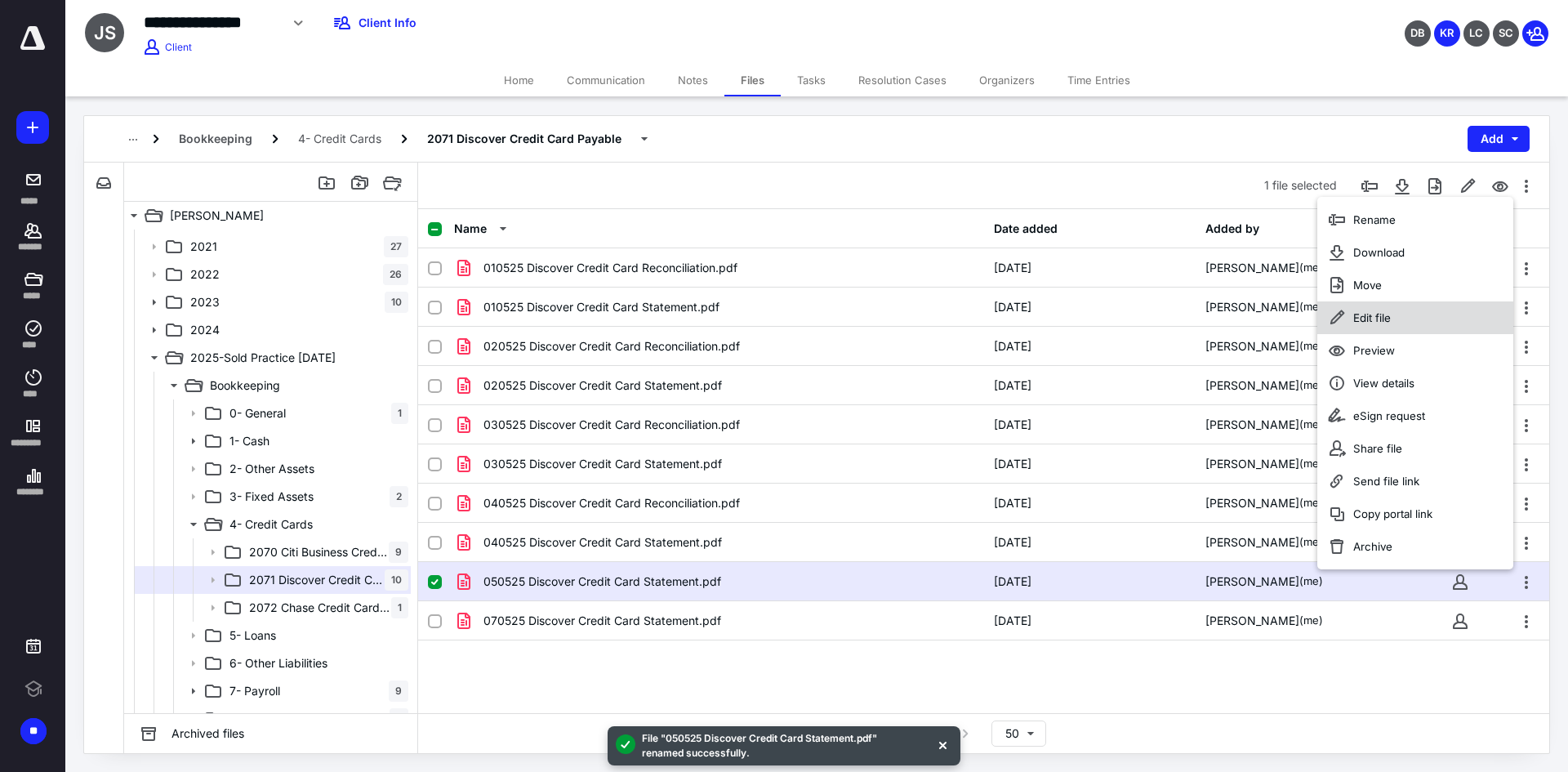 click on "Edit file" at bounding box center [1415, 318] 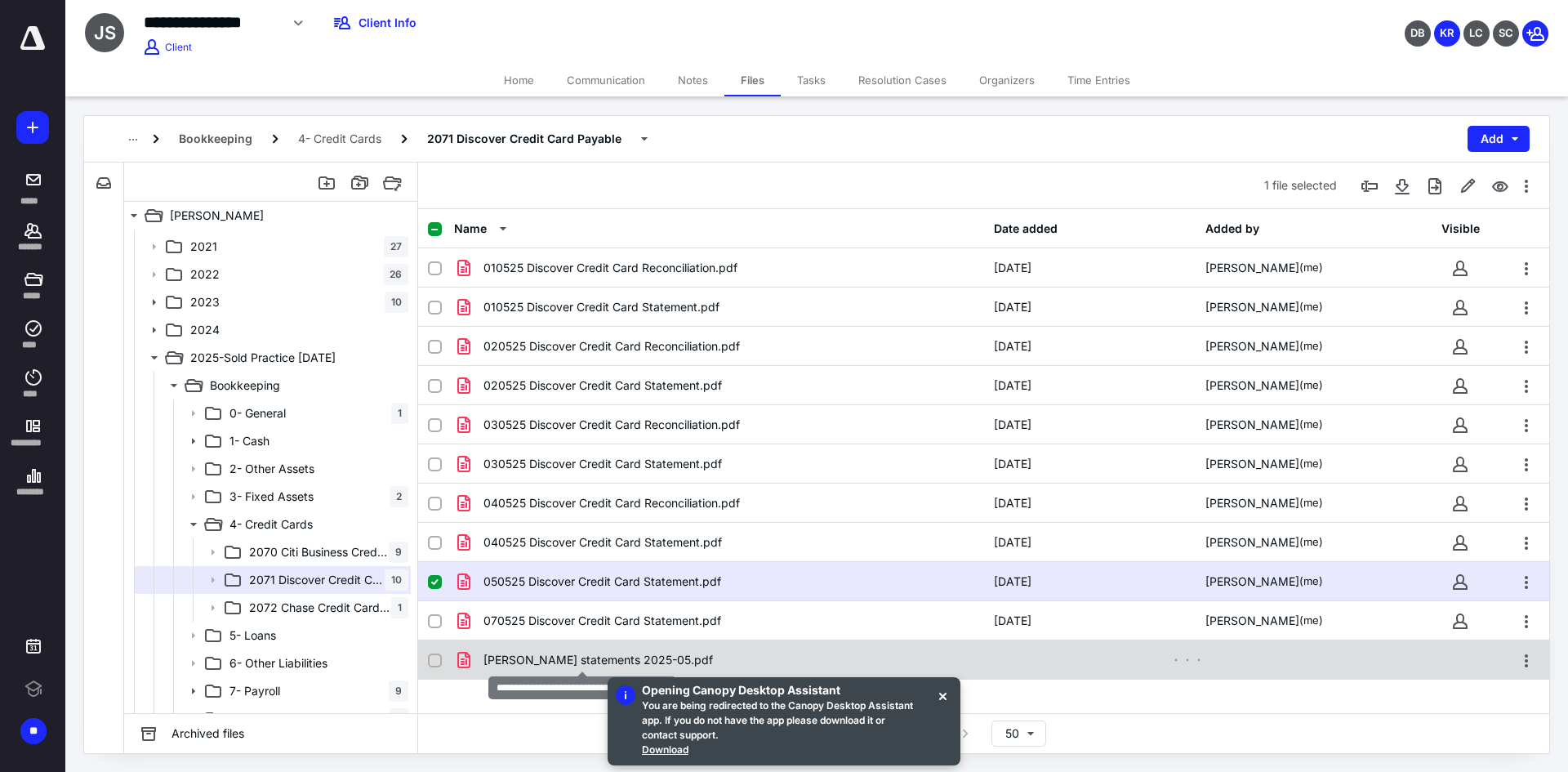click on "[PERSON_NAME] statements 2025-05.pdf" at bounding box center [598, 660] 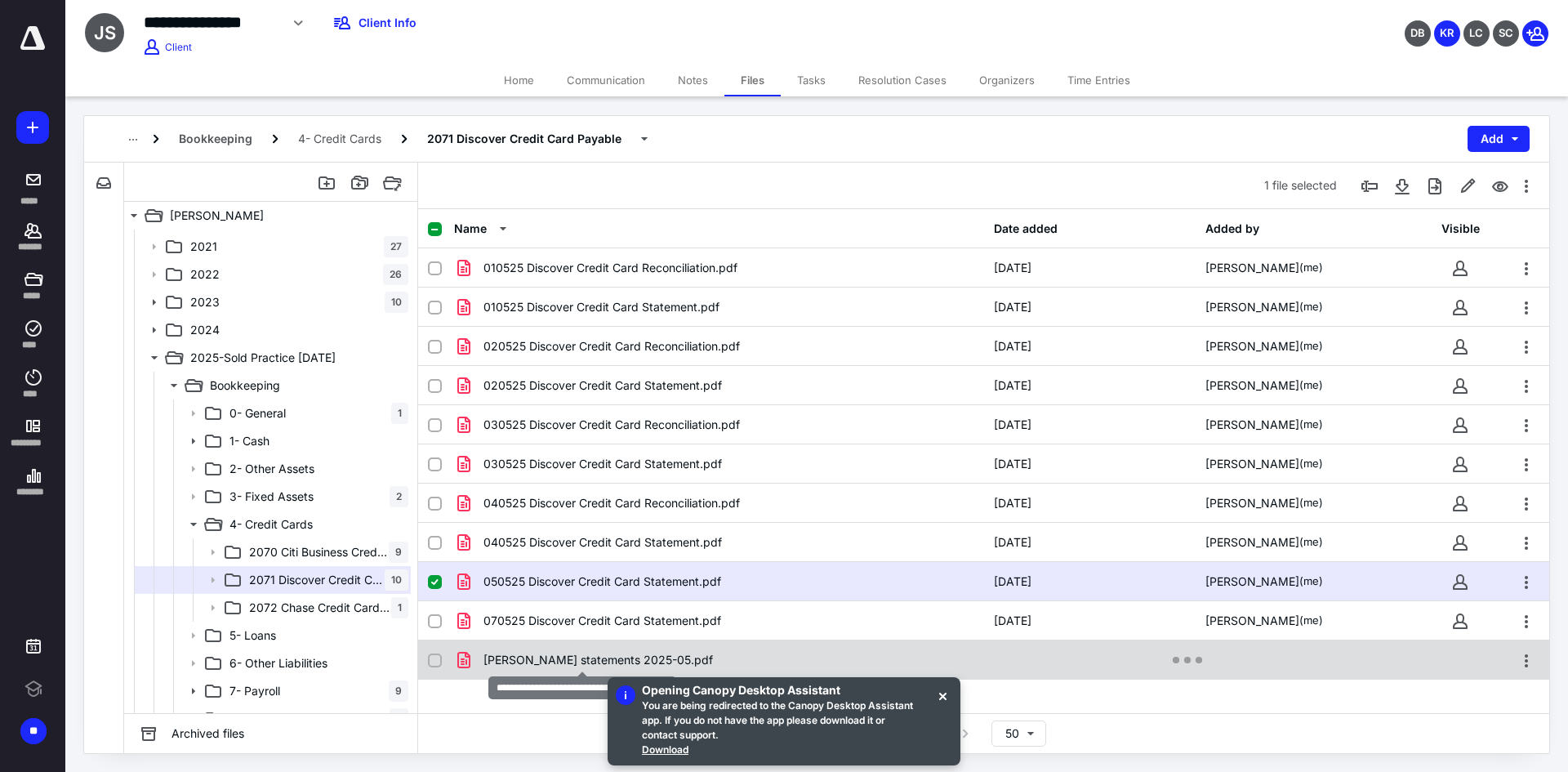 checkbox on "false" 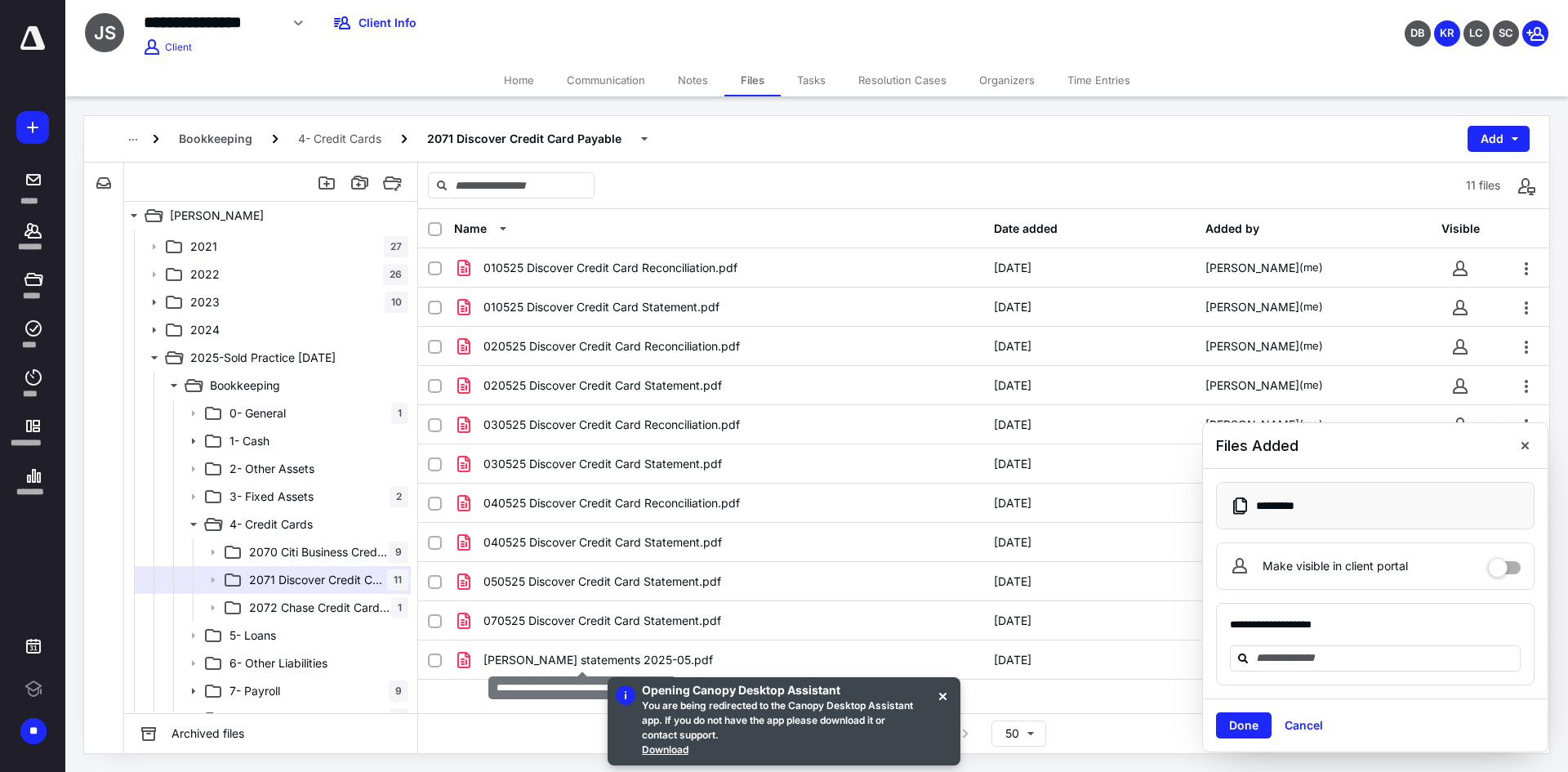 checkbox on "true" 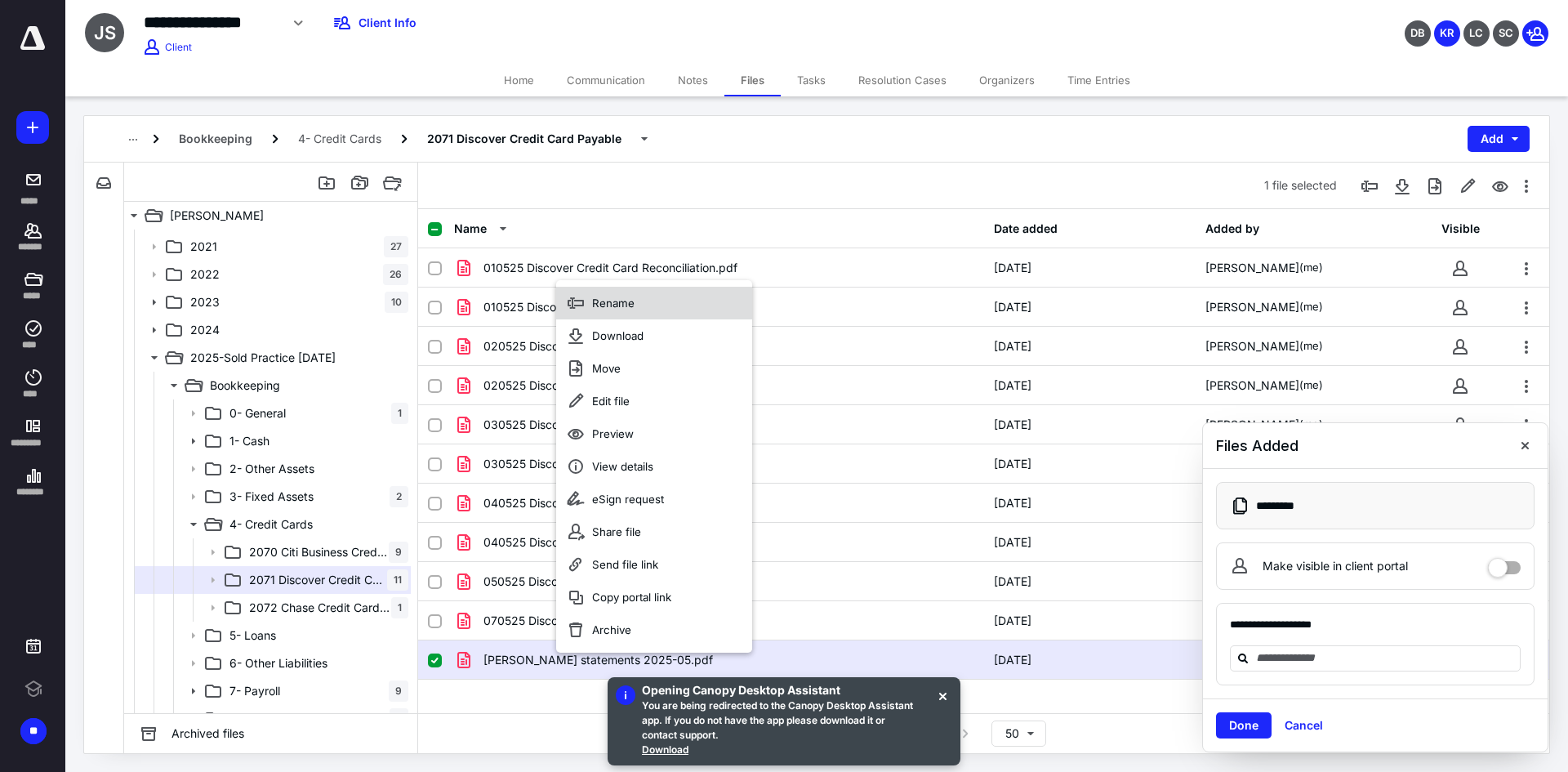click on "Rename" at bounding box center (654, 303) 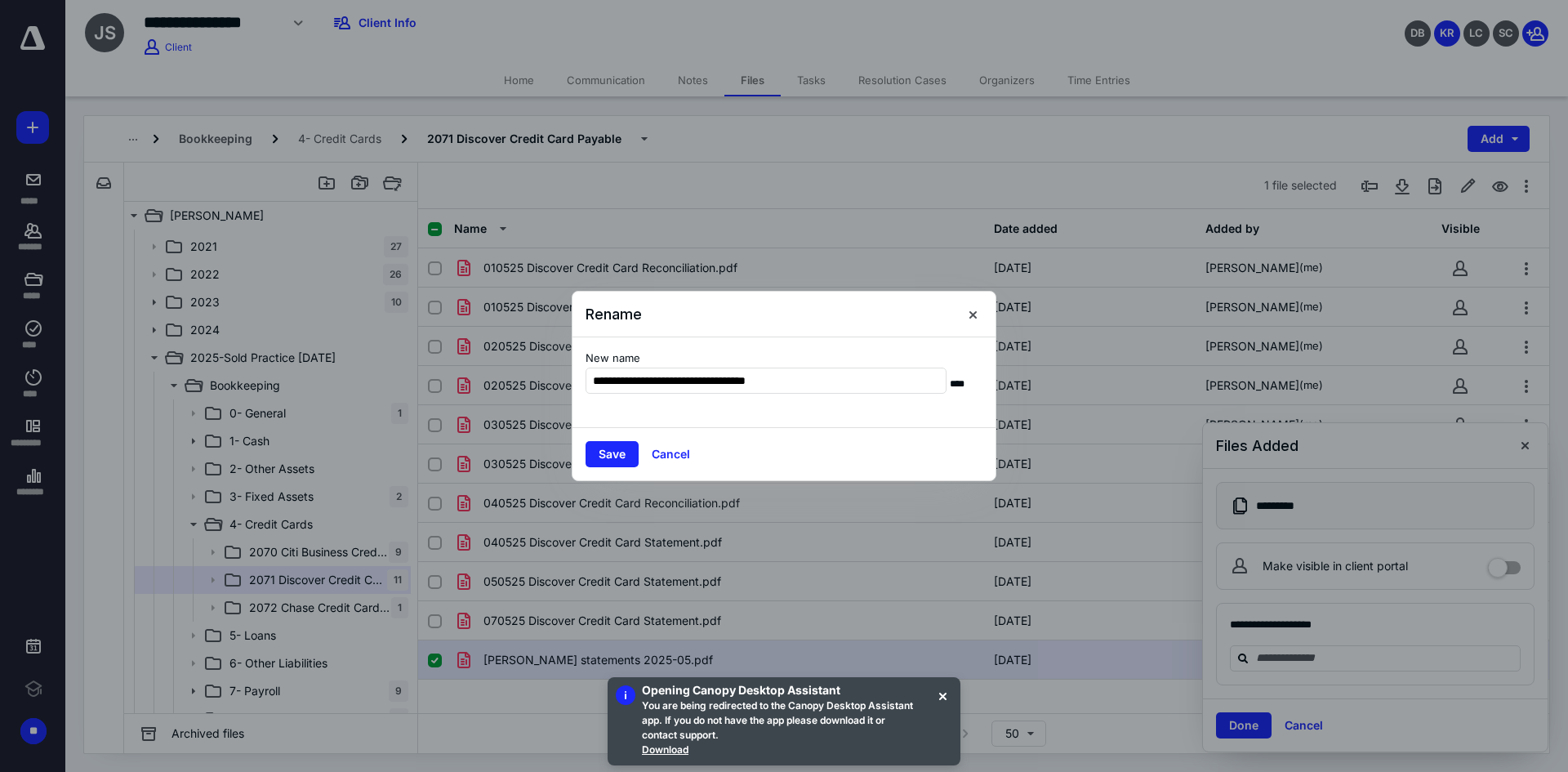 type on "**********" 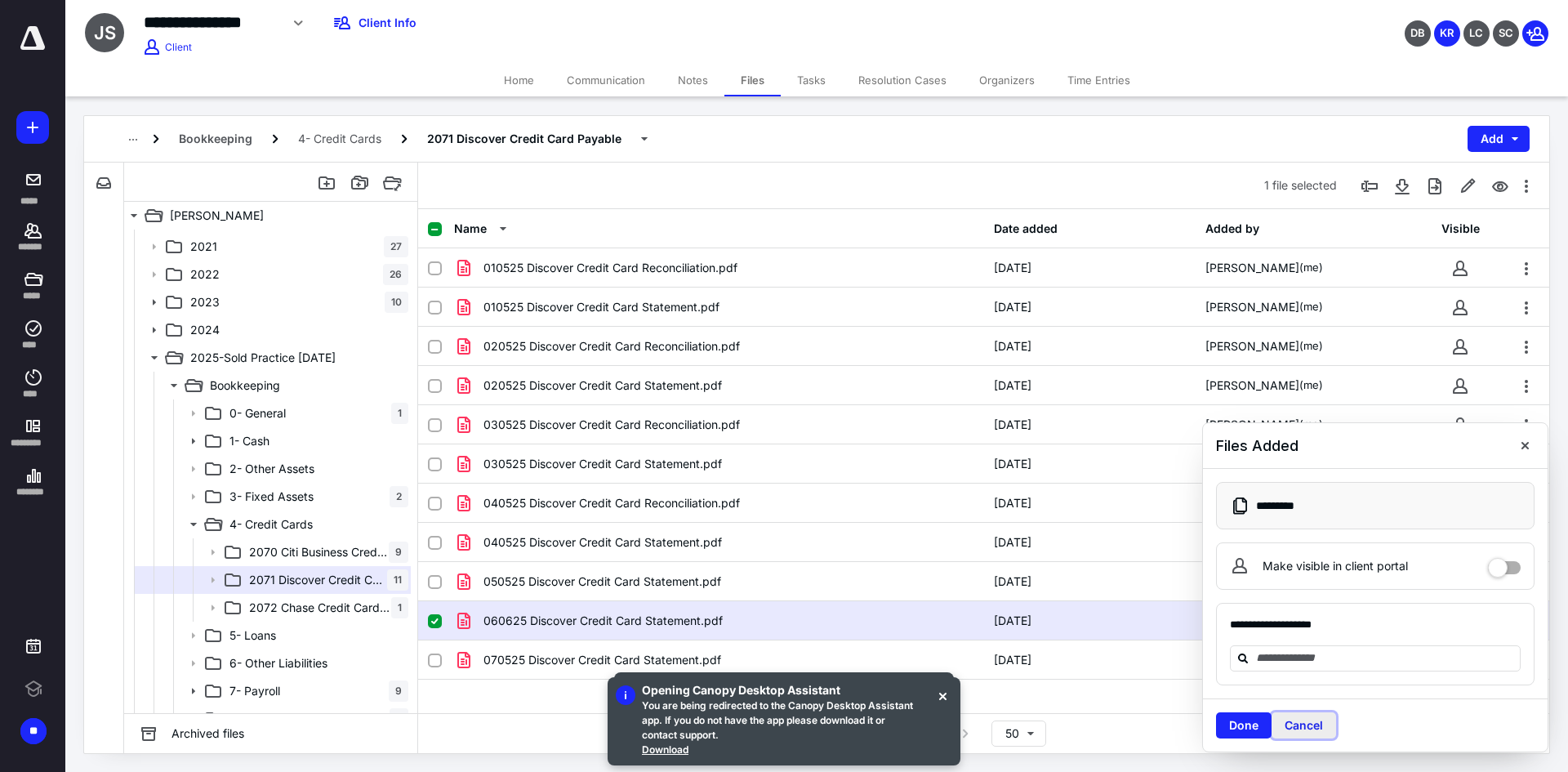 click on "Cancel" at bounding box center (1303, 725) 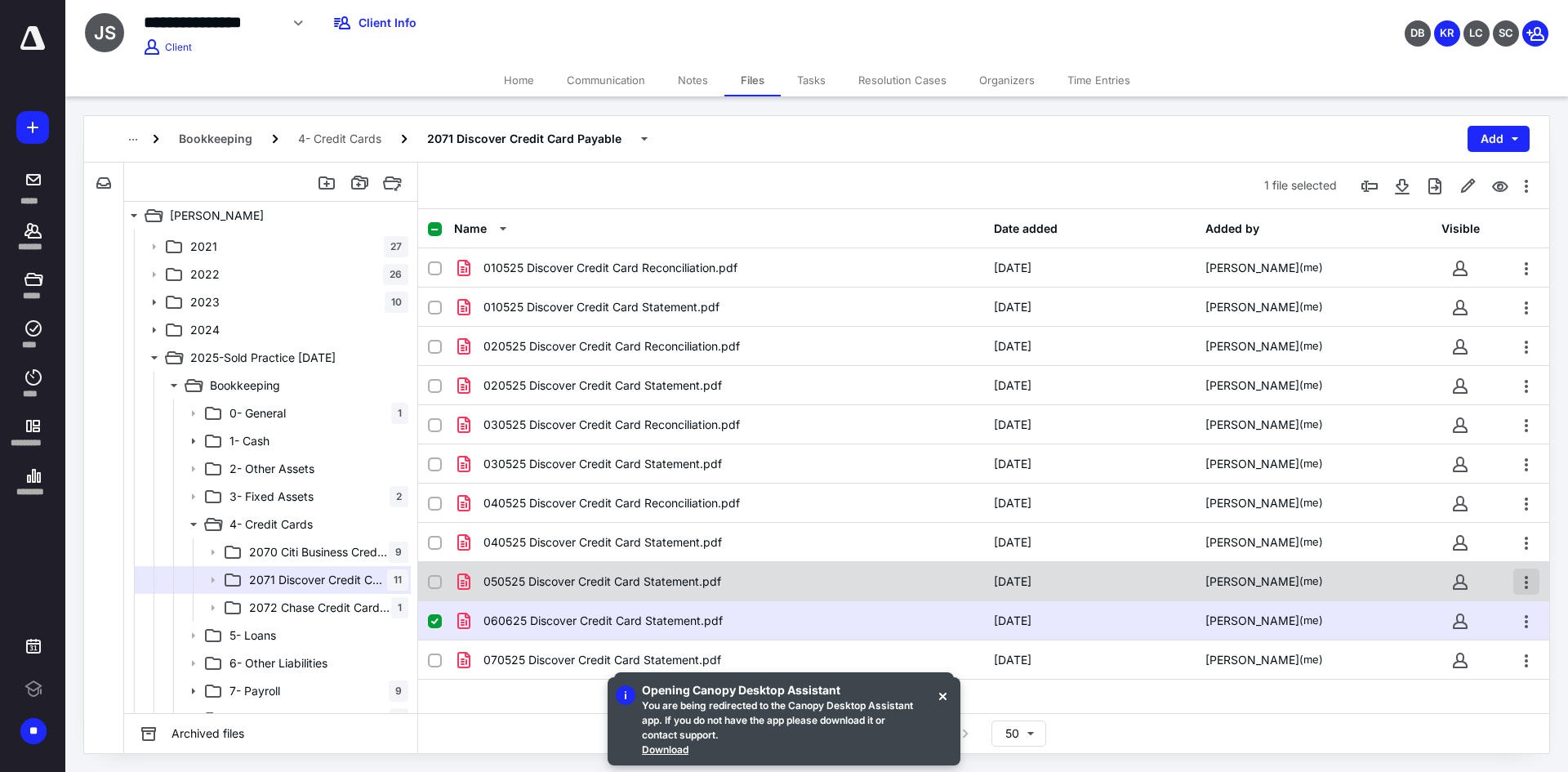 click at bounding box center [1526, 582] 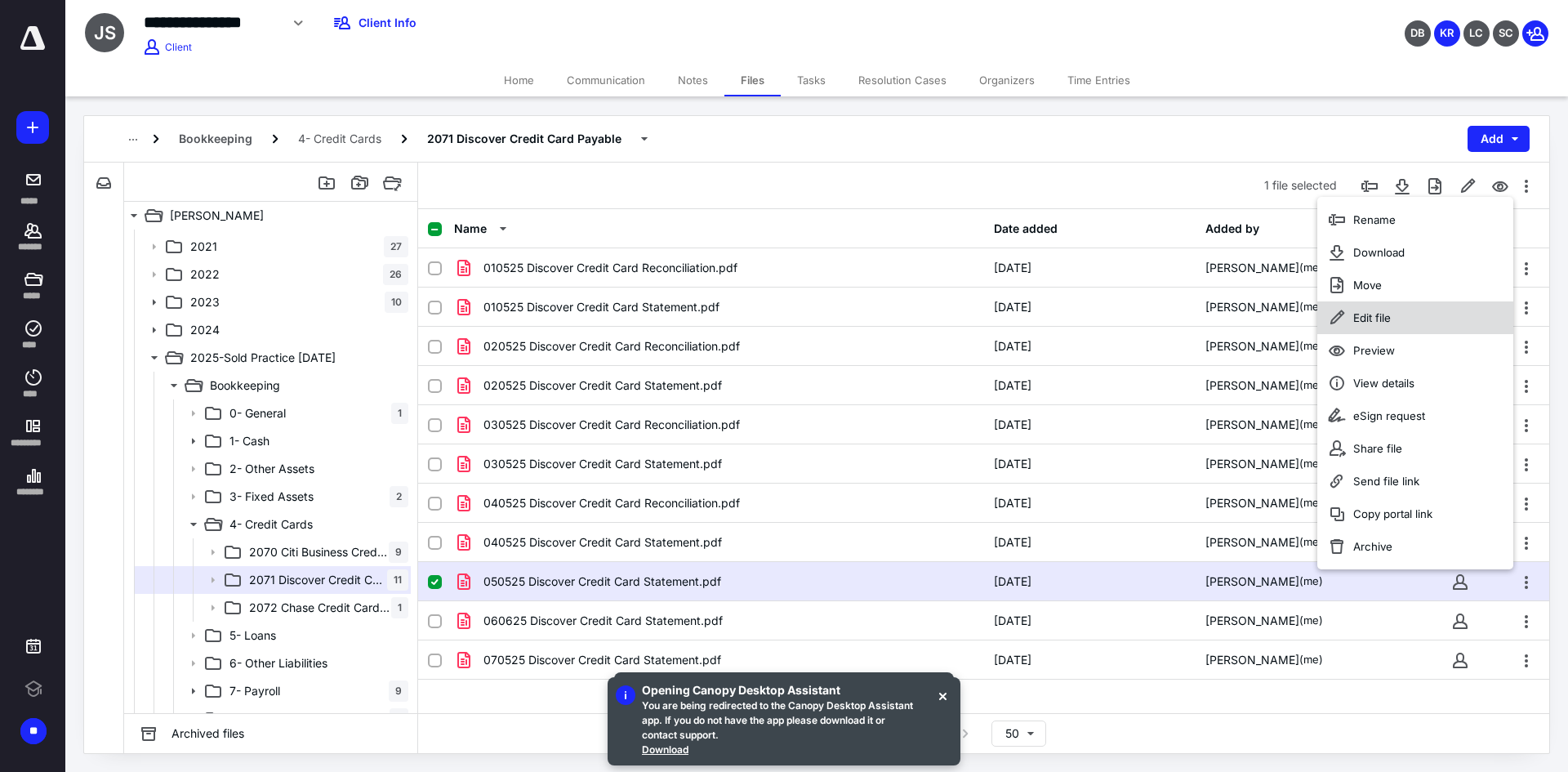 click on "Edit file" at bounding box center (1415, 318) 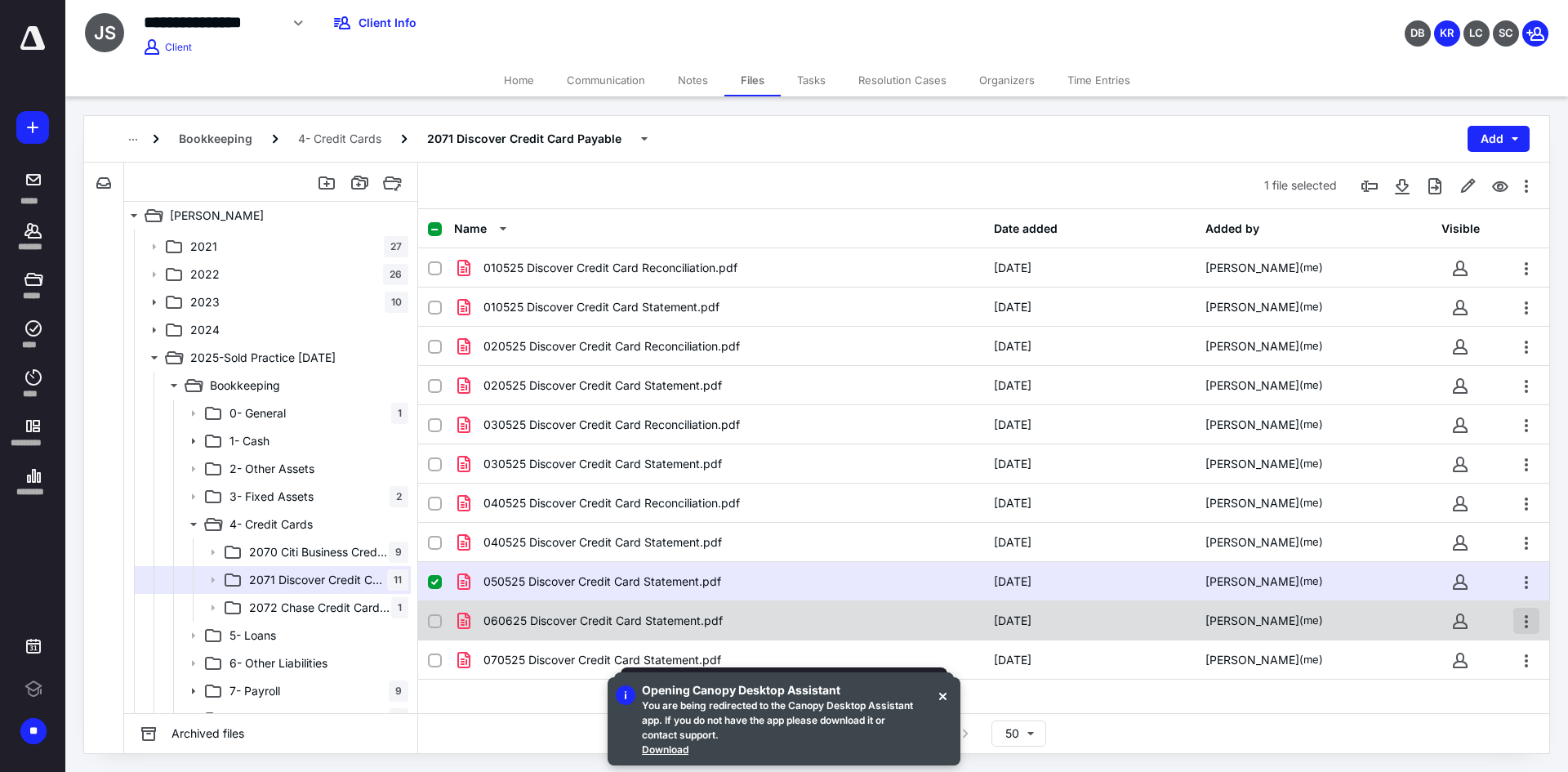 click at bounding box center [1526, 621] 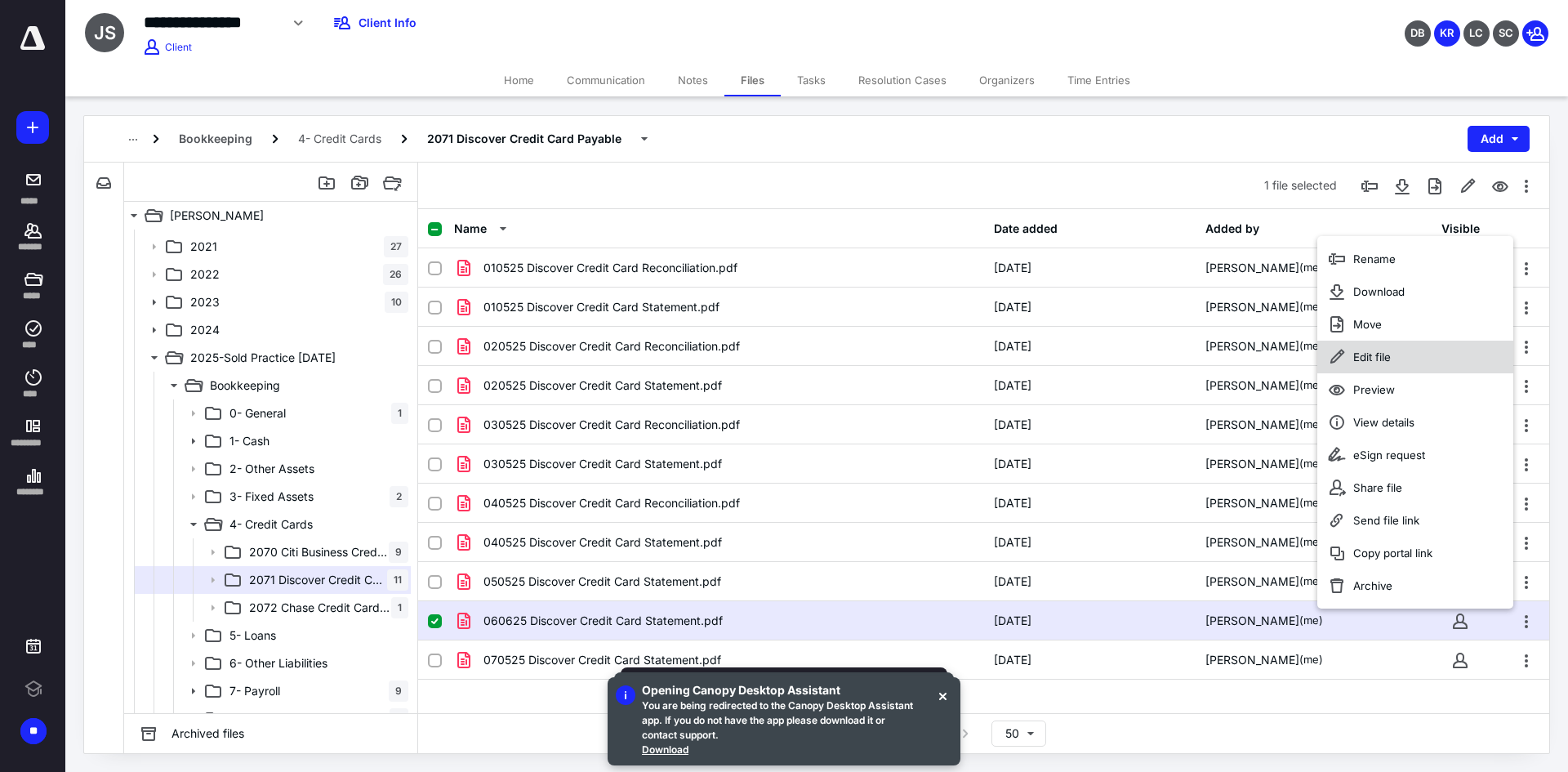click on "Edit file" at bounding box center [1372, 357] 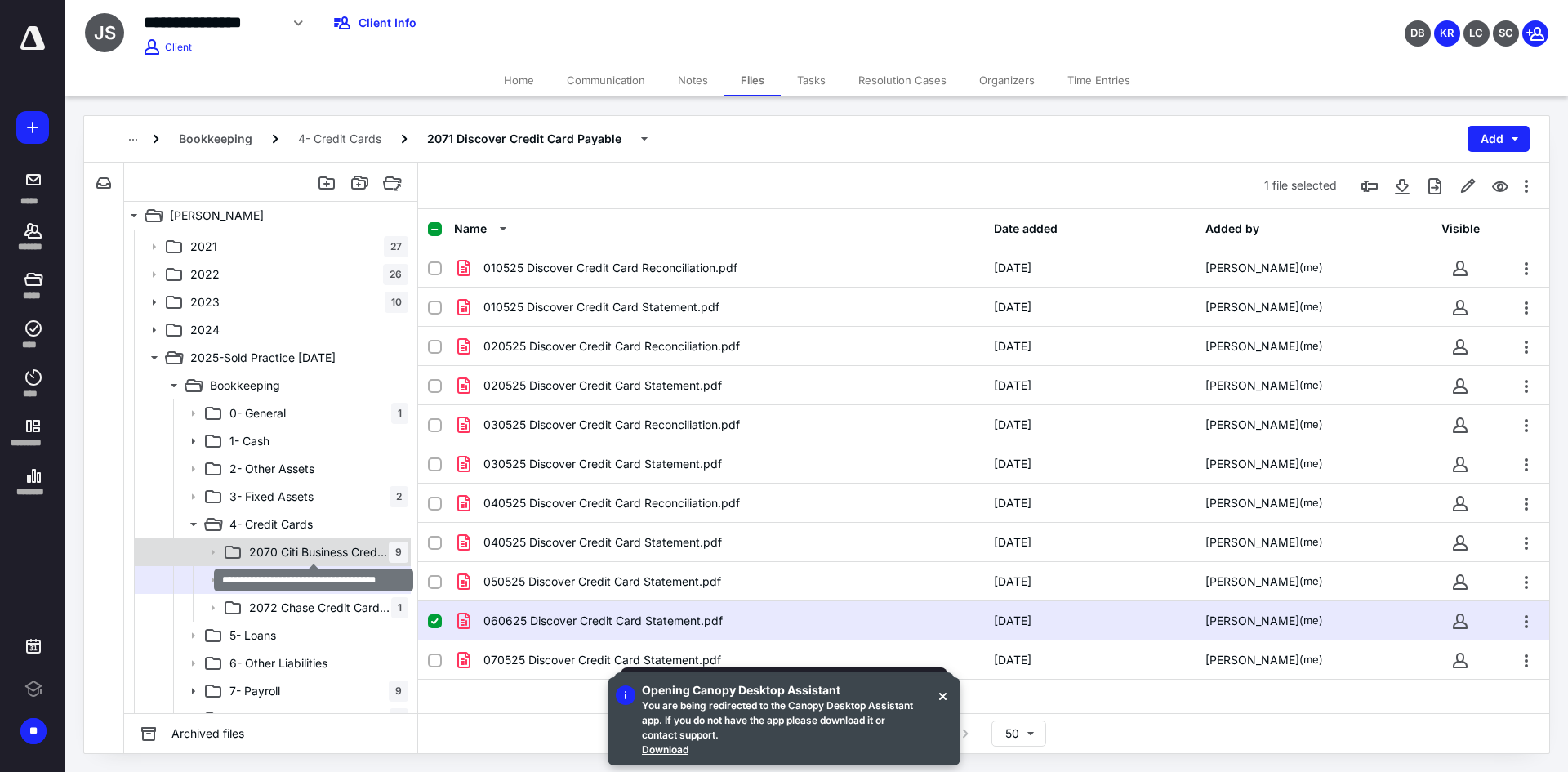 click on "2070 Citi Business Credit Card Payable" at bounding box center (318, 552) 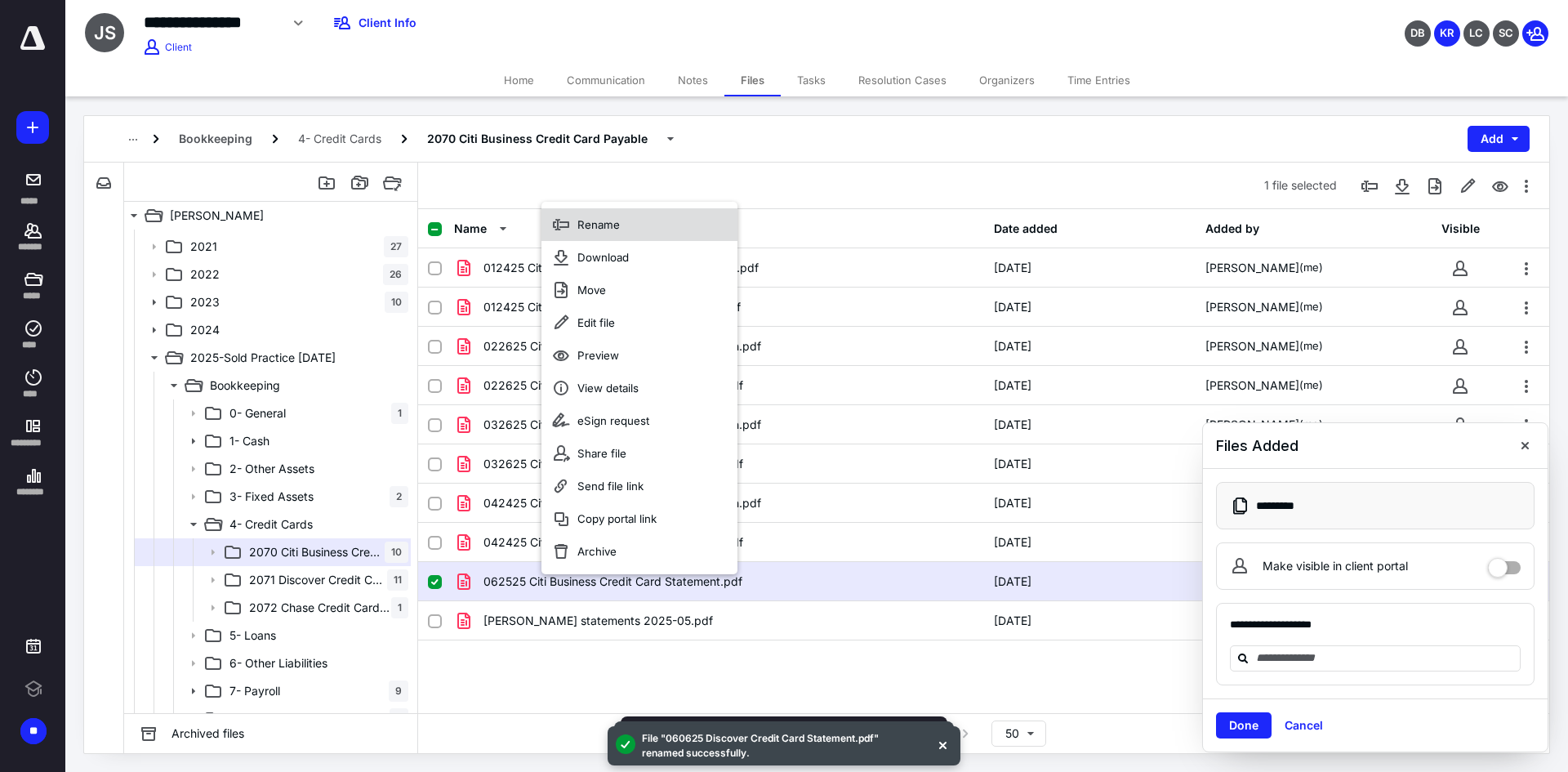 click on "Rename" at bounding box center [639, 225] 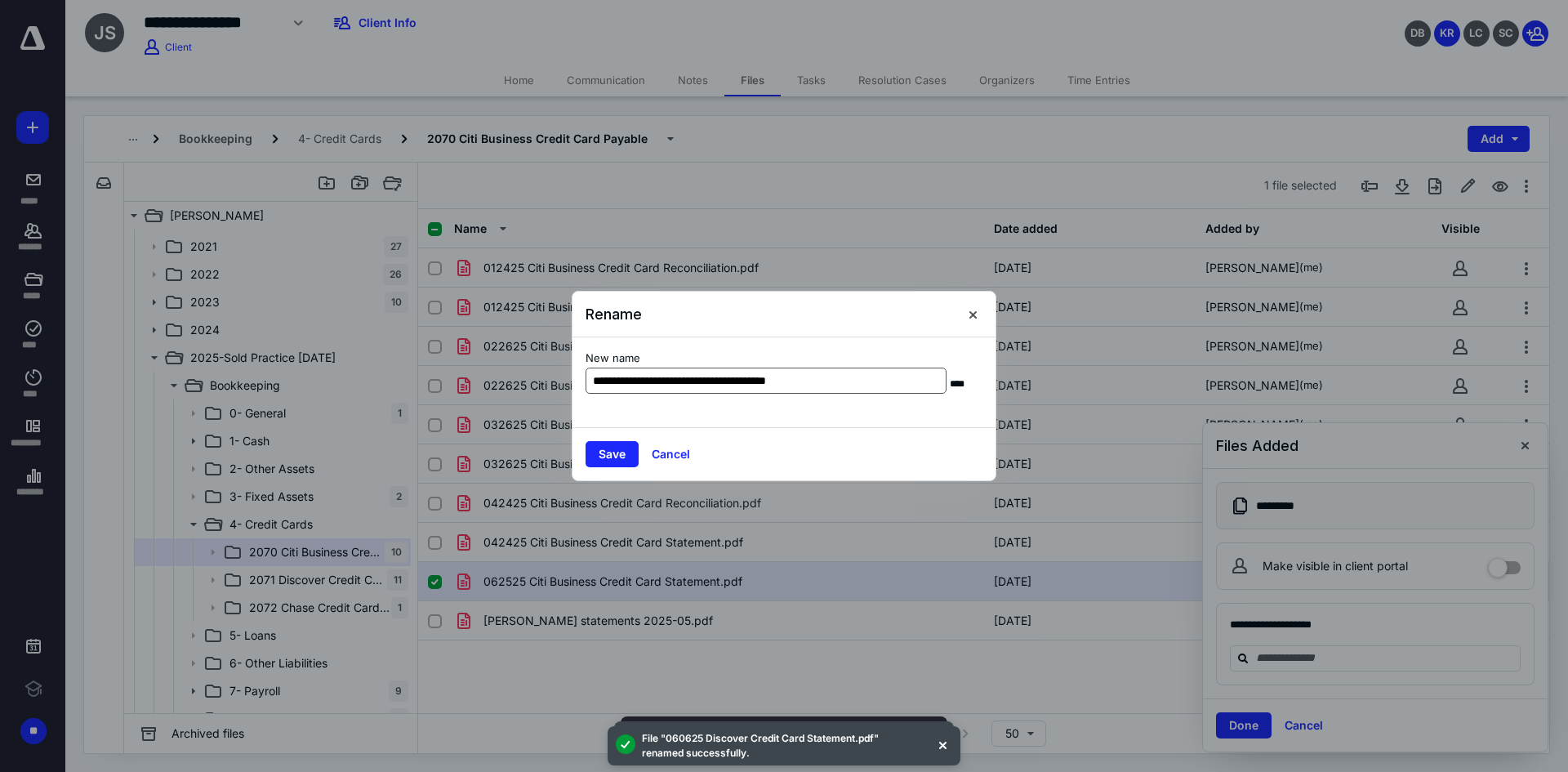click on "**********" at bounding box center [766, 381] 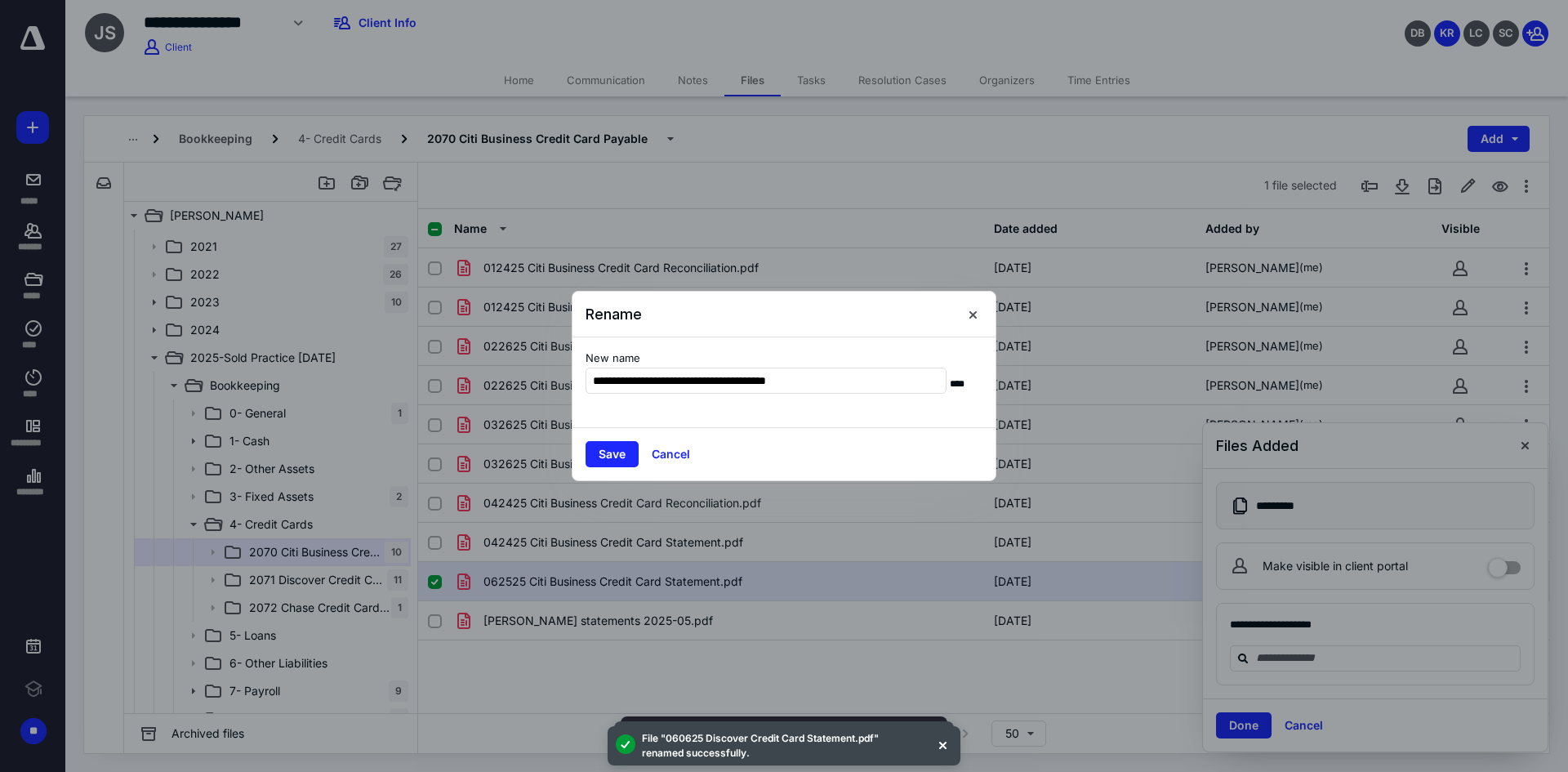 drag, startPoint x: 634, startPoint y: 377, endPoint x: 1005, endPoint y: 359, distance: 371.4364 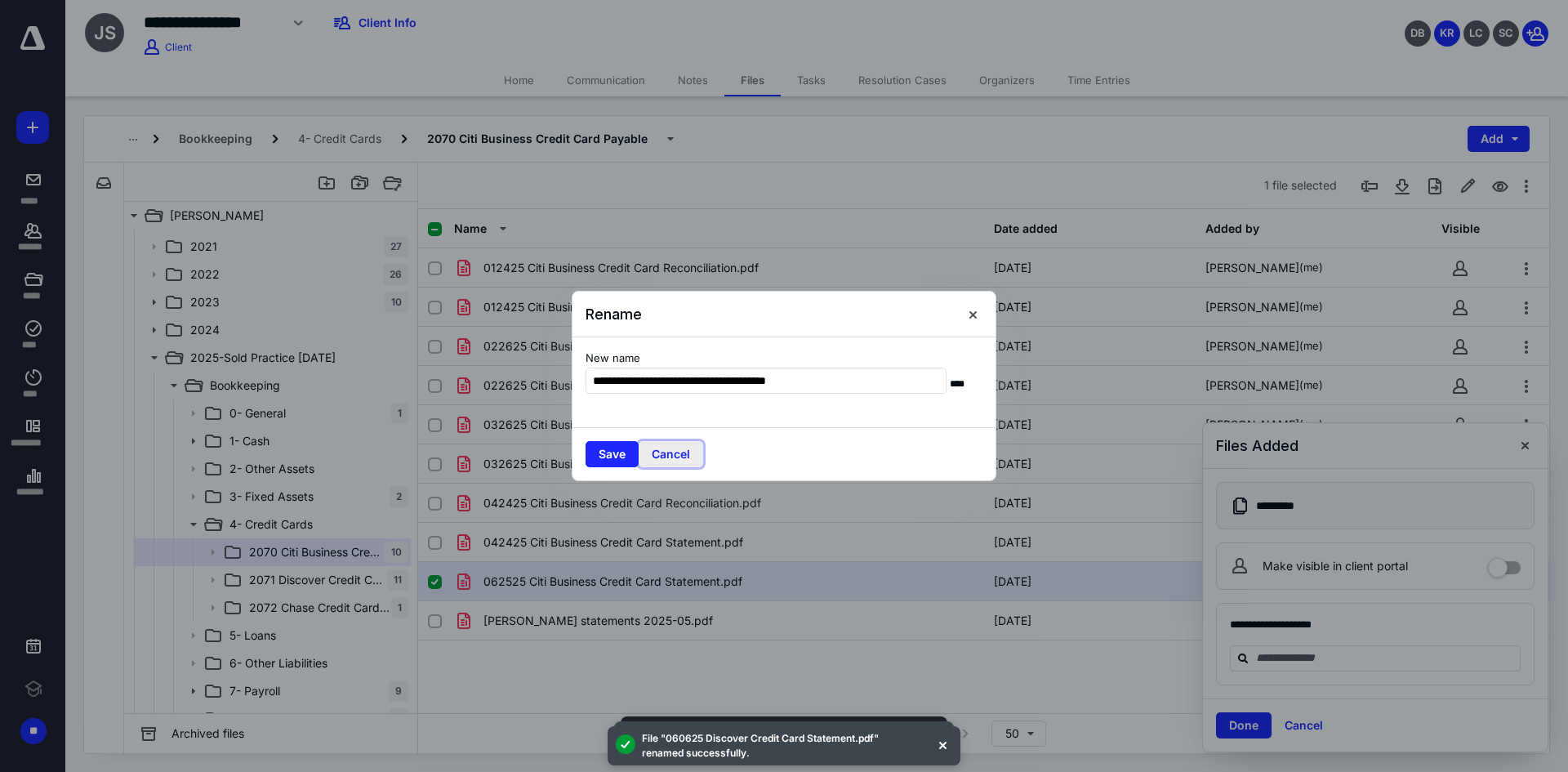 click on "Cancel" at bounding box center [670, 454] 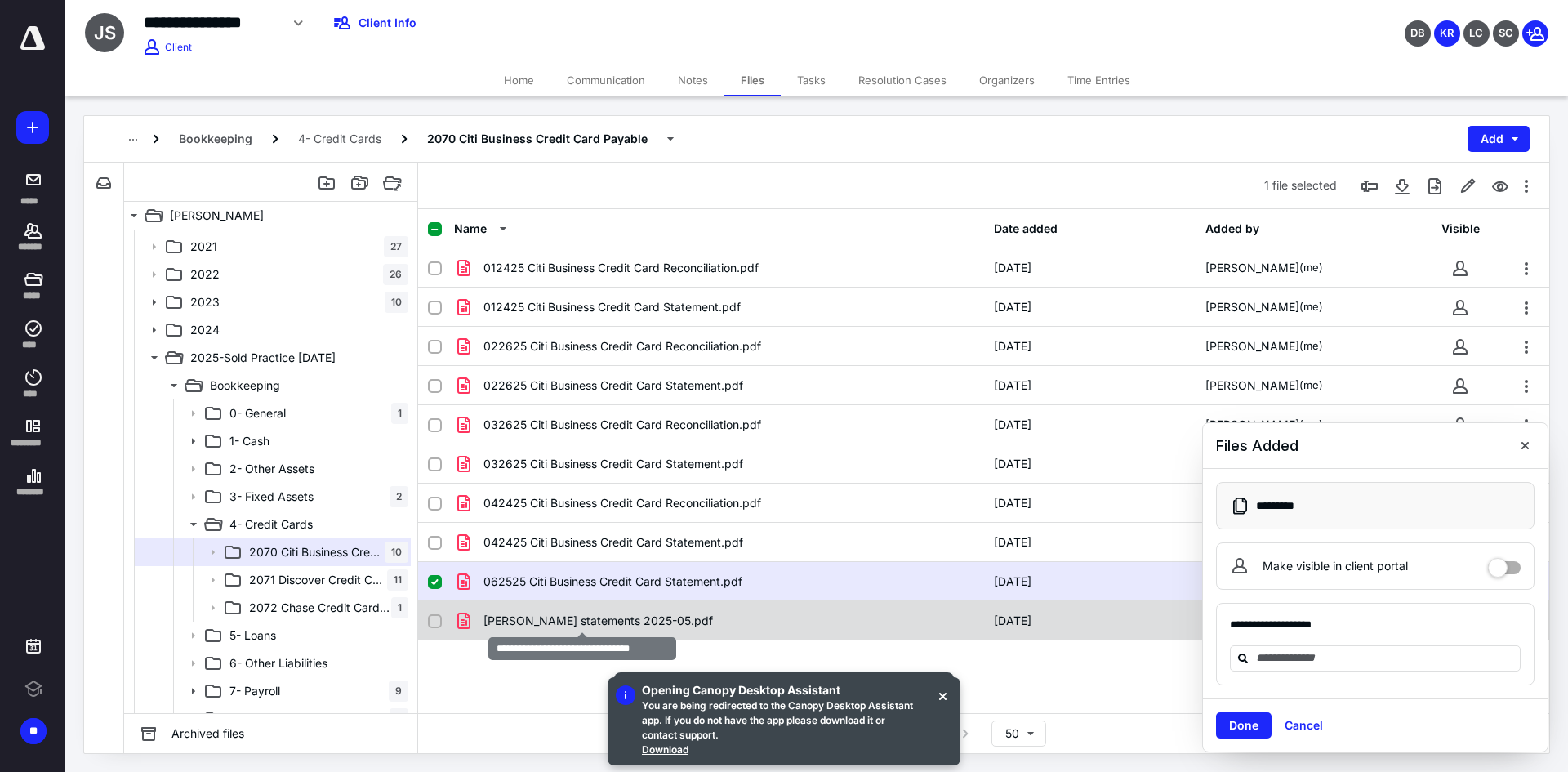 checkbox on "false" 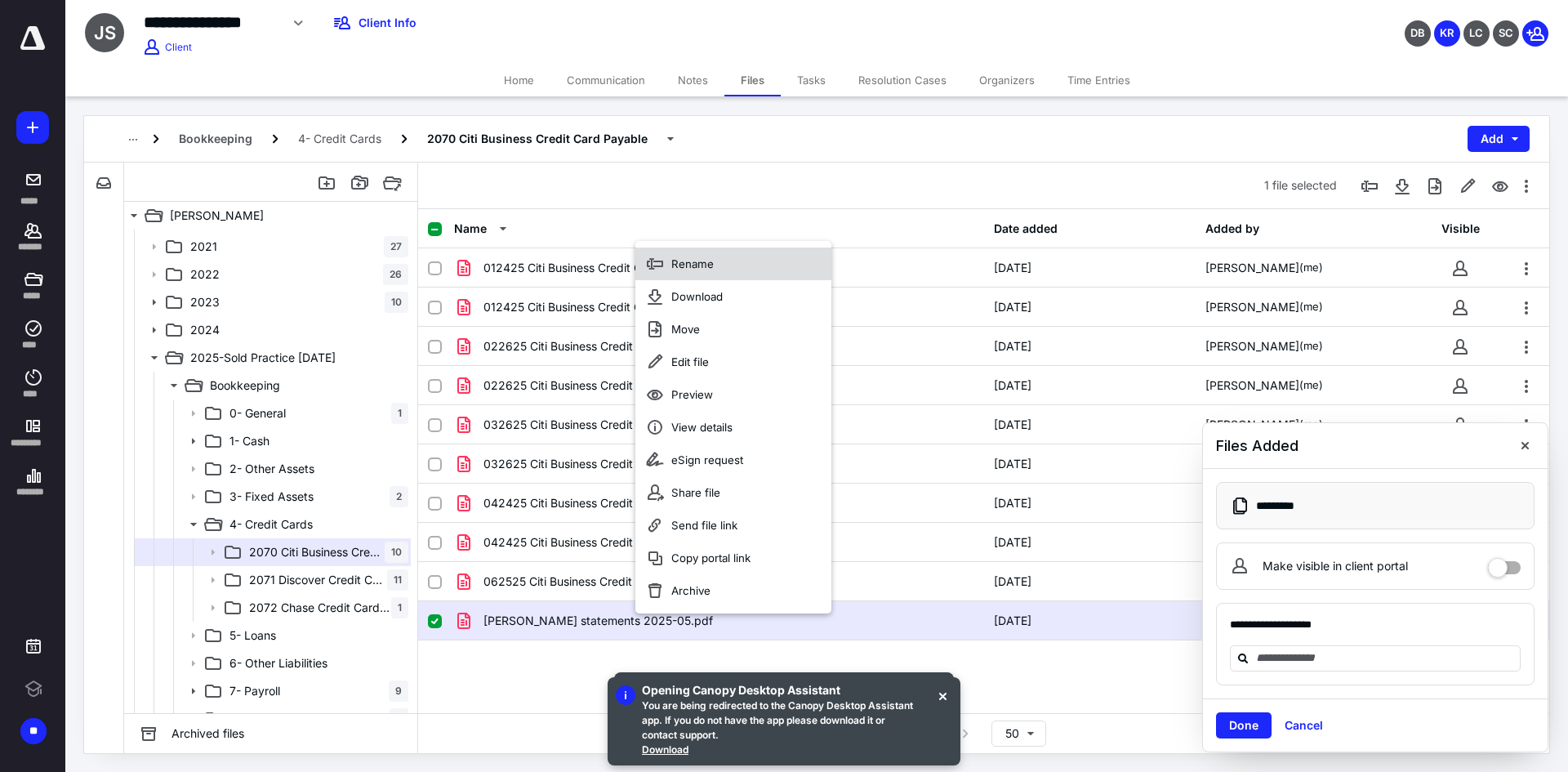 click on "Rename" at bounding box center [693, 264] 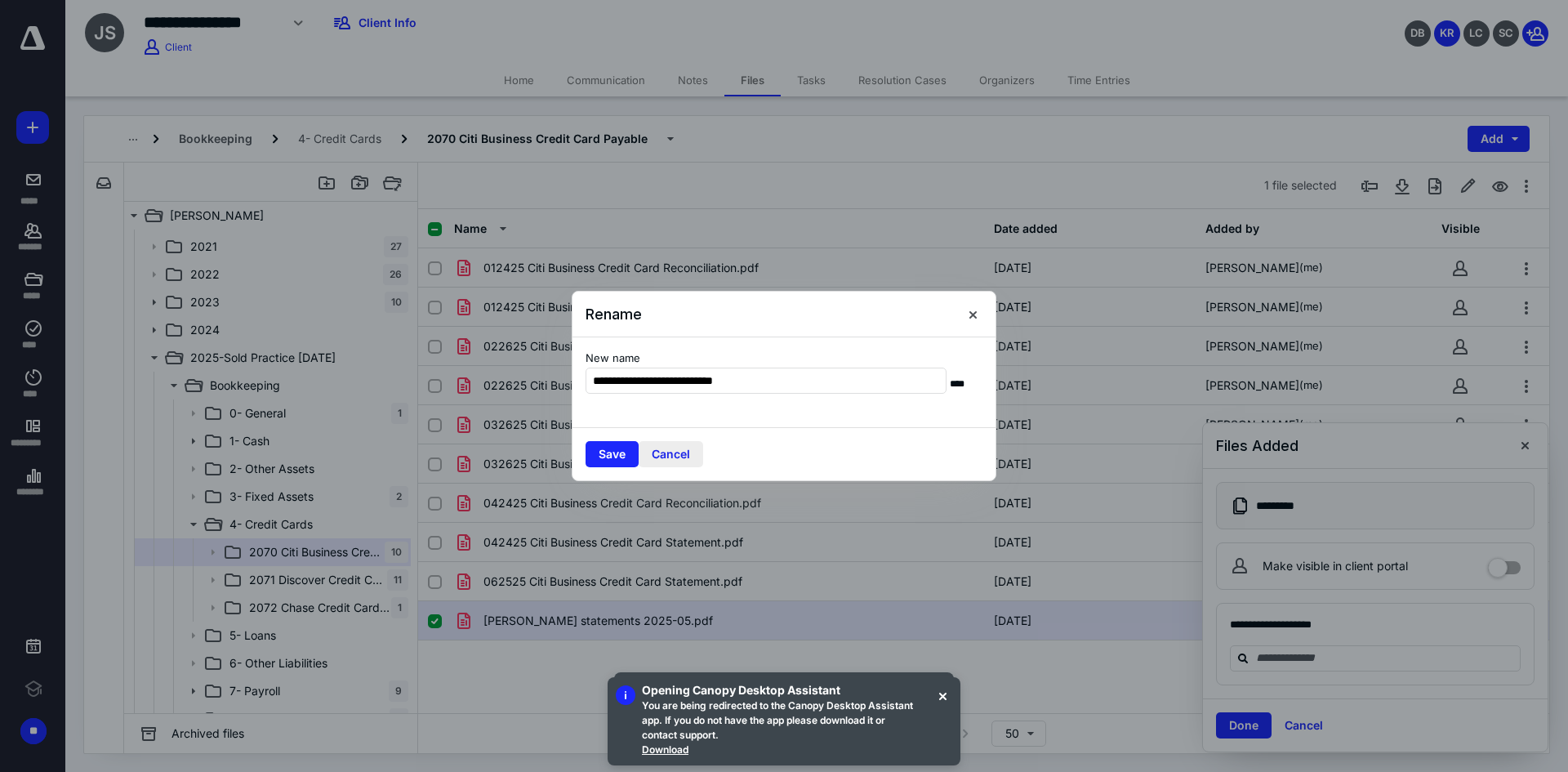 click on "Cancel" at bounding box center [670, 454] 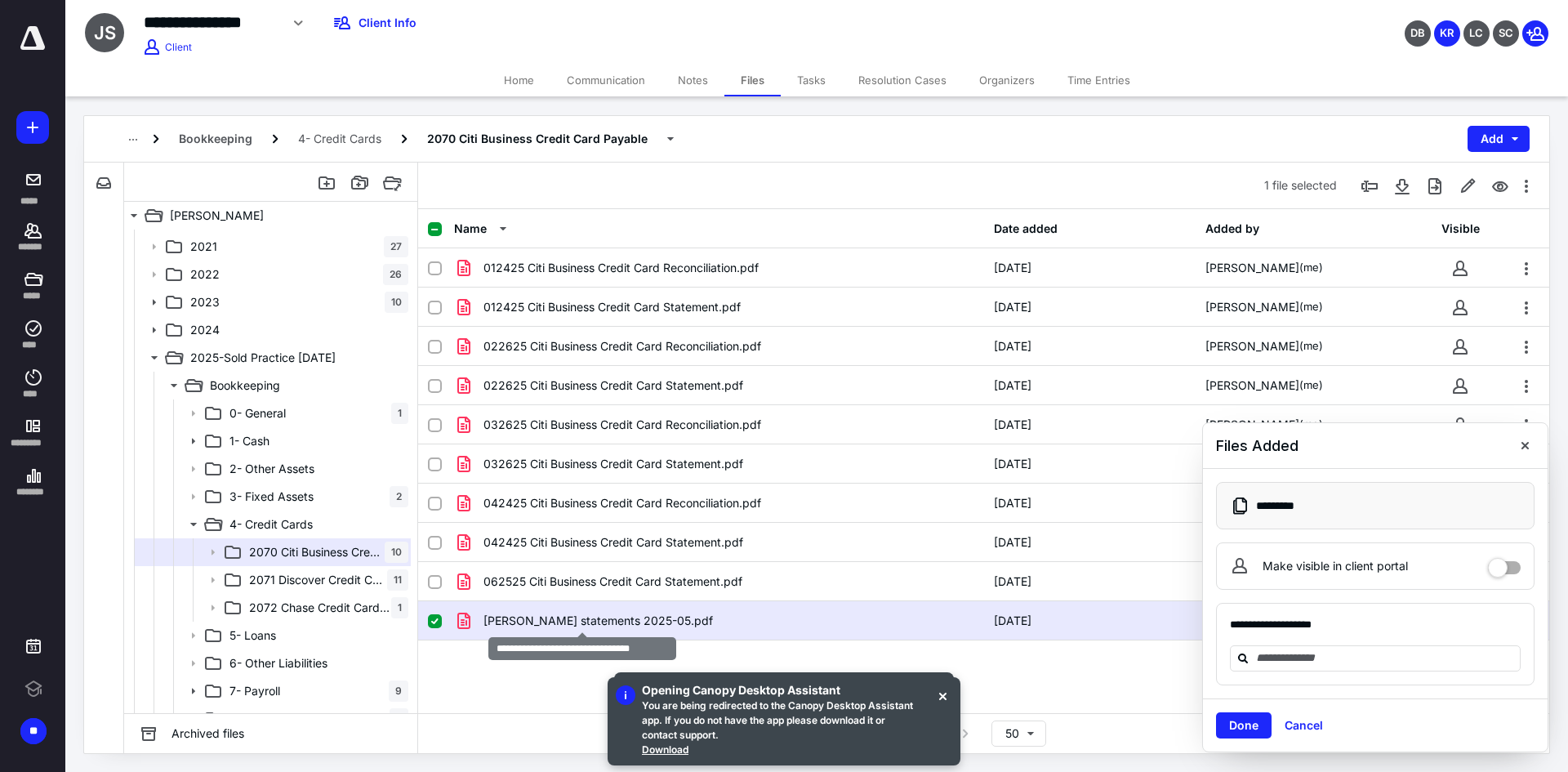 click on "[PERSON_NAME] statements 2025-05.pdf" at bounding box center [598, 621] 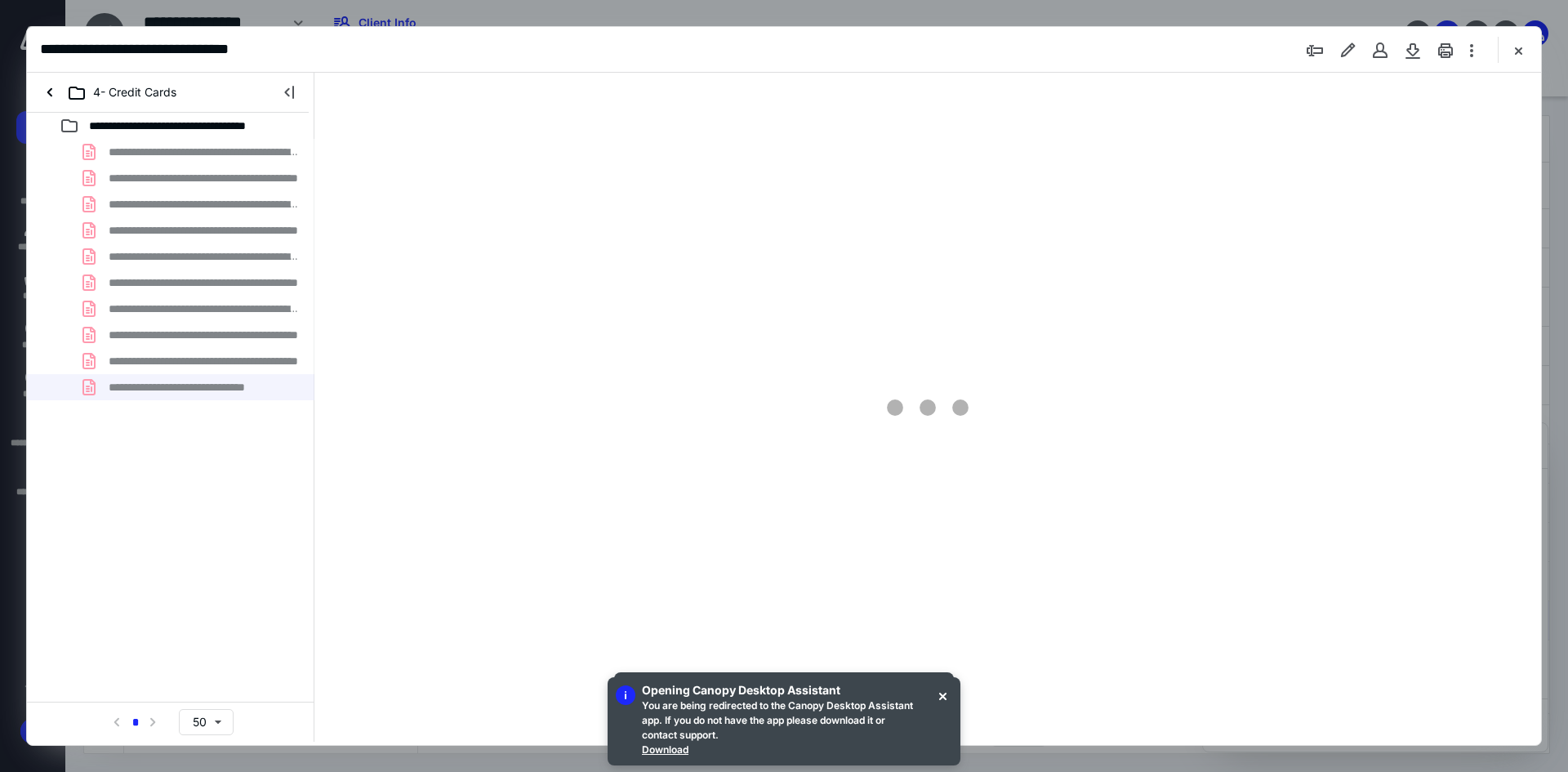 scroll, scrollTop: 0, scrollLeft: 0, axis: both 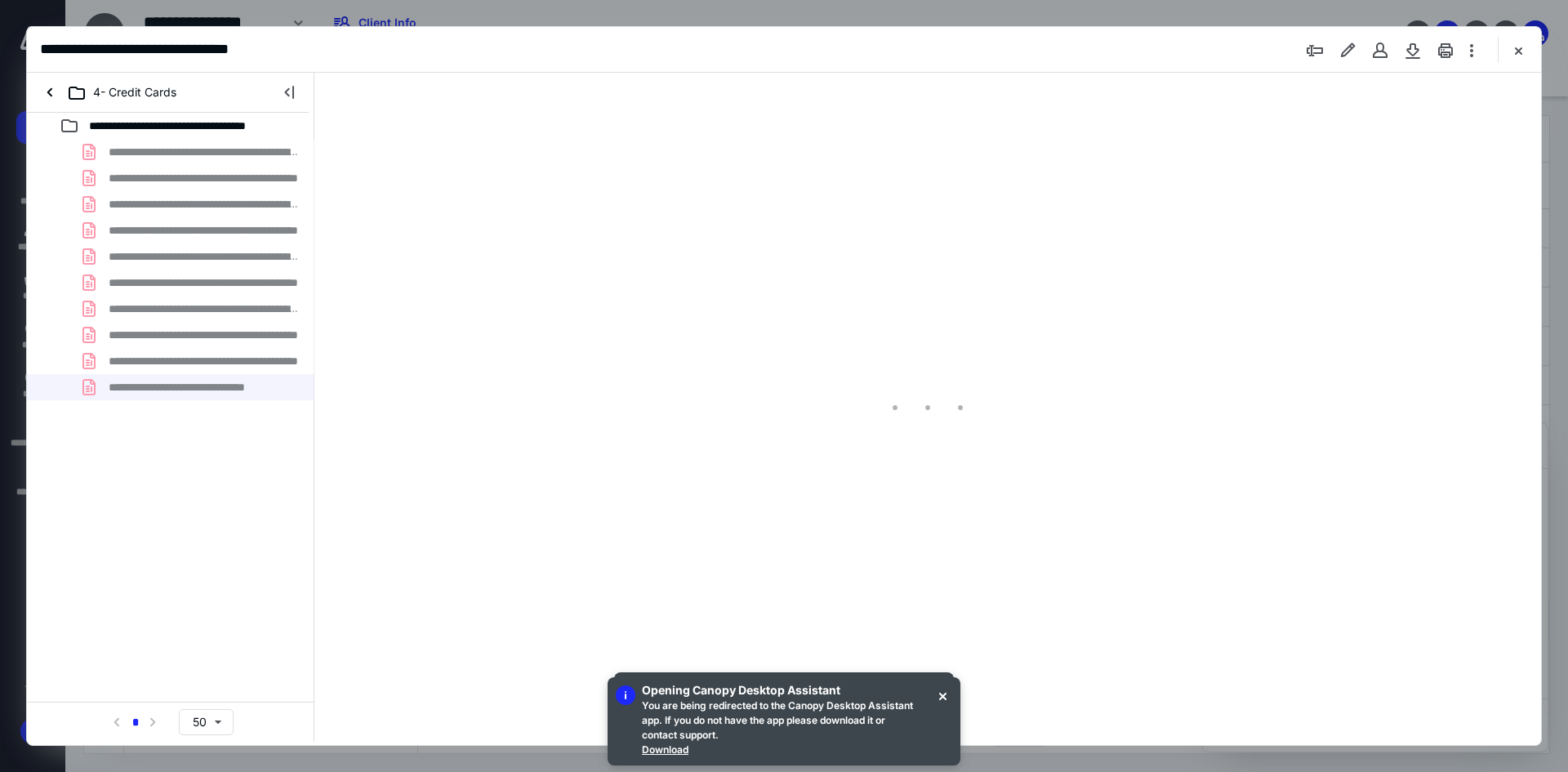 type on "124" 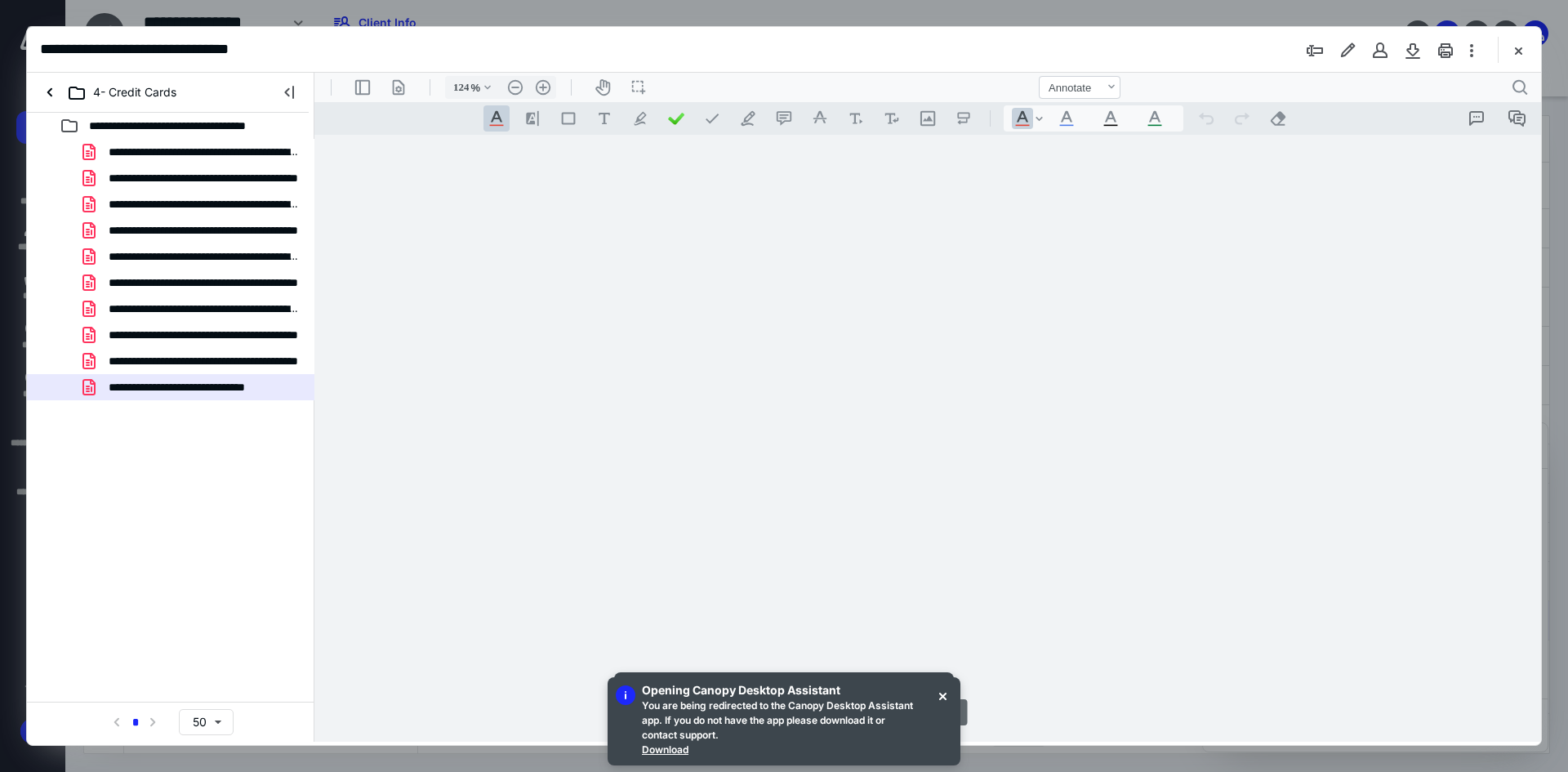 scroll, scrollTop: 66, scrollLeft: 0, axis: vertical 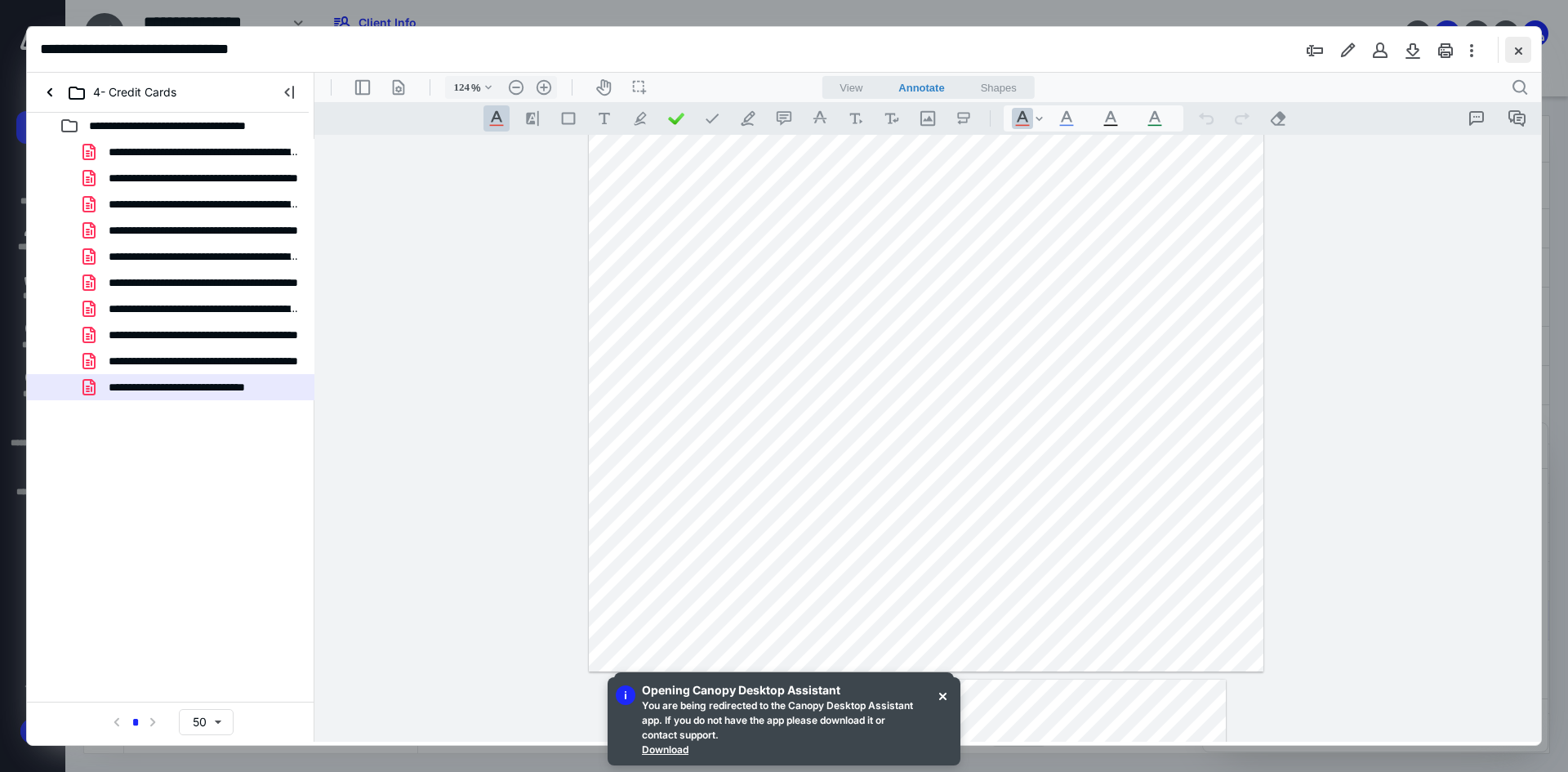 click at bounding box center [1518, 50] 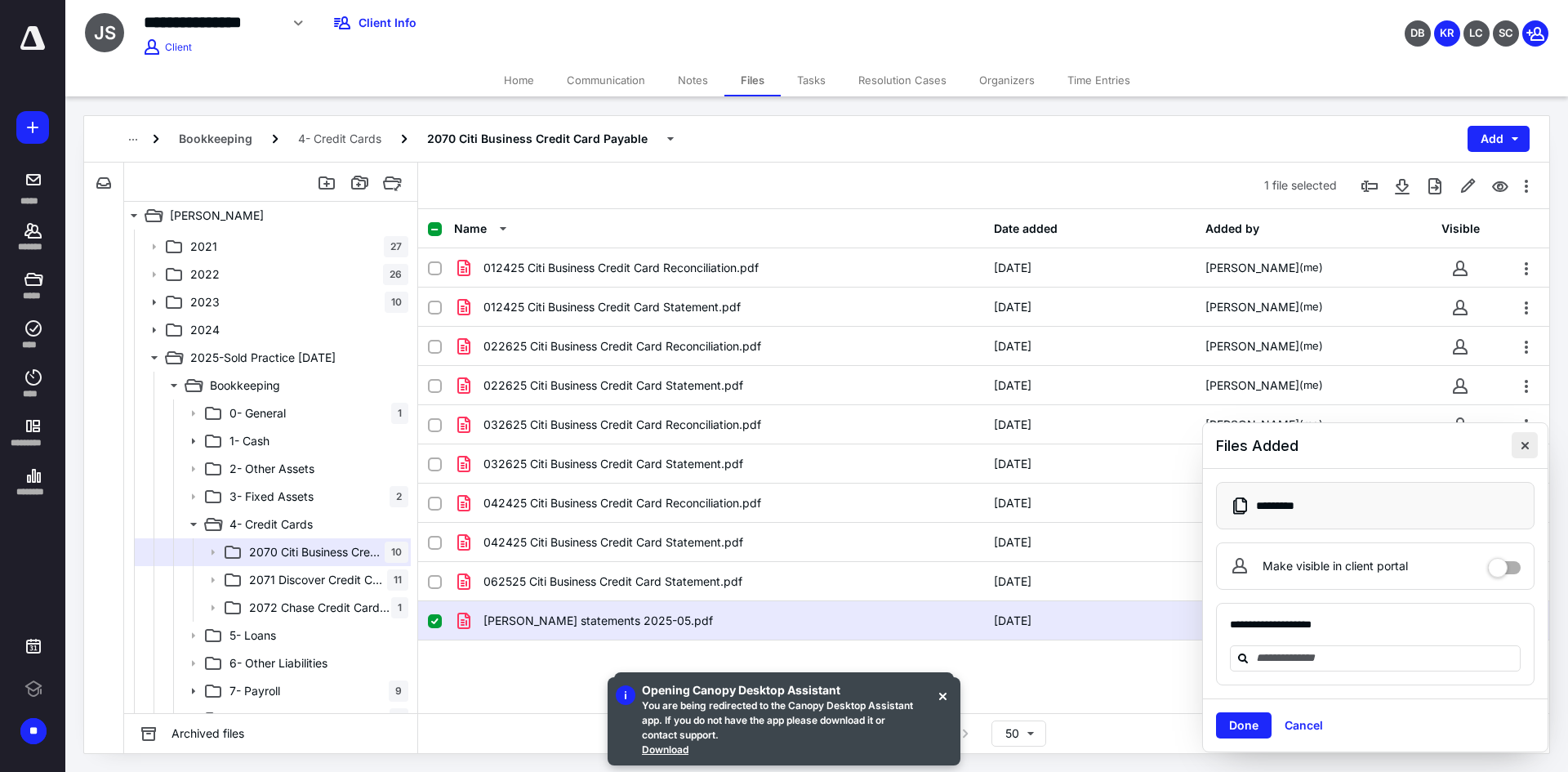 click at bounding box center [1525, 445] 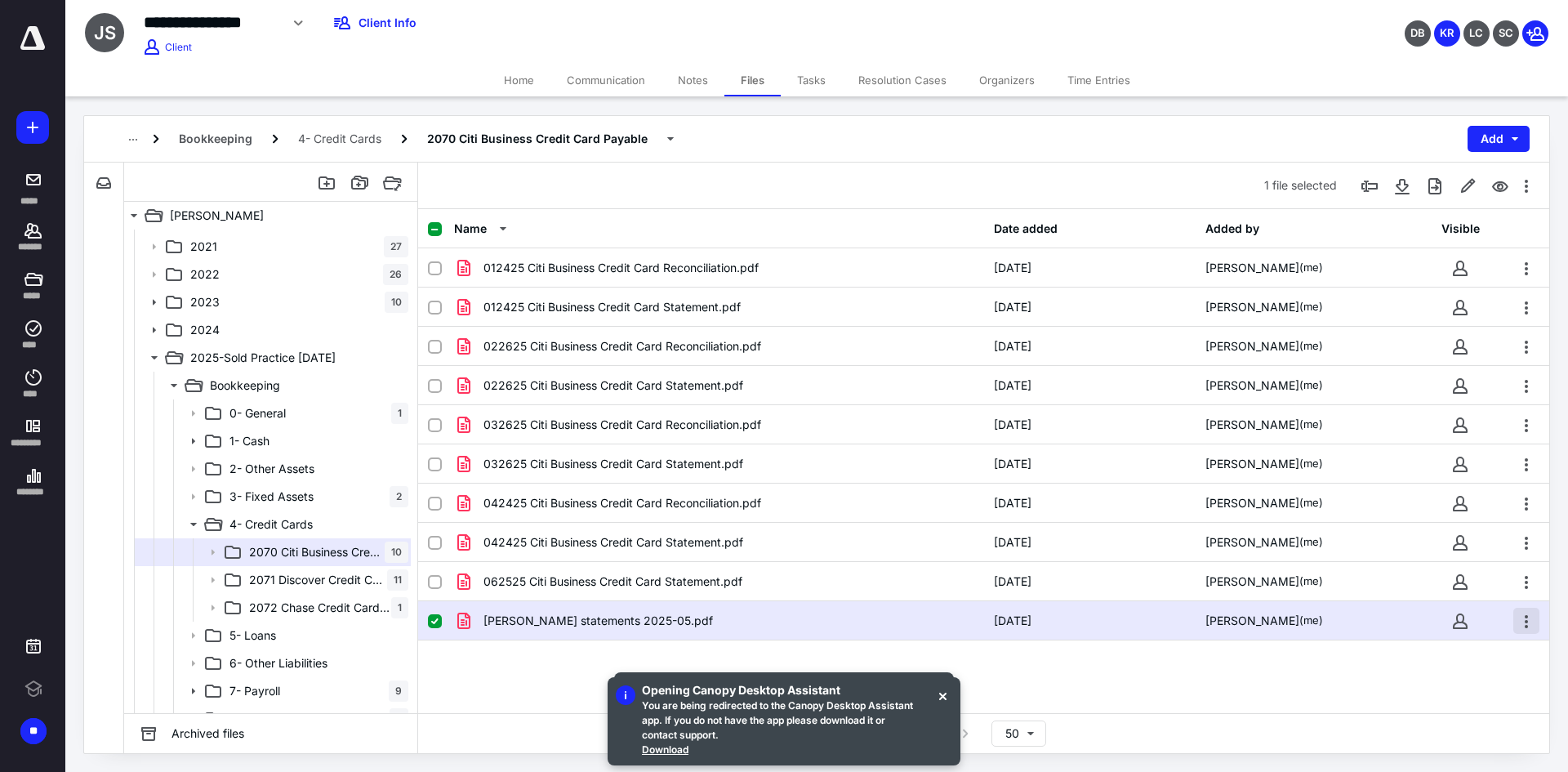 click at bounding box center (1526, 621) 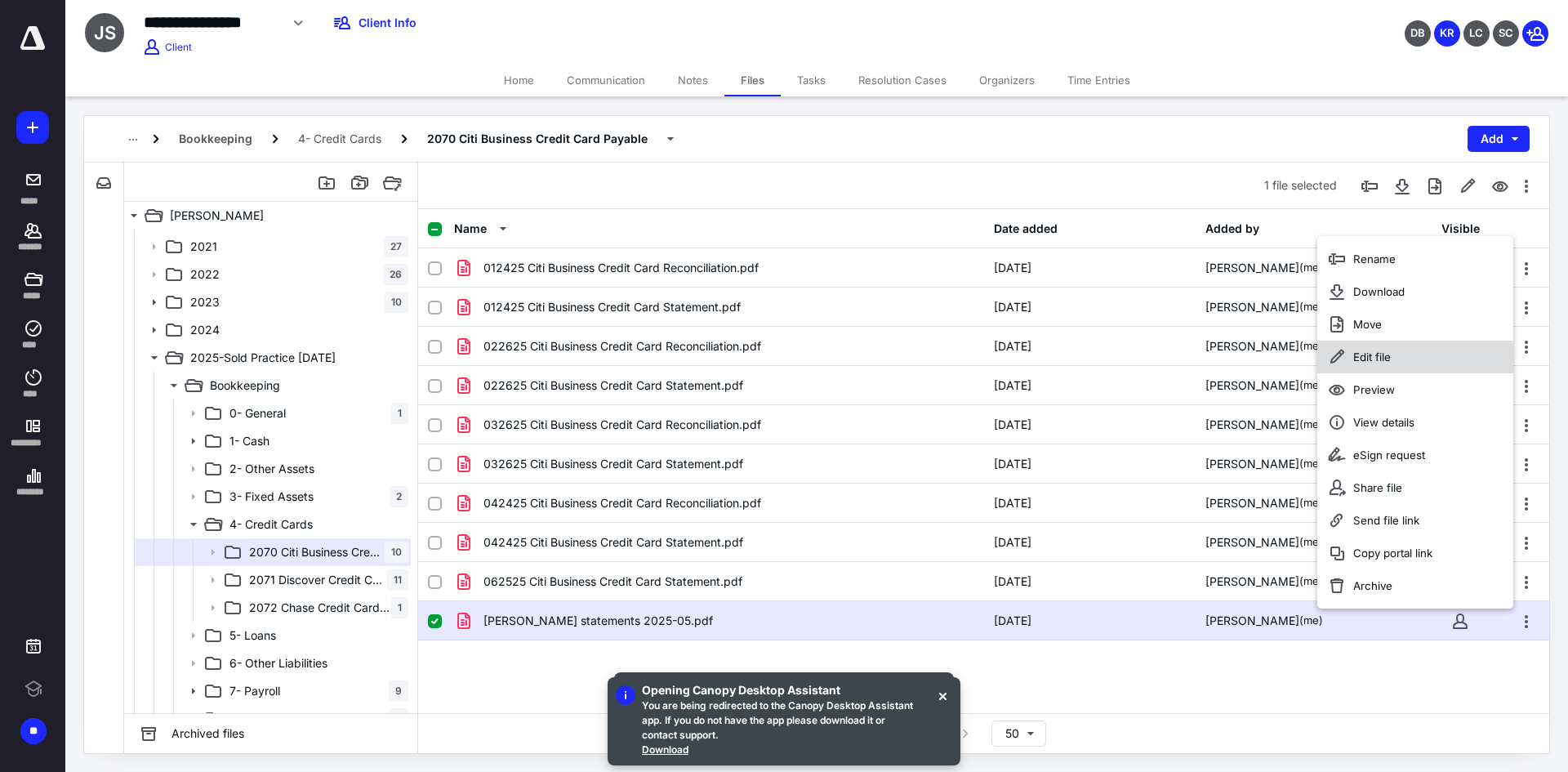 click on "Edit file" at bounding box center [1415, 357] 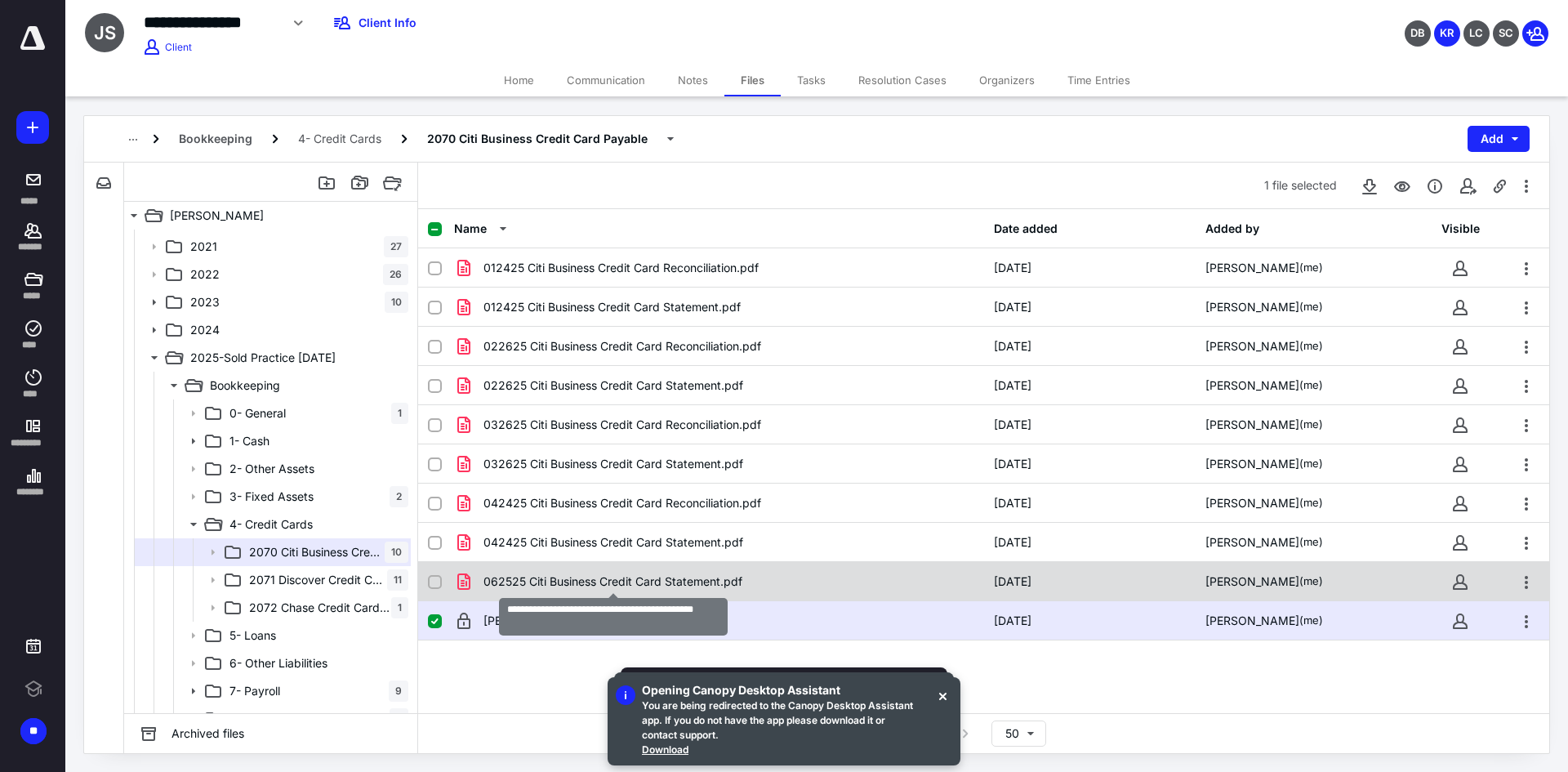 checkbox on "true" 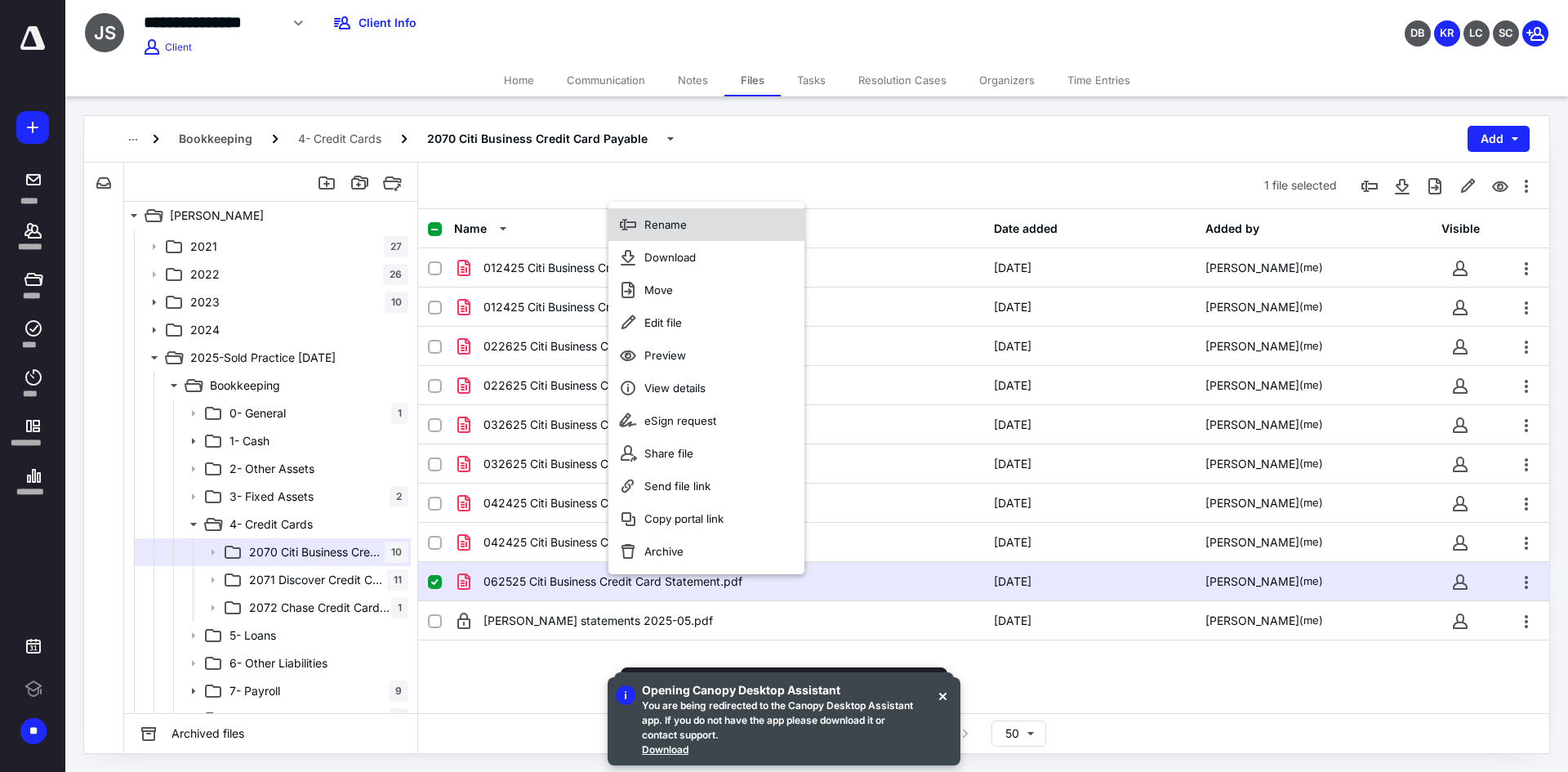 click on "Rename" at bounding box center (706, 225) 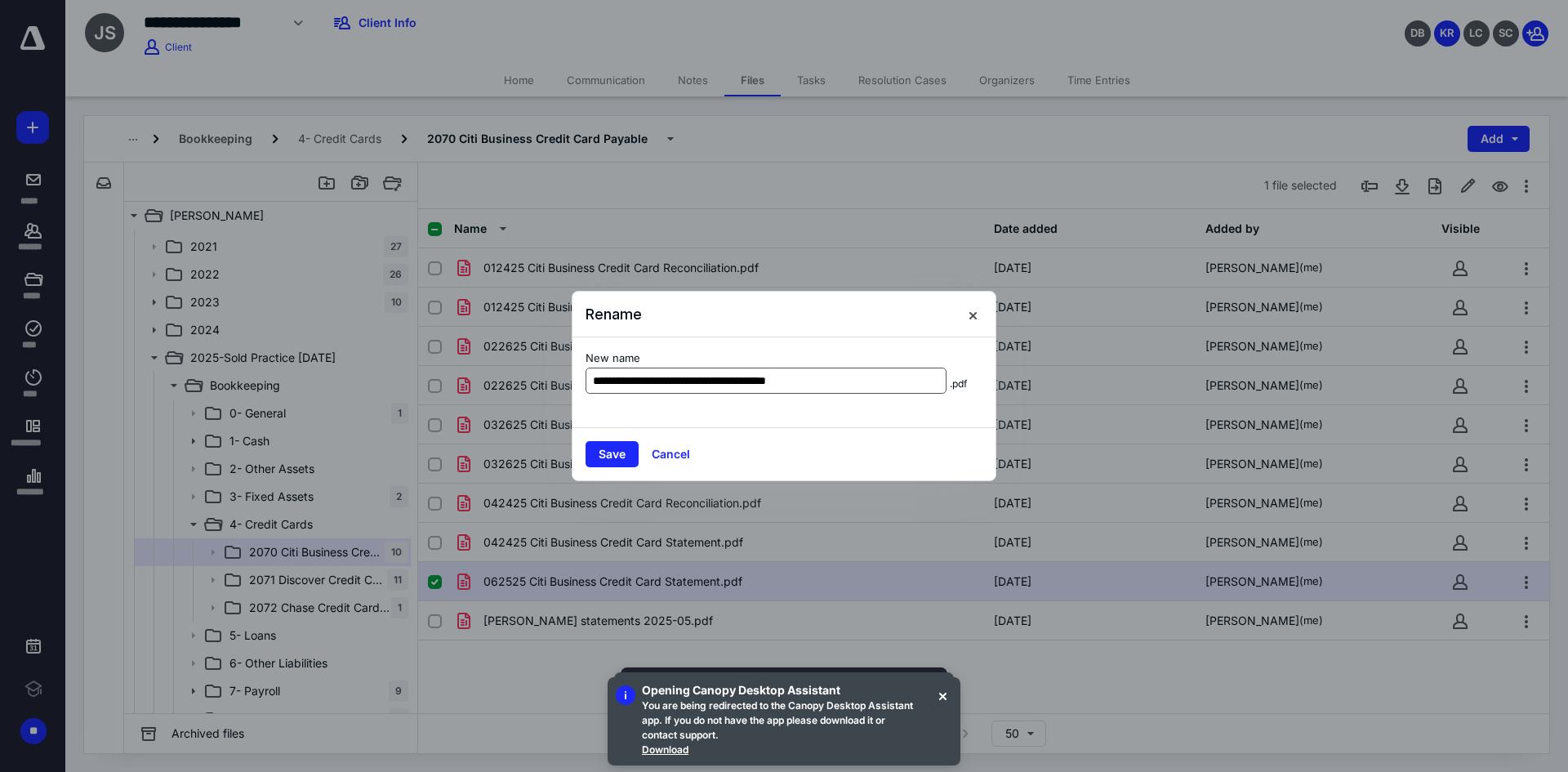 click on "**********" at bounding box center (766, 381) 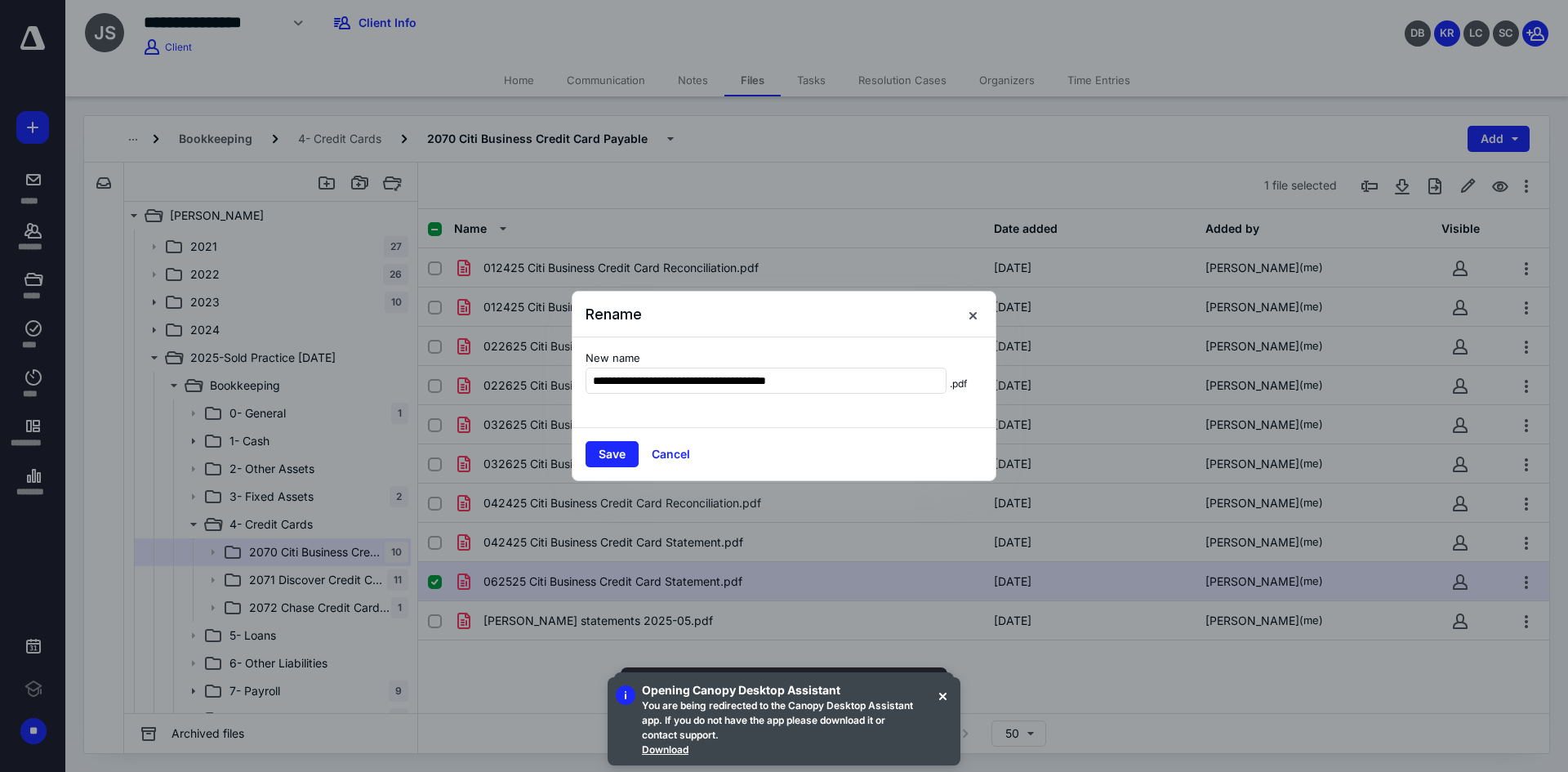drag, startPoint x: 635, startPoint y: 379, endPoint x: 938, endPoint y: 363, distance: 303.42215 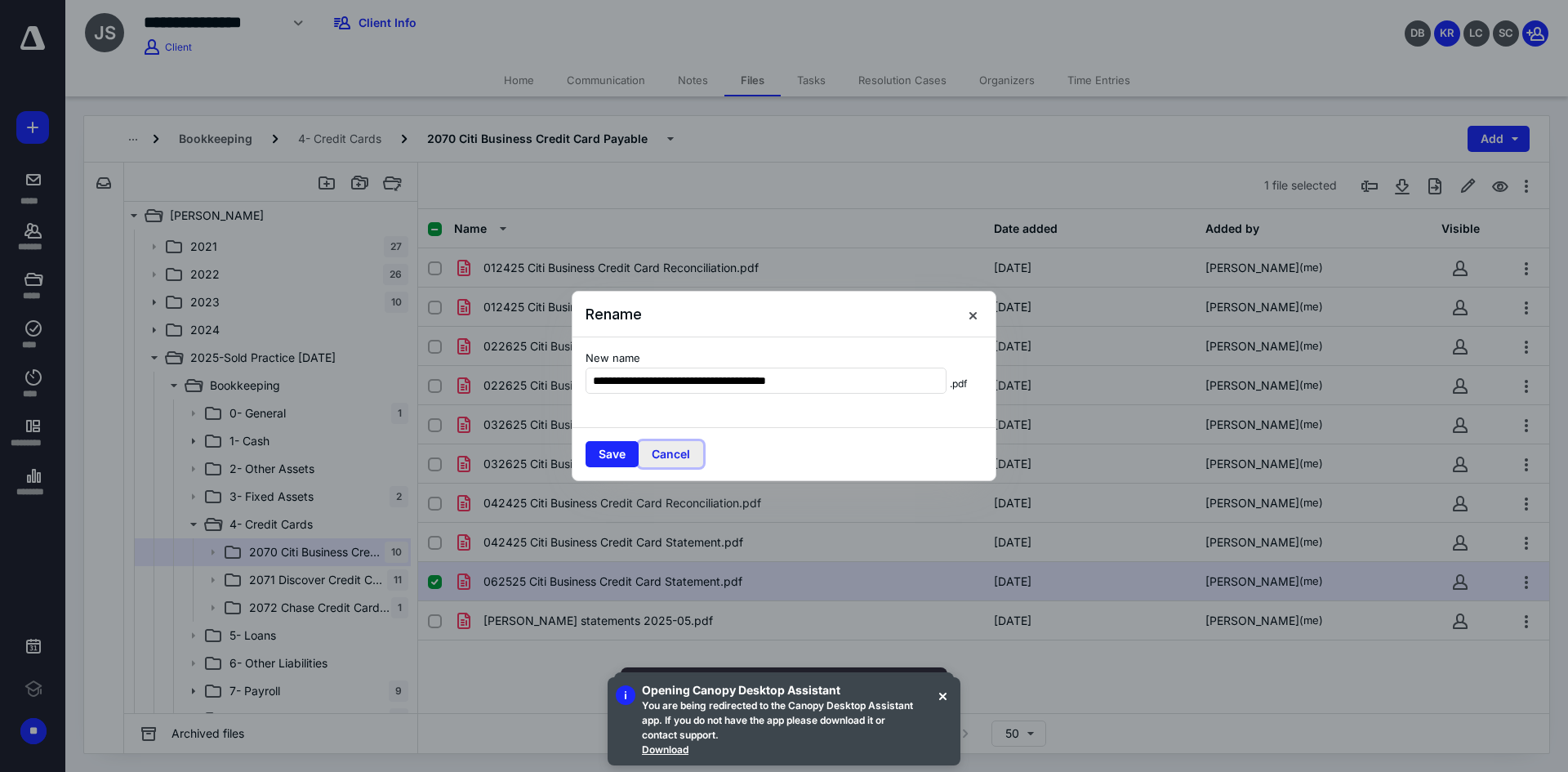 click on "Cancel" at bounding box center (670, 454) 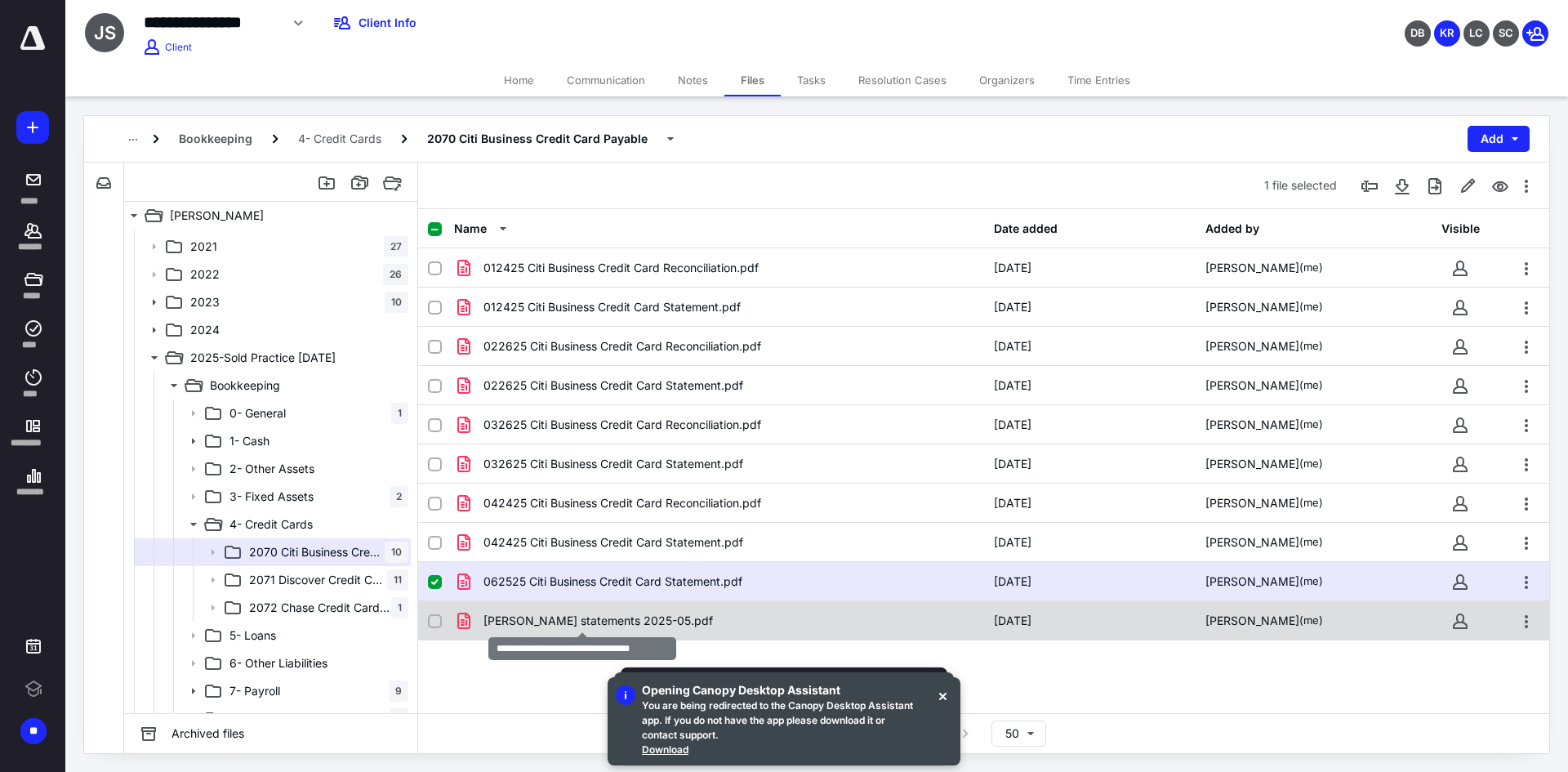 checkbox on "false" 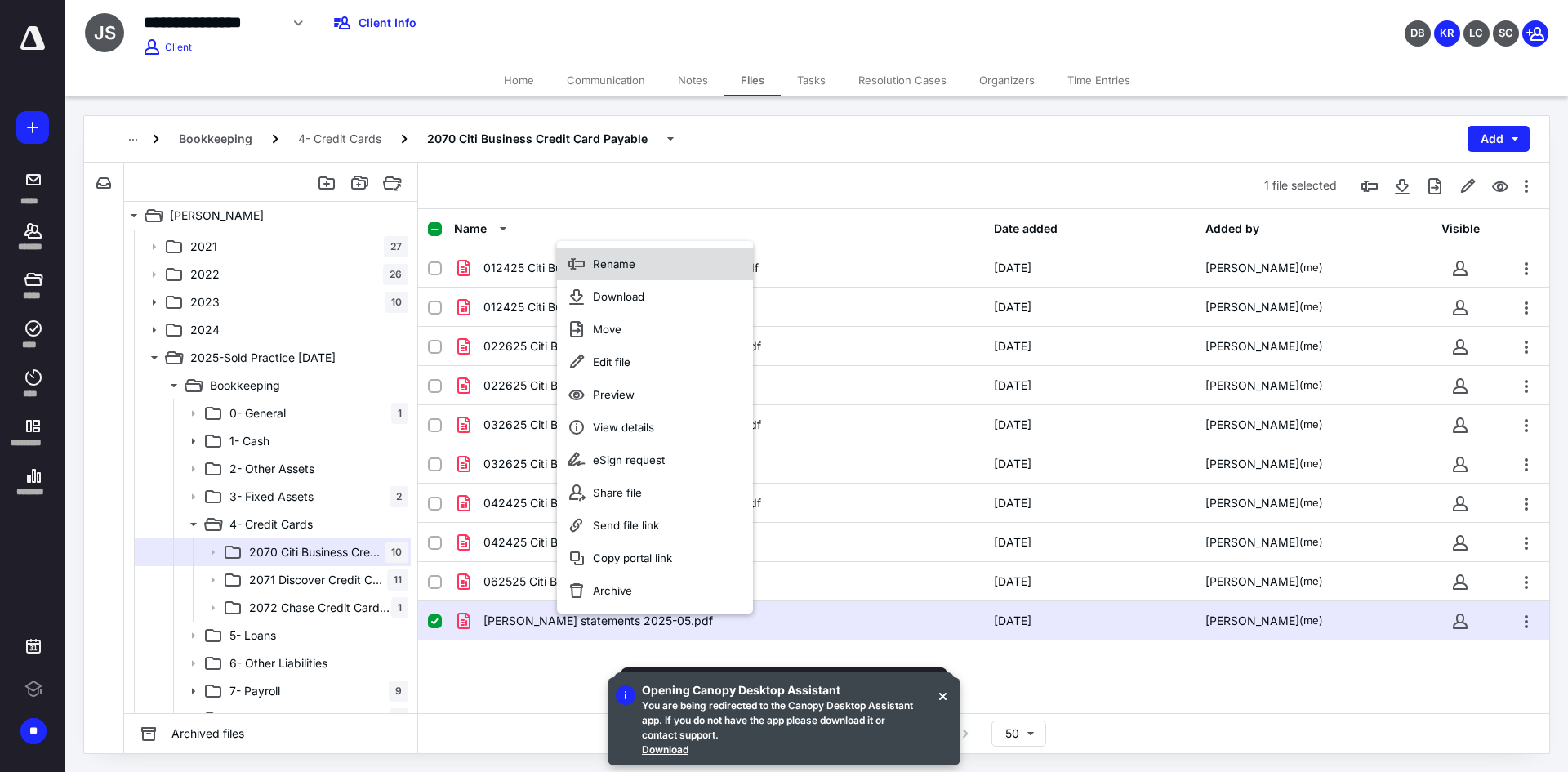 click on "Rename" at bounding box center (614, 264) 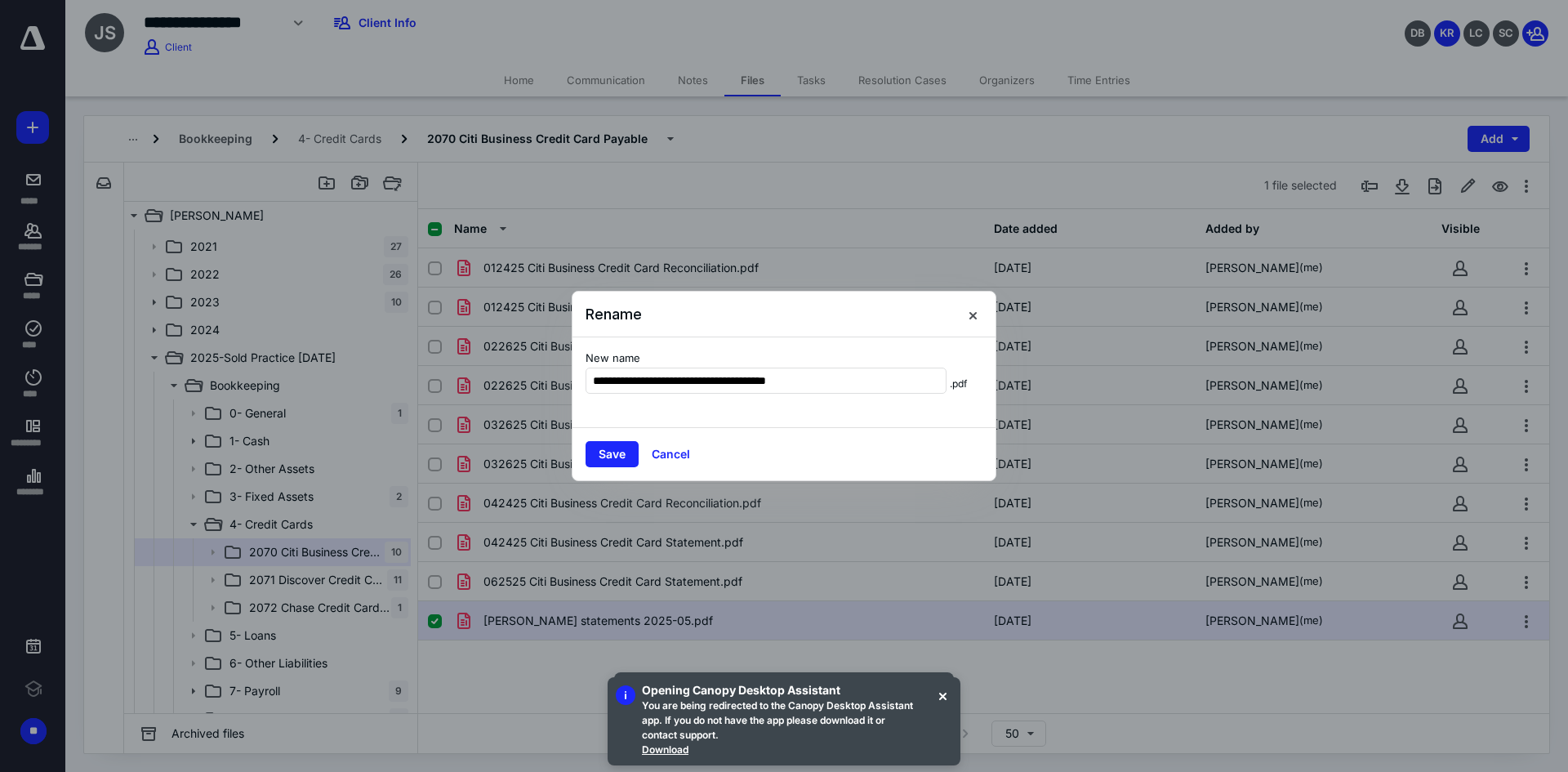 type on "**********" 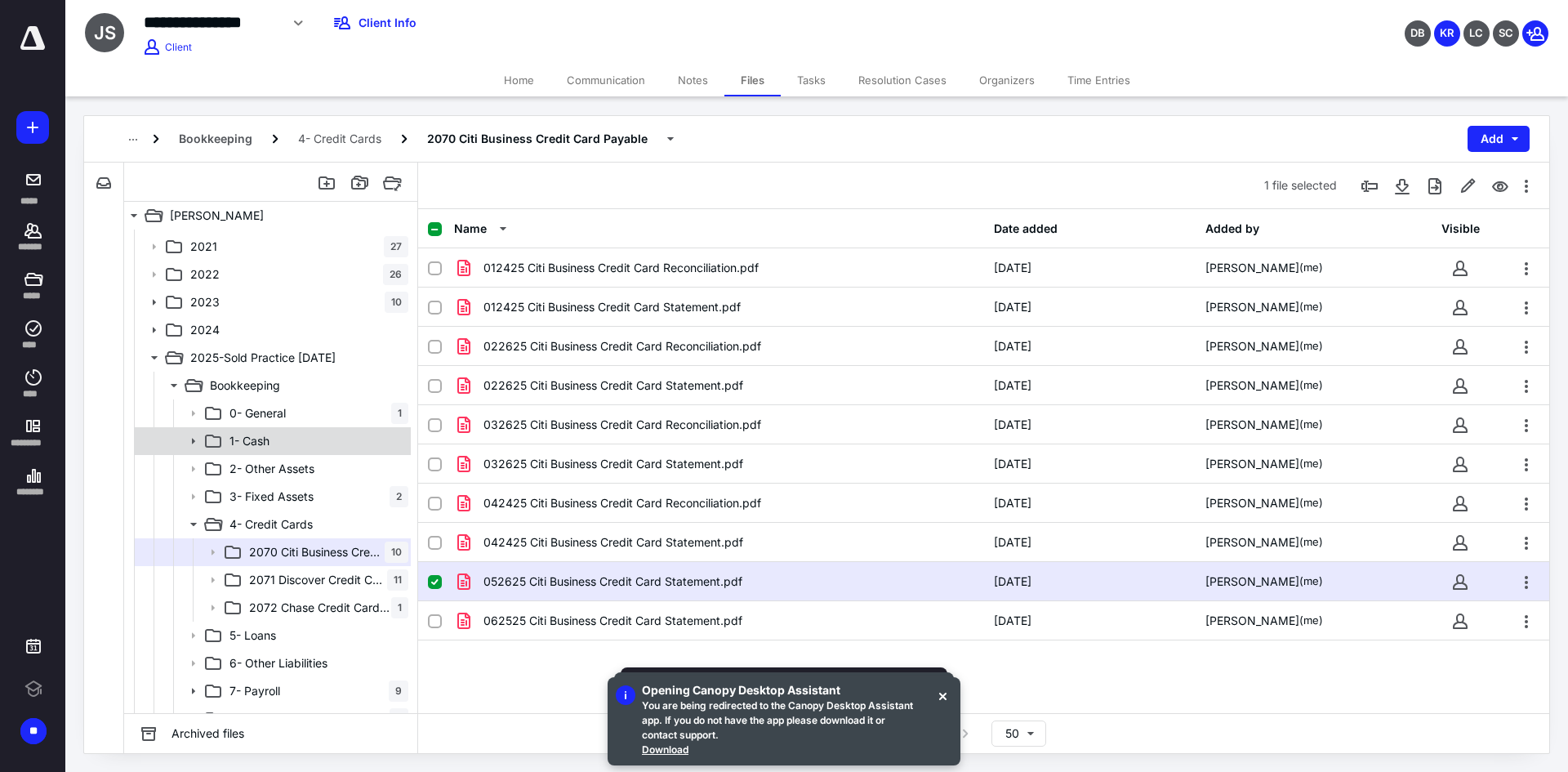 click on "1- Cash" at bounding box center [249, 441] 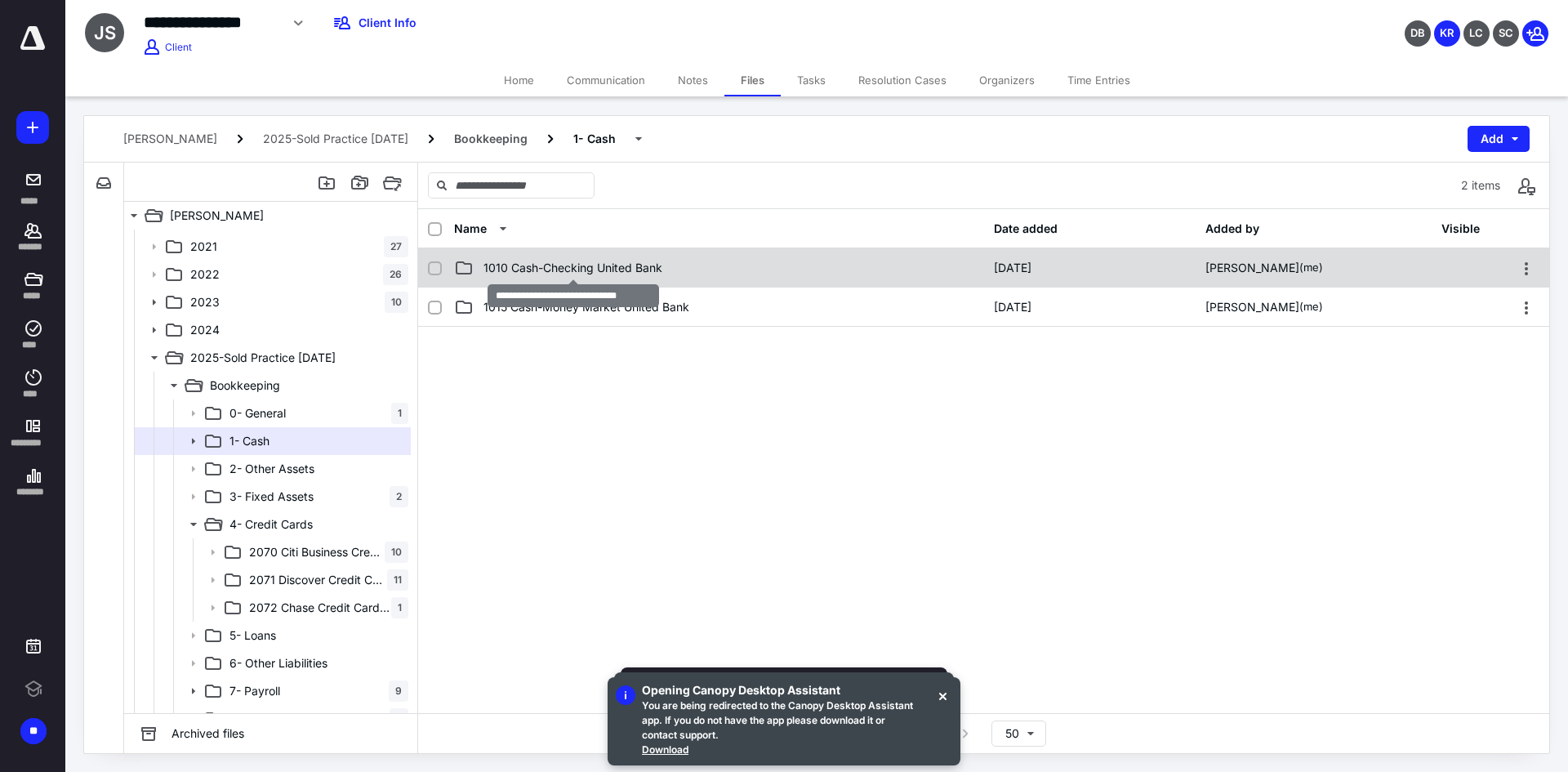 click on "1010 Cash-Checking United Bank" at bounding box center [572, 268] 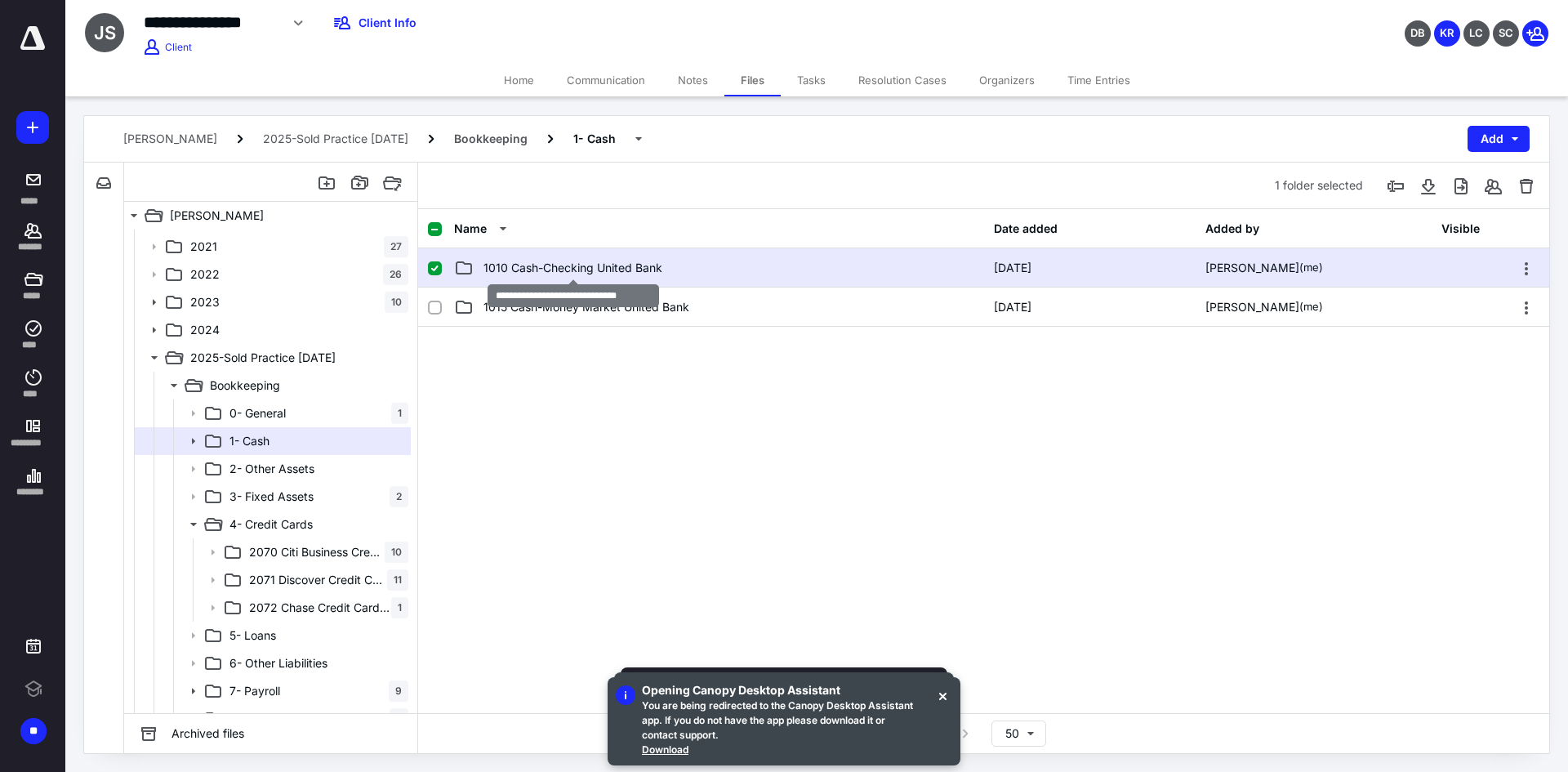 click on "1010 Cash-Checking United Bank" at bounding box center (572, 268) 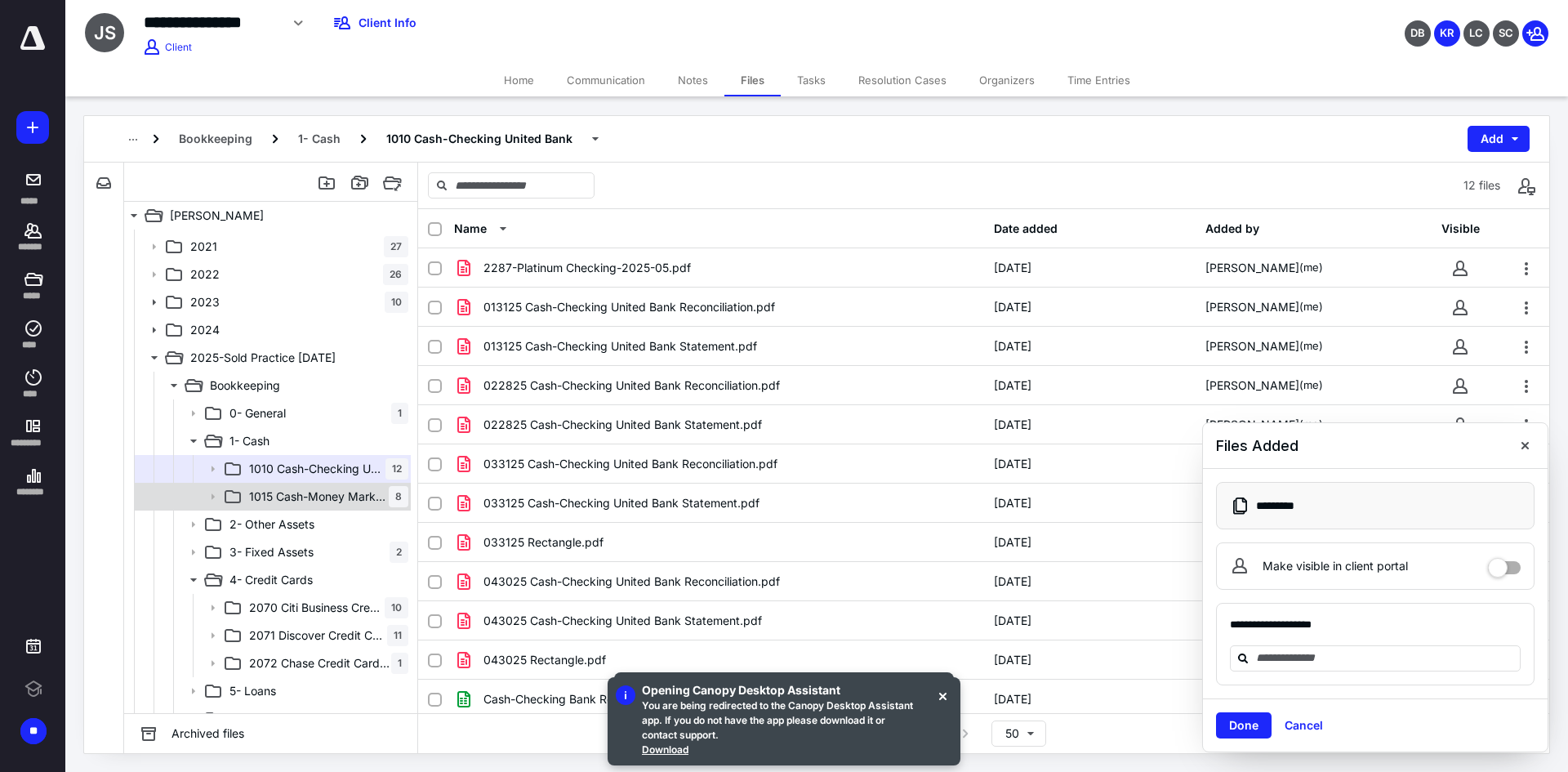 click on "1015 Cash-Money Market United Bank" at bounding box center (318, 497) 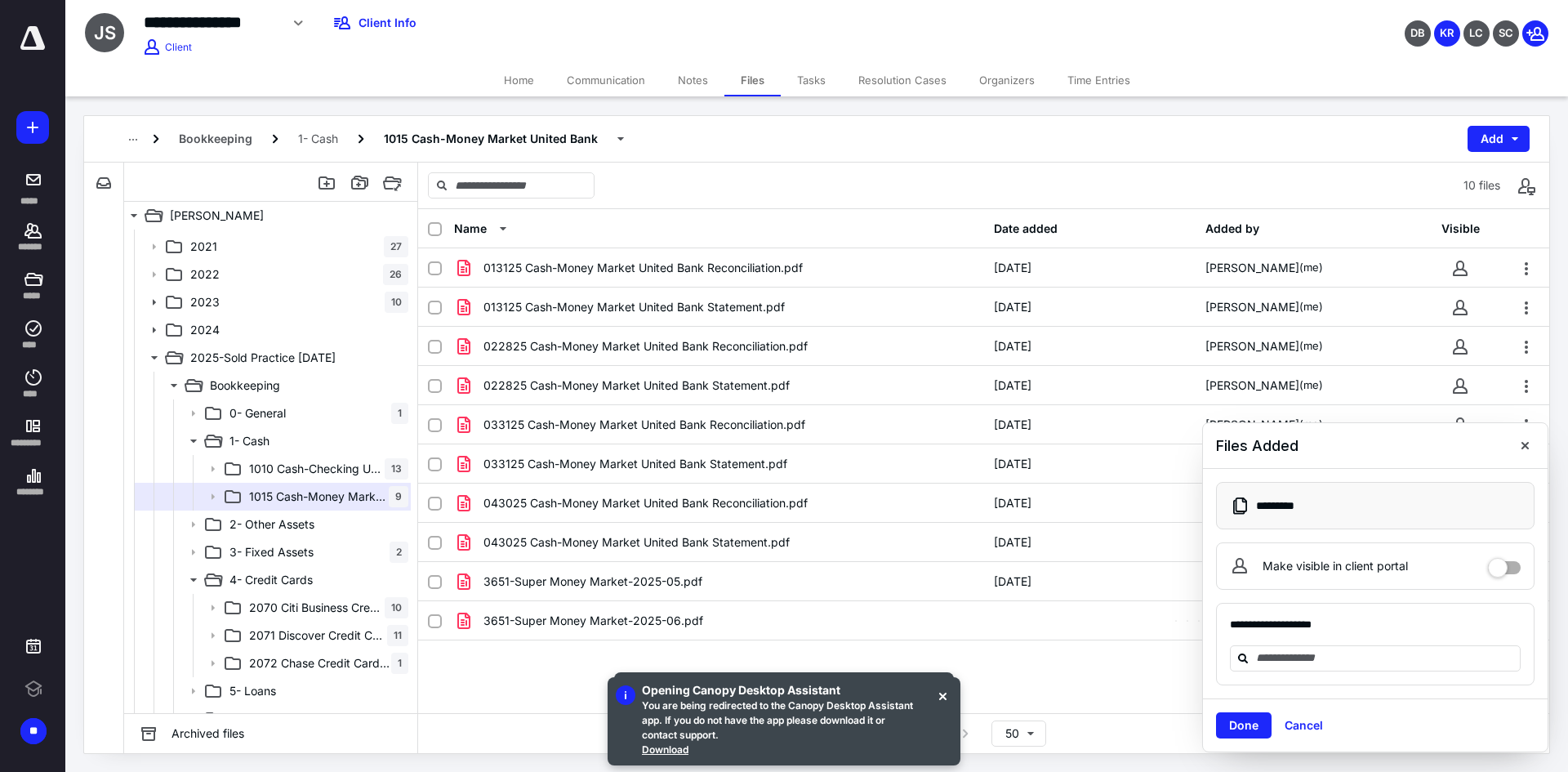 click on "Cancel" at bounding box center [1303, 725] 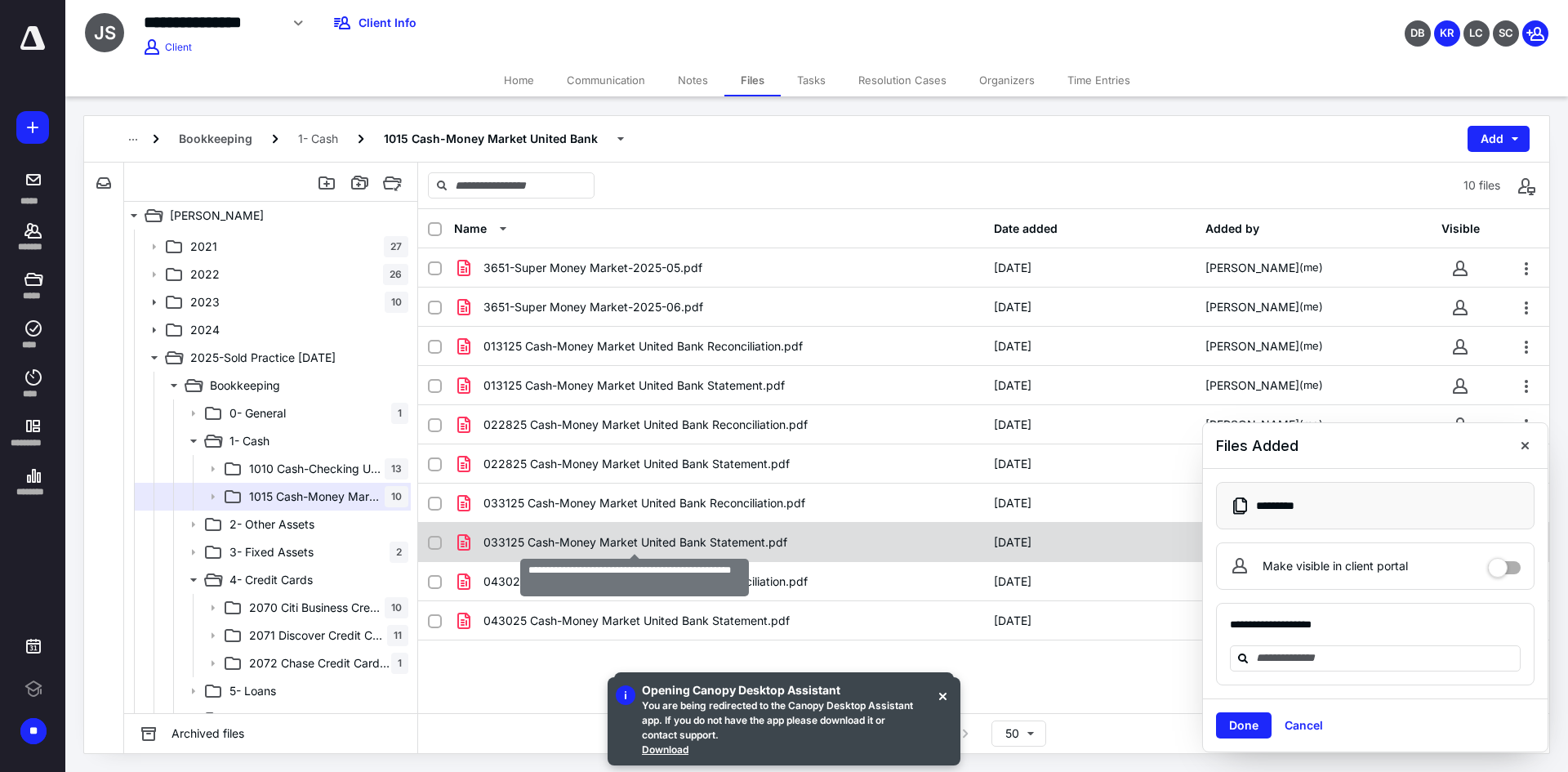 checkbox on "true" 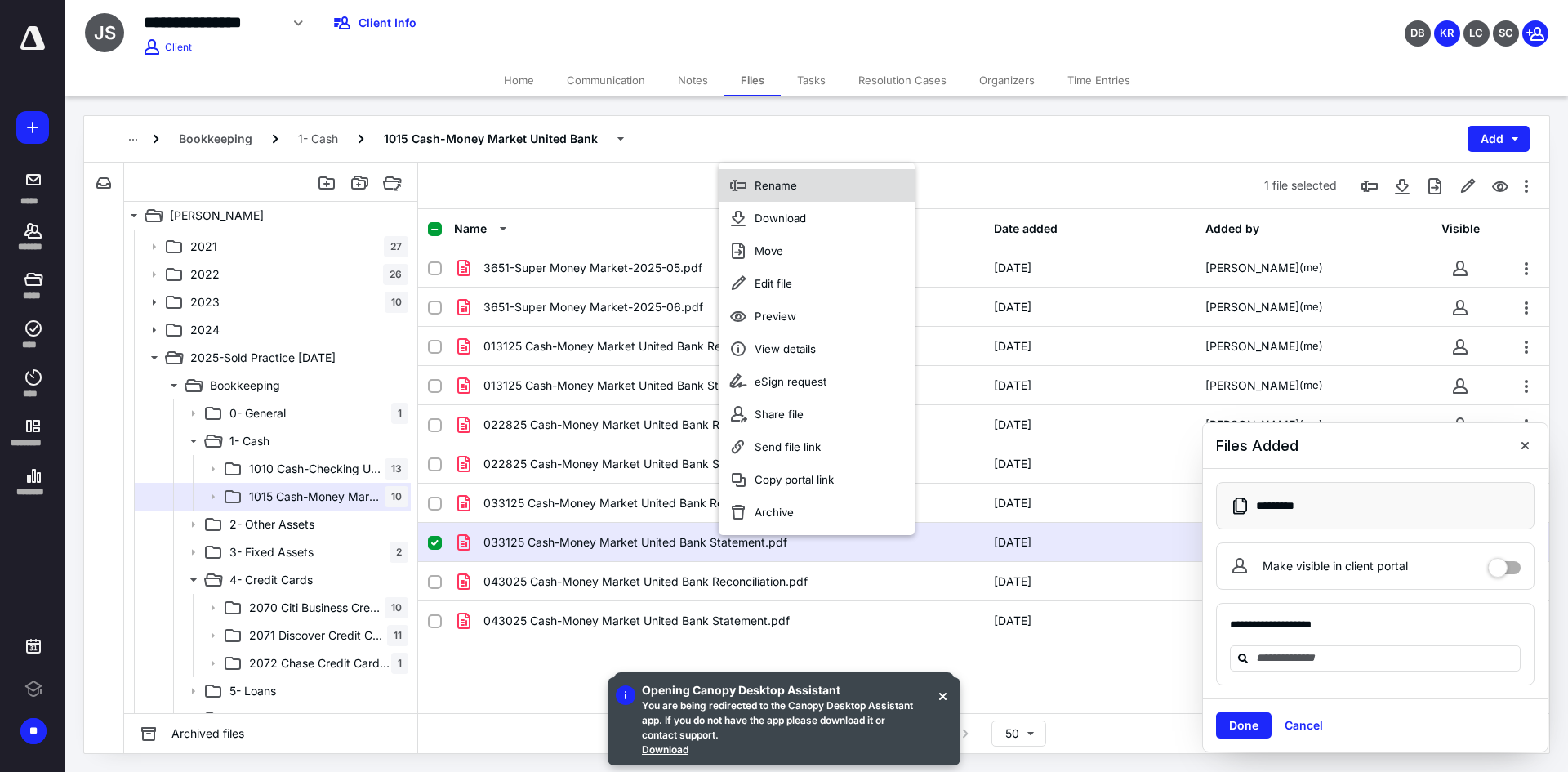 click on "Rename" at bounding box center (776, 185) 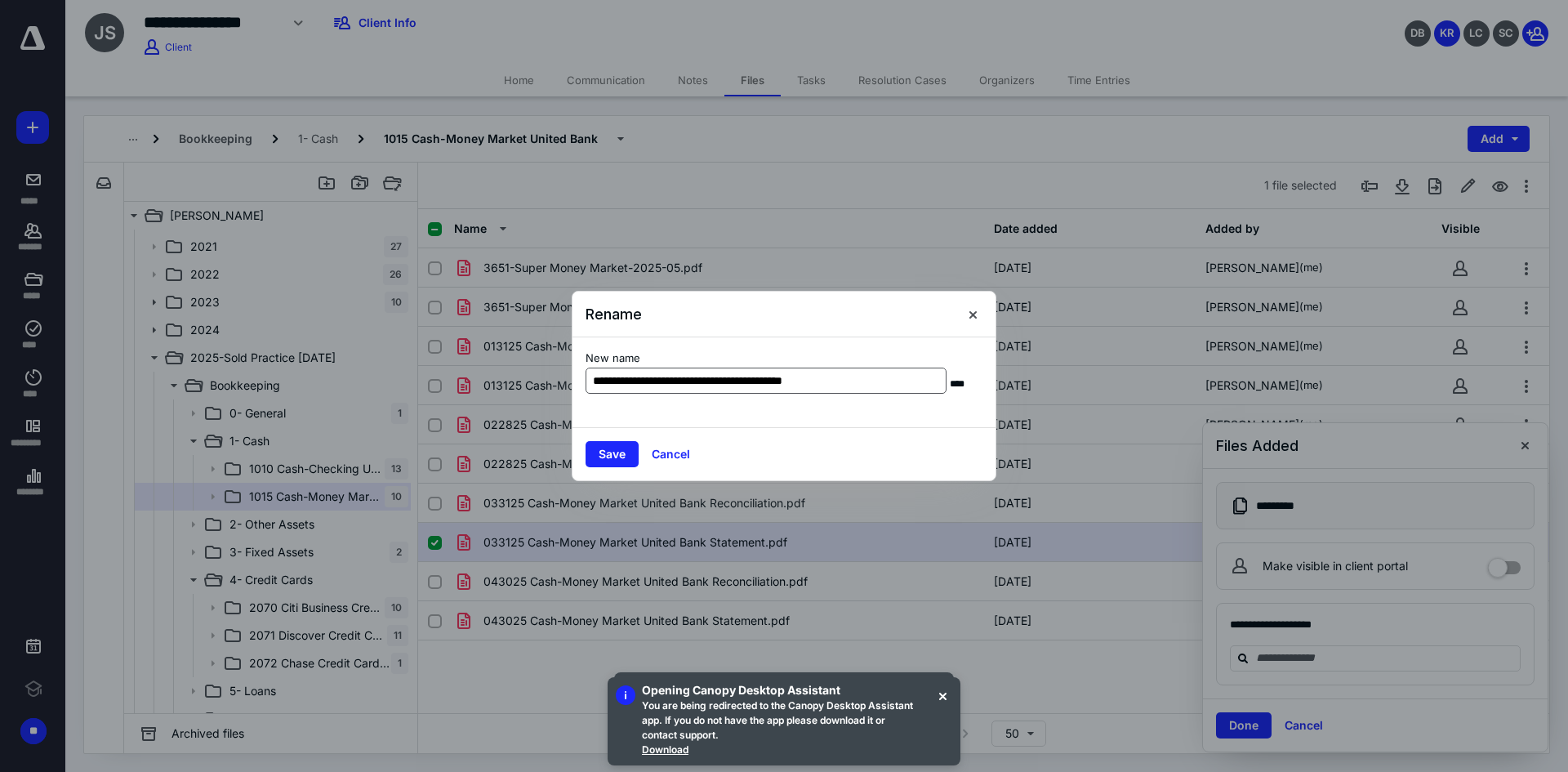 click on "**********" at bounding box center [766, 381] 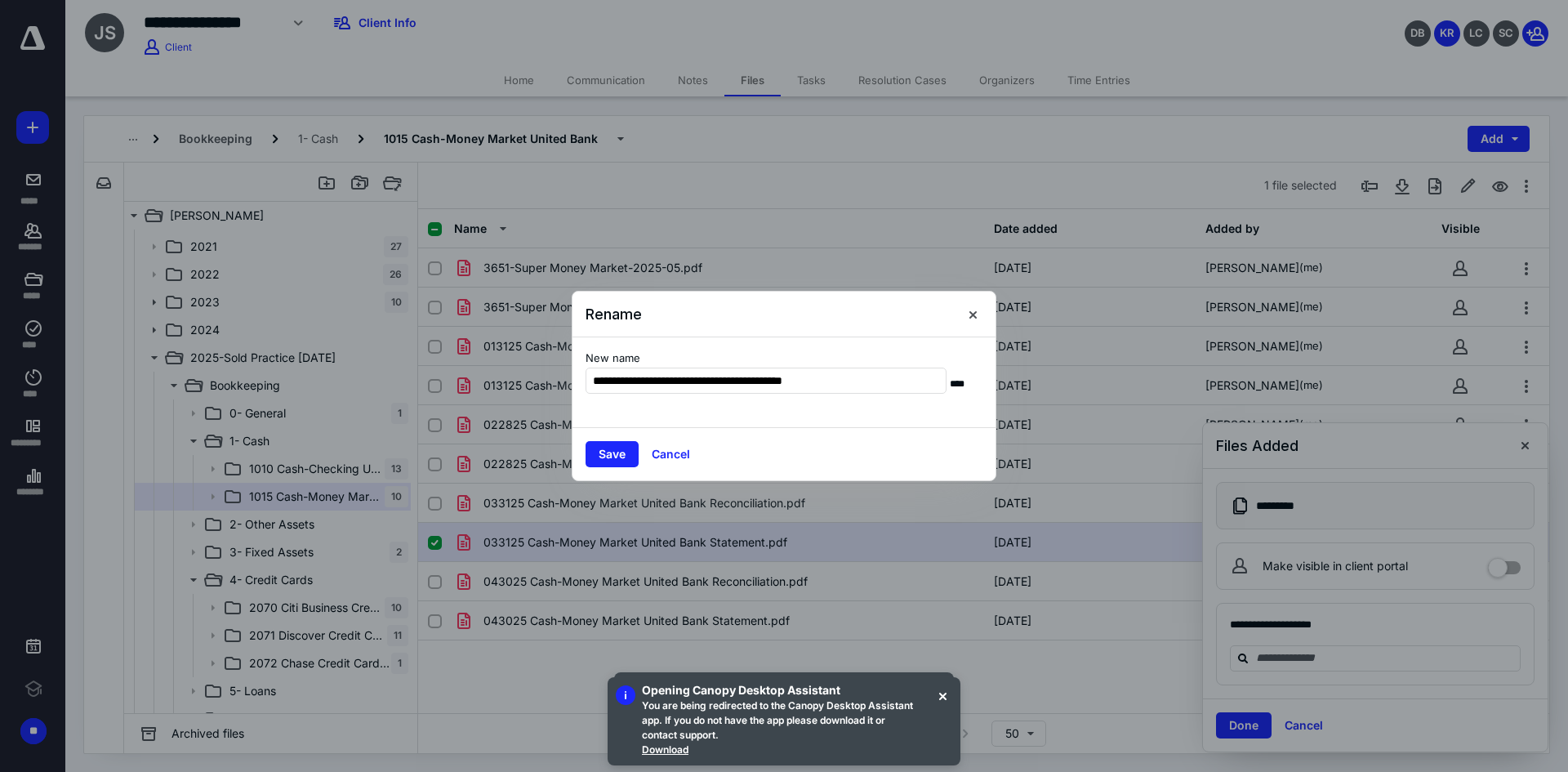 drag, startPoint x: 632, startPoint y: 376, endPoint x: 967, endPoint y: 376, distance: 335 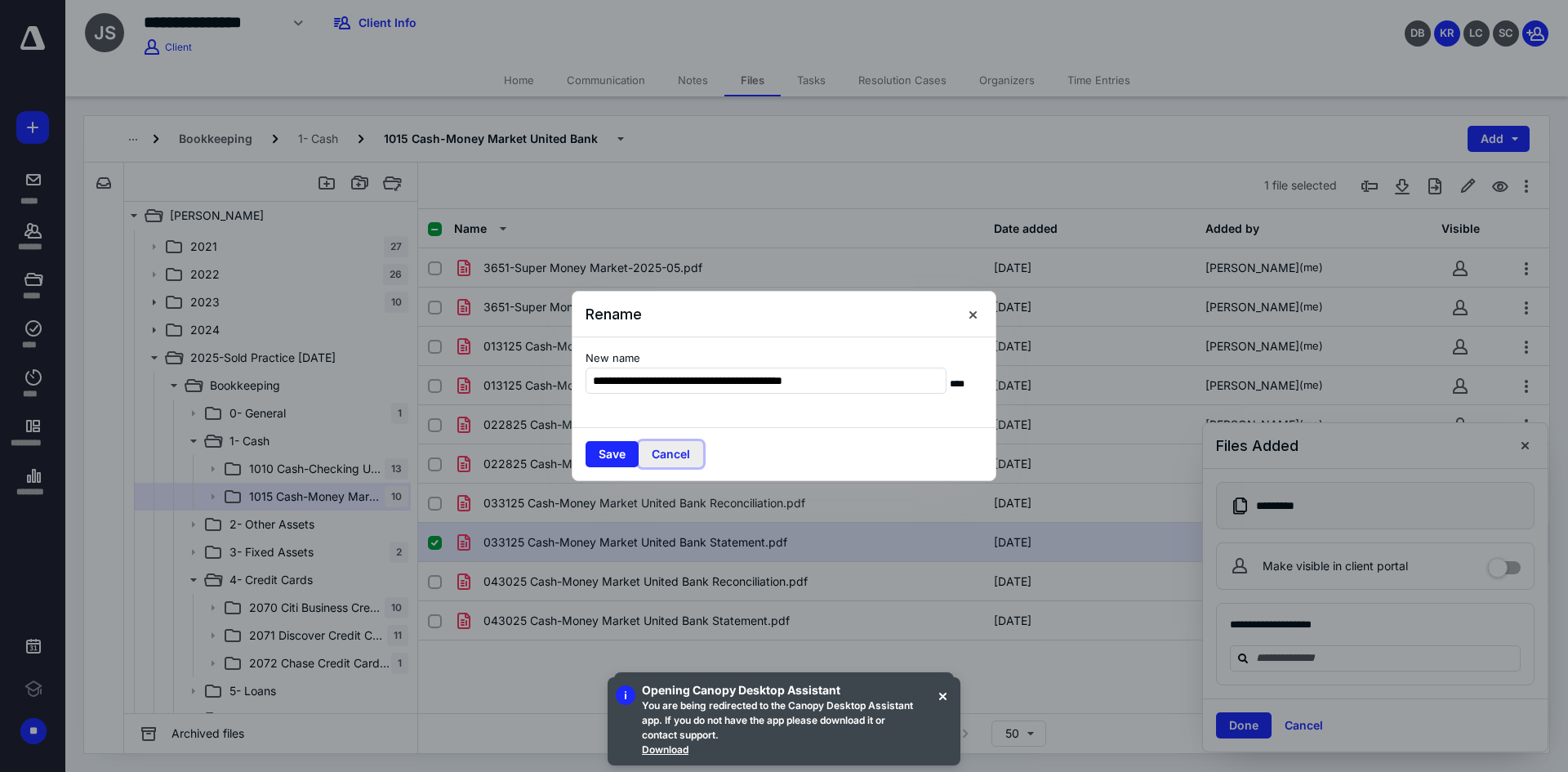 click on "Cancel" at bounding box center (670, 454) 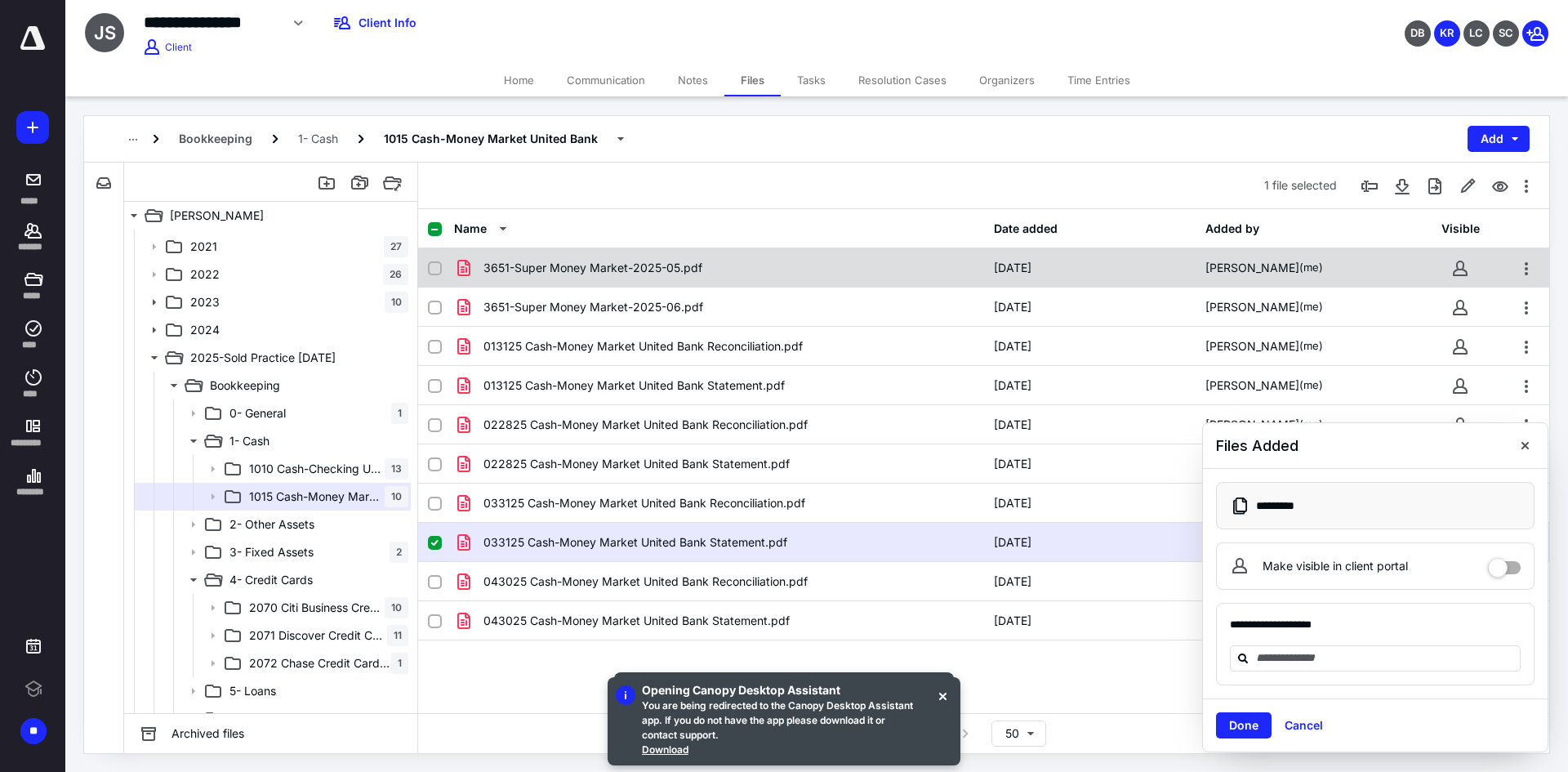 checkbox on "true" 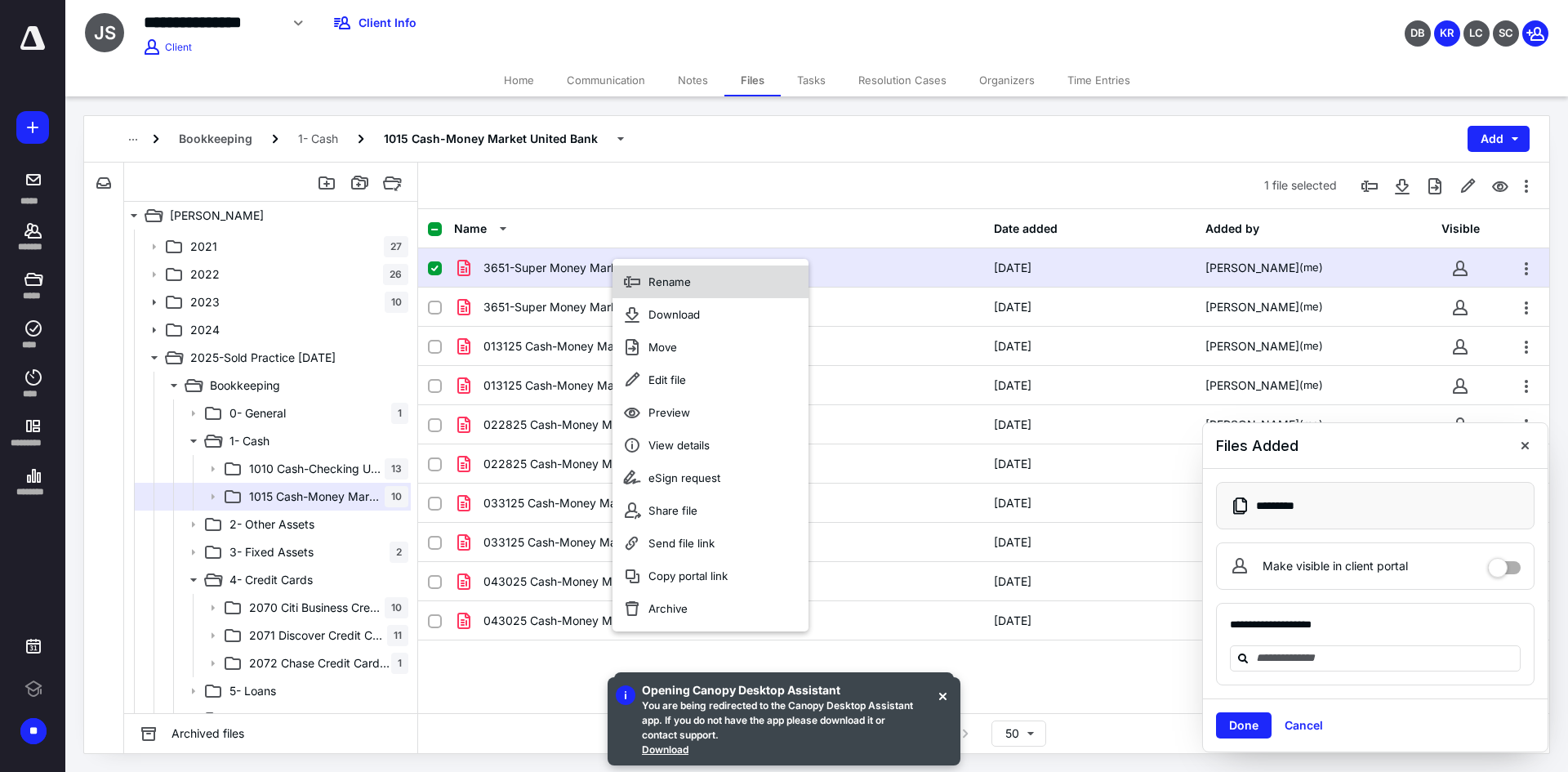 click on "Rename" at bounding box center [710, 282] 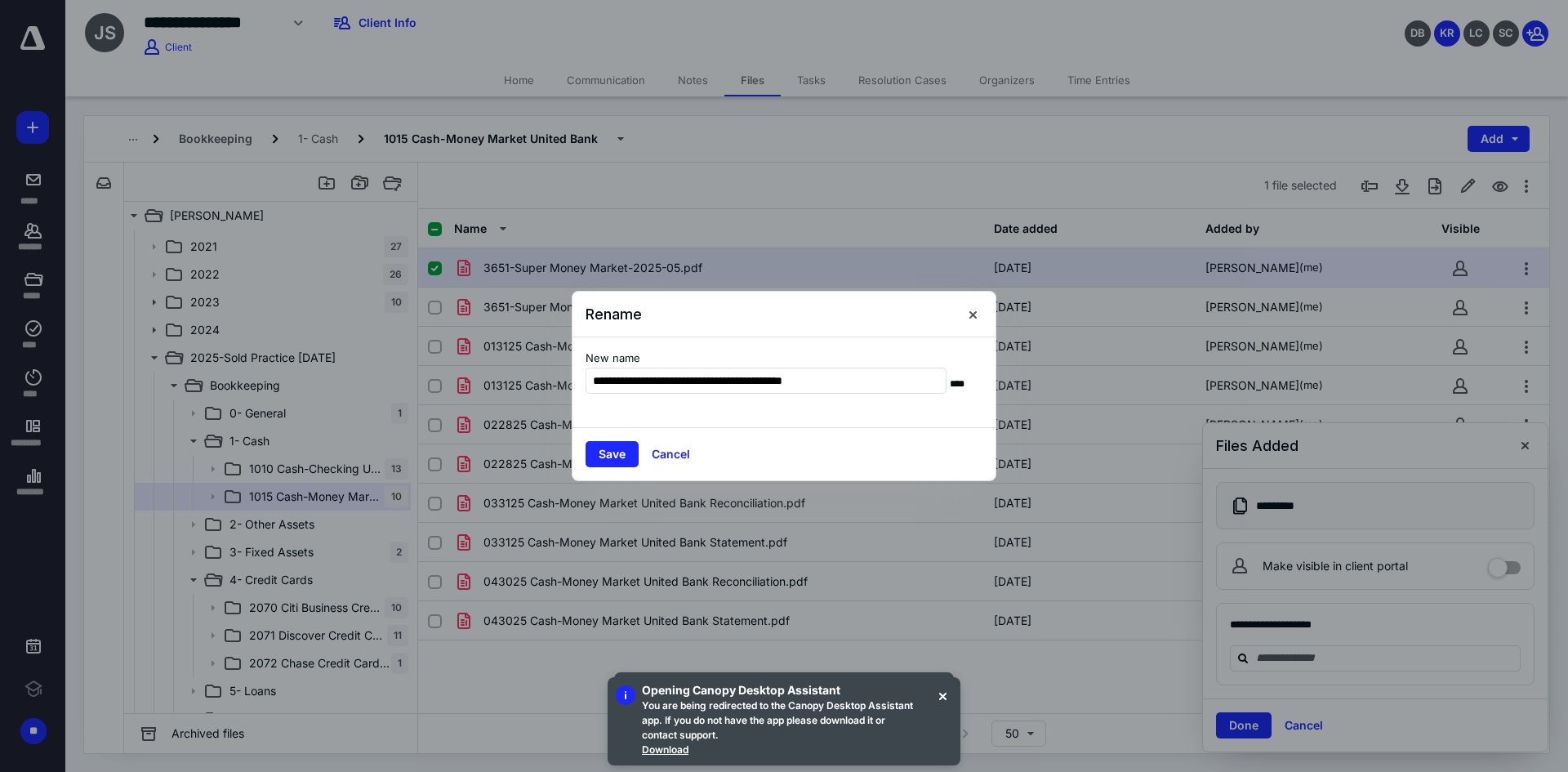 type on "**********" 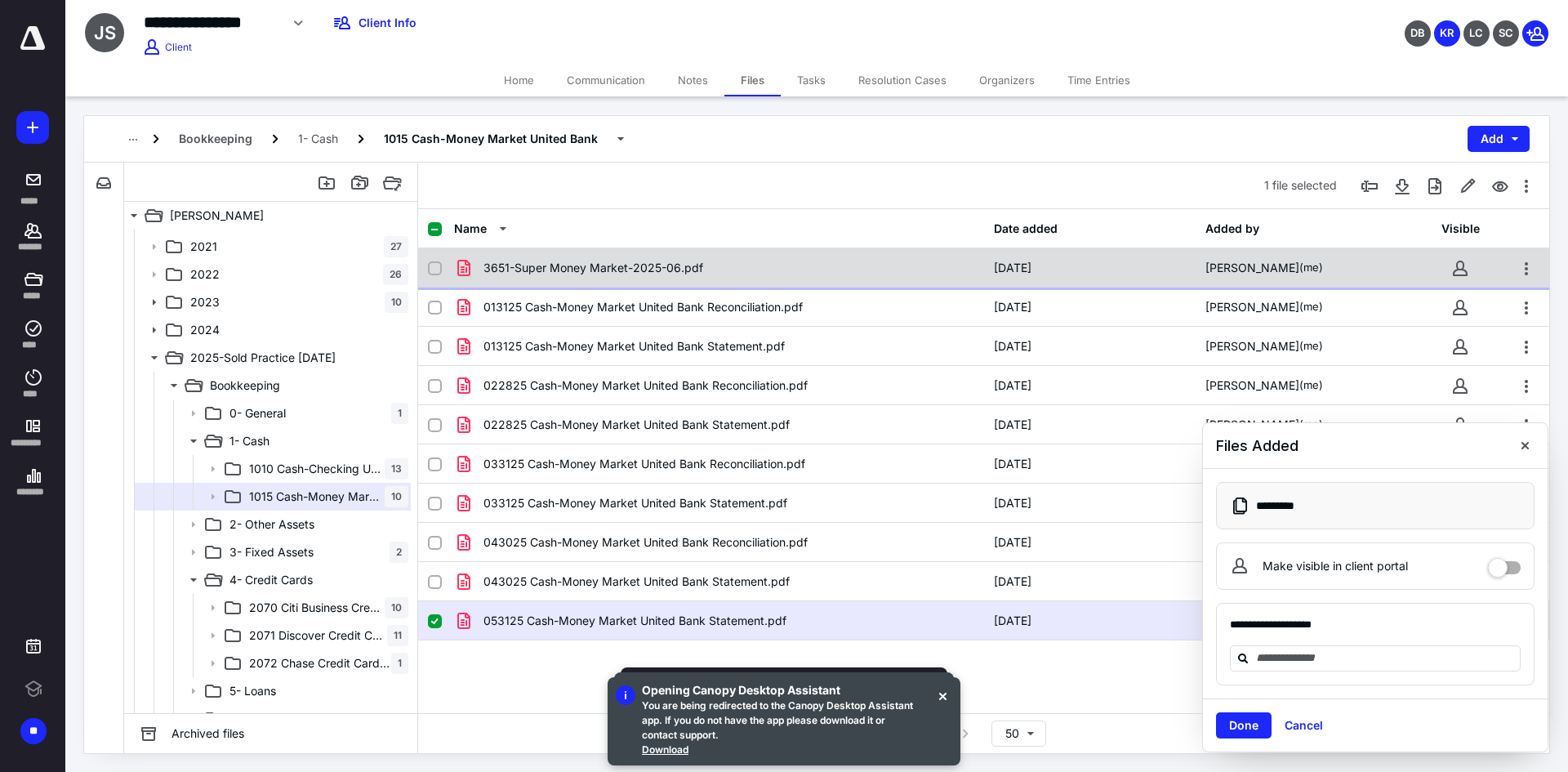checkbox on "true" 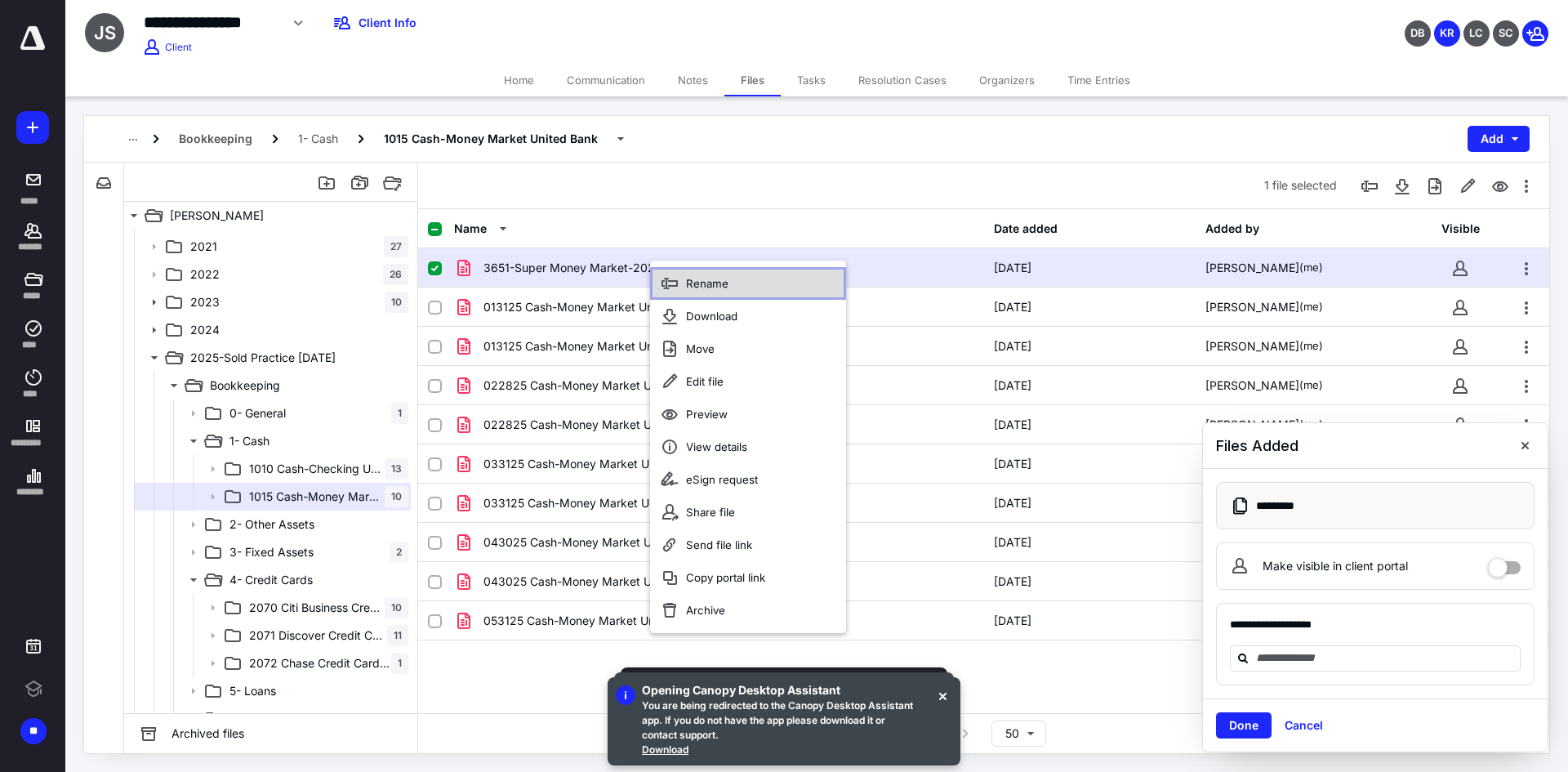 click on "Rename" at bounding box center (707, 283) 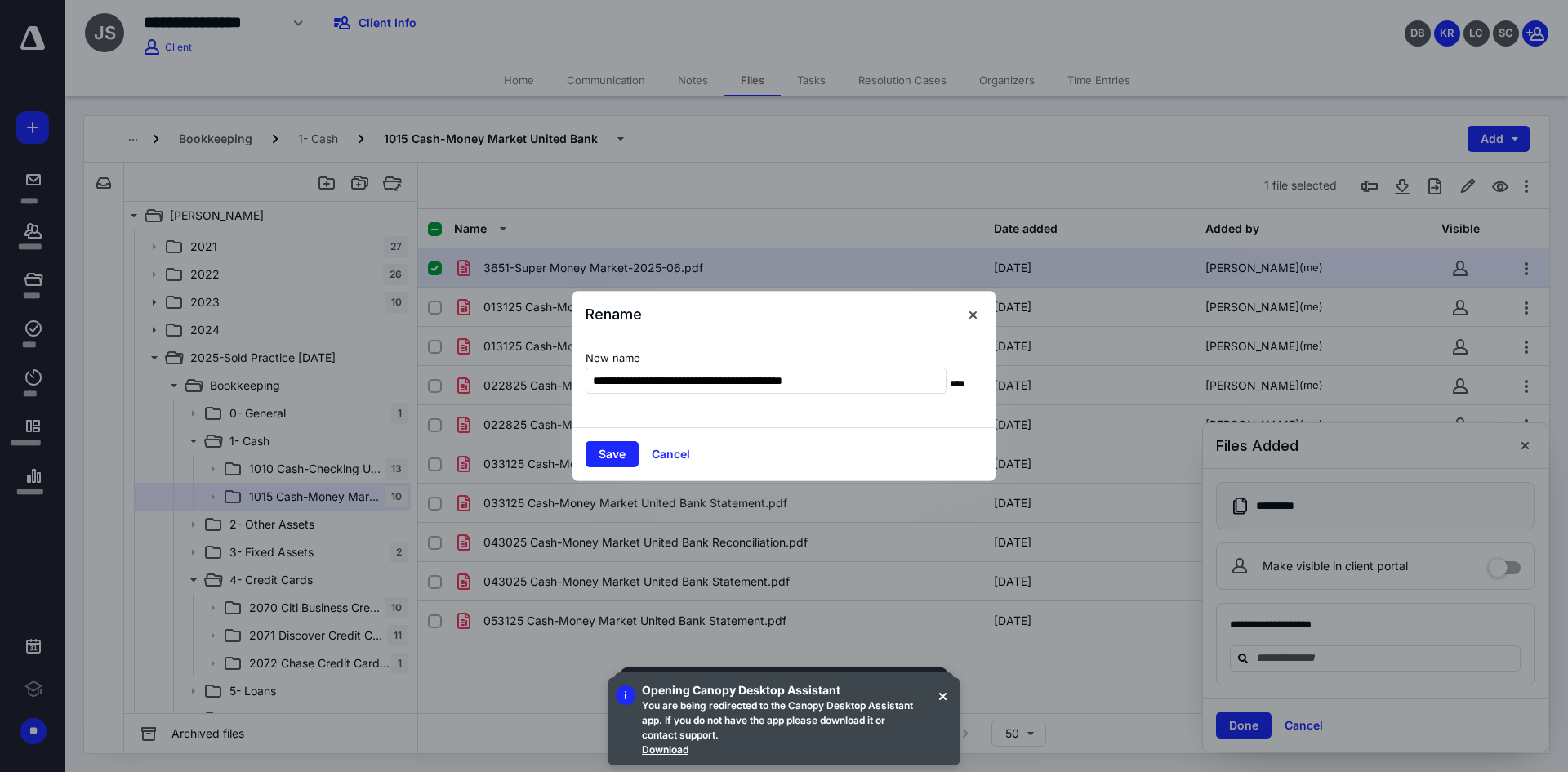 type on "**********" 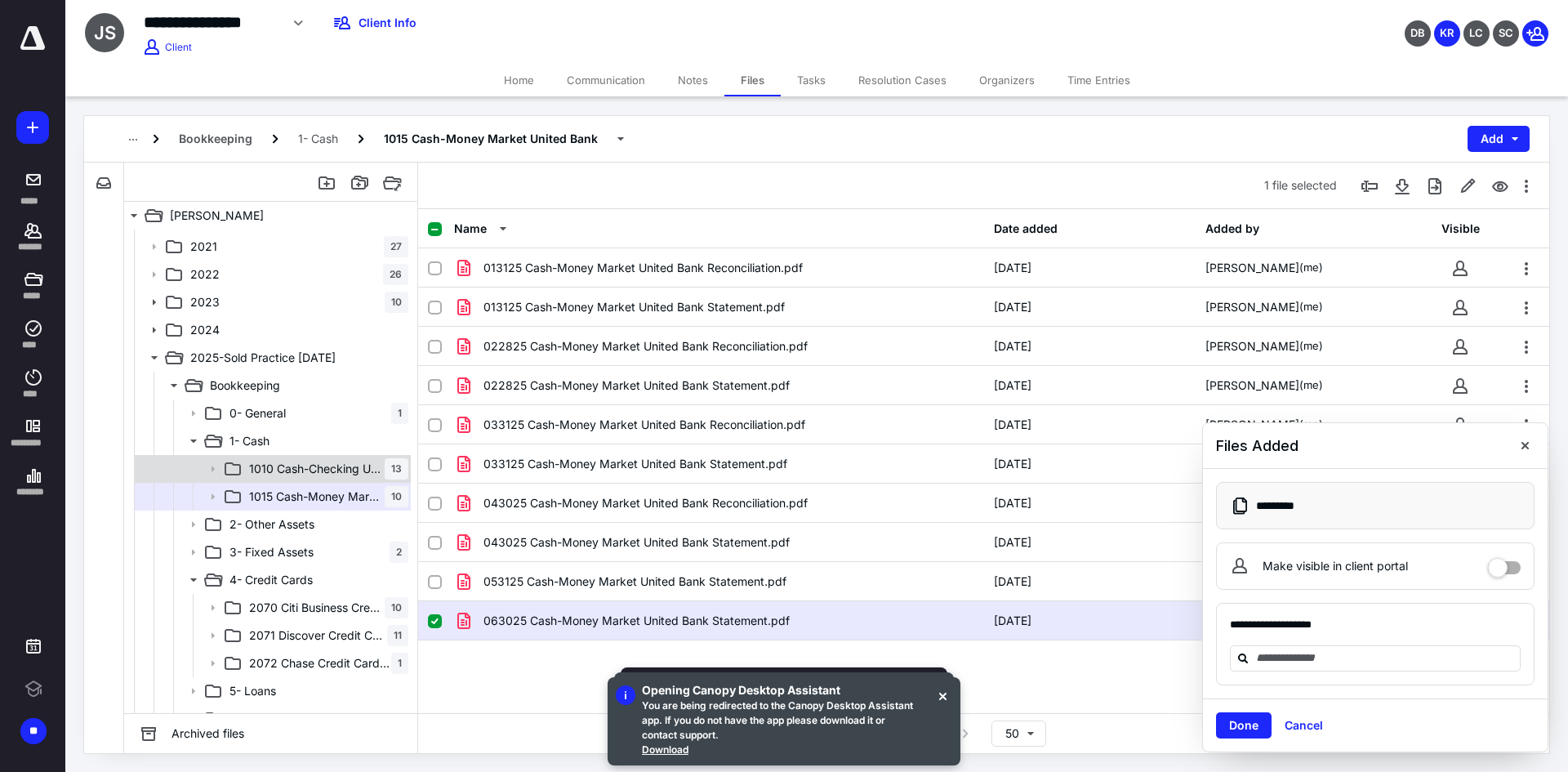 click on "1010 Cash-Checking United Bank" at bounding box center (317, 469) 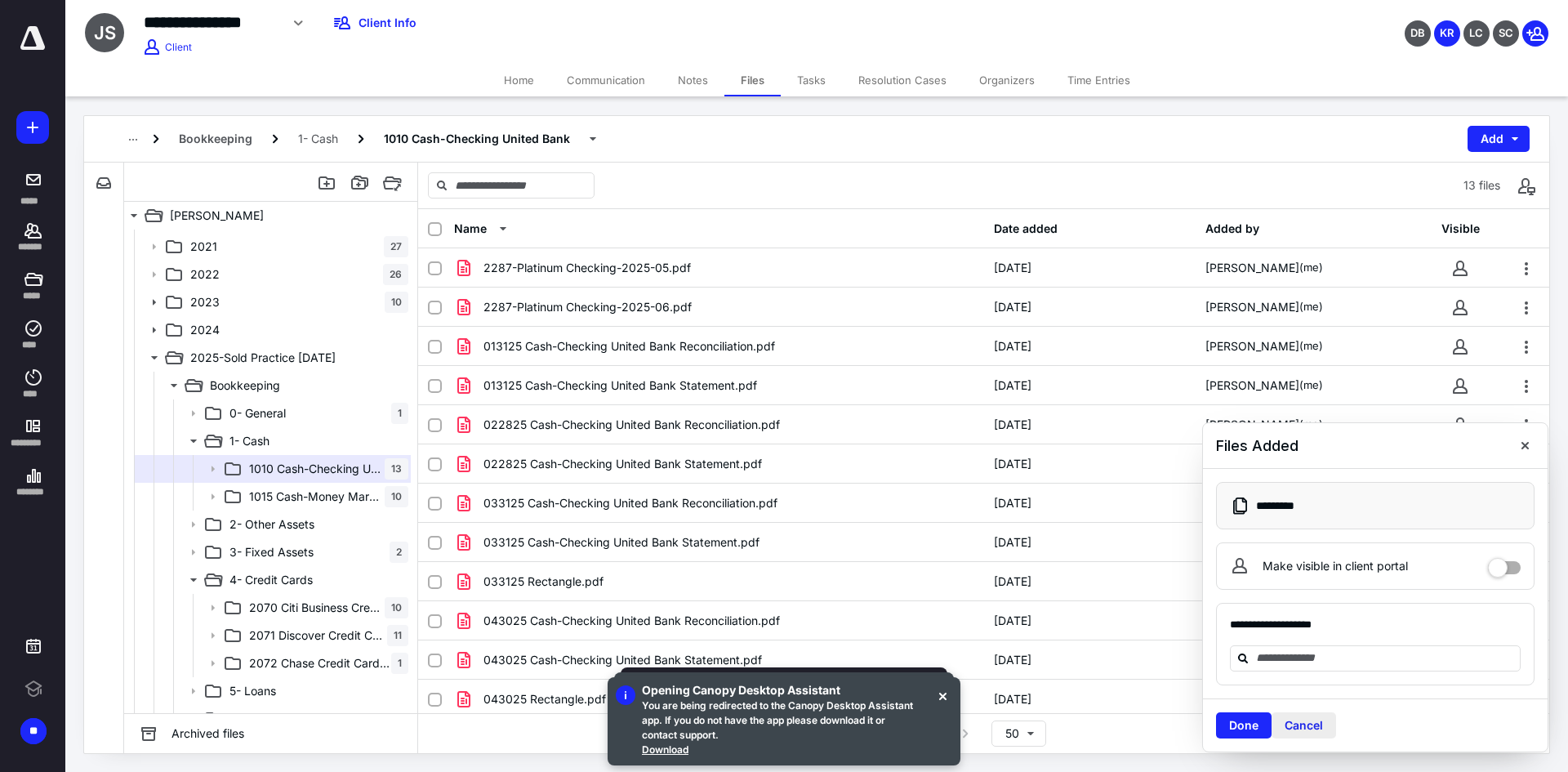 click on "Cancel" at bounding box center [1303, 725] 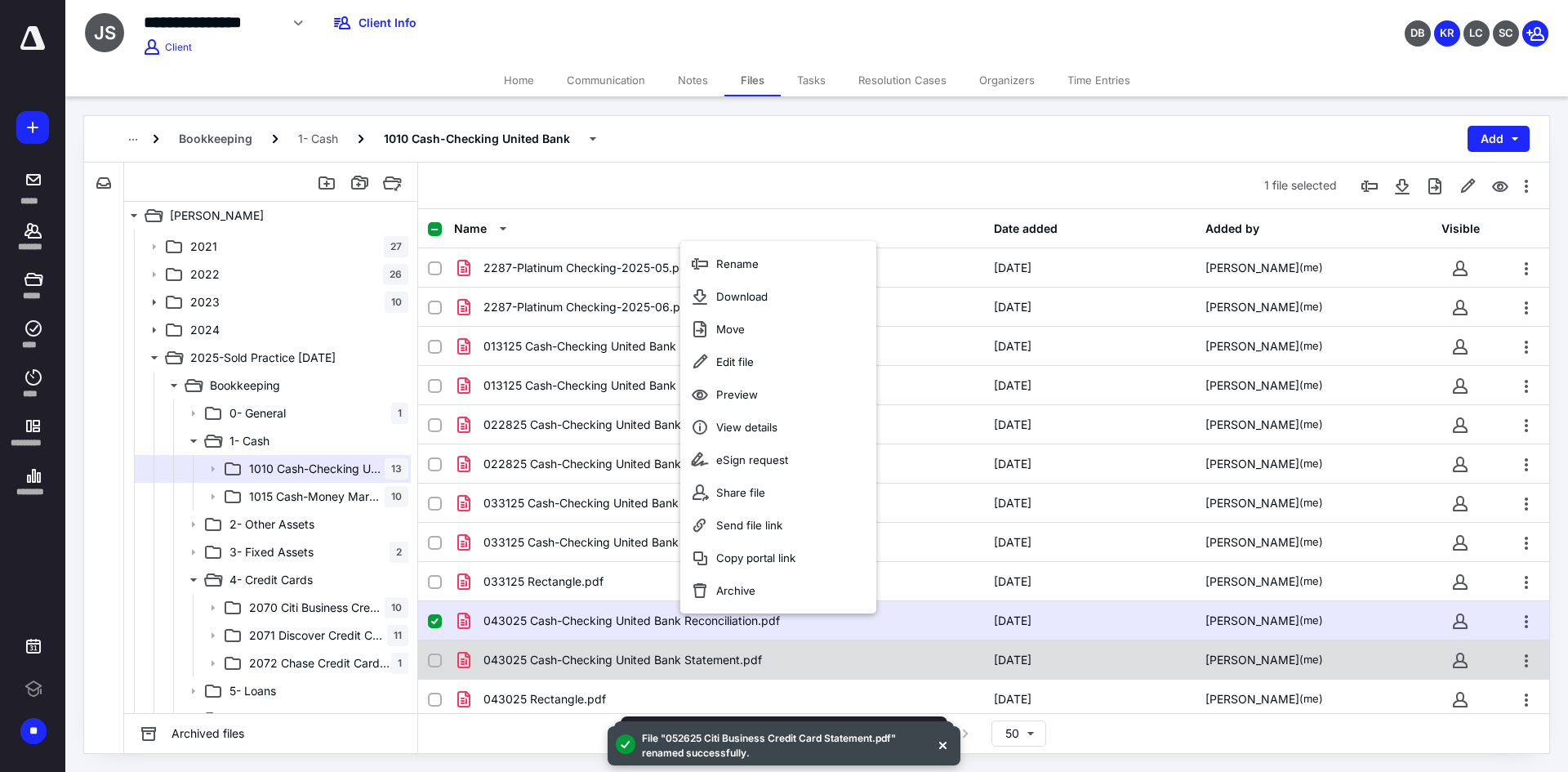 click on "043025 Cash-Checking United Bank Statement.pdf" at bounding box center [622, 660] 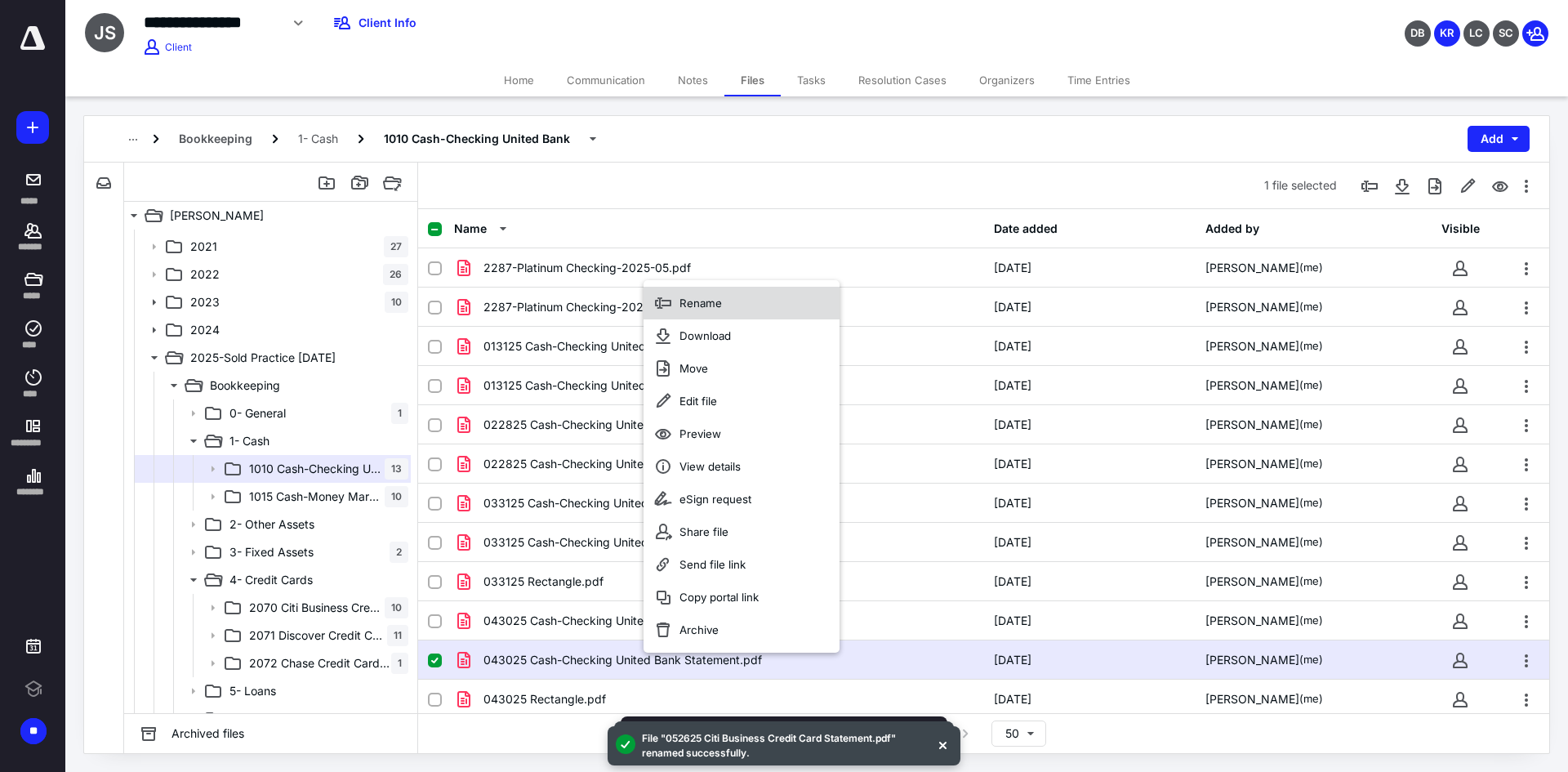 click on "Rename" at bounding box center (701, 303) 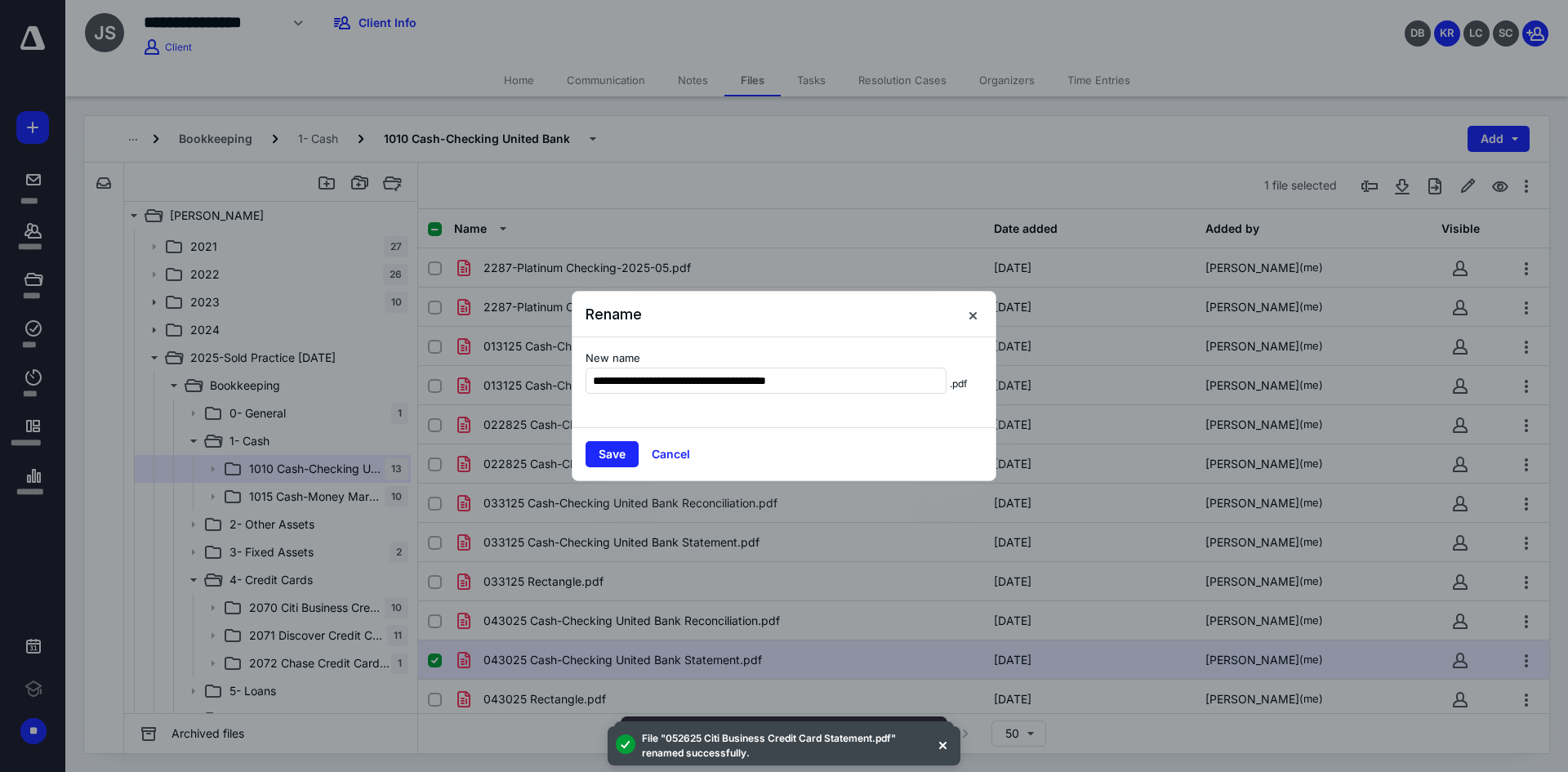 click on "**********" at bounding box center (784, 382) 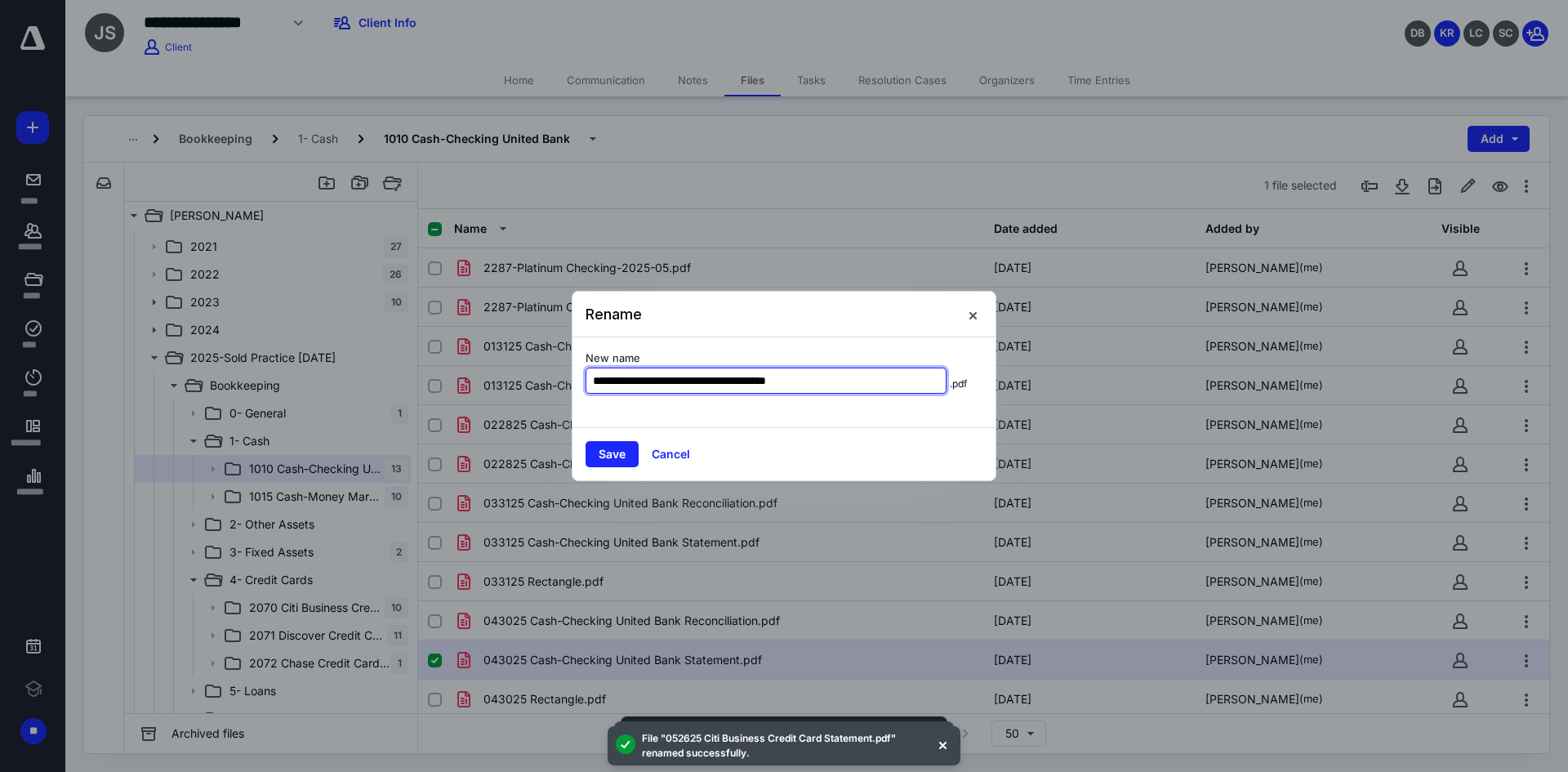 drag, startPoint x: 635, startPoint y: 379, endPoint x: 956, endPoint y: 378, distance: 321.00156 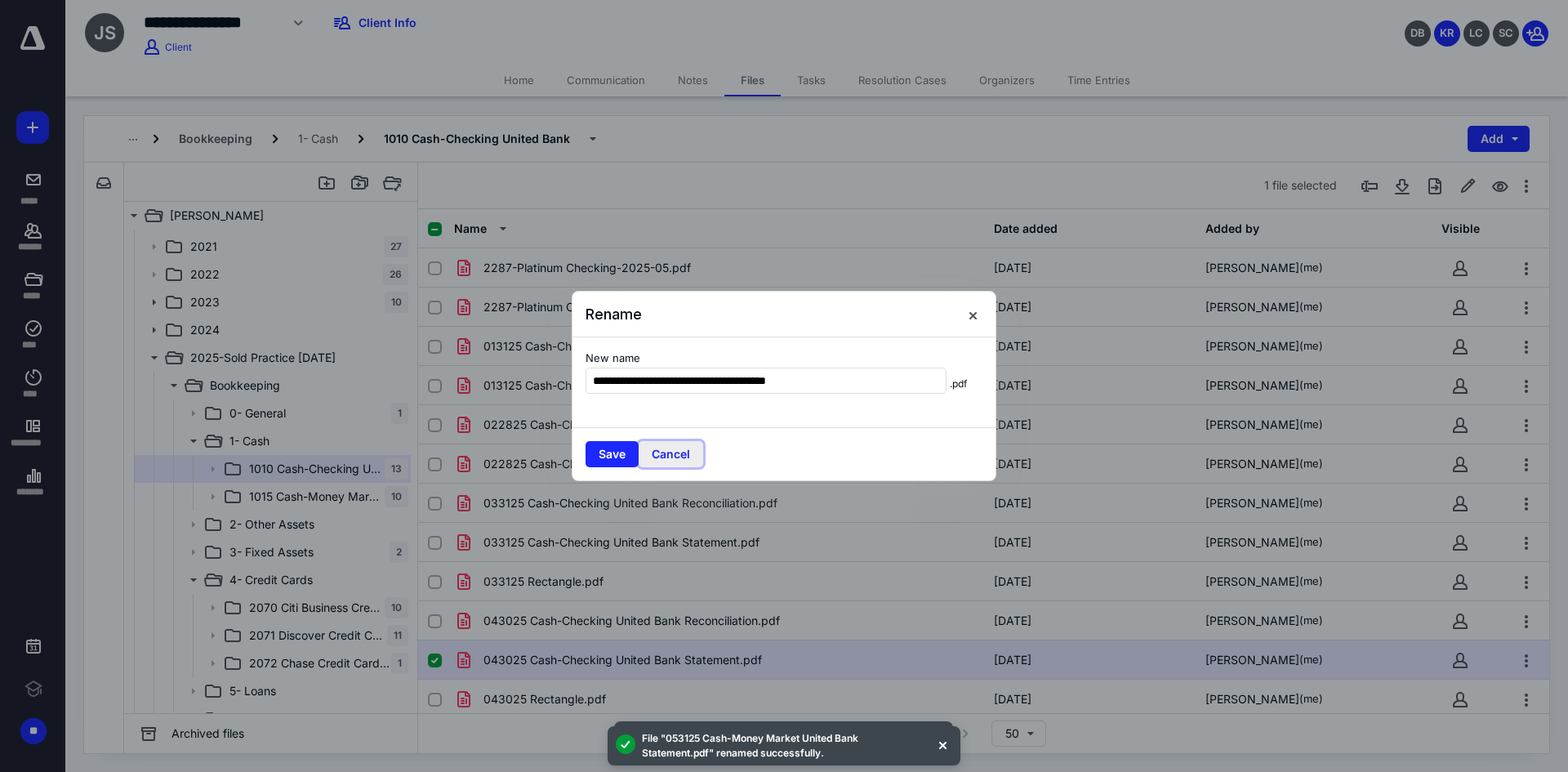 click on "Cancel" at bounding box center (670, 454) 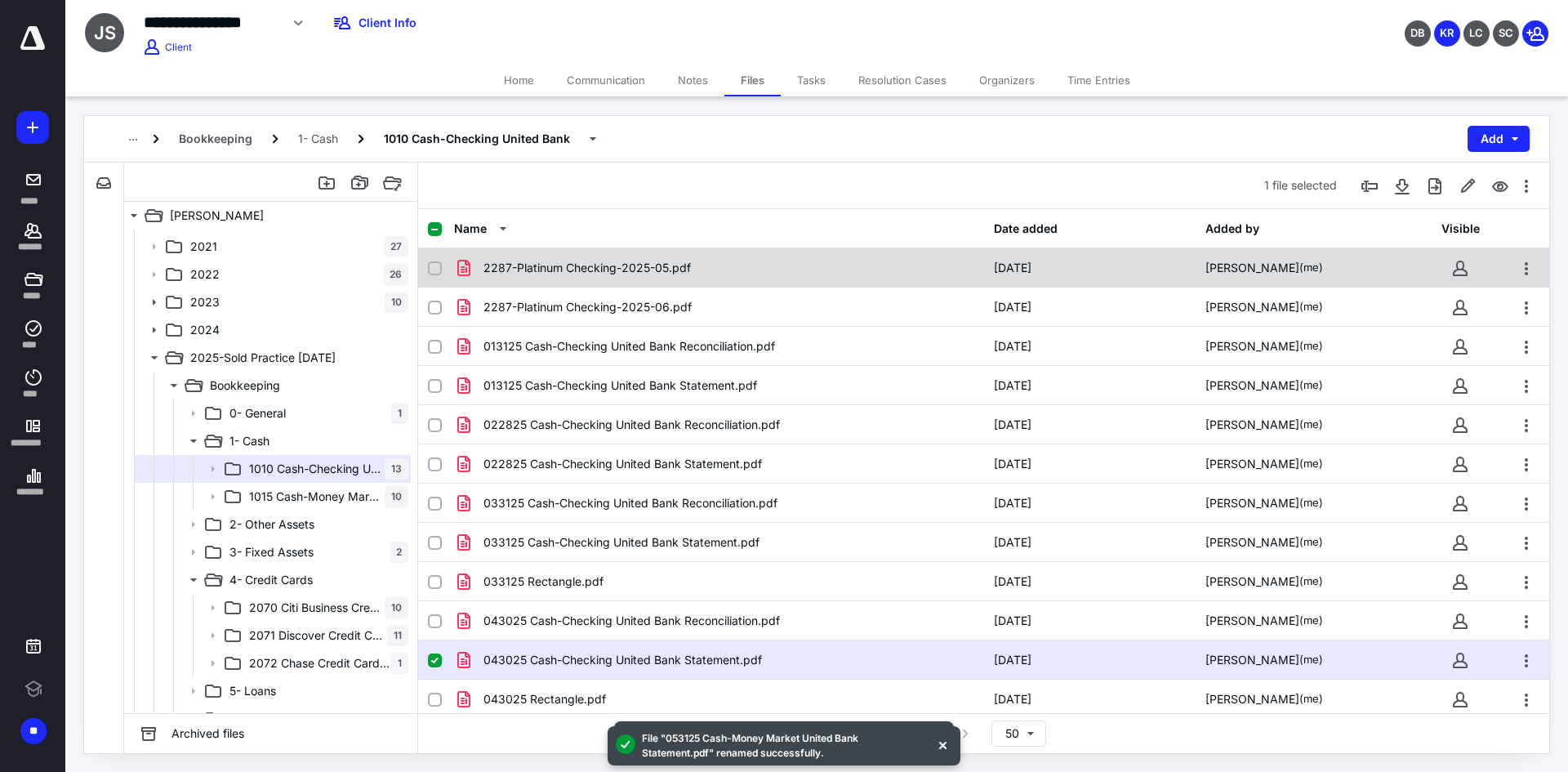 checkbox on "true" 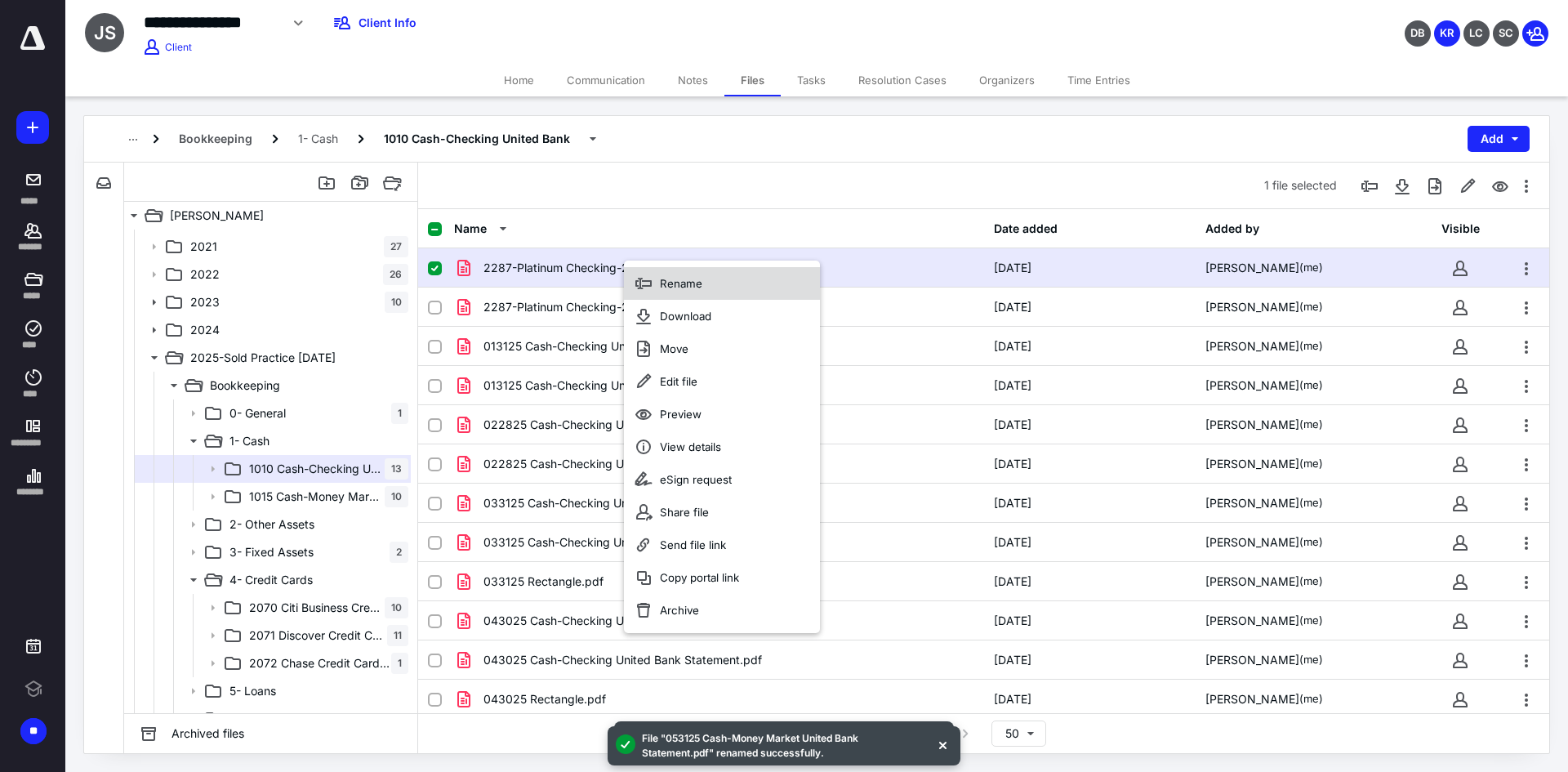 click 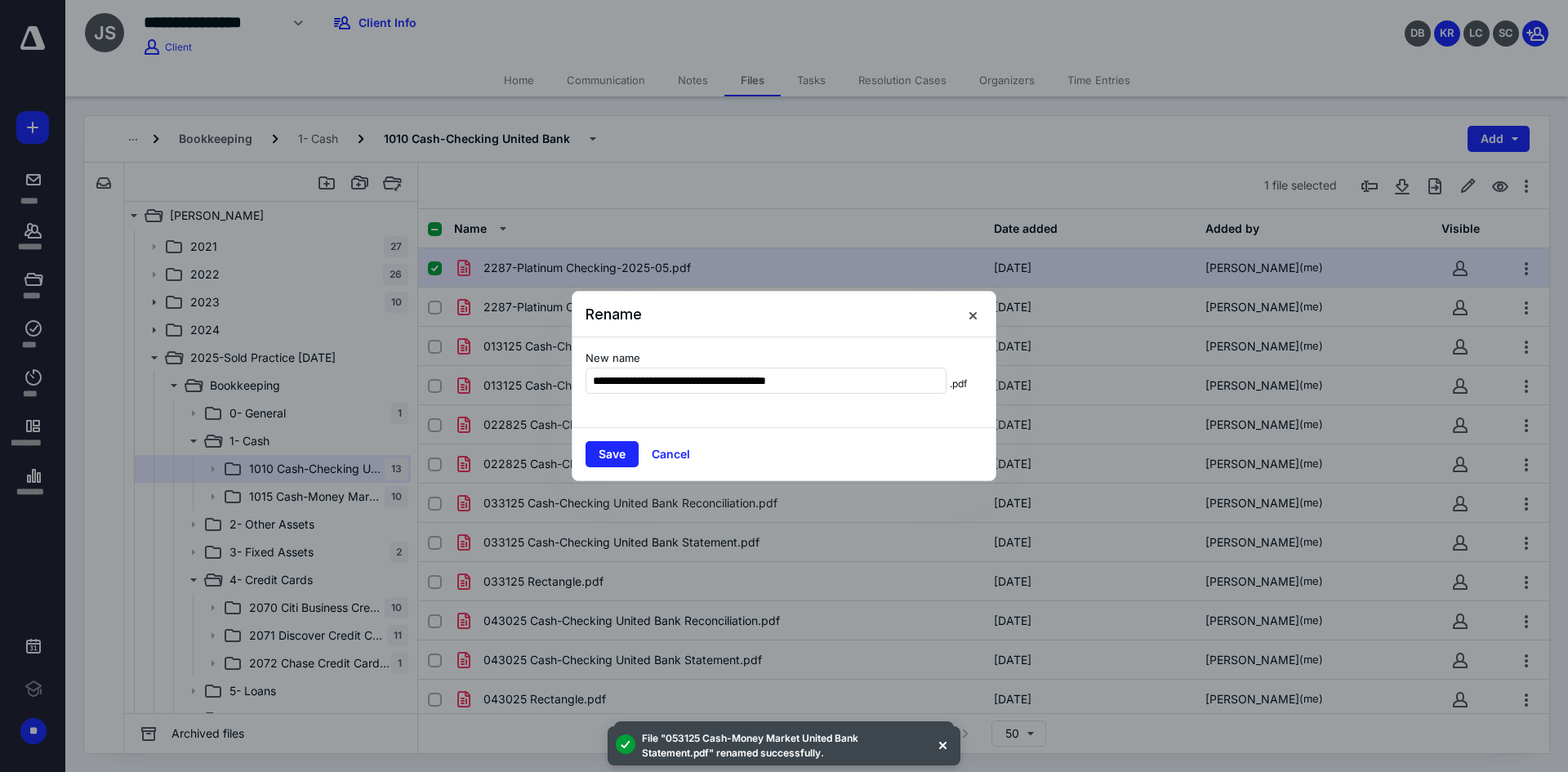 type on "**********" 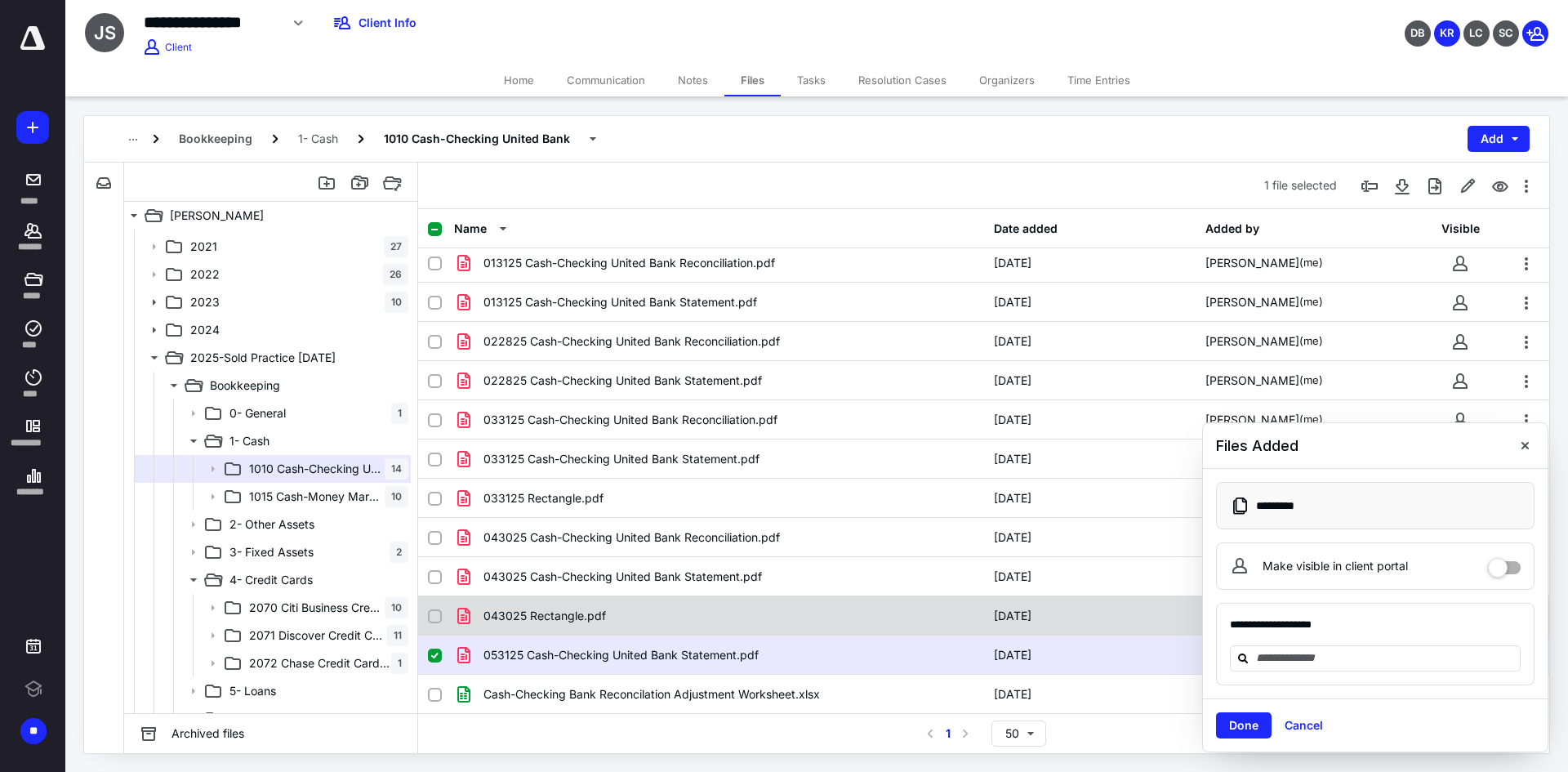 scroll, scrollTop: 84, scrollLeft: 0, axis: vertical 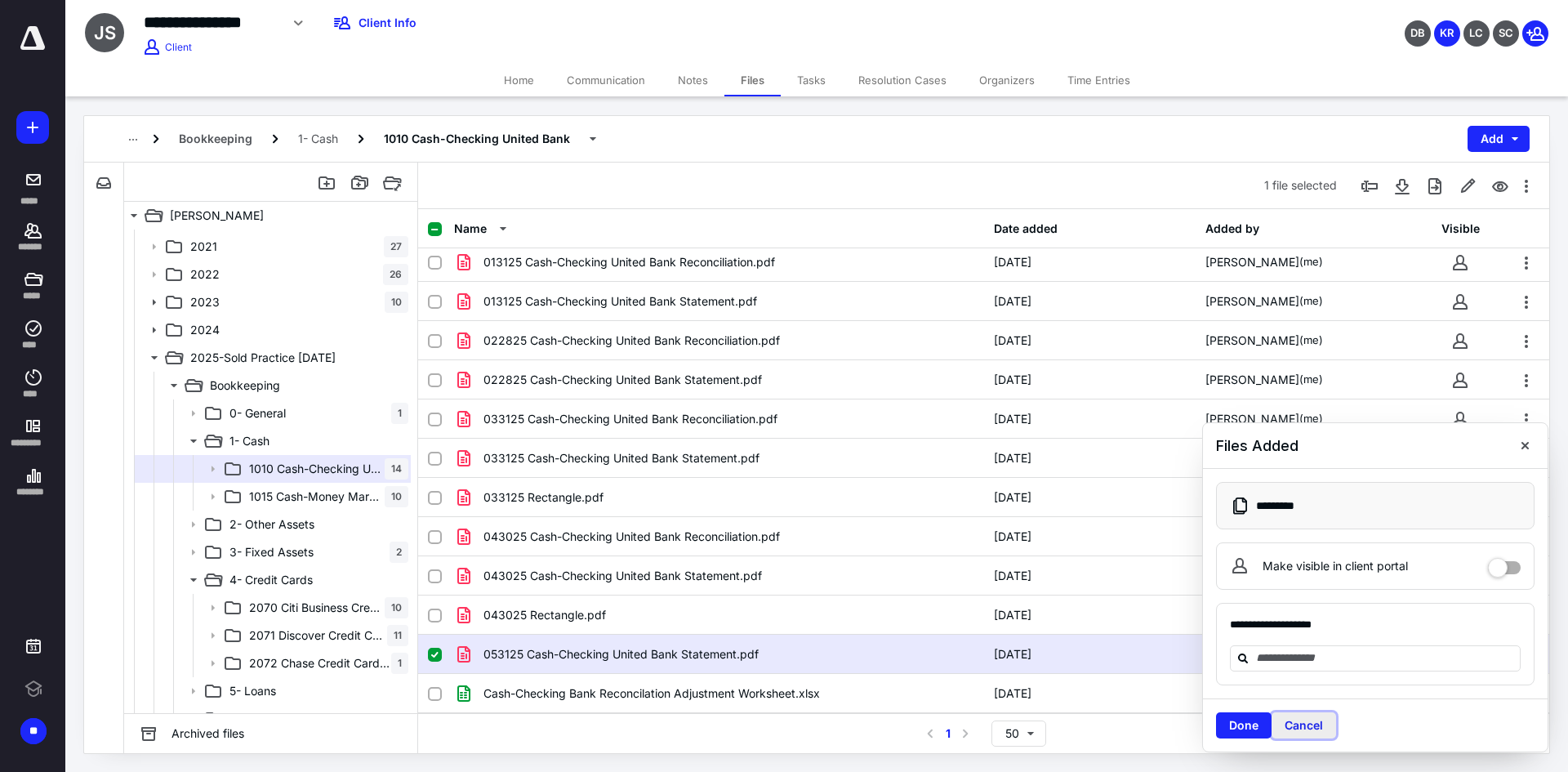 click on "Cancel" at bounding box center [1303, 725] 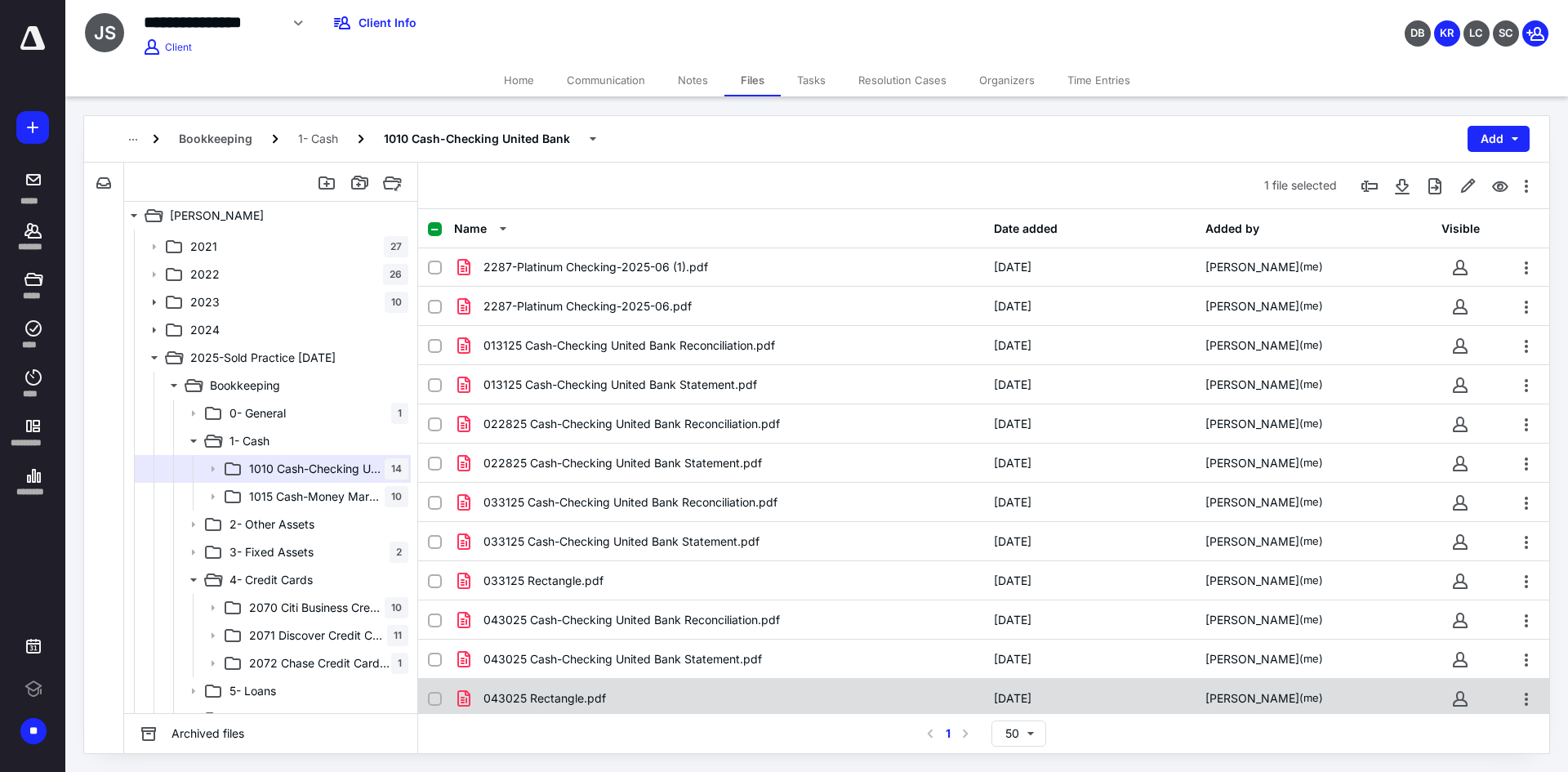 scroll, scrollTop: 0, scrollLeft: 0, axis: both 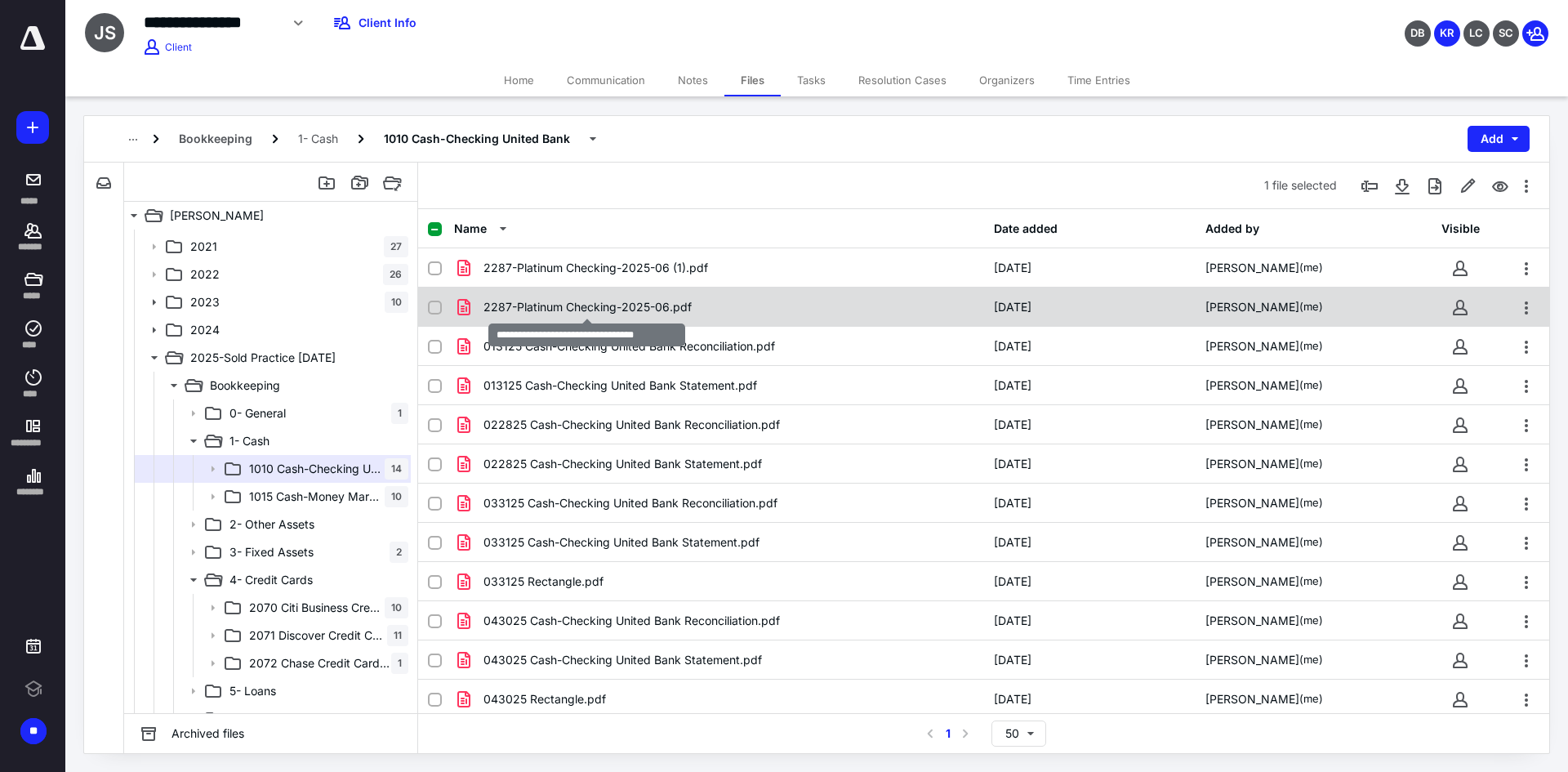 checkbox on "true" 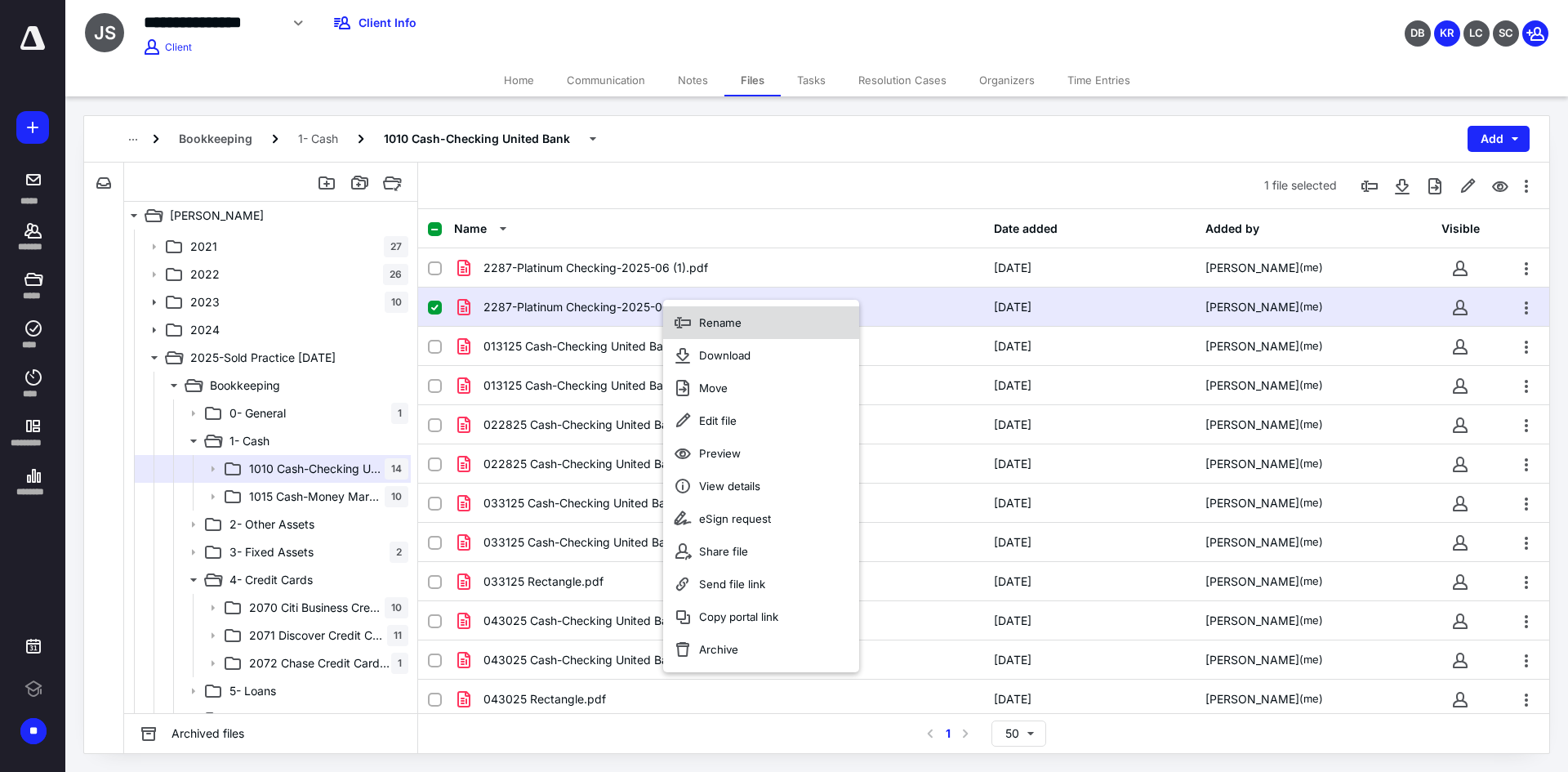 click on "Rename" at bounding box center (761, 323) 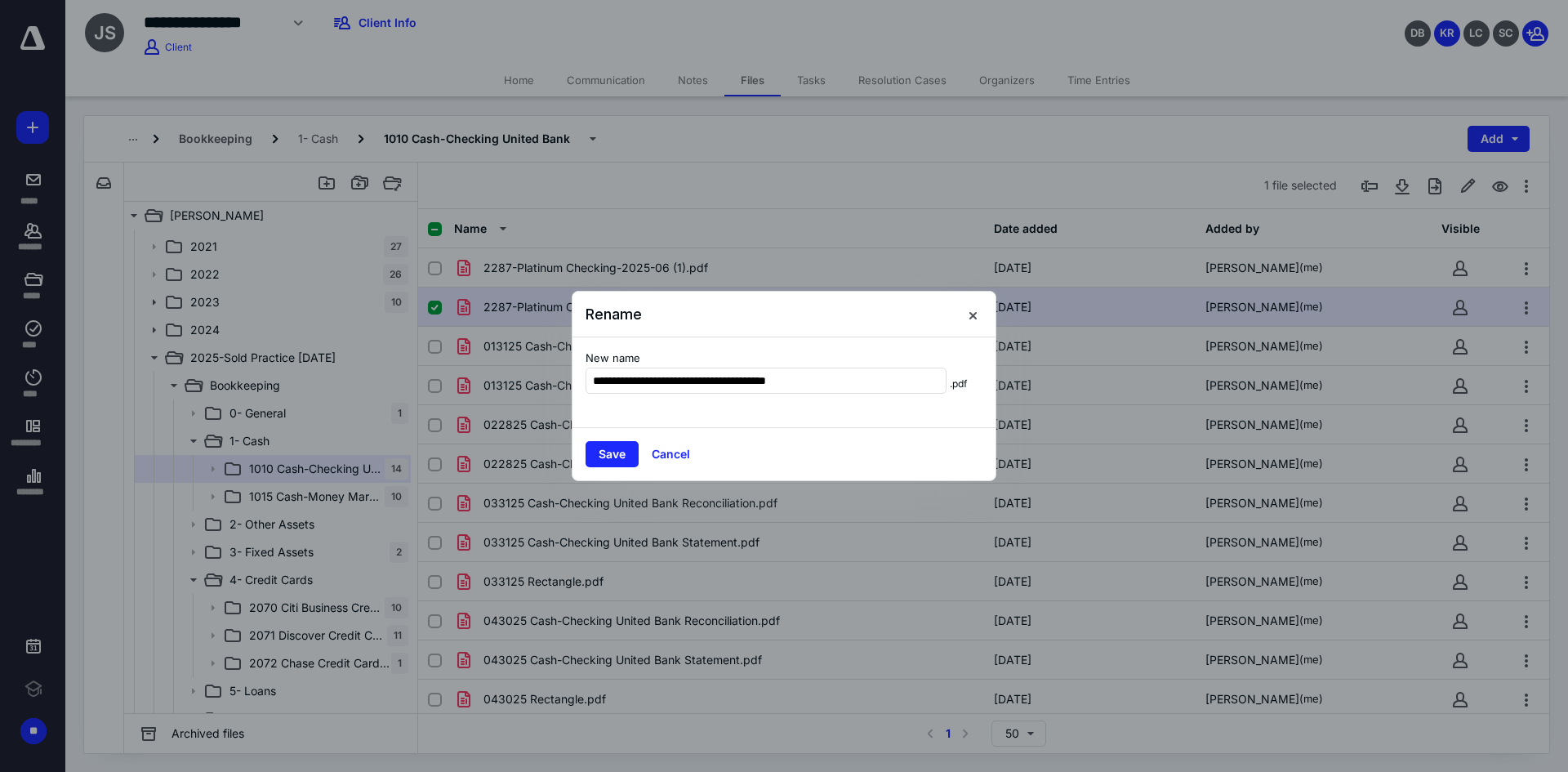 type on "**********" 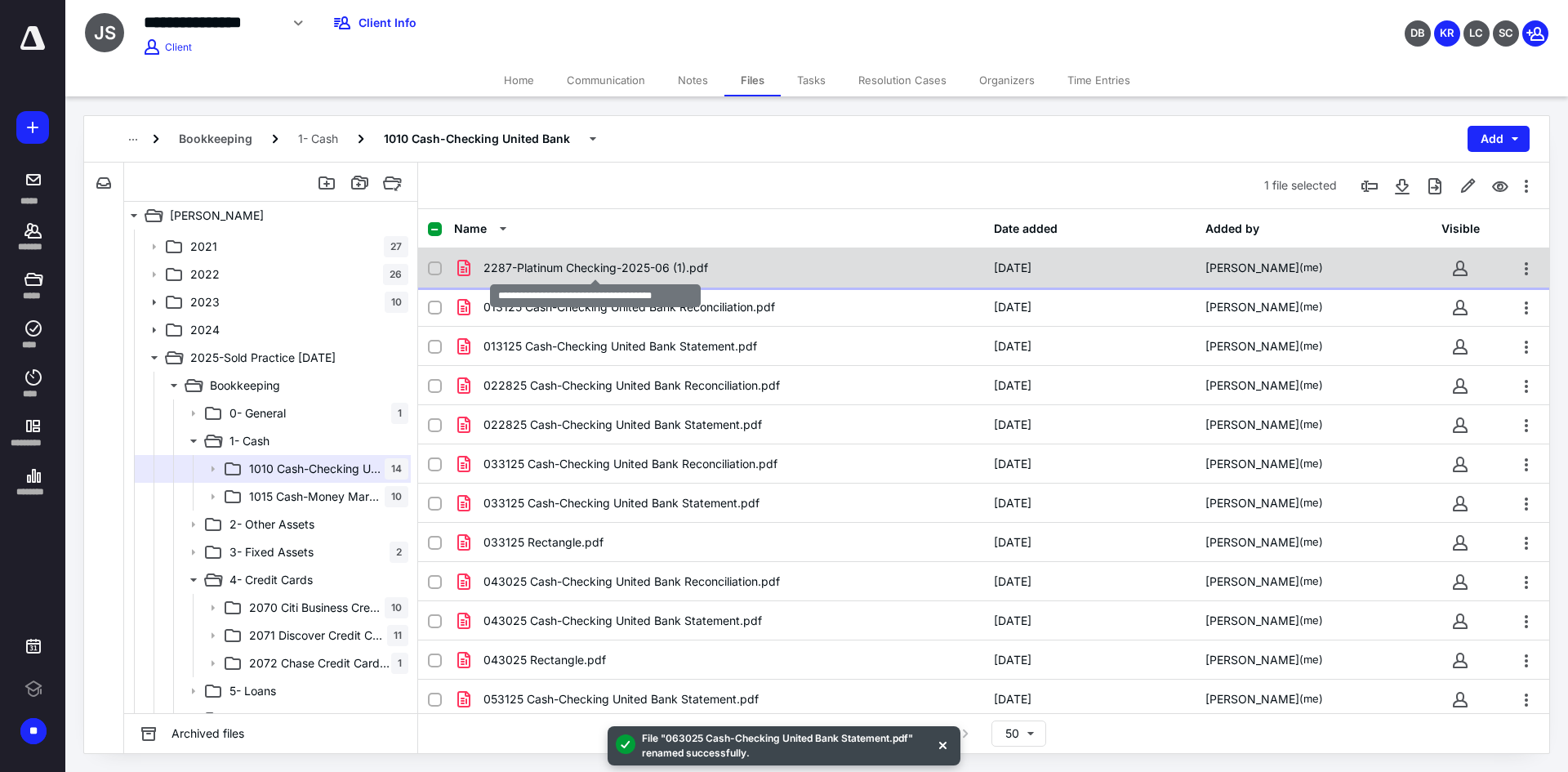 checkbox on "true" 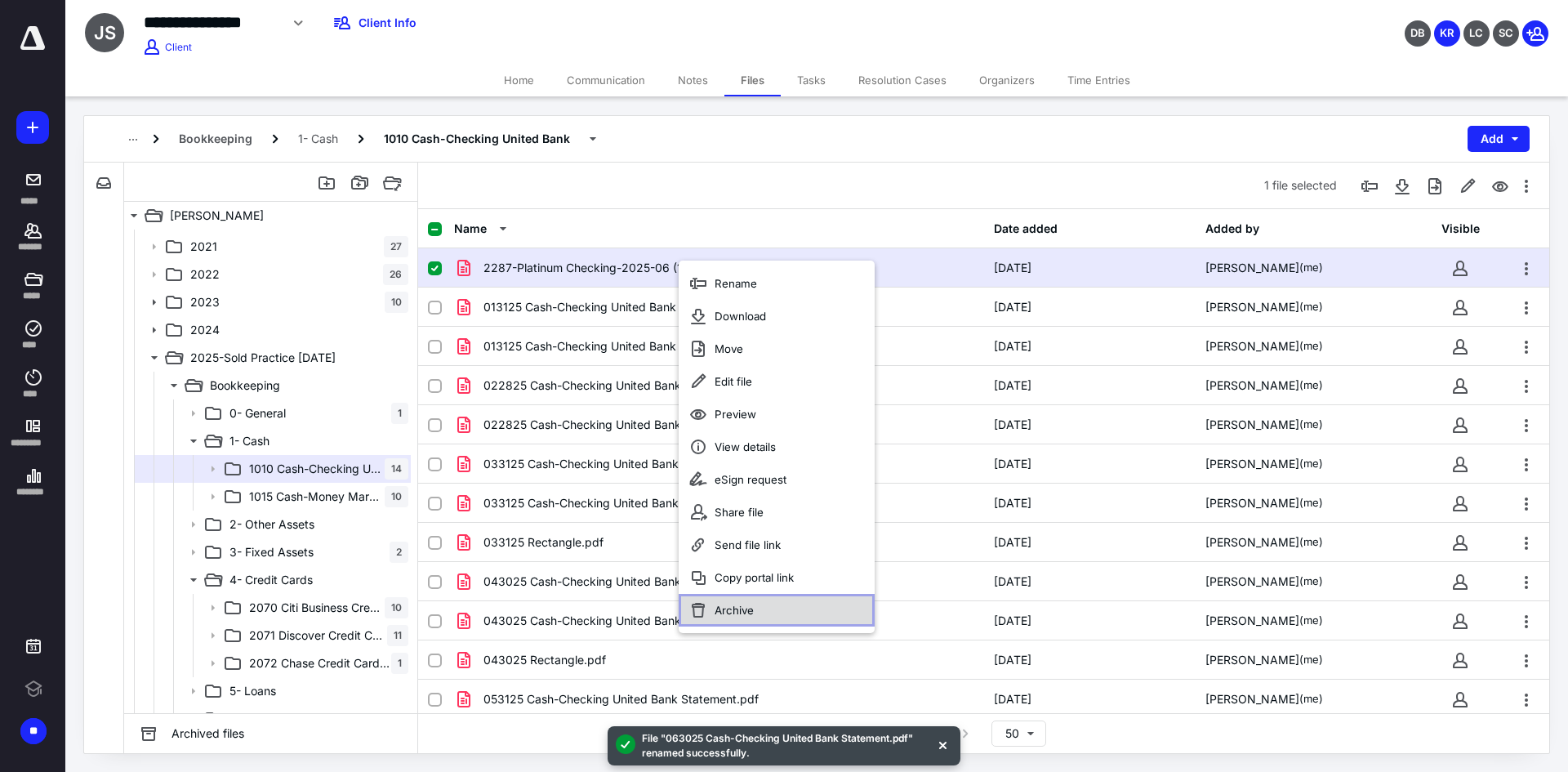 click on "Archive" at bounding box center (734, 610) 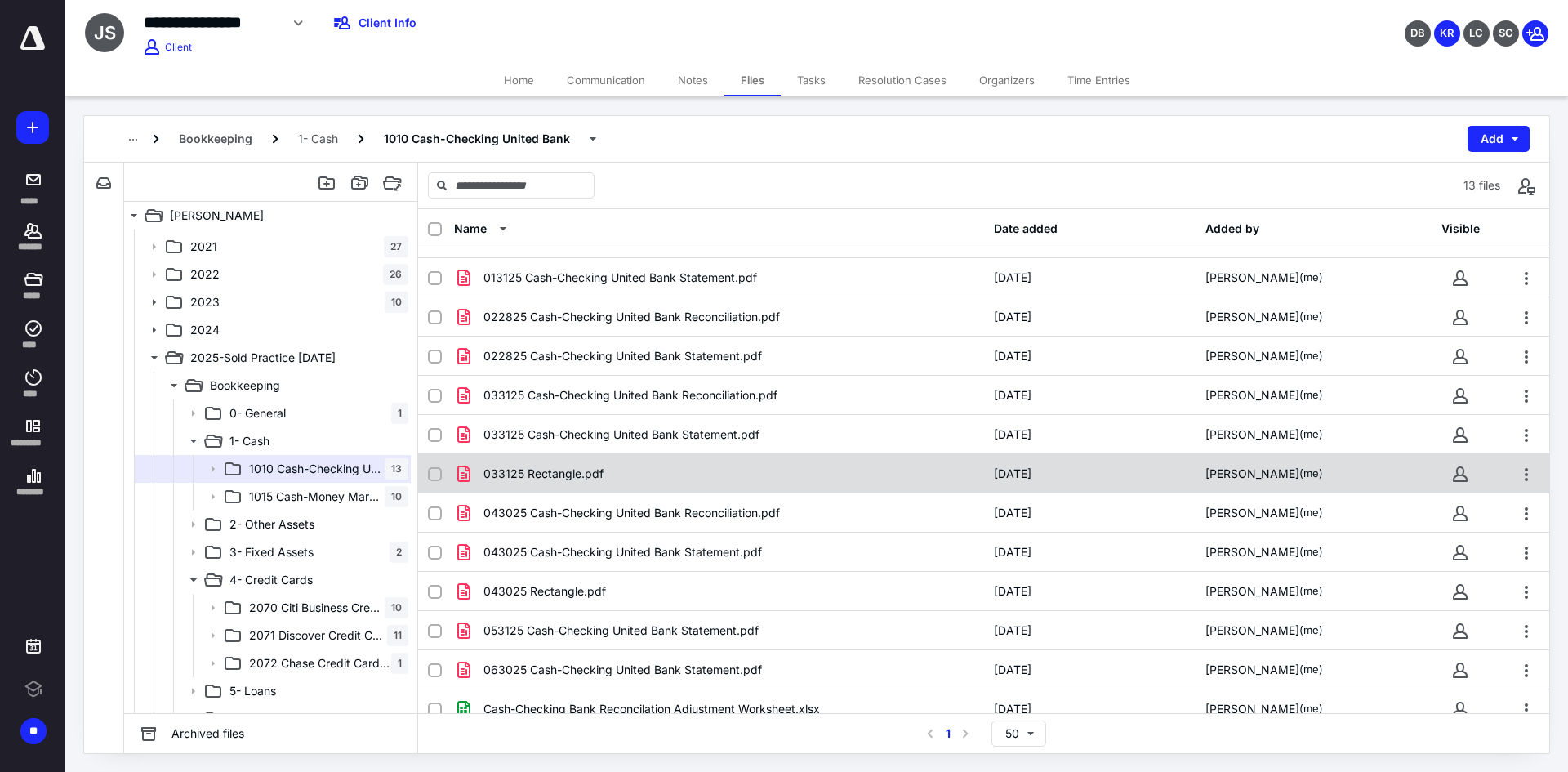 scroll, scrollTop: 45, scrollLeft: 0, axis: vertical 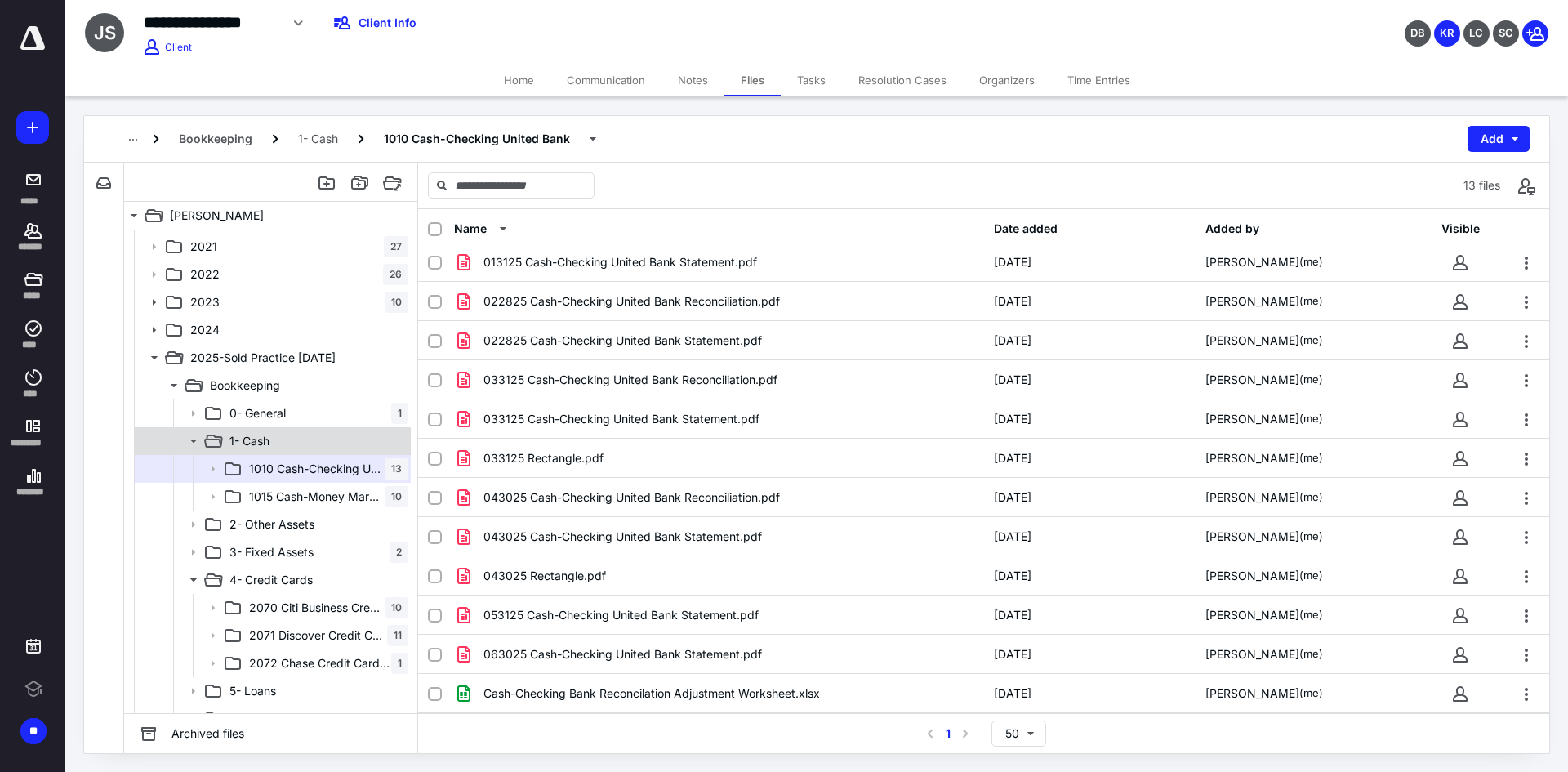click on "1- Cash" at bounding box center (315, 441) 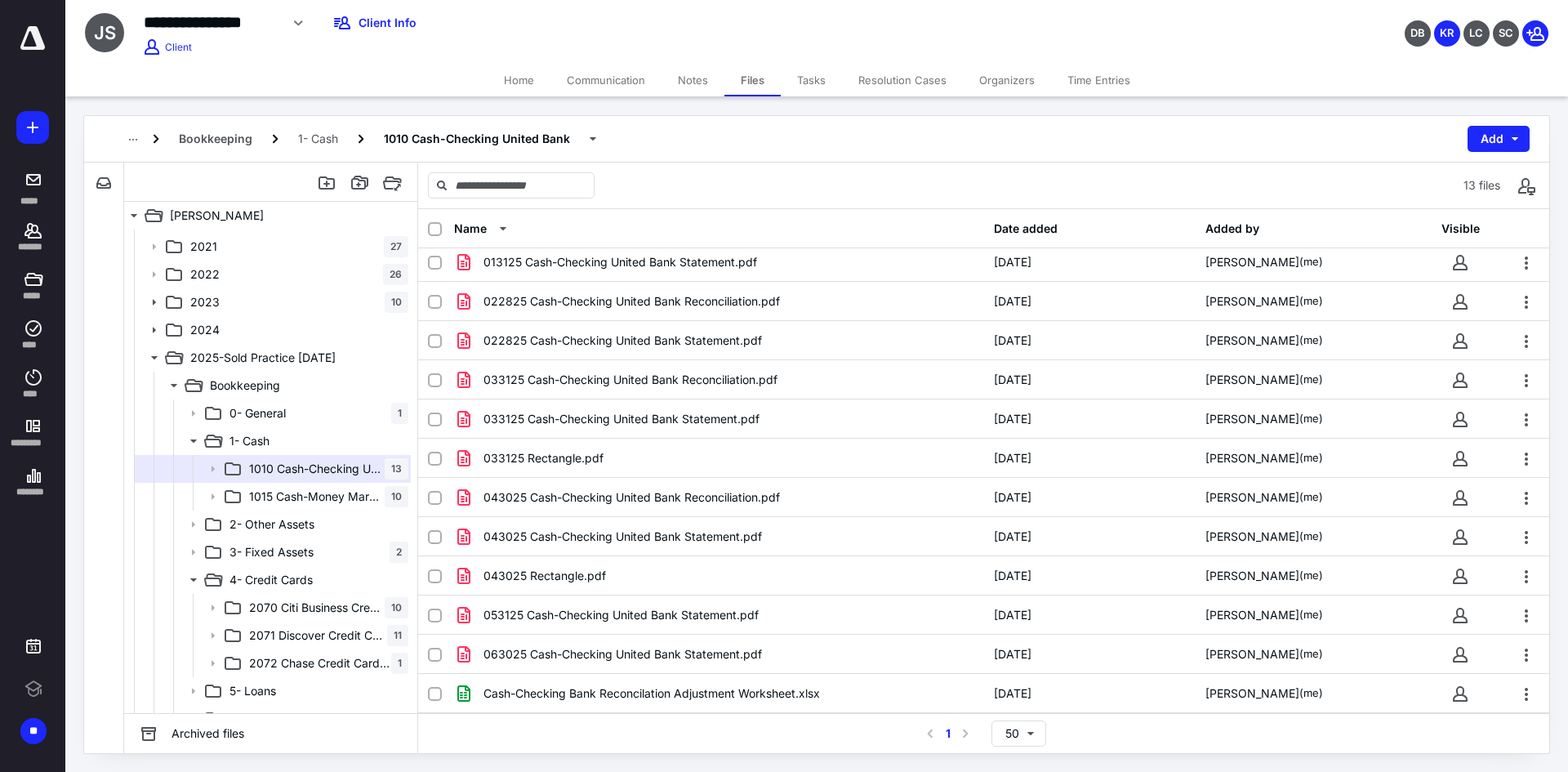 scroll, scrollTop: 0, scrollLeft: 0, axis: both 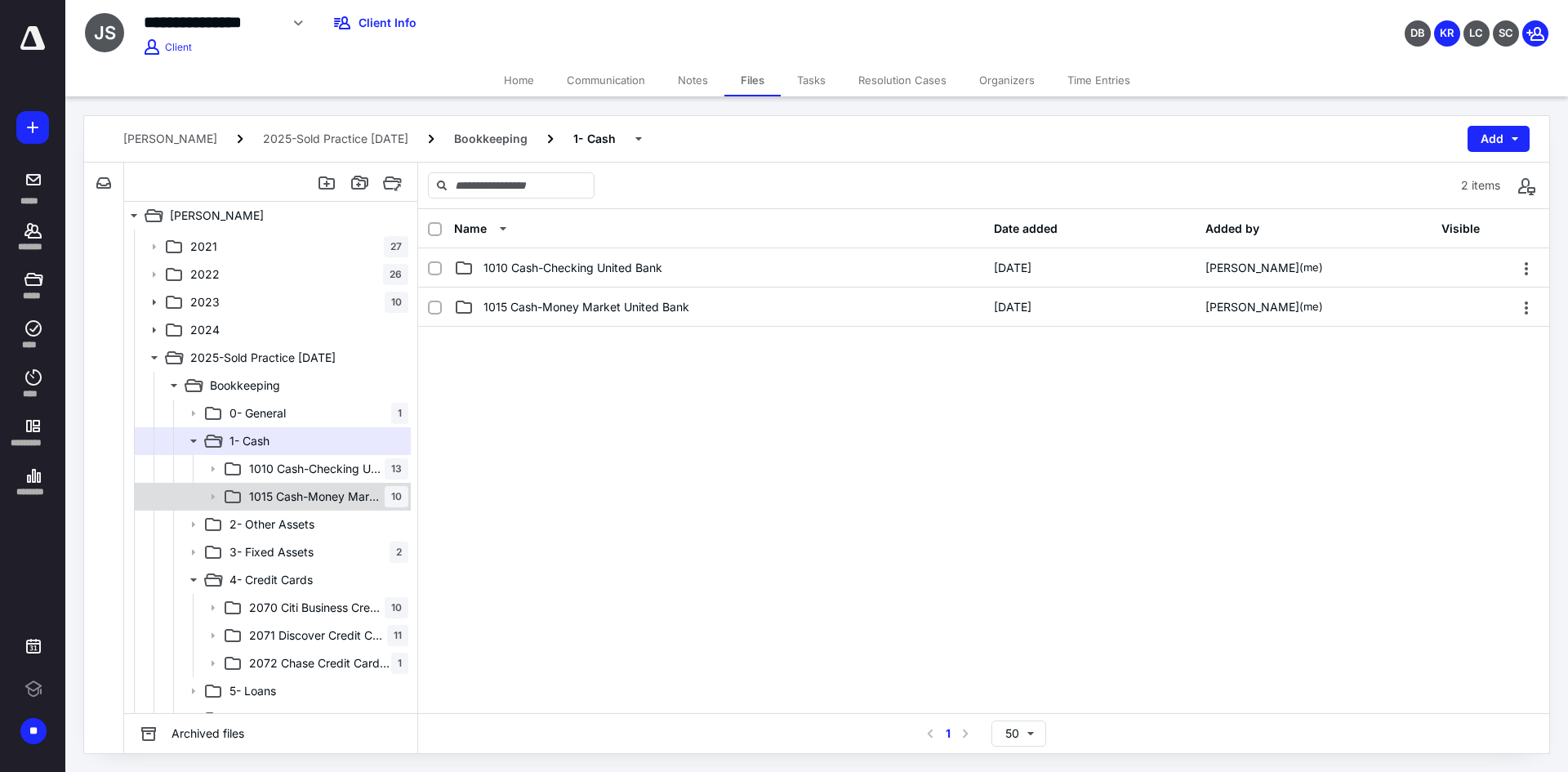 click on "1015 Cash-Money Market United Bank" at bounding box center (317, 497) 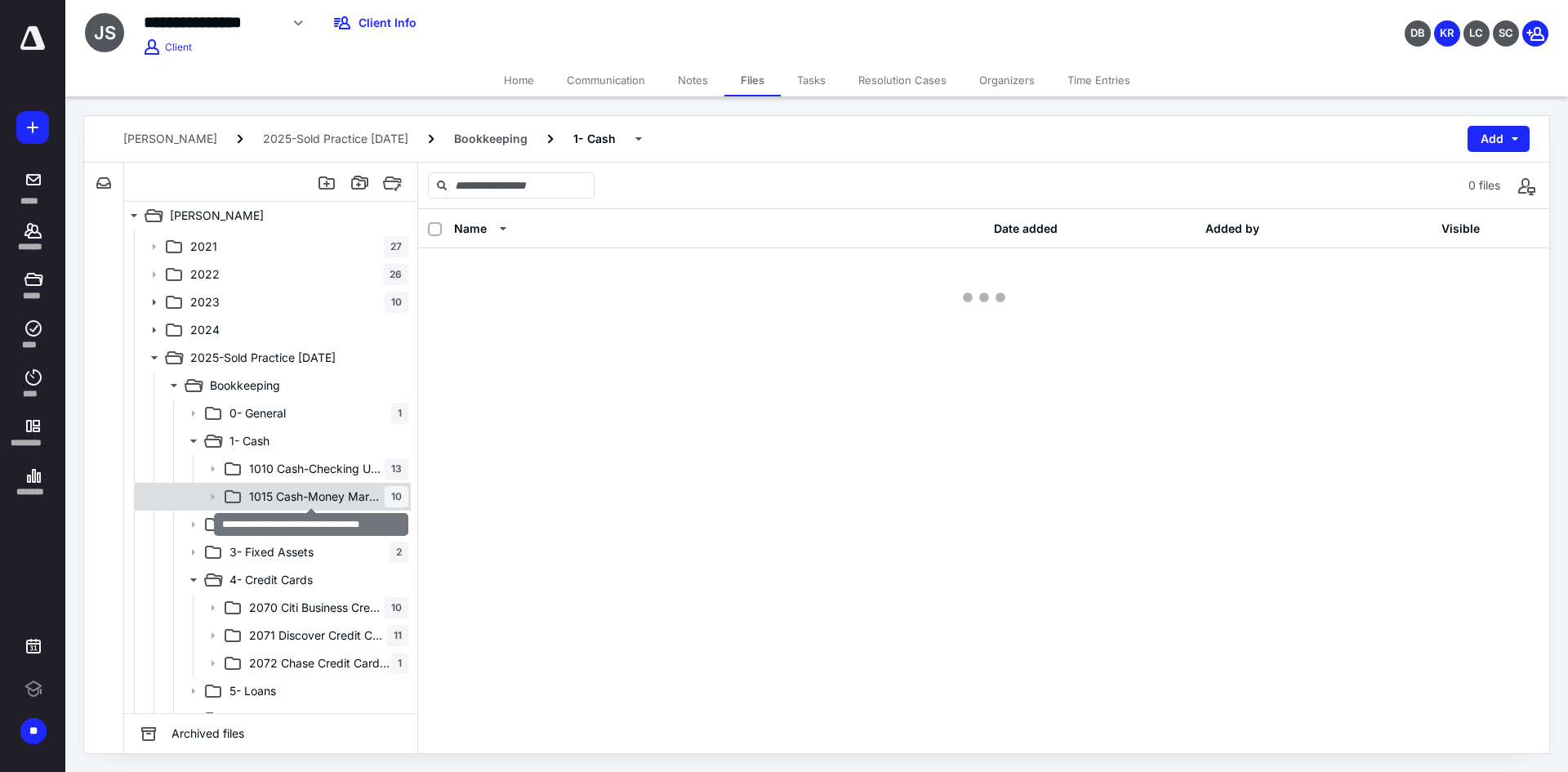 click on "1015 Cash-Money Market United Bank" at bounding box center (317, 497) 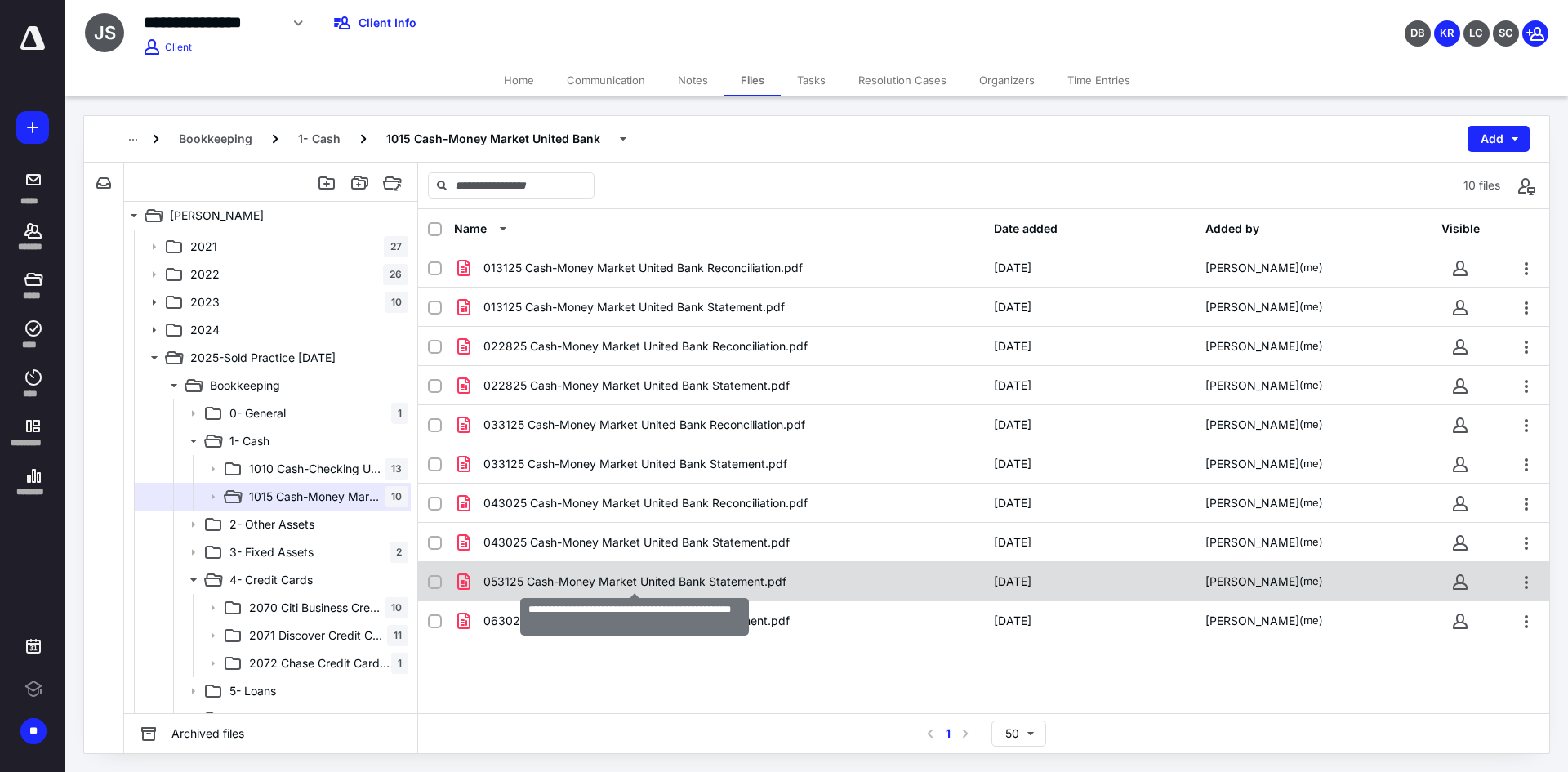 click on "053125 Cash-Money Market United Bank Statement.pdf" at bounding box center (635, 582) 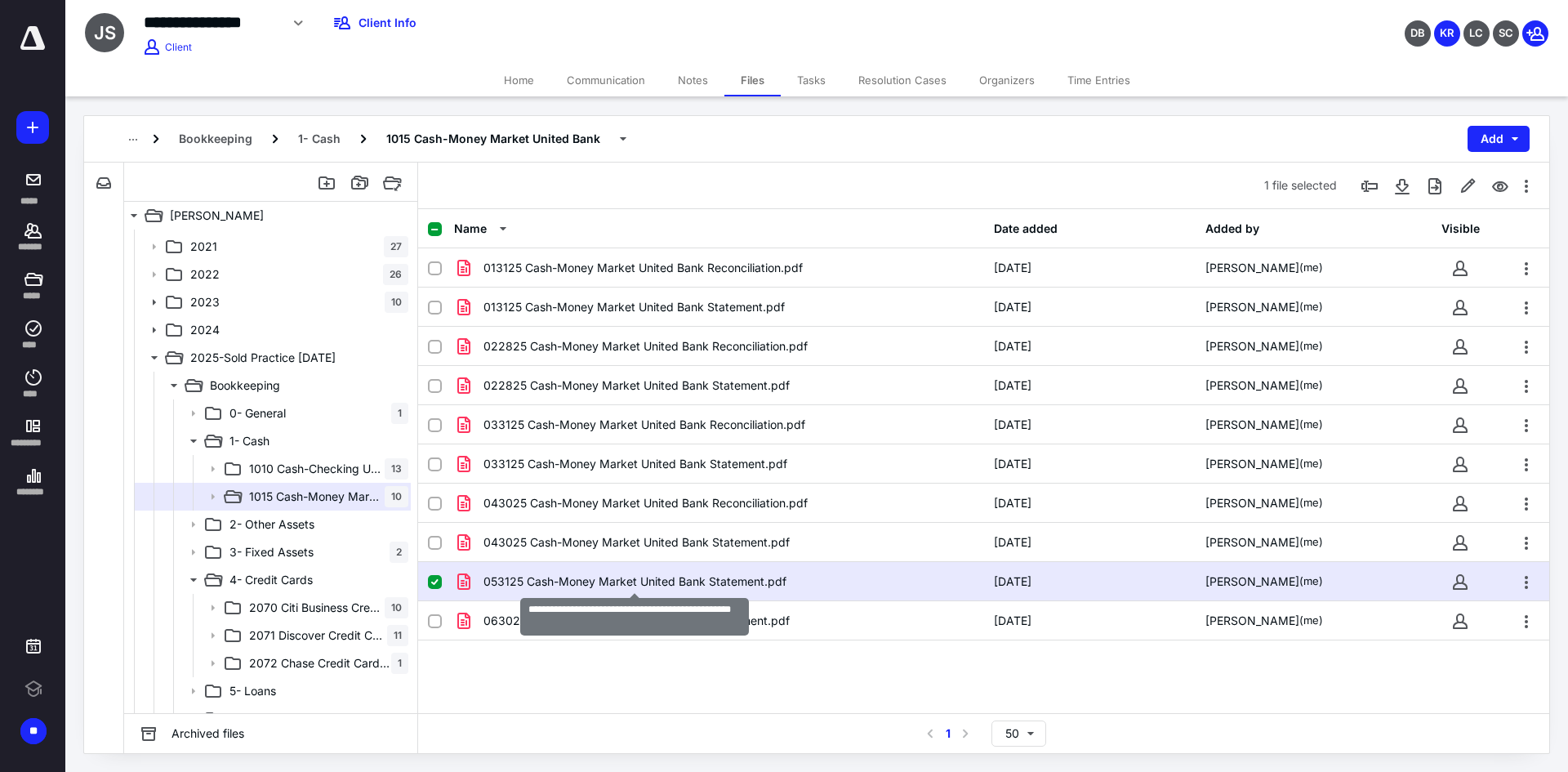 click on "053125 Cash-Money Market United Bank Statement.pdf" at bounding box center [635, 582] 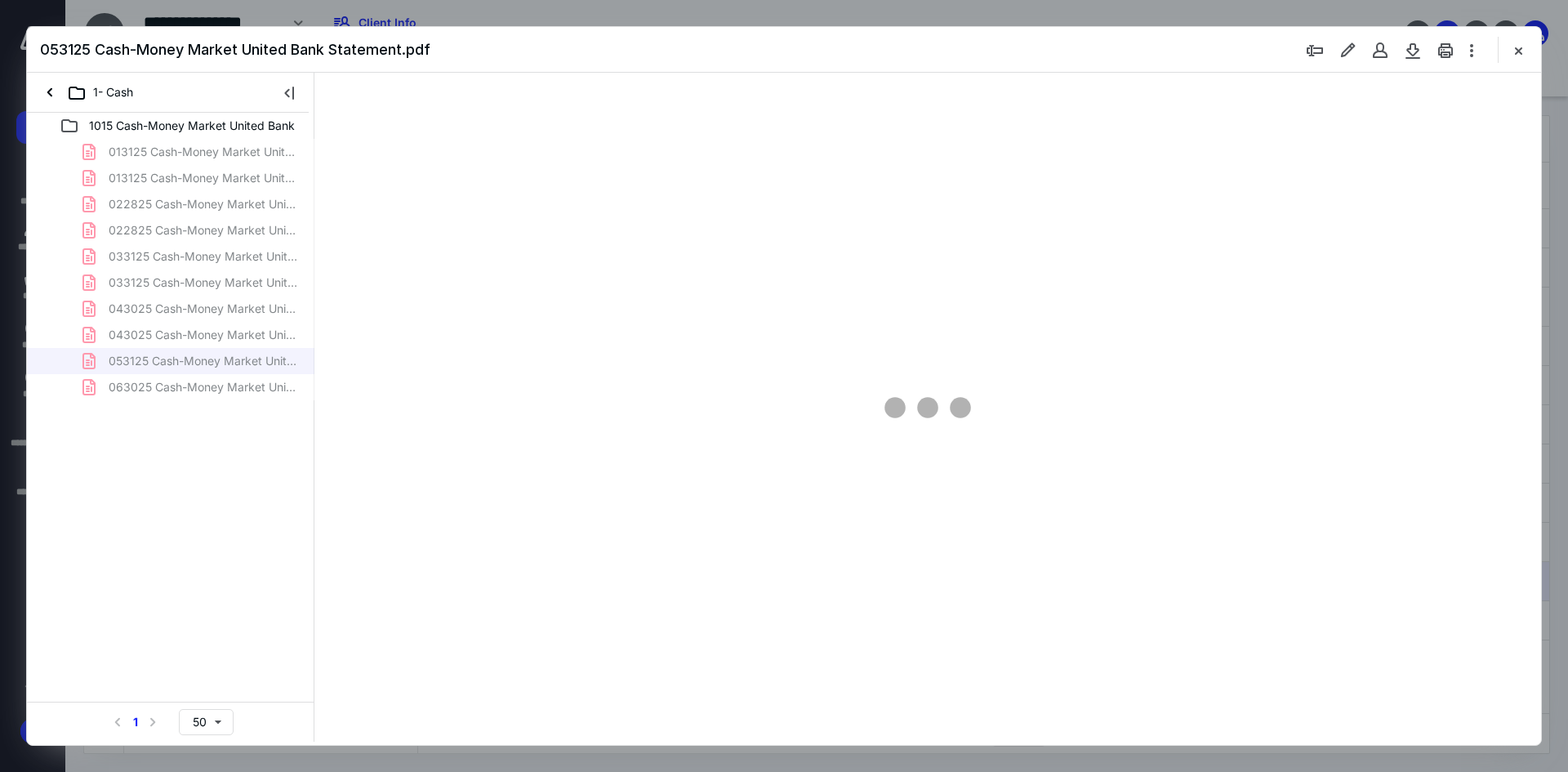 scroll, scrollTop: 0, scrollLeft: 0, axis: both 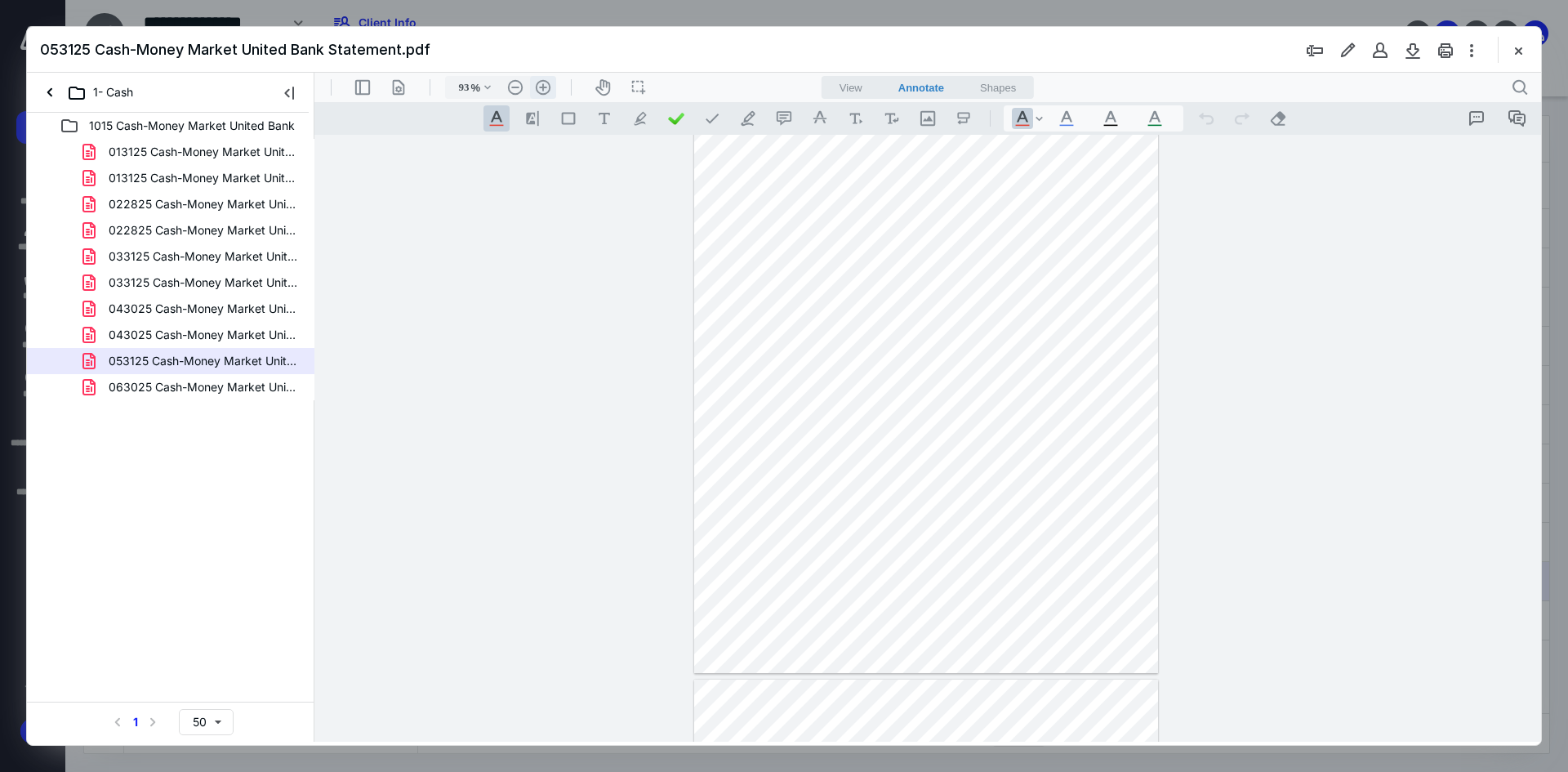 click on ".cls-1{fill:#abb0c4;} icon - header - zoom - in - line" at bounding box center (543, 87) 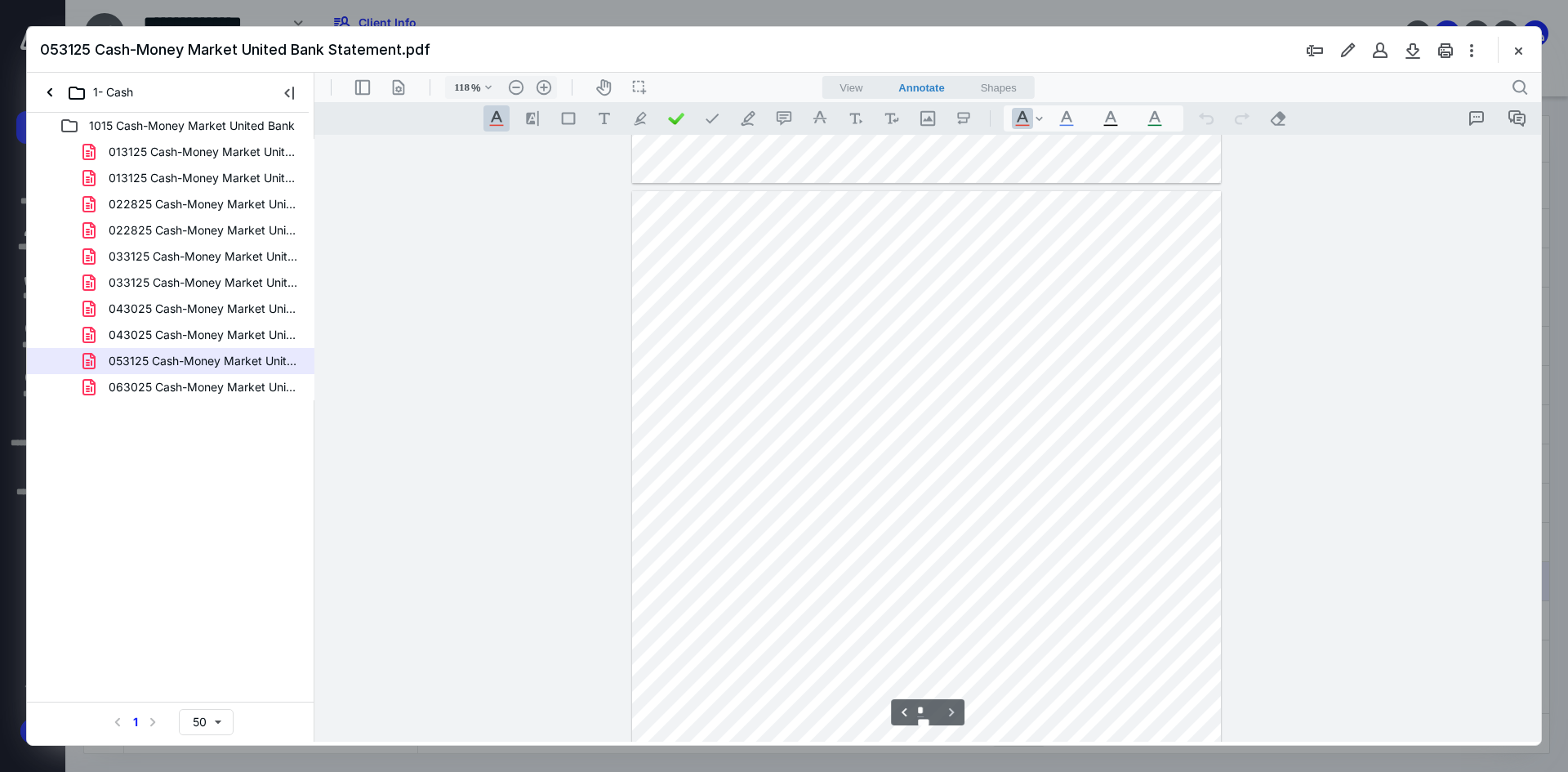 scroll, scrollTop: 1545, scrollLeft: 0, axis: vertical 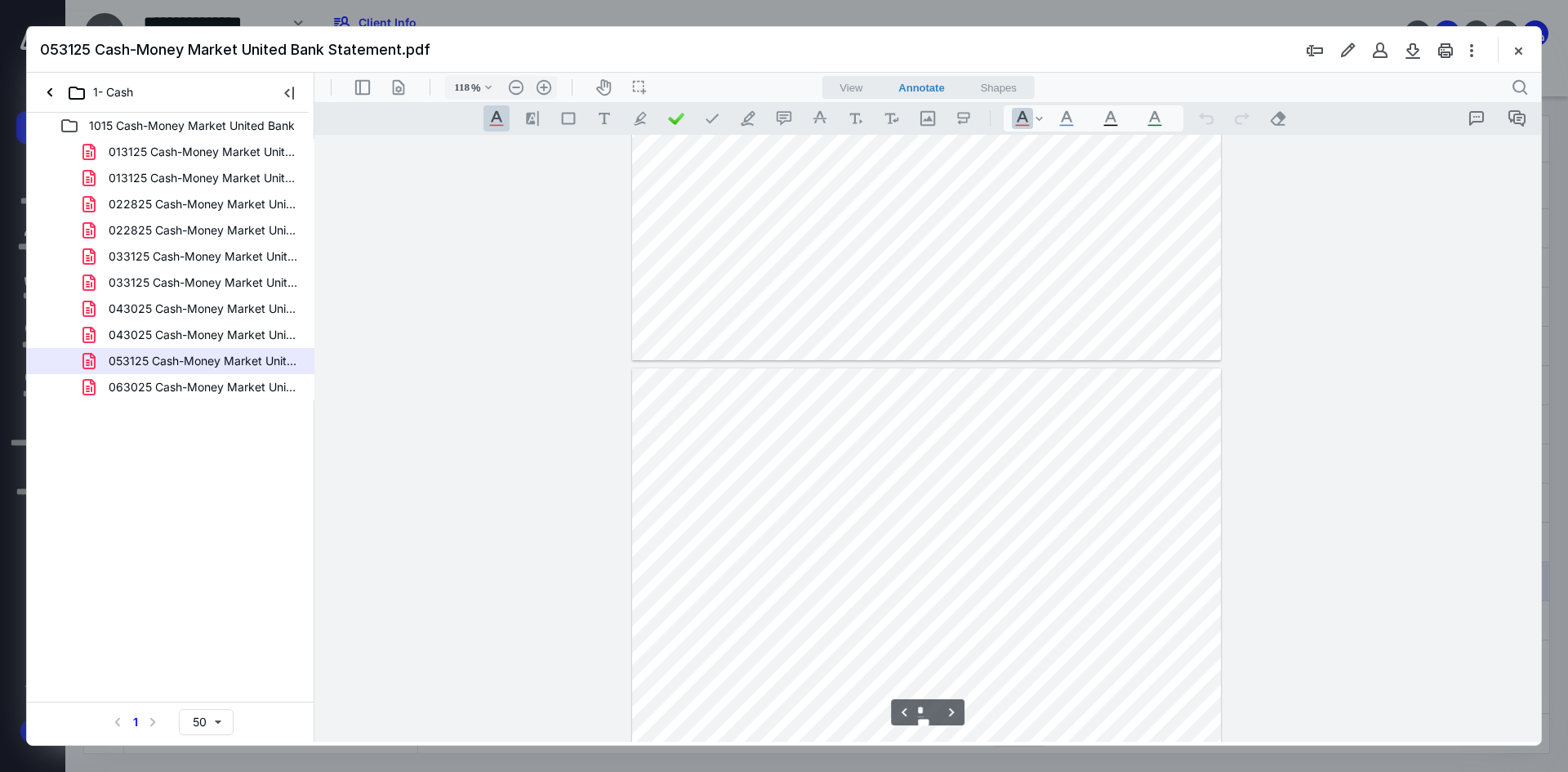 type on "*" 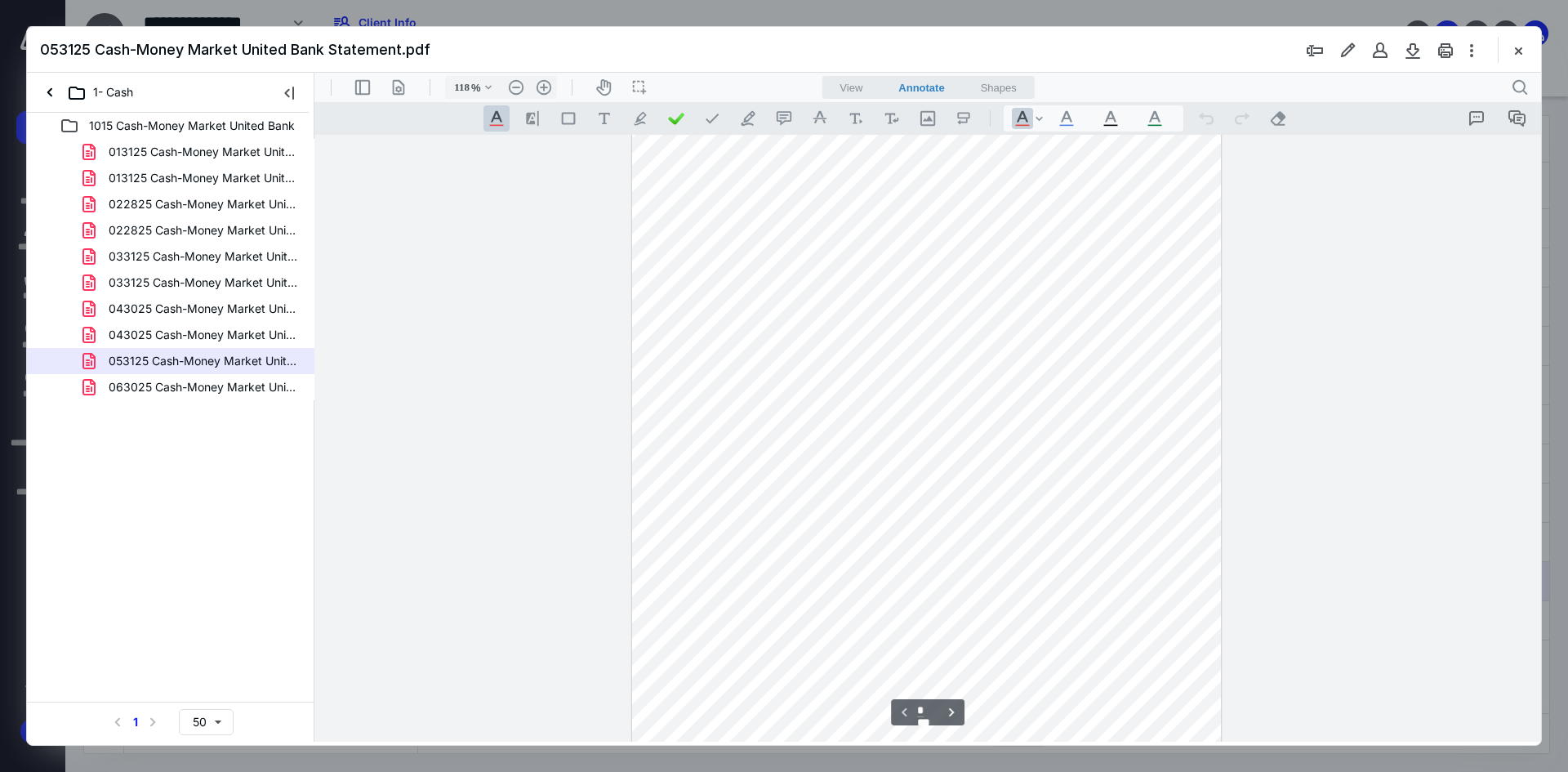 scroll, scrollTop: 0, scrollLeft: 0, axis: both 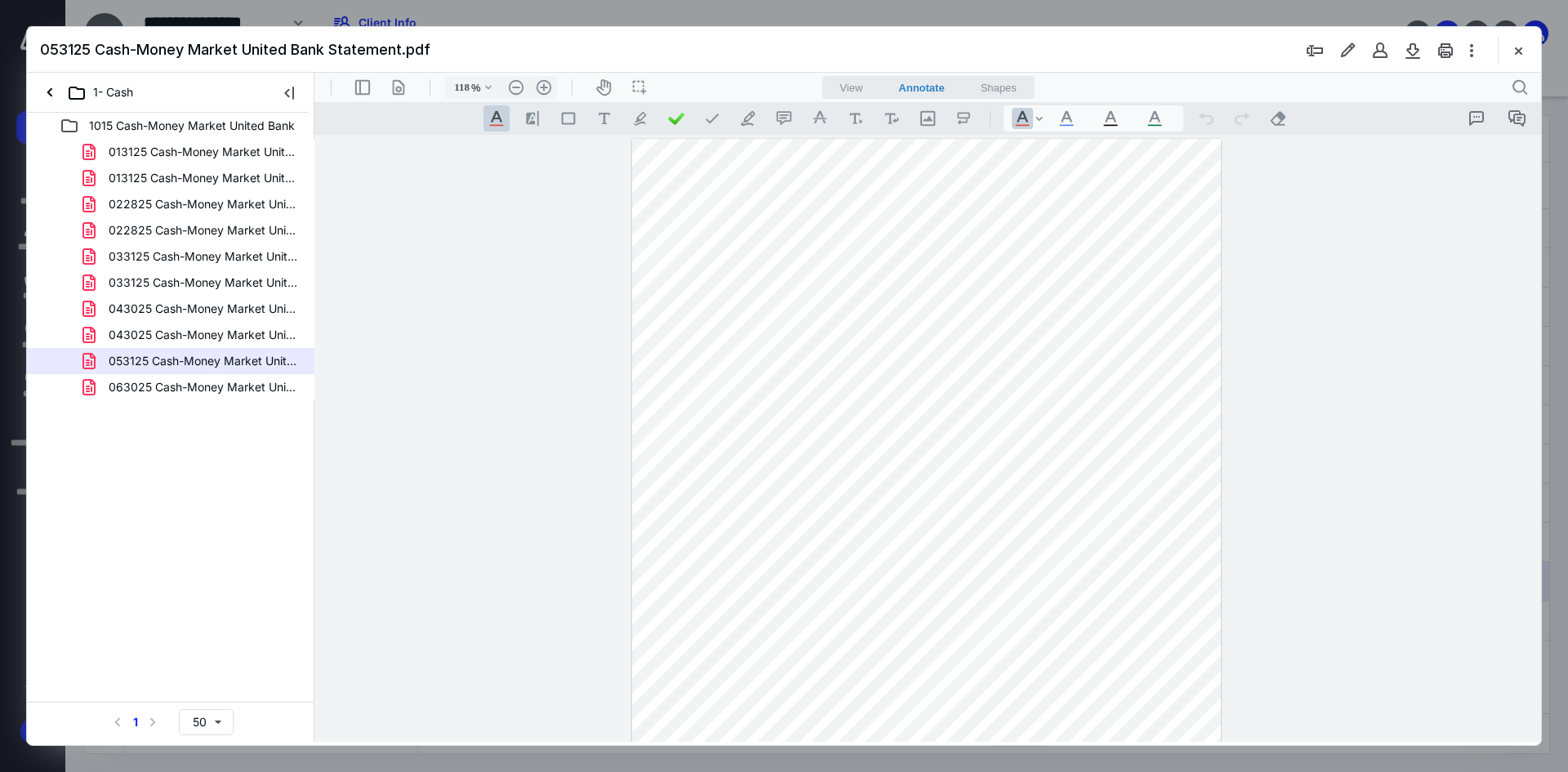 drag, startPoint x: 1518, startPoint y: 44, endPoint x: 1562, endPoint y: 47, distance: 44.102154 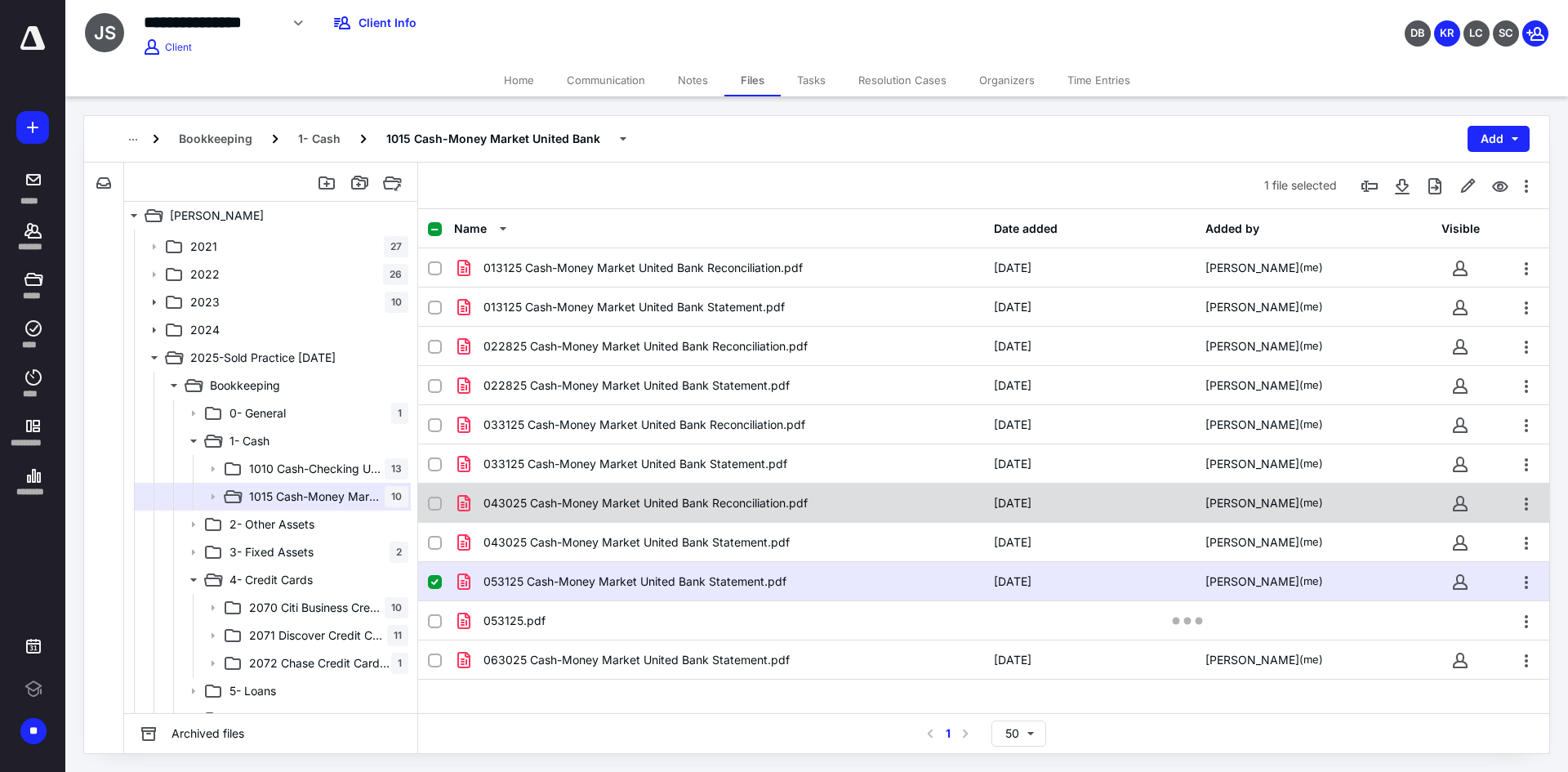 checkbox on "true" 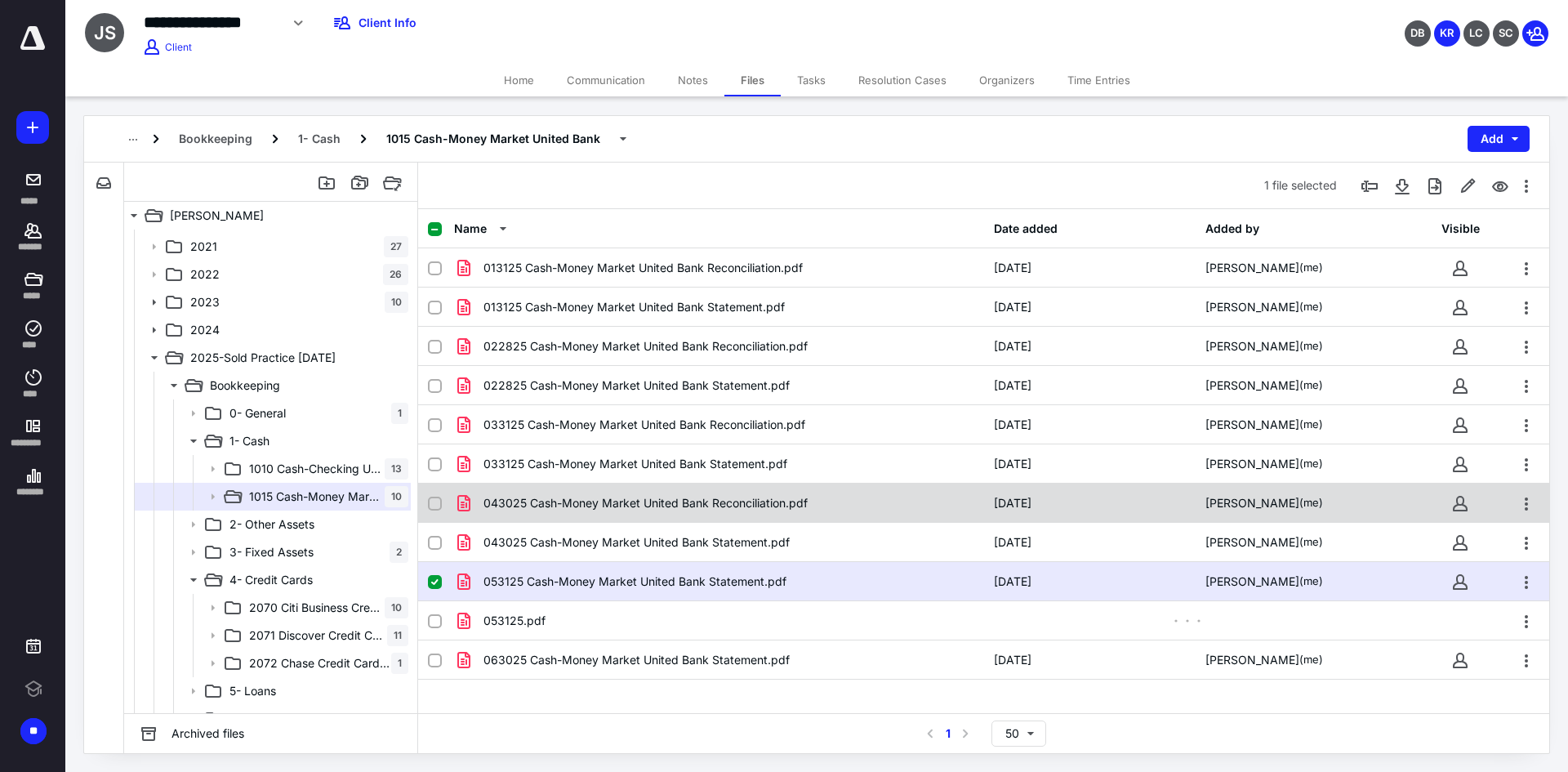 checkbox on "false" 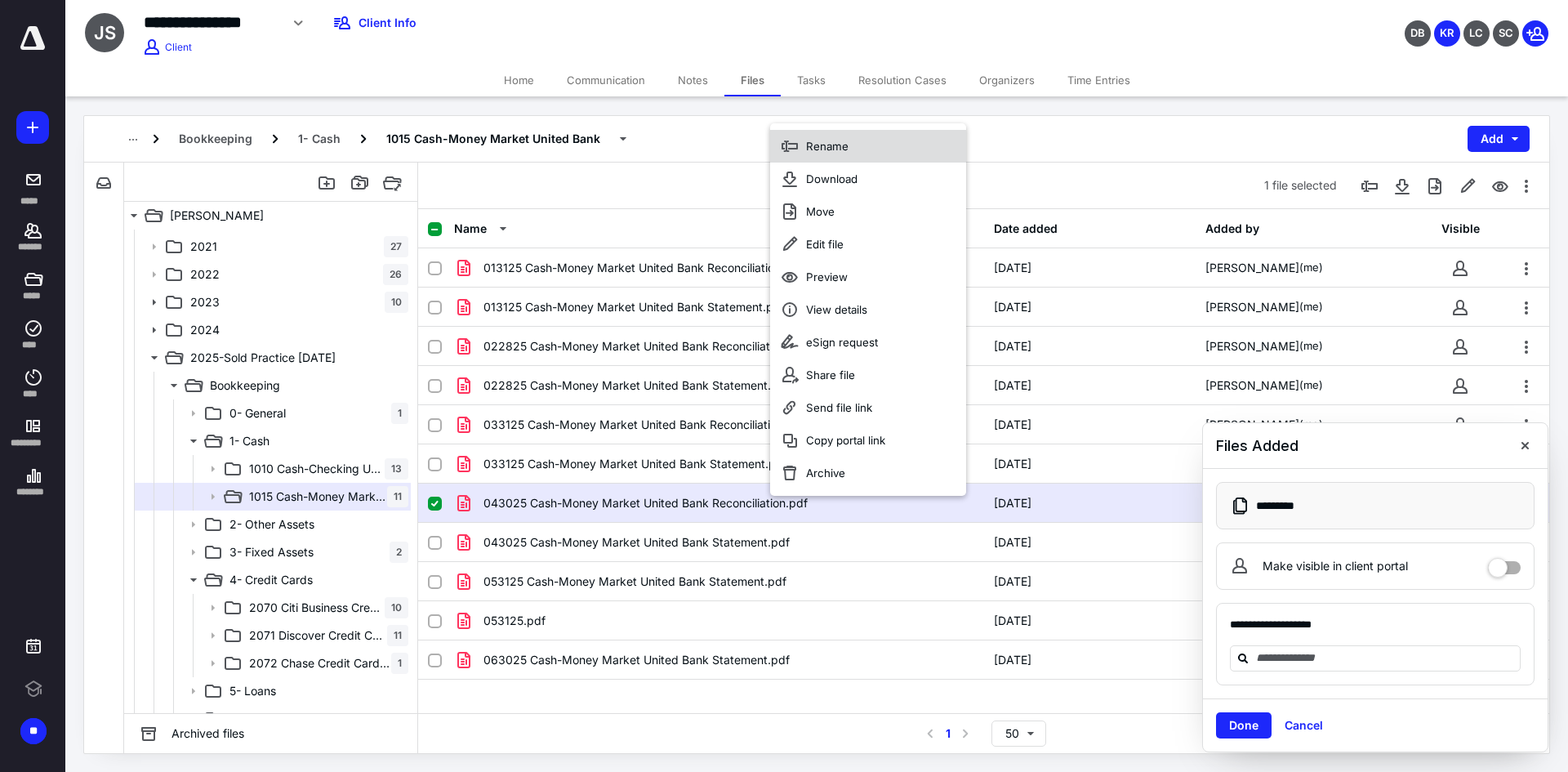 click on "Rename" at bounding box center [827, 146] 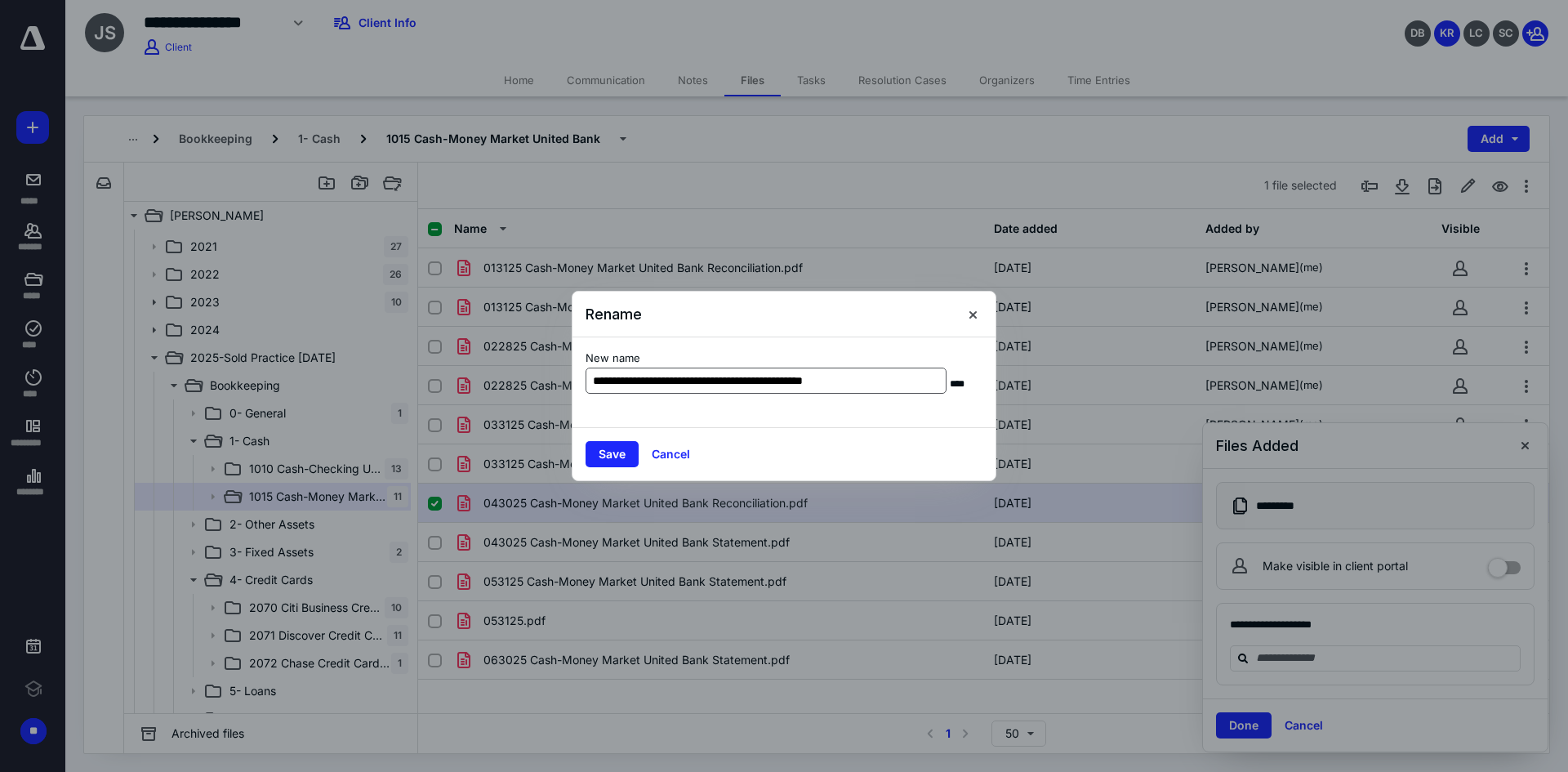 click on "**********" at bounding box center [766, 381] 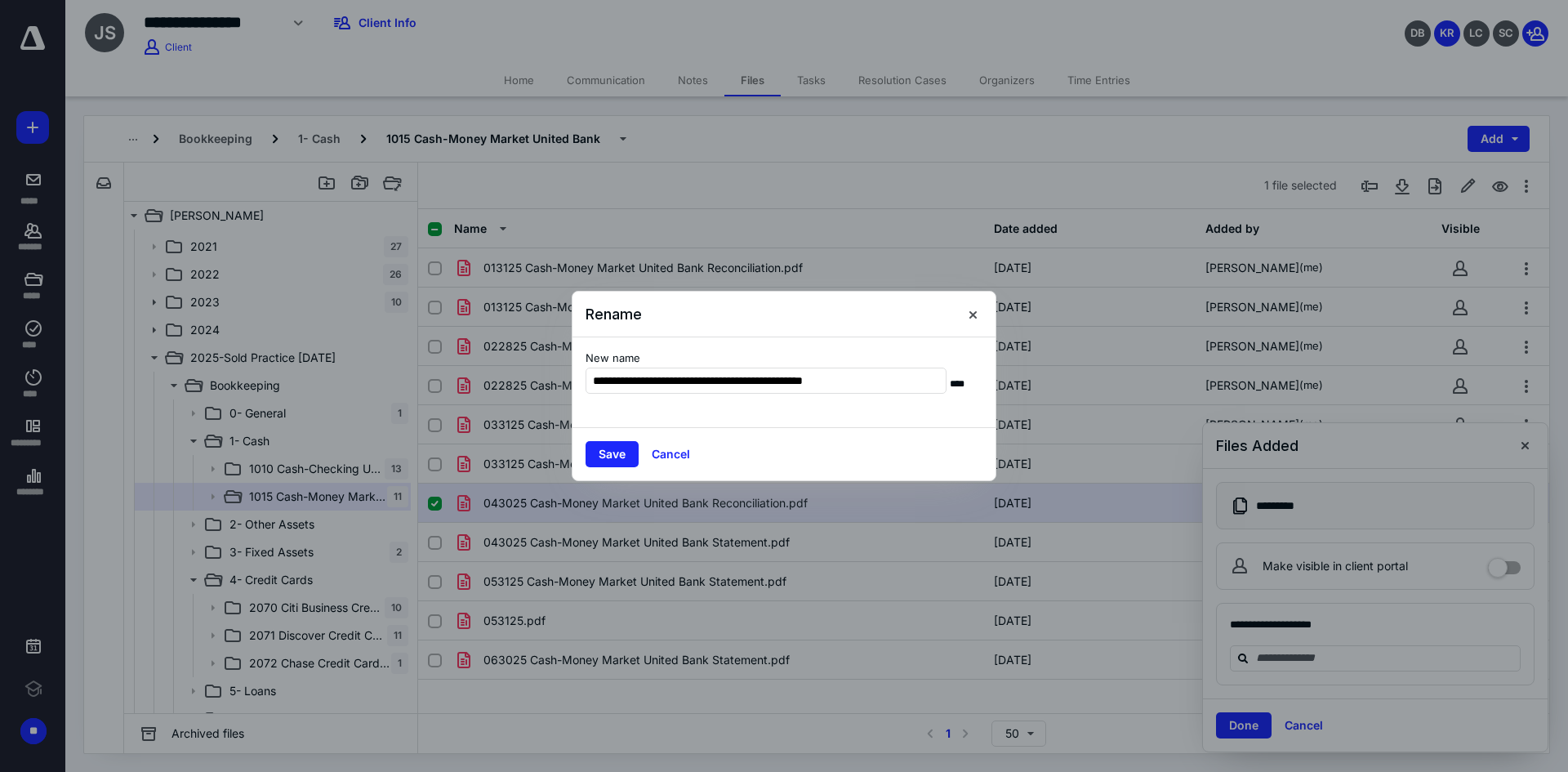 drag, startPoint x: 969, startPoint y: 375, endPoint x: 1224, endPoint y: 347, distance: 256.5326 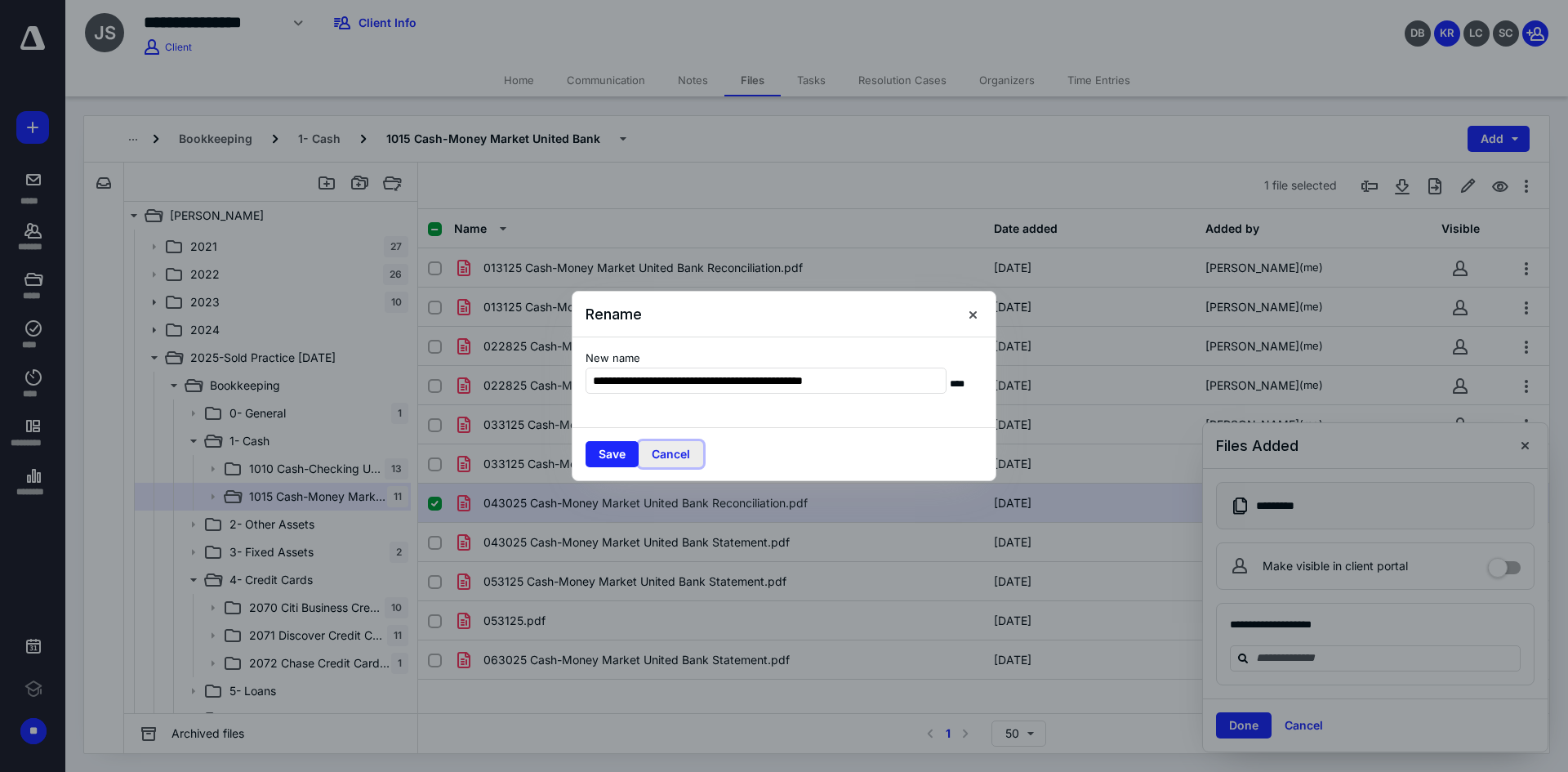 click on "Cancel" at bounding box center (670, 454) 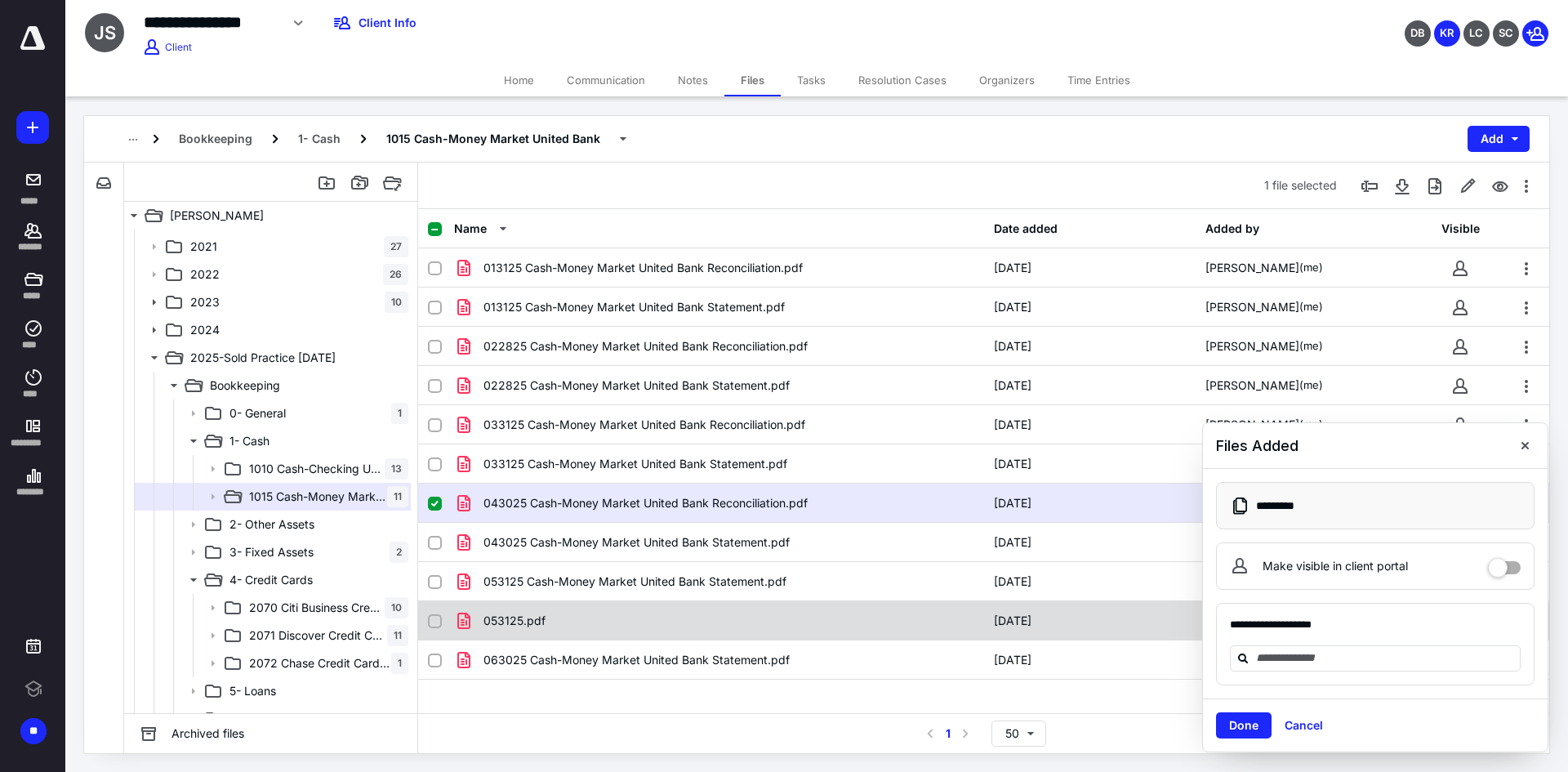 checkbox on "false" 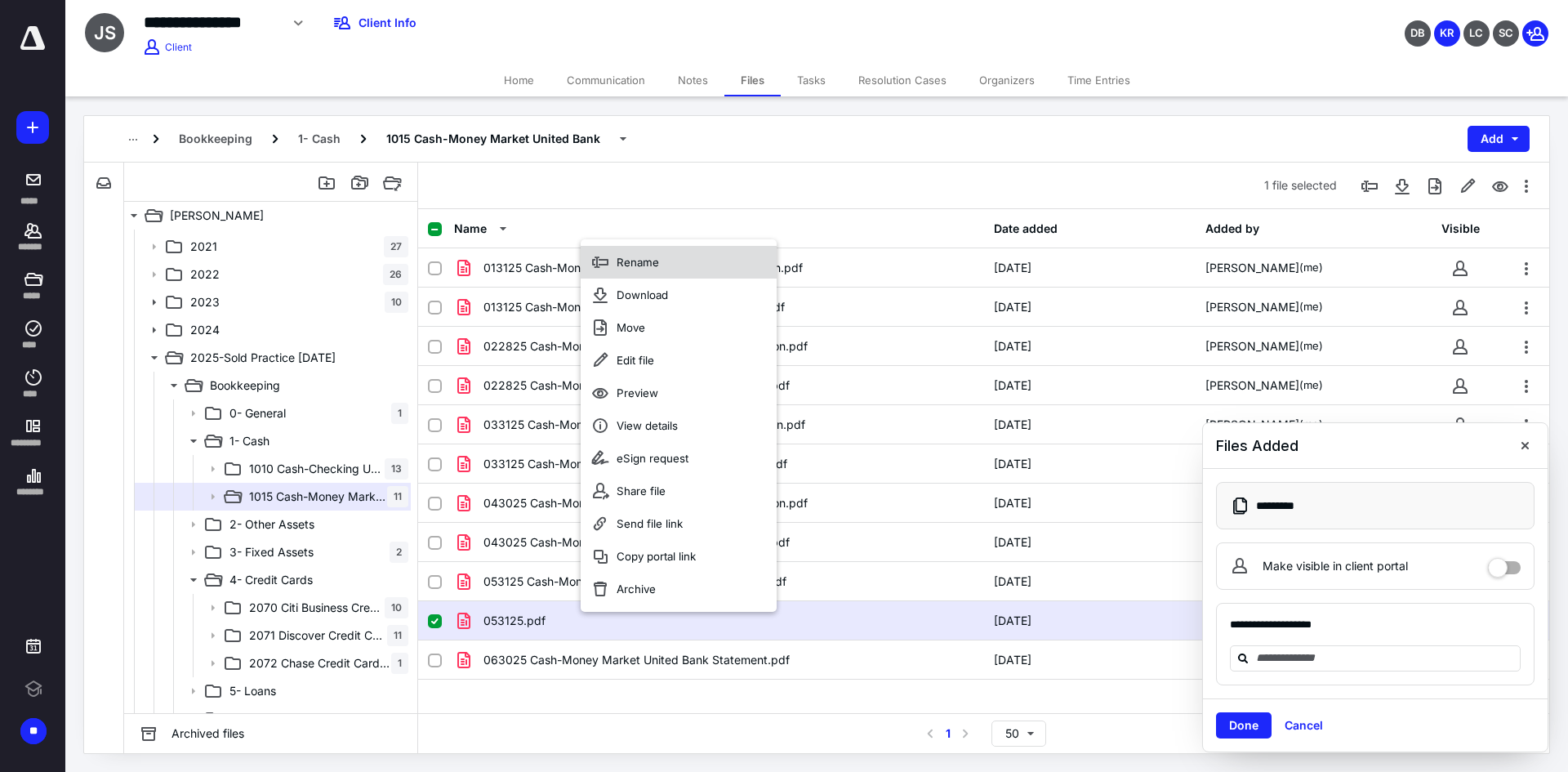 click on "Rename" at bounding box center (679, 262) 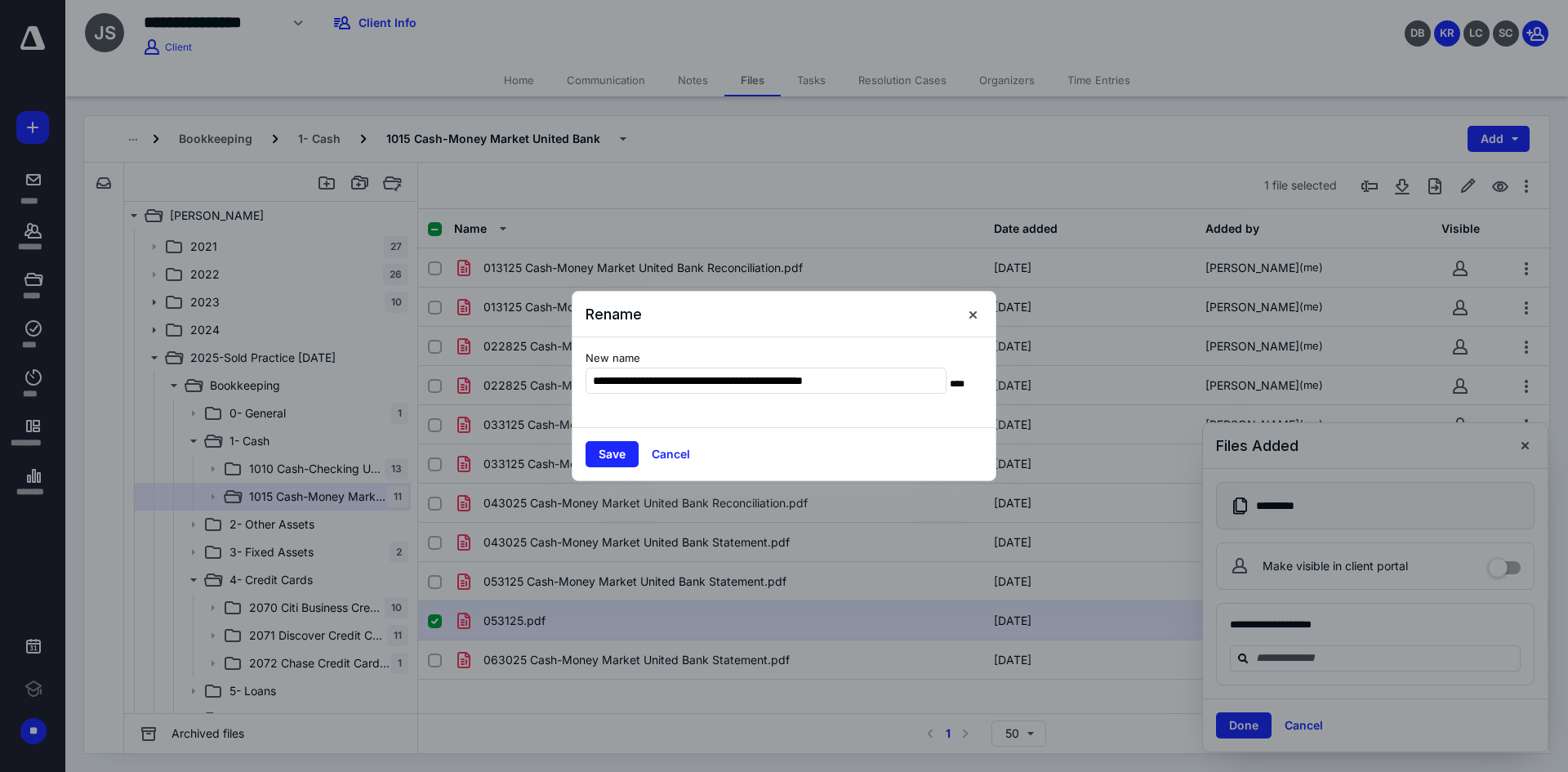 type on "**********" 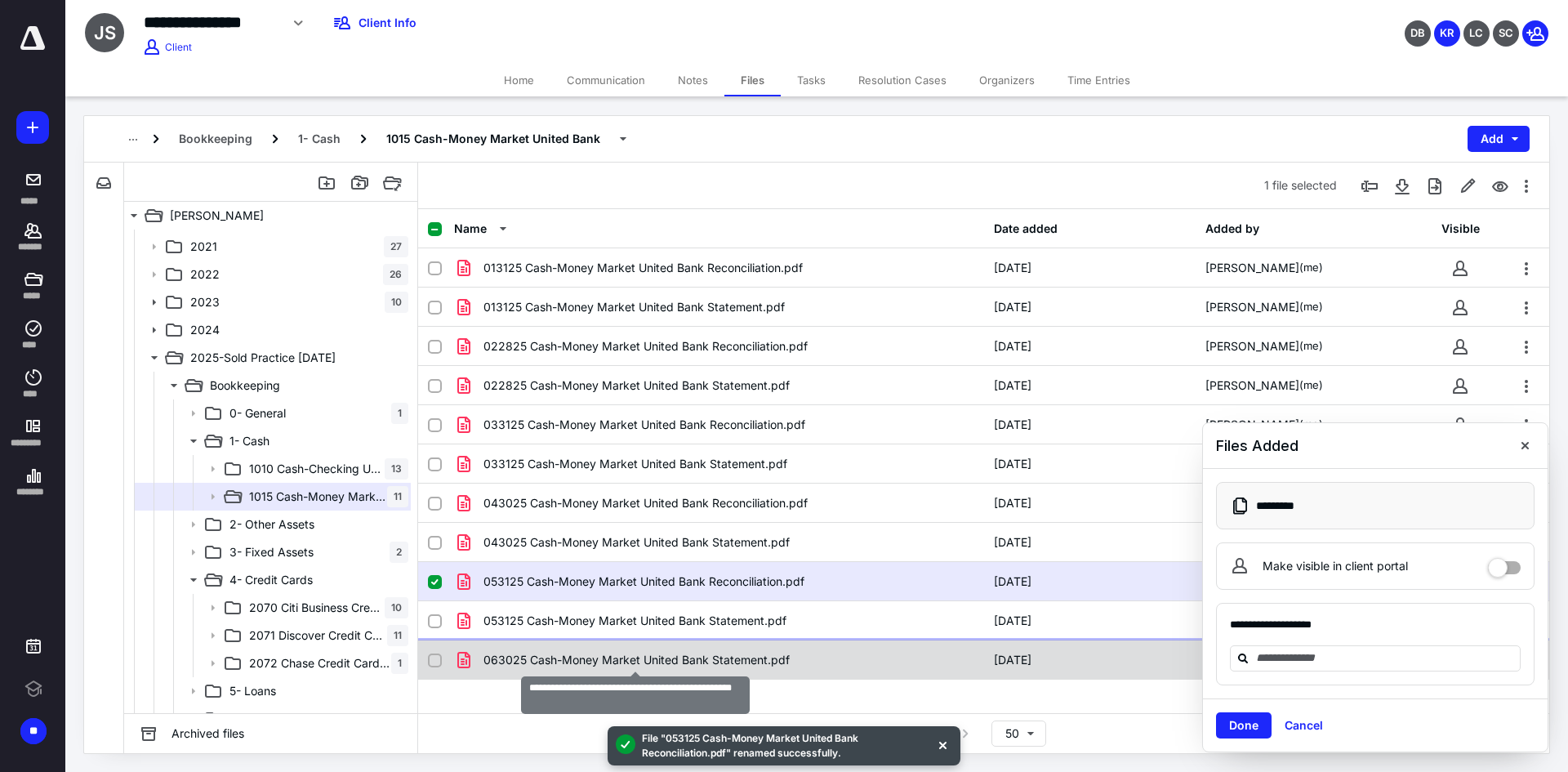 click on "063025 Cash-Money Market United Bank Statement.pdf" at bounding box center (636, 660) 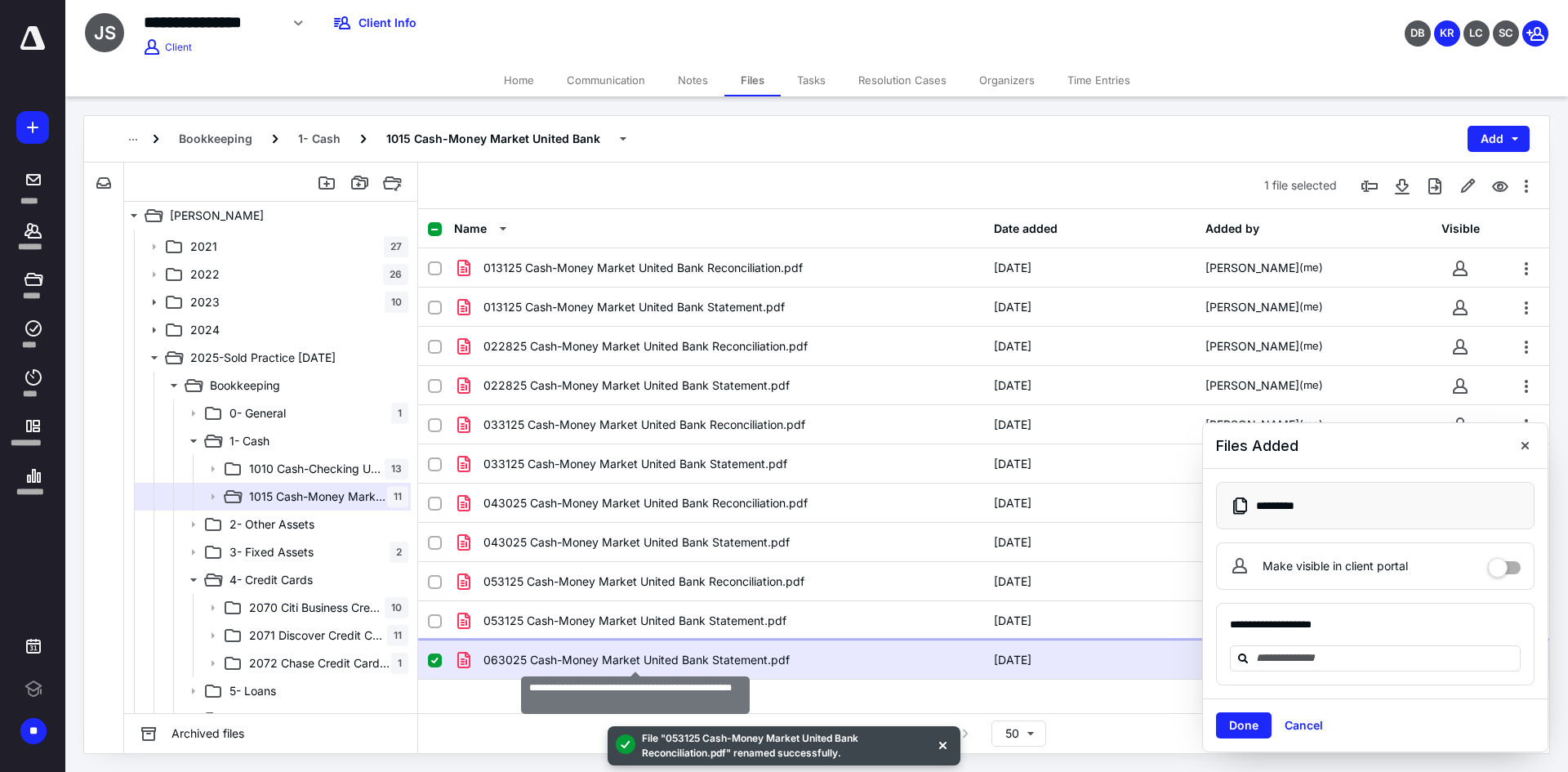 click on "063025 Cash-Money Market United Bank Statement.pdf" at bounding box center (636, 660) 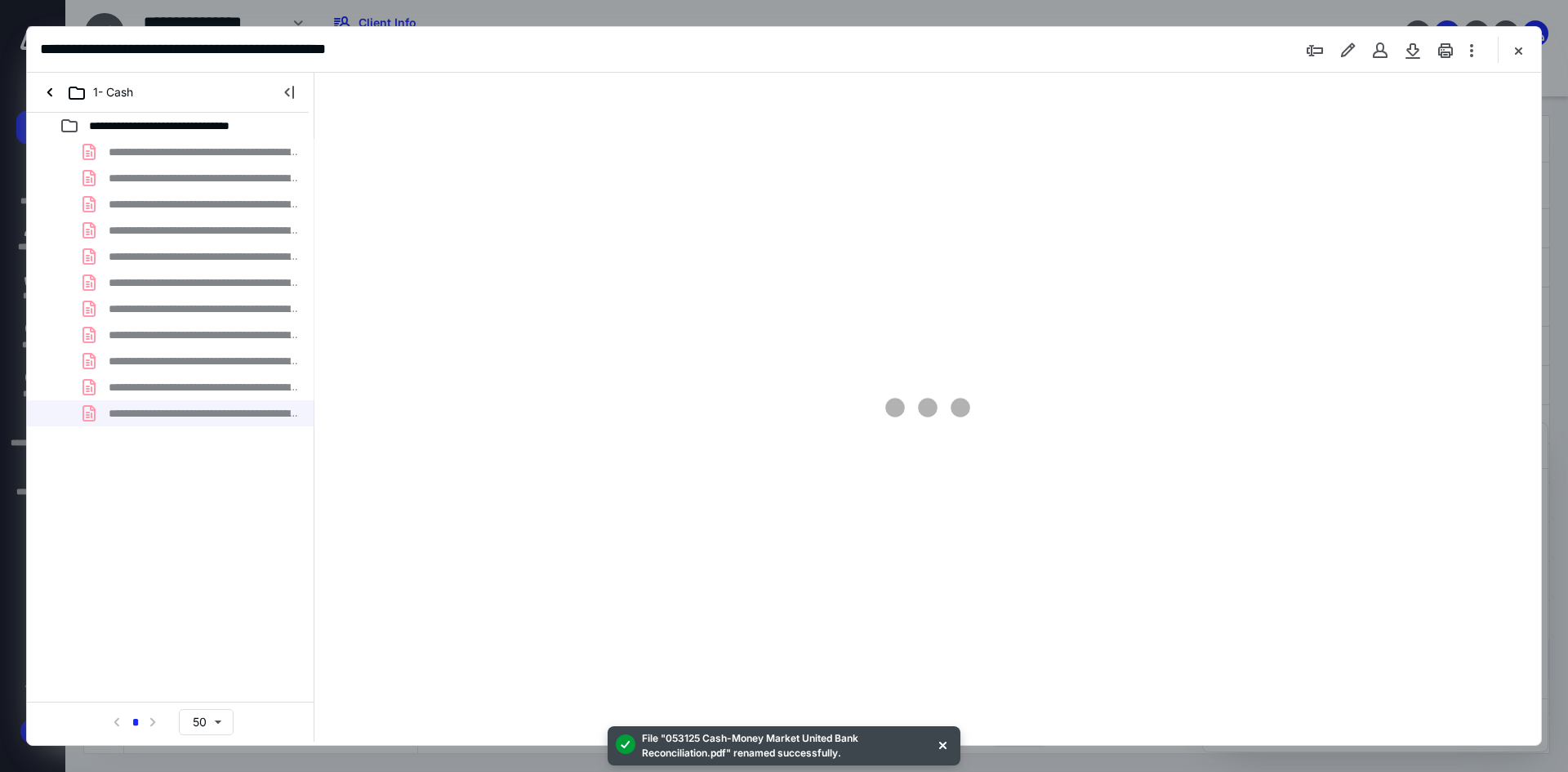 scroll, scrollTop: 0, scrollLeft: 0, axis: both 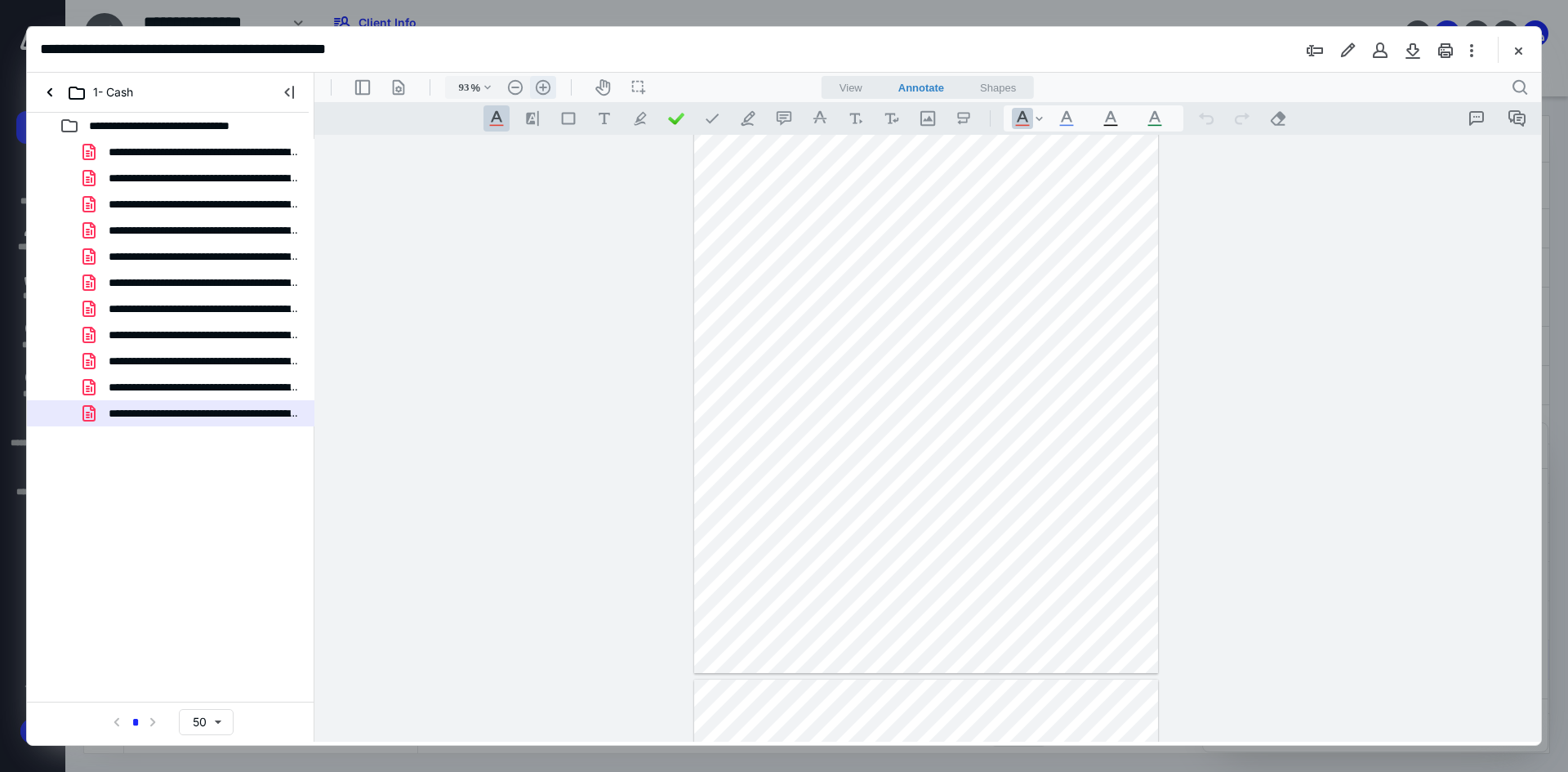 click on ".cls-1{fill:#abb0c4;} icon - header - zoom - in - line" at bounding box center (543, 87) 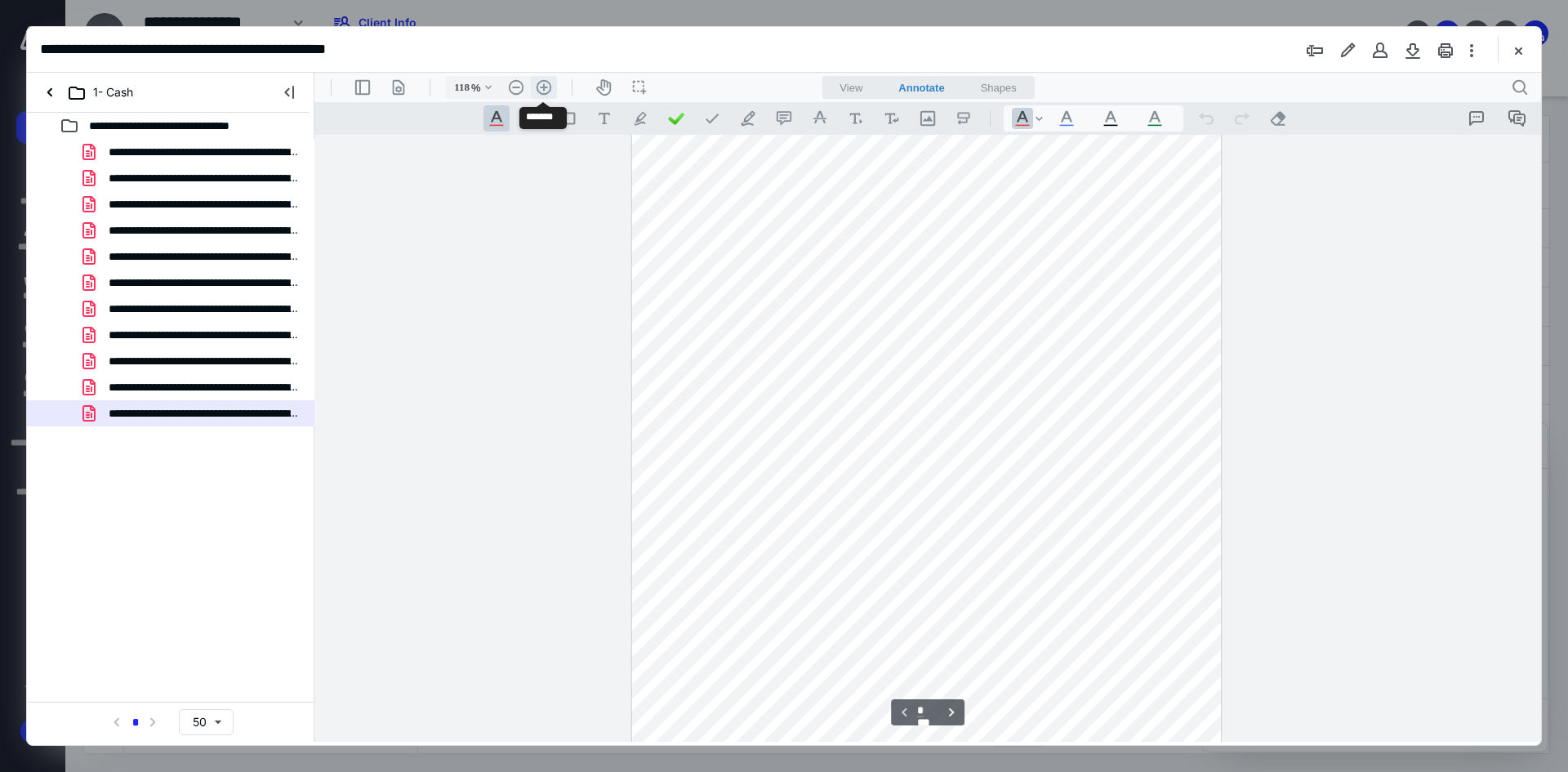 click on ".cls-1{fill:#abb0c4;} icon - header - zoom - in - line" at bounding box center [544, 87] 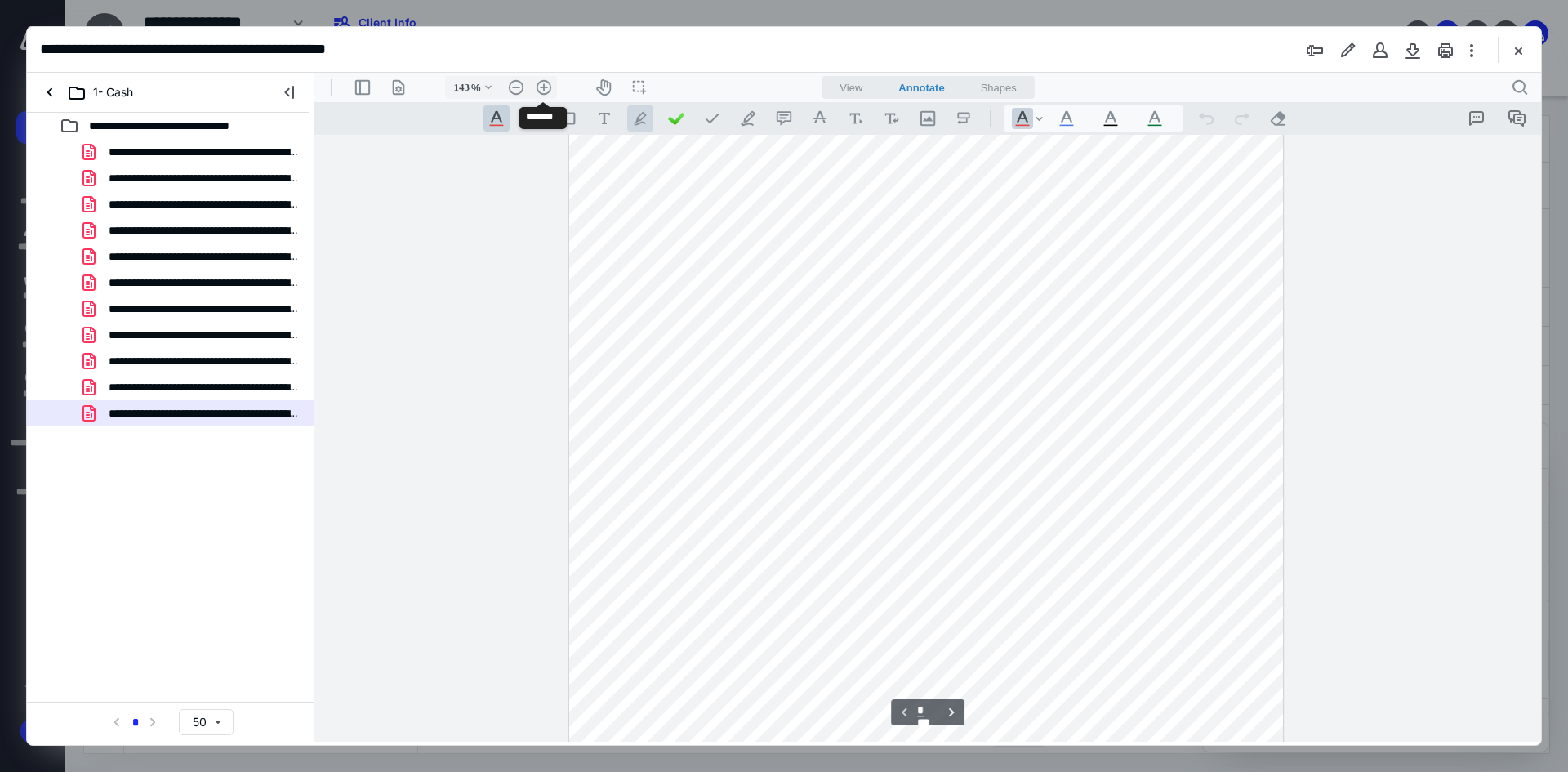 scroll, scrollTop: 247, scrollLeft: 0, axis: vertical 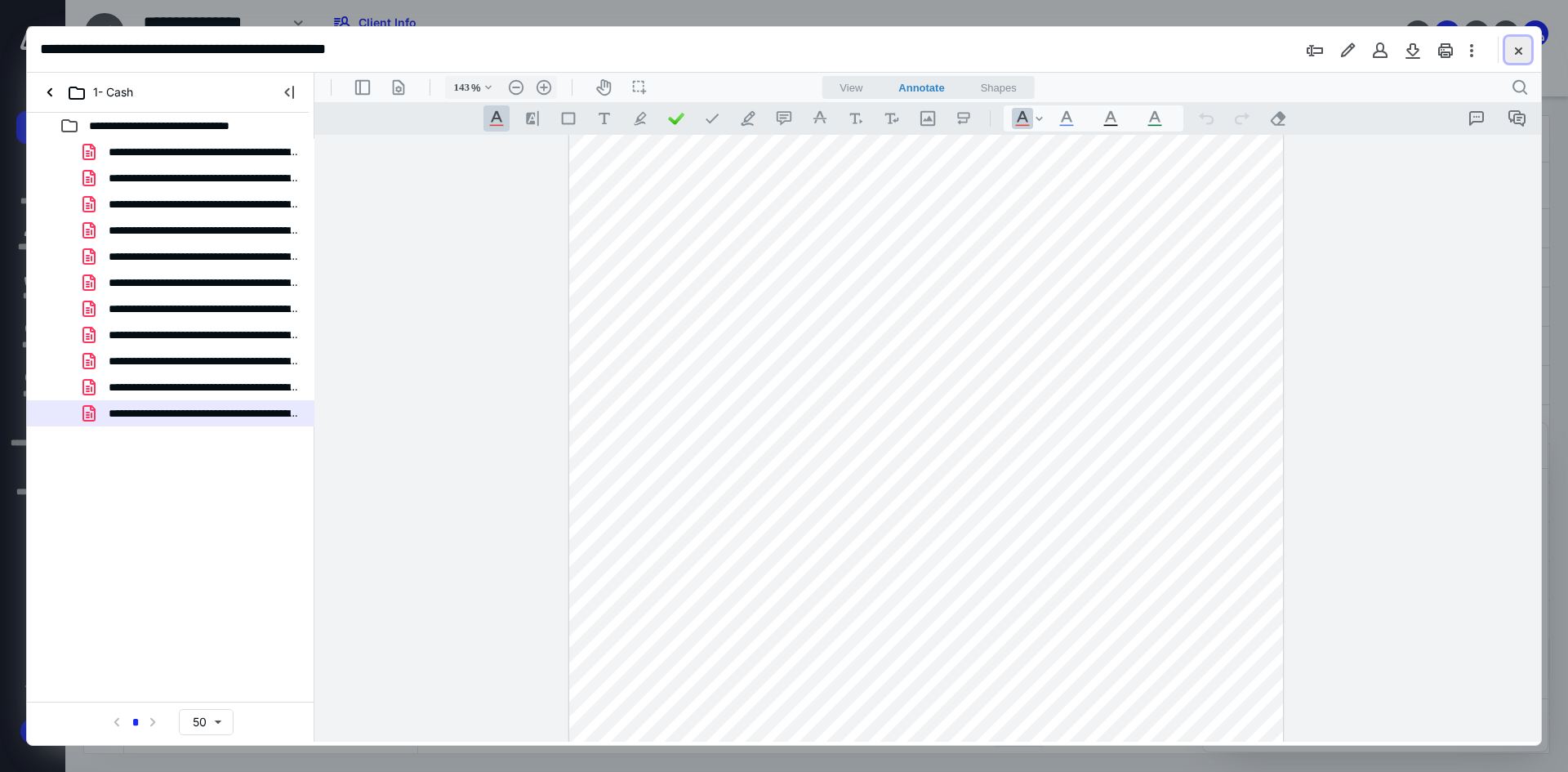 click at bounding box center [1518, 50] 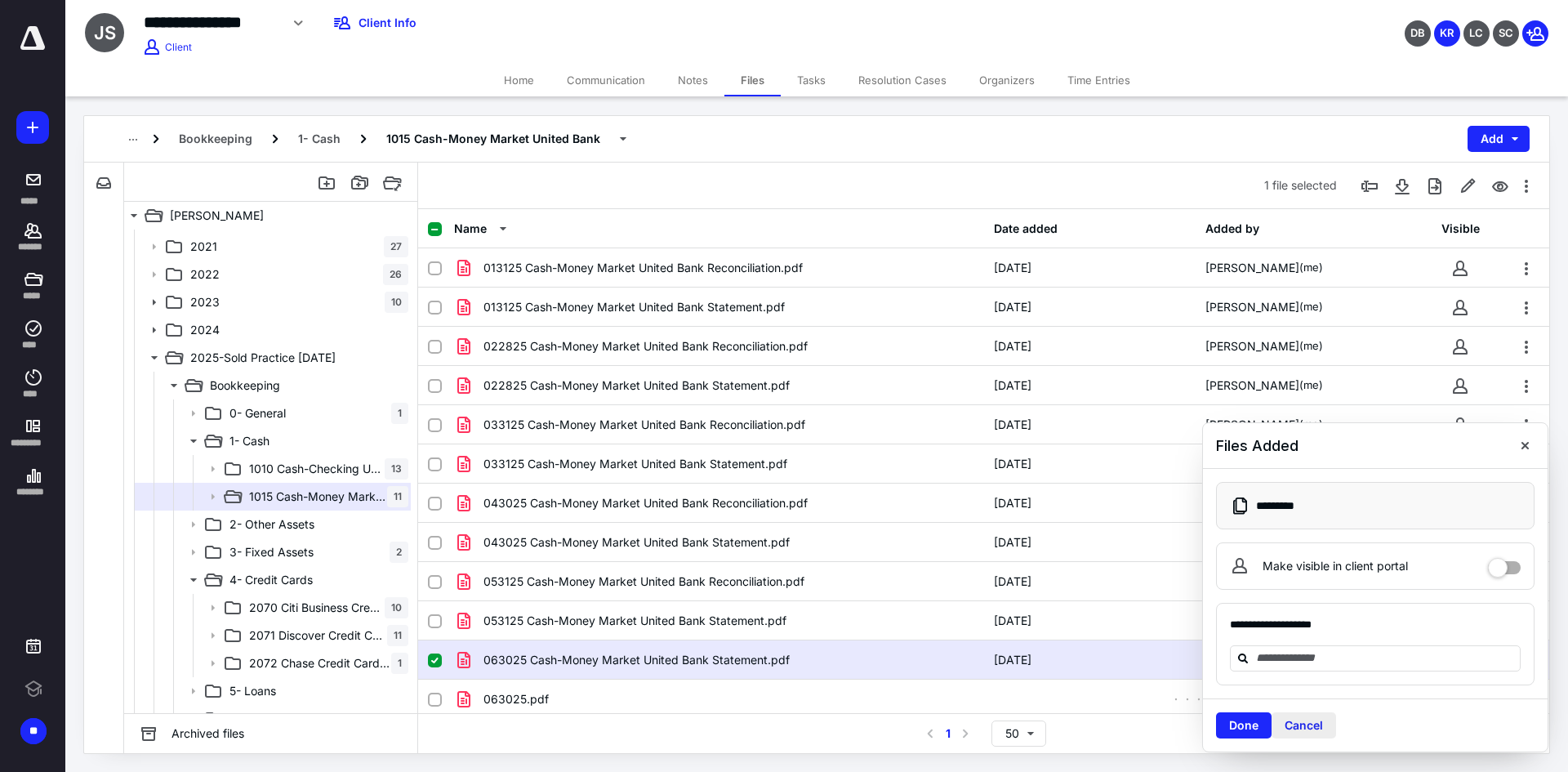 click on "Cancel" at bounding box center [1303, 725] 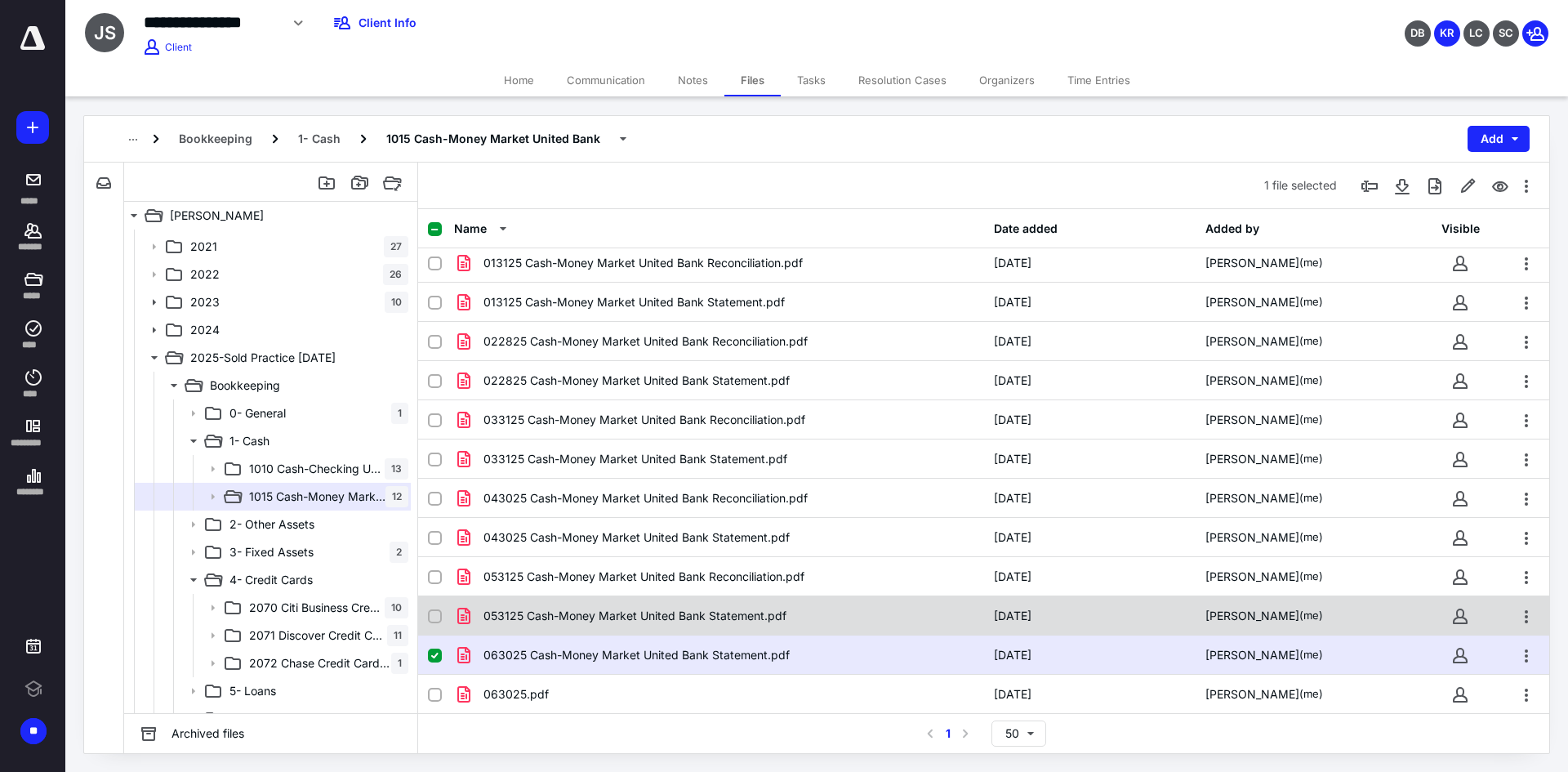 scroll, scrollTop: 6, scrollLeft: 0, axis: vertical 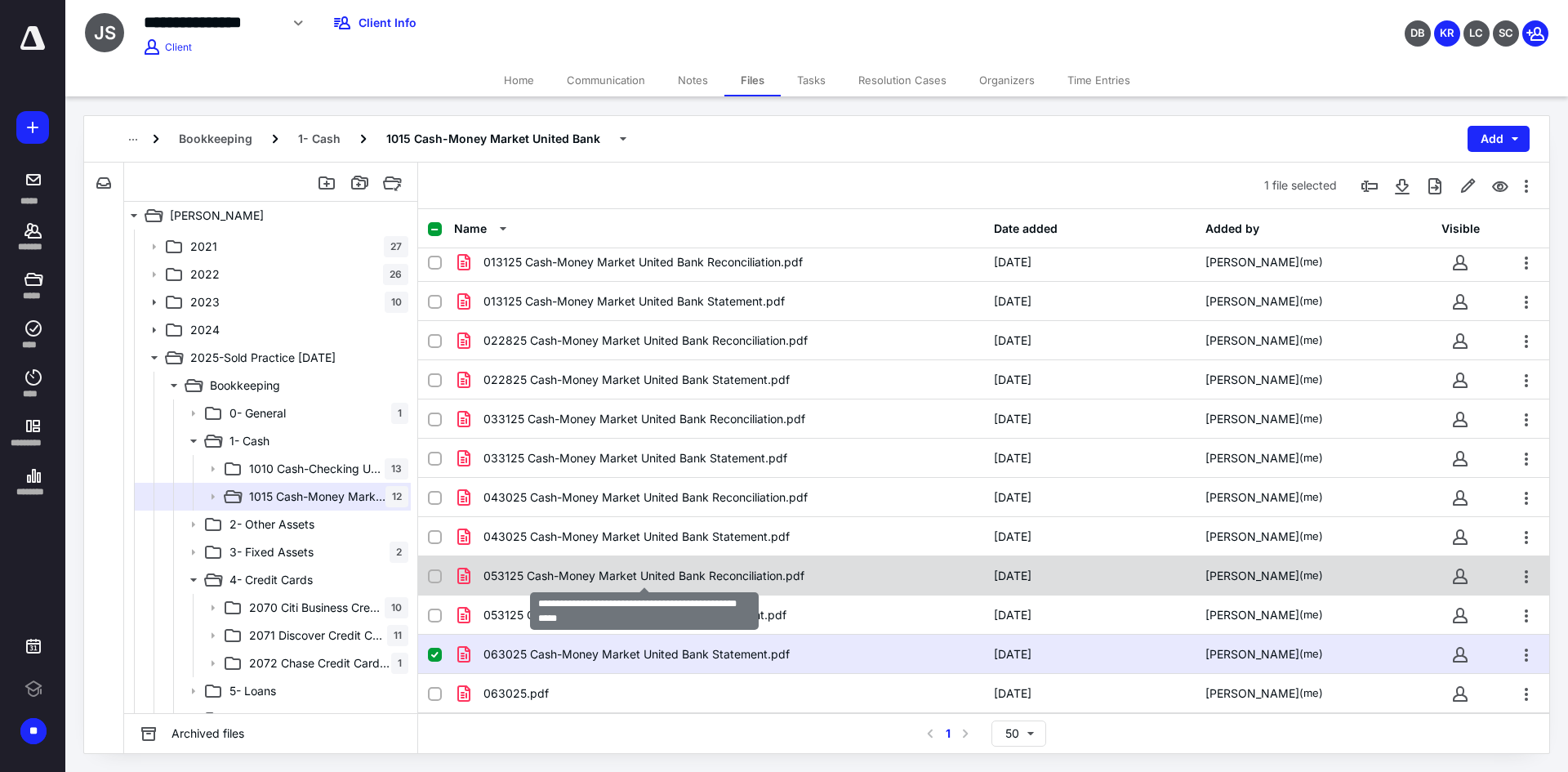 checkbox on "false" 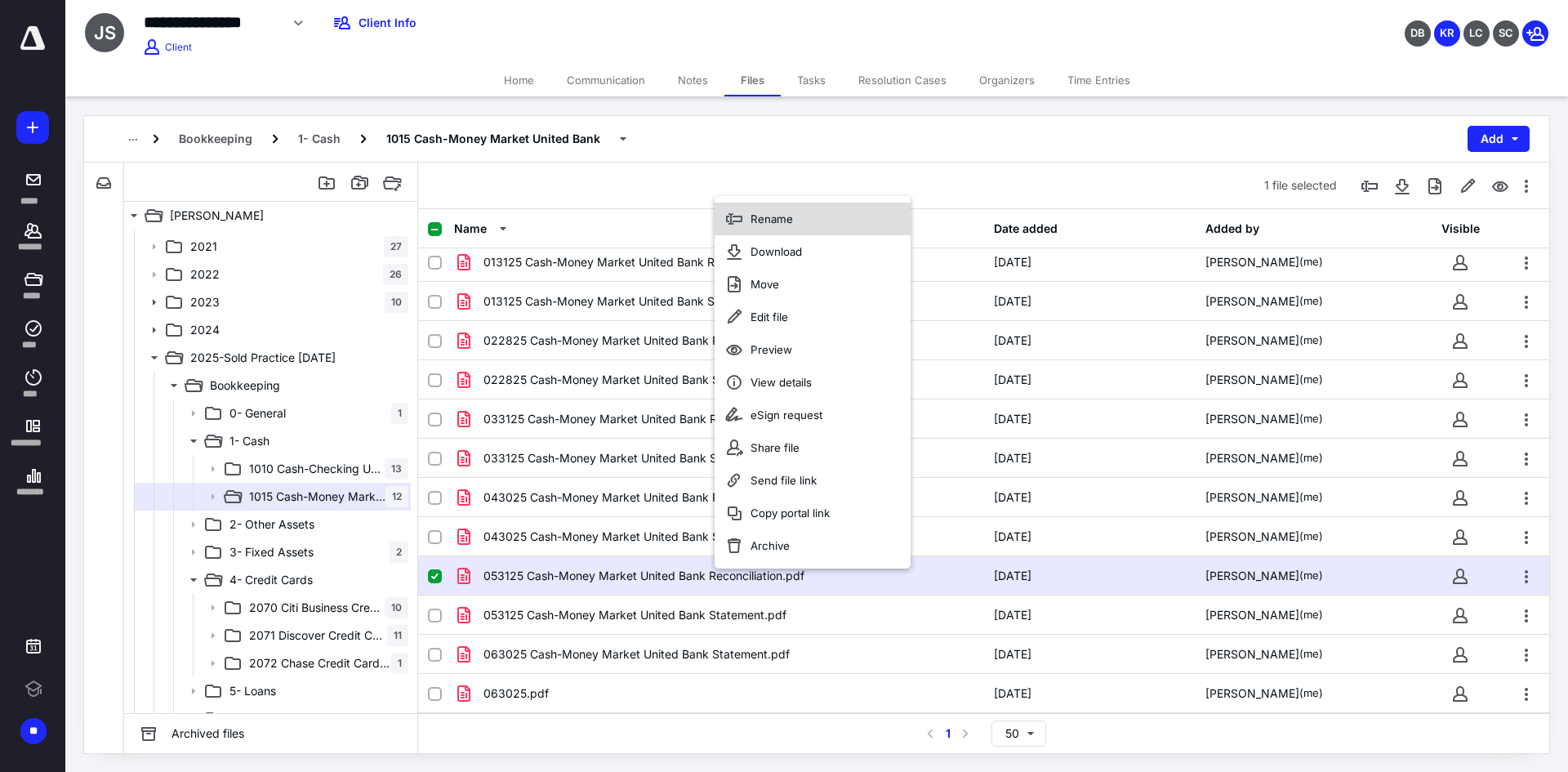 click on "Rename" at bounding box center (772, 219) 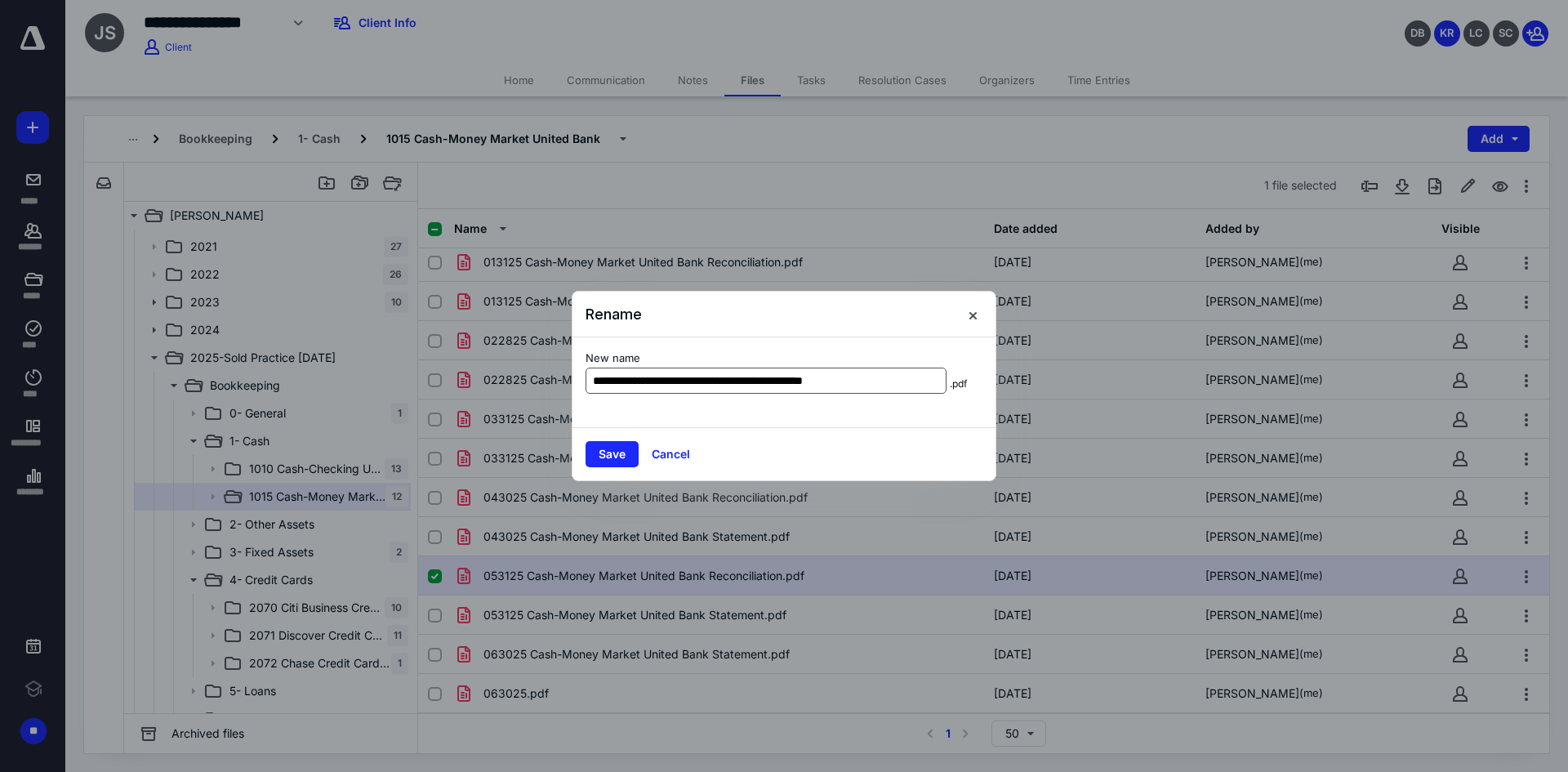 click on "**********" at bounding box center (766, 381) 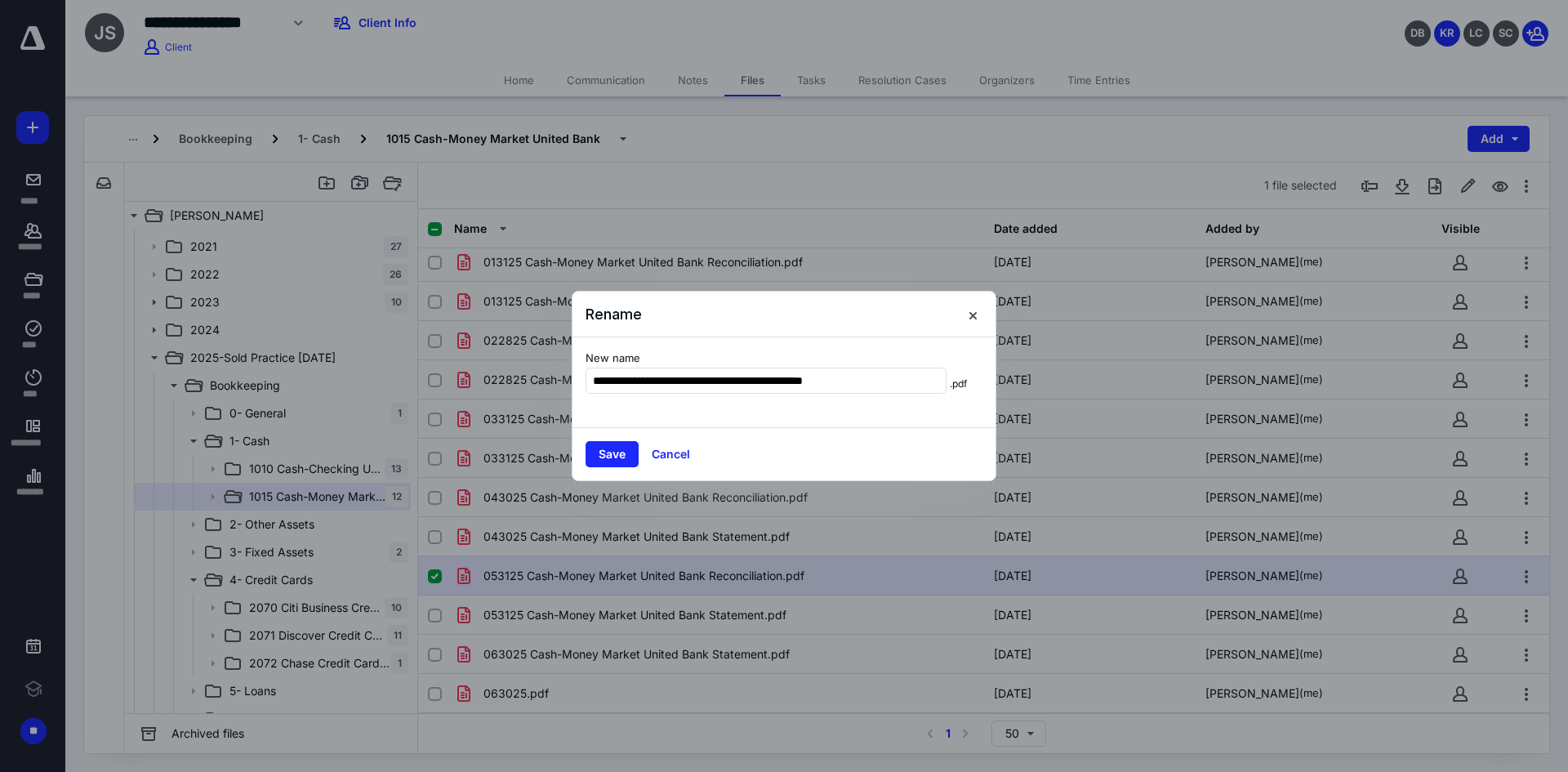 drag, startPoint x: 631, startPoint y: 380, endPoint x: 999, endPoint y: 383, distance: 368.0122 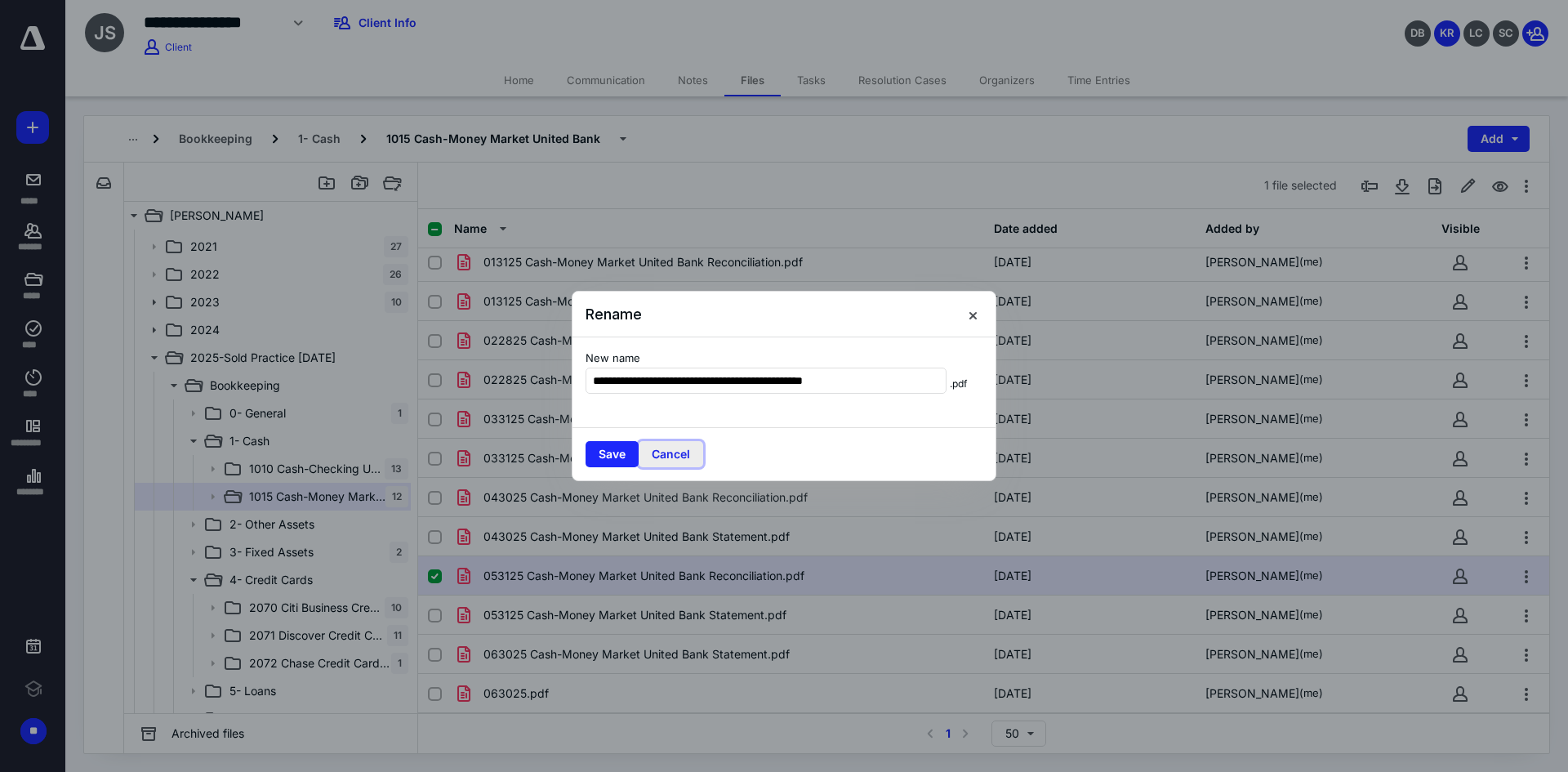 click on "Cancel" at bounding box center [670, 454] 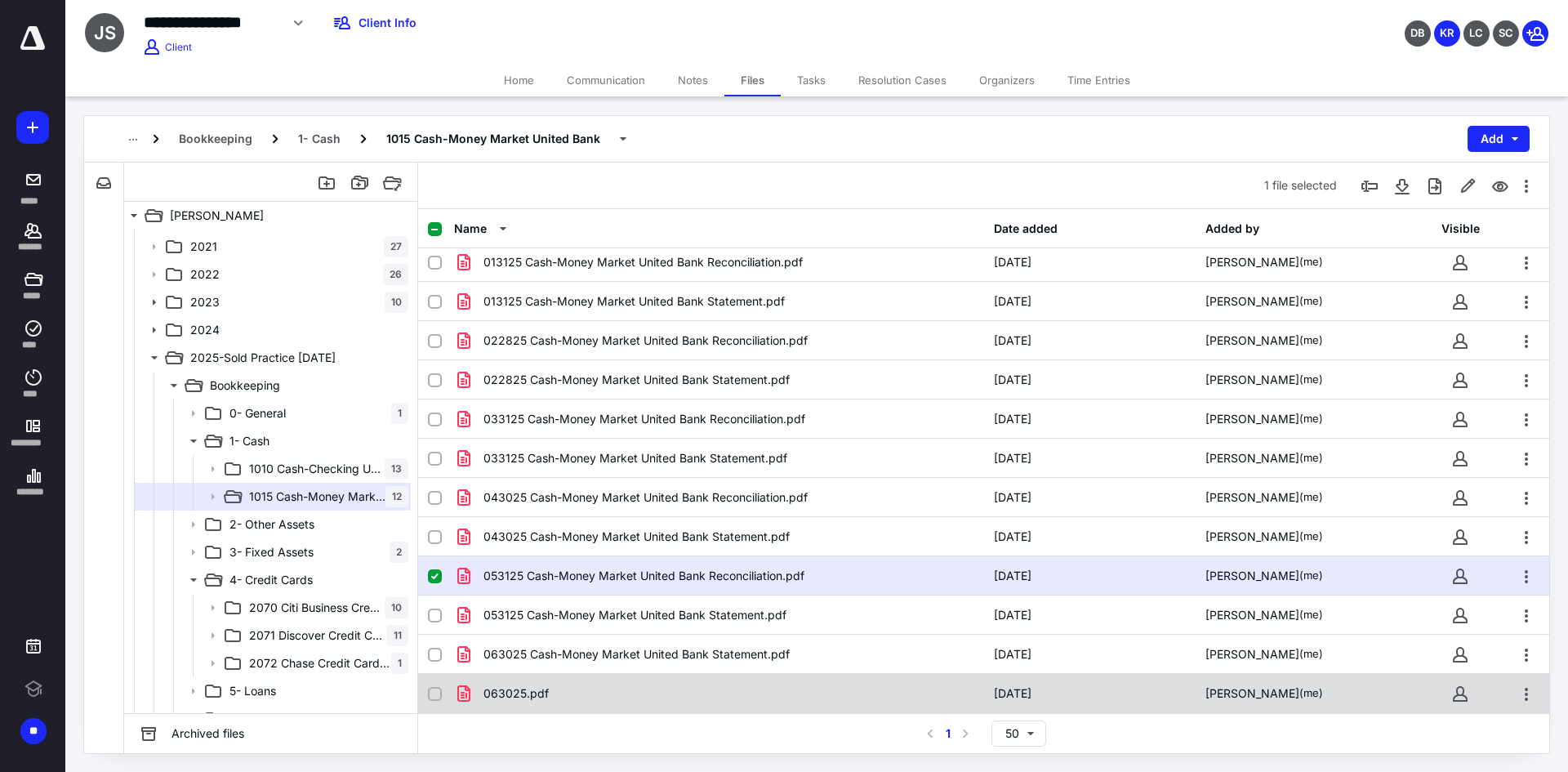 checkbox on "false" 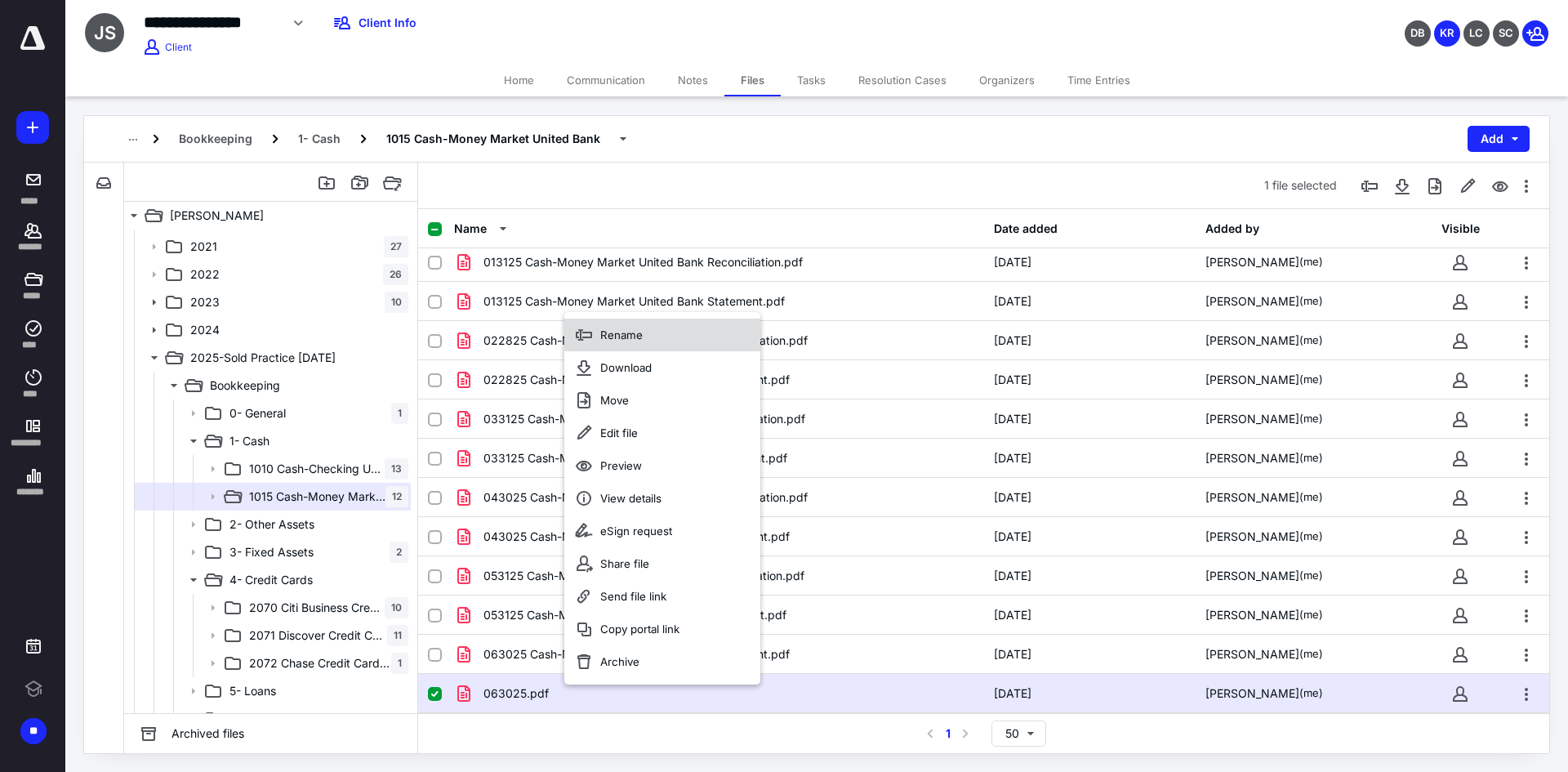 click on "Rename" at bounding box center [662, 335] 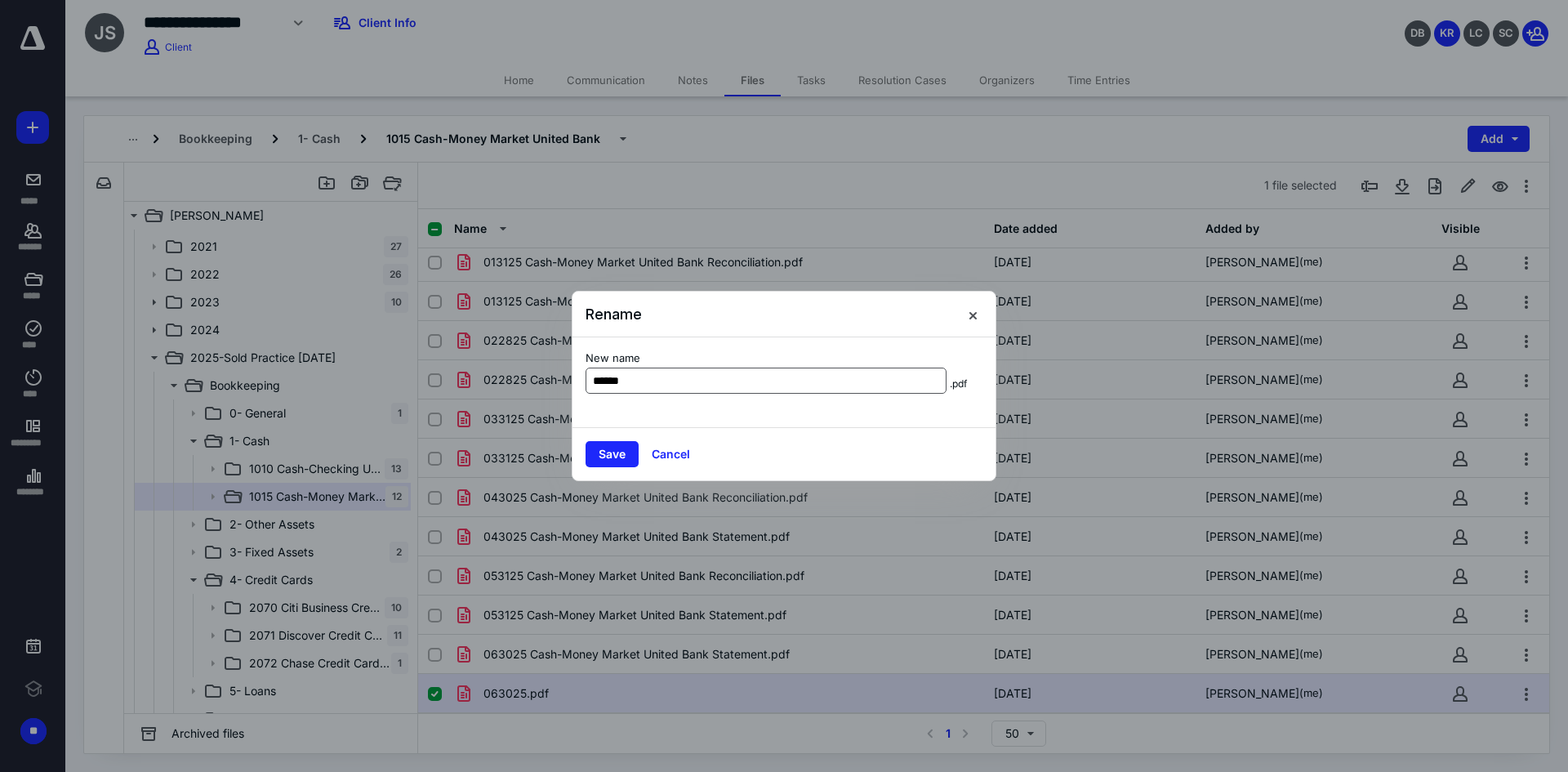 click on "******" at bounding box center (766, 381) 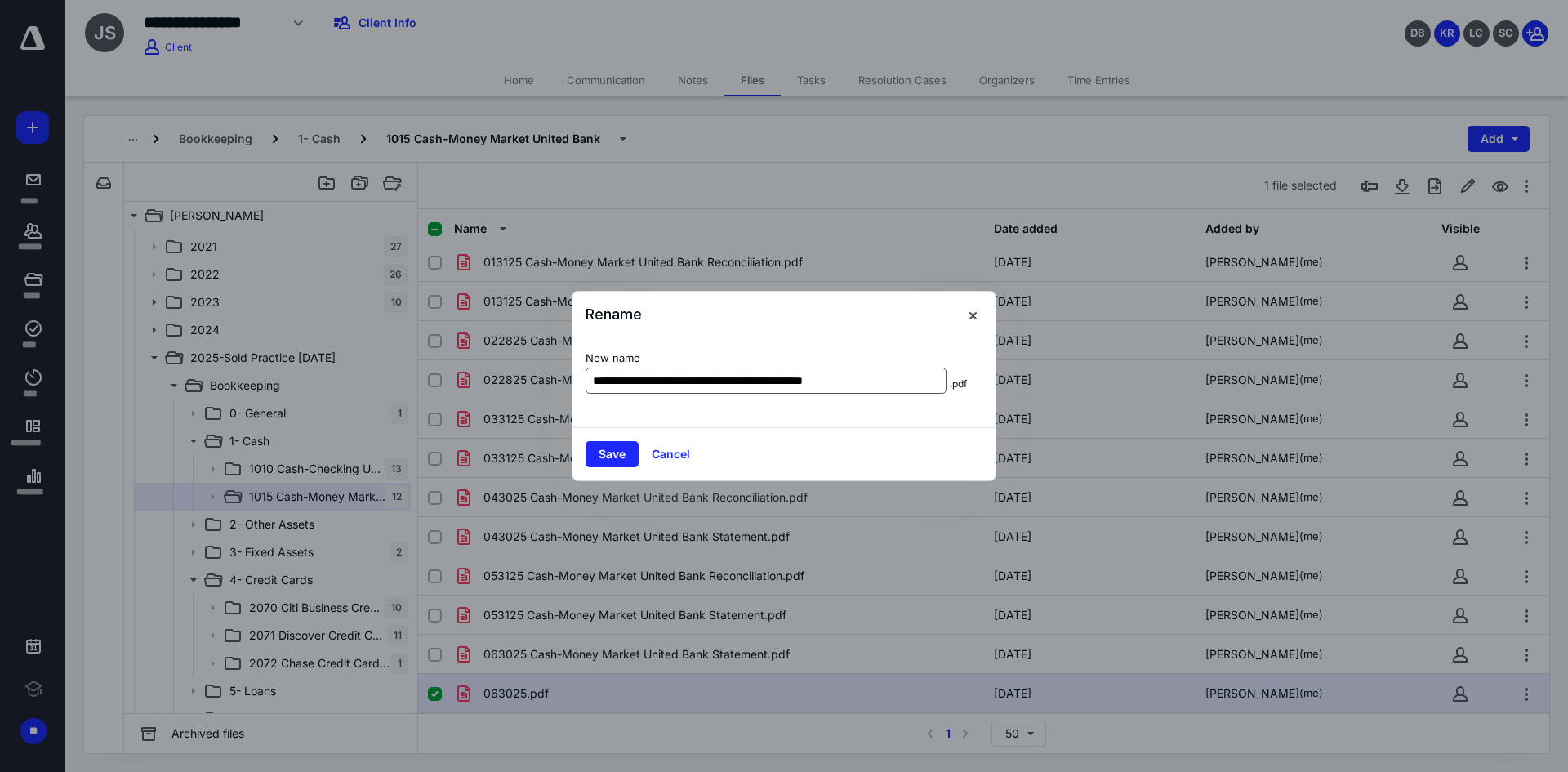 type on "**********" 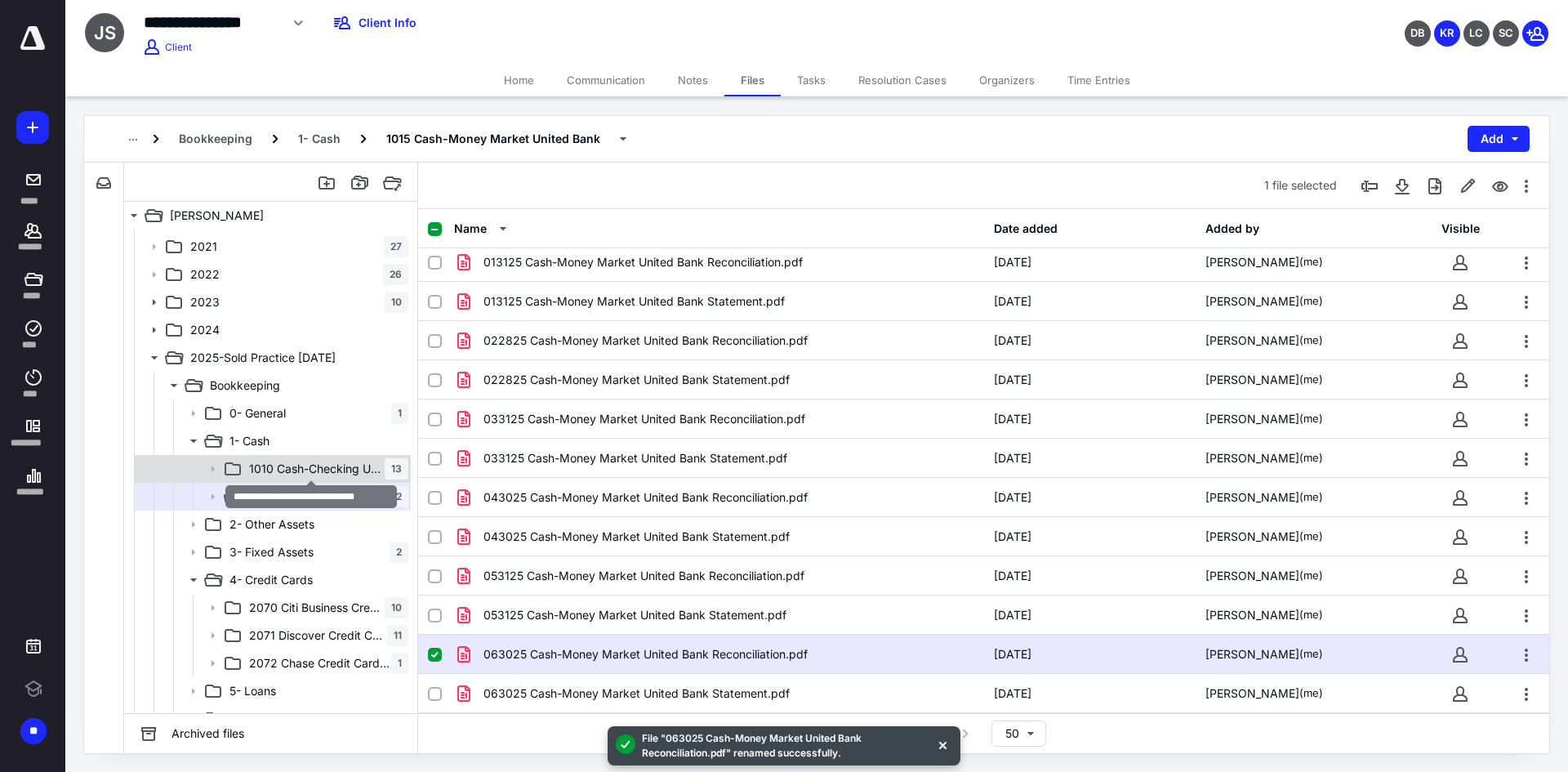 click on "1010 Cash-Checking United Bank" at bounding box center (317, 469) 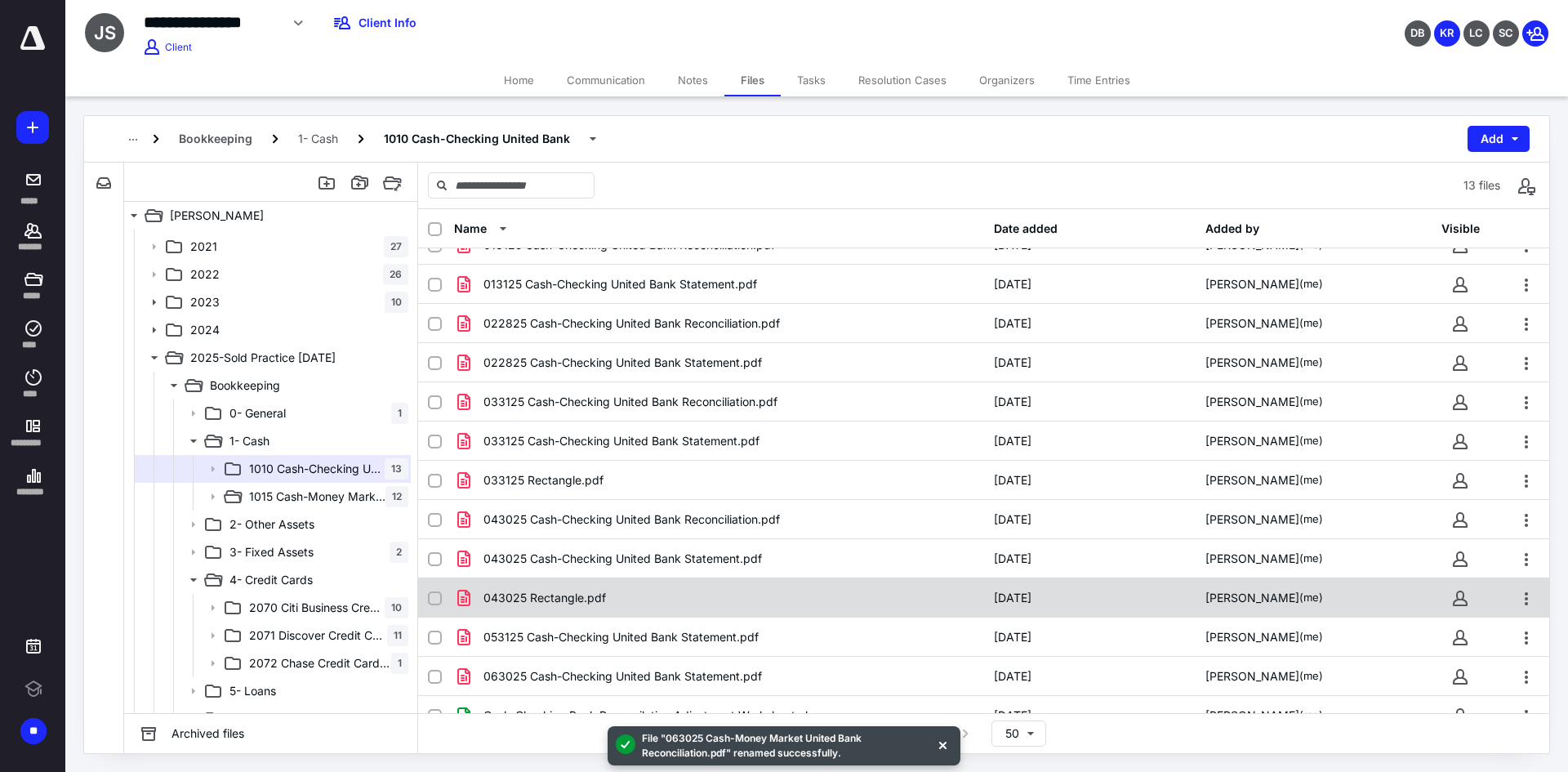 scroll, scrollTop: 45, scrollLeft: 0, axis: vertical 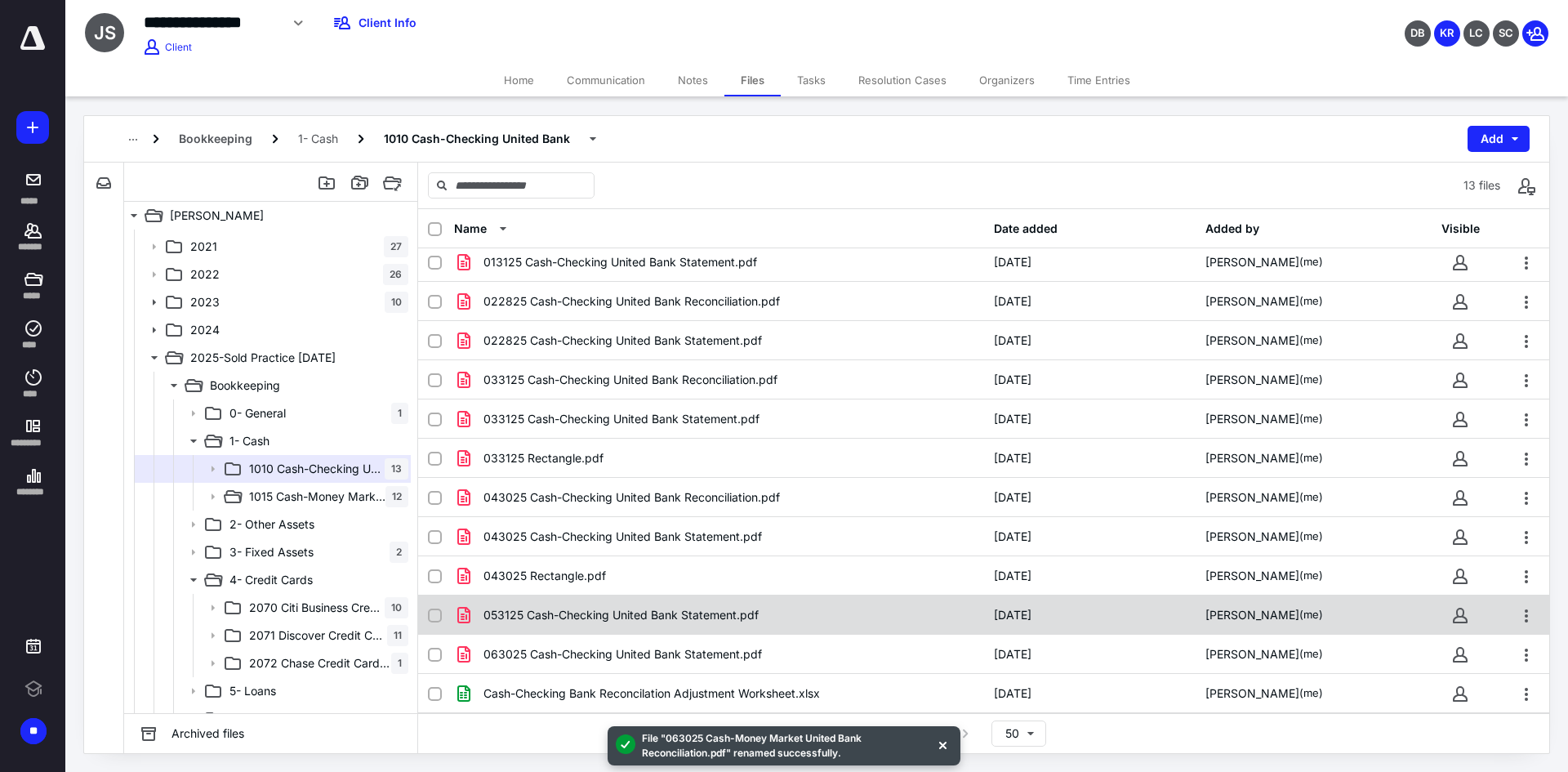 click on "053125 Cash-Checking United Bank Statement.pdf" at bounding box center [621, 615] 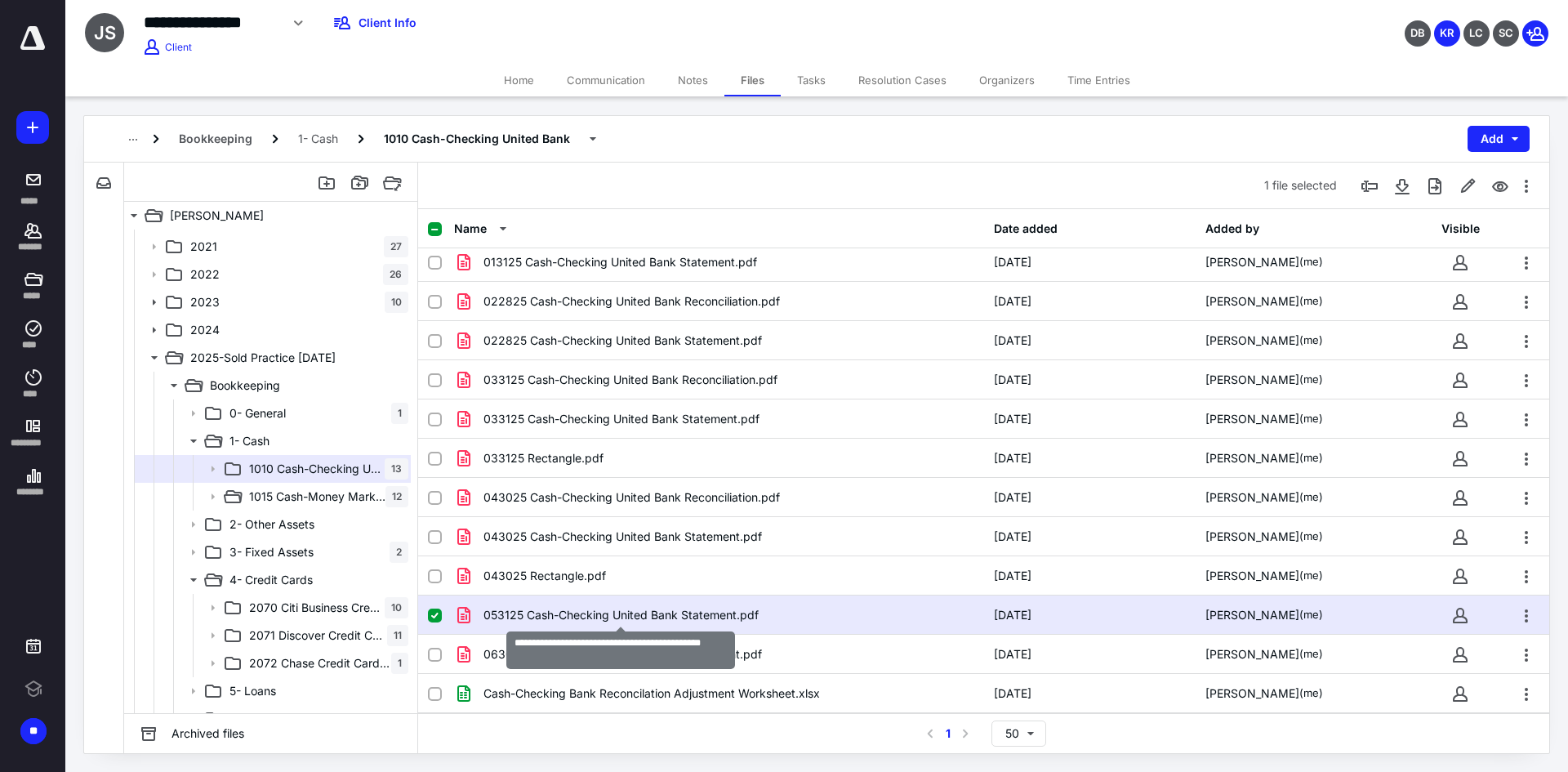 click on "053125 Cash-Checking United Bank Statement.pdf" at bounding box center (621, 615) 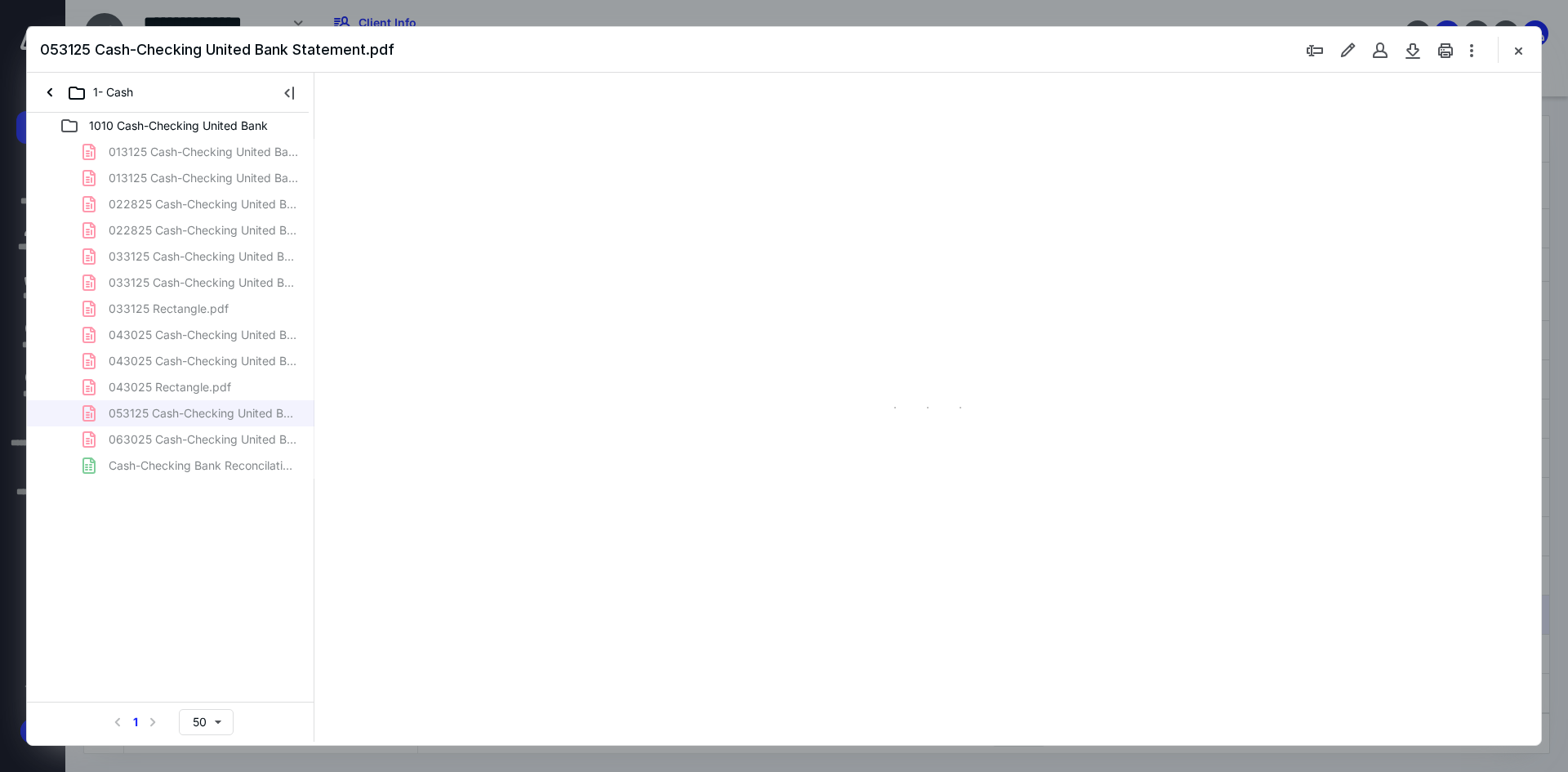 scroll, scrollTop: 0, scrollLeft: 0, axis: both 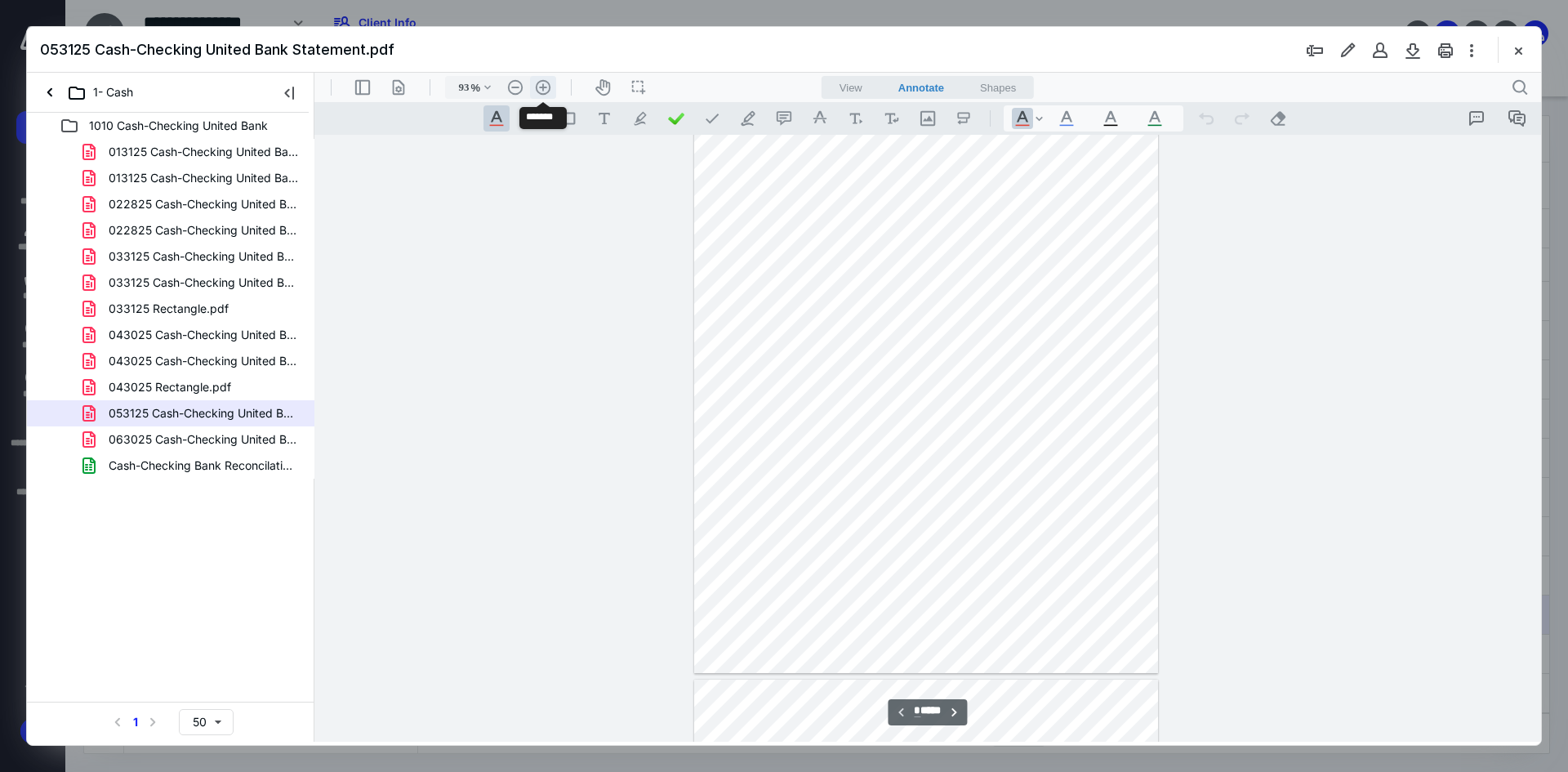 click on ".cls-1{fill:#abb0c4;} icon - header - zoom - in - line" at bounding box center (543, 87) 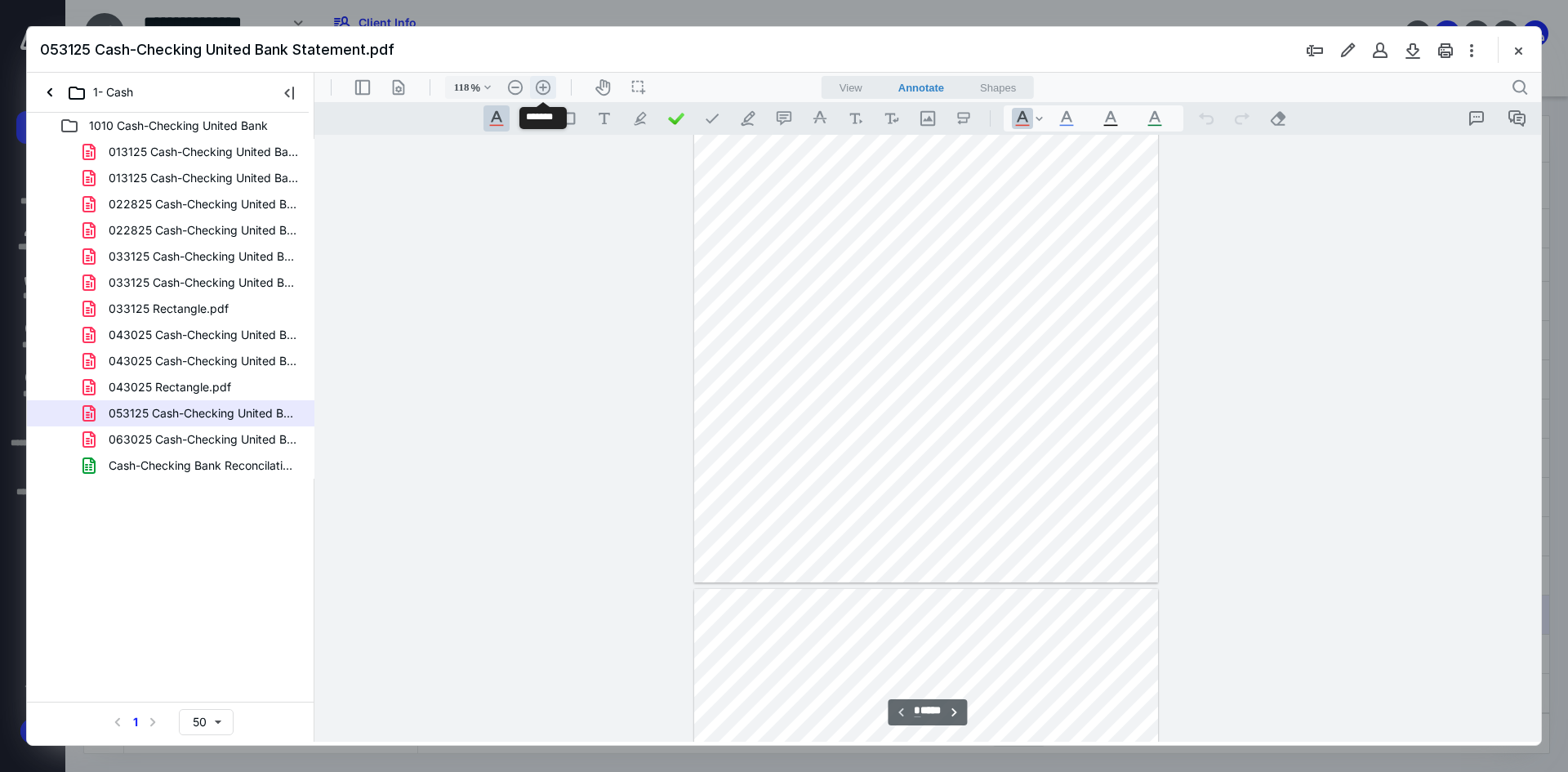 click on ".cls-1{fill:#abb0c4;} icon - header - zoom - in - line" at bounding box center (543, 87) 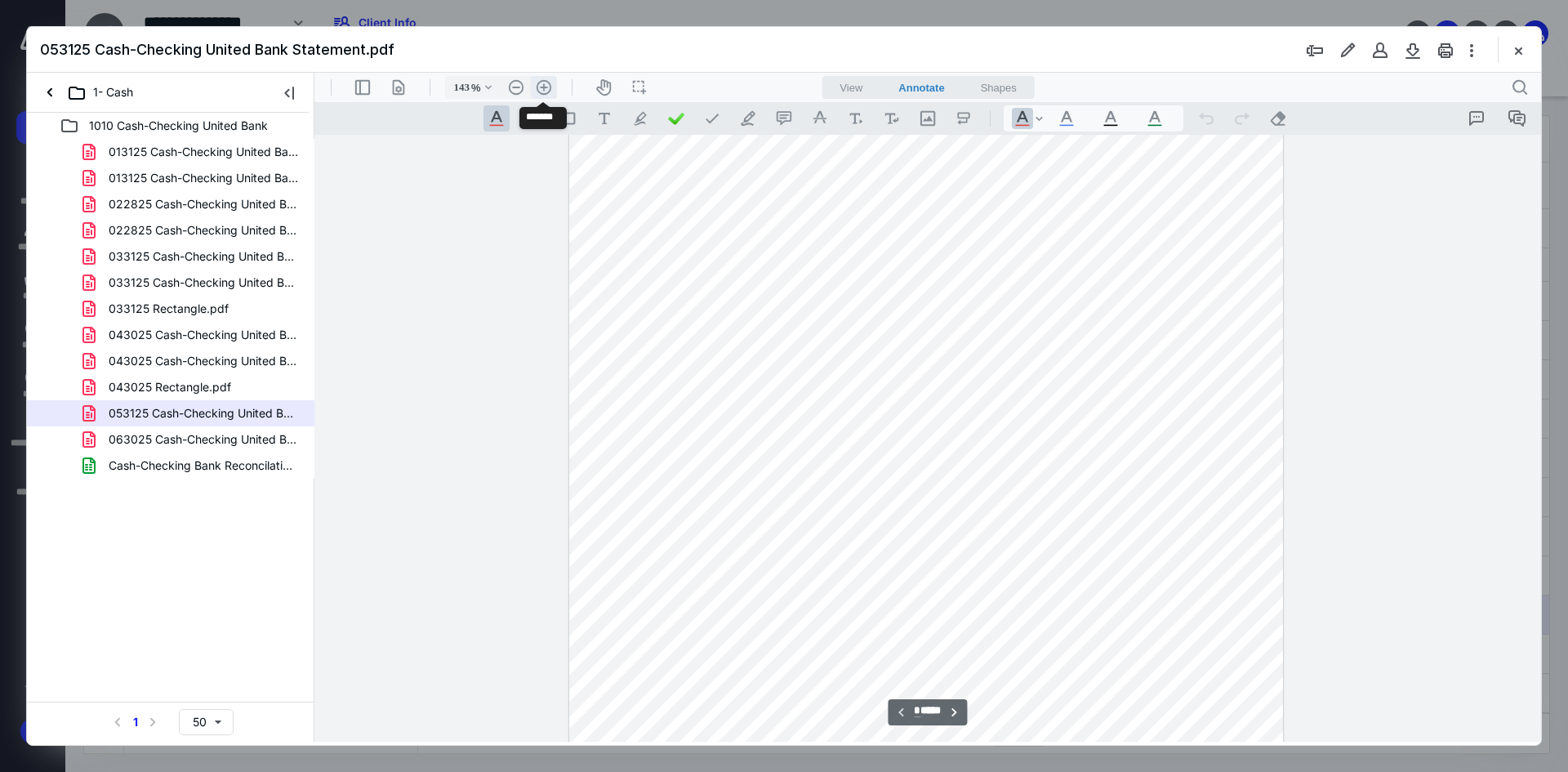 click on ".cls-1{fill:#abb0c4;} icon - header - zoom - in - line" at bounding box center (544, 87) 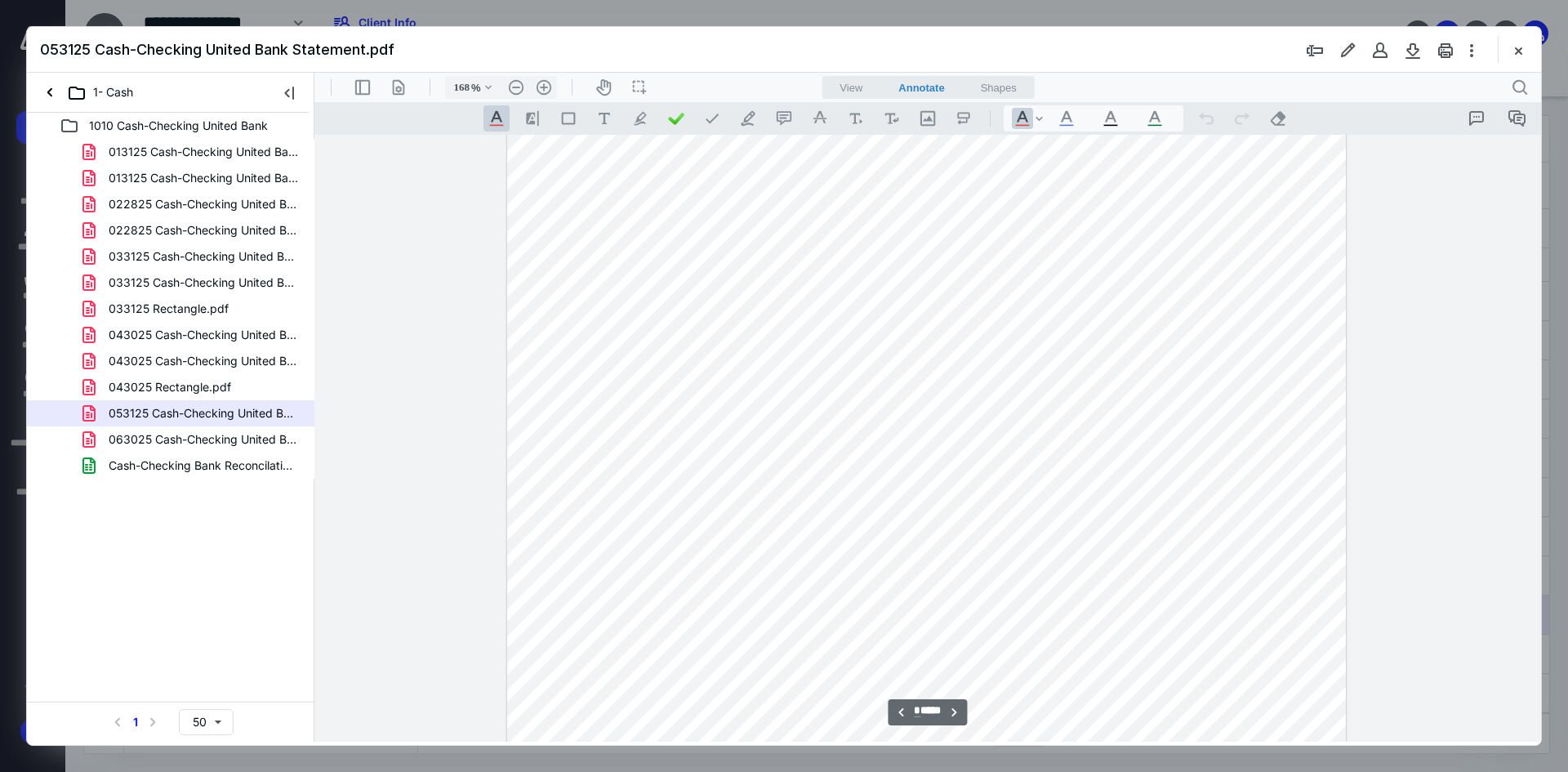 scroll, scrollTop: 2706, scrollLeft: 0, axis: vertical 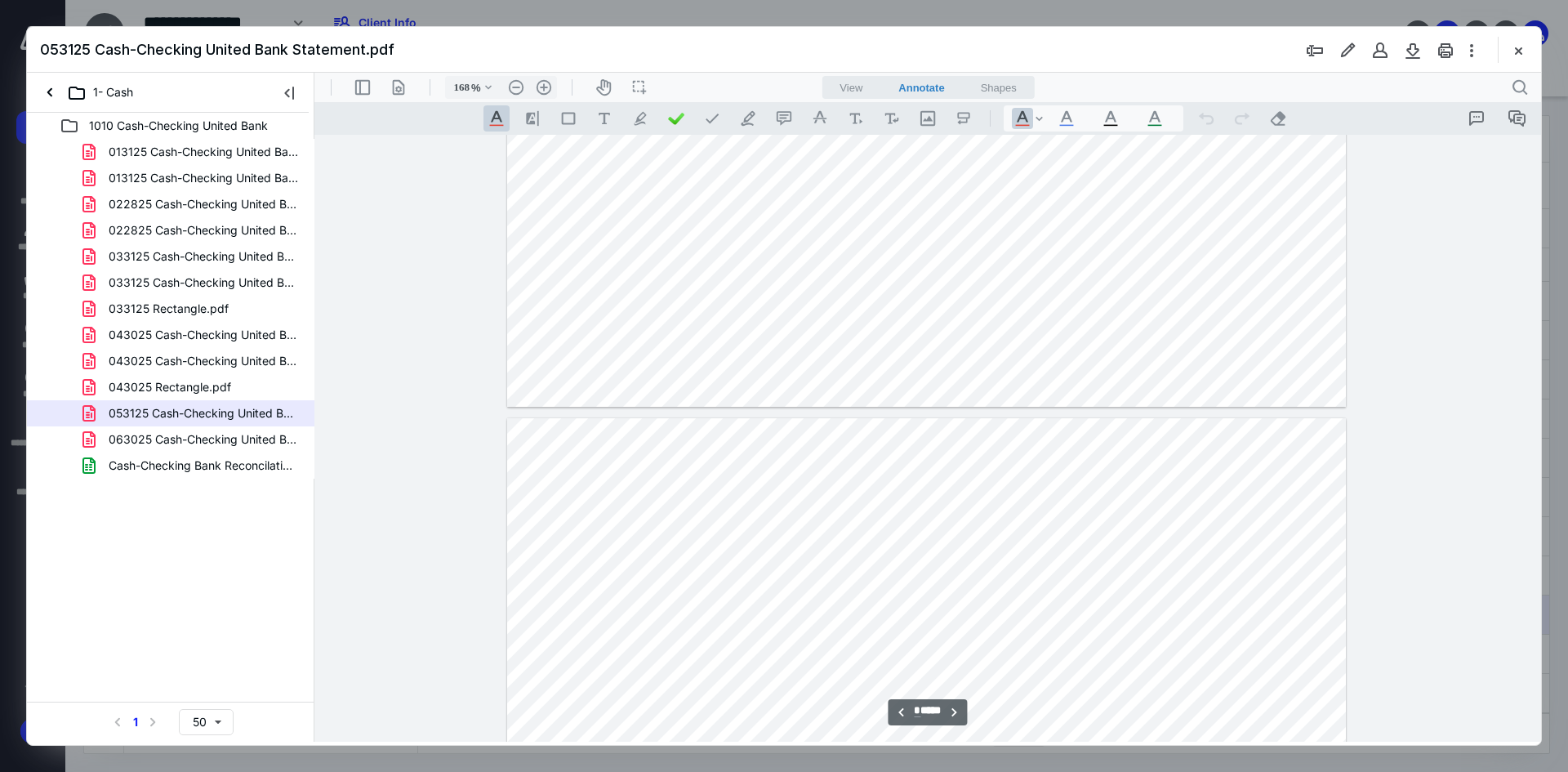 type on "*" 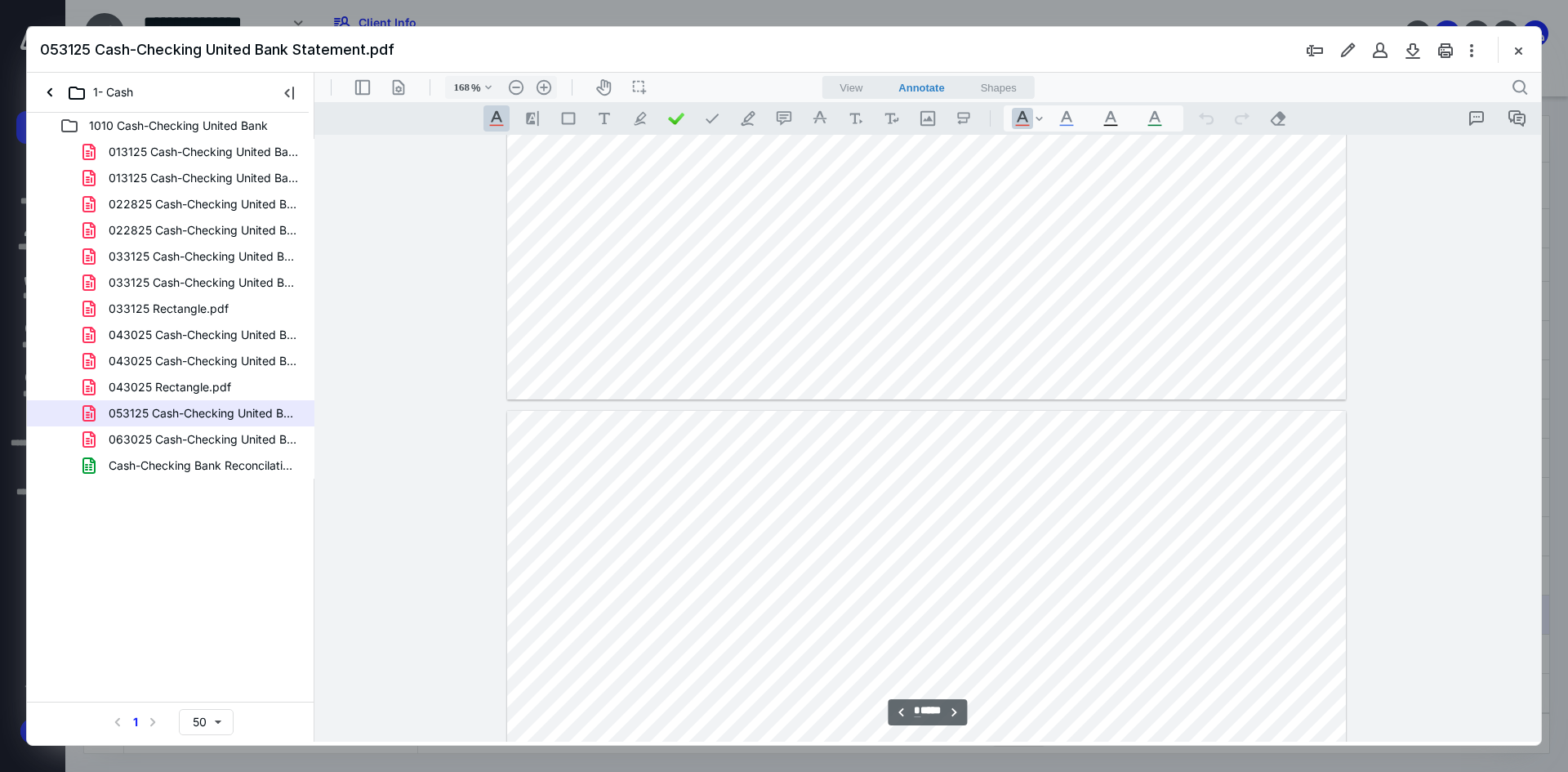 scroll, scrollTop: 5321, scrollLeft: 0, axis: vertical 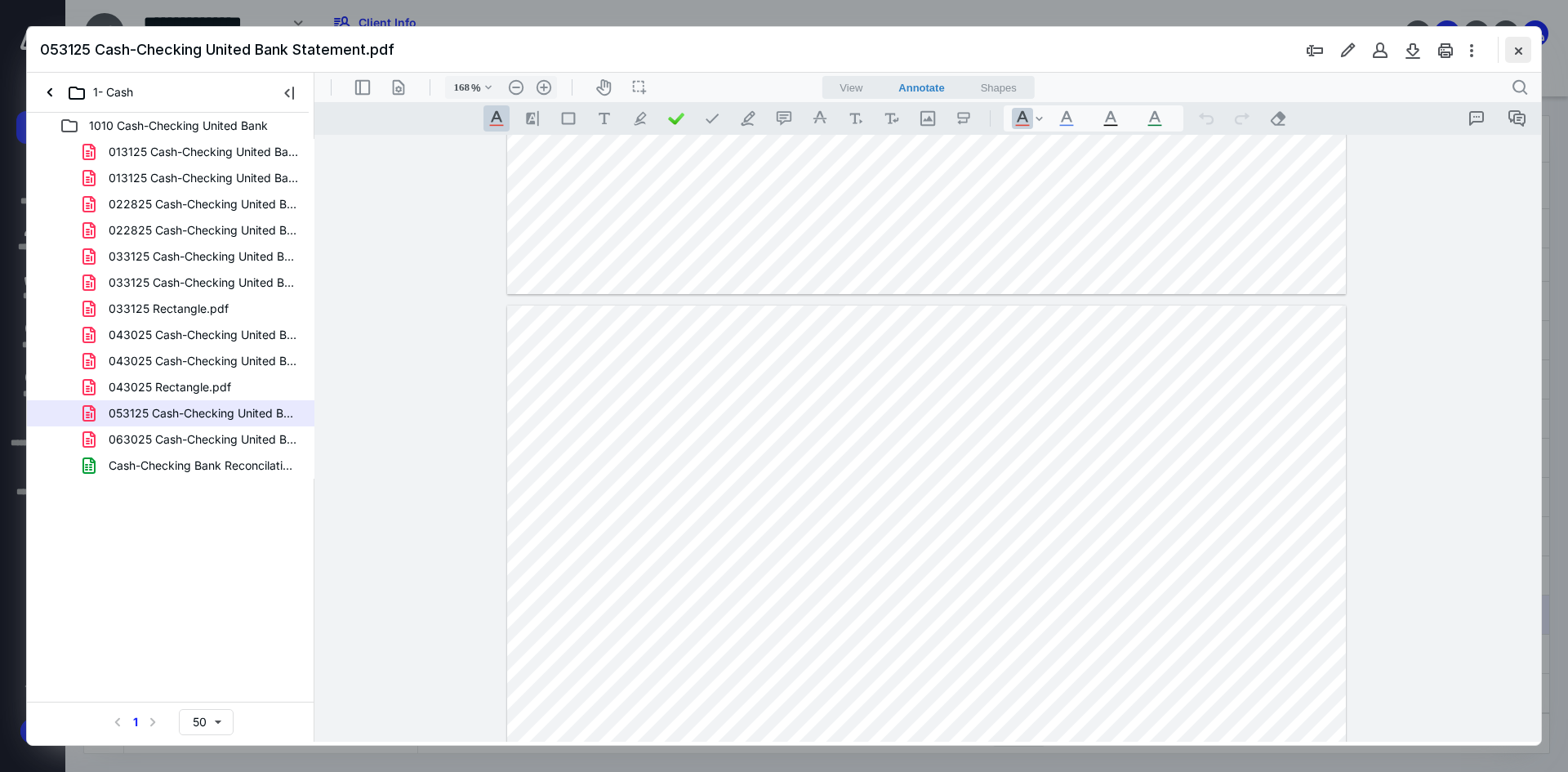 click at bounding box center (1518, 50) 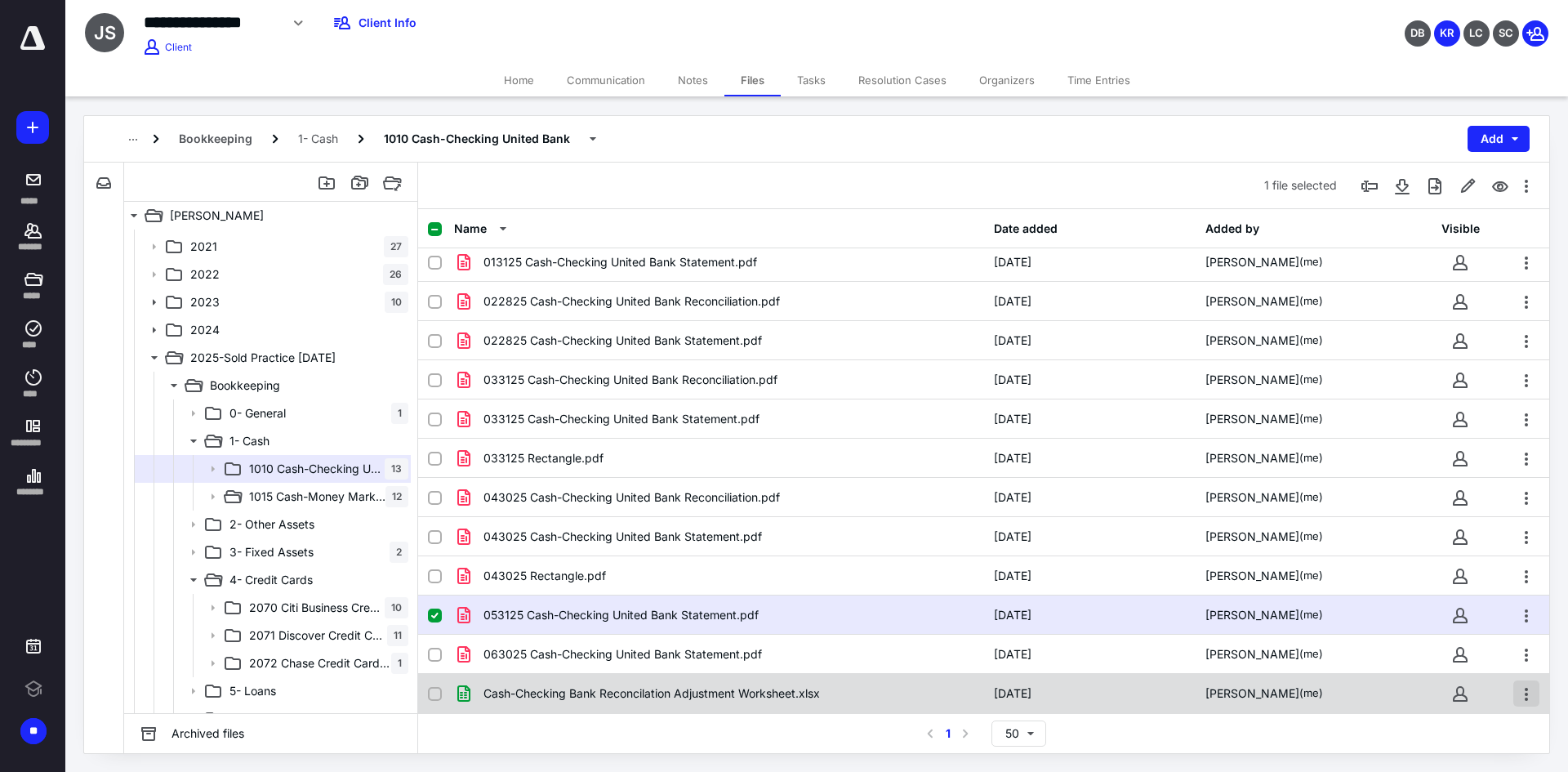 click at bounding box center (1526, 694) 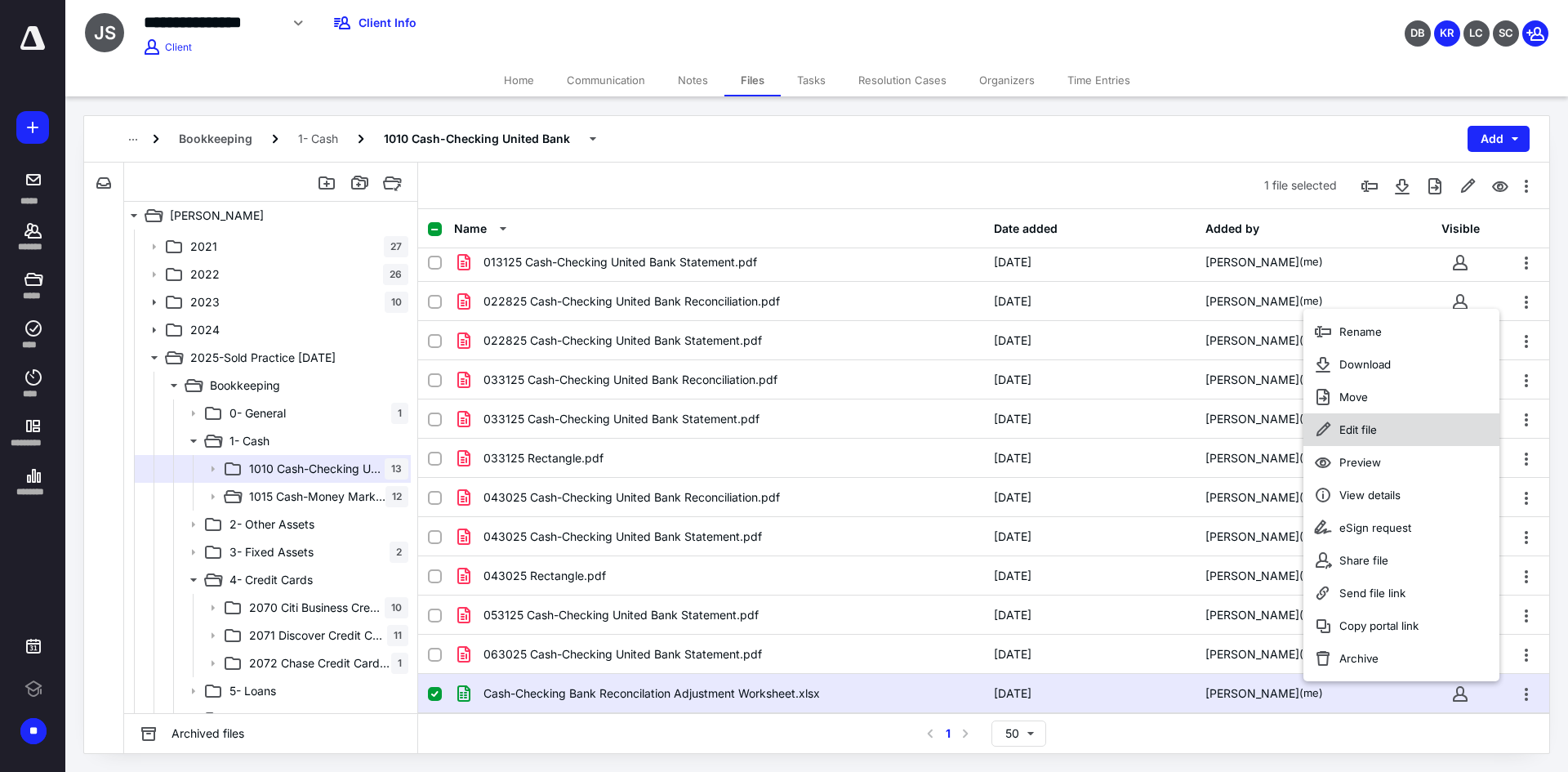 click on "Edit file" at bounding box center (1358, 430) 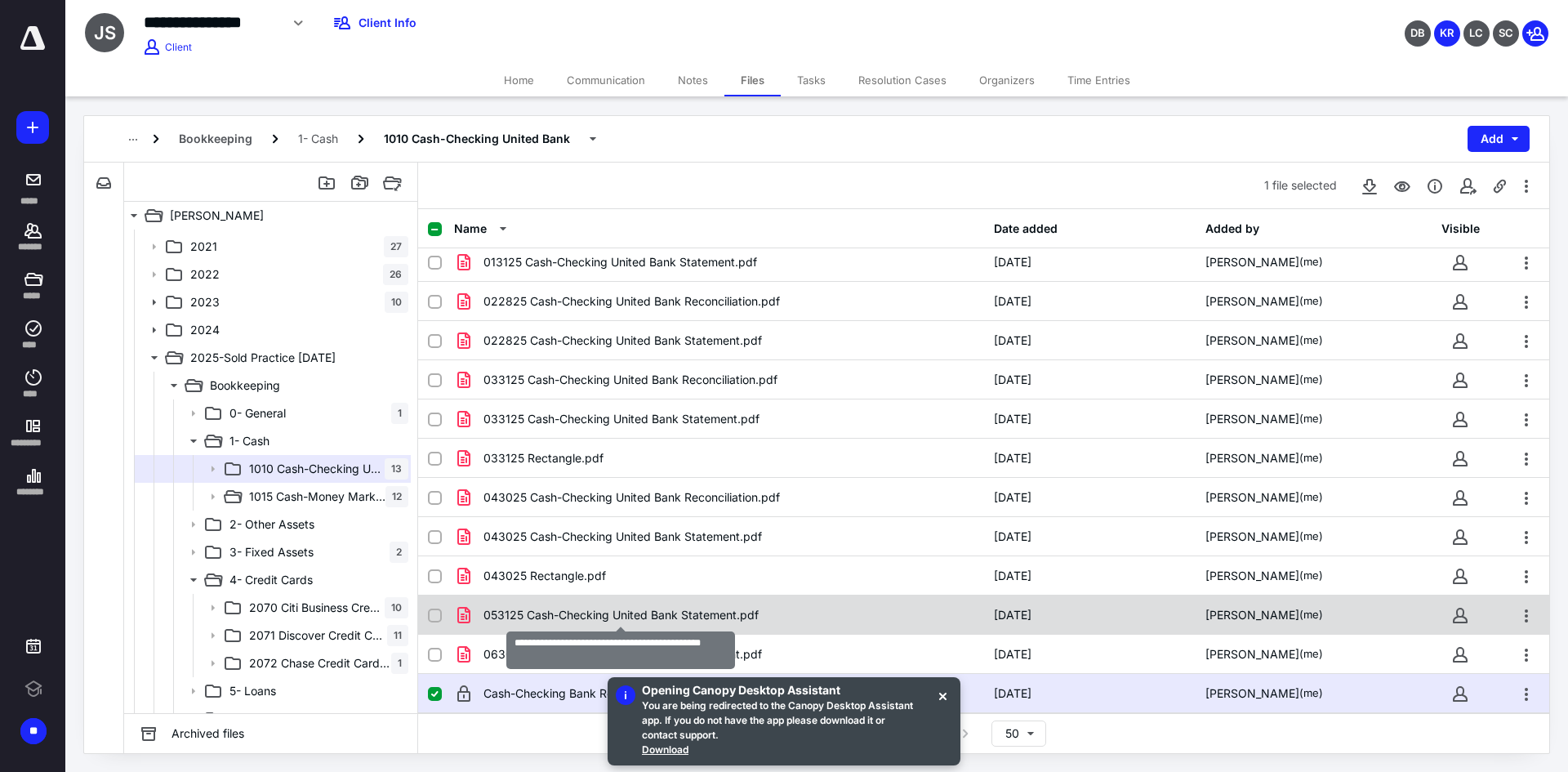 click on "053125 Cash-Checking United Bank Statement.pdf" at bounding box center (621, 615) 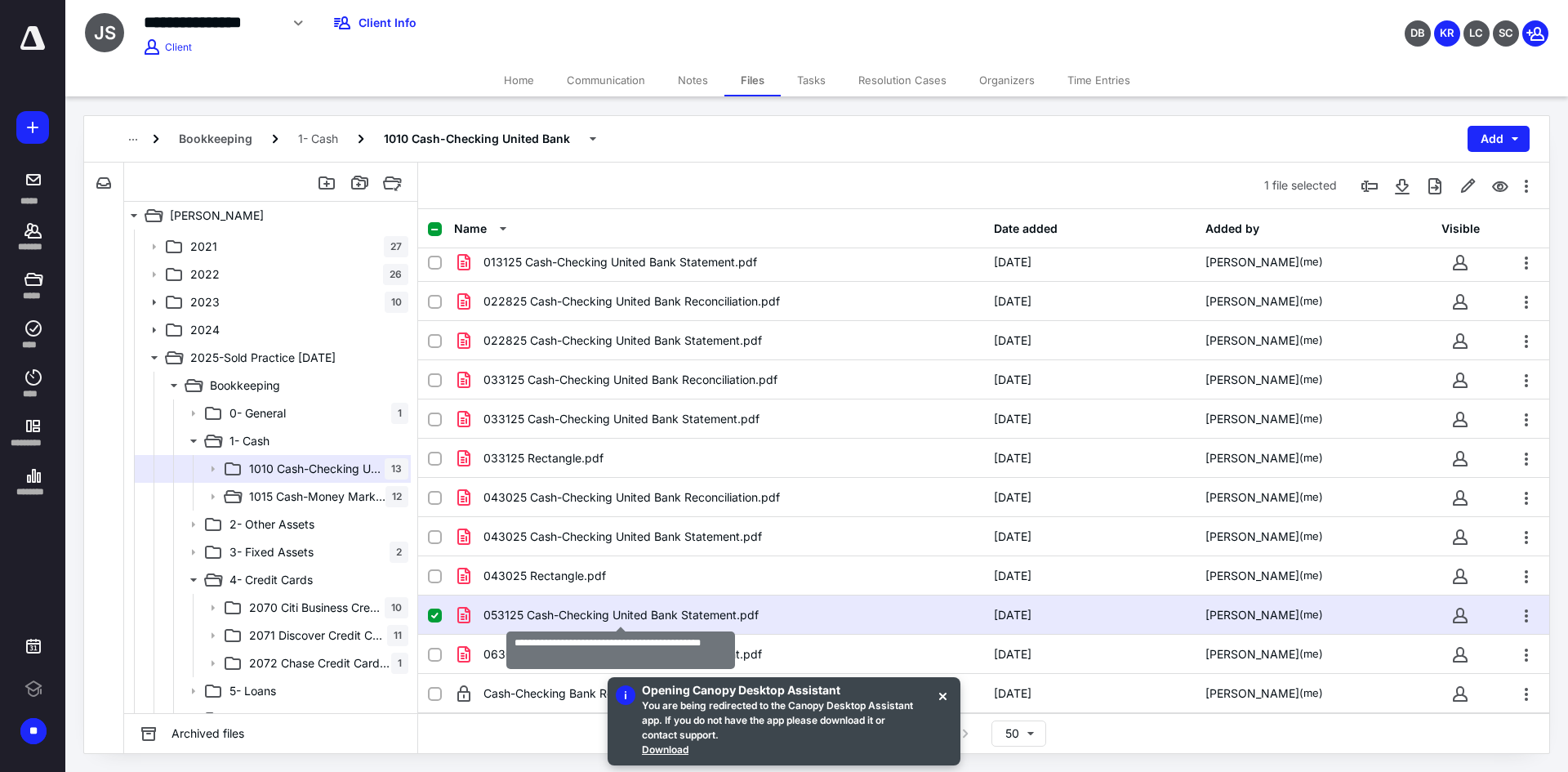 click on "053125 Cash-Checking United Bank Statement.pdf" at bounding box center [621, 615] 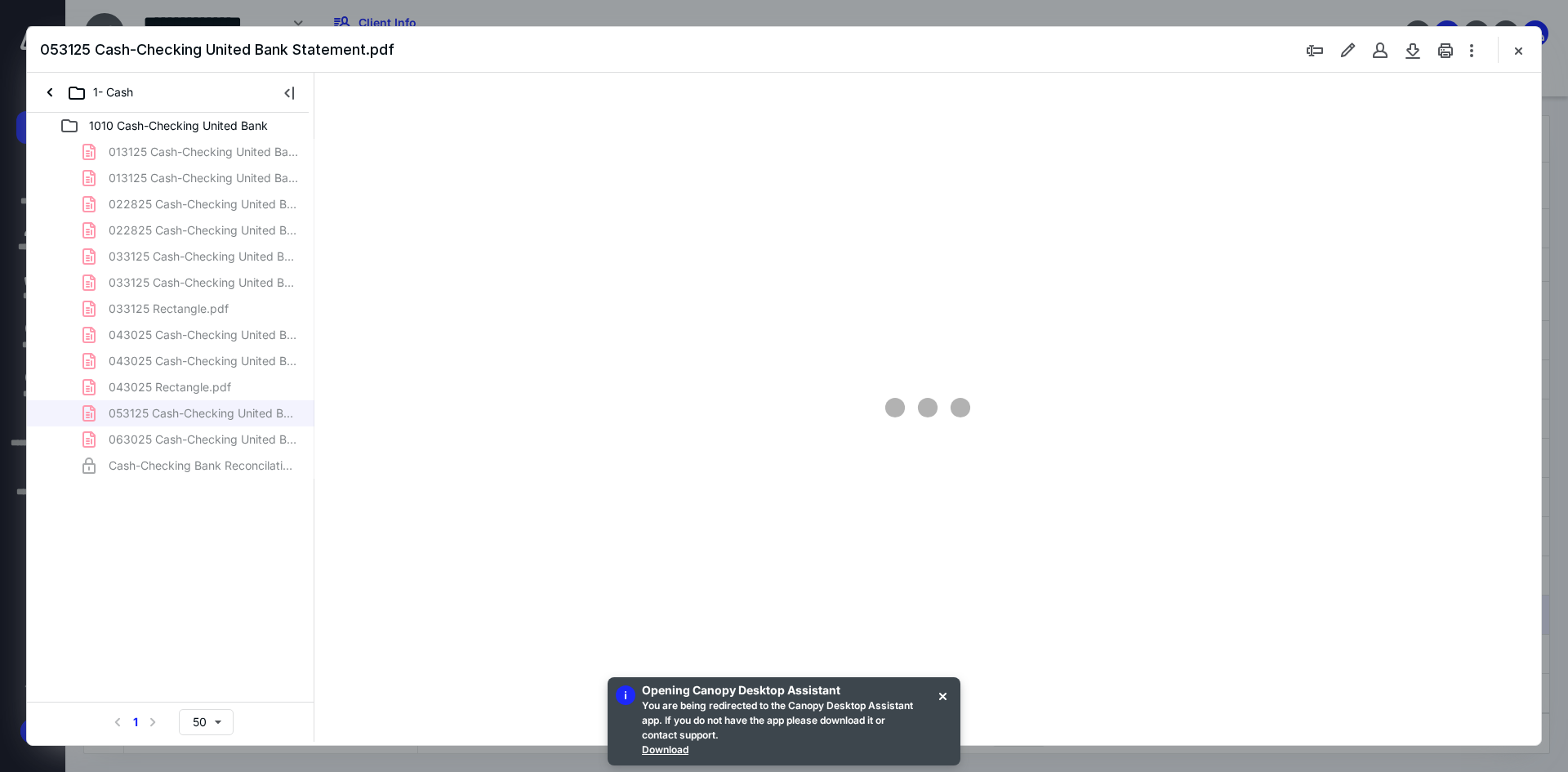scroll, scrollTop: 0, scrollLeft: 0, axis: both 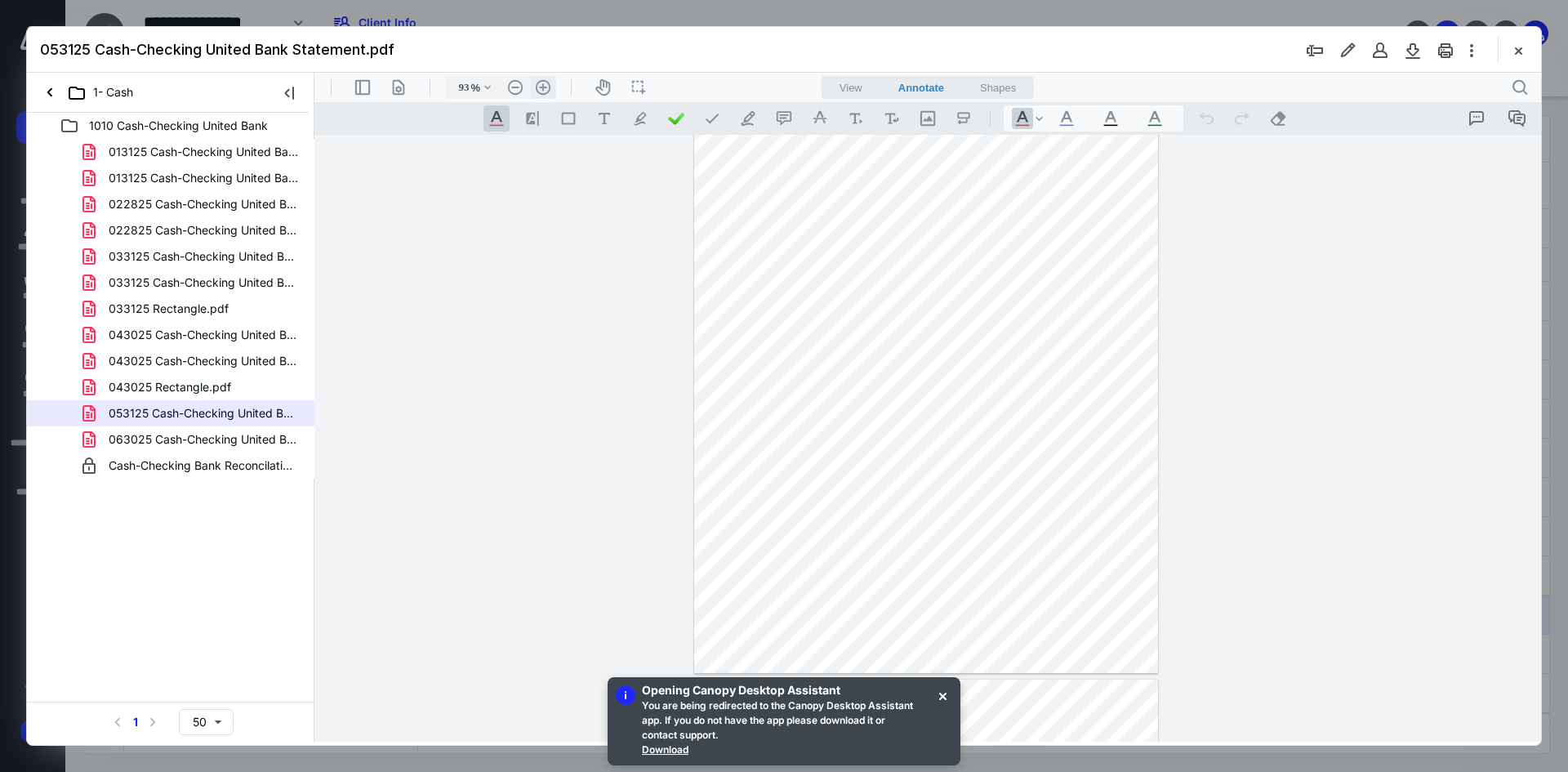 click on ".cls-1{fill:#abb0c4;} icon - header - zoom - in - line" at bounding box center [543, 87] 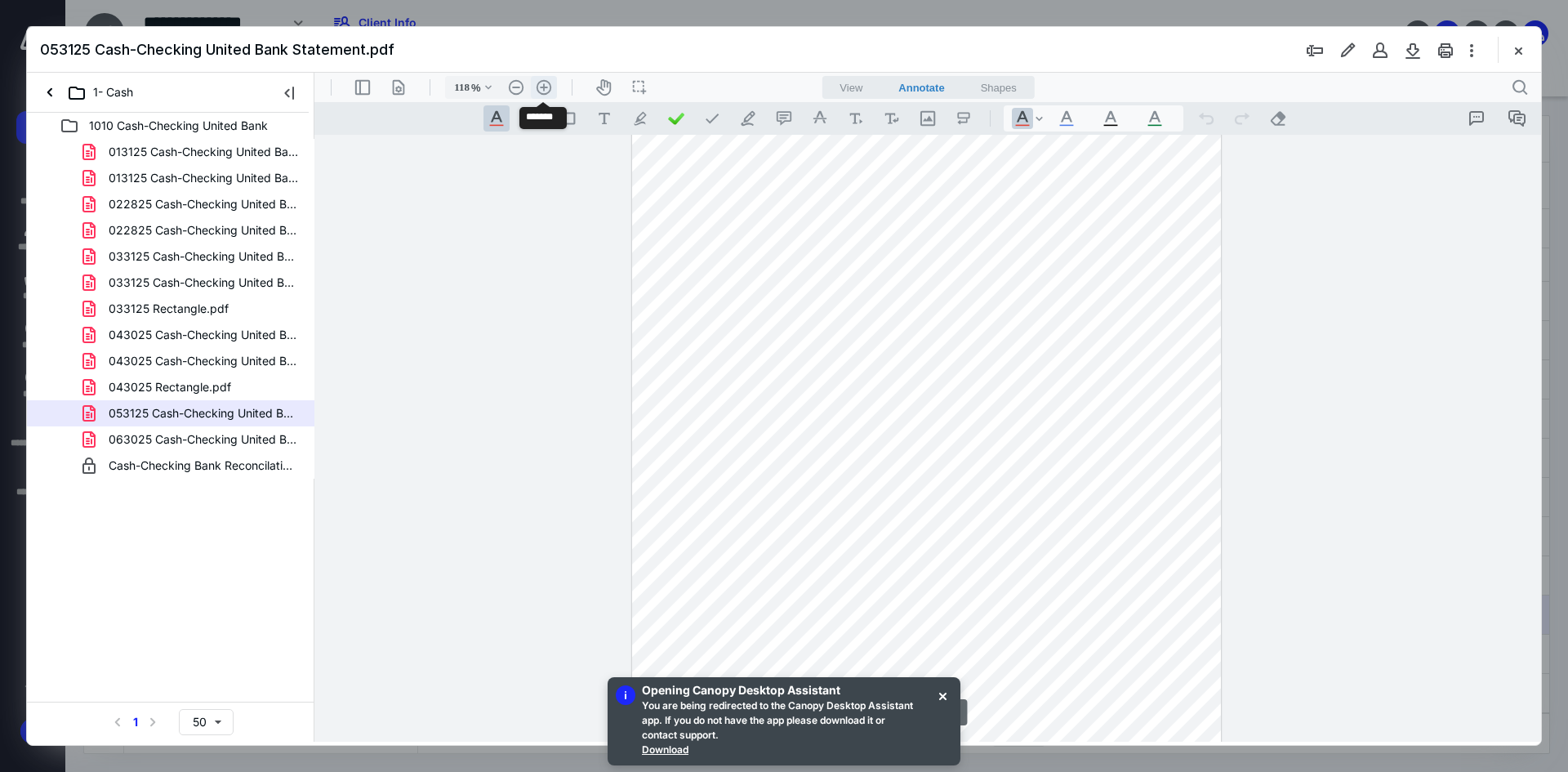 click on ".cls-1{fill:#abb0c4;} icon - header - zoom - in - line" at bounding box center [544, 87] 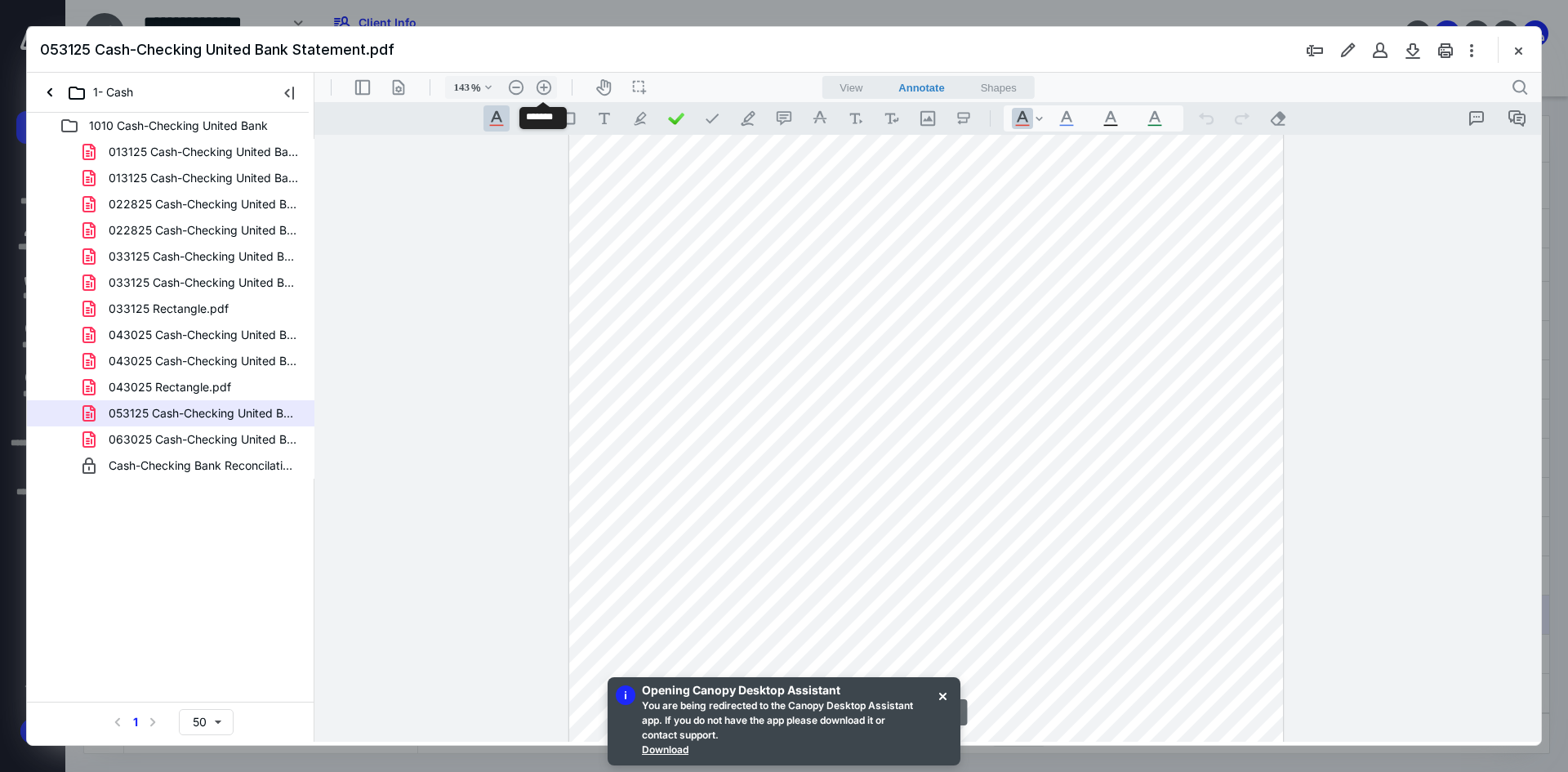 drag, startPoint x: 537, startPoint y: 84, endPoint x: 929, endPoint y: 97, distance: 392.2155 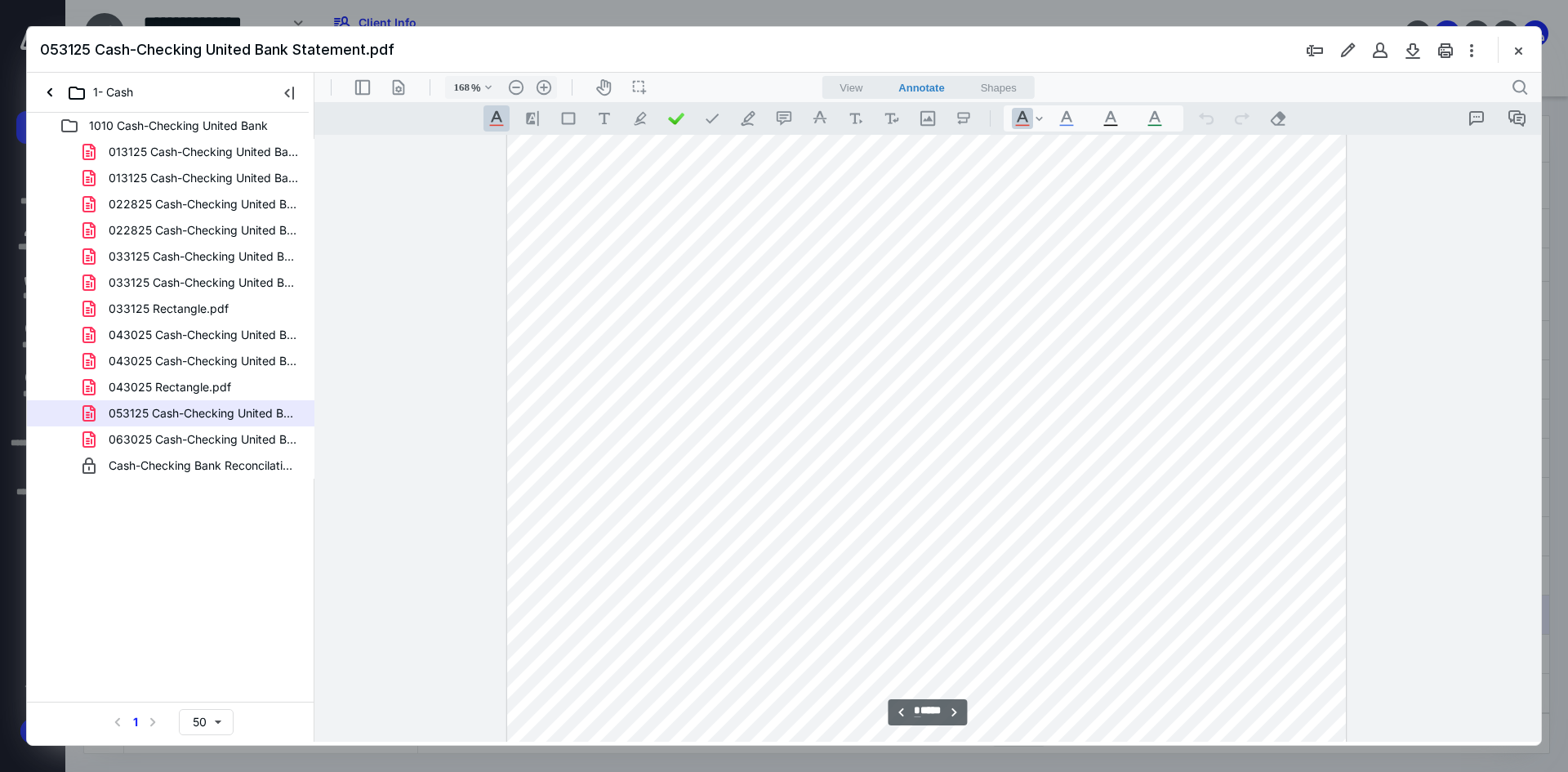 scroll, scrollTop: 7036, scrollLeft: 0, axis: vertical 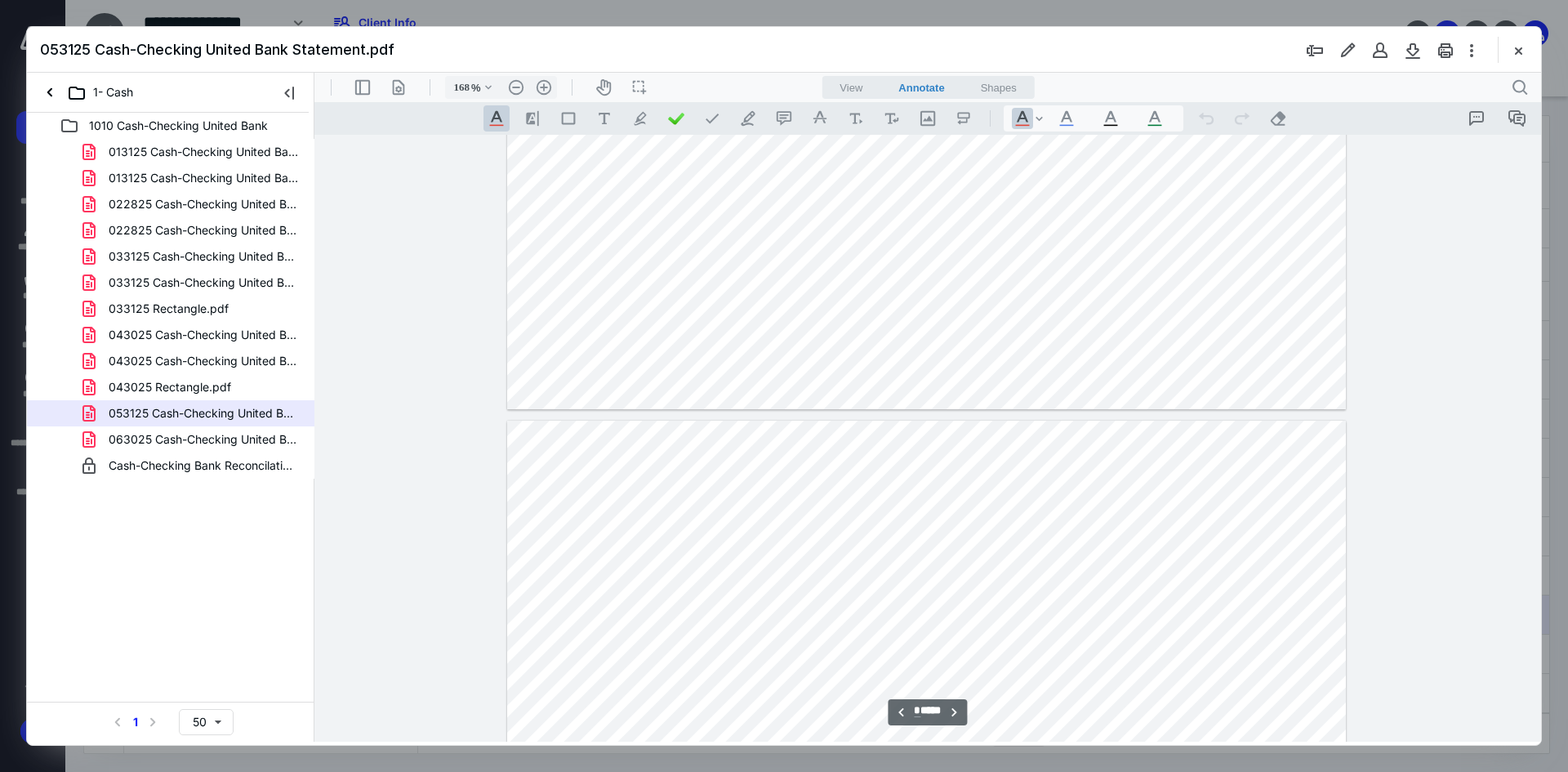 type on "*" 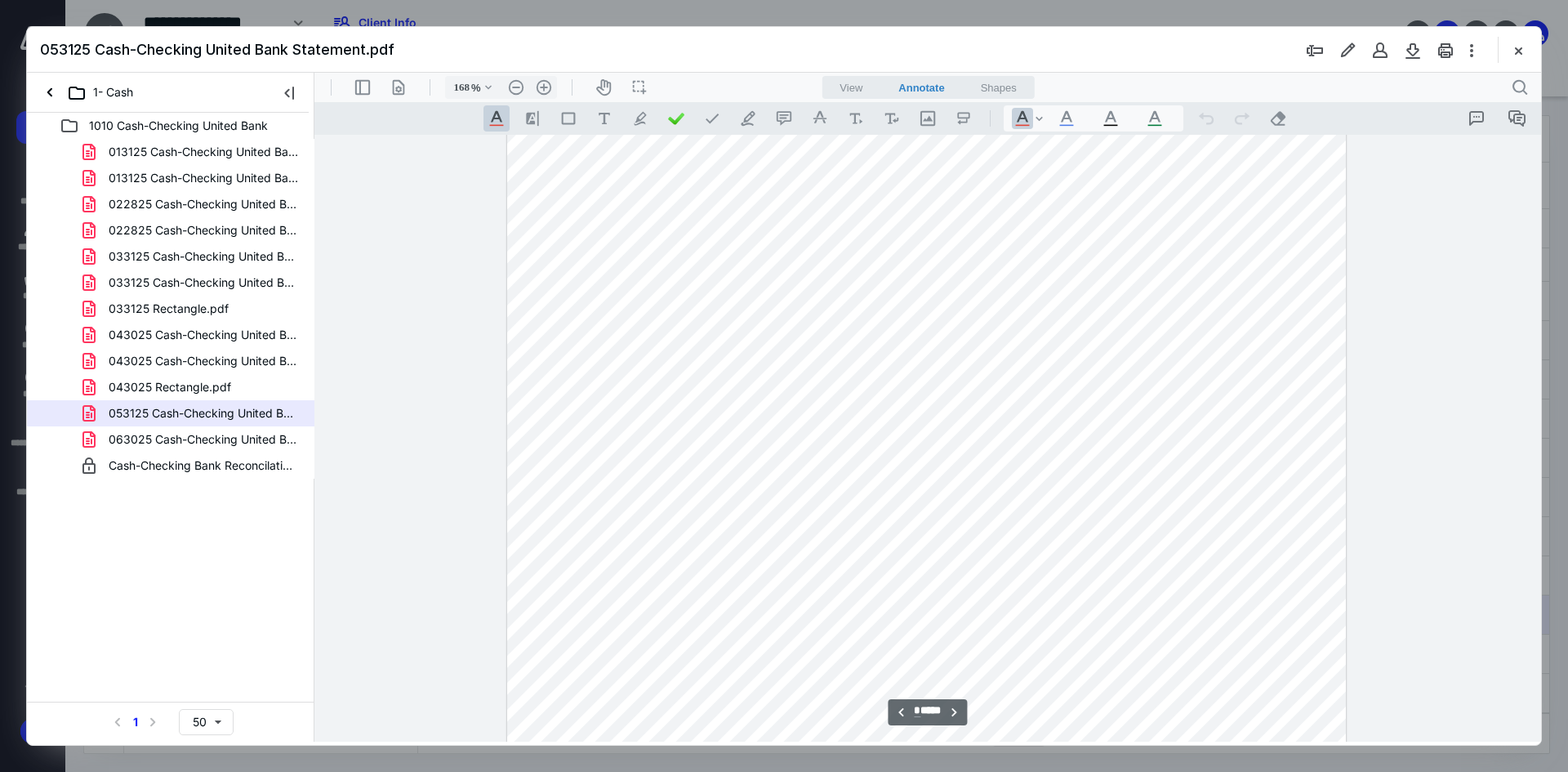 scroll, scrollTop: 8017, scrollLeft: 0, axis: vertical 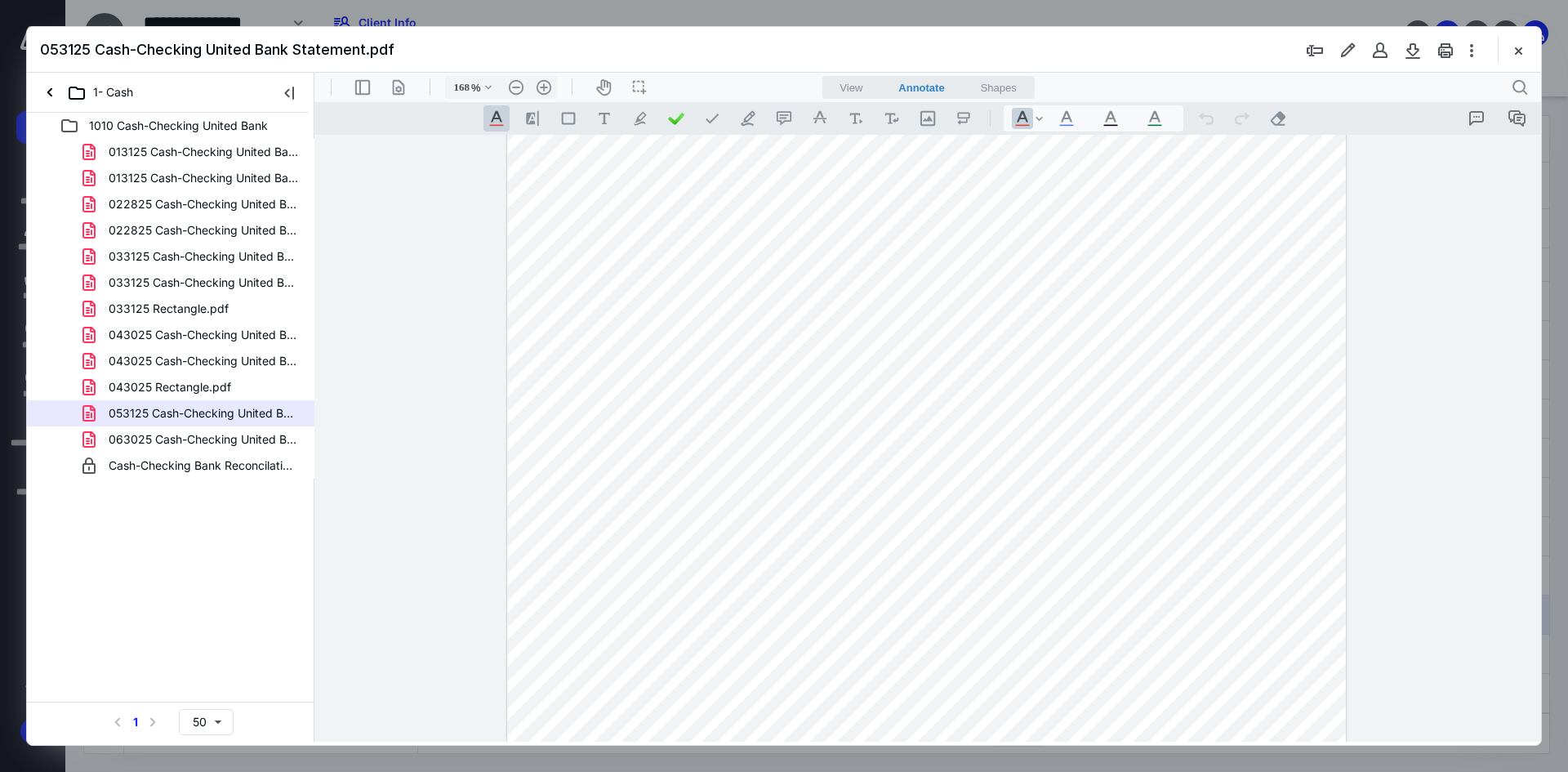 drag, startPoint x: 1510, startPoint y: 49, endPoint x: 1329, endPoint y: 194, distance: 231.91809 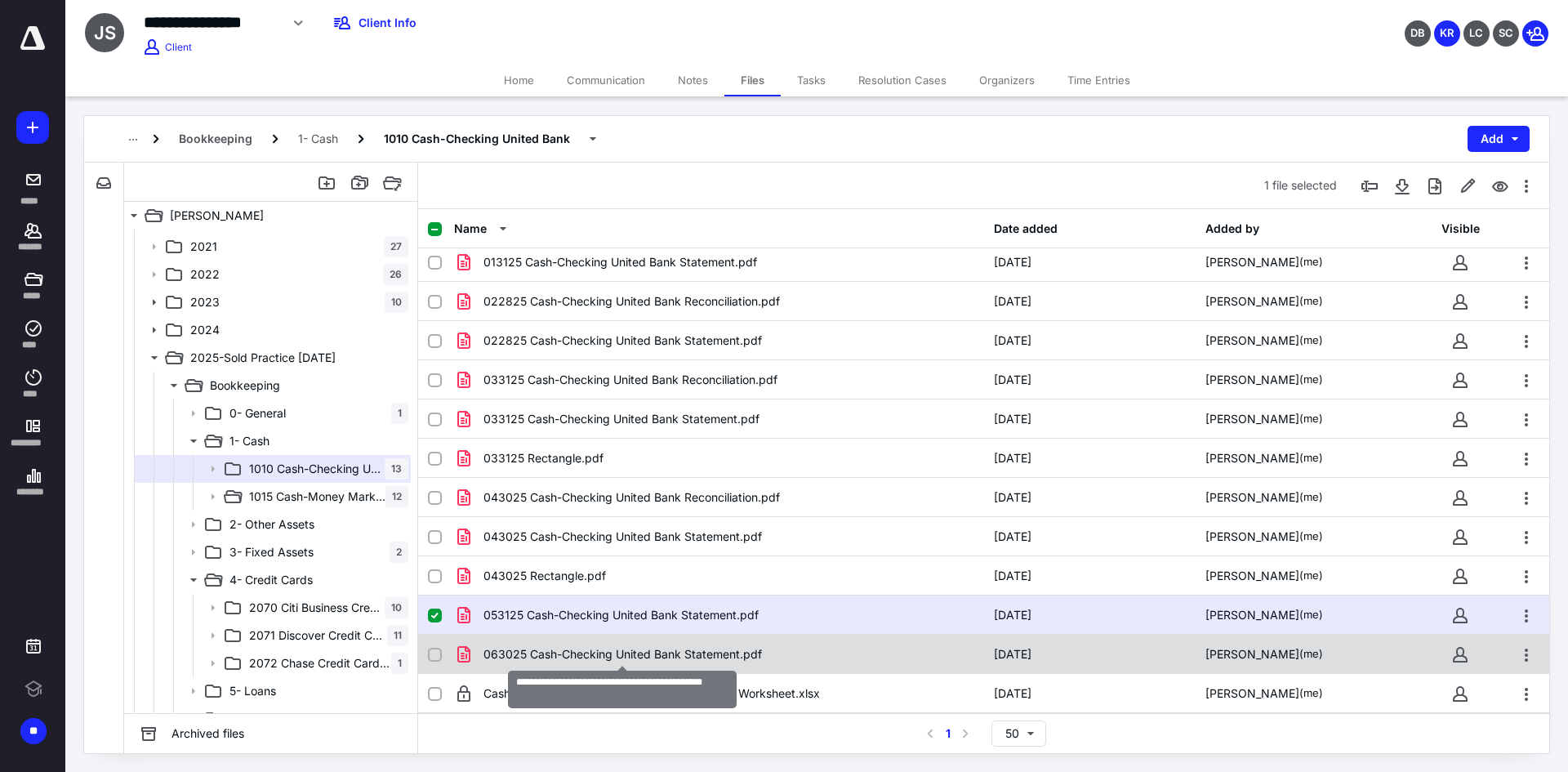 click on "063025 Cash-Checking United Bank Statement.pdf" at bounding box center [622, 654] 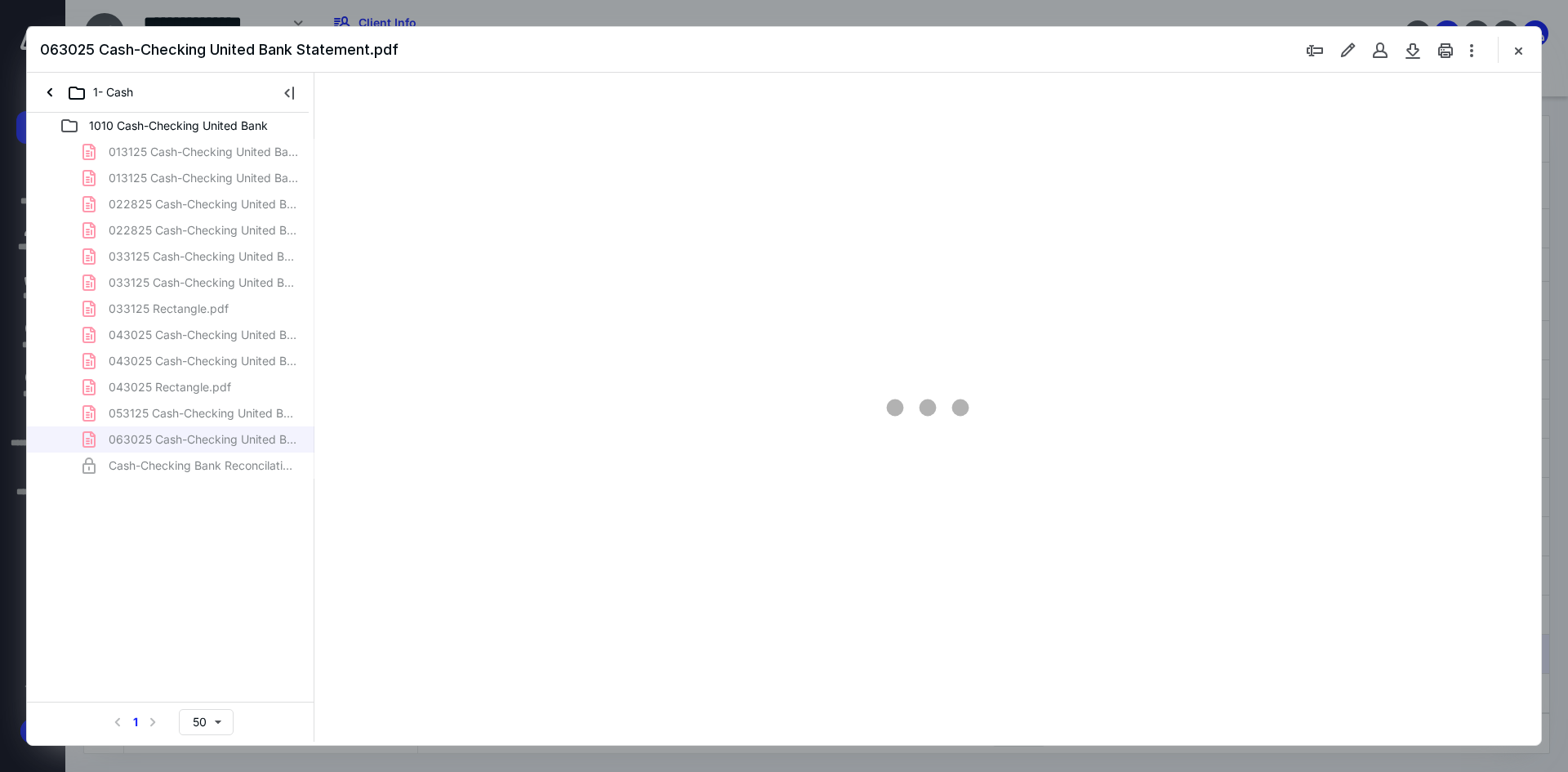 scroll, scrollTop: 0, scrollLeft: 0, axis: both 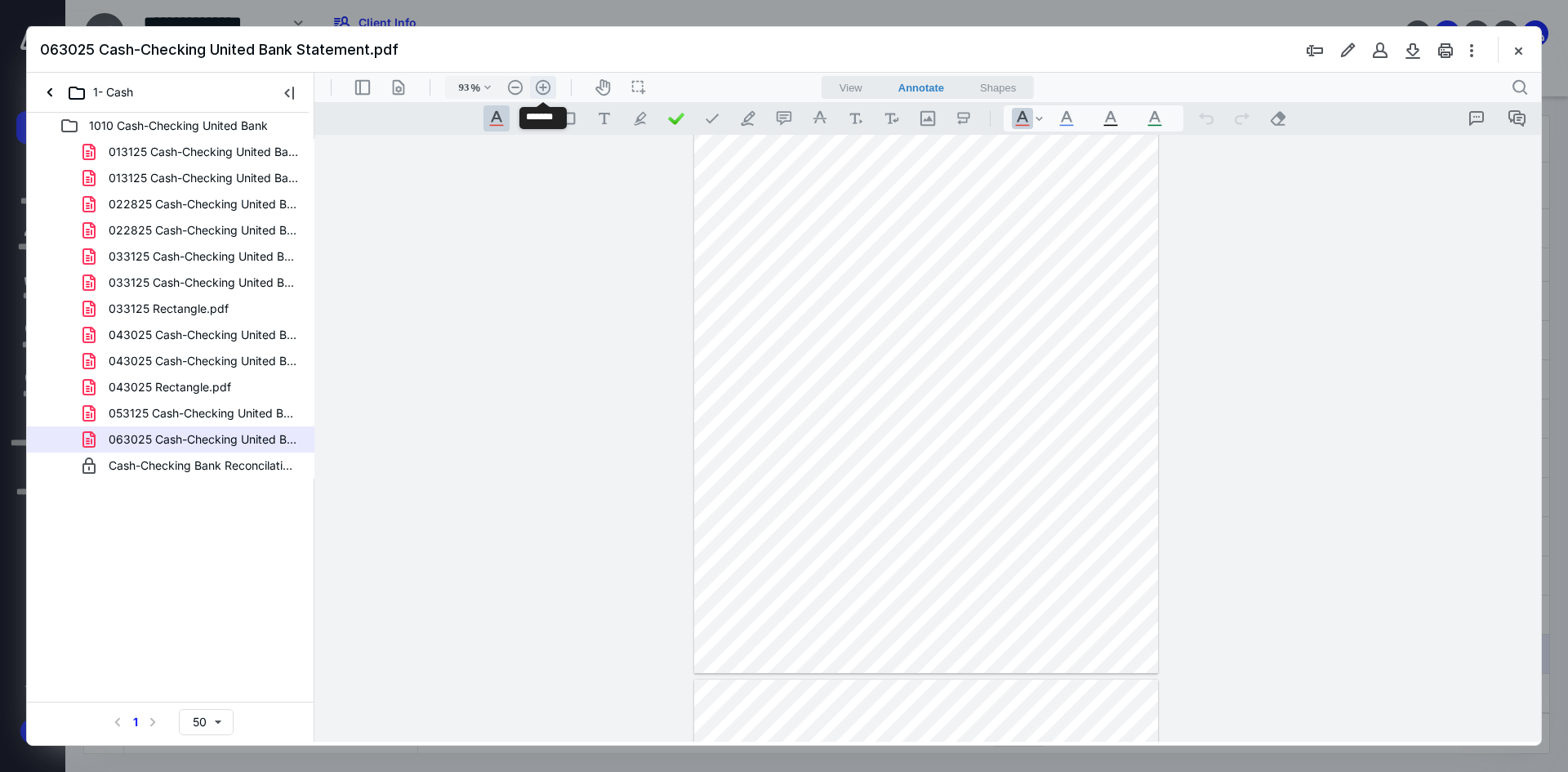 click on ".cls-1{fill:#abb0c4;} icon - header - zoom - in - line" at bounding box center (543, 87) 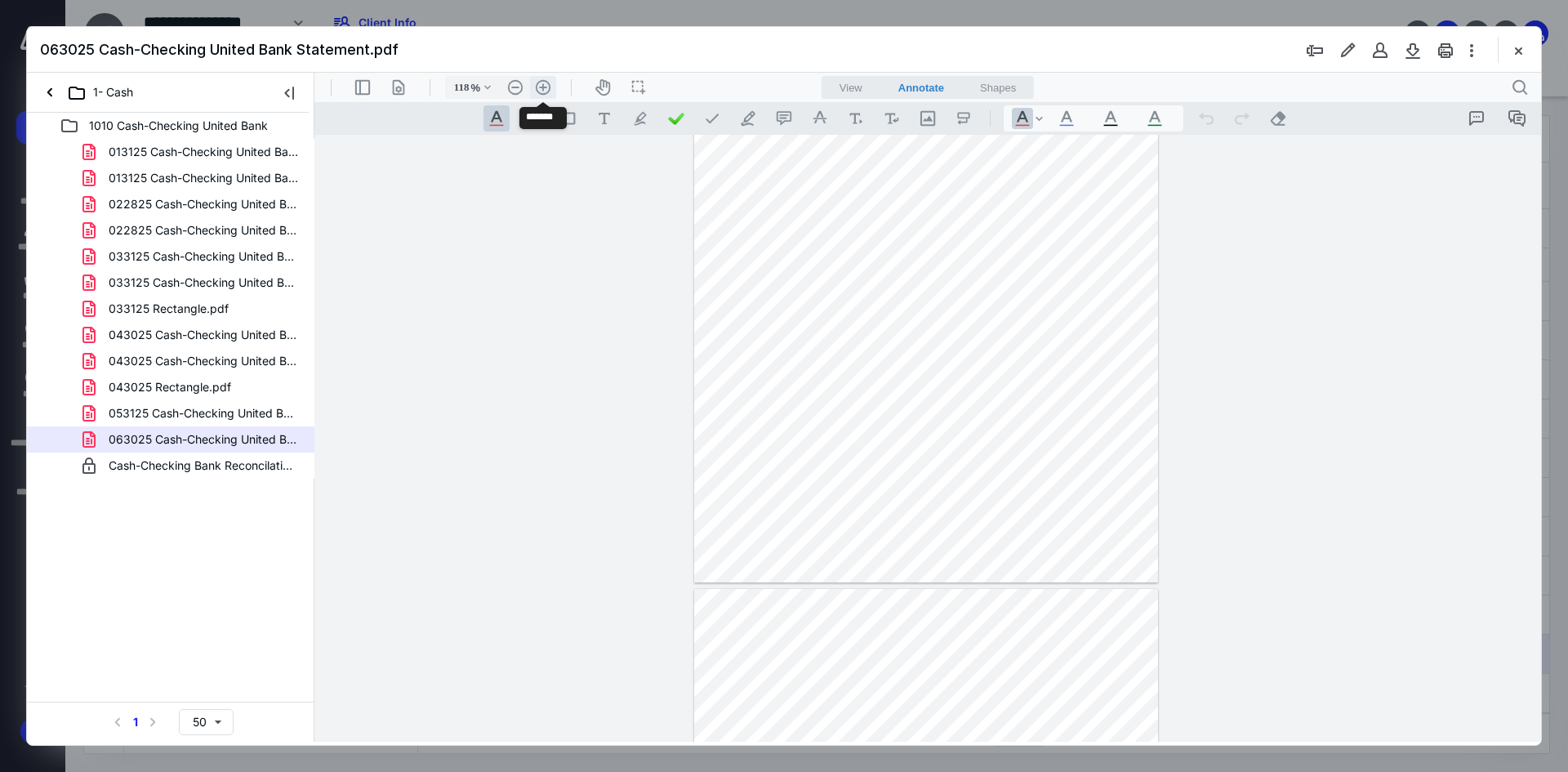 click on ".cls-1{fill:#abb0c4;} icon - header - zoom - in - line" at bounding box center [543, 87] 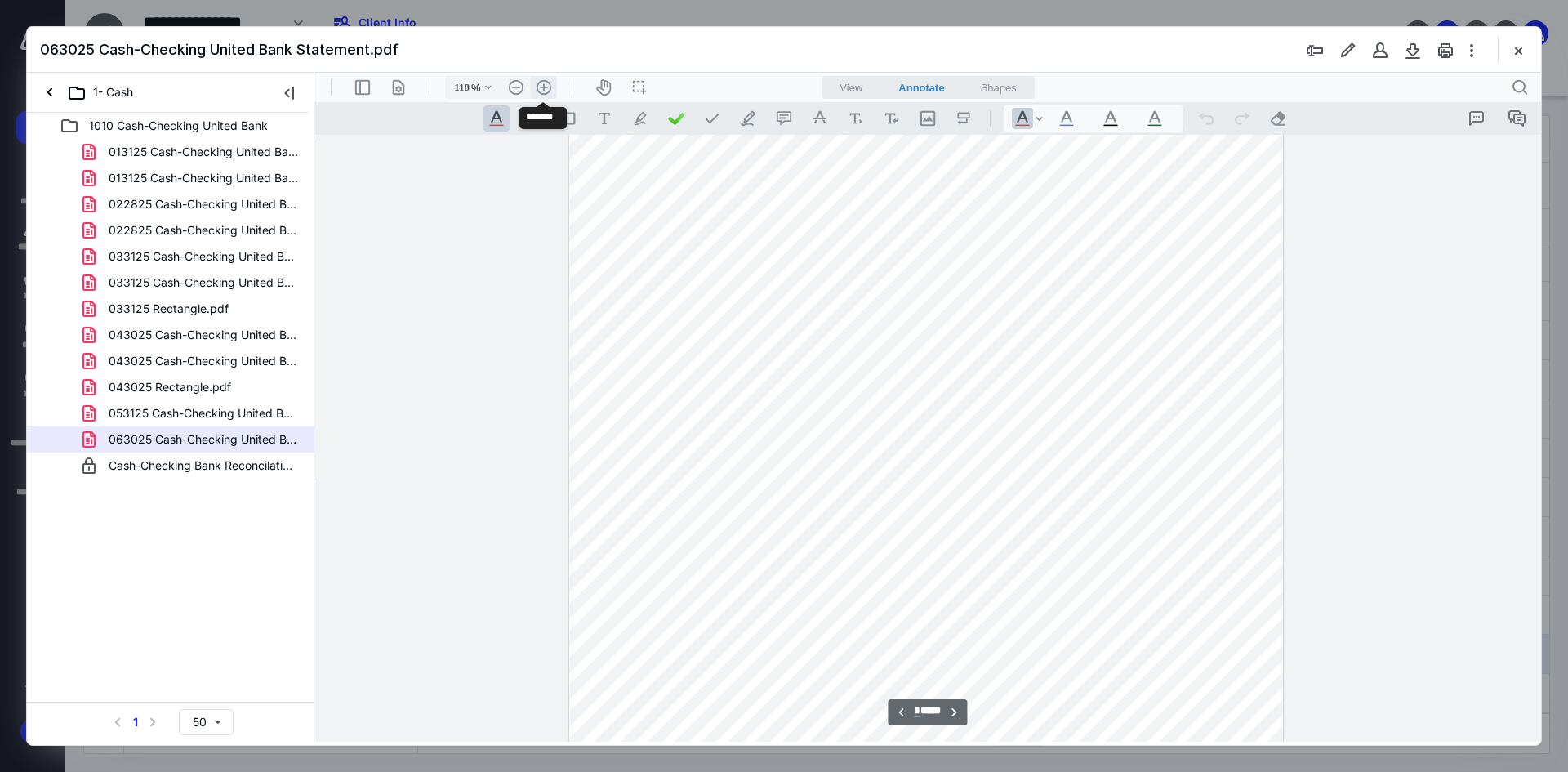 type on "143" 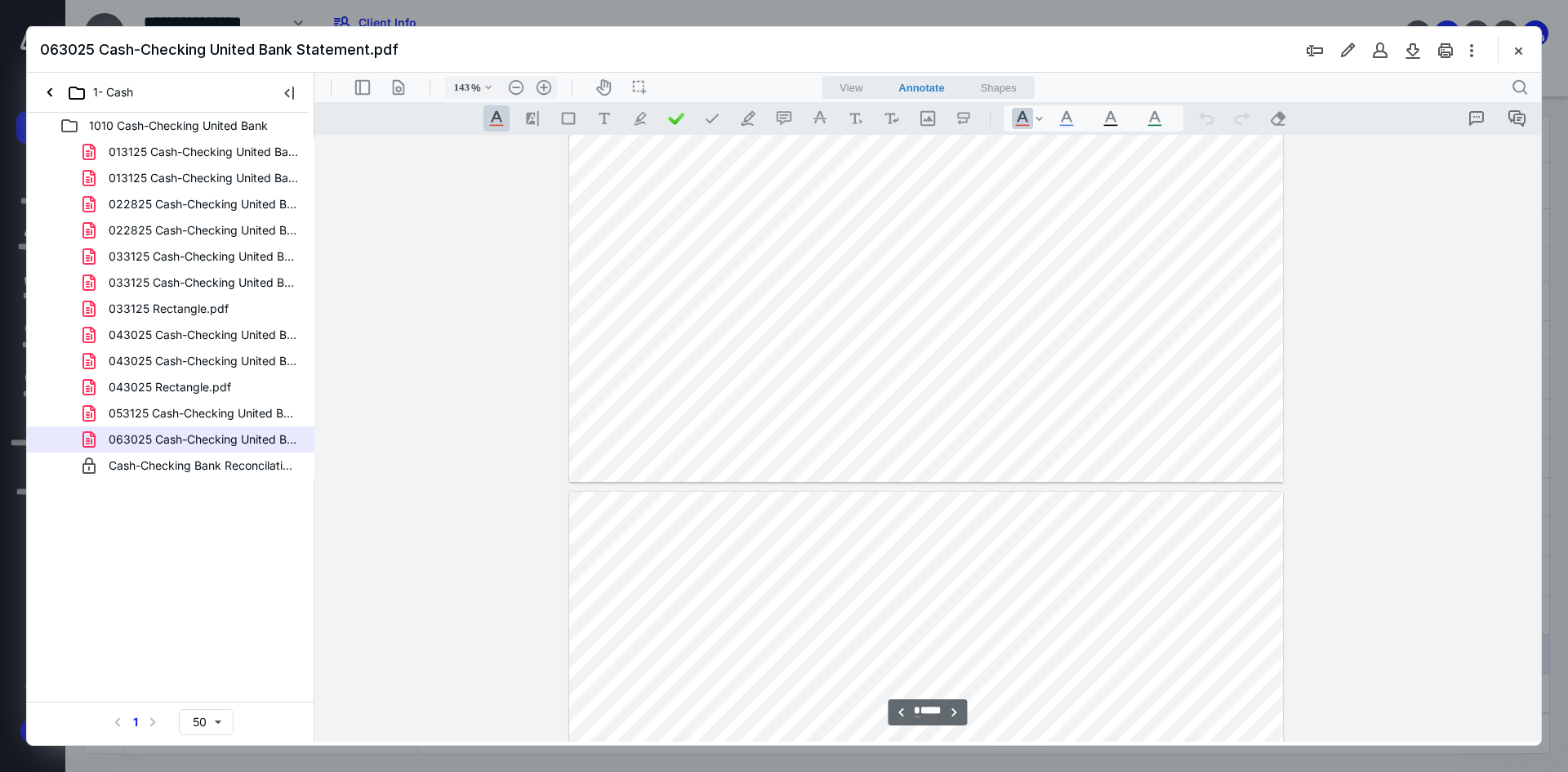 scroll, scrollTop: 737, scrollLeft: 0, axis: vertical 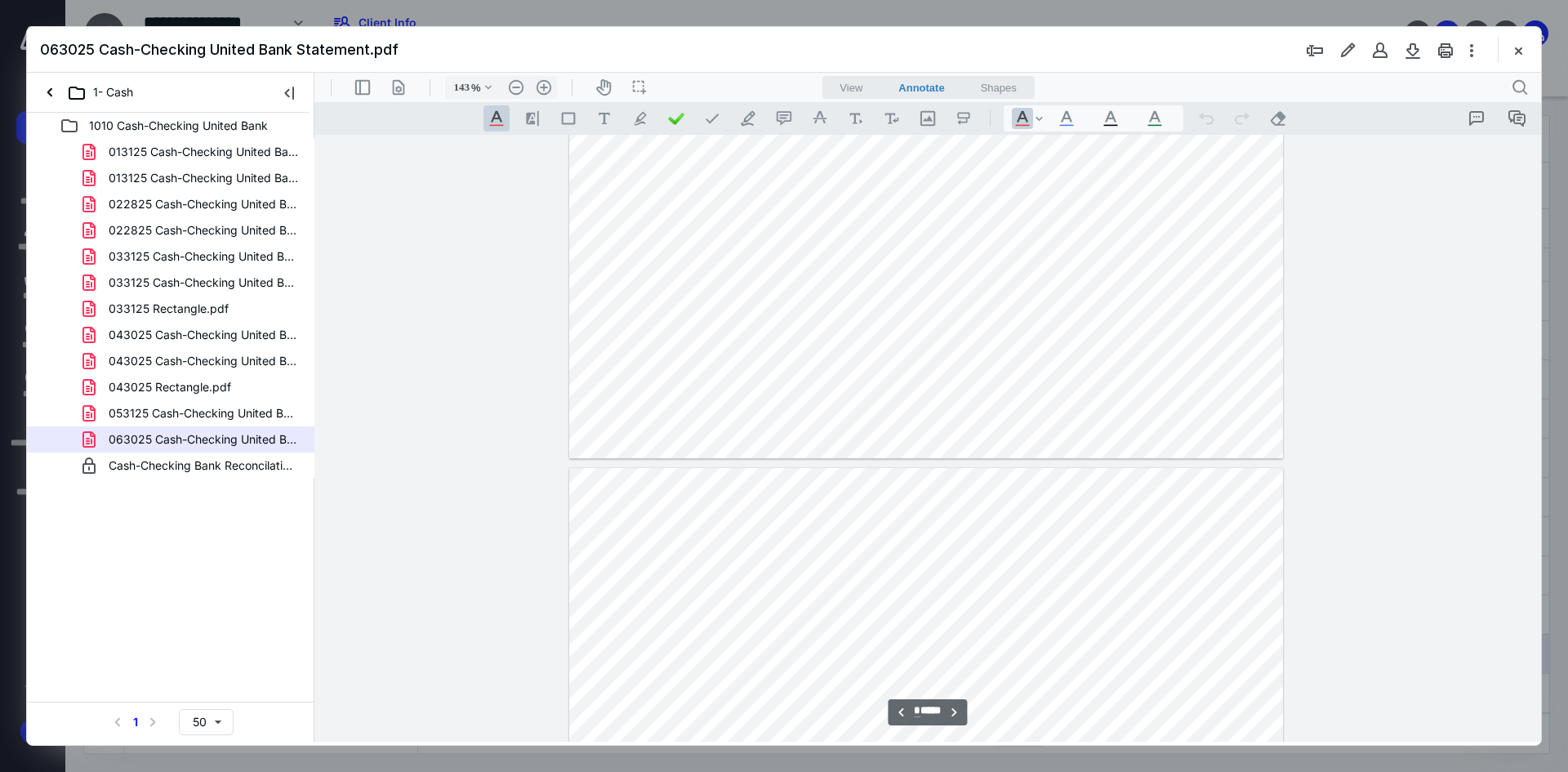 type on "*" 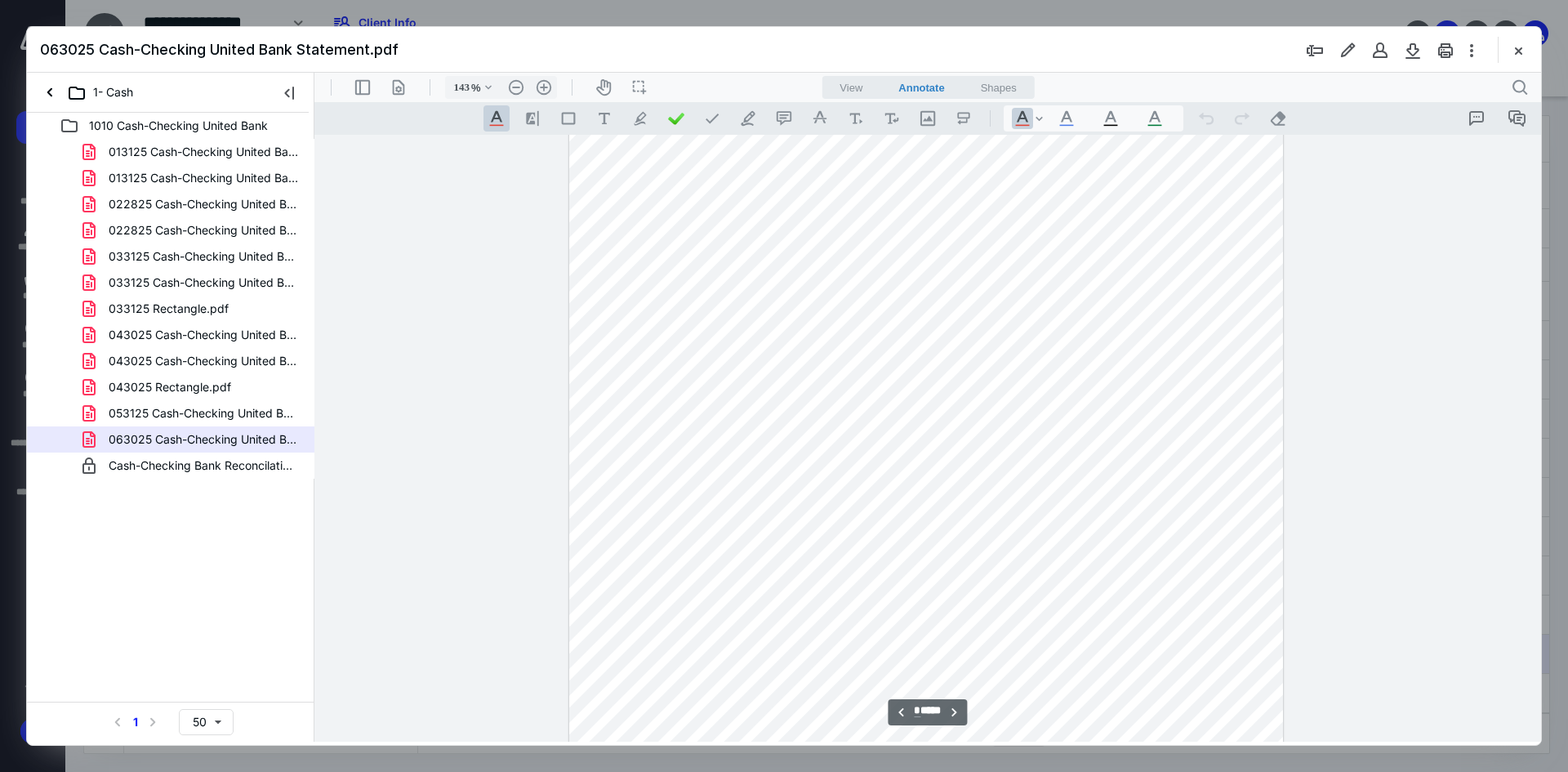 scroll, scrollTop: 3923, scrollLeft: 0, axis: vertical 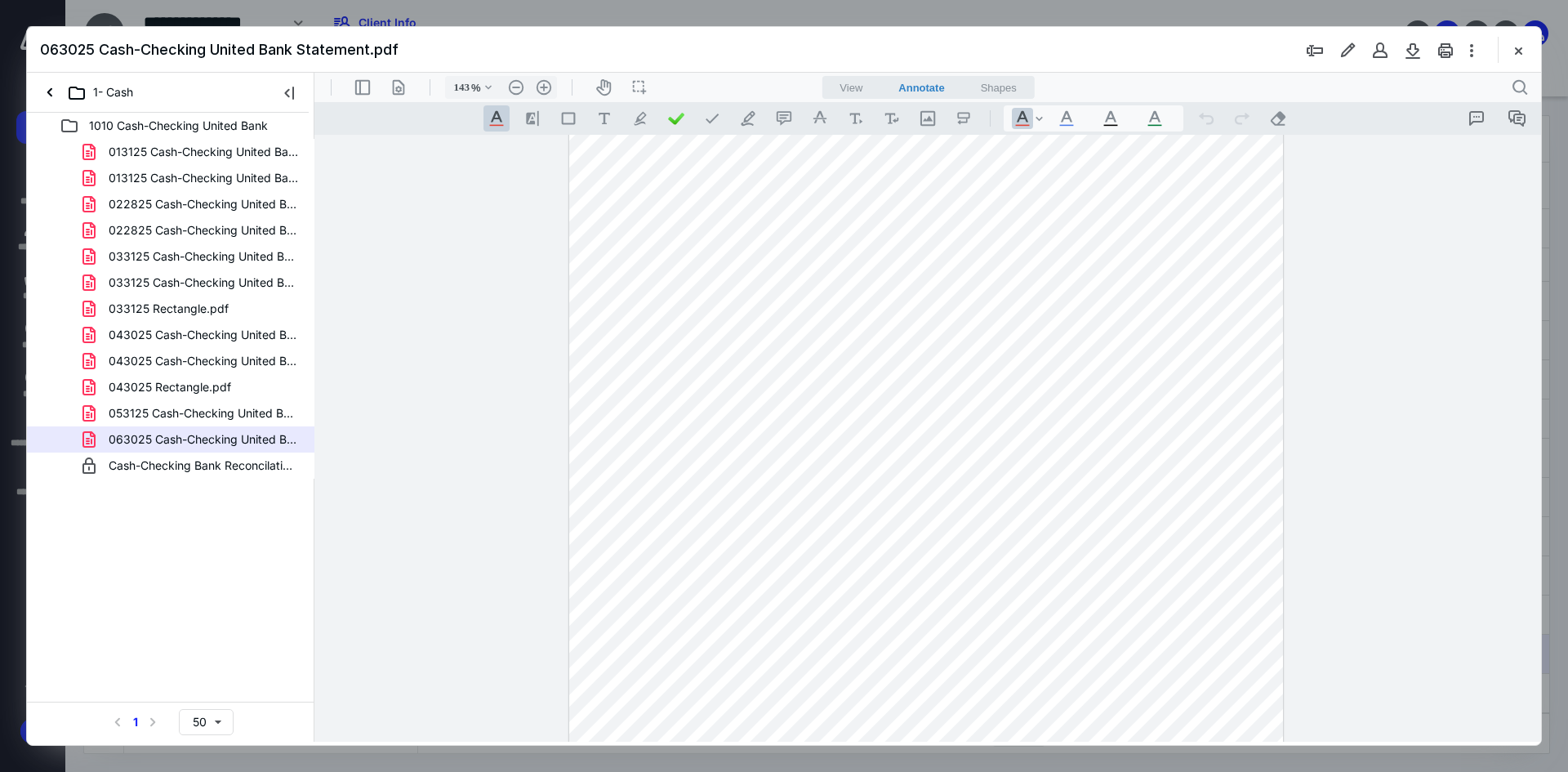 click at bounding box center (1518, 50) 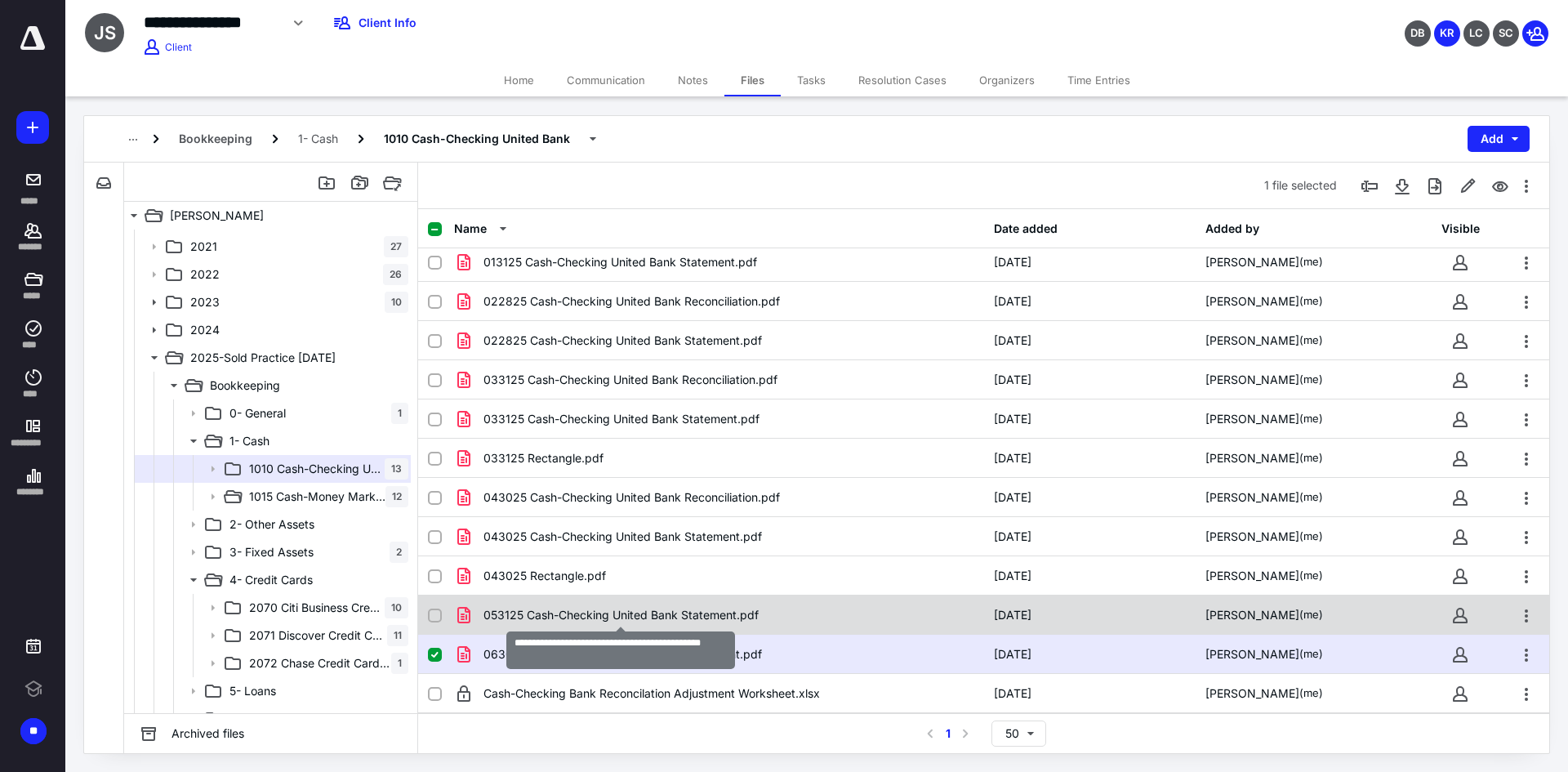click on "053125 Cash-Checking United Bank Statement.pdf" at bounding box center (621, 615) 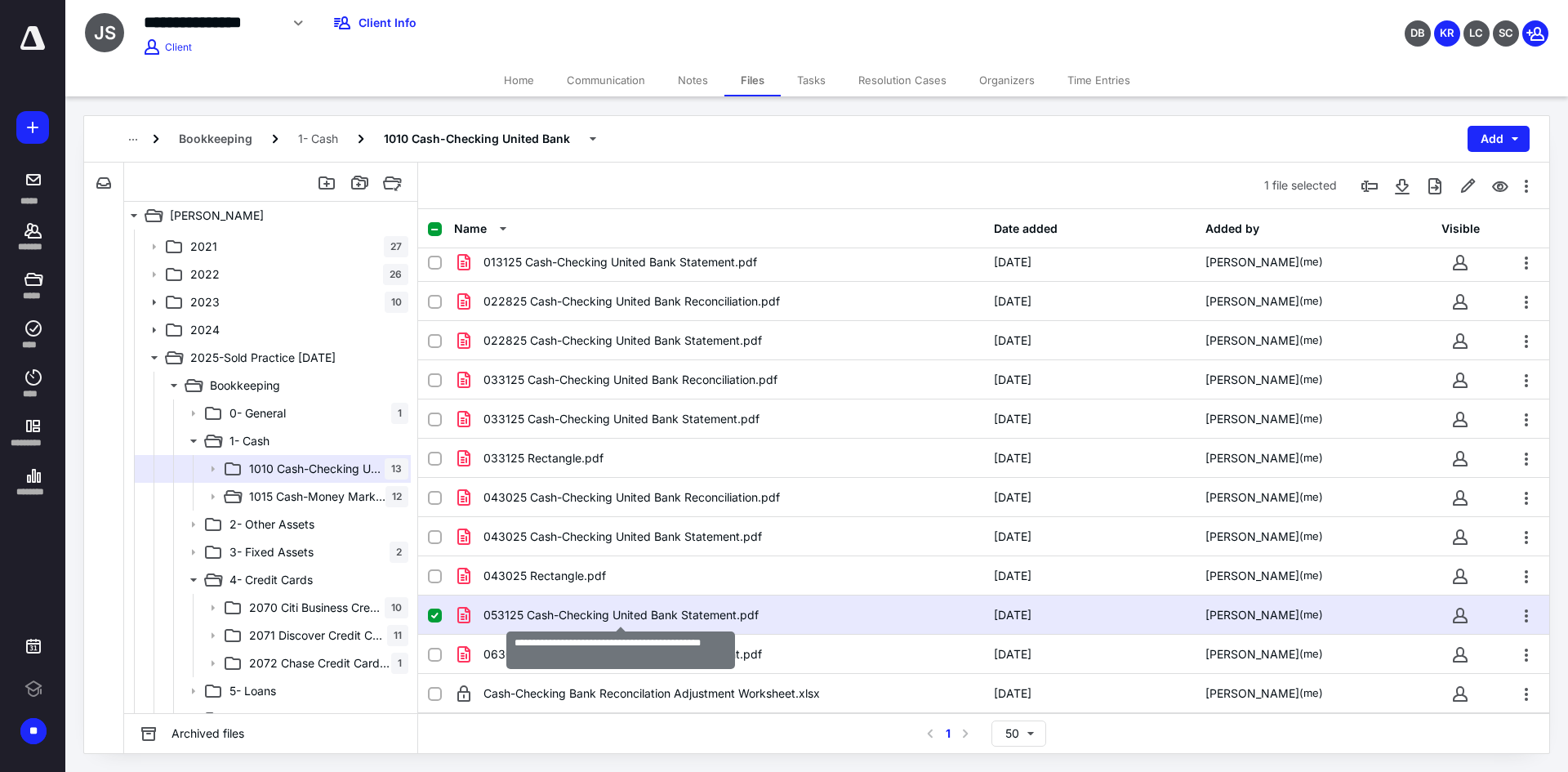 click on "053125 Cash-Checking United Bank Statement.pdf" at bounding box center [621, 615] 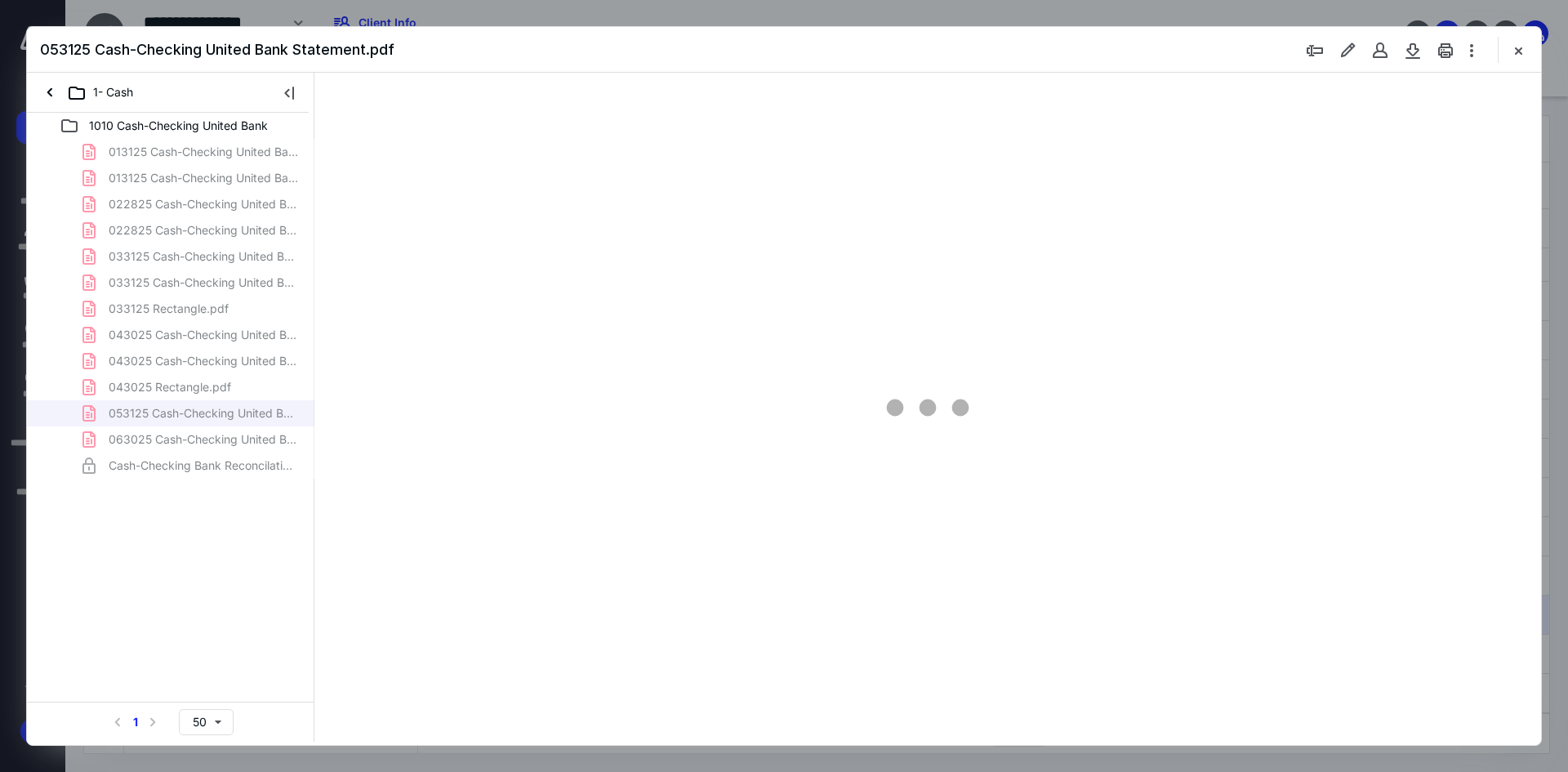 scroll, scrollTop: 0, scrollLeft: 0, axis: both 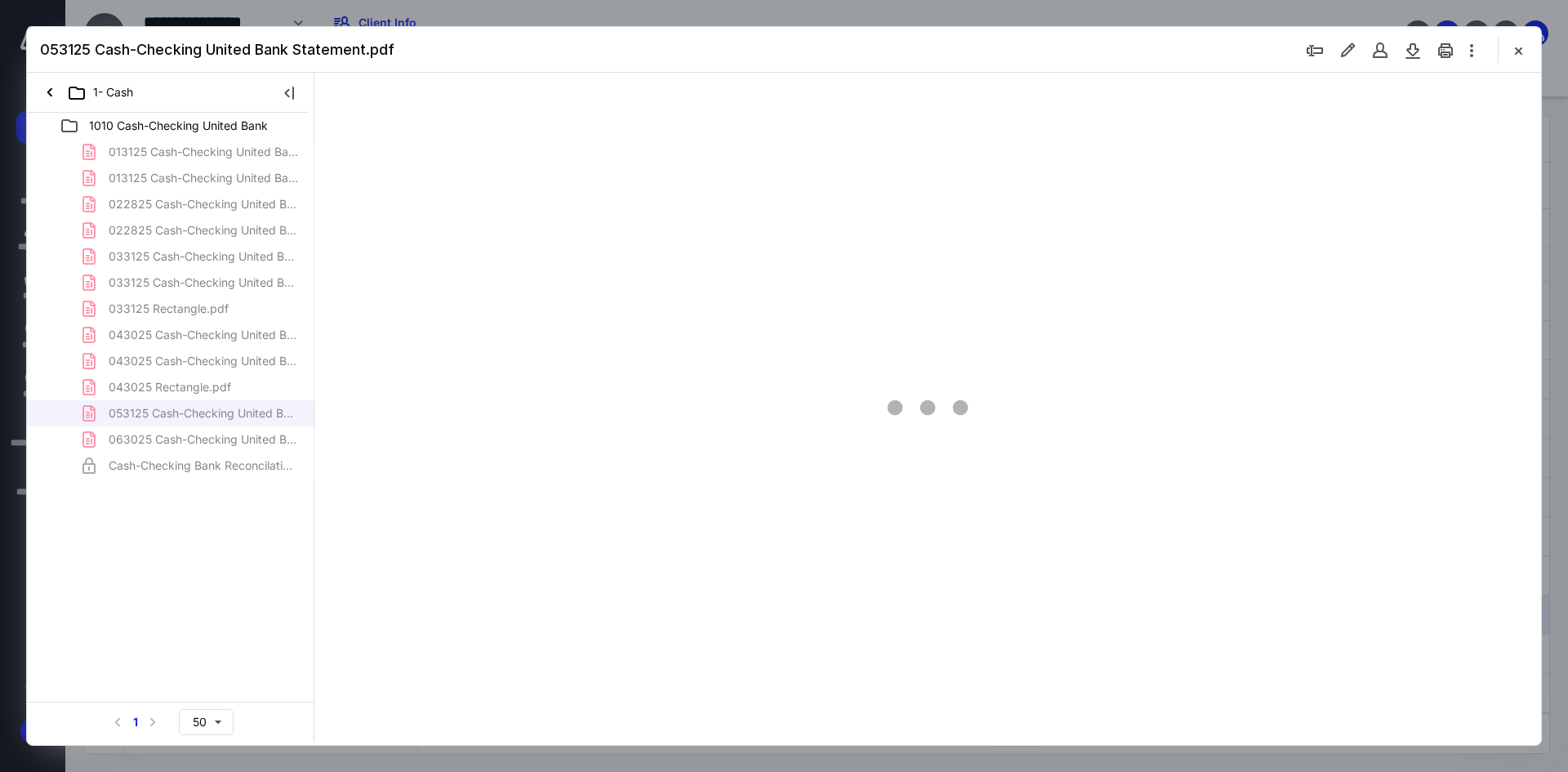type on "93" 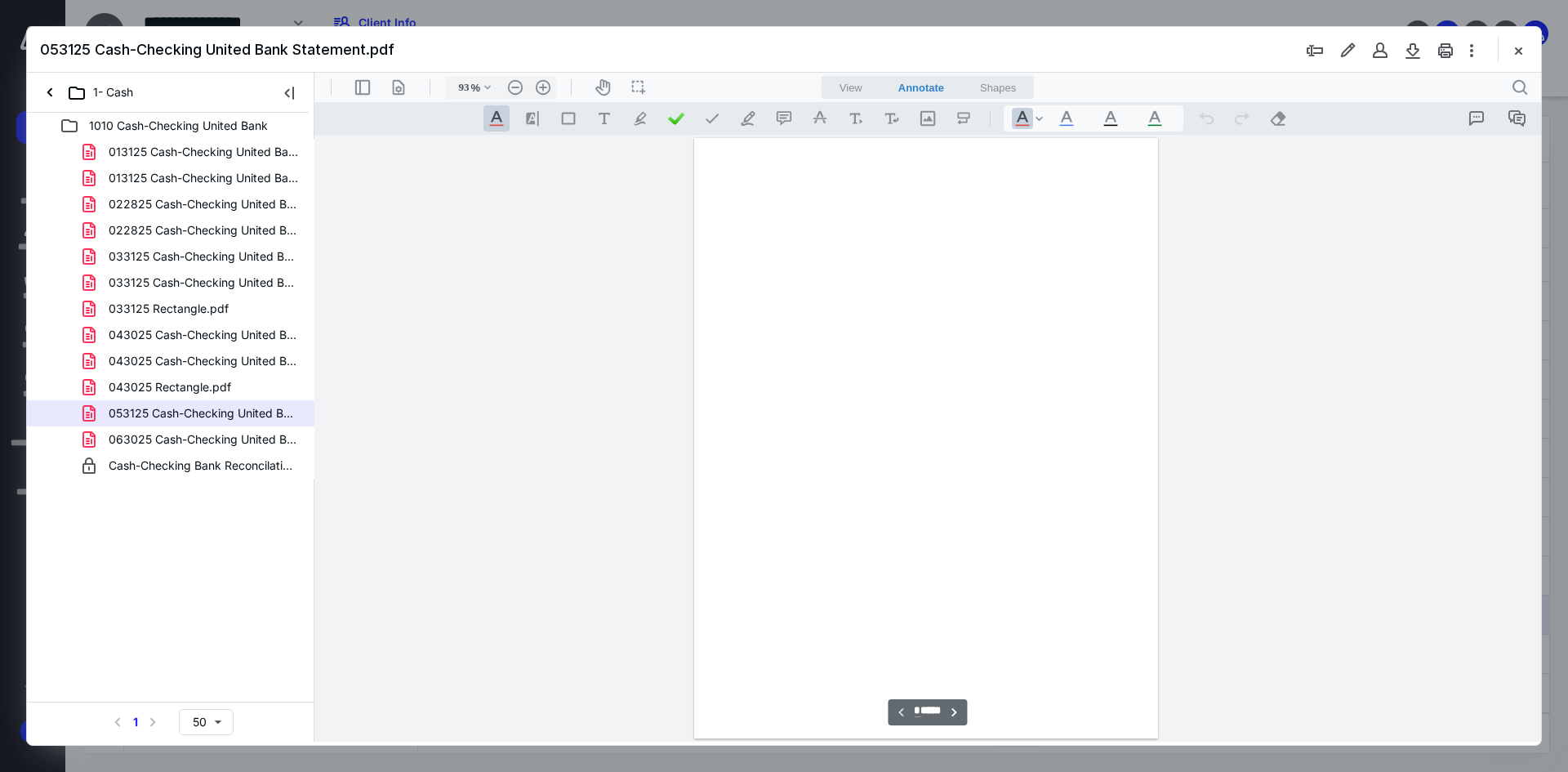 scroll, scrollTop: 65, scrollLeft: 0, axis: vertical 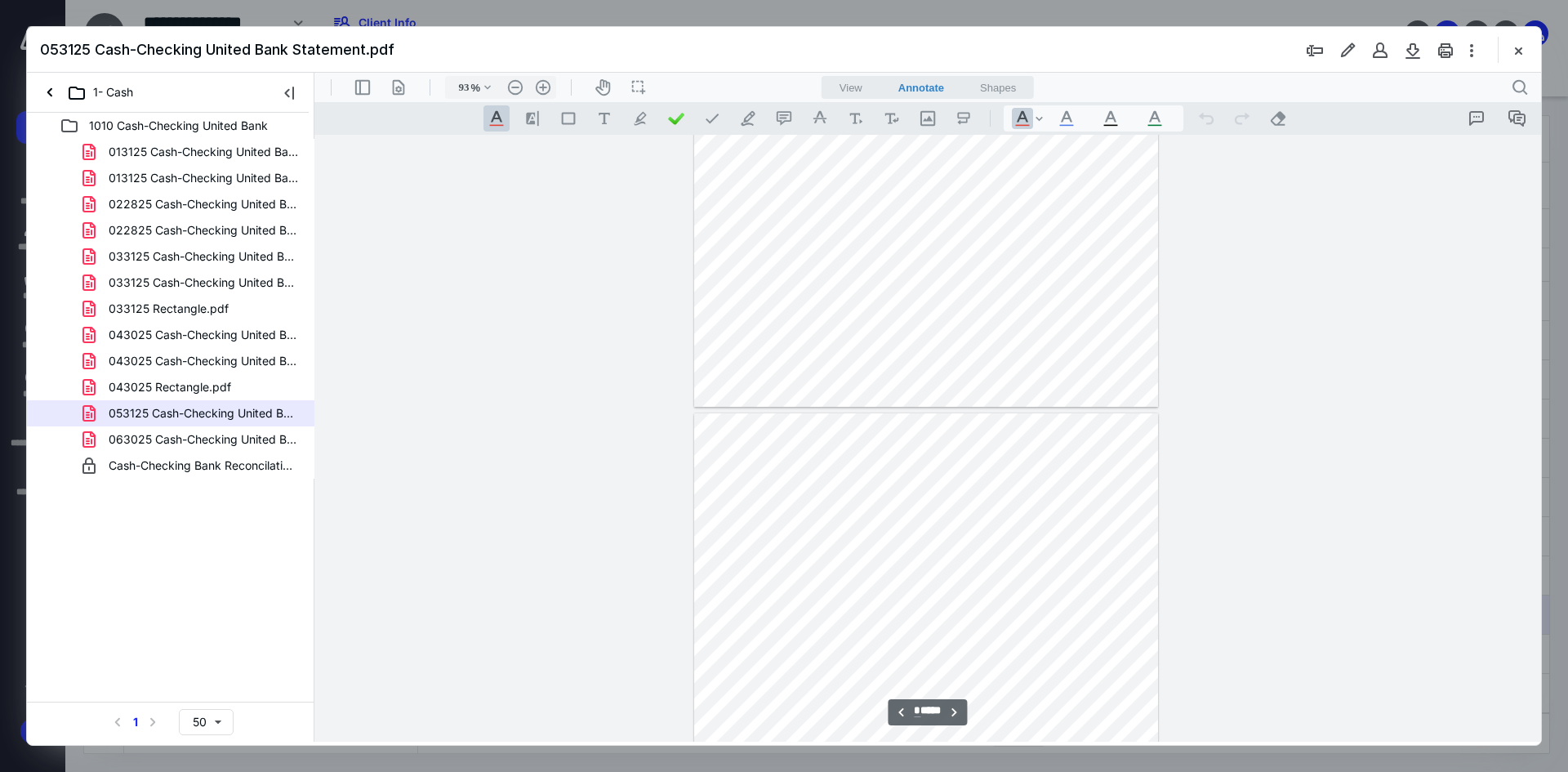 type on "*" 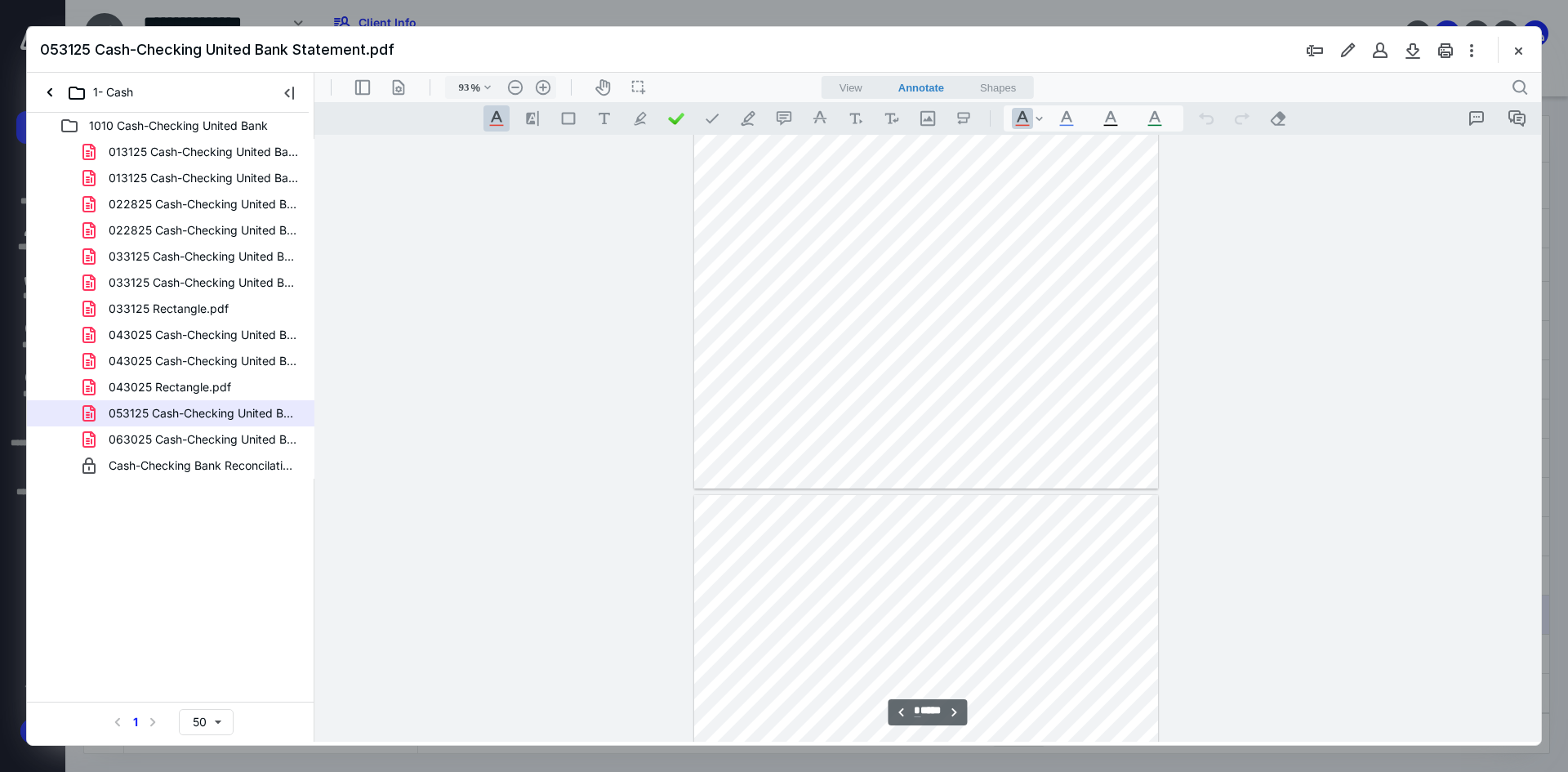 scroll, scrollTop: 2680, scrollLeft: 0, axis: vertical 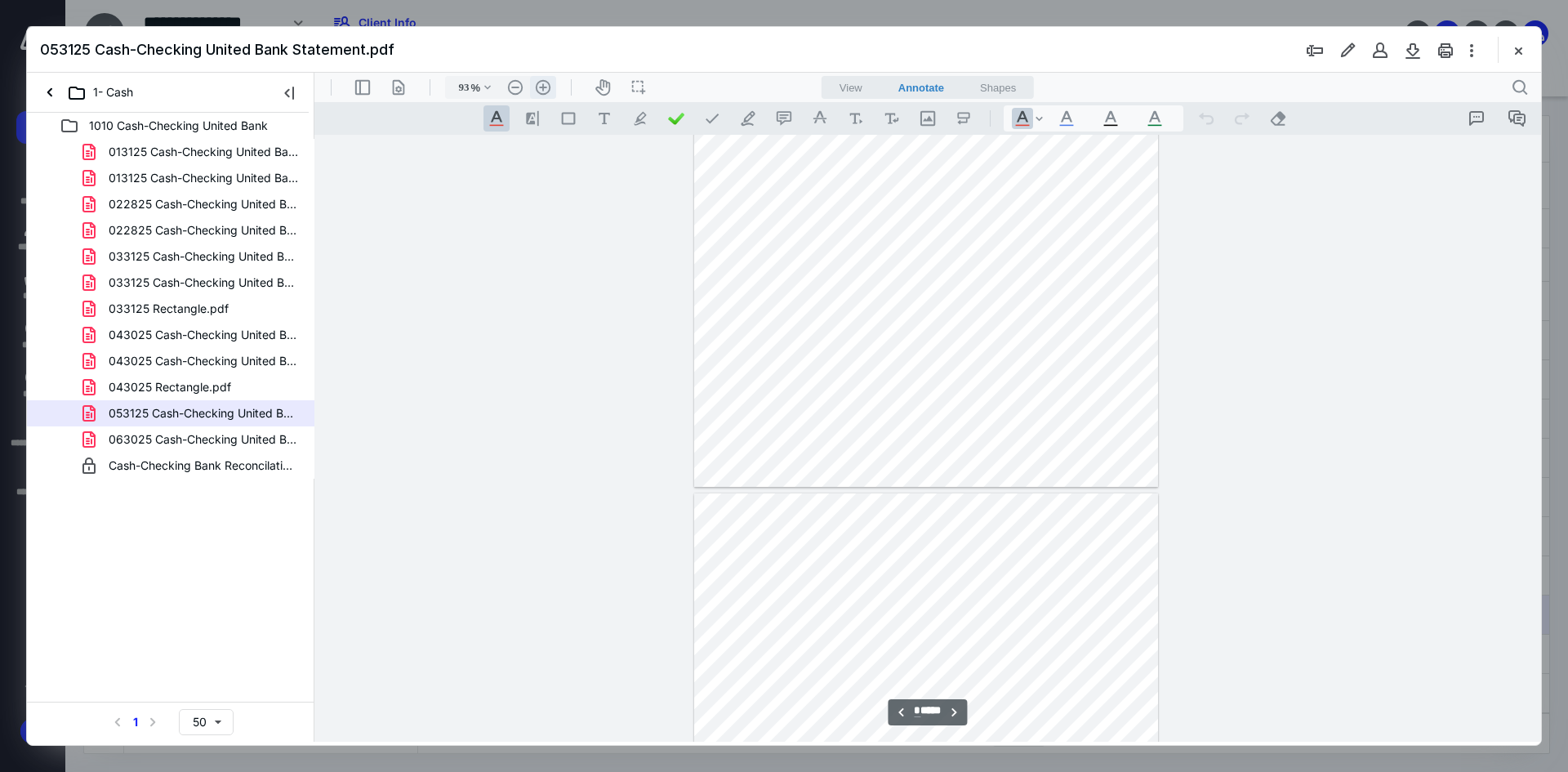 click on ".cls-1{fill:#abb0c4;} icon - header - zoom - in - line" at bounding box center (543, 87) 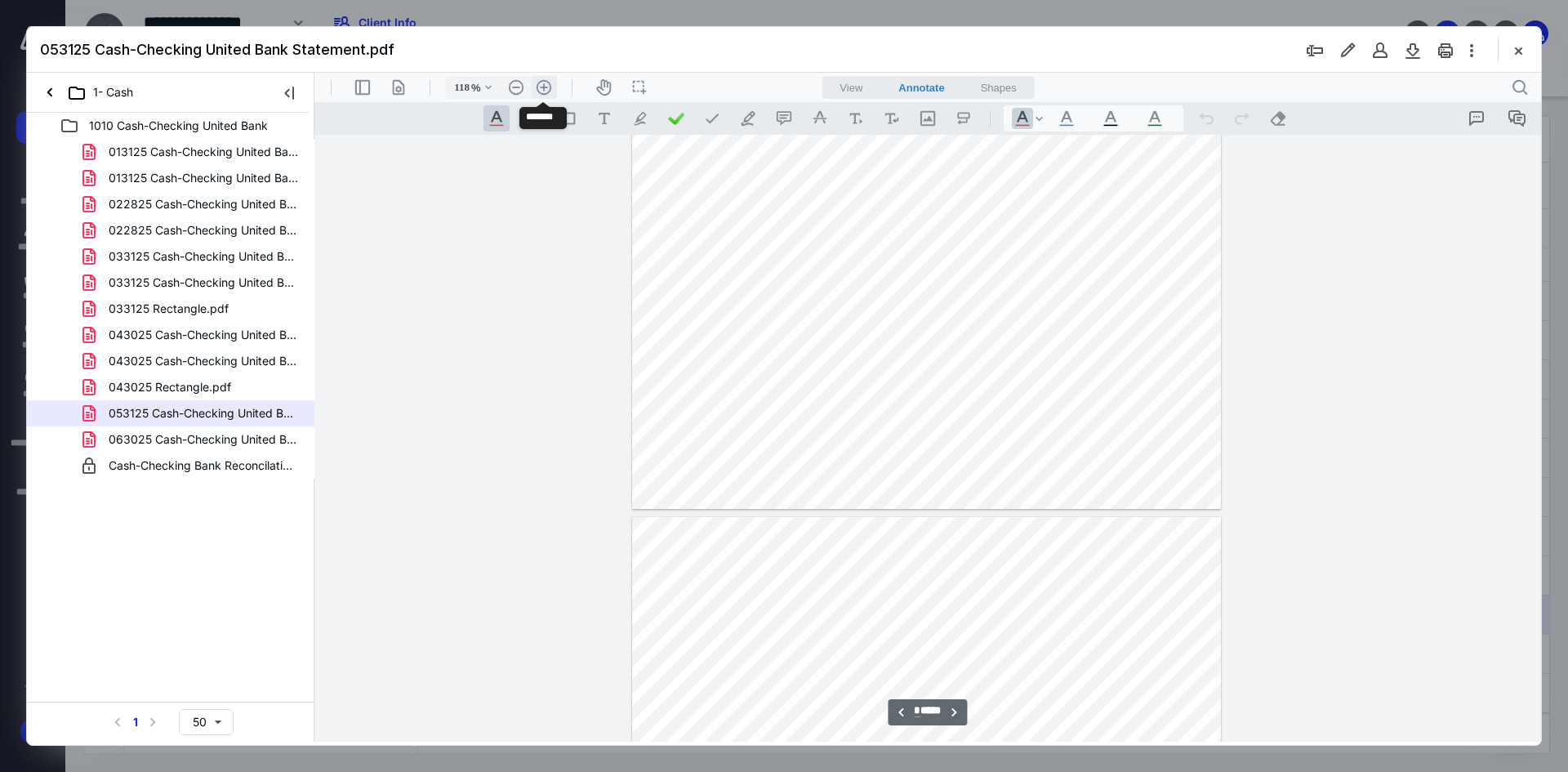 click on ".cls-1{fill:#abb0c4;} icon - header - zoom - in - line" at bounding box center [544, 87] 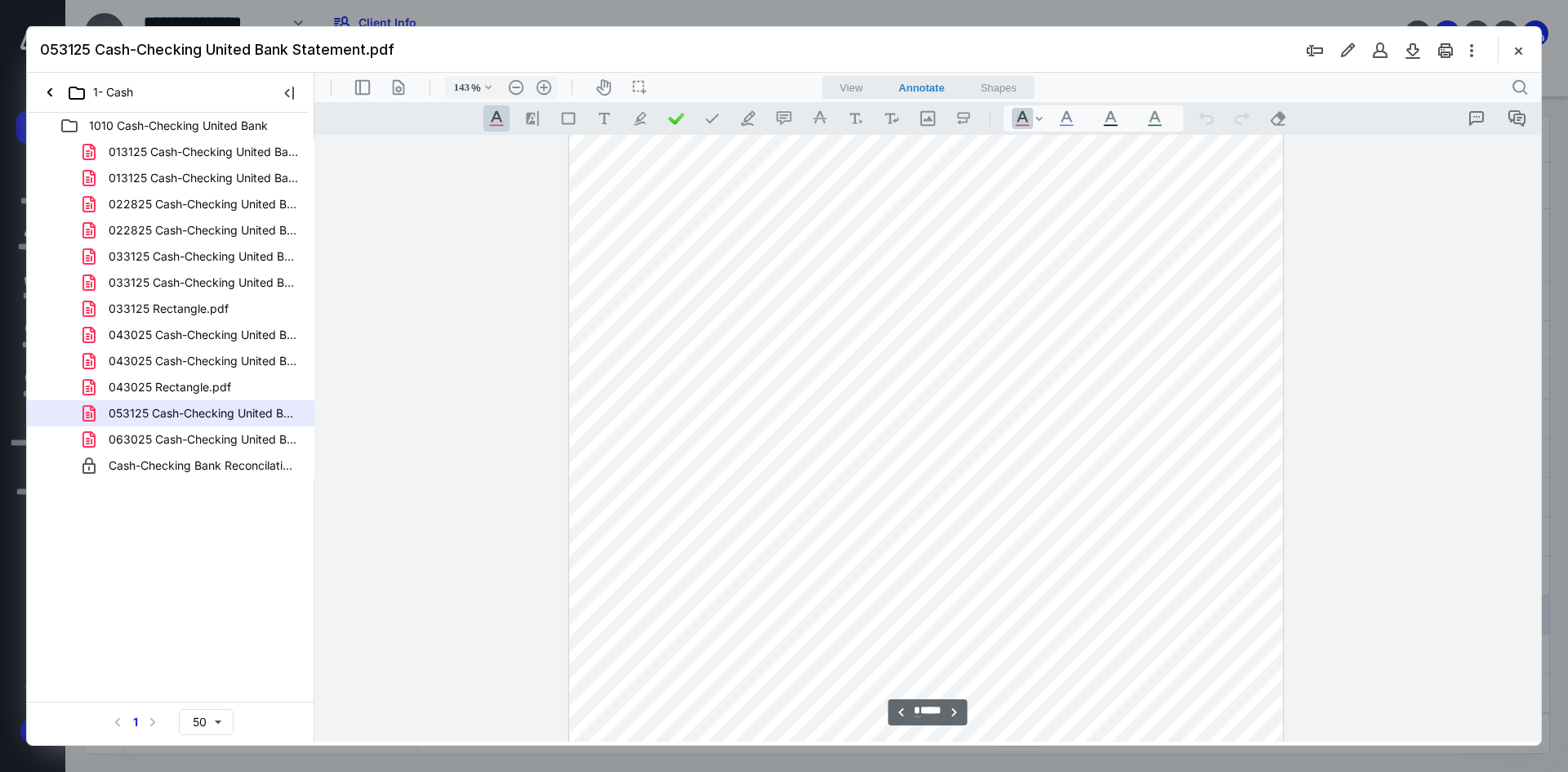 scroll, scrollTop: 4983, scrollLeft: 0, axis: vertical 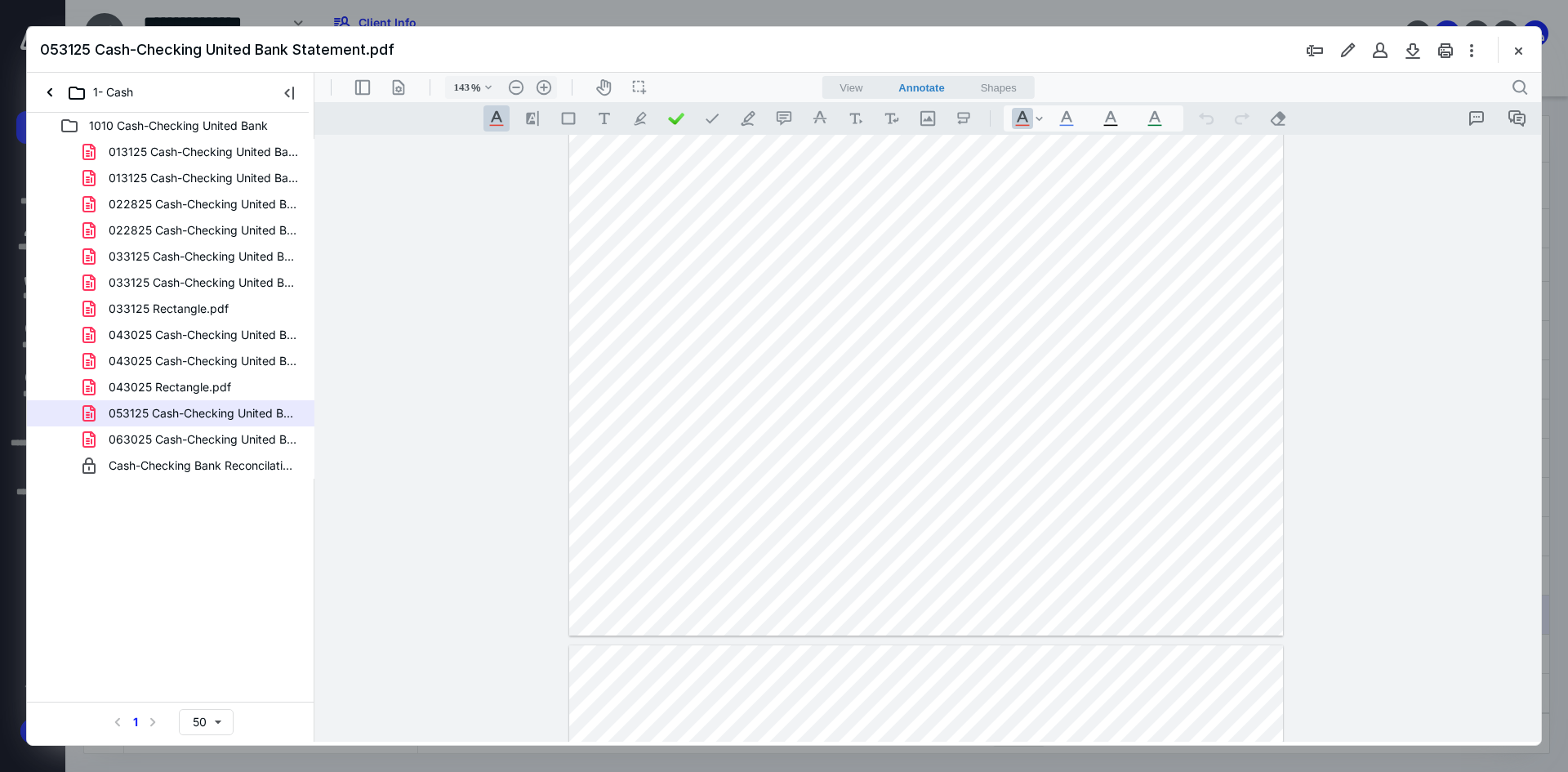 type on "*" 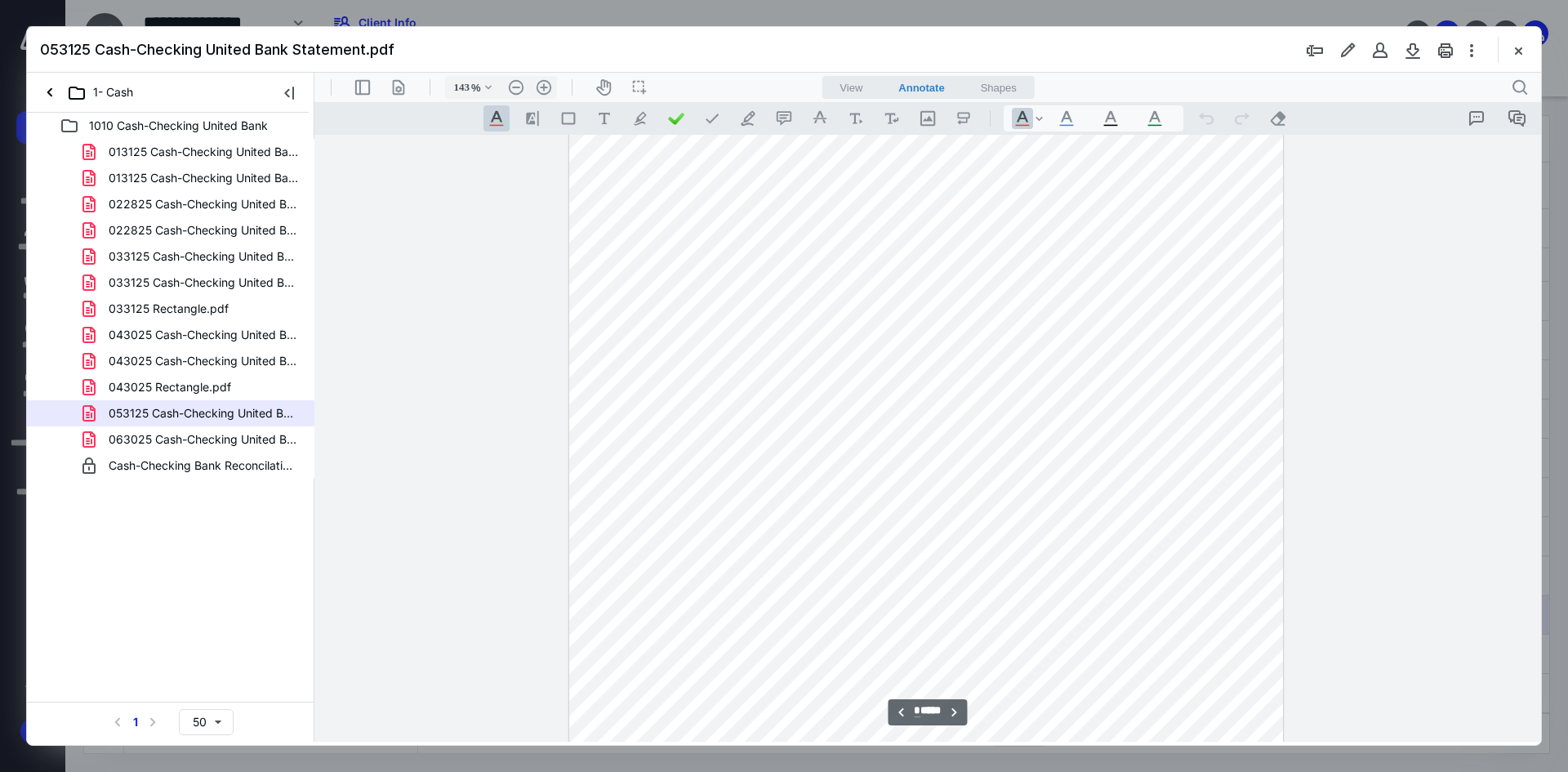 scroll, scrollTop: 5719, scrollLeft: 0, axis: vertical 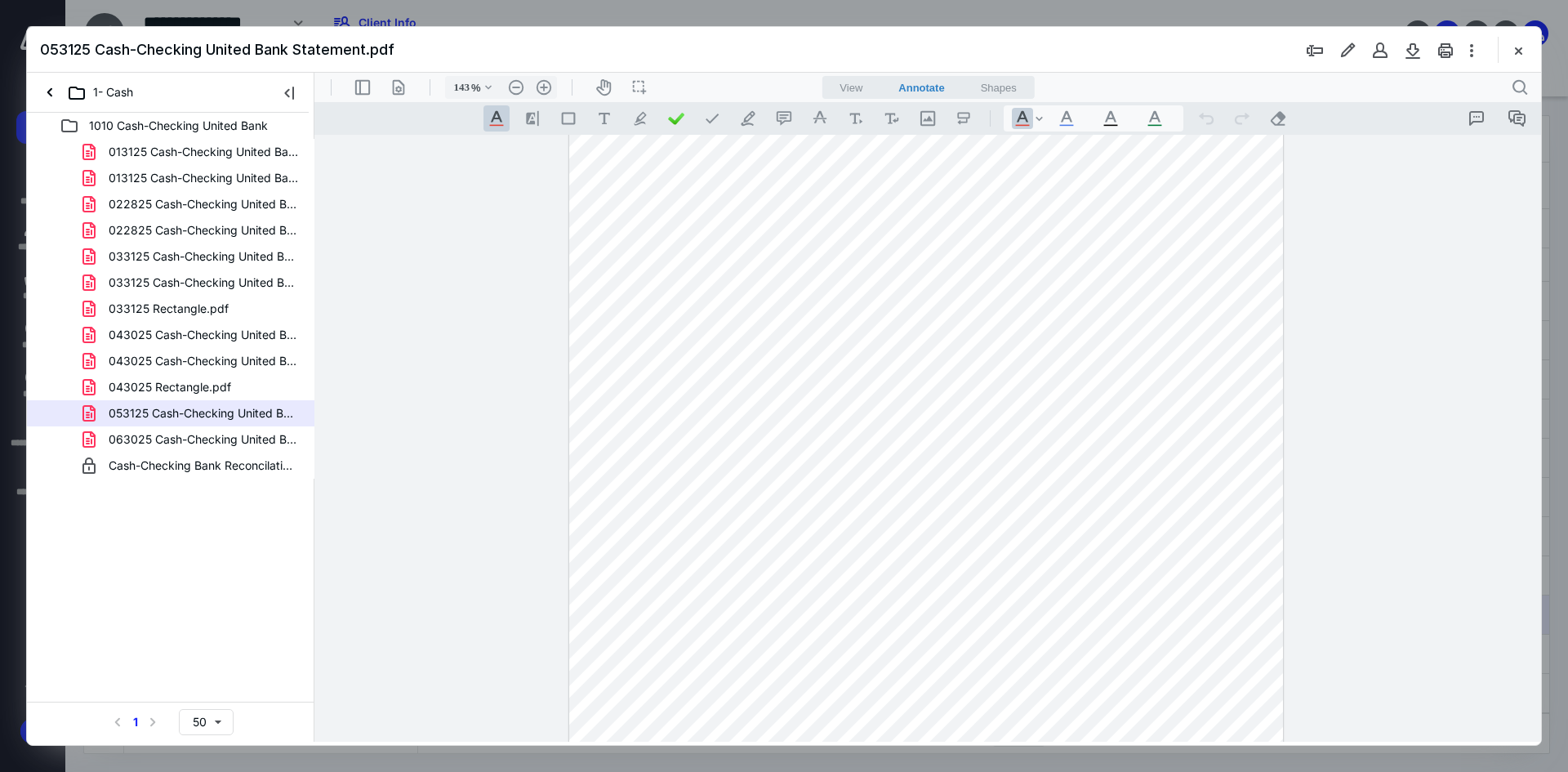 click on "053125 Cash-Checking United Bank Statement.pdf" at bounding box center (784, 50) 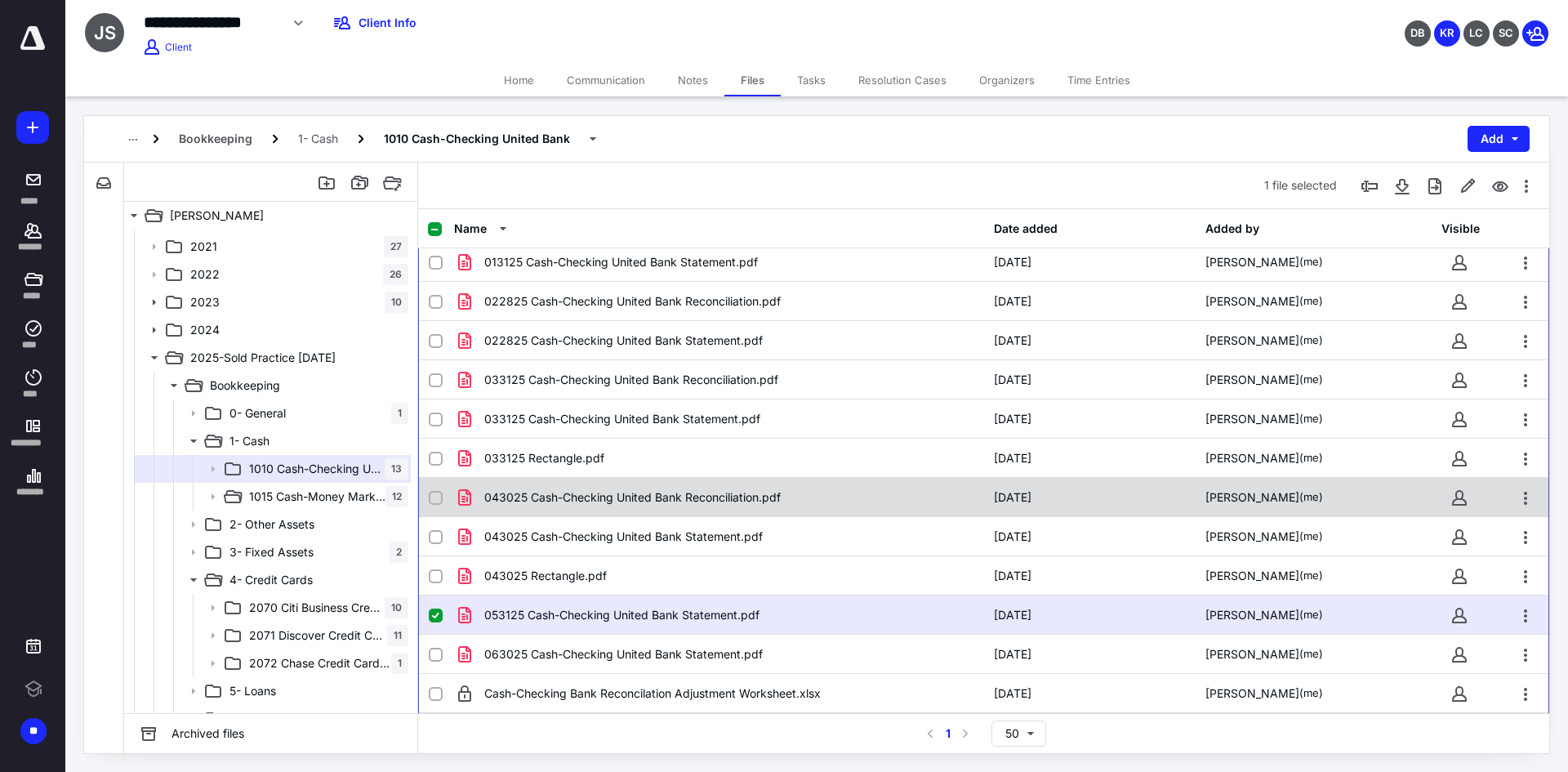 scroll, scrollTop: 45, scrollLeft: 0, axis: vertical 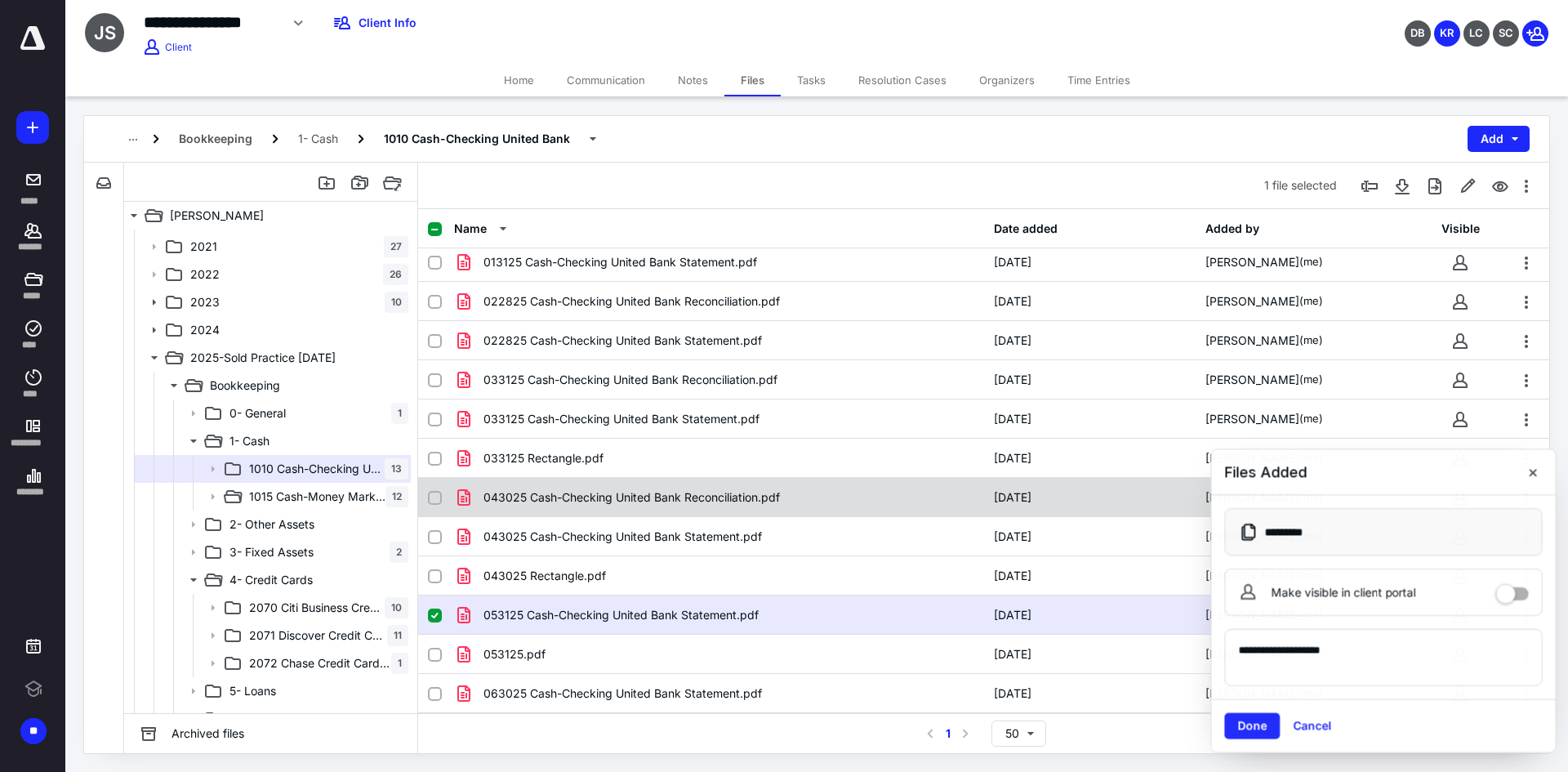 checkbox on "true" 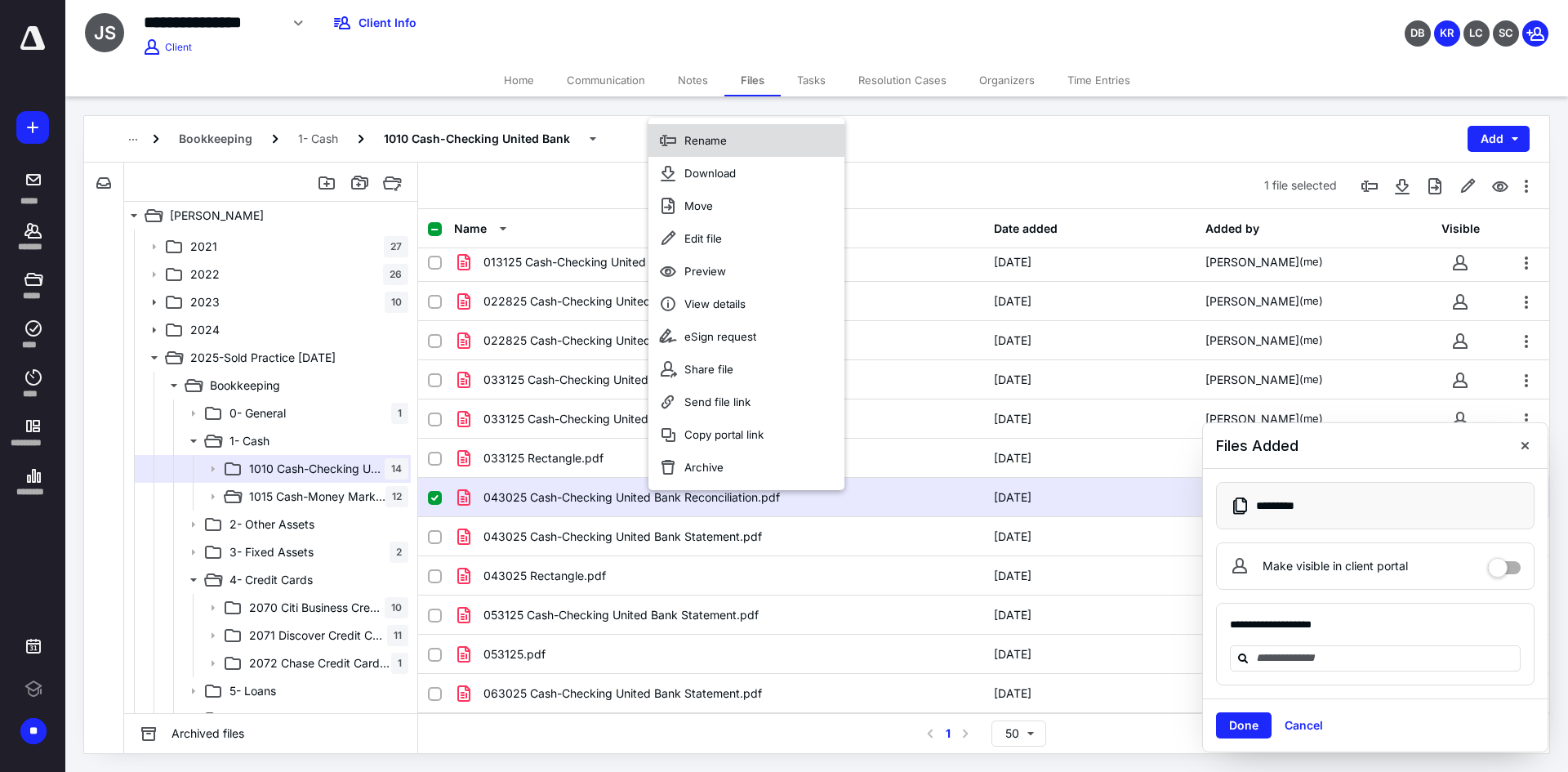 click on "Rename" at bounding box center (706, 141) 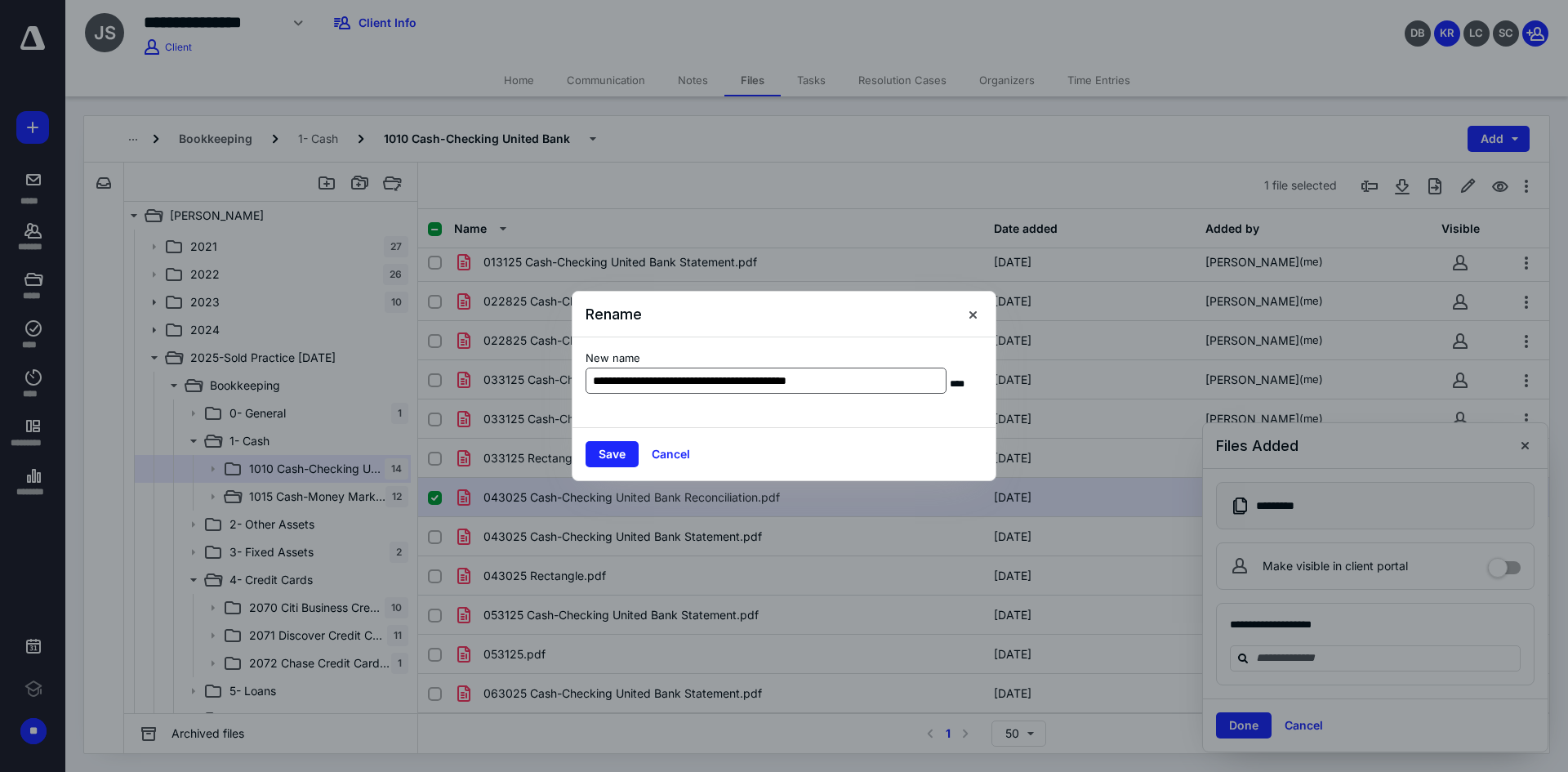 click on "**********" at bounding box center [766, 381] 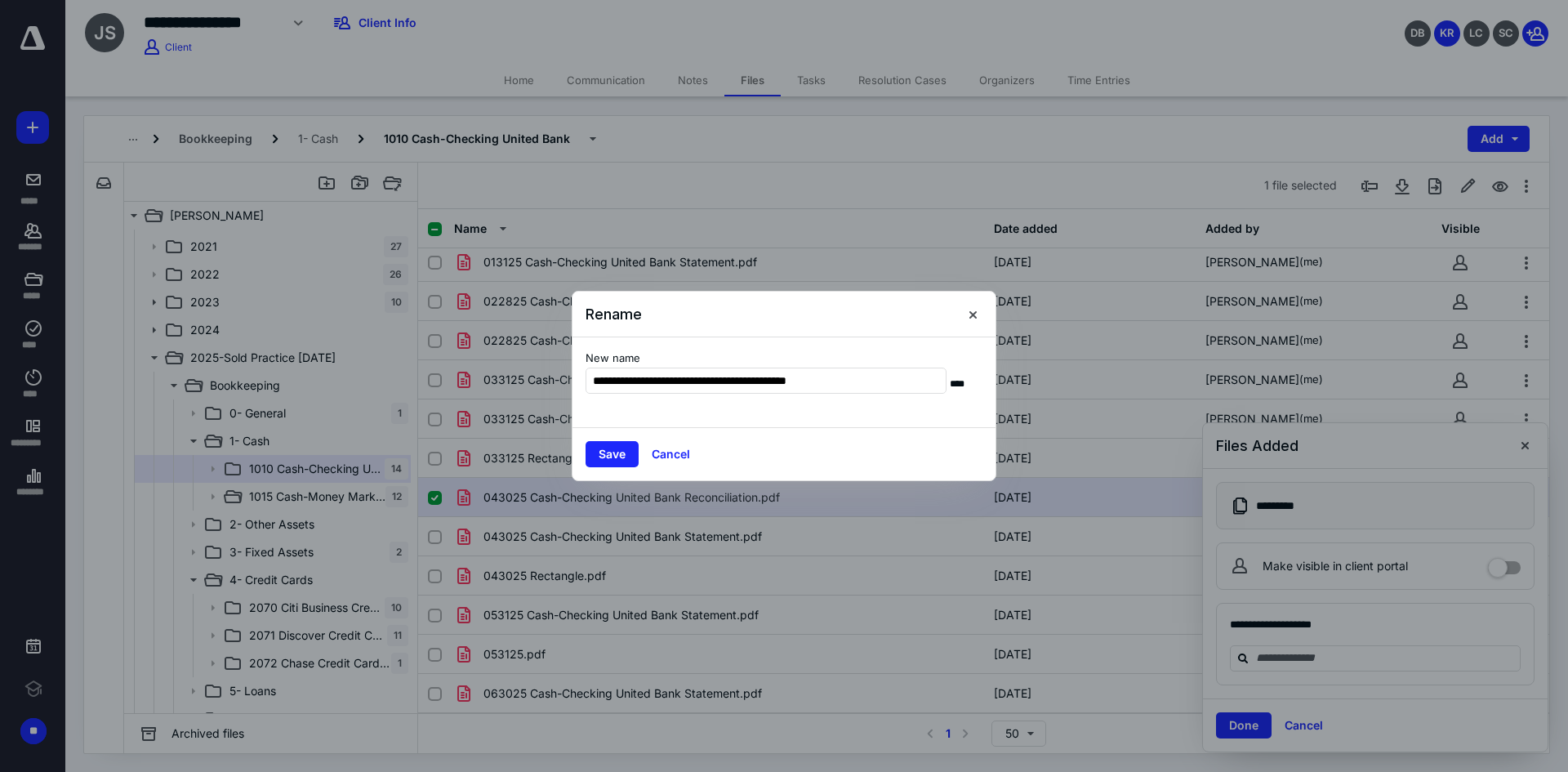 drag, startPoint x: 635, startPoint y: 380, endPoint x: 742, endPoint y: 451, distance: 128.41339 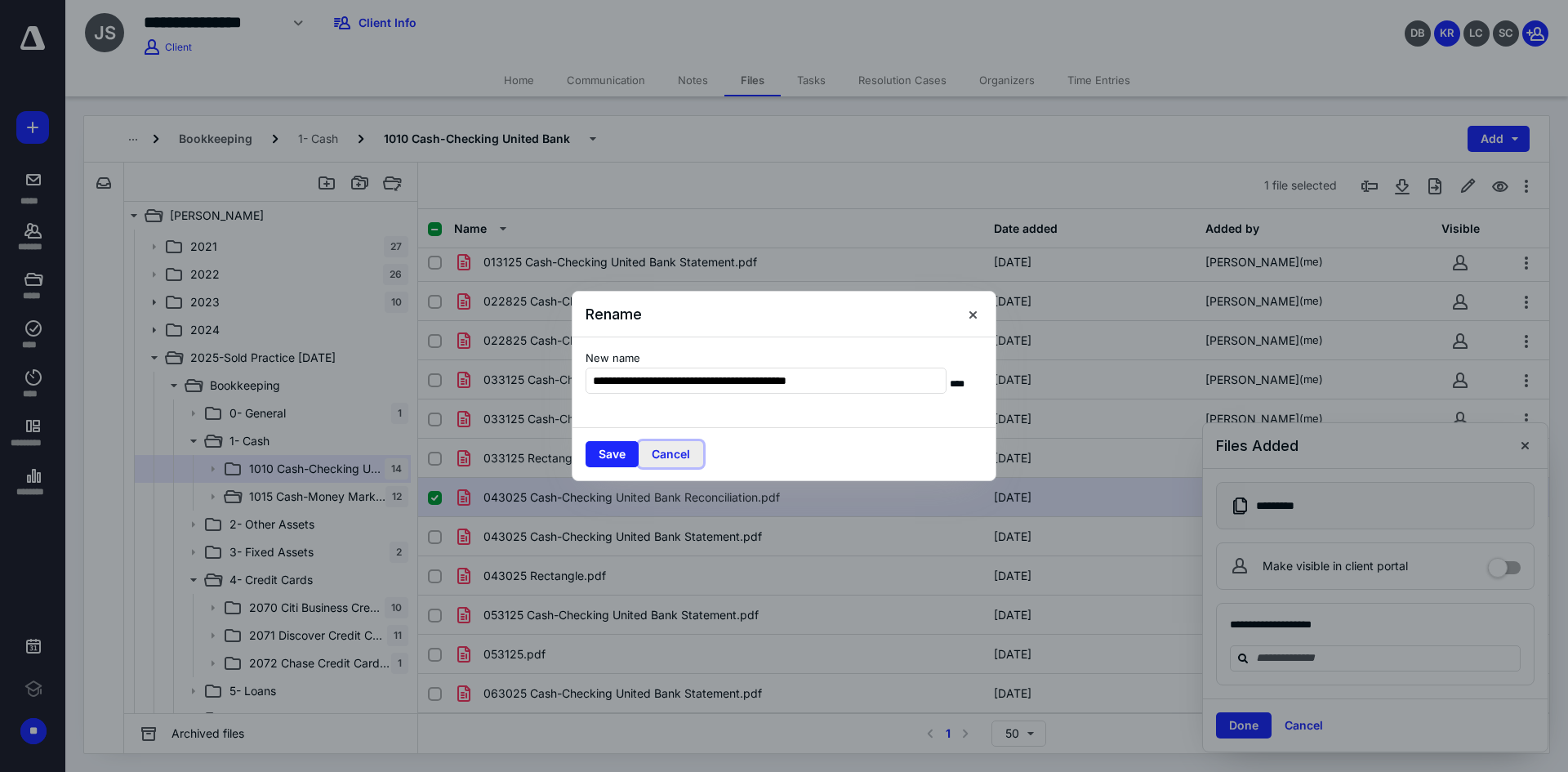 click on "Cancel" at bounding box center (670, 454) 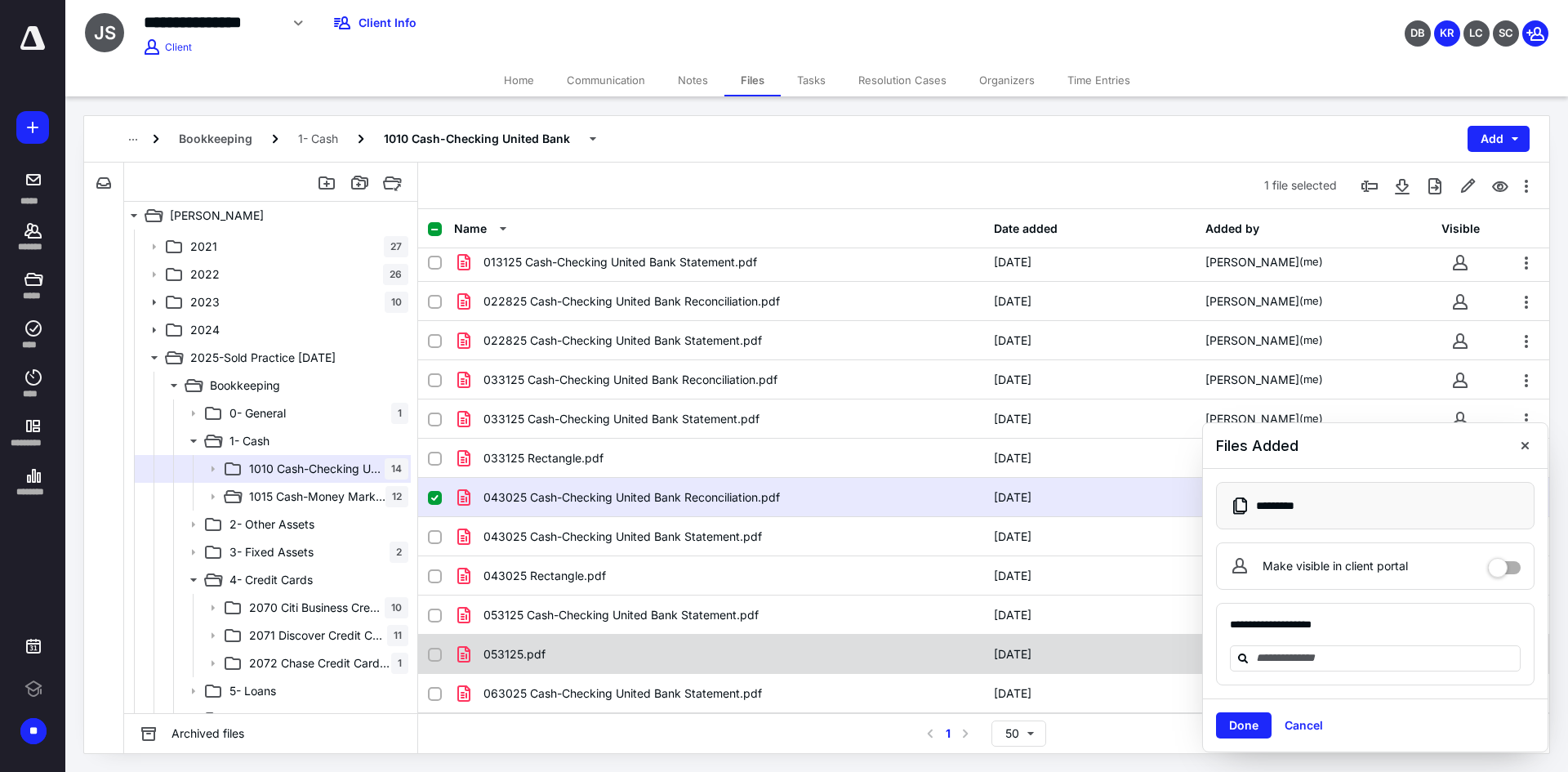checkbox on "false" 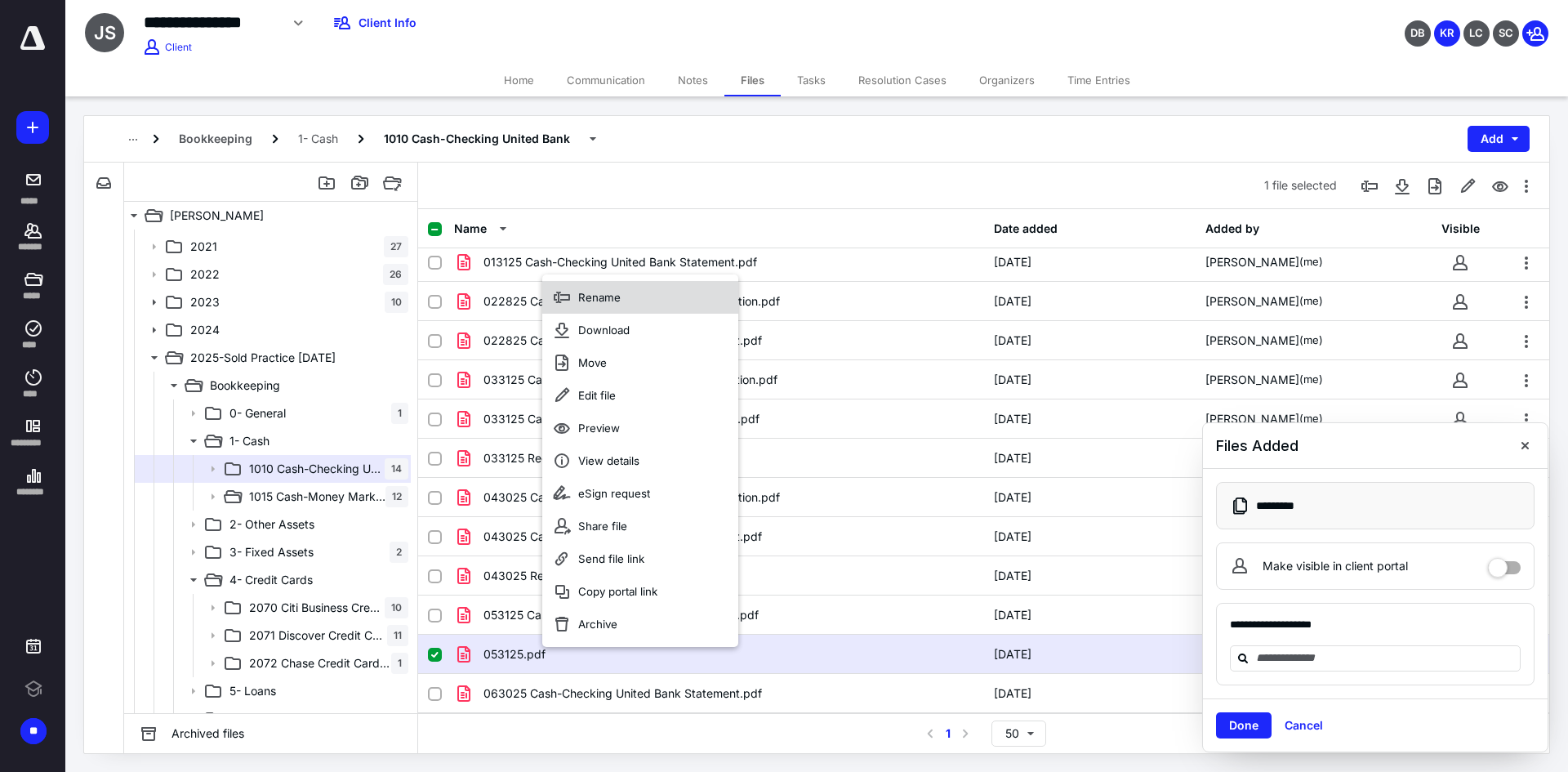 click on "Rename" at bounding box center (640, 297) 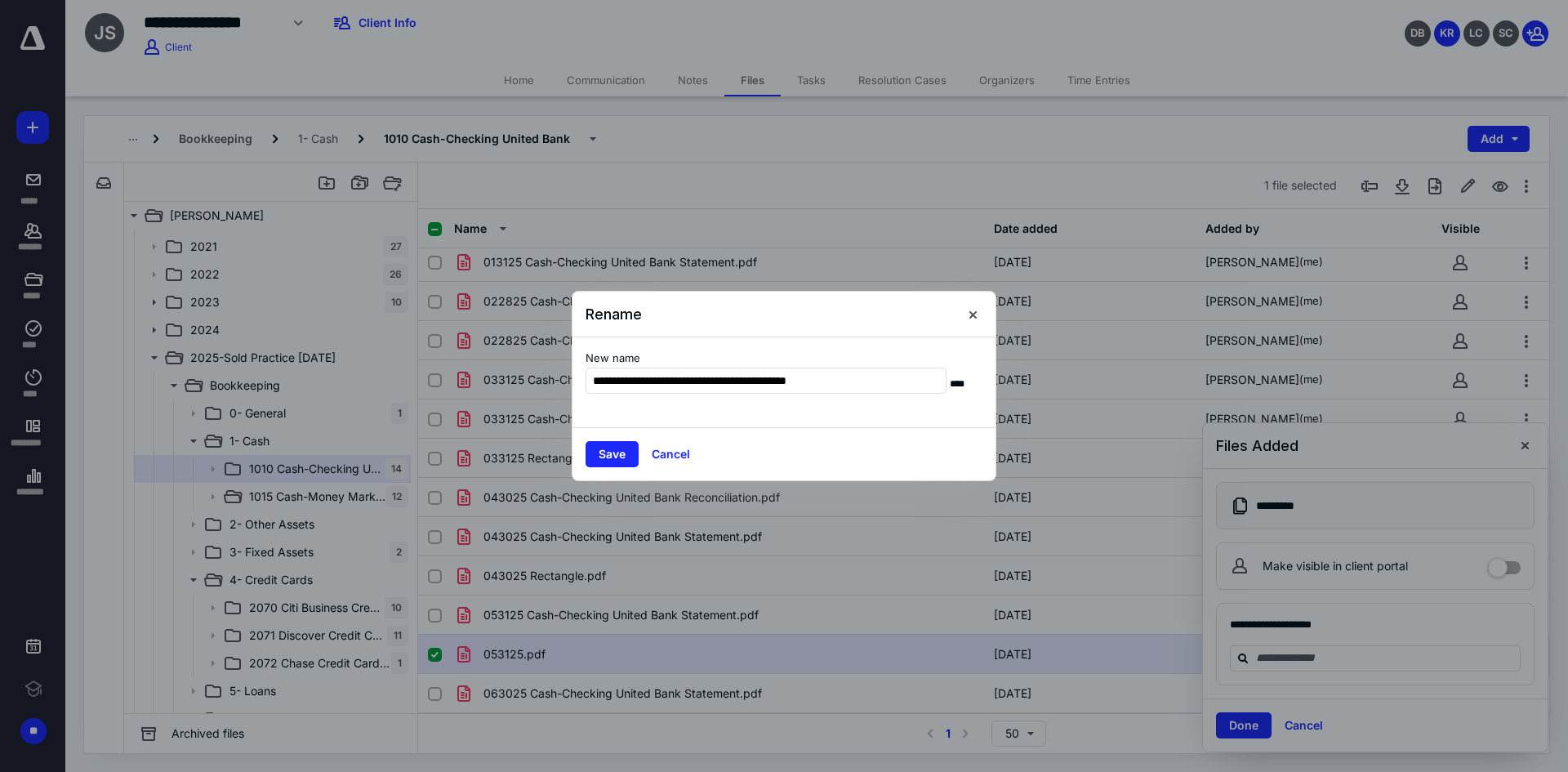 type on "**********" 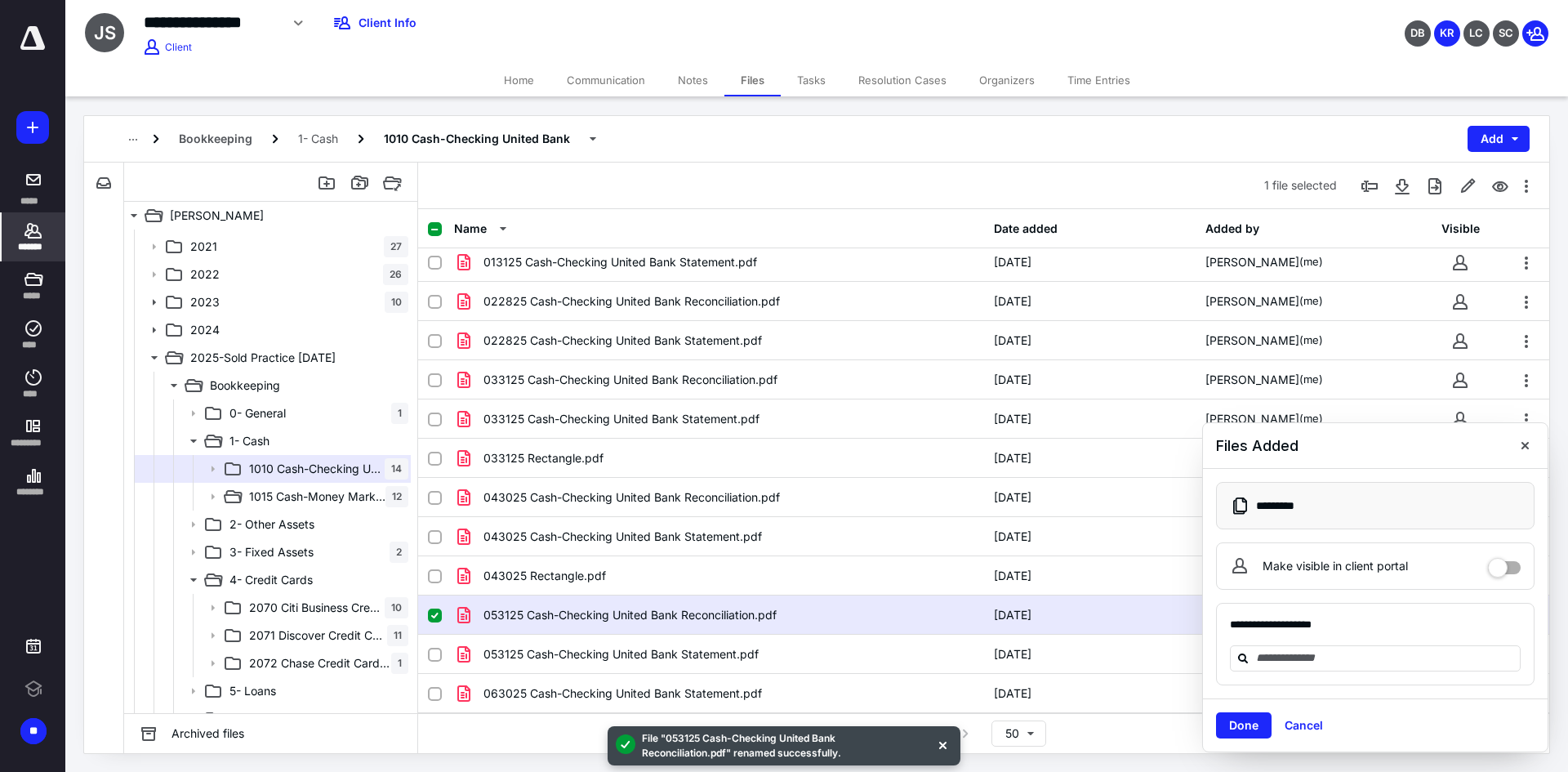 click on "*******" at bounding box center [33, 247] 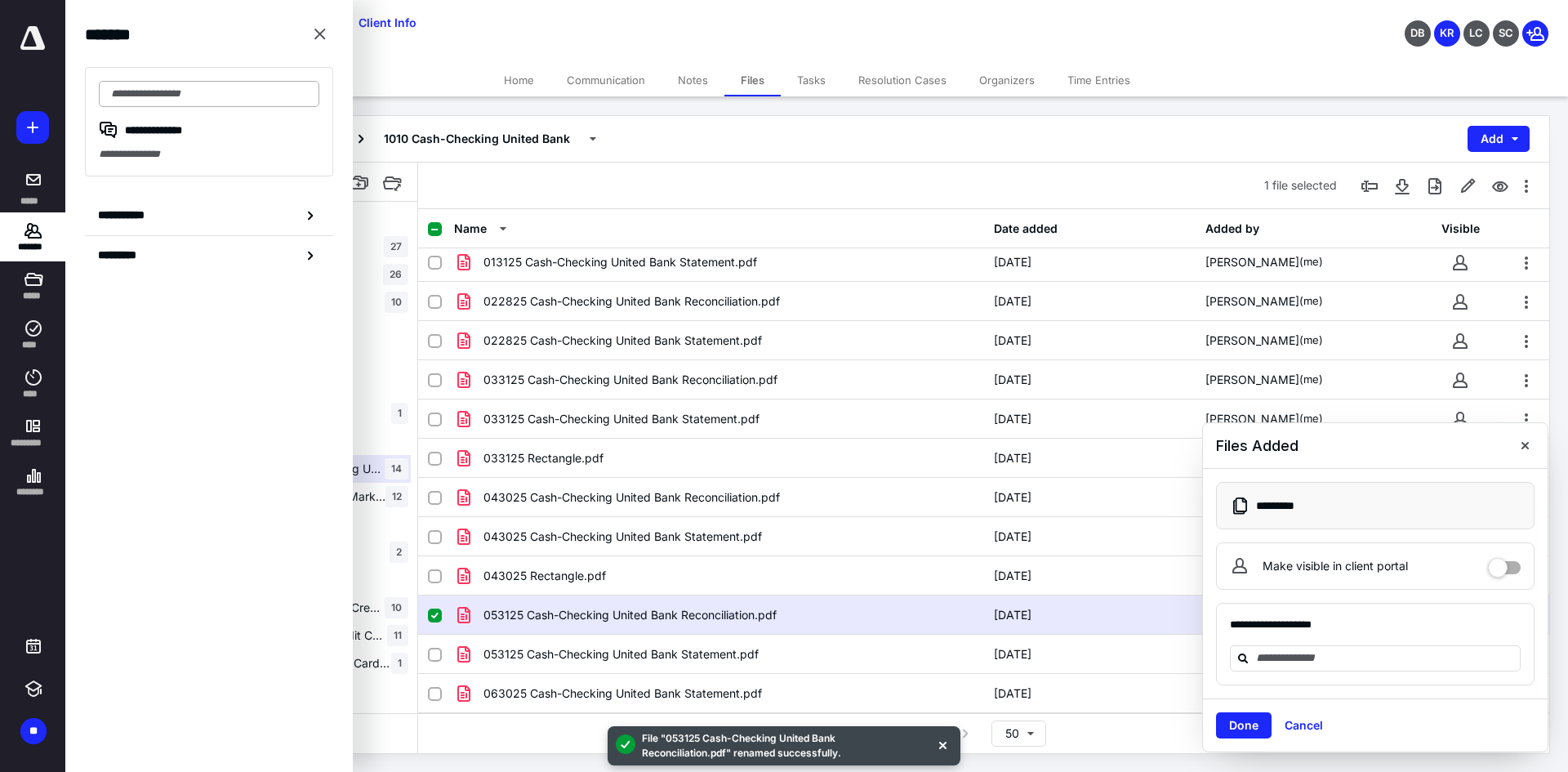 click at bounding box center (209, 94) 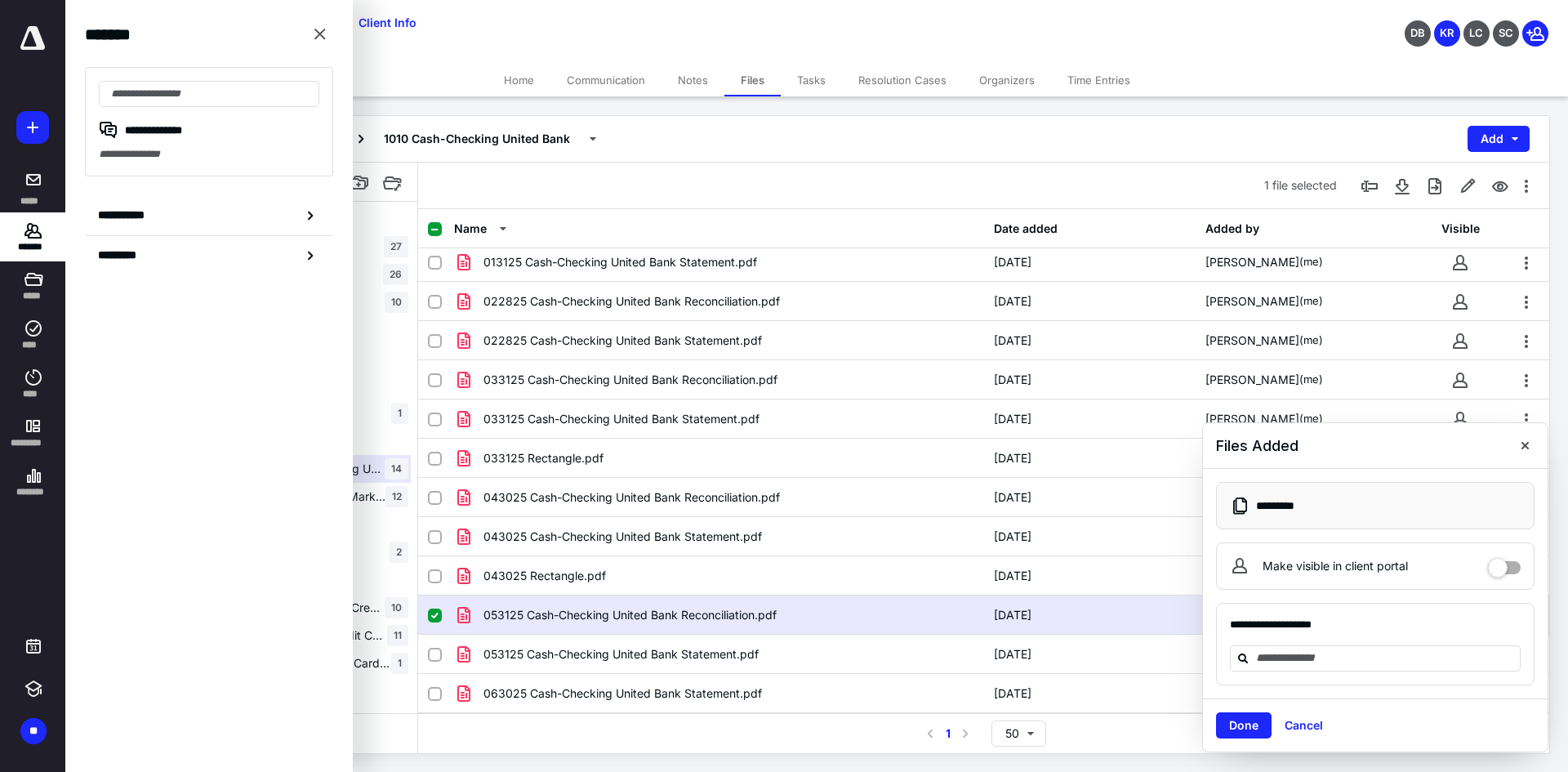 click on "**********" at bounding box center (209, 122) 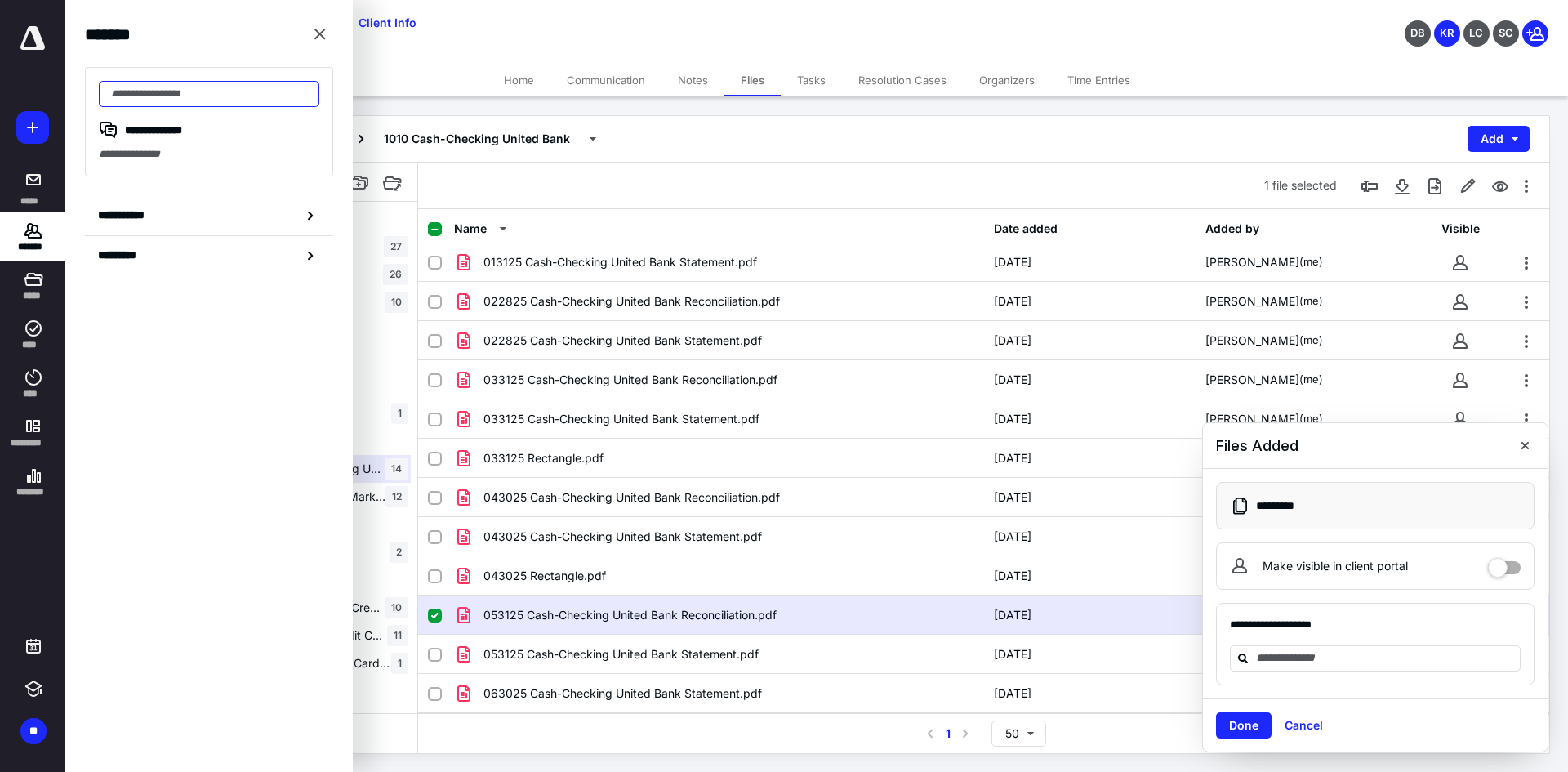 click at bounding box center [209, 94] 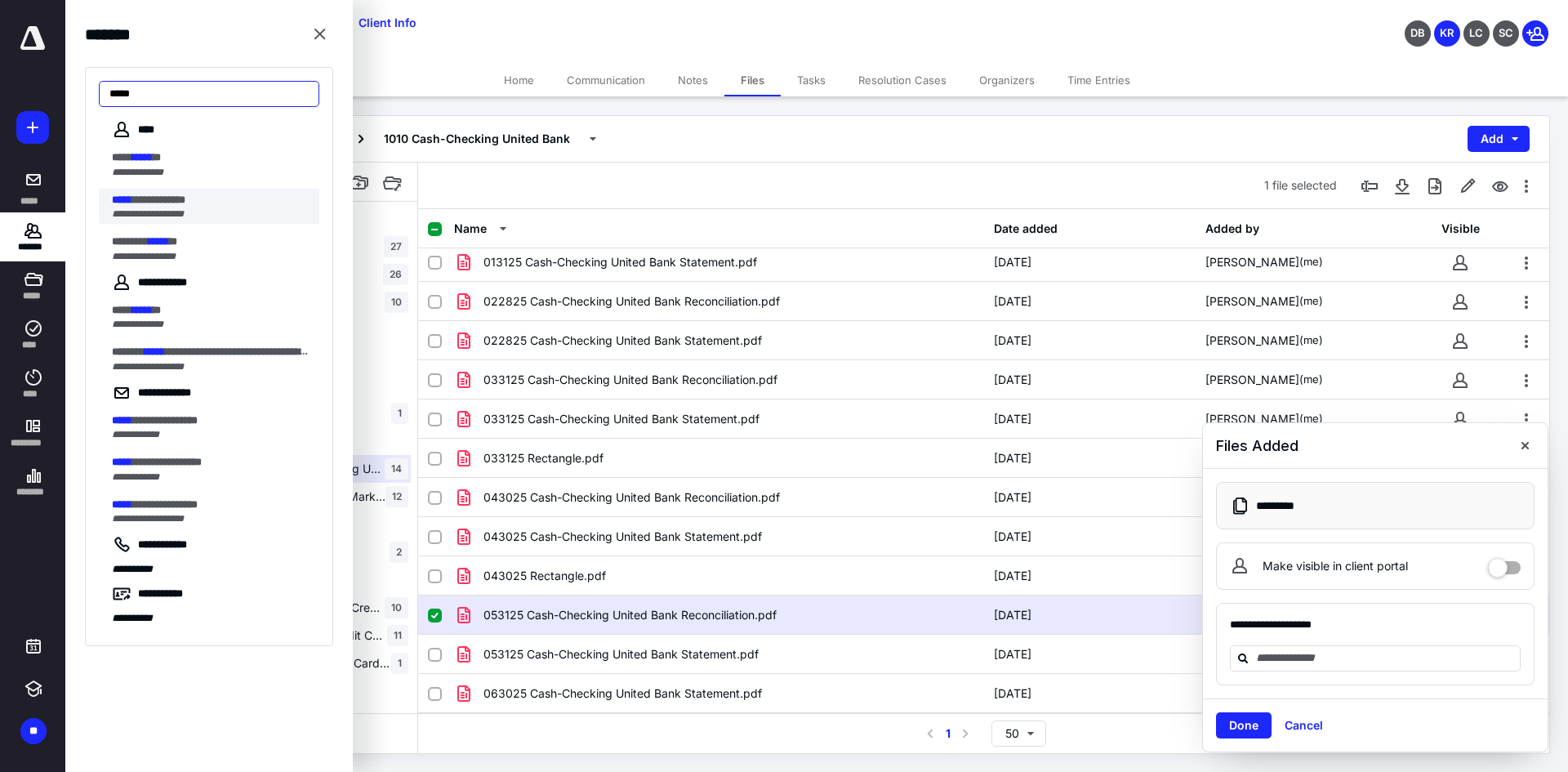 type on "*****" 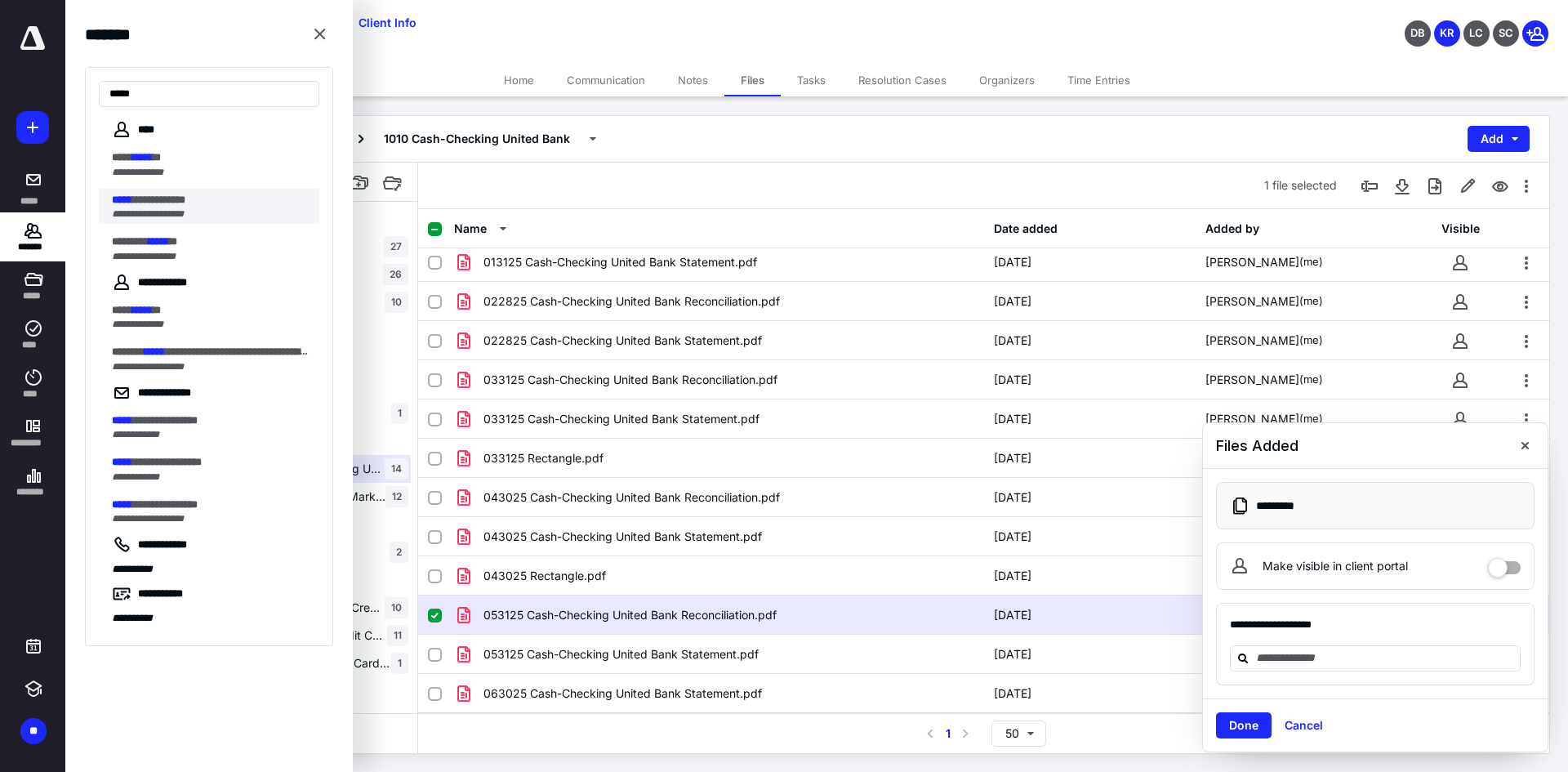 click on "**********" at bounding box center [158, 199] 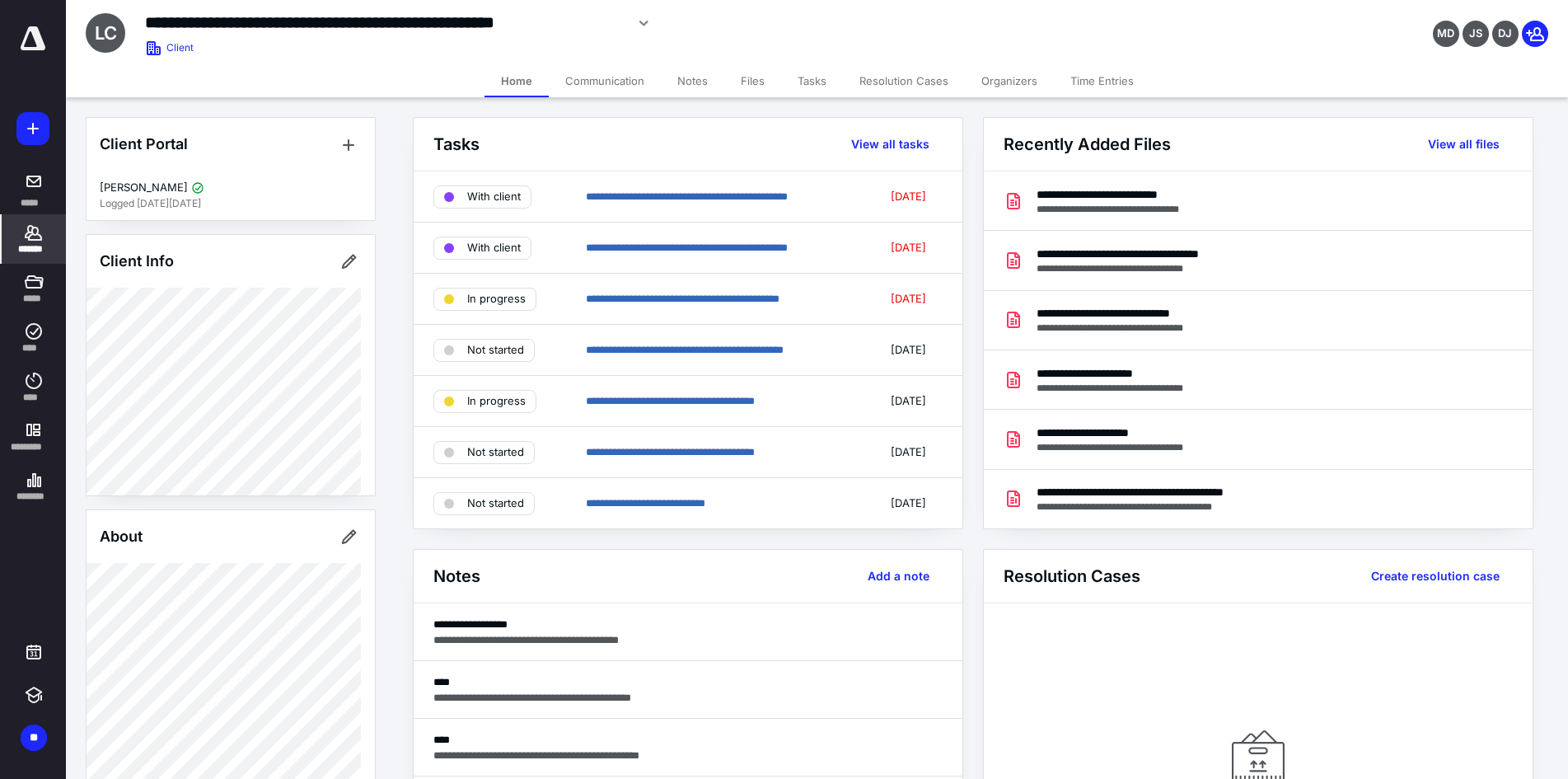 click on "Files" at bounding box center [752, 81] 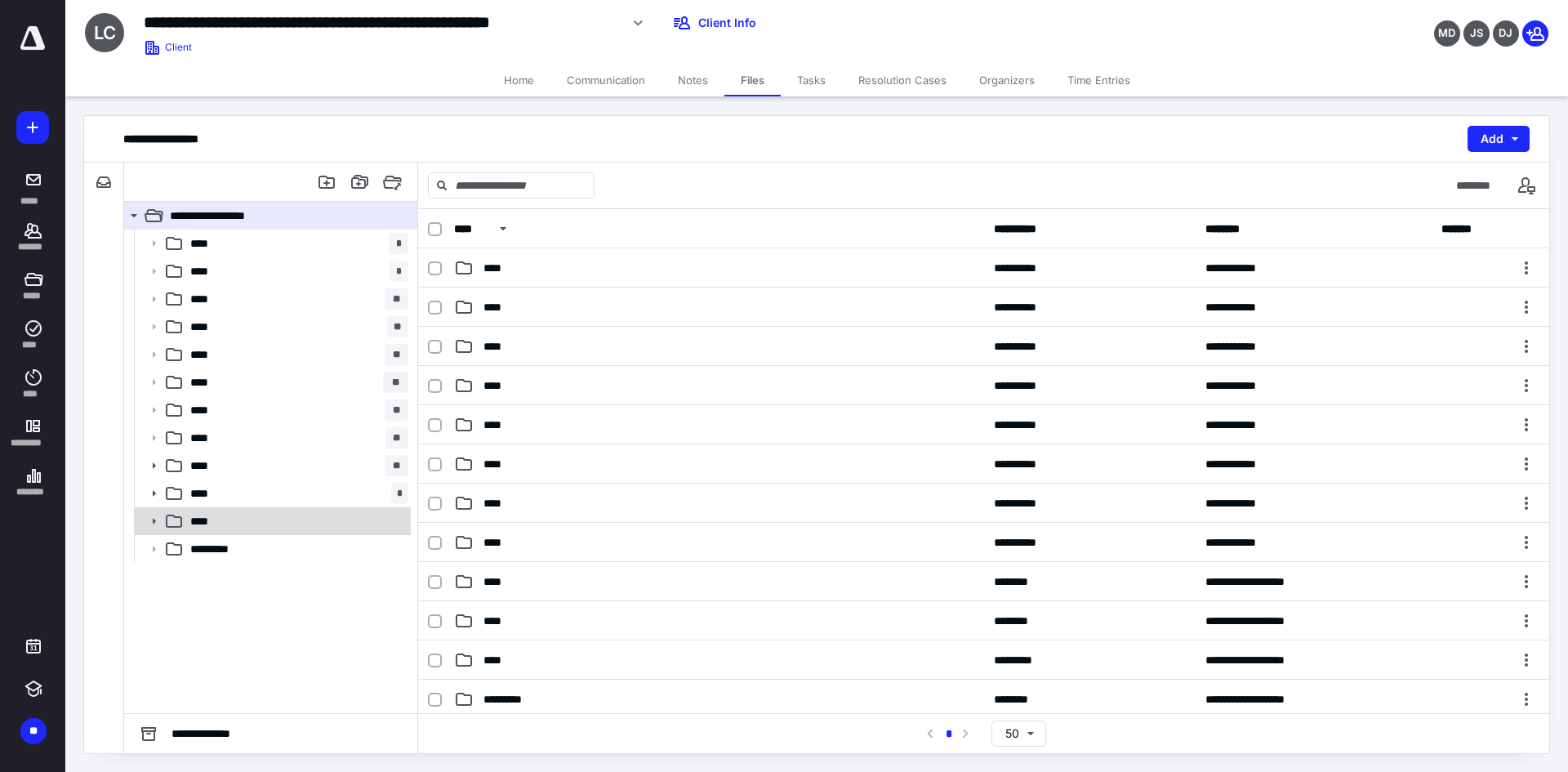 click on "****" at bounding box center (271, 521) 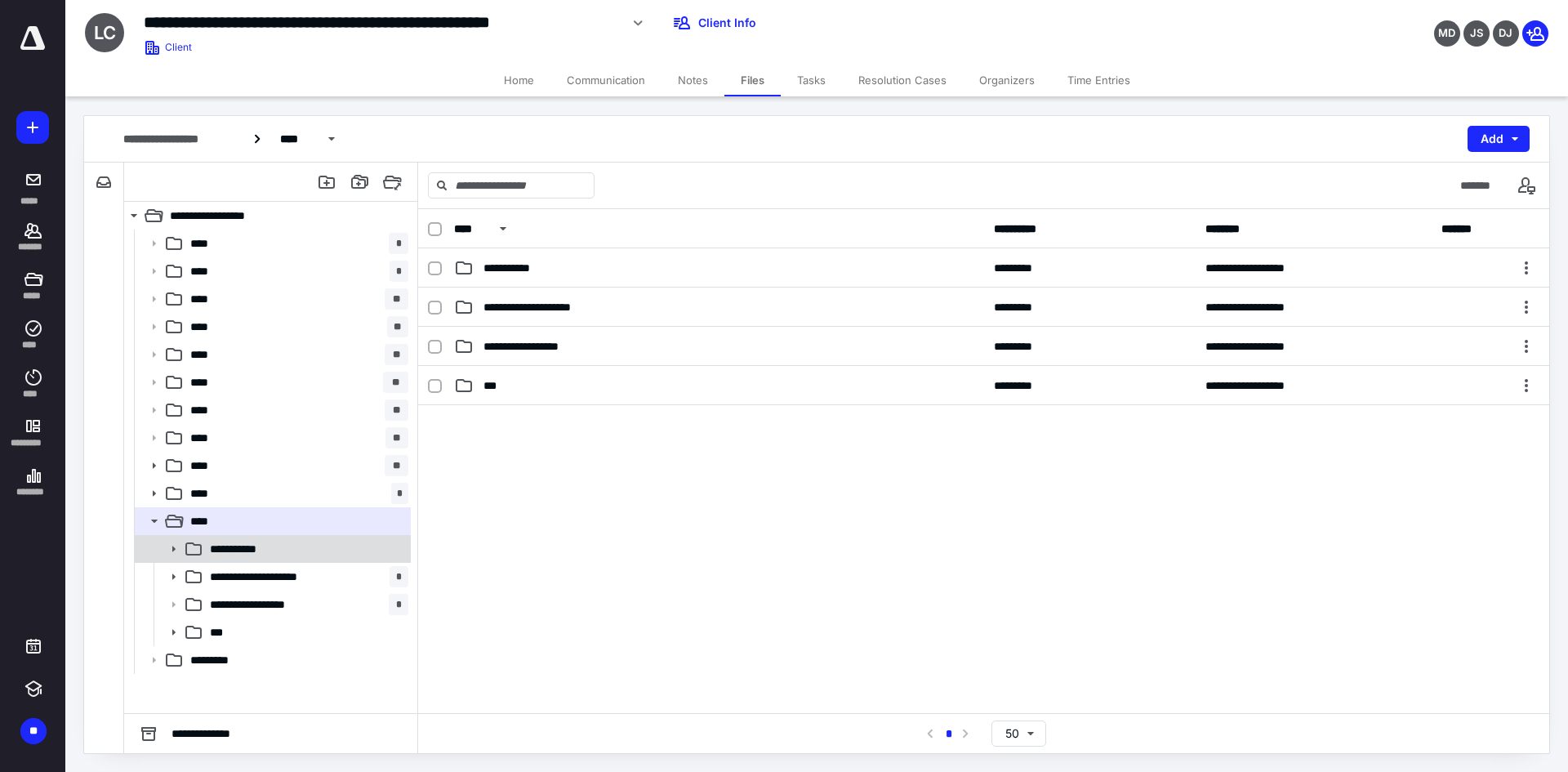 click on "**********" at bounding box center [245, 549] 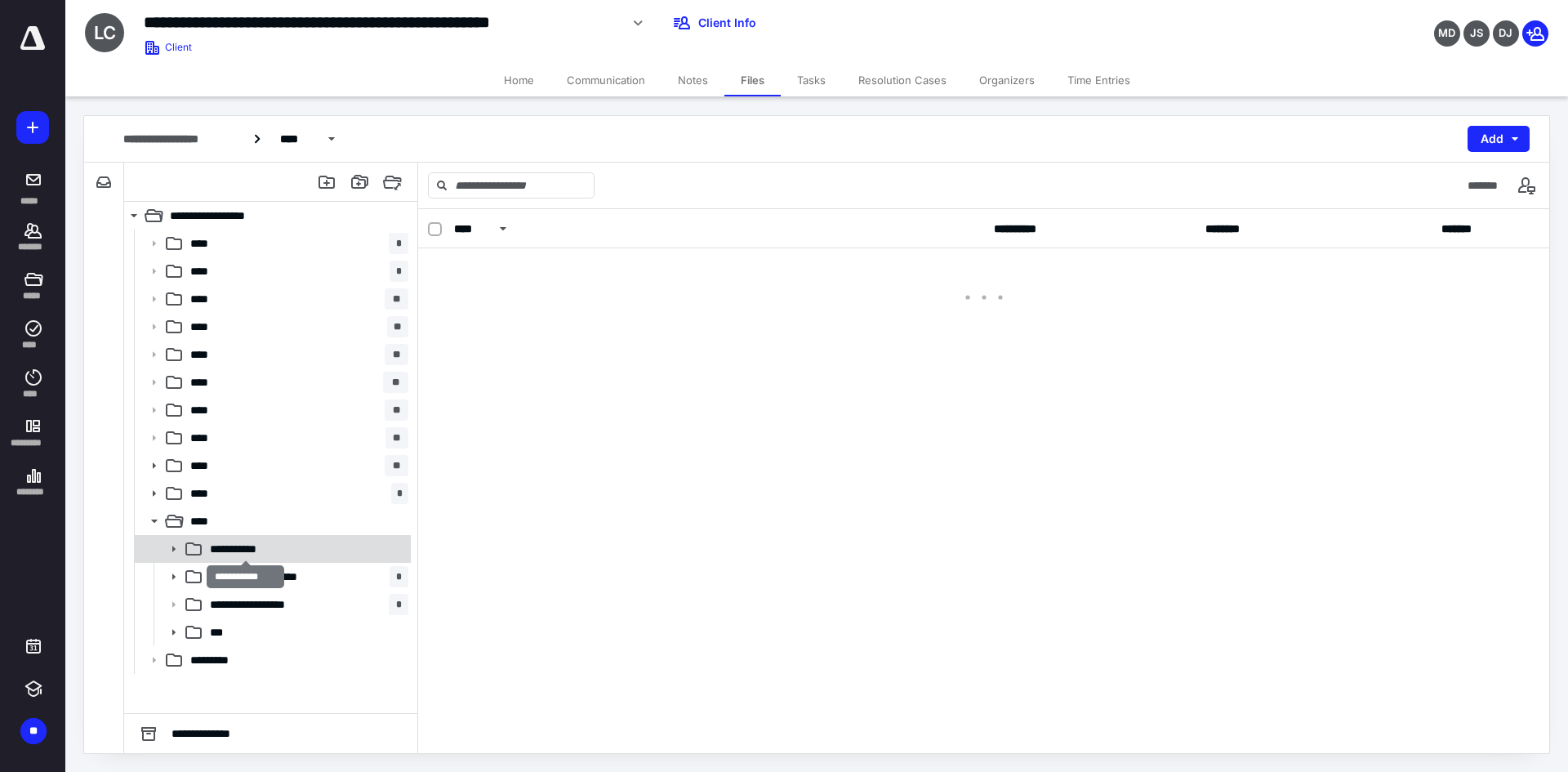 click on "**********" at bounding box center [245, 549] 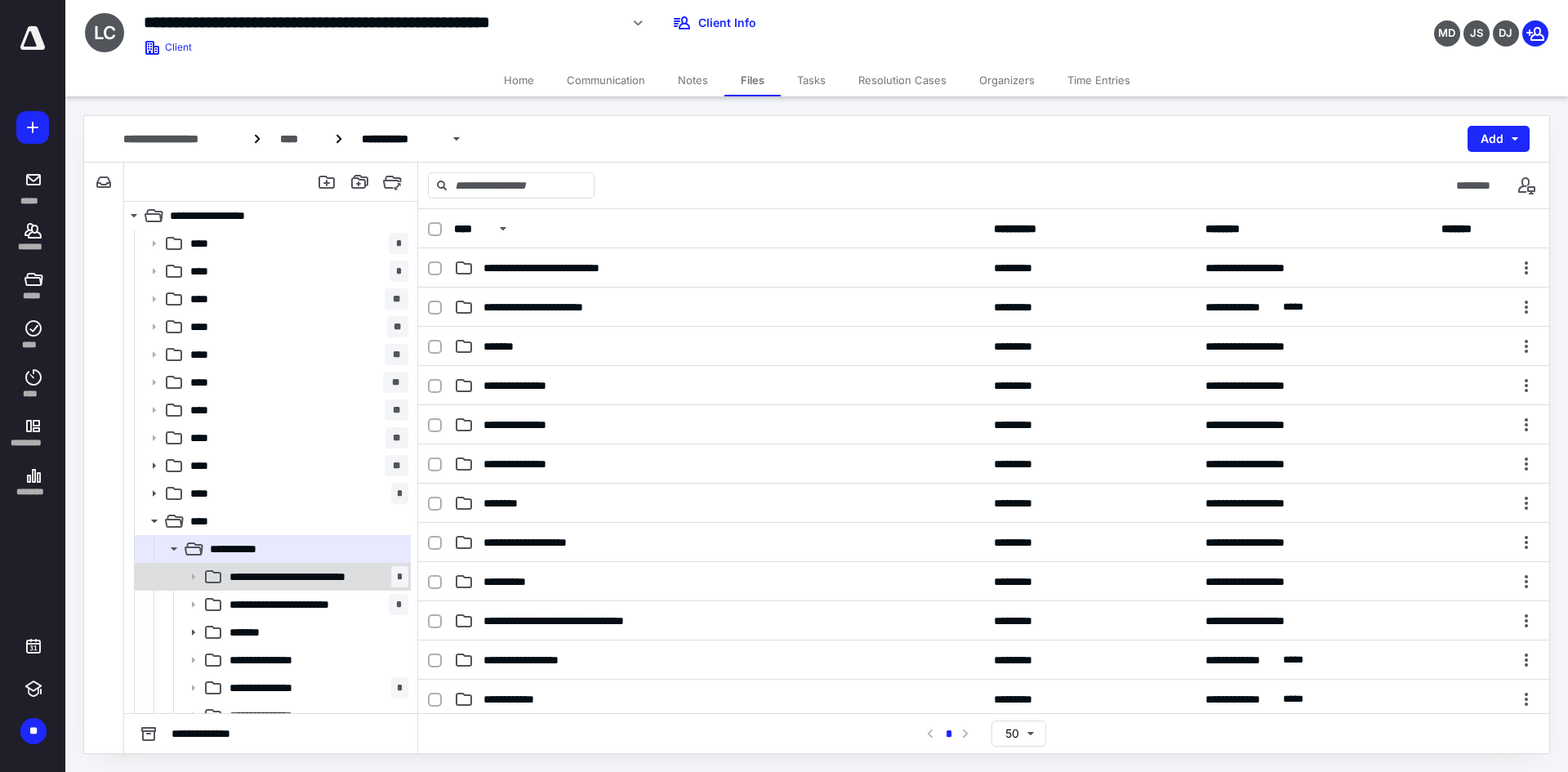 click on "**********" at bounding box center (305, 577) 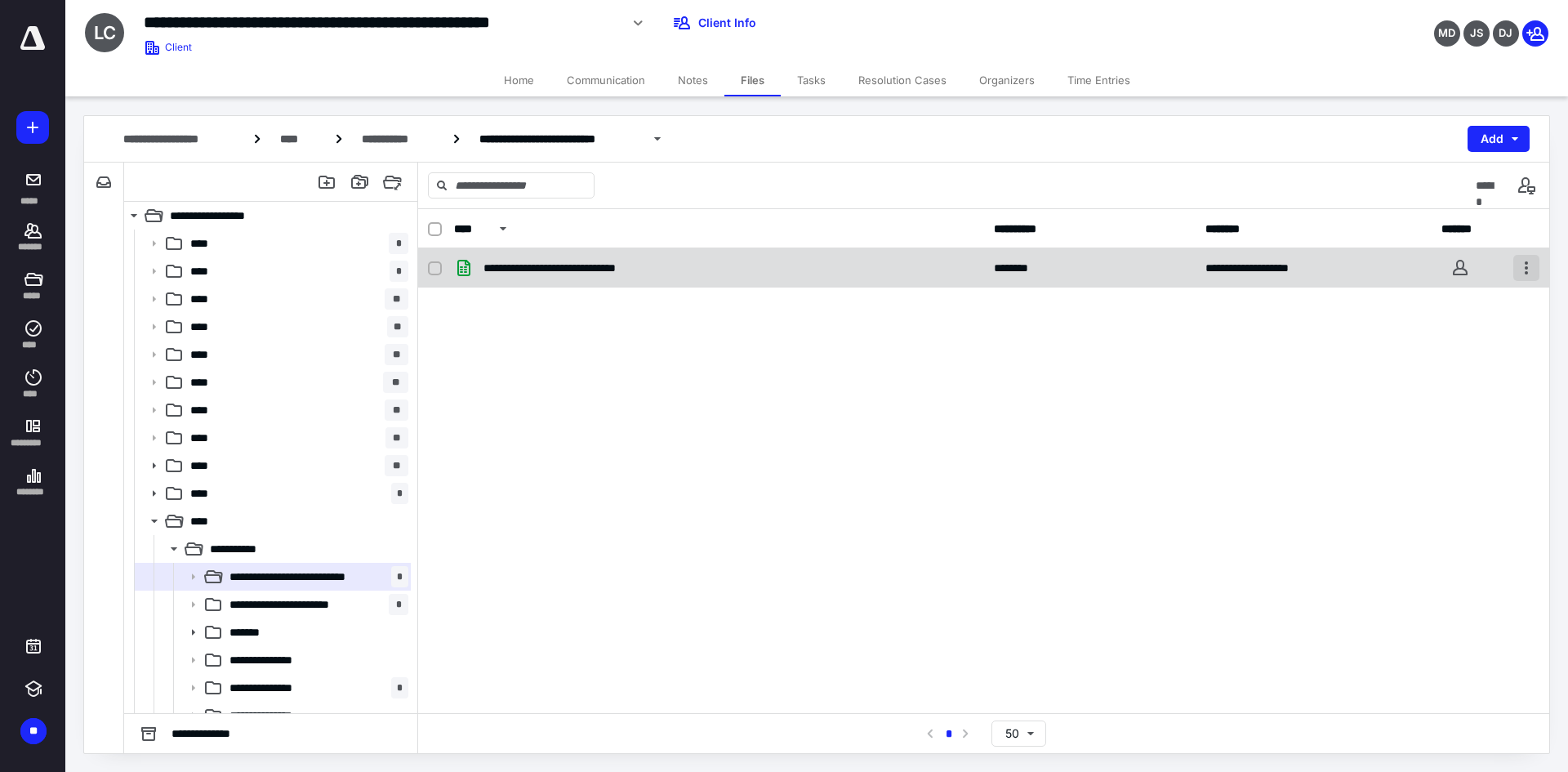 click at bounding box center (1526, 268) 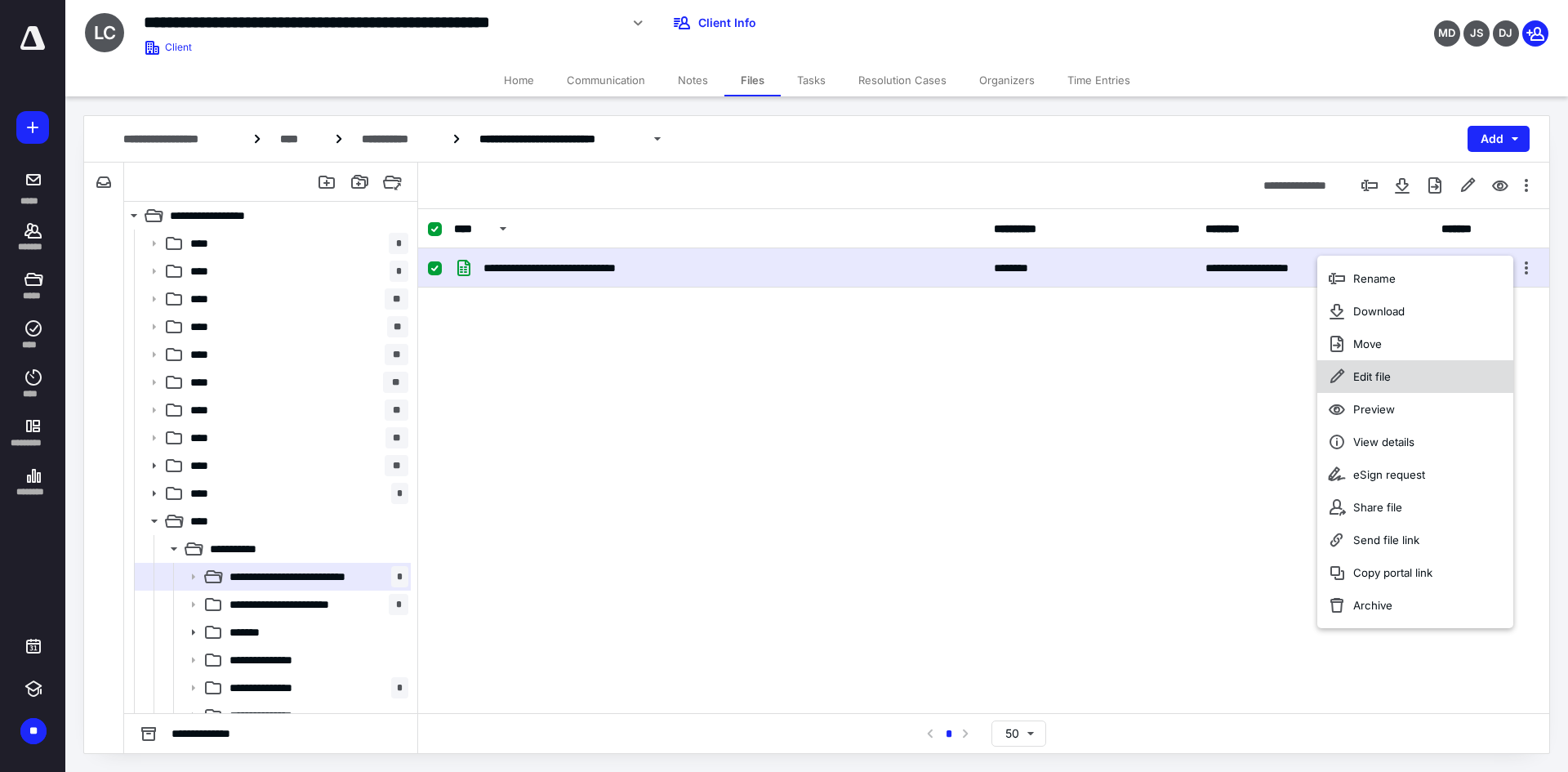 click on "Edit file" at bounding box center [1372, 377] 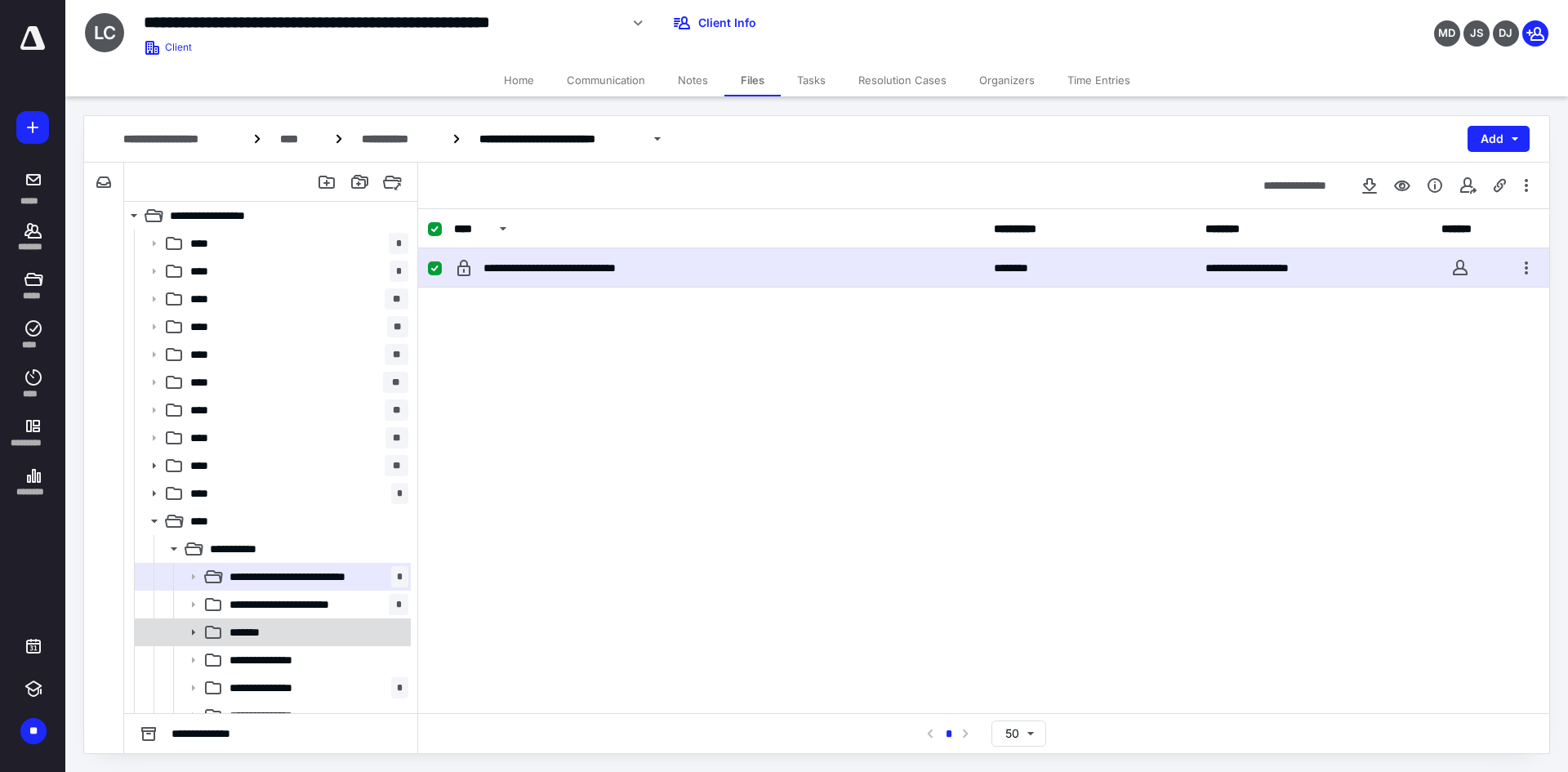 click on "*******" at bounding box center (250, 632) 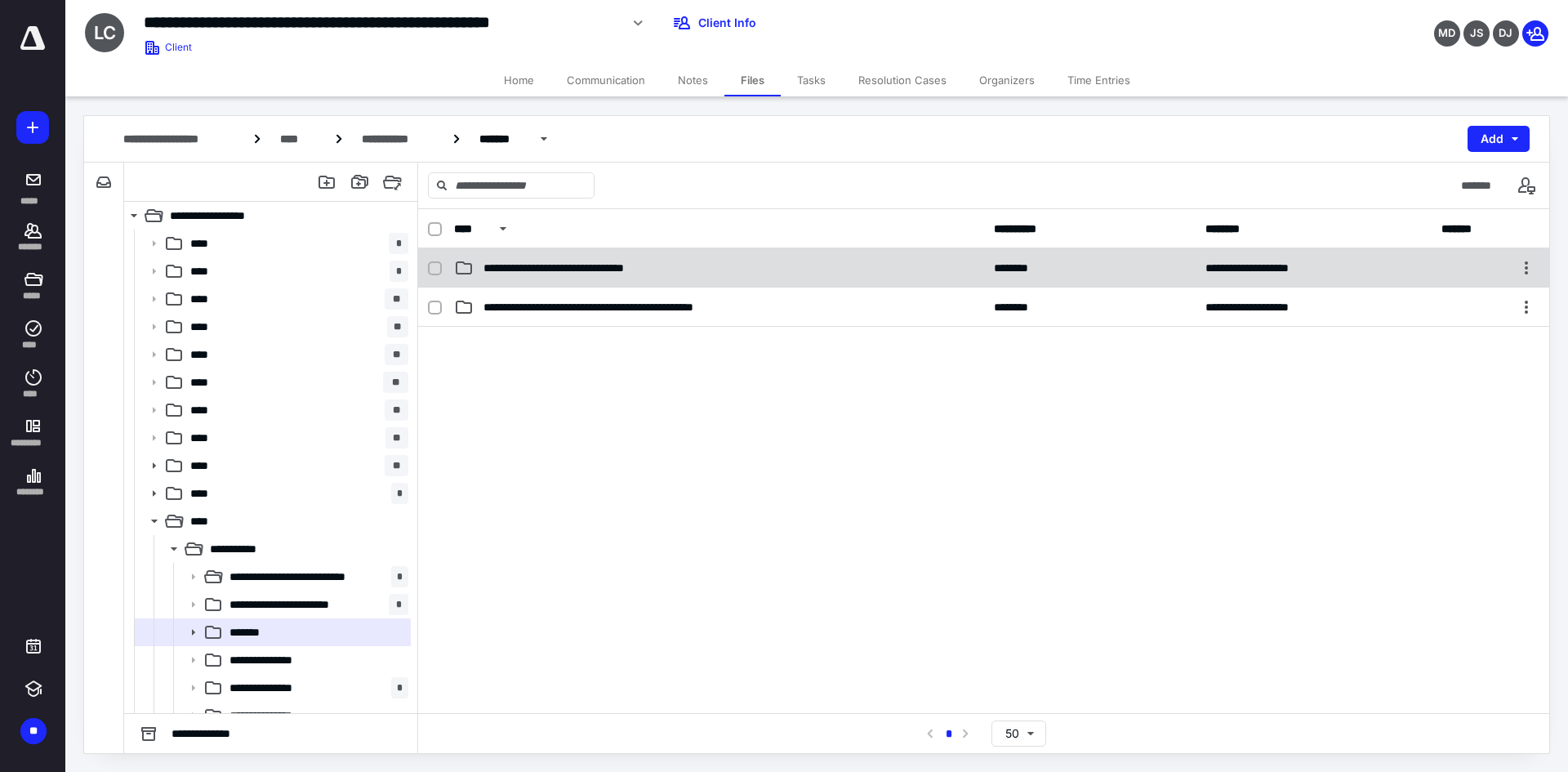 click on "**********" at bounding box center [592, 268] 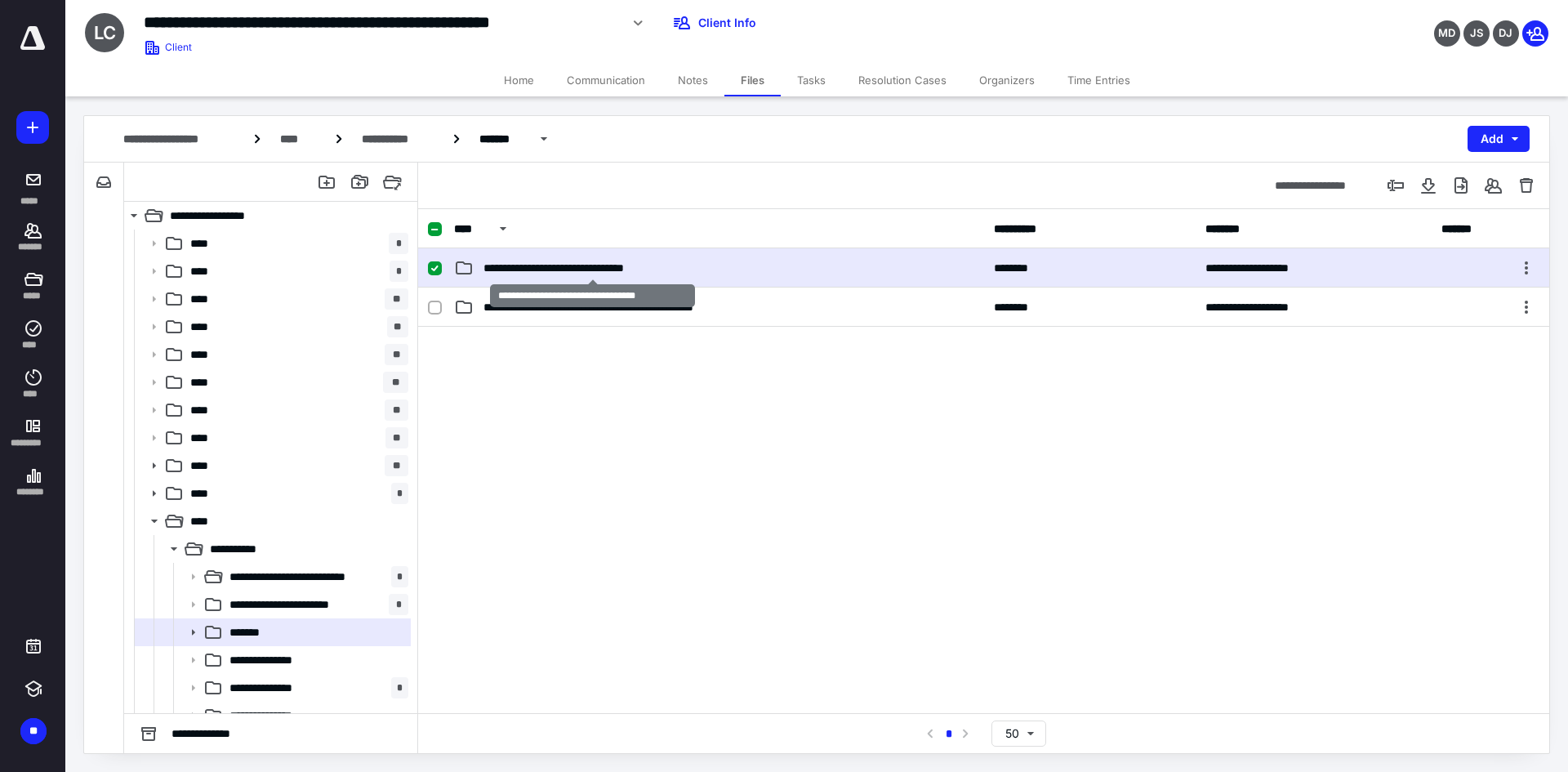 click on "**********" at bounding box center (592, 268) 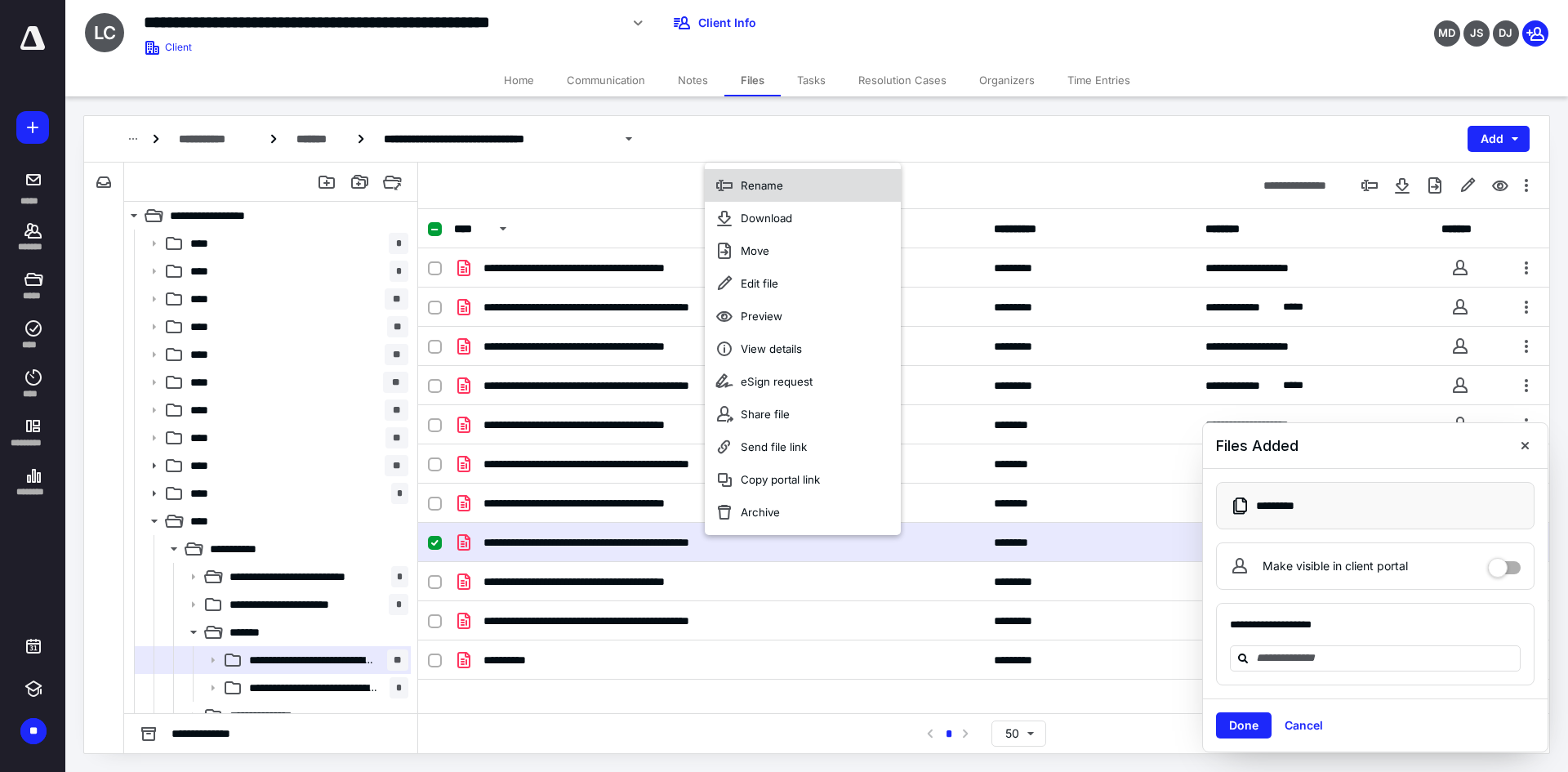click on "Rename" at bounding box center (762, 185) 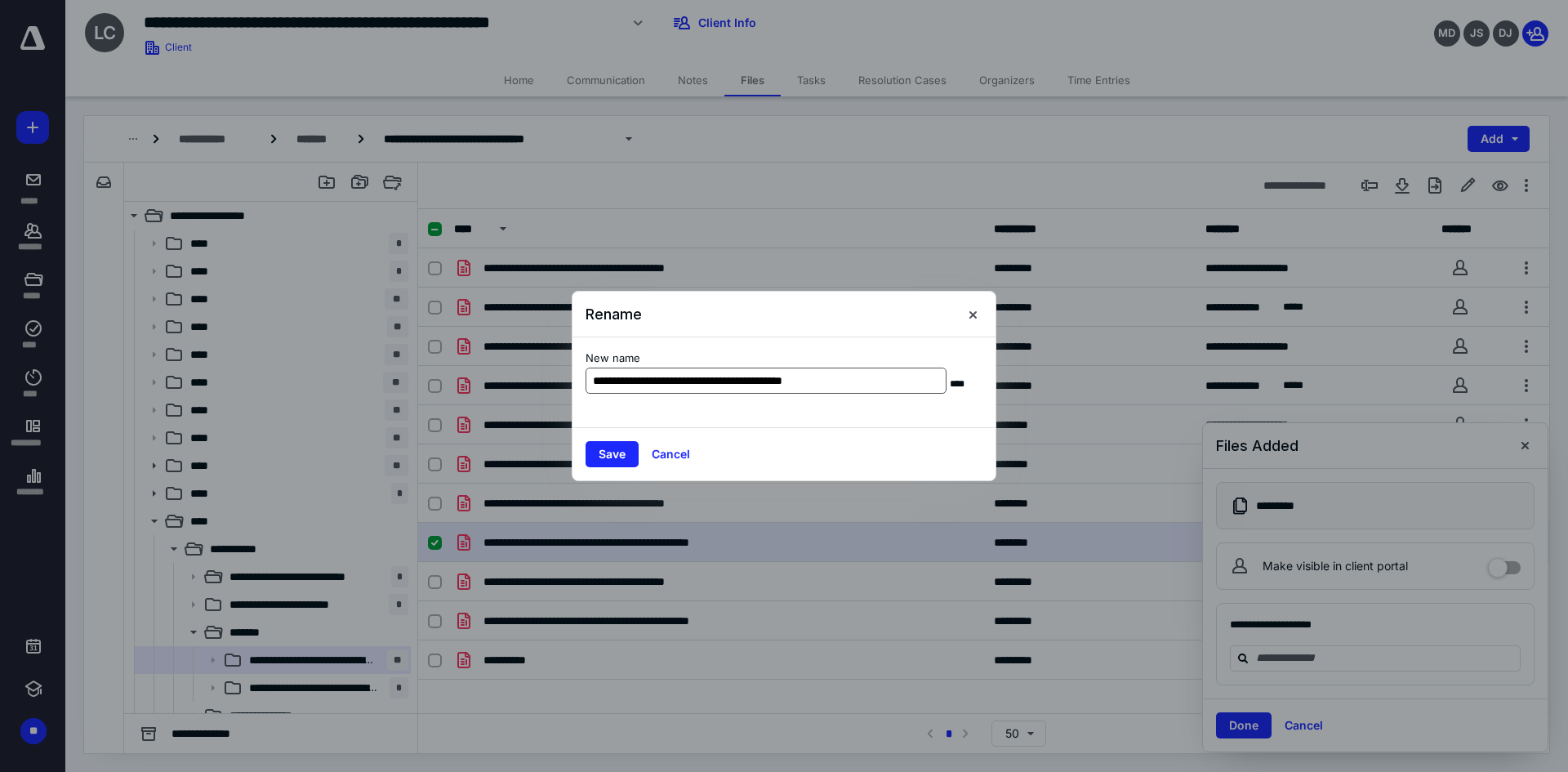 click on "**********" at bounding box center (766, 381) 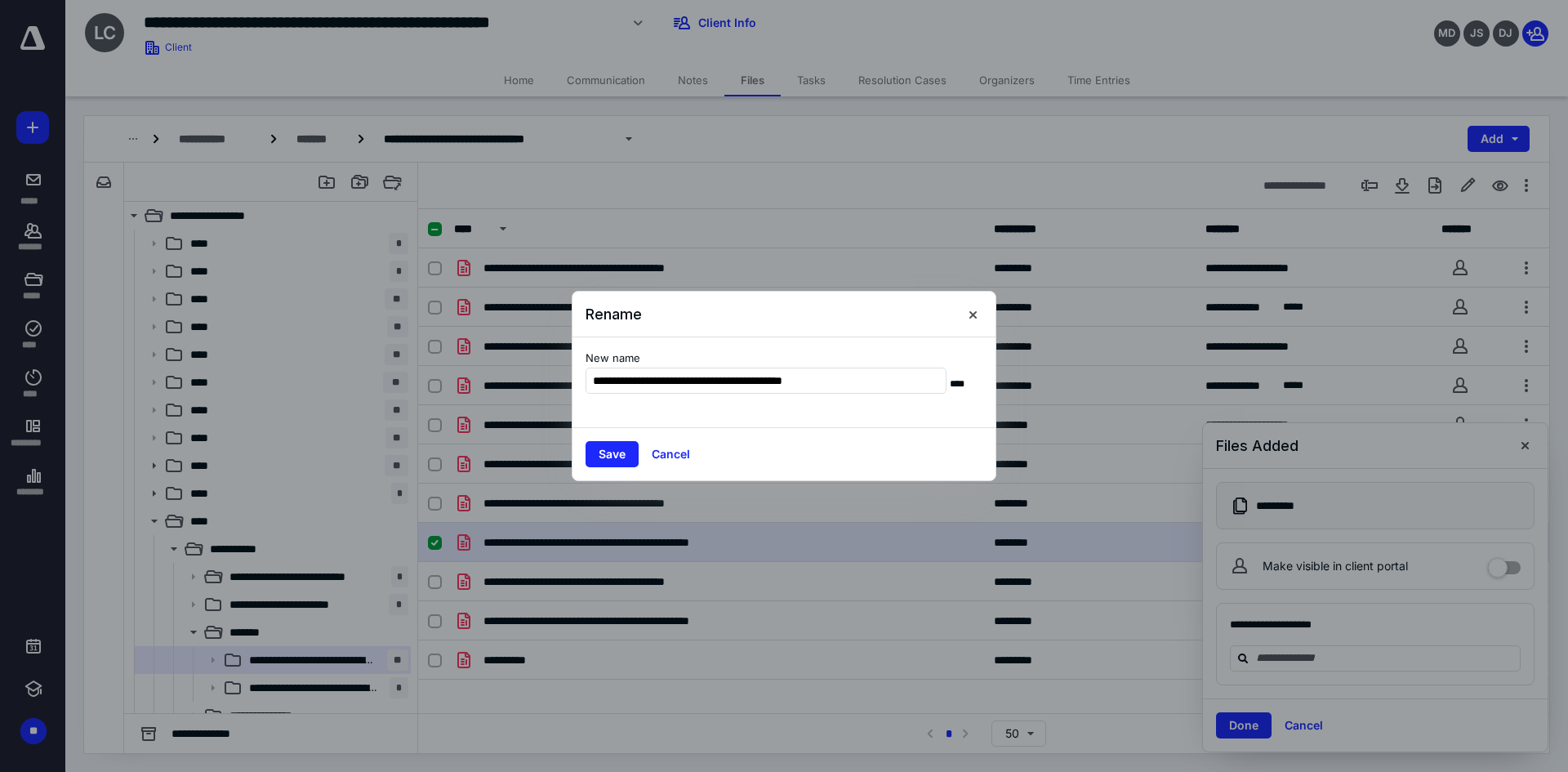 drag, startPoint x: 636, startPoint y: 377, endPoint x: 1066, endPoint y: 382, distance: 430.02907 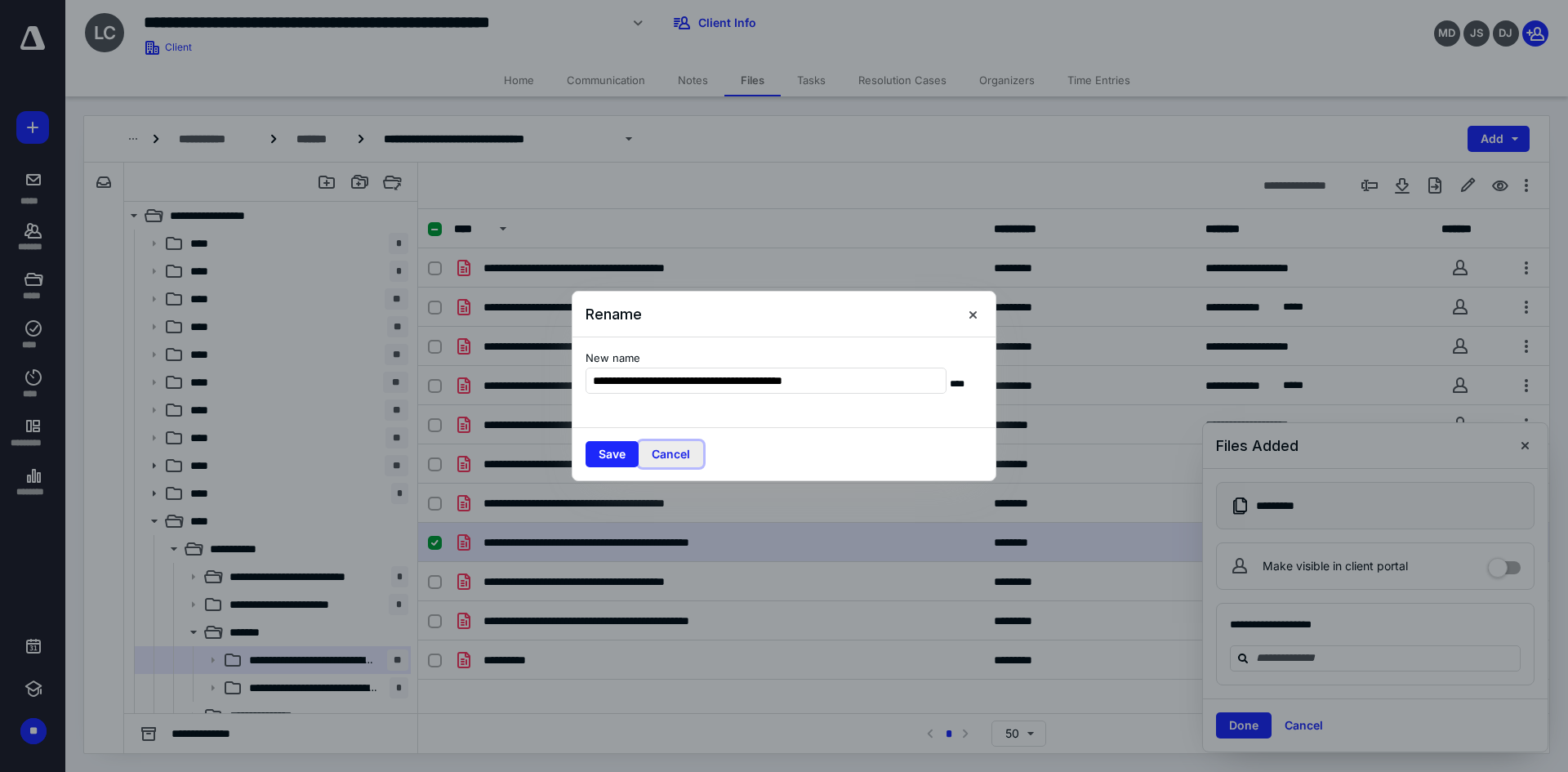 click on "Cancel" at bounding box center (670, 454) 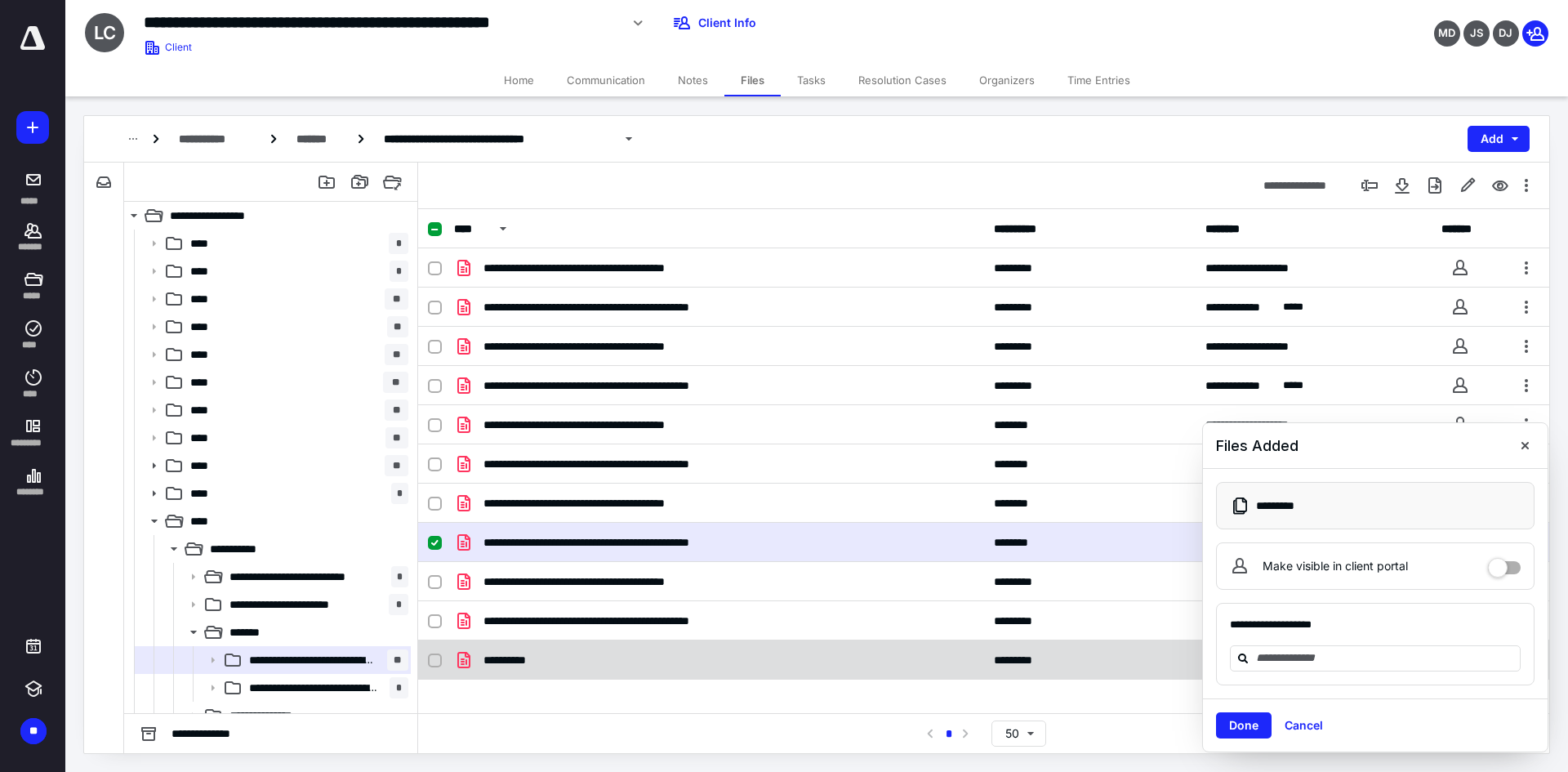 checkbox on "false" 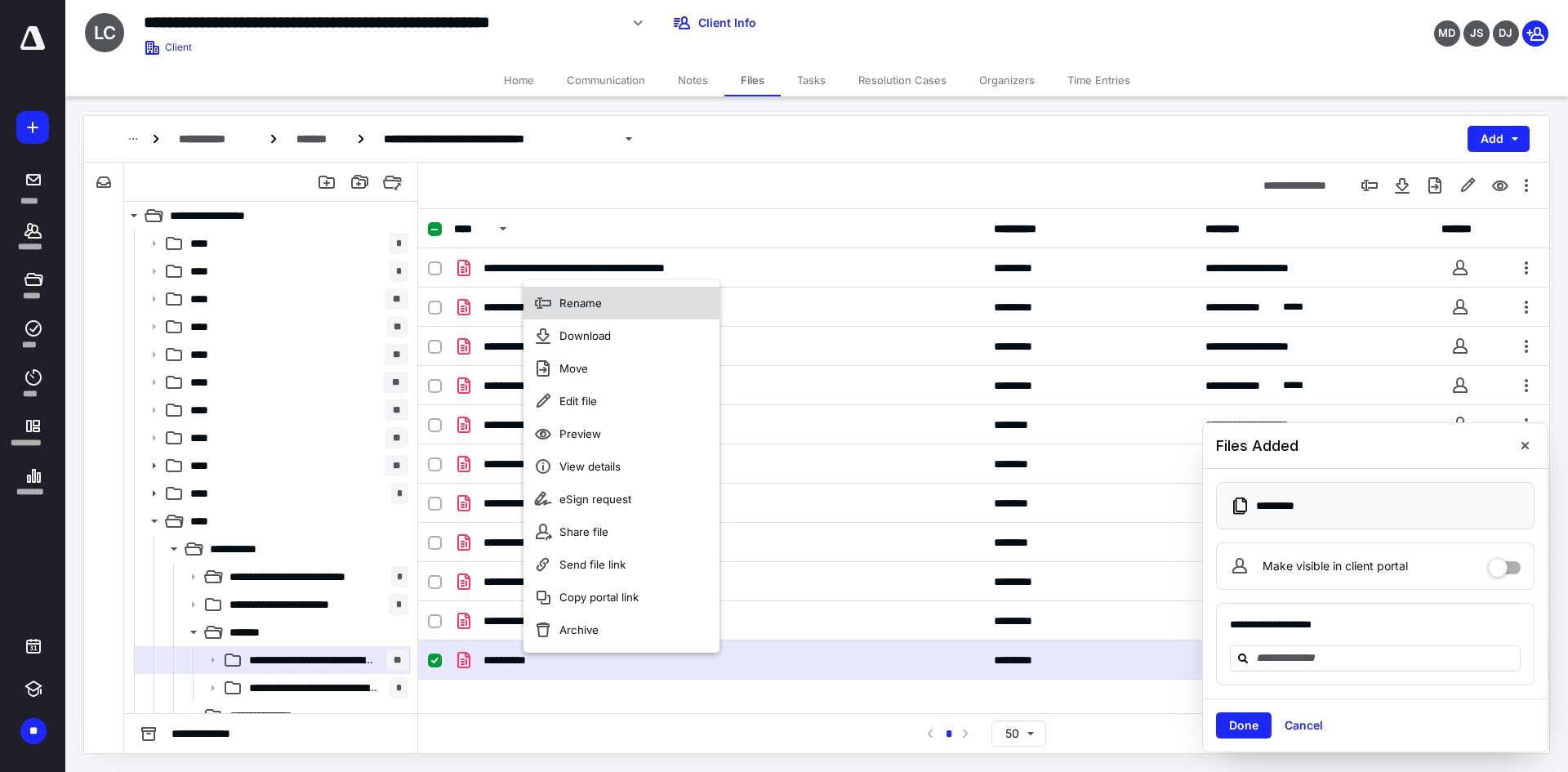 click on "Rename" at bounding box center (621, 303) 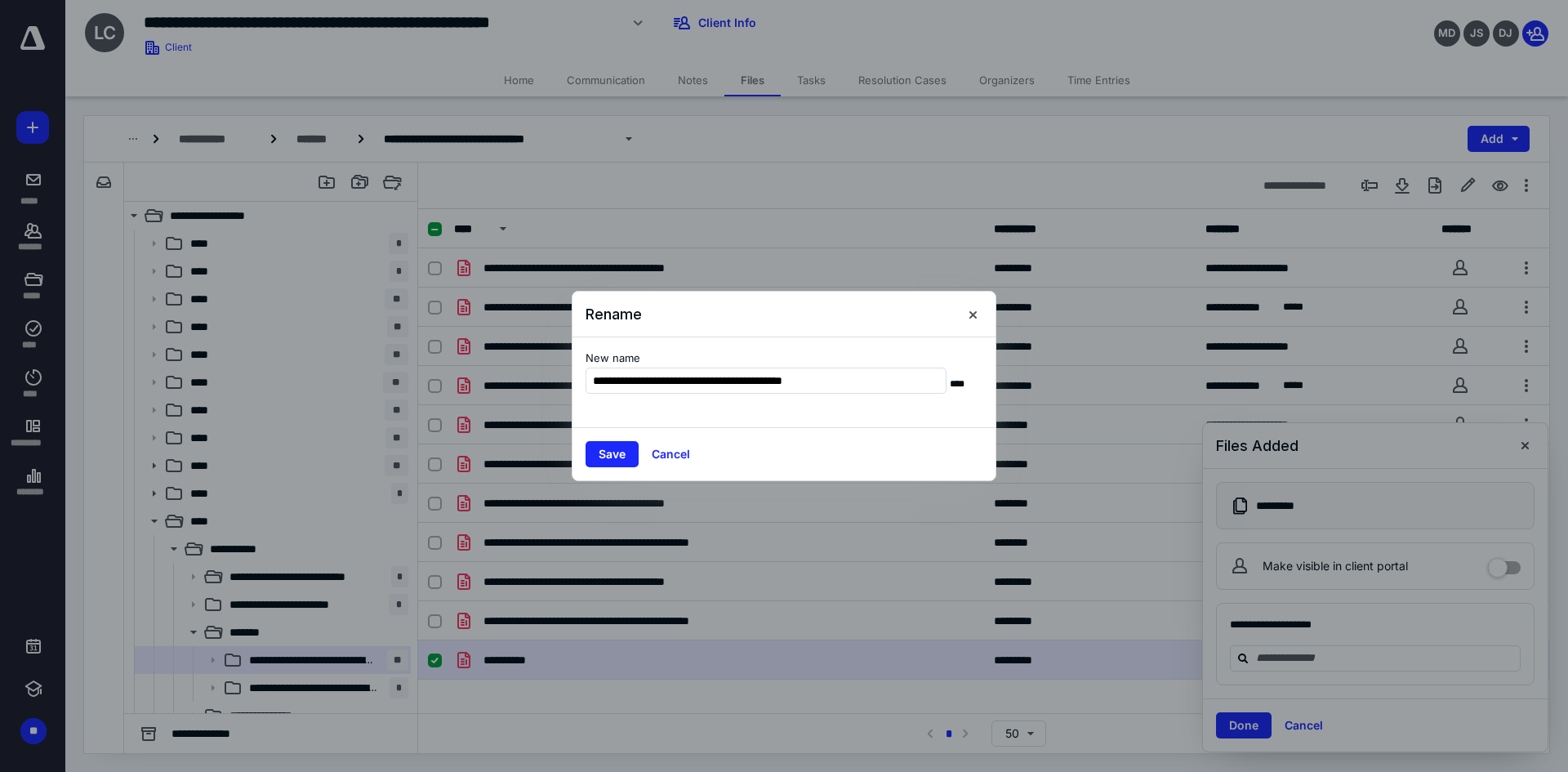 type on "**********" 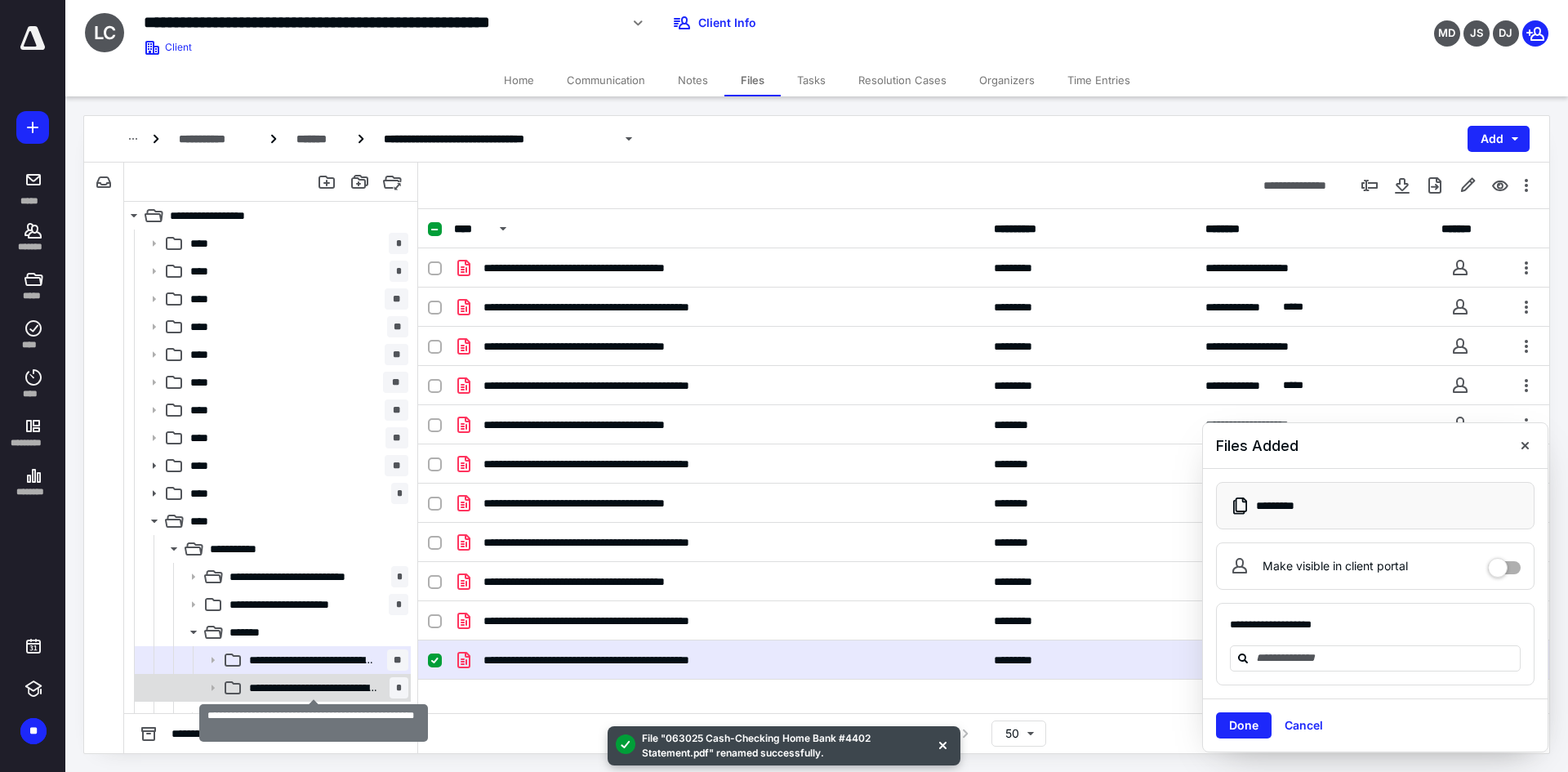 click on "**********" at bounding box center [314, 688] 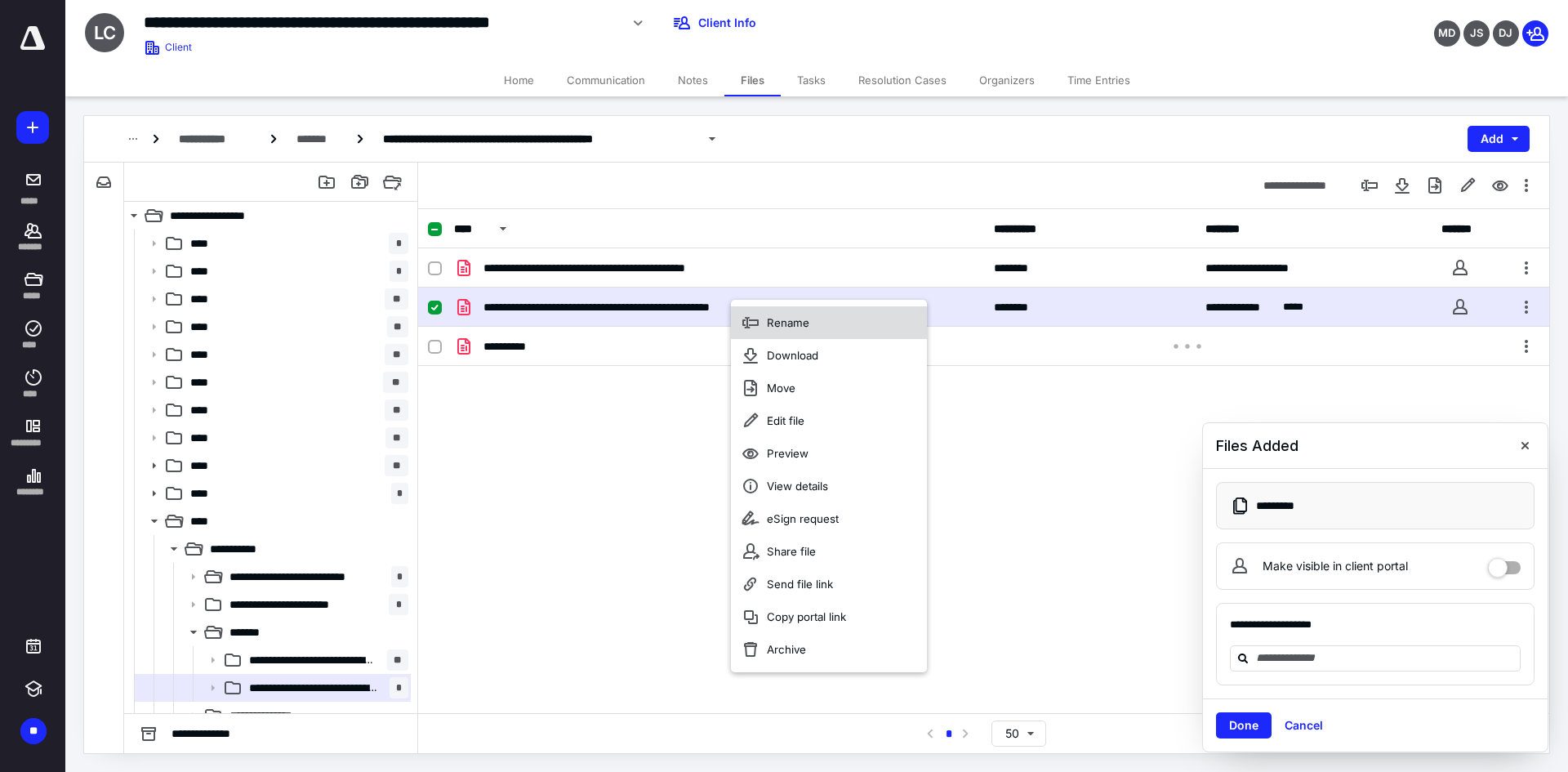 click 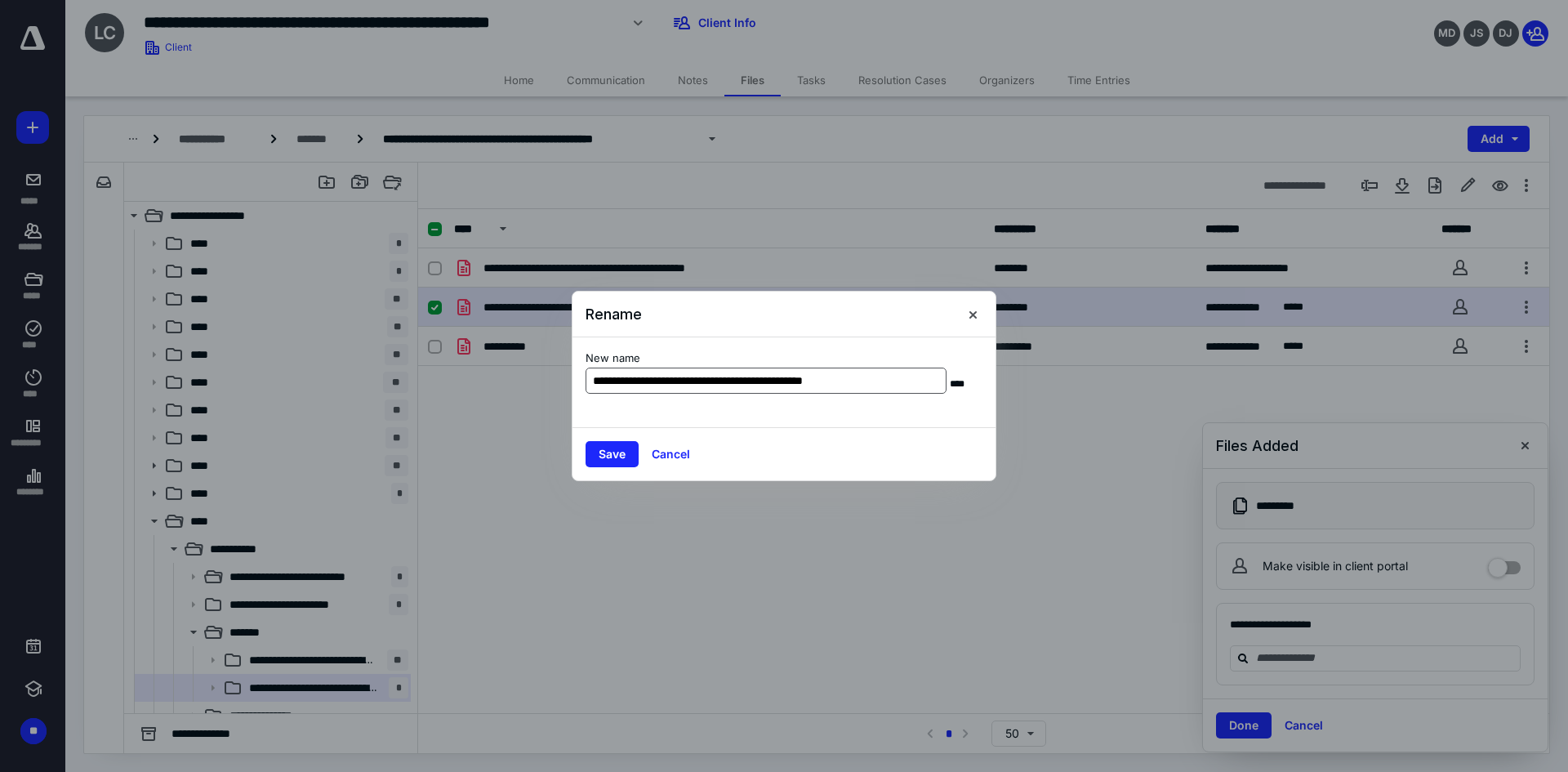 click on "**********" at bounding box center [766, 381] 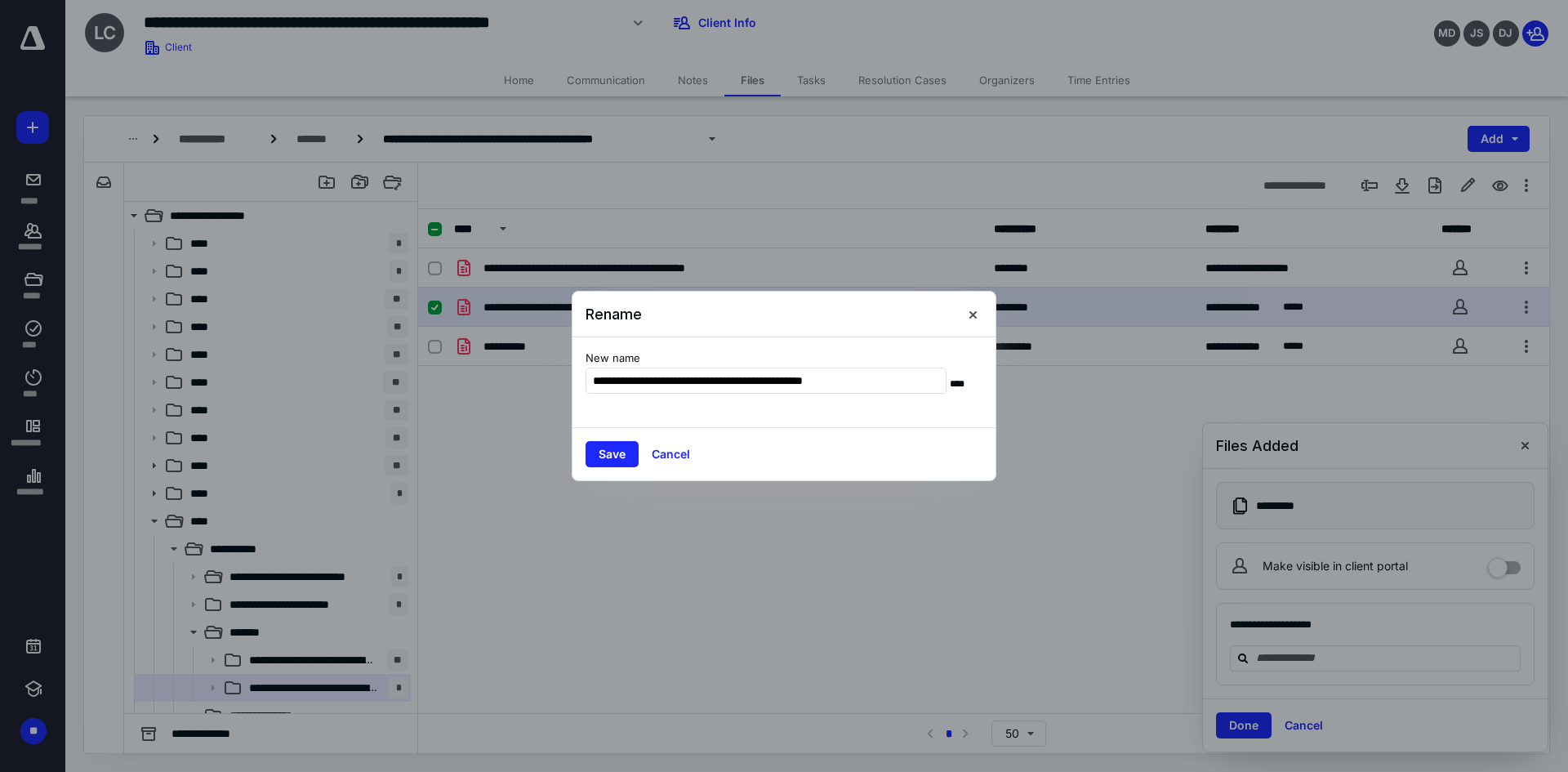 drag, startPoint x: 633, startPoint y: 382, endPoint x: 979, endPoint y: 366, distance: 346.3697 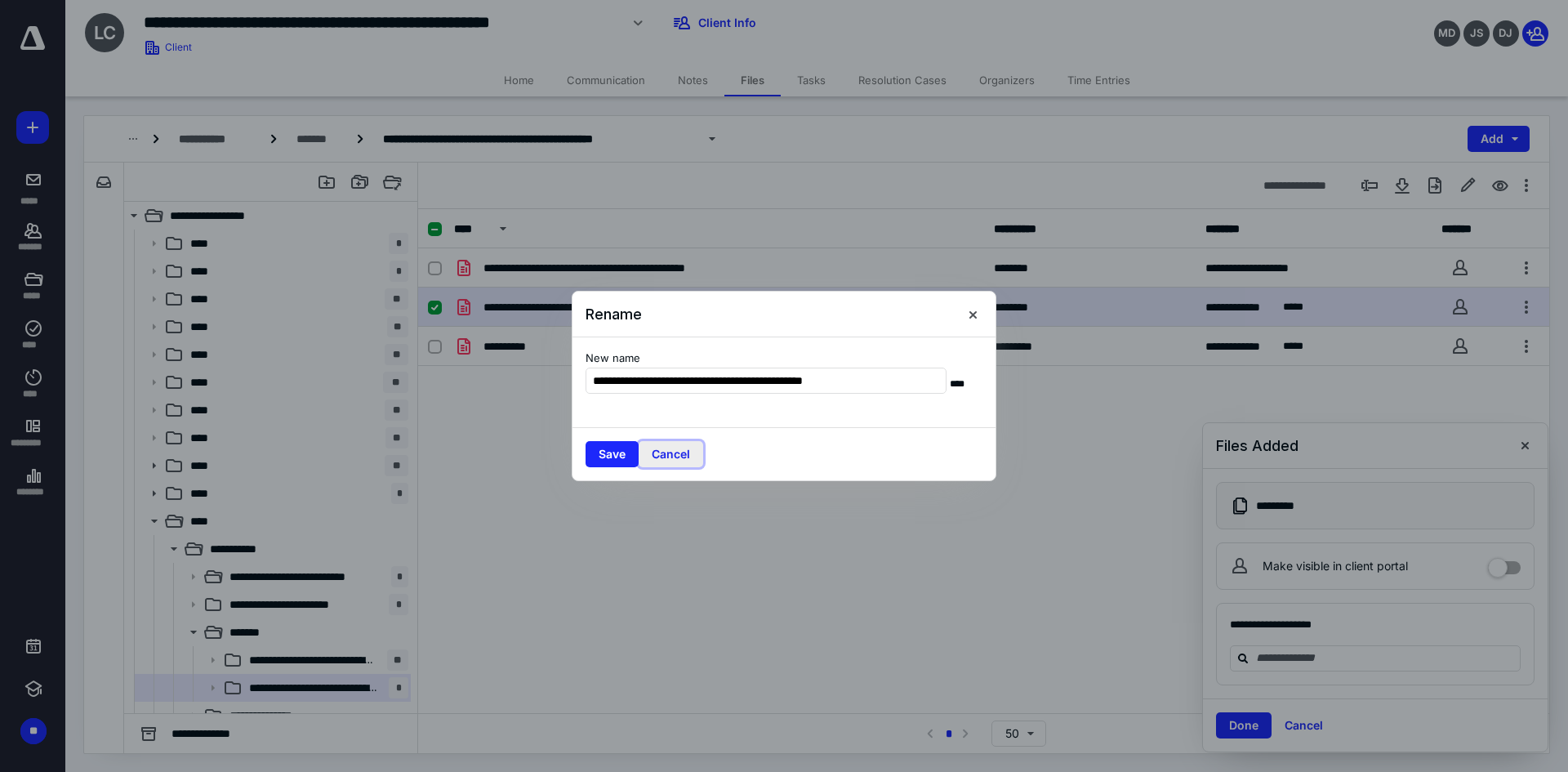click on "Cancel" at bounding box center [670, 454] 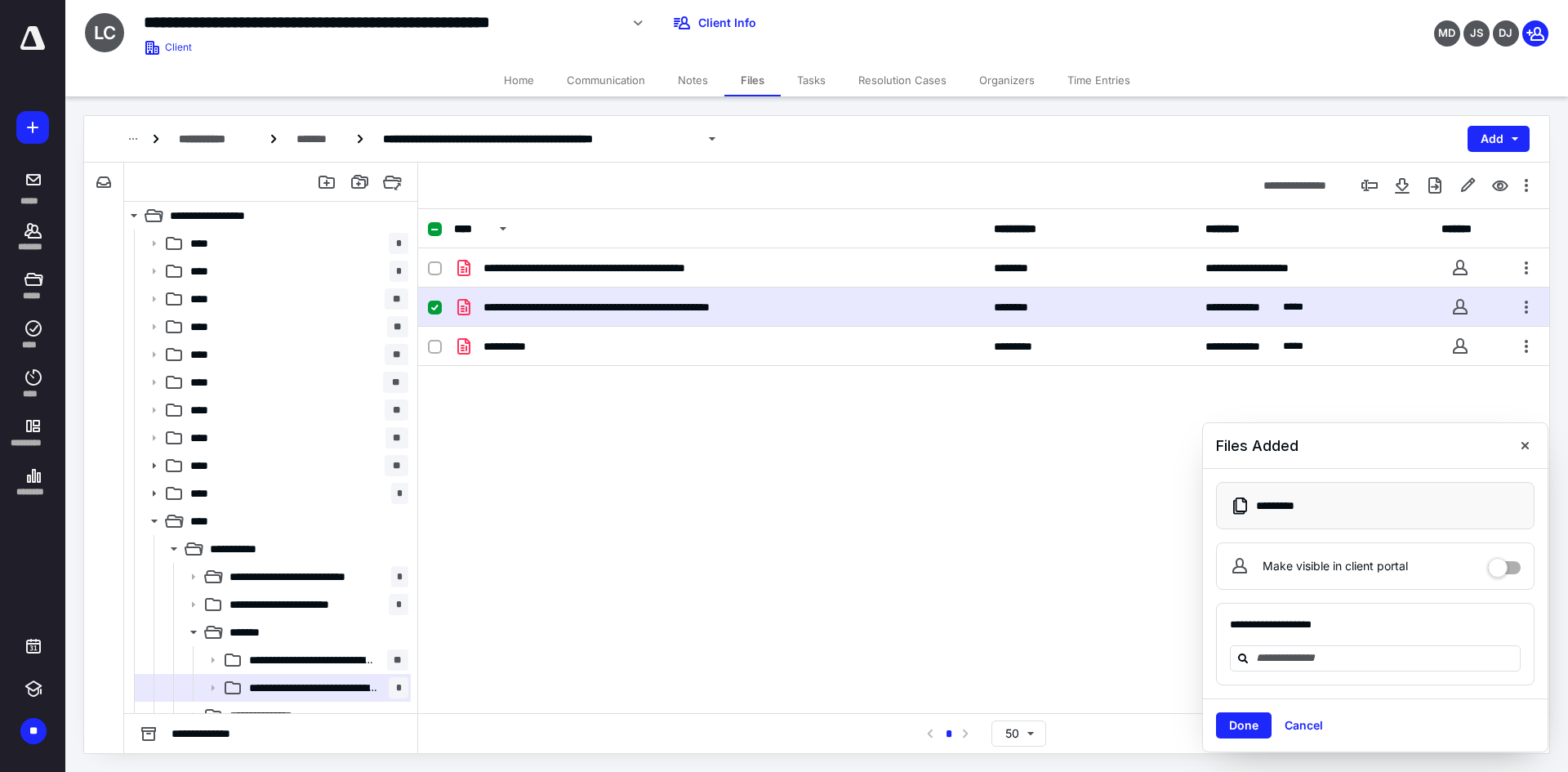 click on "**********" at bounding box center (983, 346) 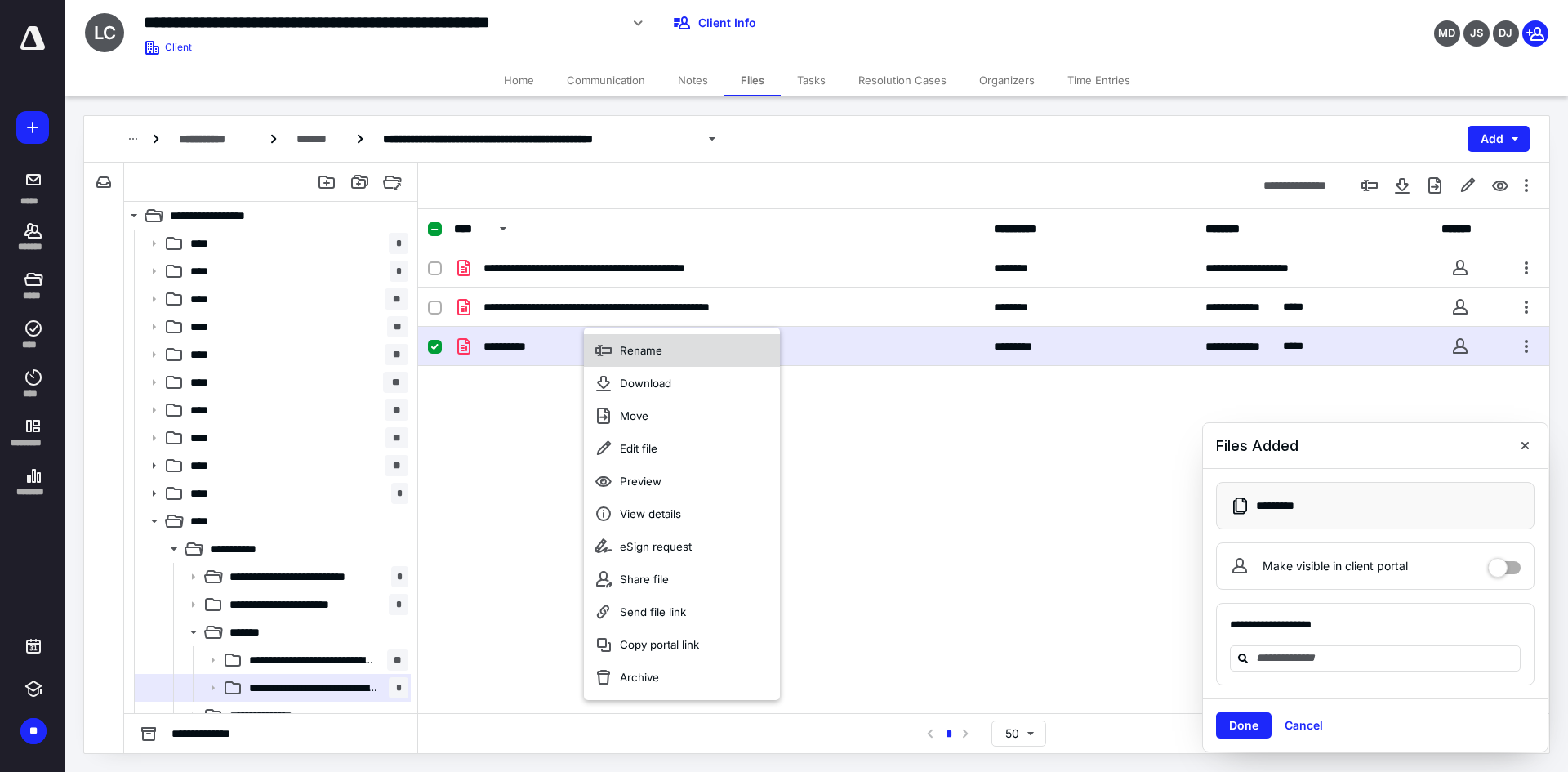 click on "Rename" at bounding box center (641, 350) 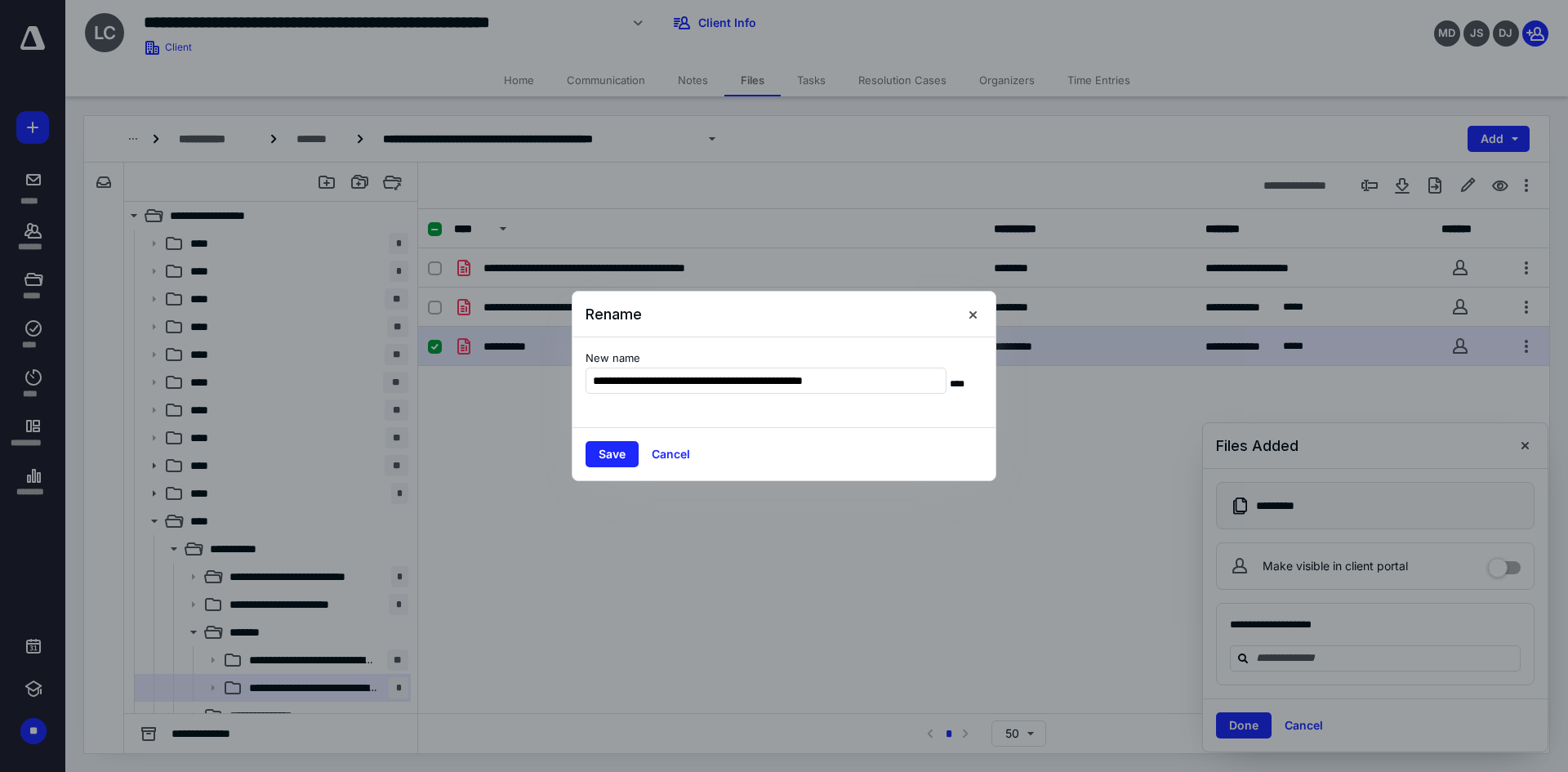 type on "**********" 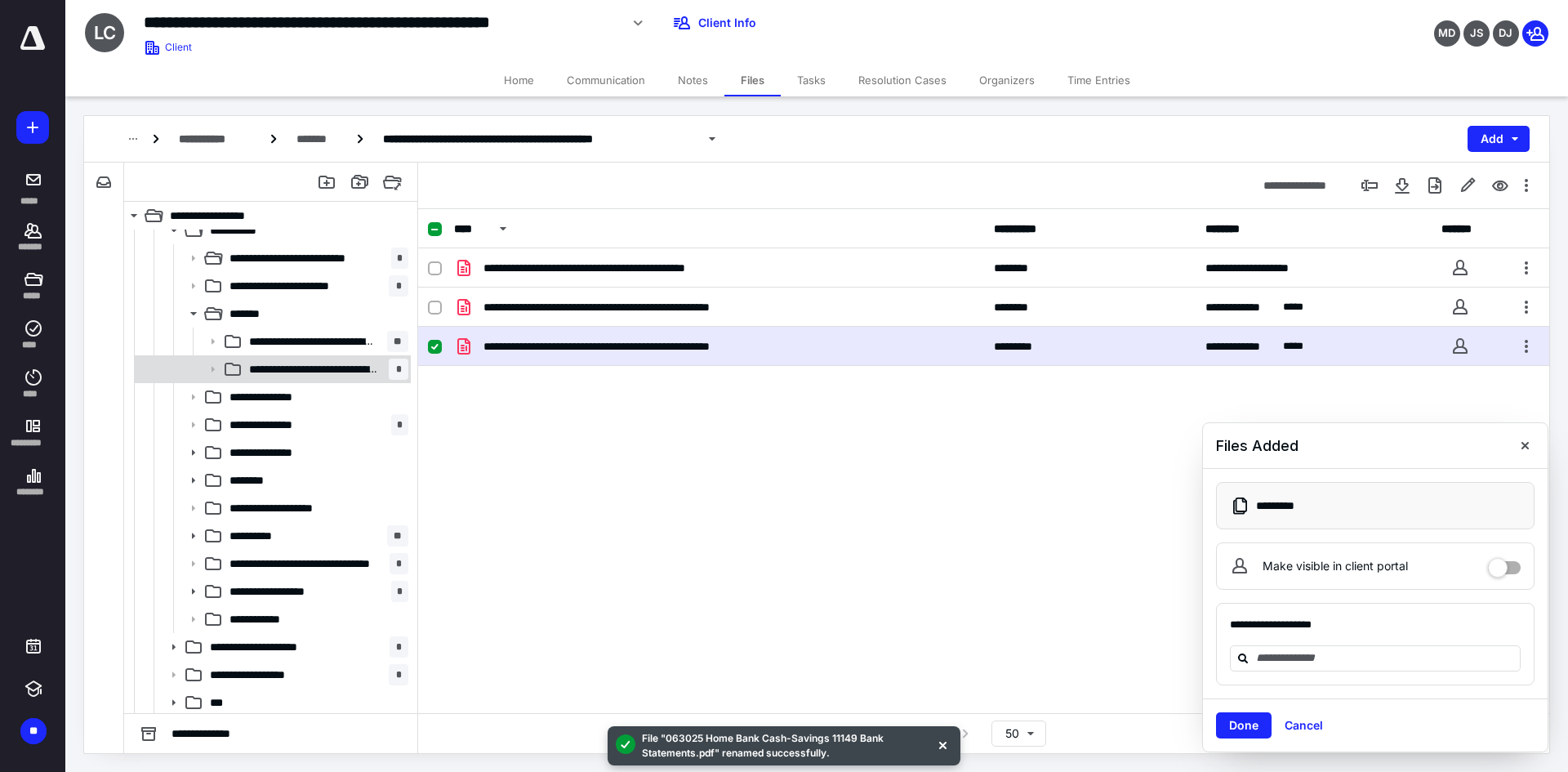 scroll, scrollTop: 327, scrollLeft: 0, axis: vertical 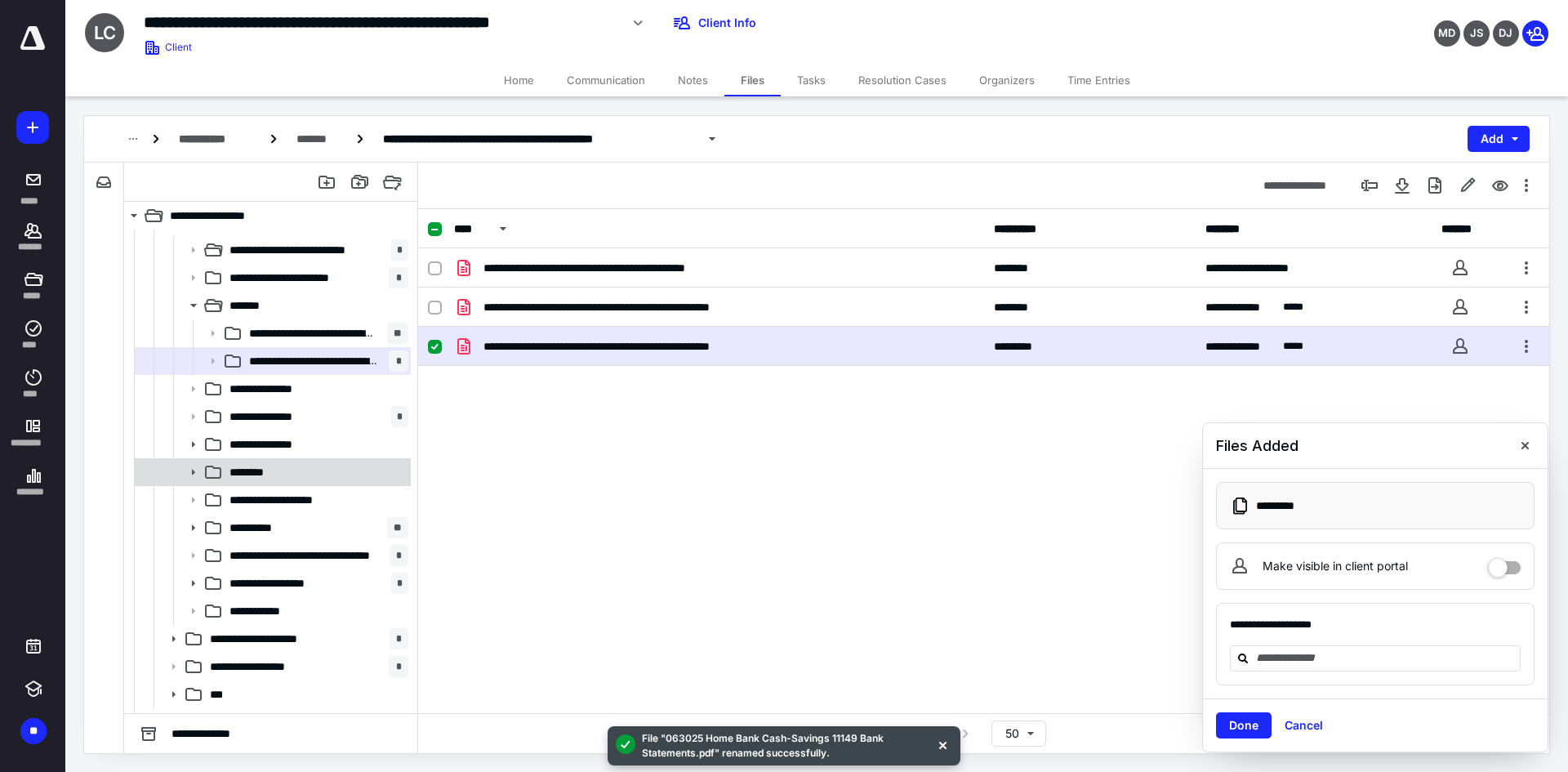click on "********" at bounding box center (315, 472) 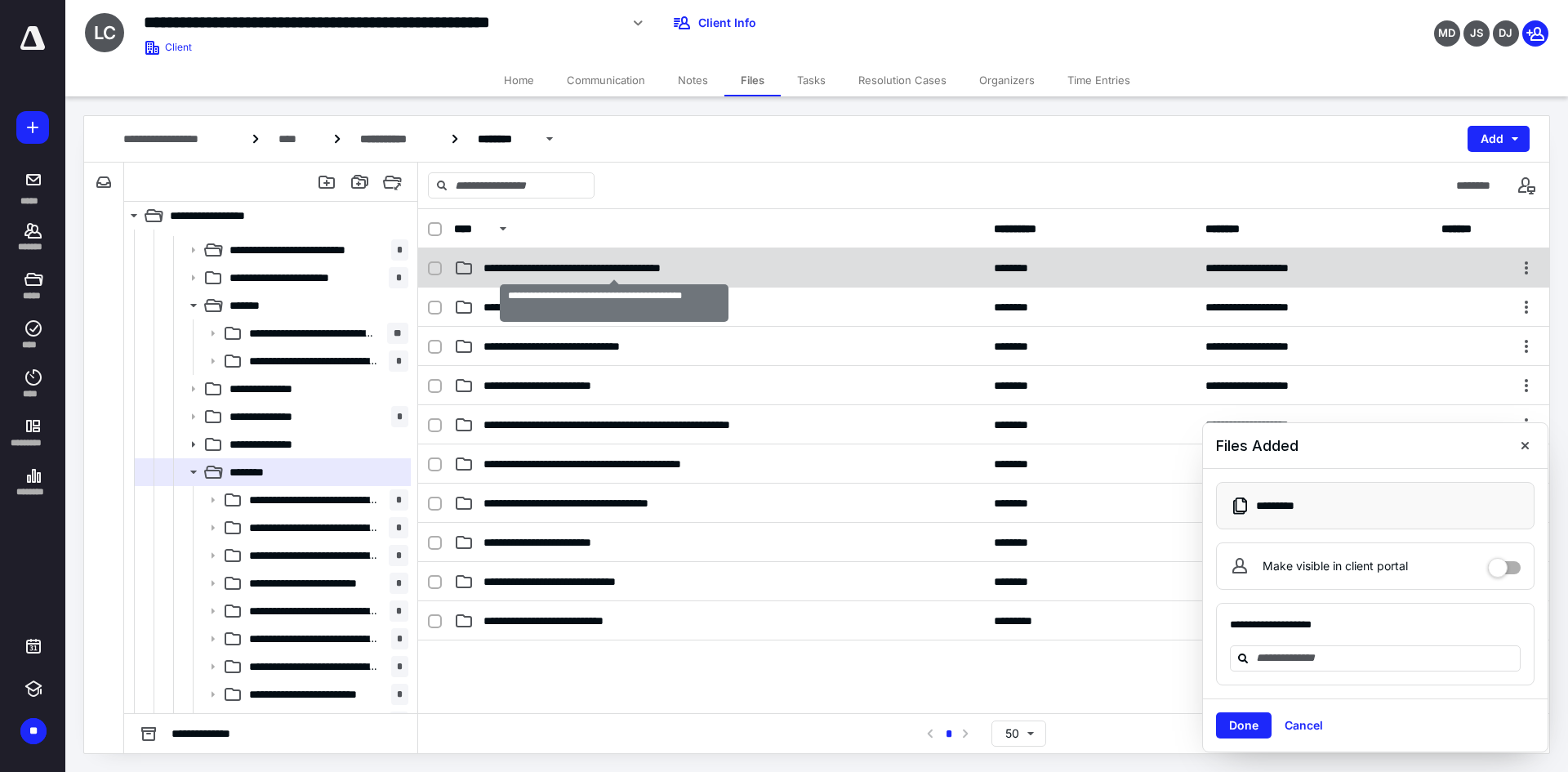 click on "**********" at bounding box center (614, 268) 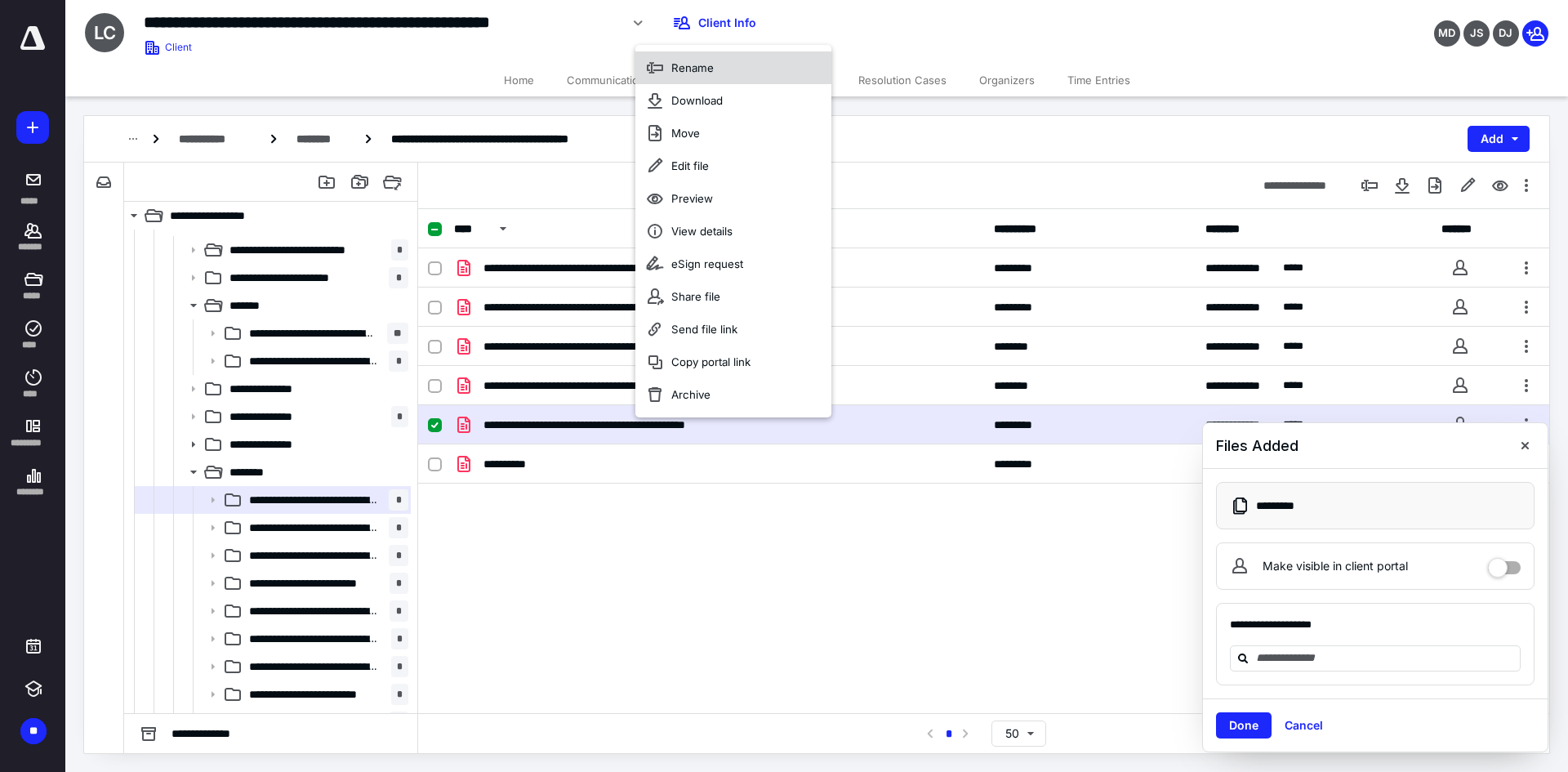 click on "Rename" at bounding box center [693, 68] 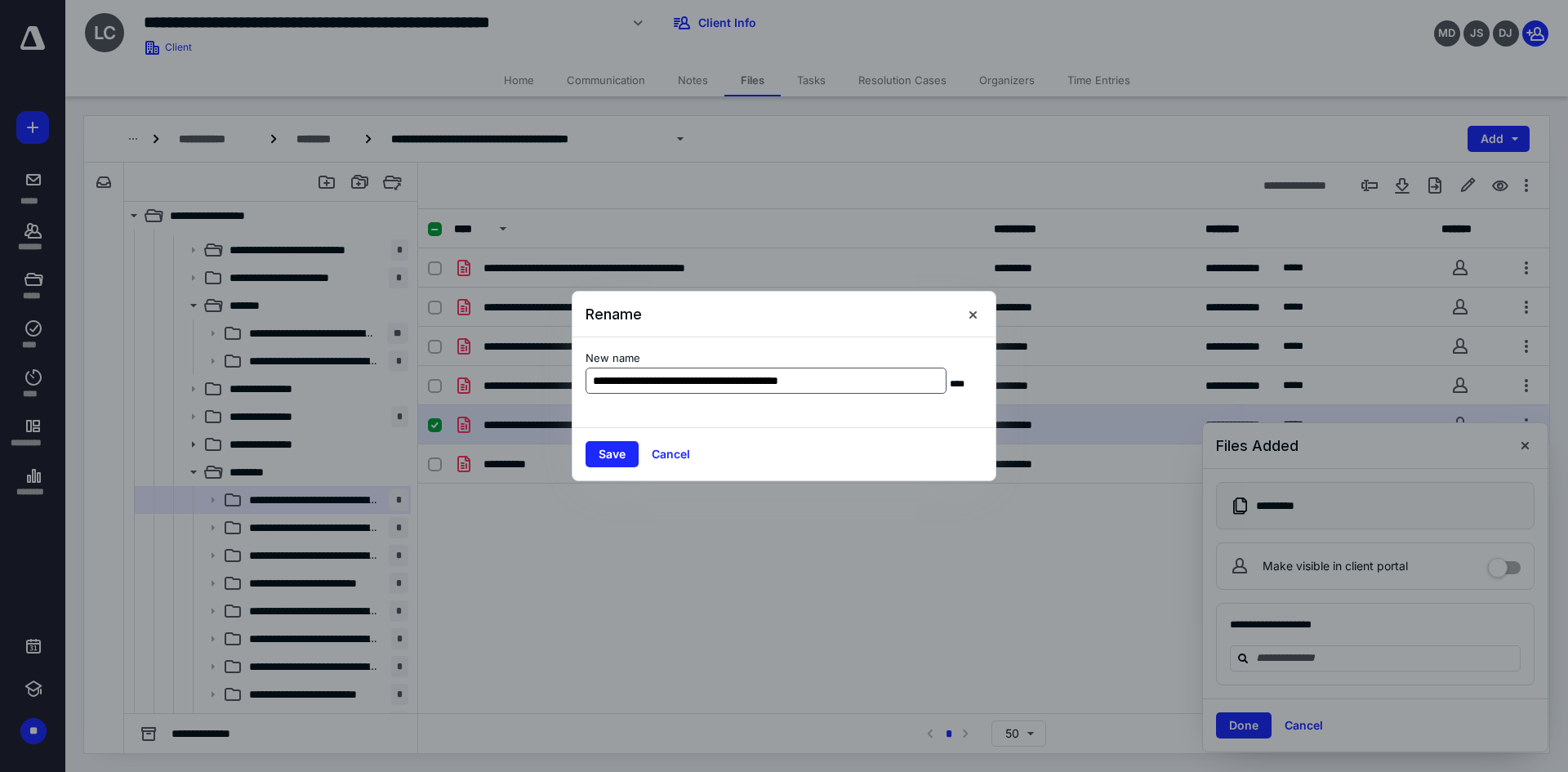 click on "**********" at bounding box center [766, 381] 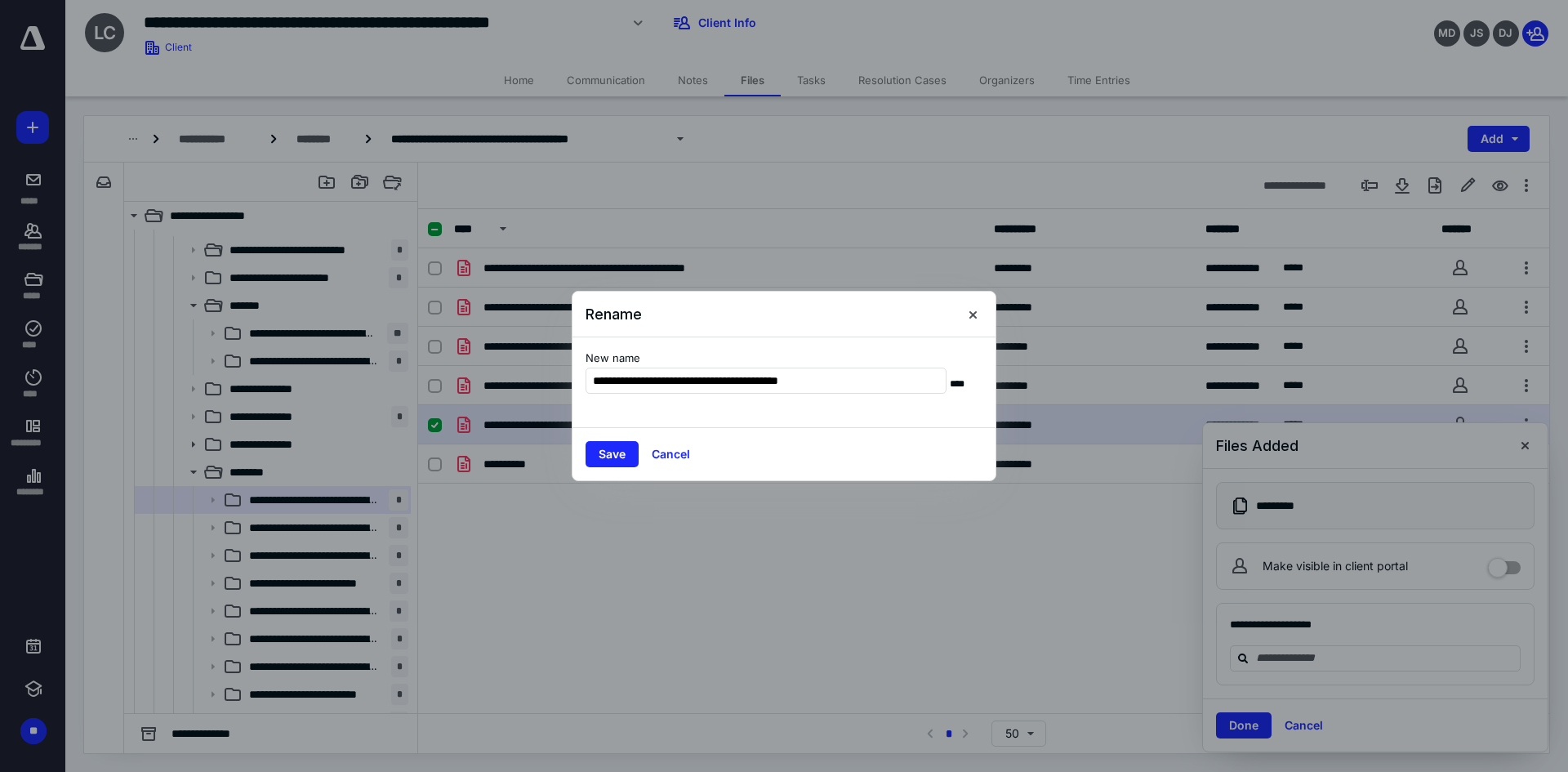drag, startPoint x: 634, startPoint y: 379, endPoint x: 1072, endPoint y: 342, distance: 439.56 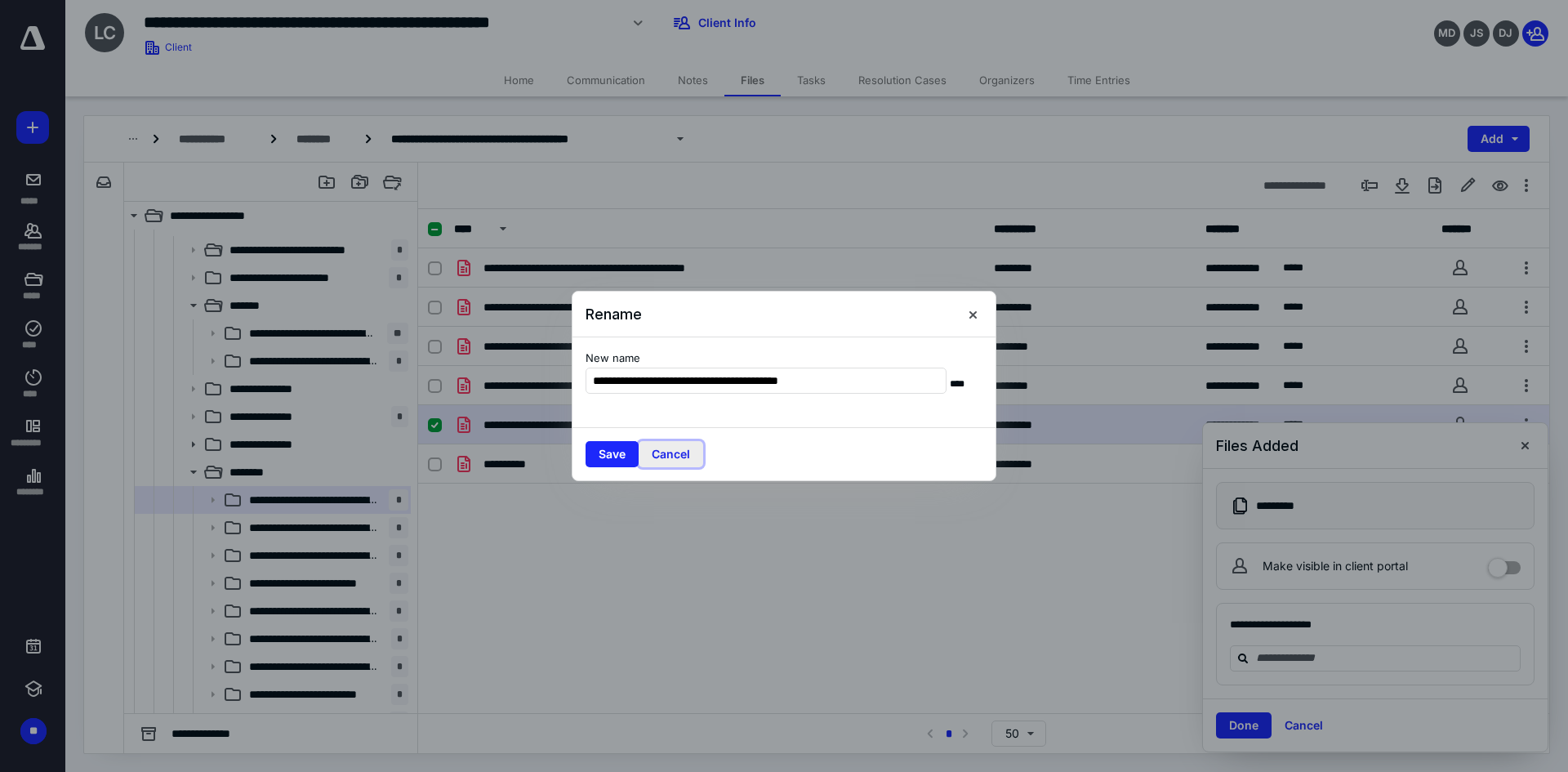 drag, startPoint x: 679, startPoint y: 446, endPoint x: 676, endPoint y: 455, distance: 9.486833 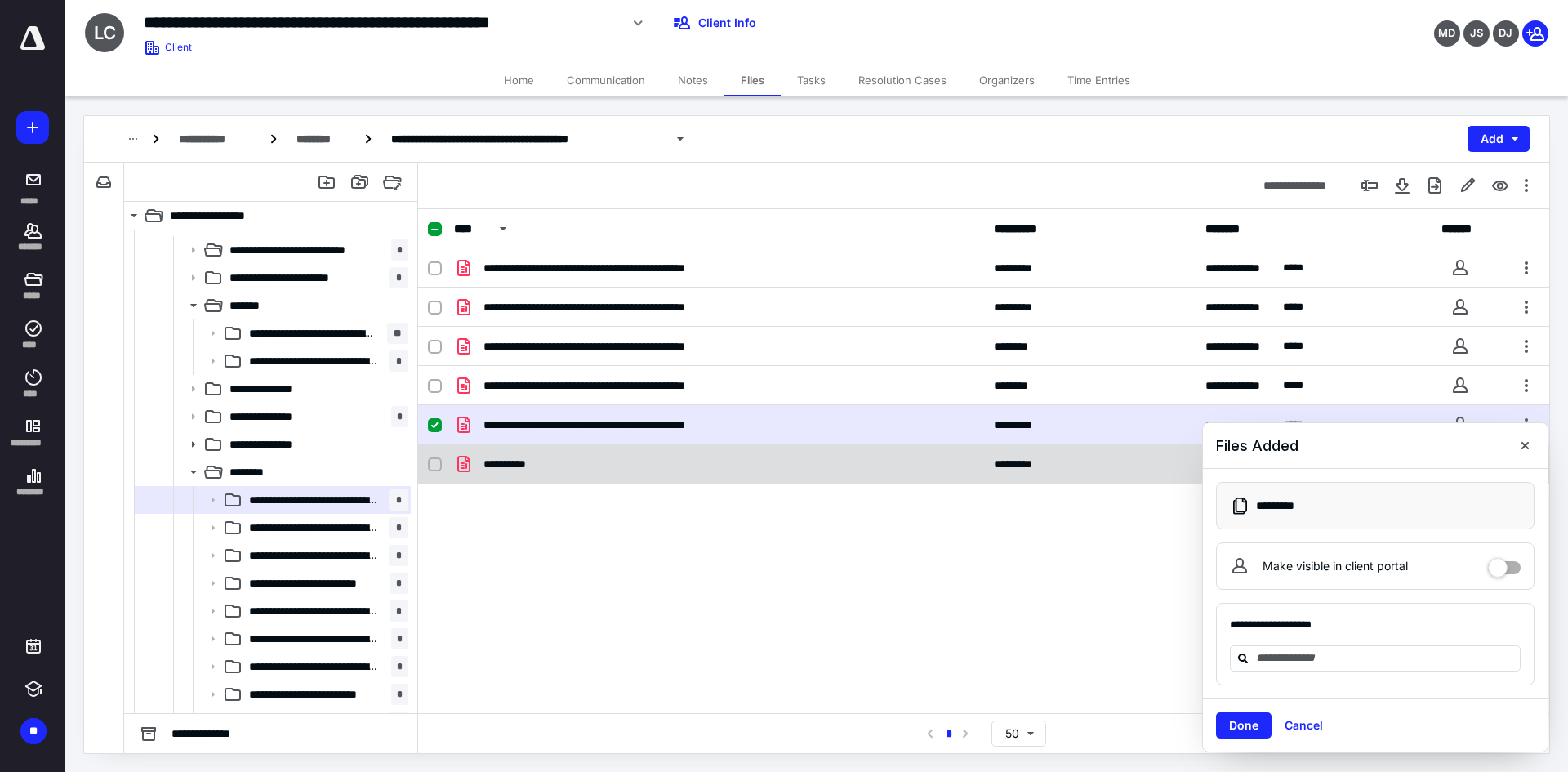 drag, startPoint x: 643, startPoint y: 465, endPoint x: 654, endPoint y: 461, distance: 11.7047 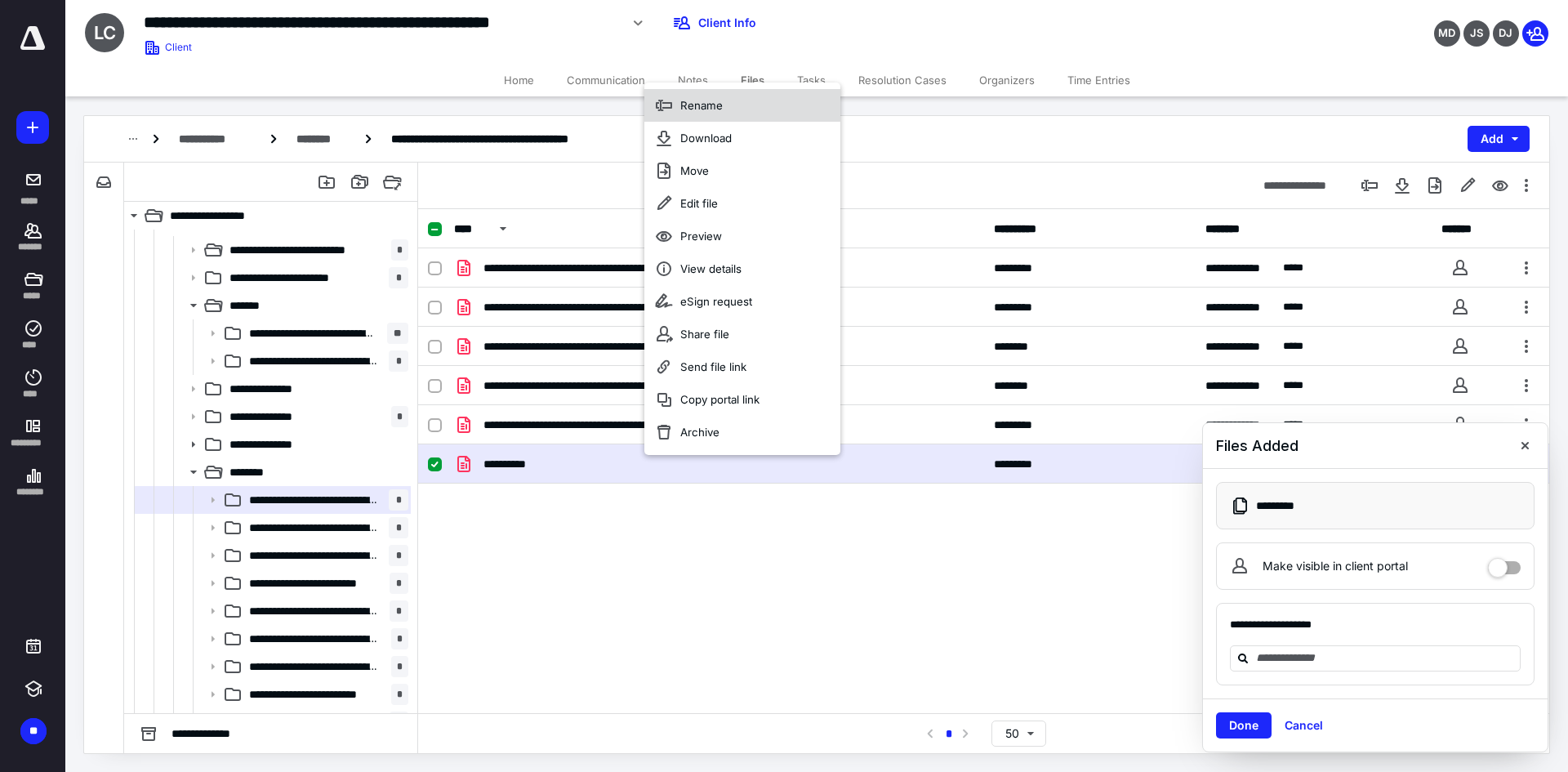 click on "Rename" at bounding box center (742, 105) 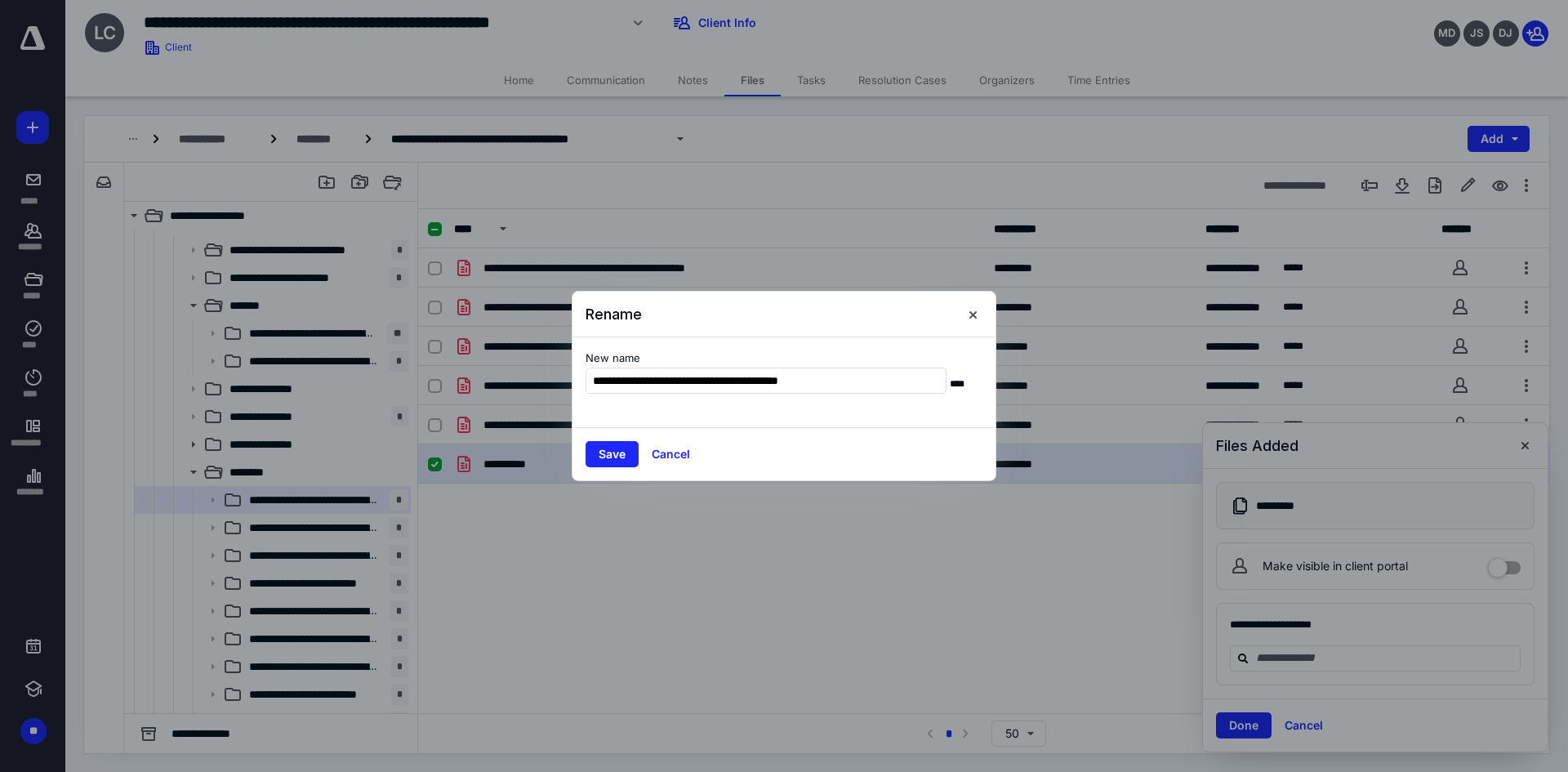 type on "**********" 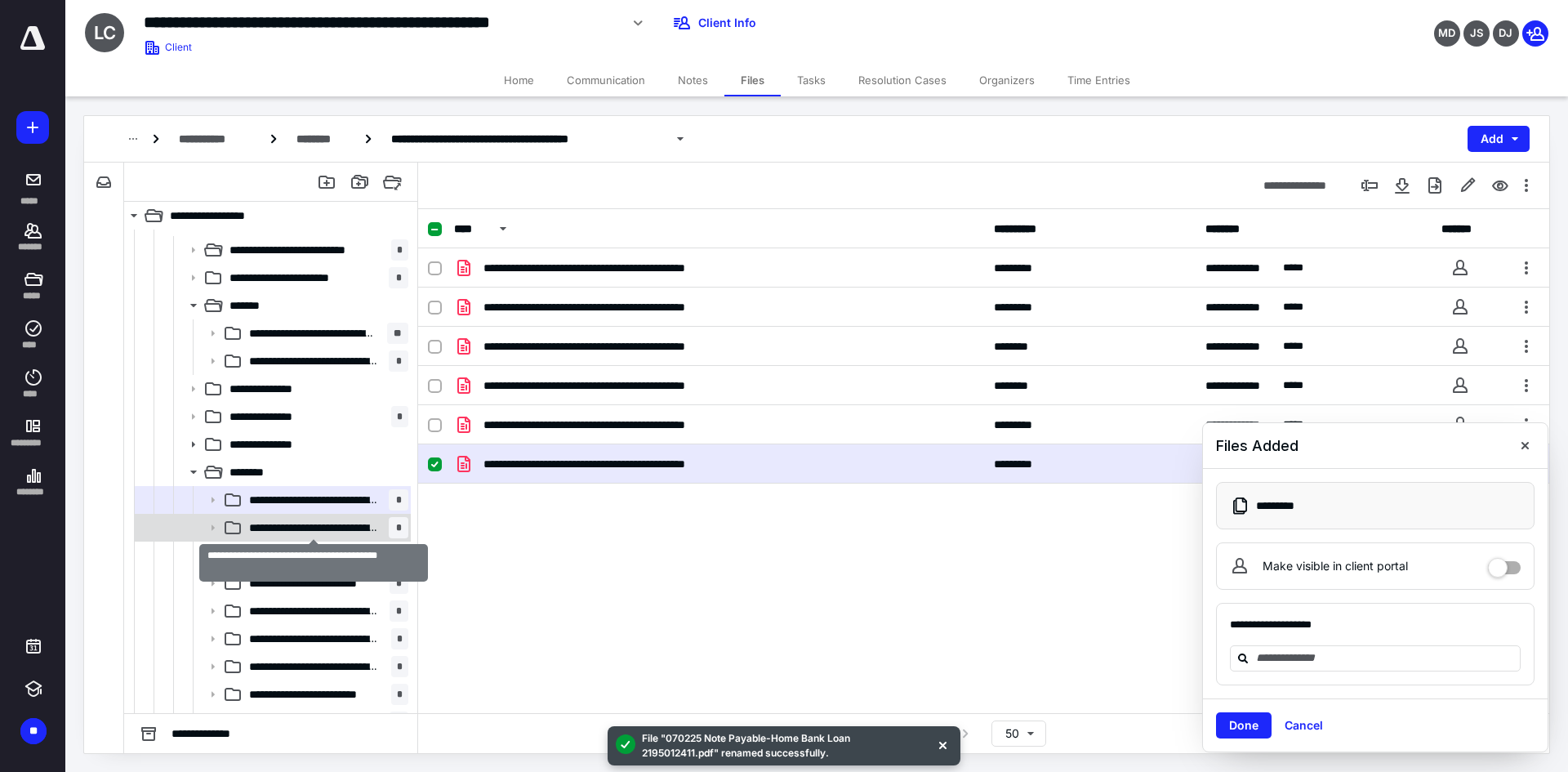 click on "**********" at bounding box center [313, 528] 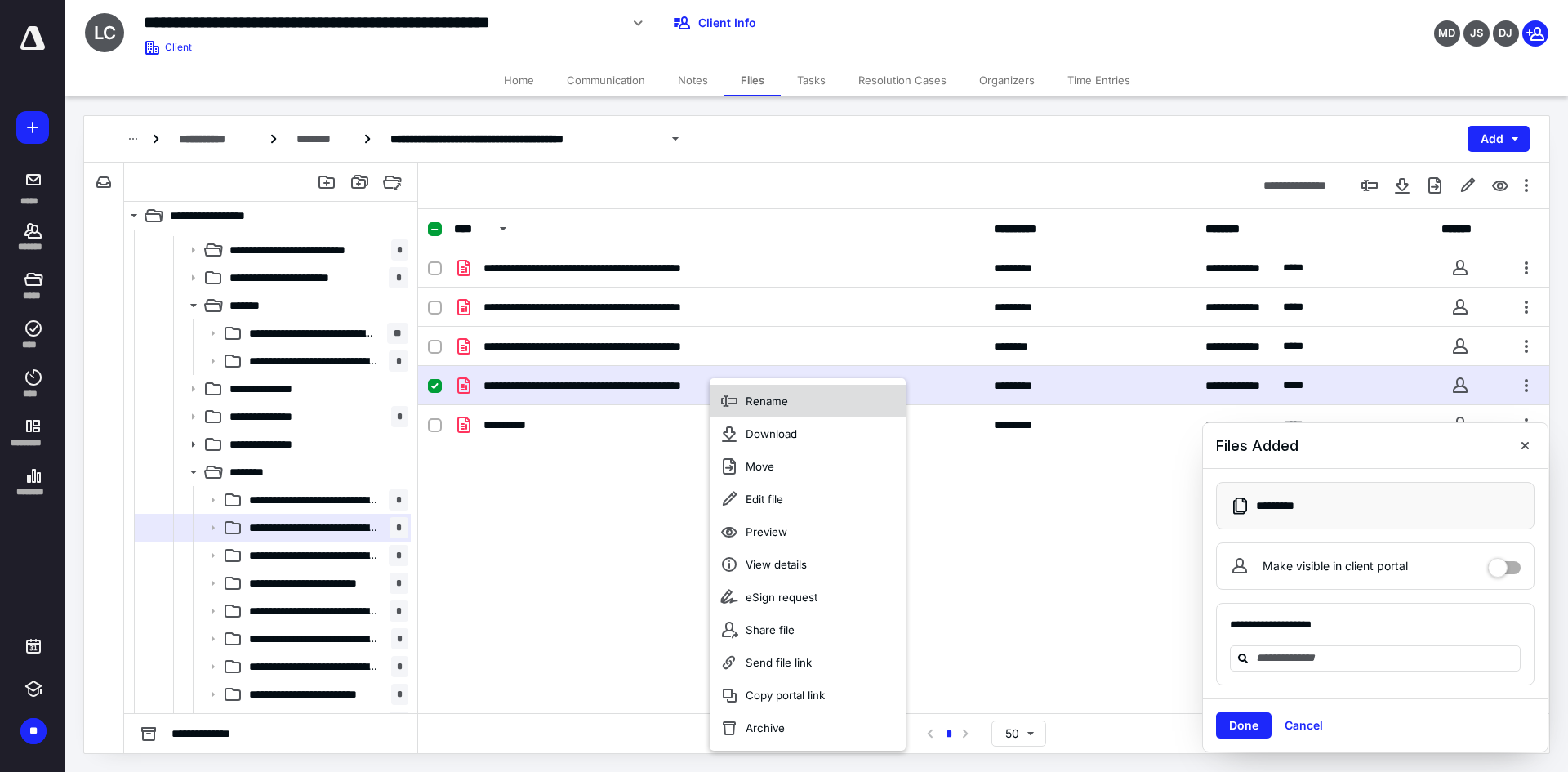 click on "Rename" at bounding box center [808, 401] 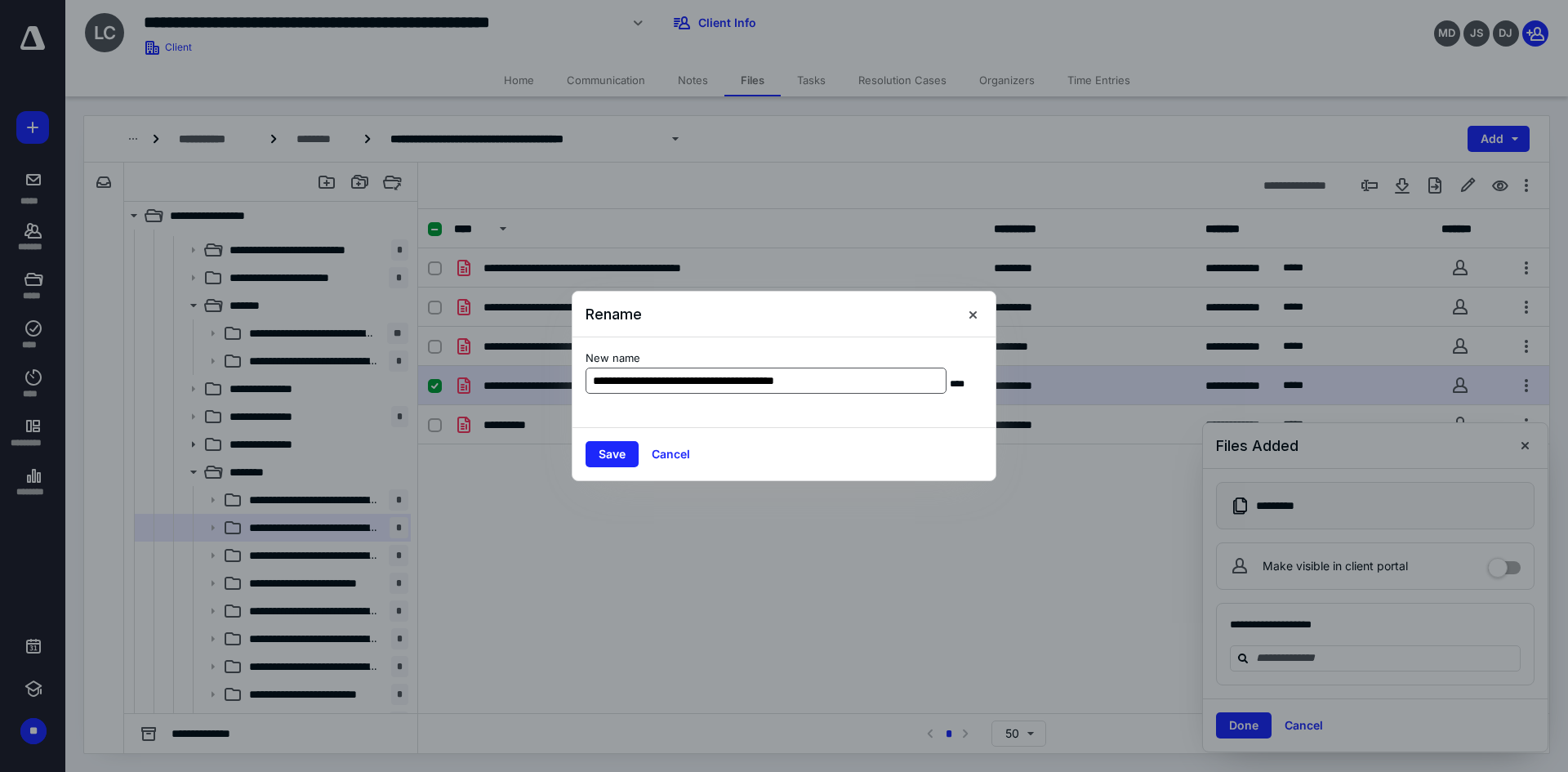 click on "**********" at bounding box center (766, 381) 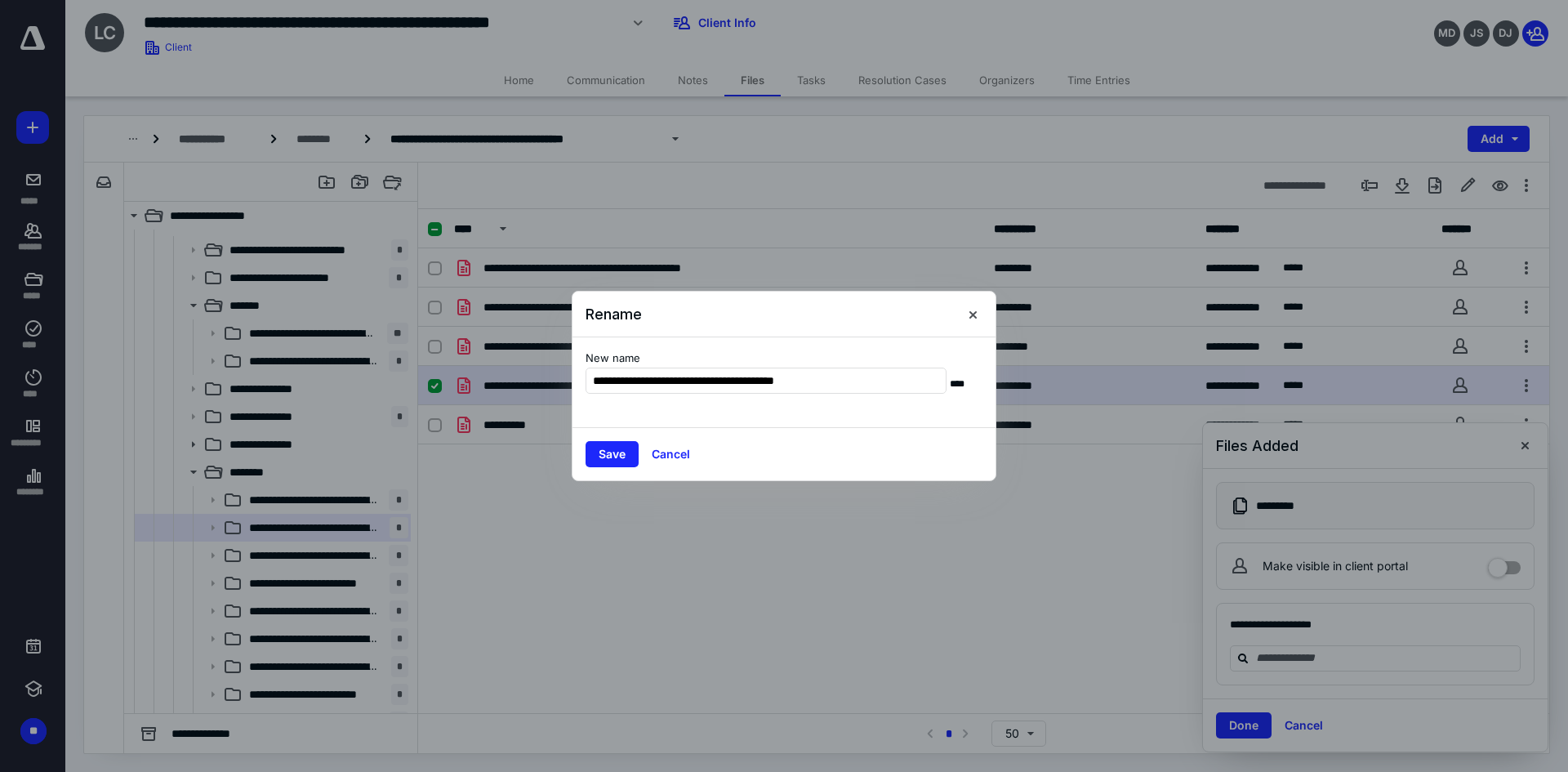 drag, startPoint x: 635, startPoint y: 380, endPoint x: 843, endPoint y: 425, distance: 212.8121 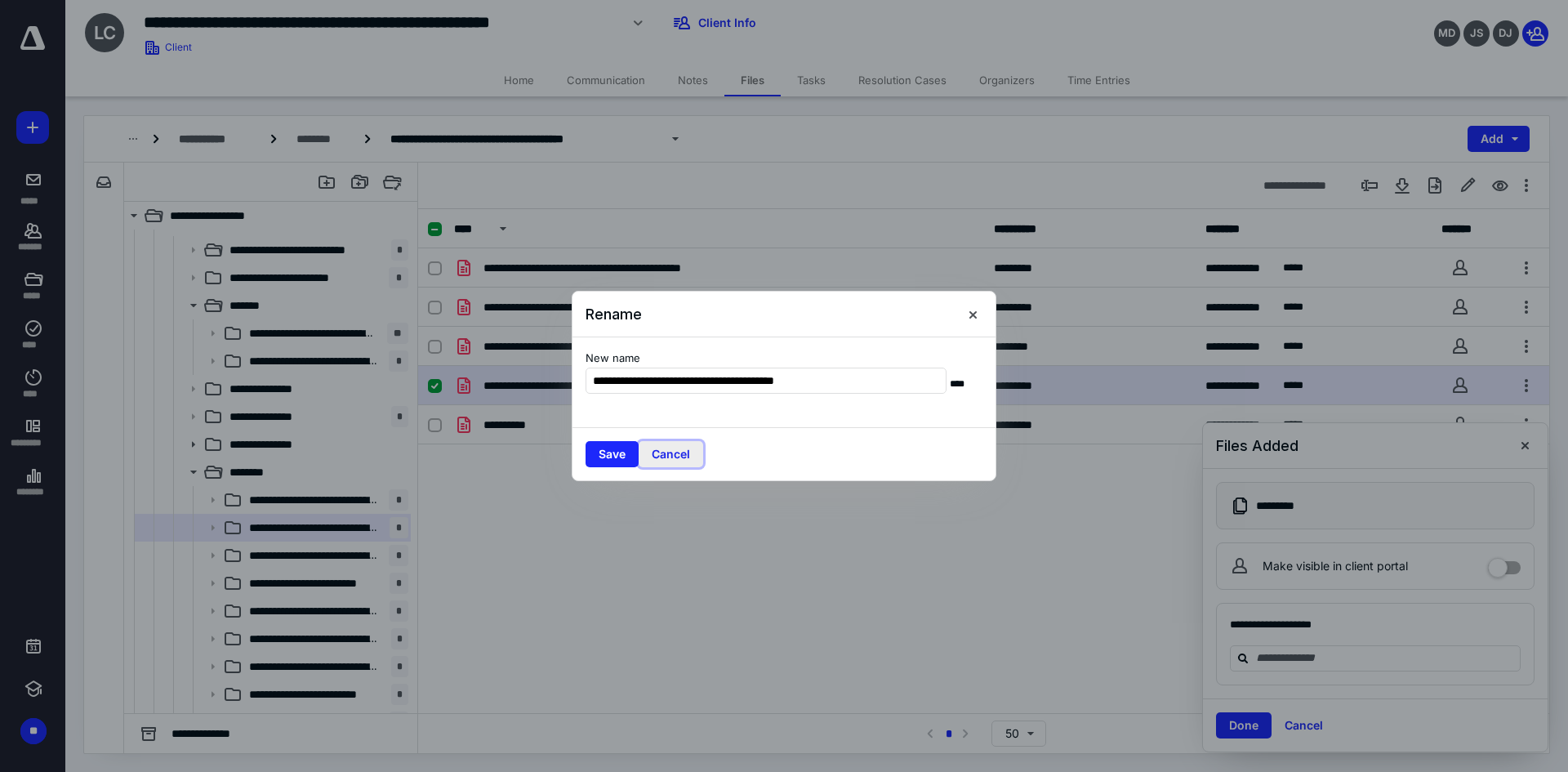click on "Cancel" at bounding box center [670, 454] 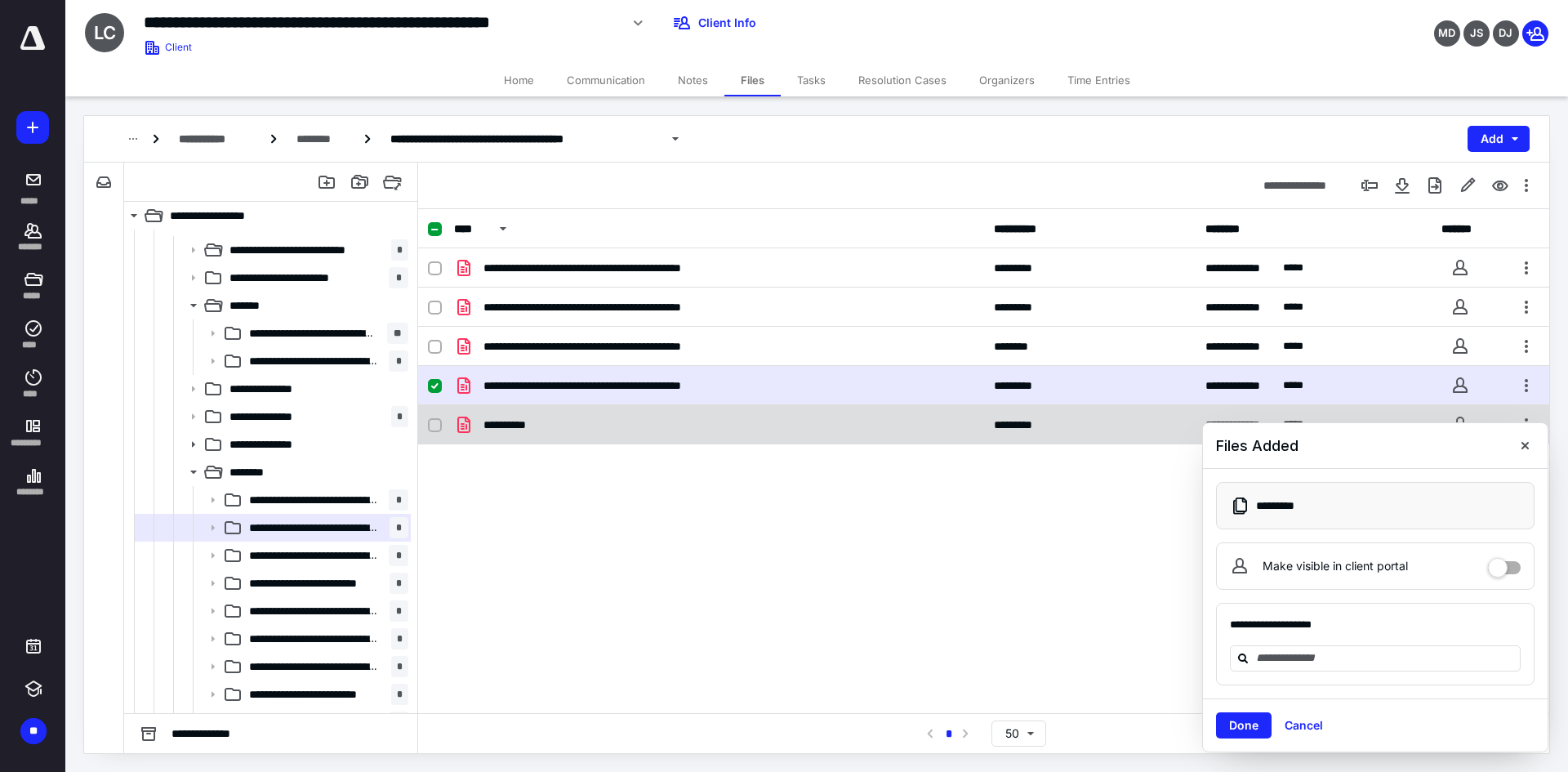 click on "**********" at bounding box center [719, 425] 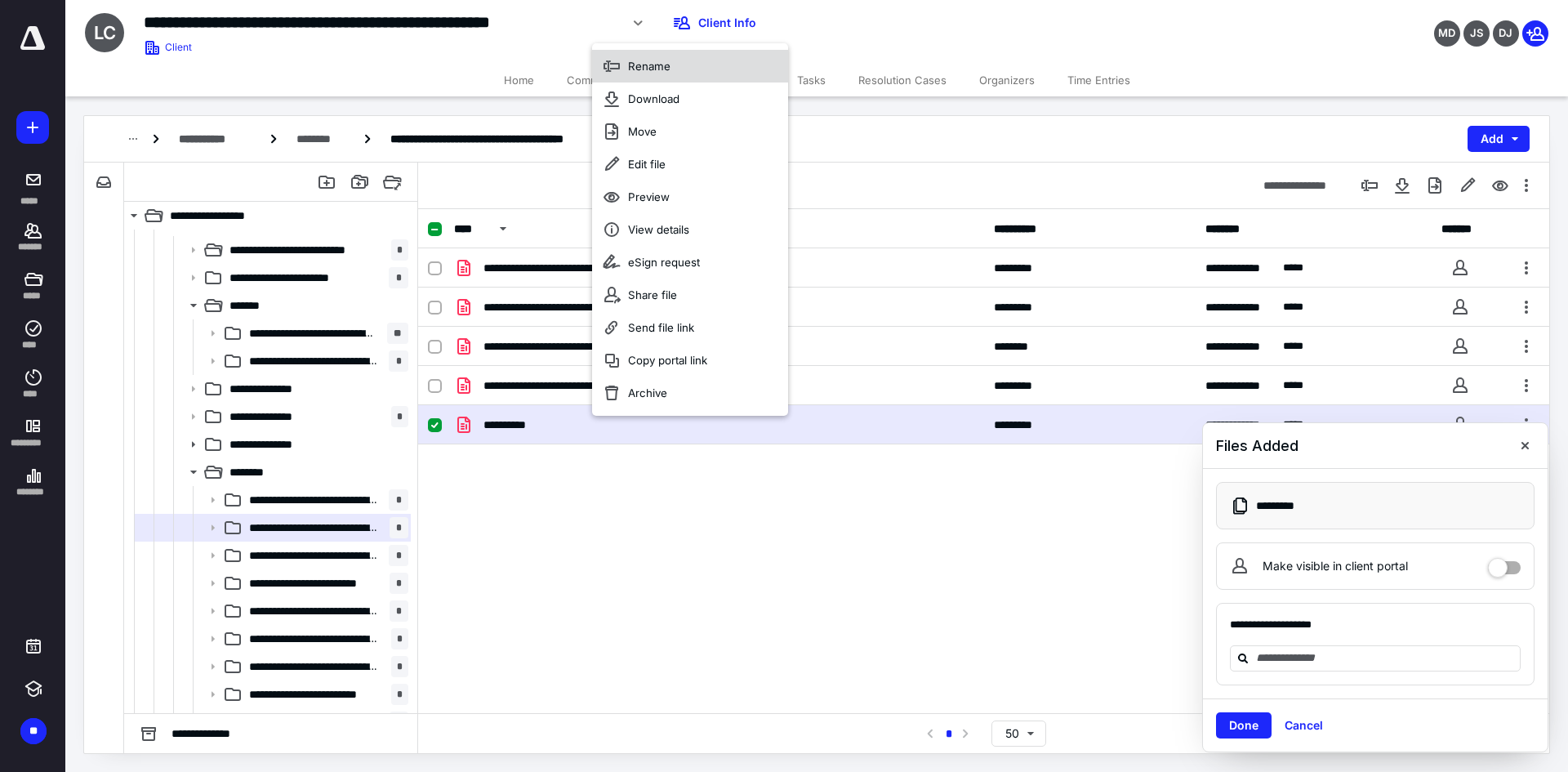 click on "Rename" at bounding box center [690, 66] 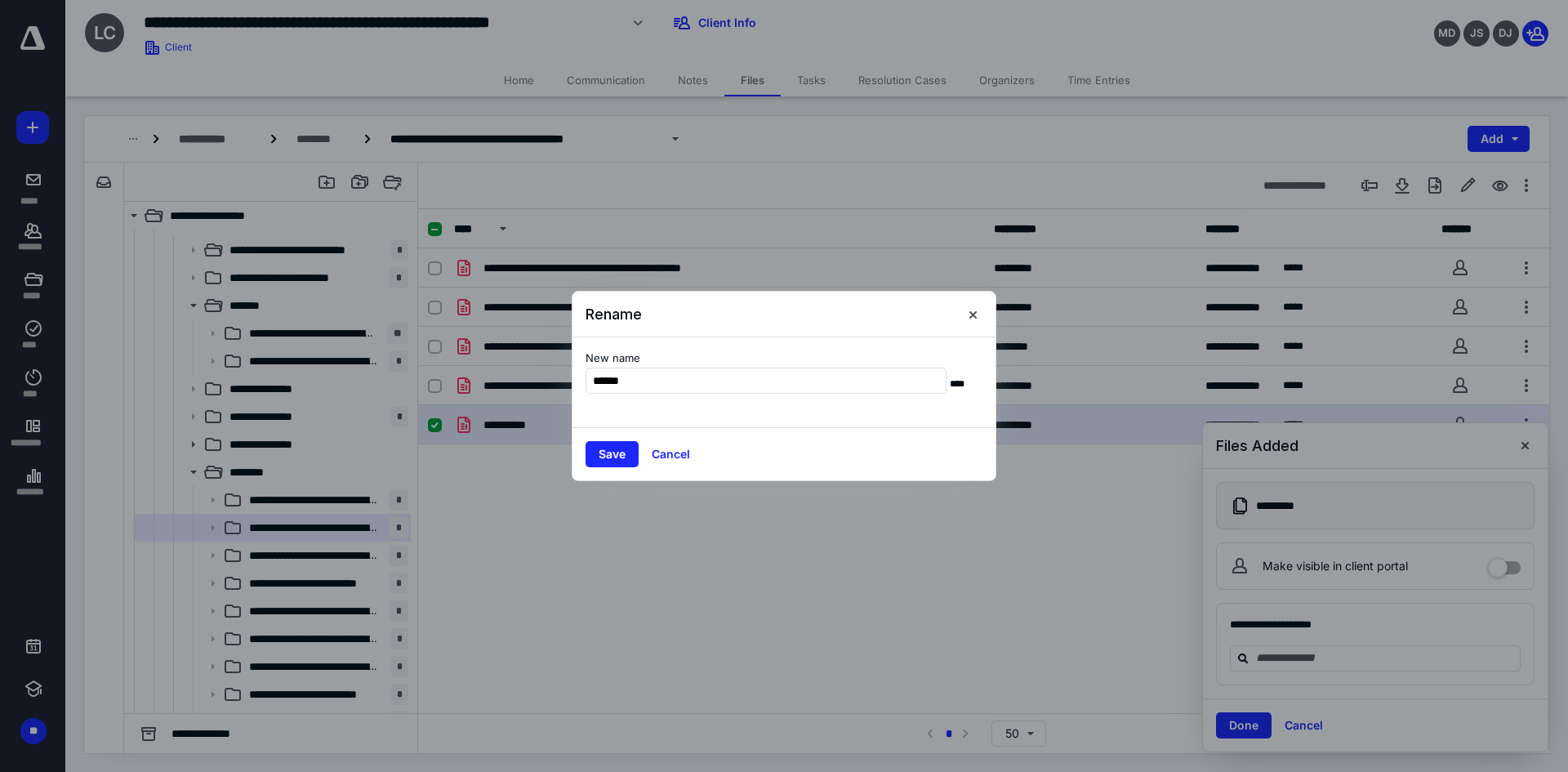 type on "**********" 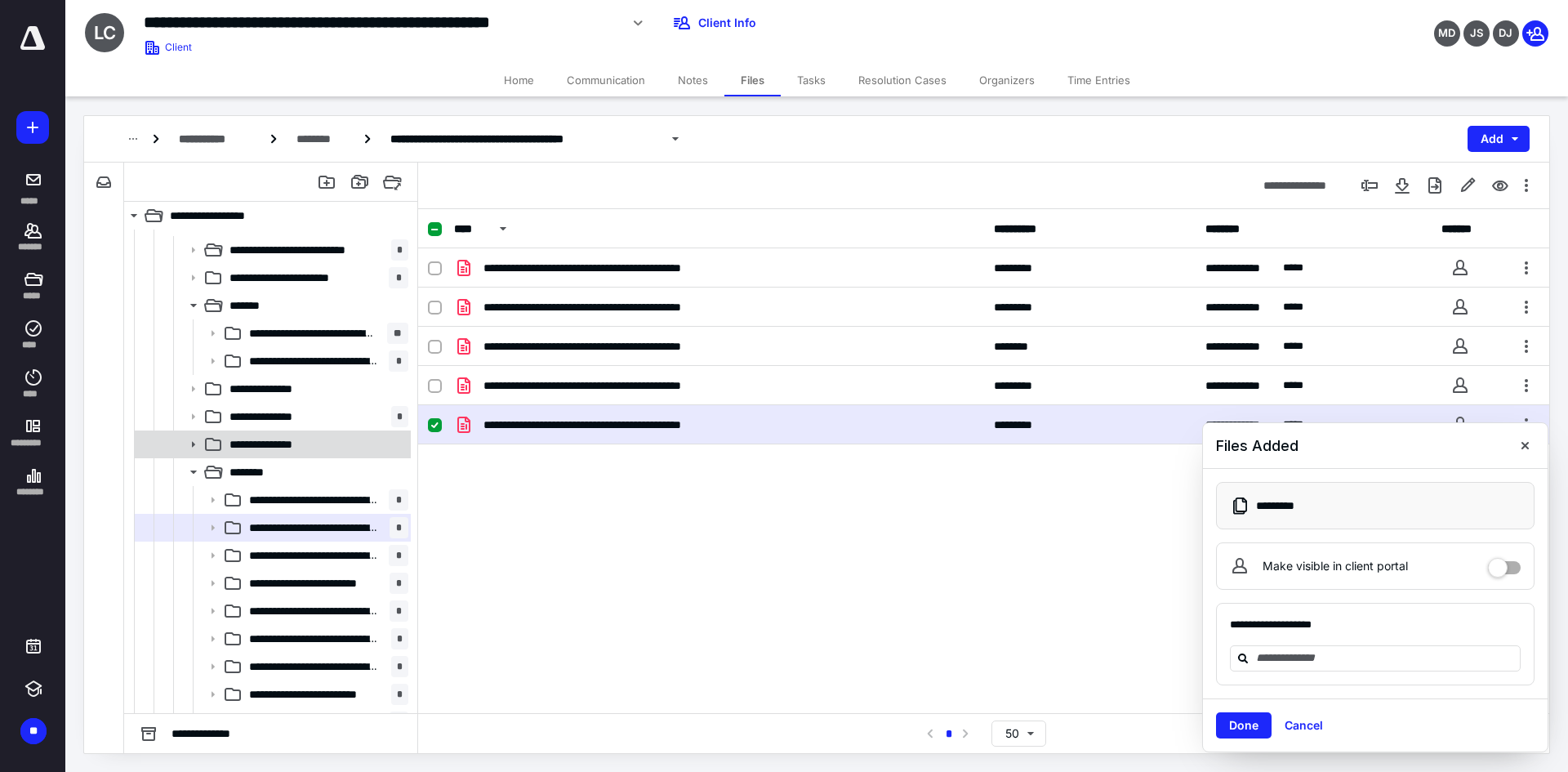 click on "**********" at bounding box center [271, 444] 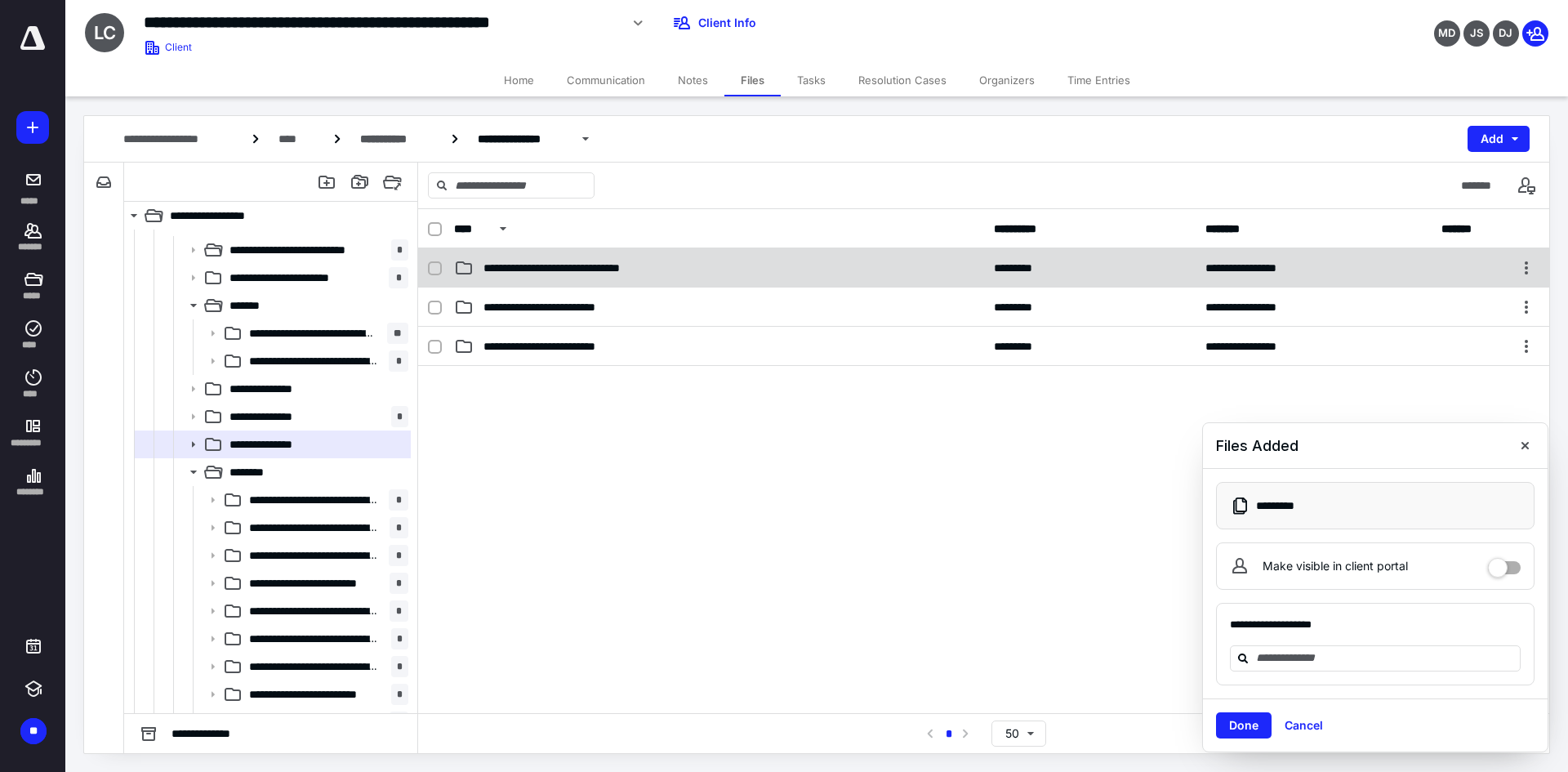 click on "**********" at bounding box center (586, 268) 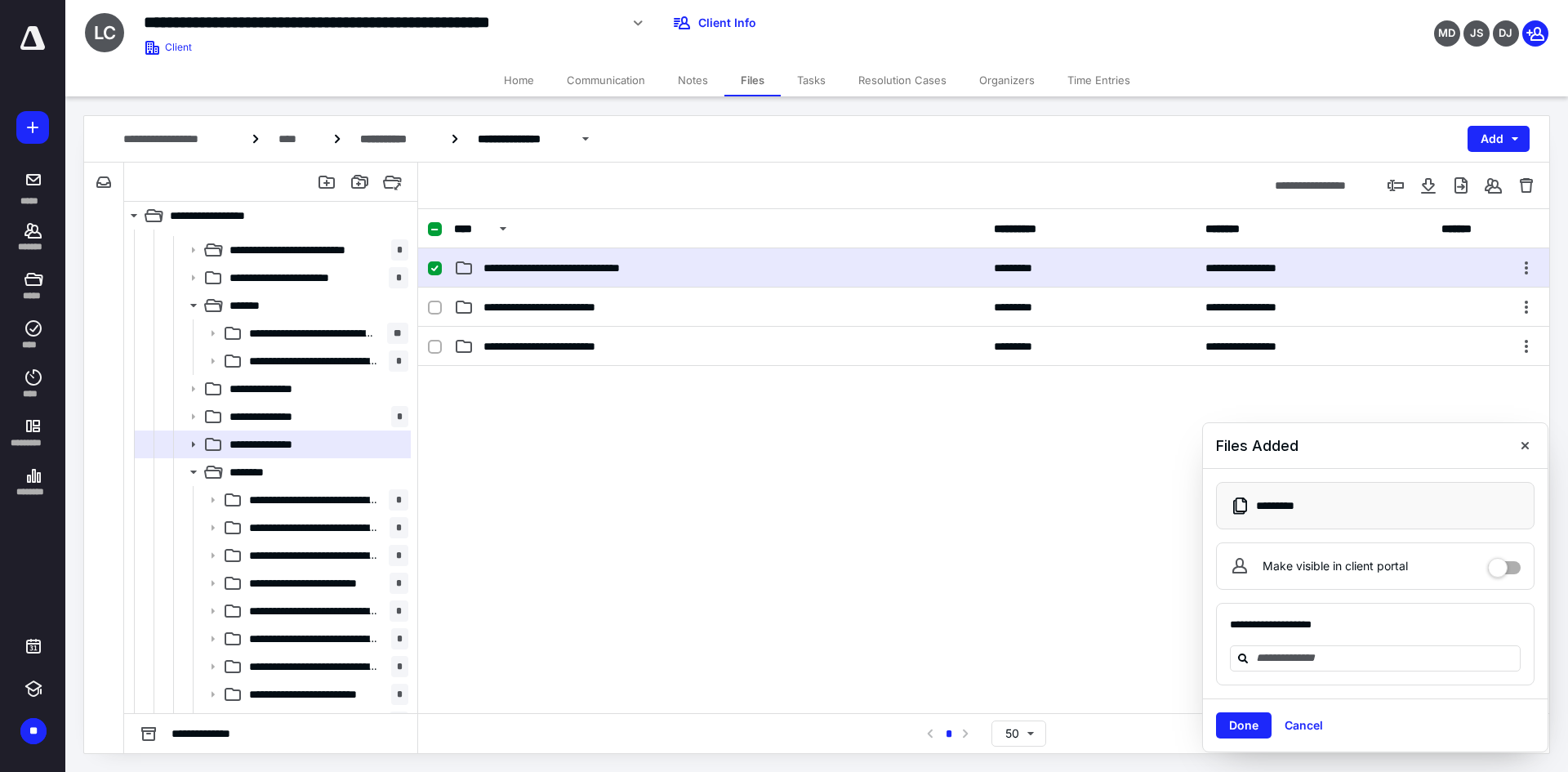 click on "**********" at bounding box center [586, 268] 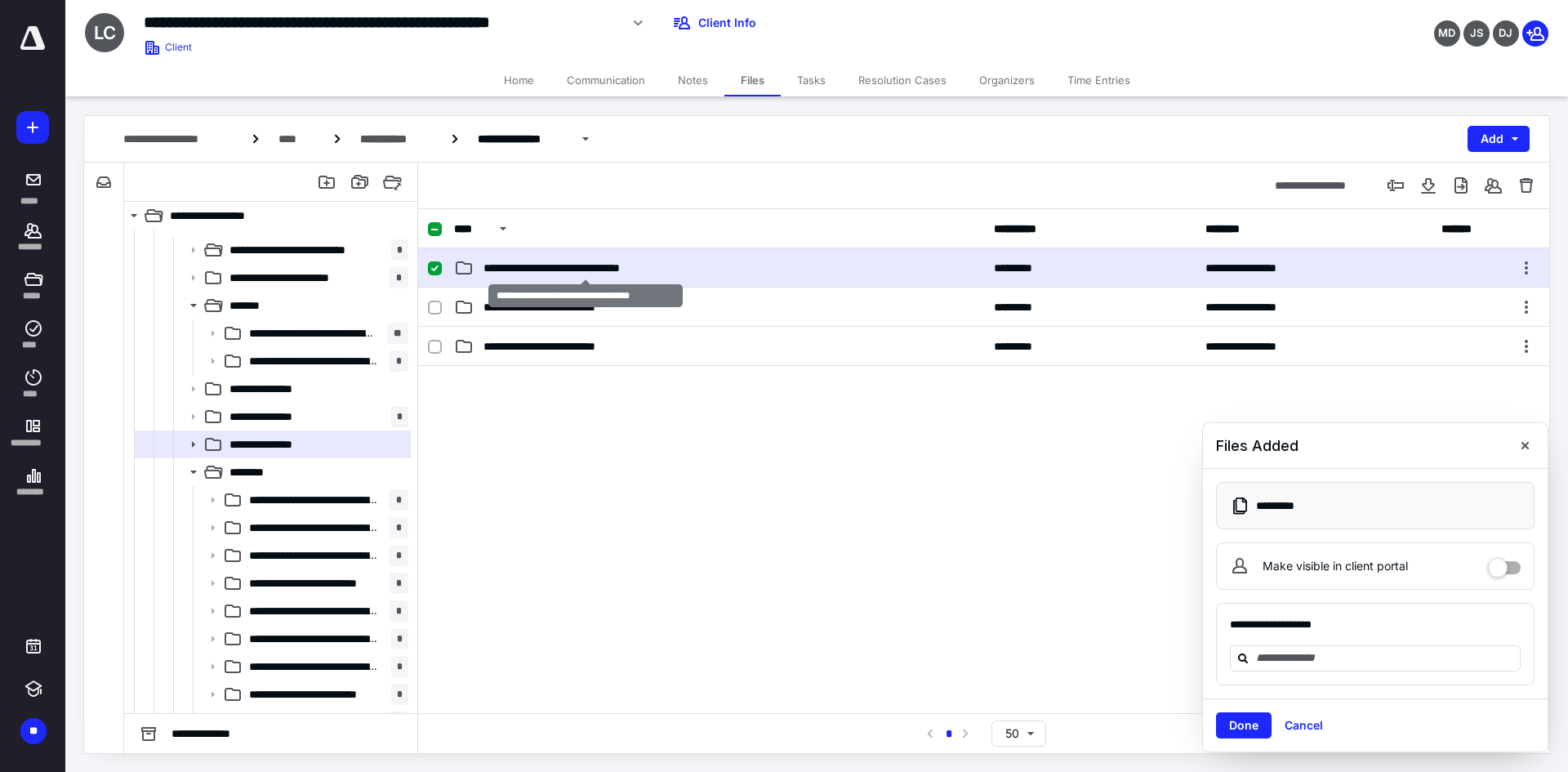 click on "**********" at bounding box center (586, 268) 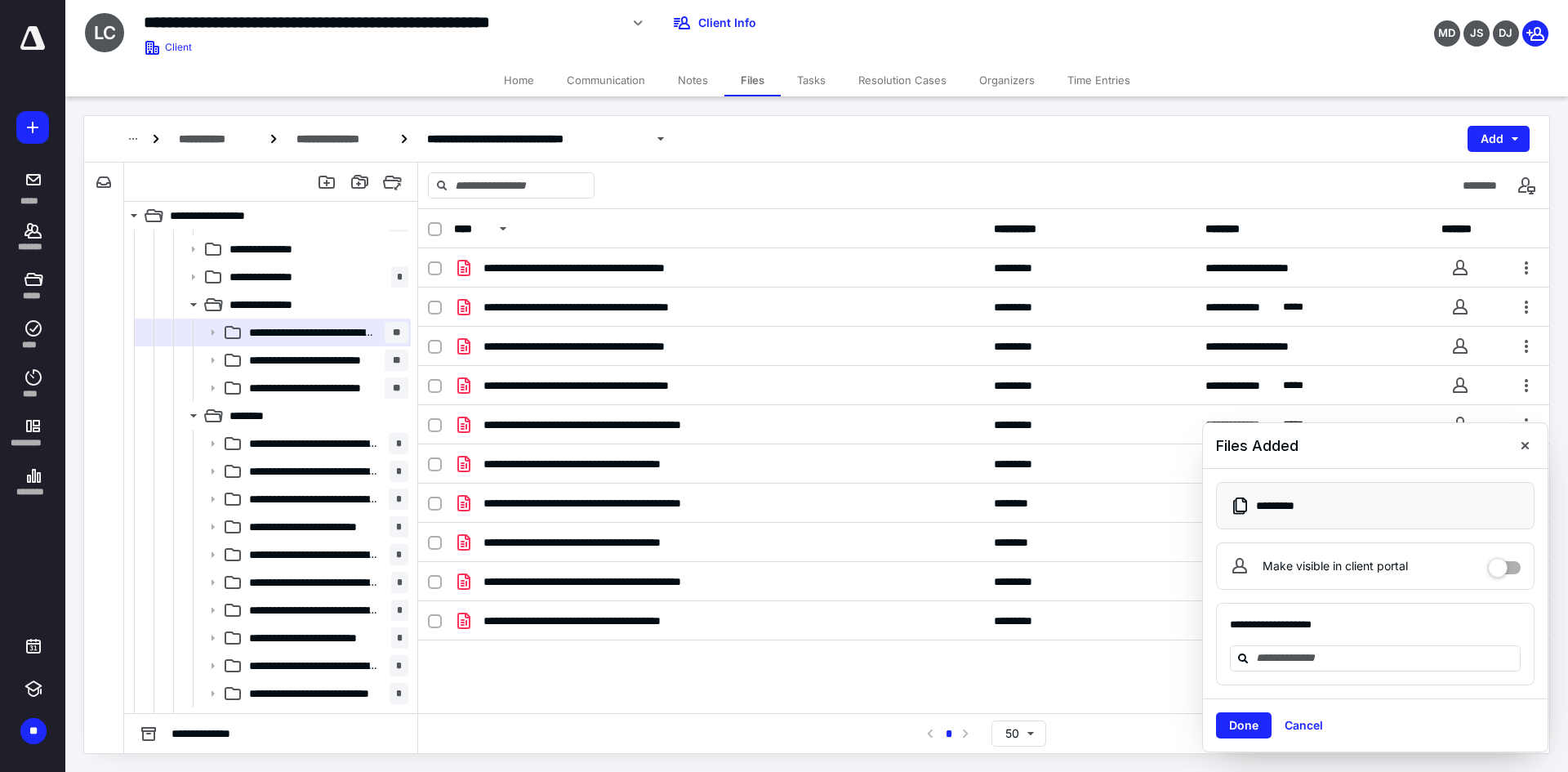 scroll, scrollTop: 711, scrollLeft: 0, axis: vertical 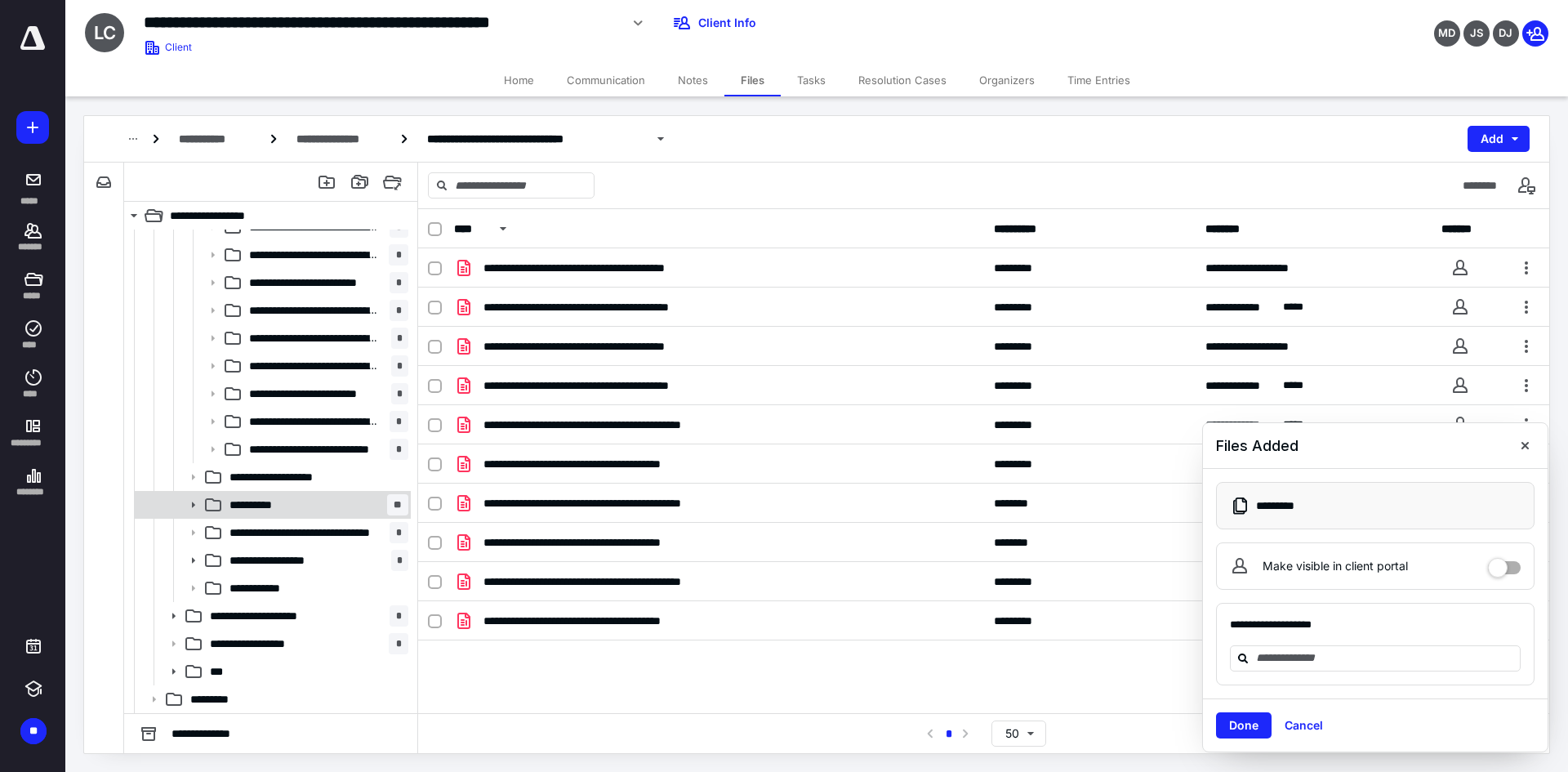 drag, startPoint x: 280, startPoint y: 513, endPoint x: 288, endPoint y: 510, distance: 8.544004 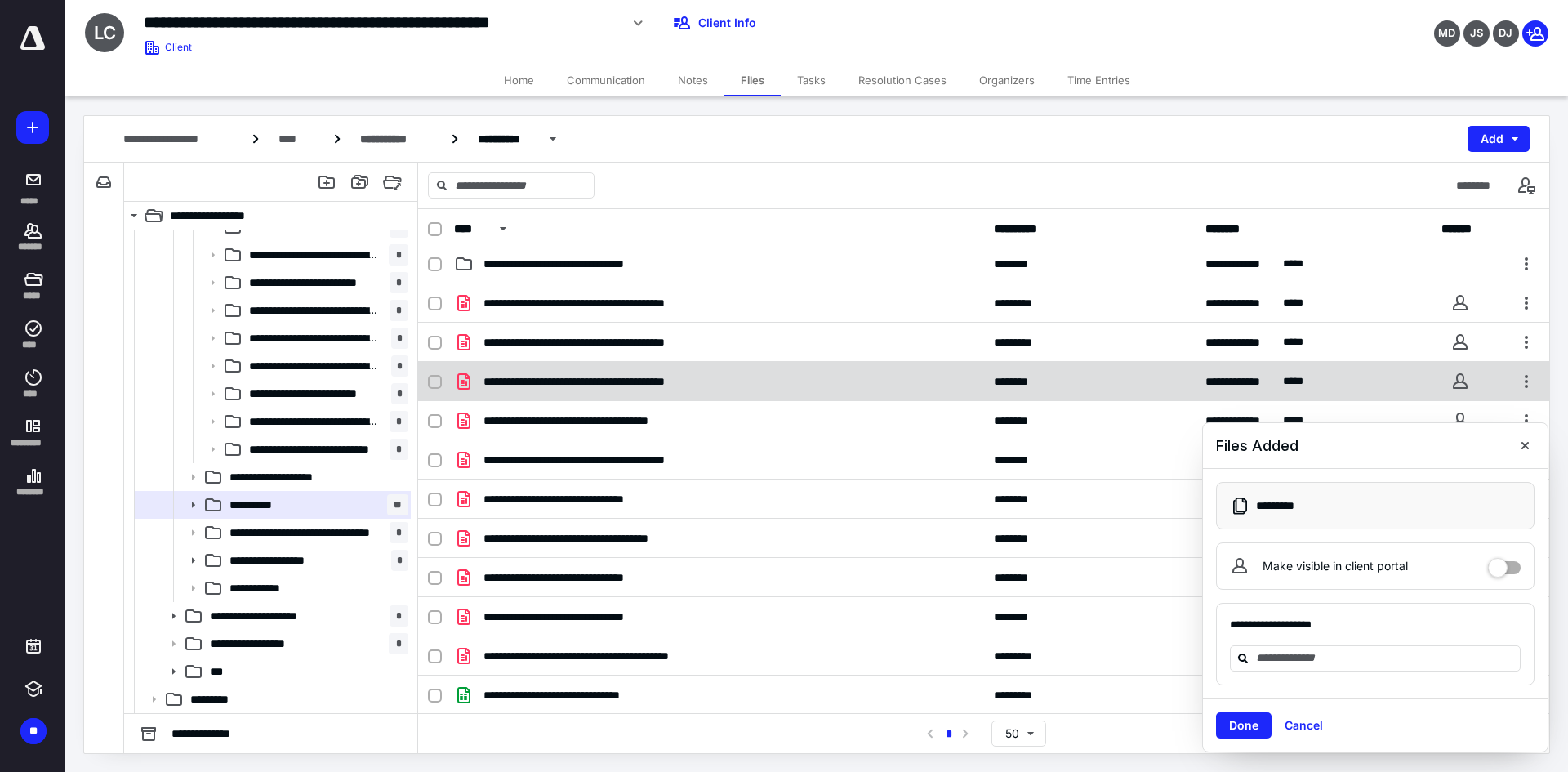 scroll, scrollTop: 6, scrollLeft: 0, axis: vertical 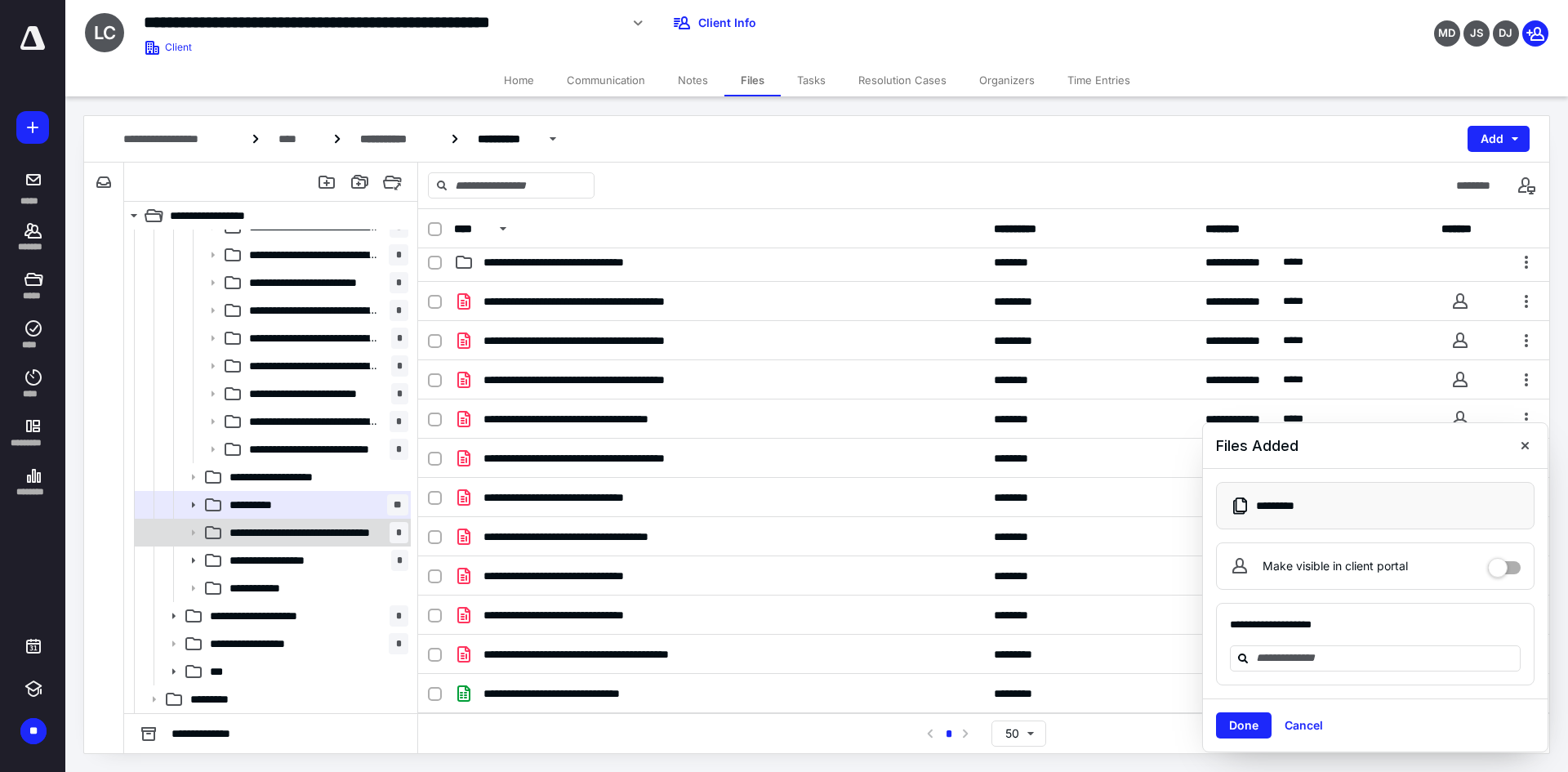 drag, startPoint x: 285, startPoint y: 506, endPoint x: 366, endPoint y: 520, distance: 82.20097 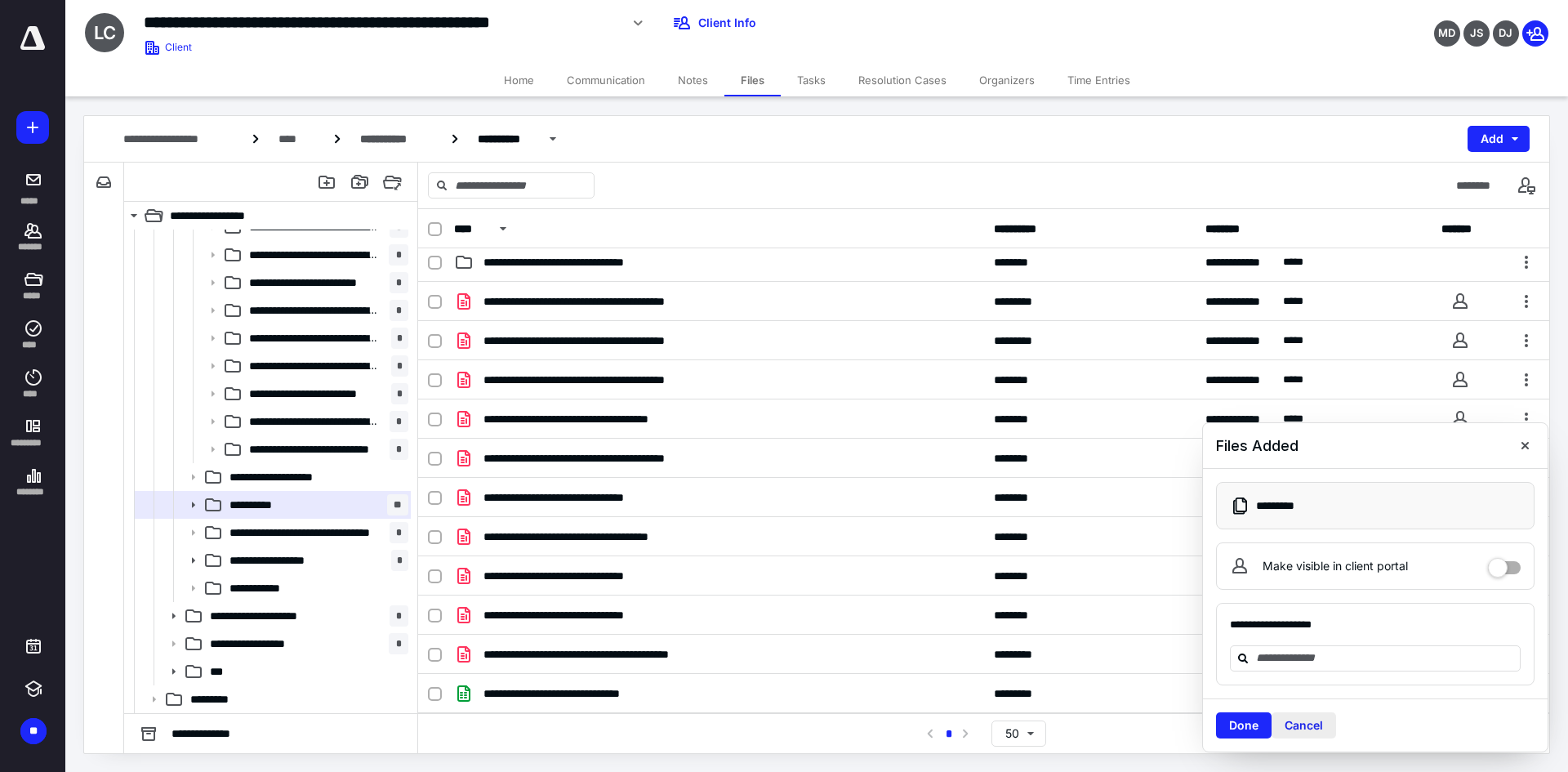 click on "Cancel" at bounding box center [1303, 725] 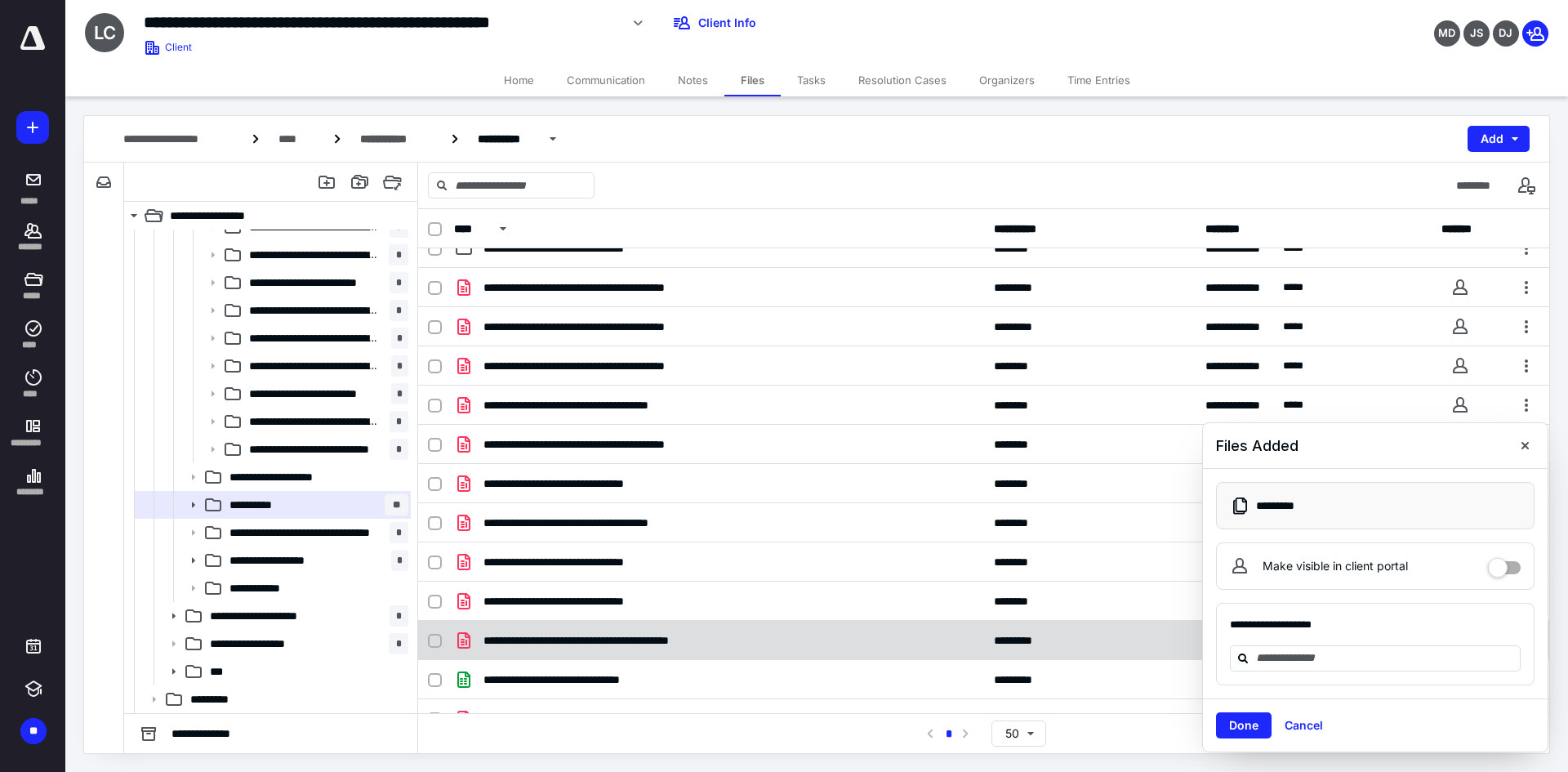 scroll, scrollTop: 45, scrollLeft: 0, axis: vertical 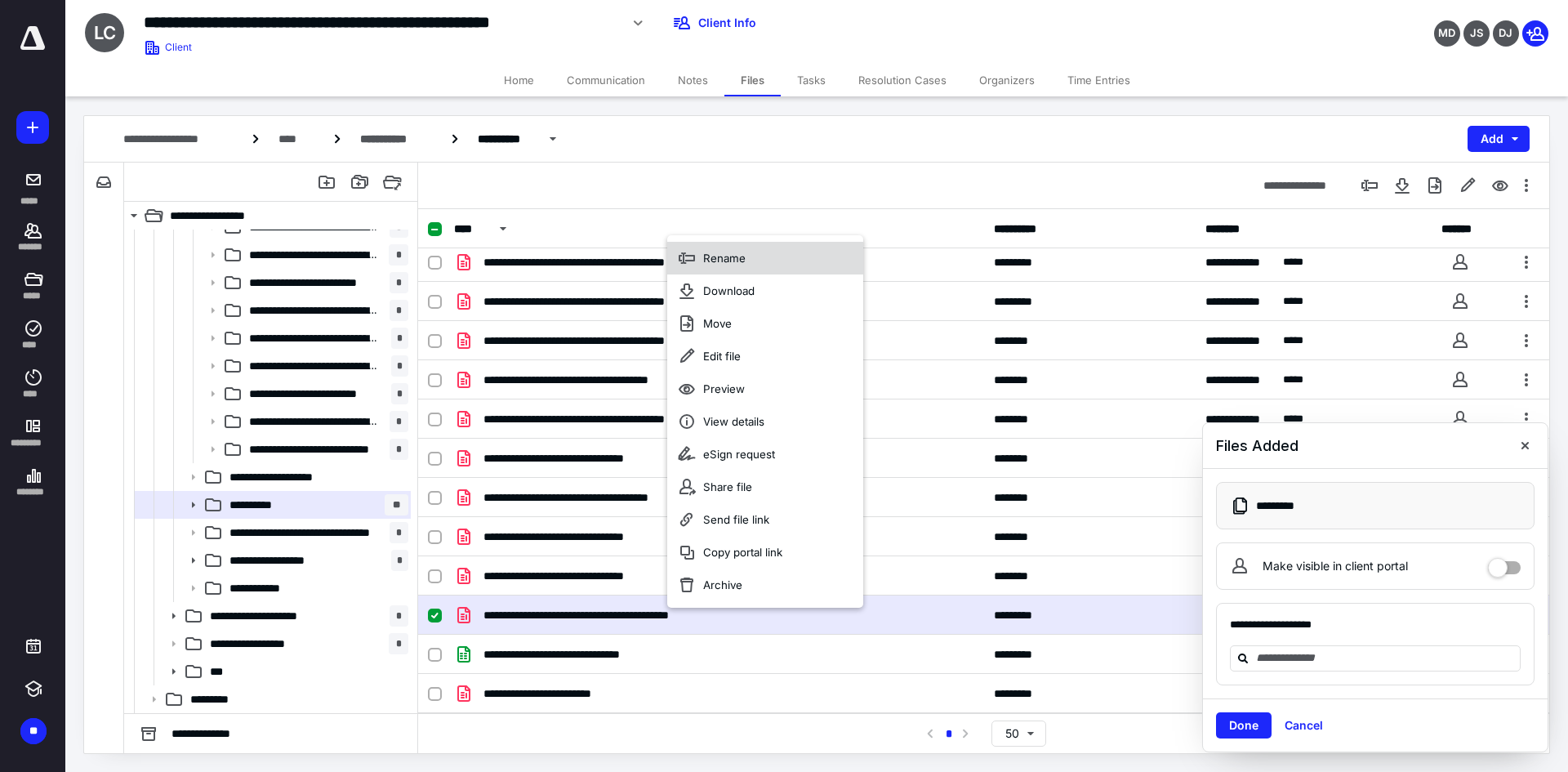 click on "Rename" at bounding box center (724, 258) 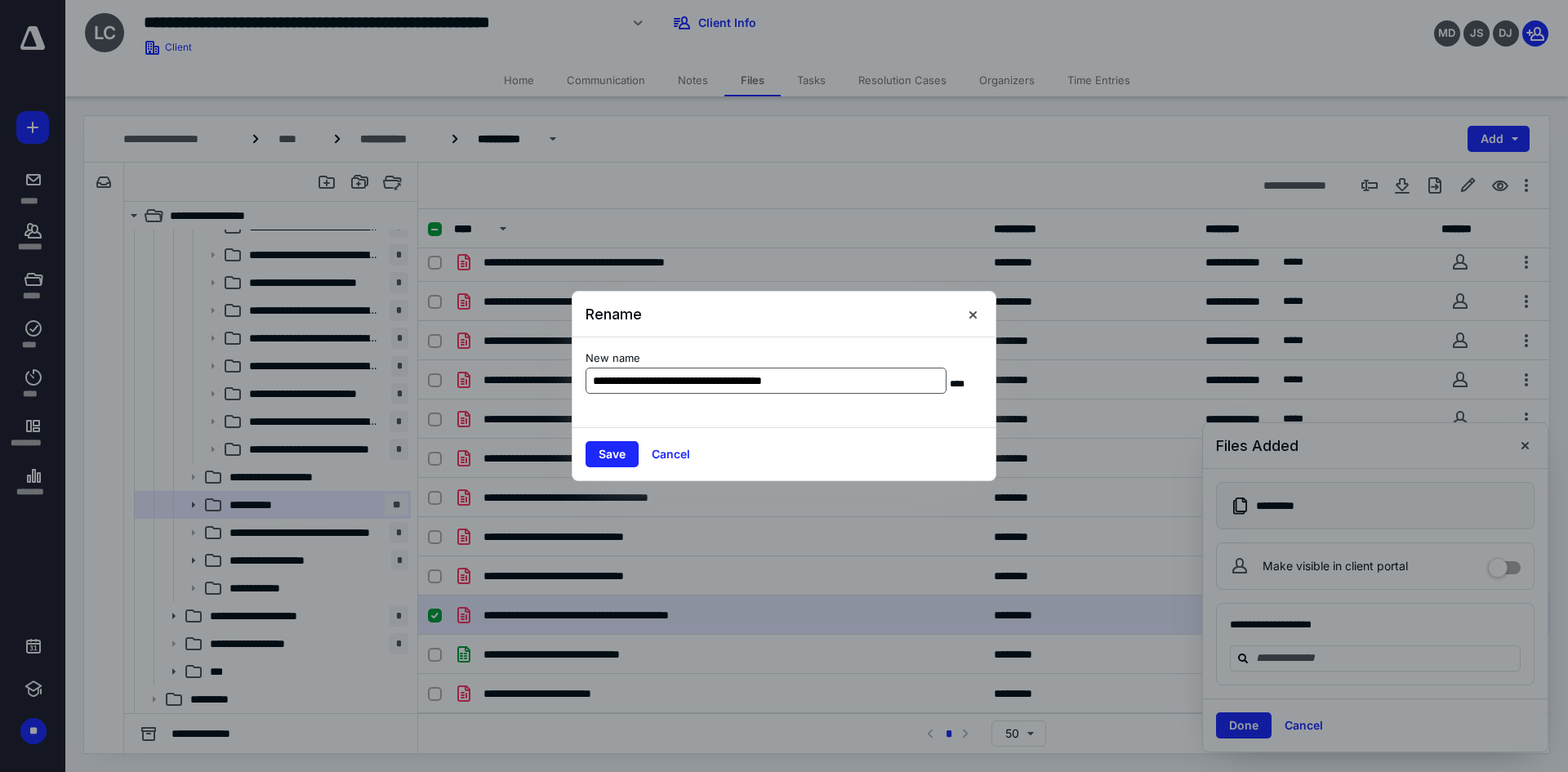 click on "**********" at bounding box center (766, 381) 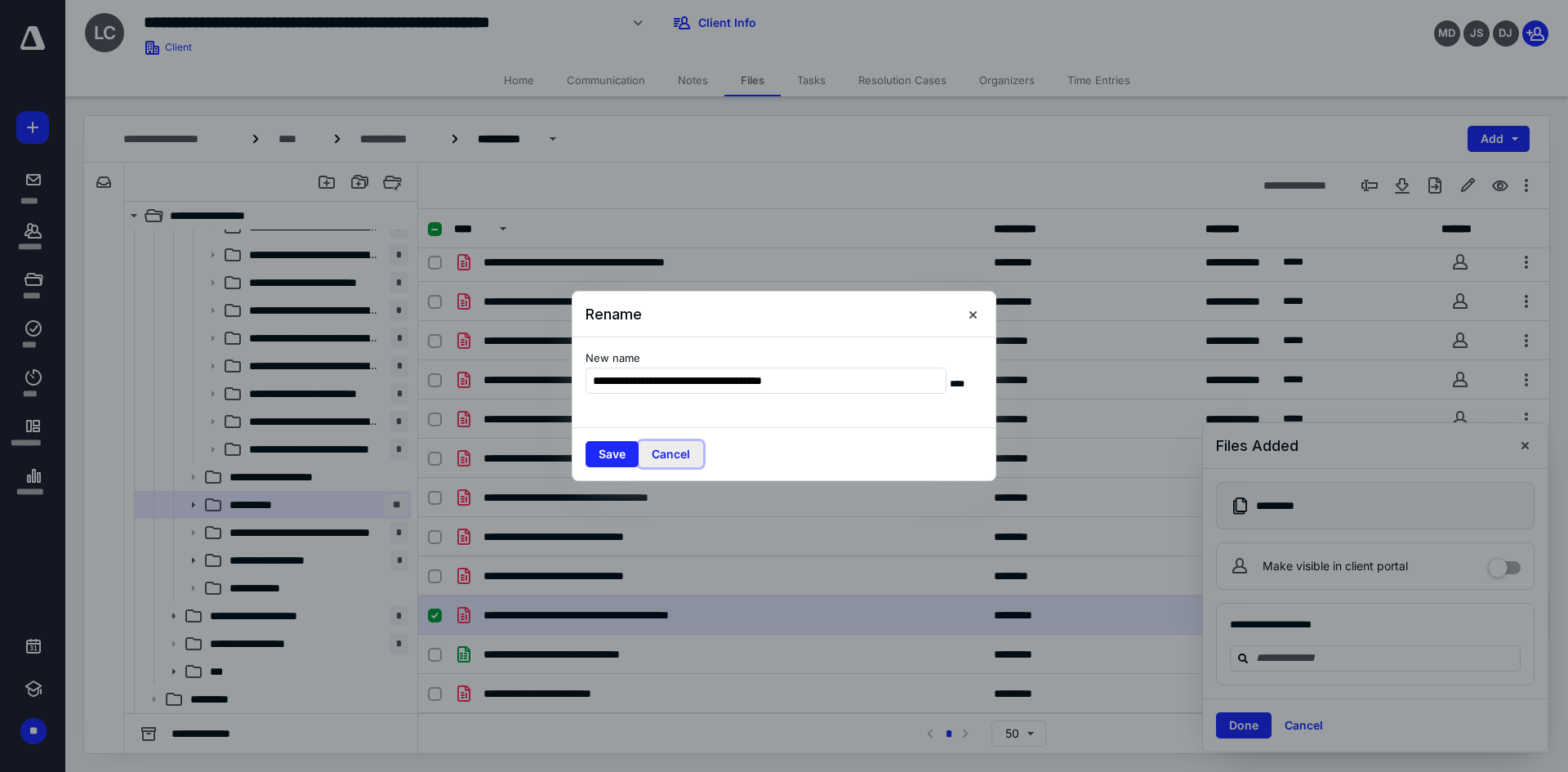 click on "Cancel" at bounding box center (670, 454) 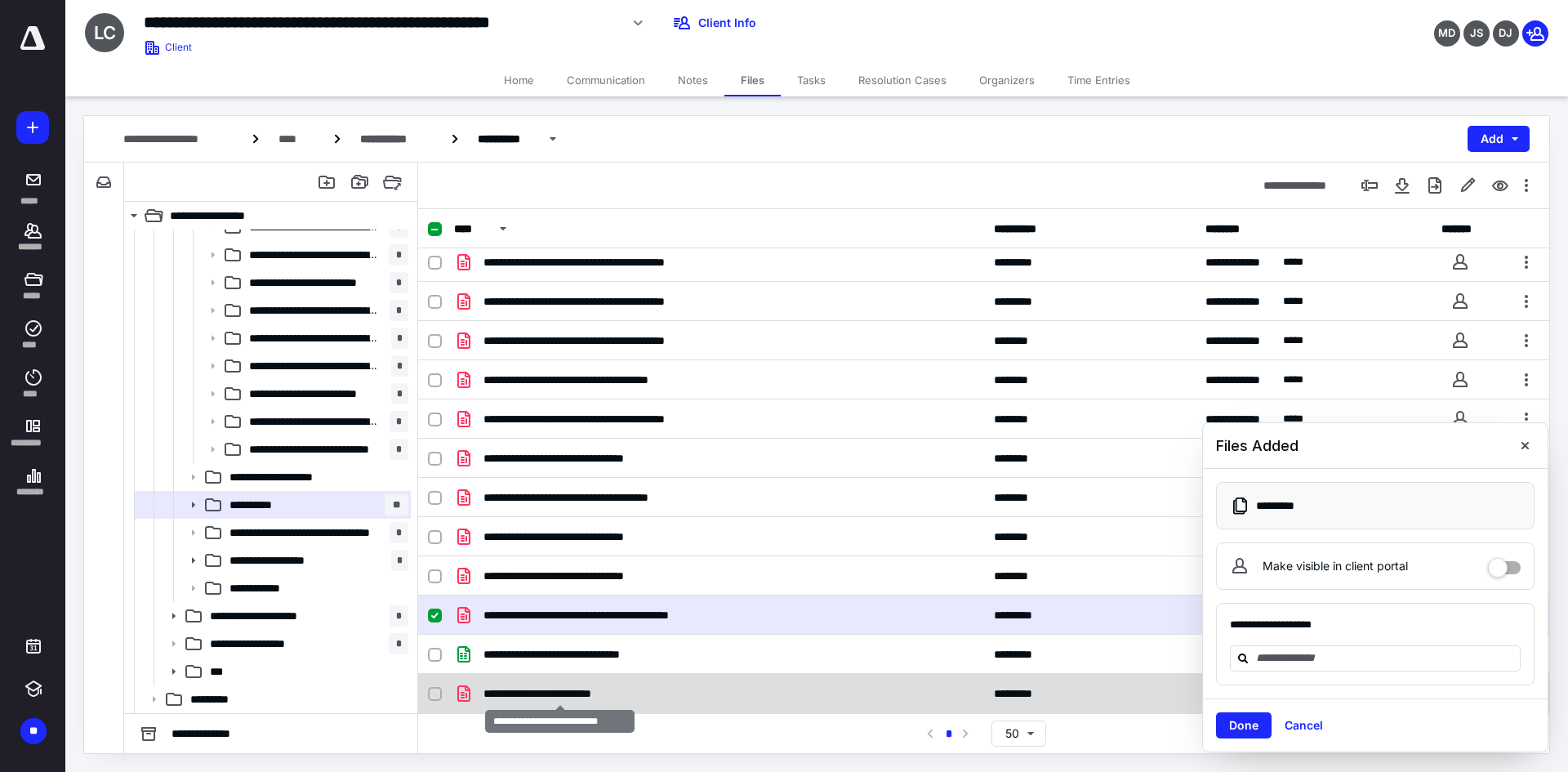 checkbox on "false" 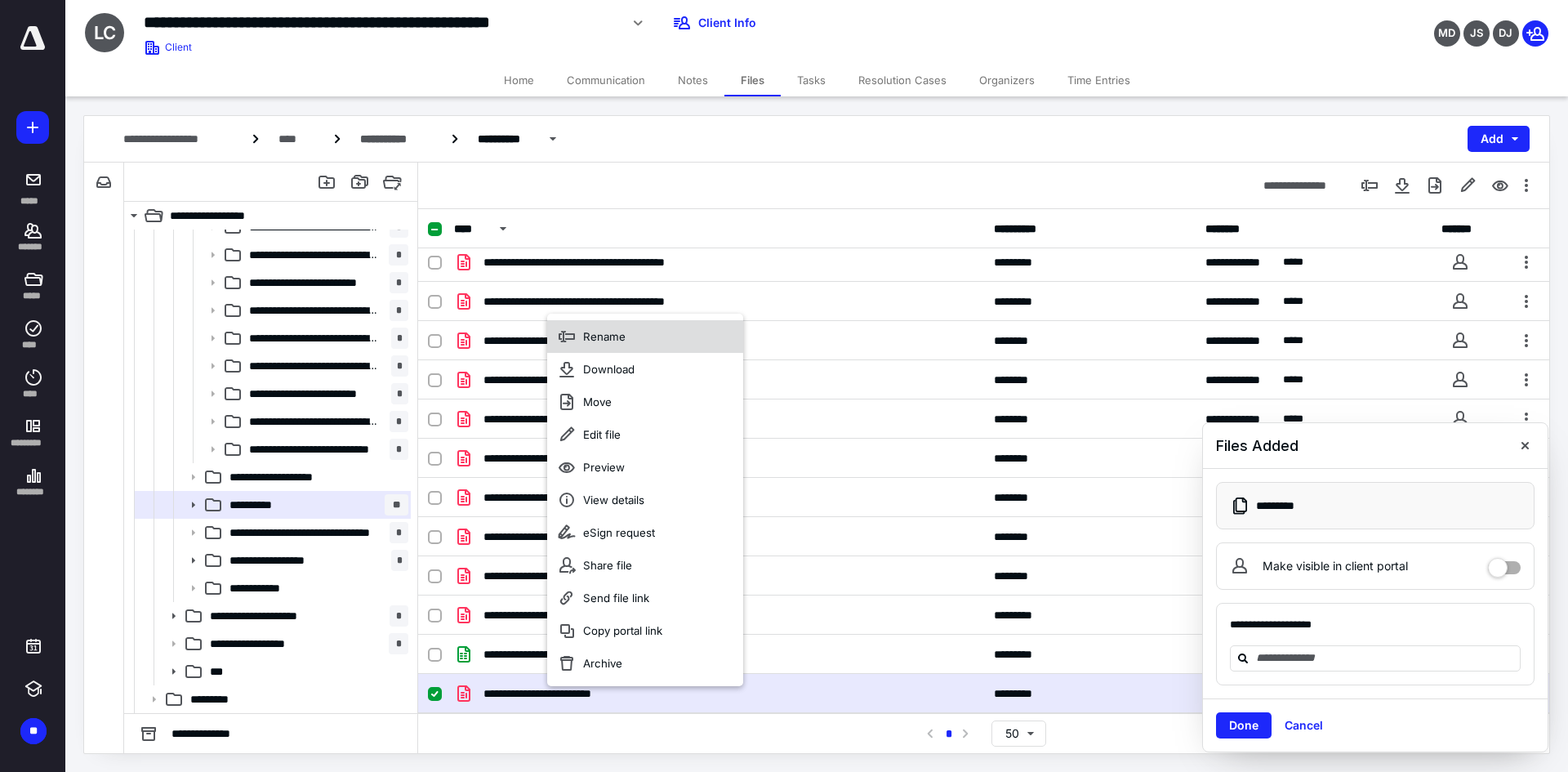 click on "Rename" at bounding box center [645, 337] 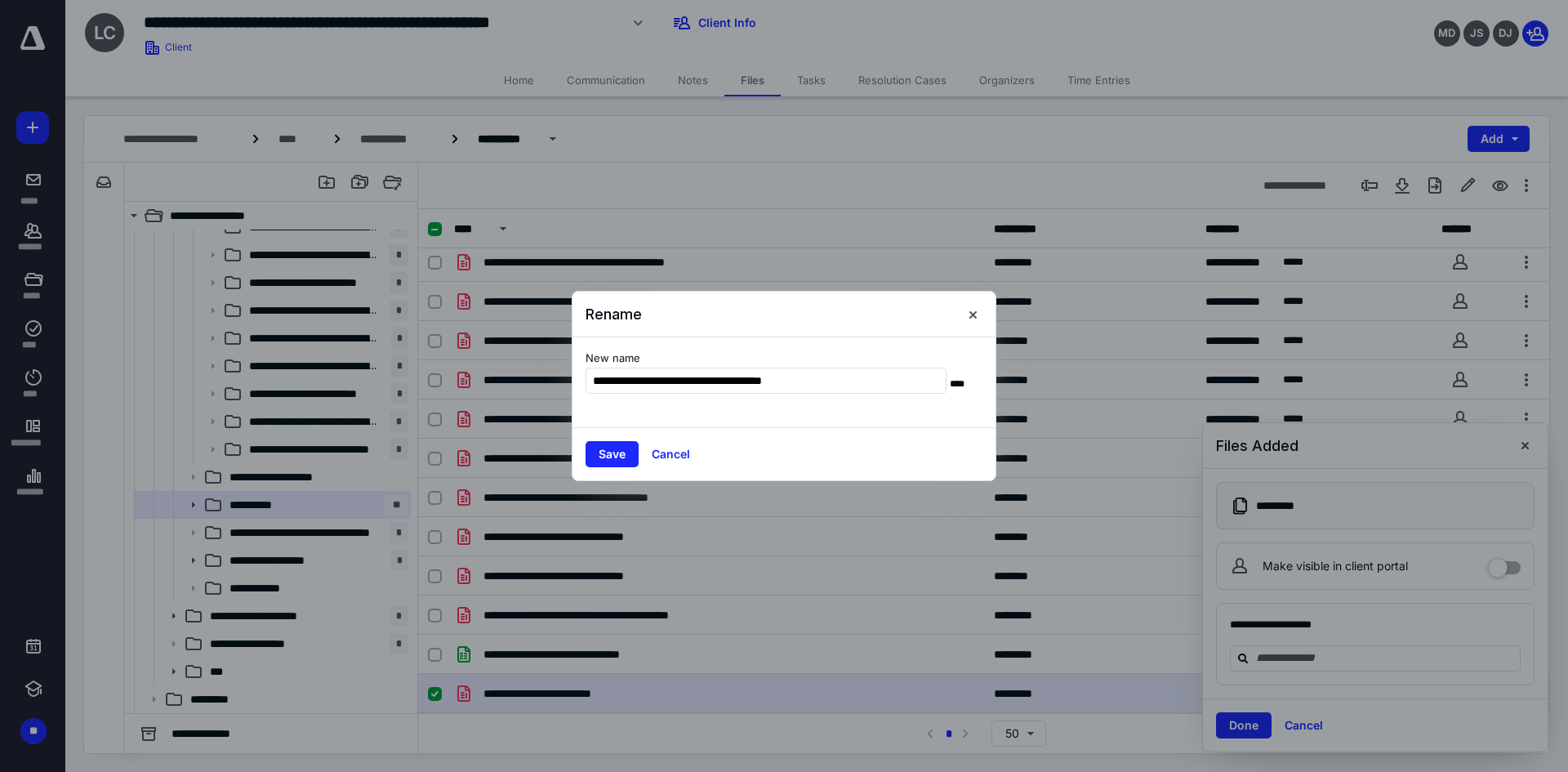 type on "**********" 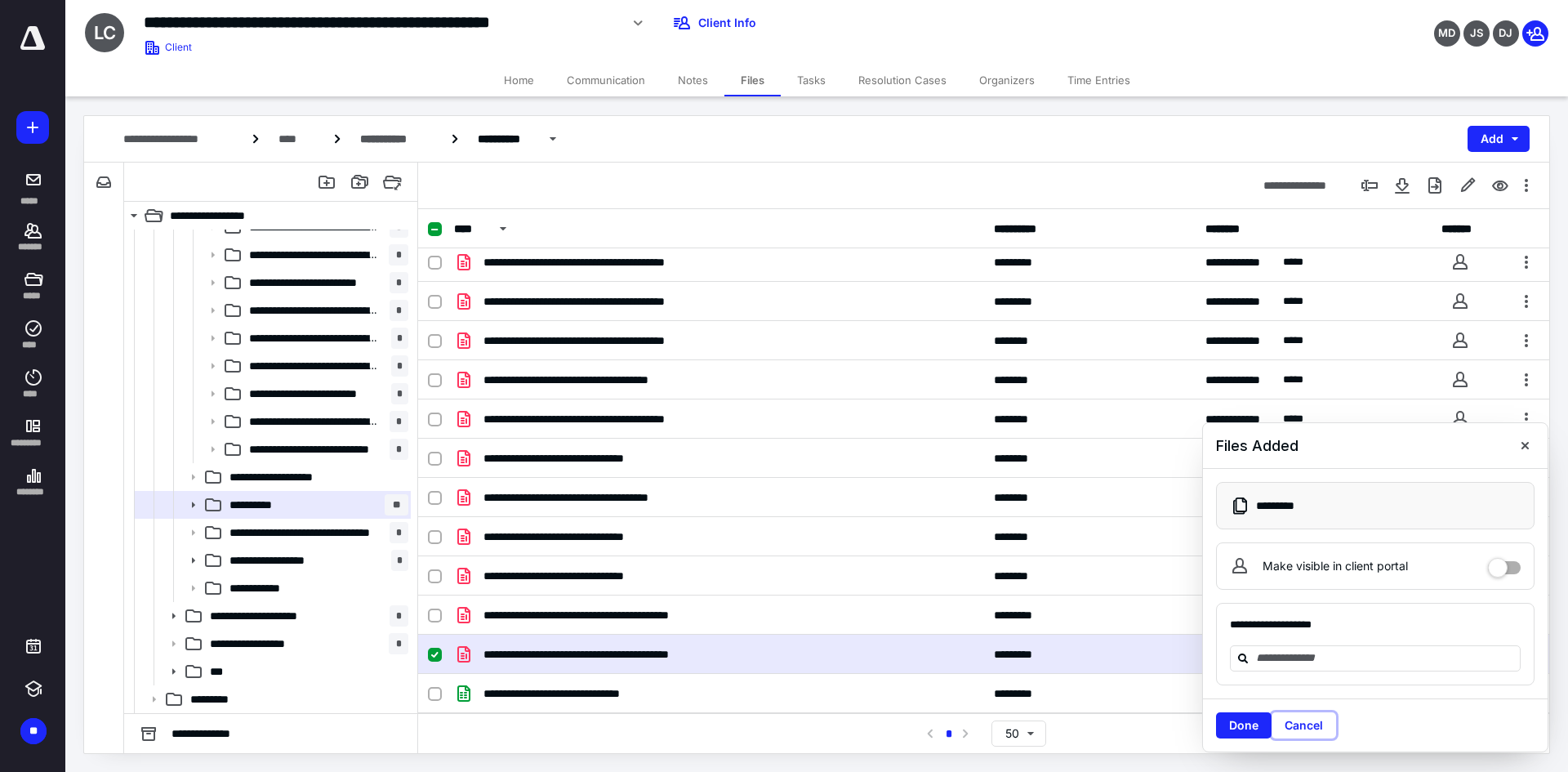 click on "Cancel" at bounding box center [1303, 725] 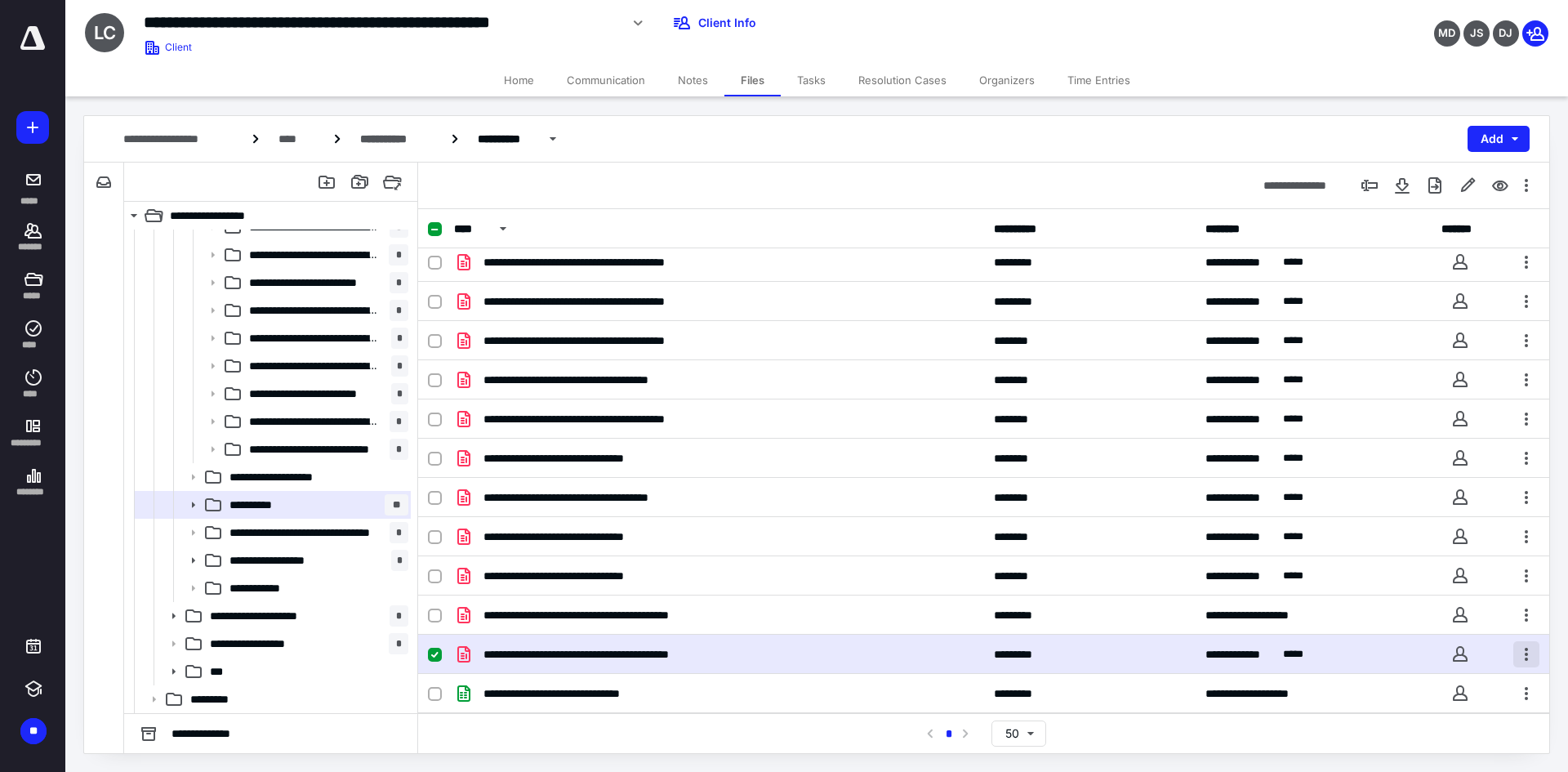 click at bounding box center (1526, 654) 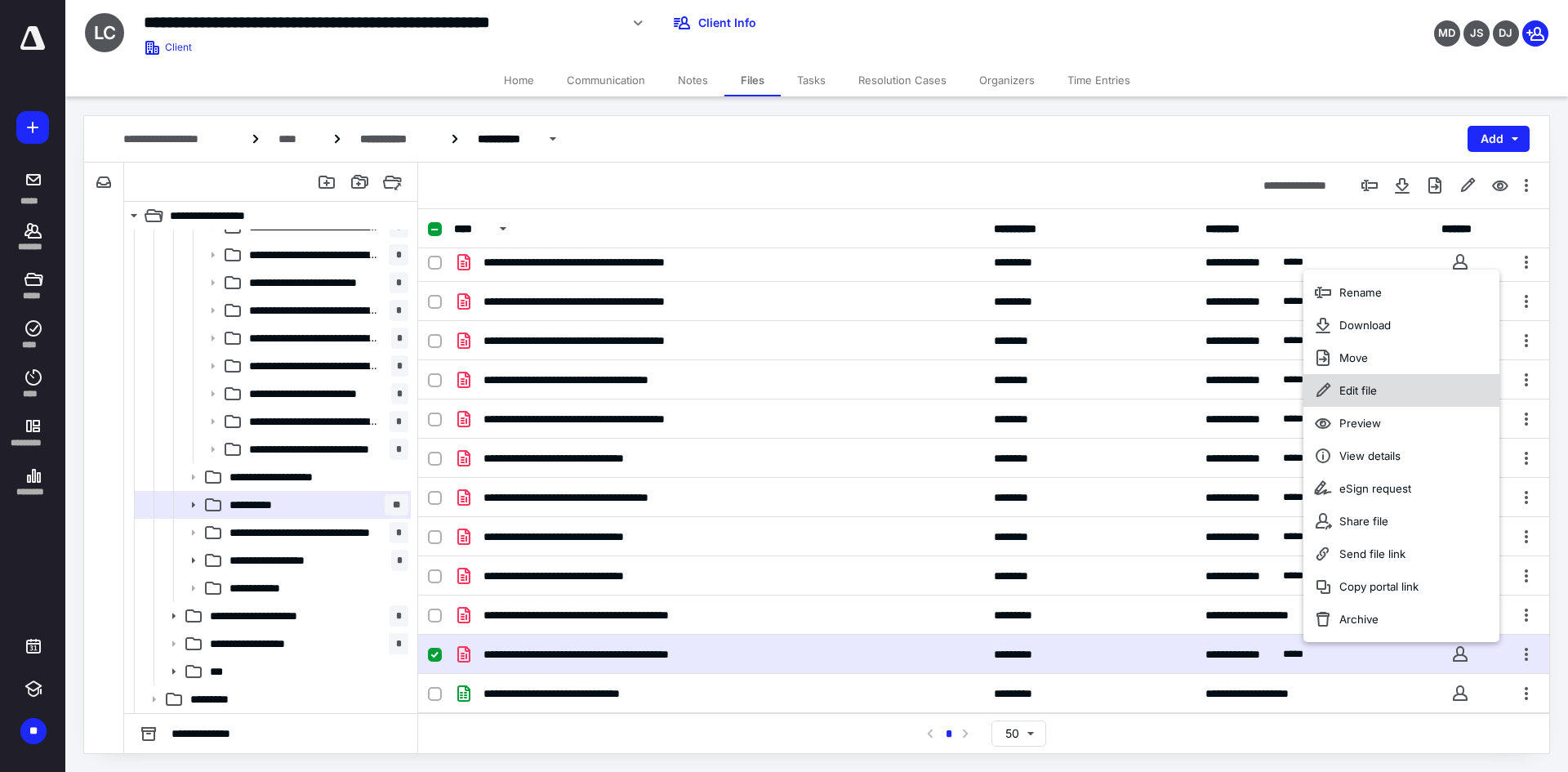 click on "Edit file" at bounding box center [1401, 390] 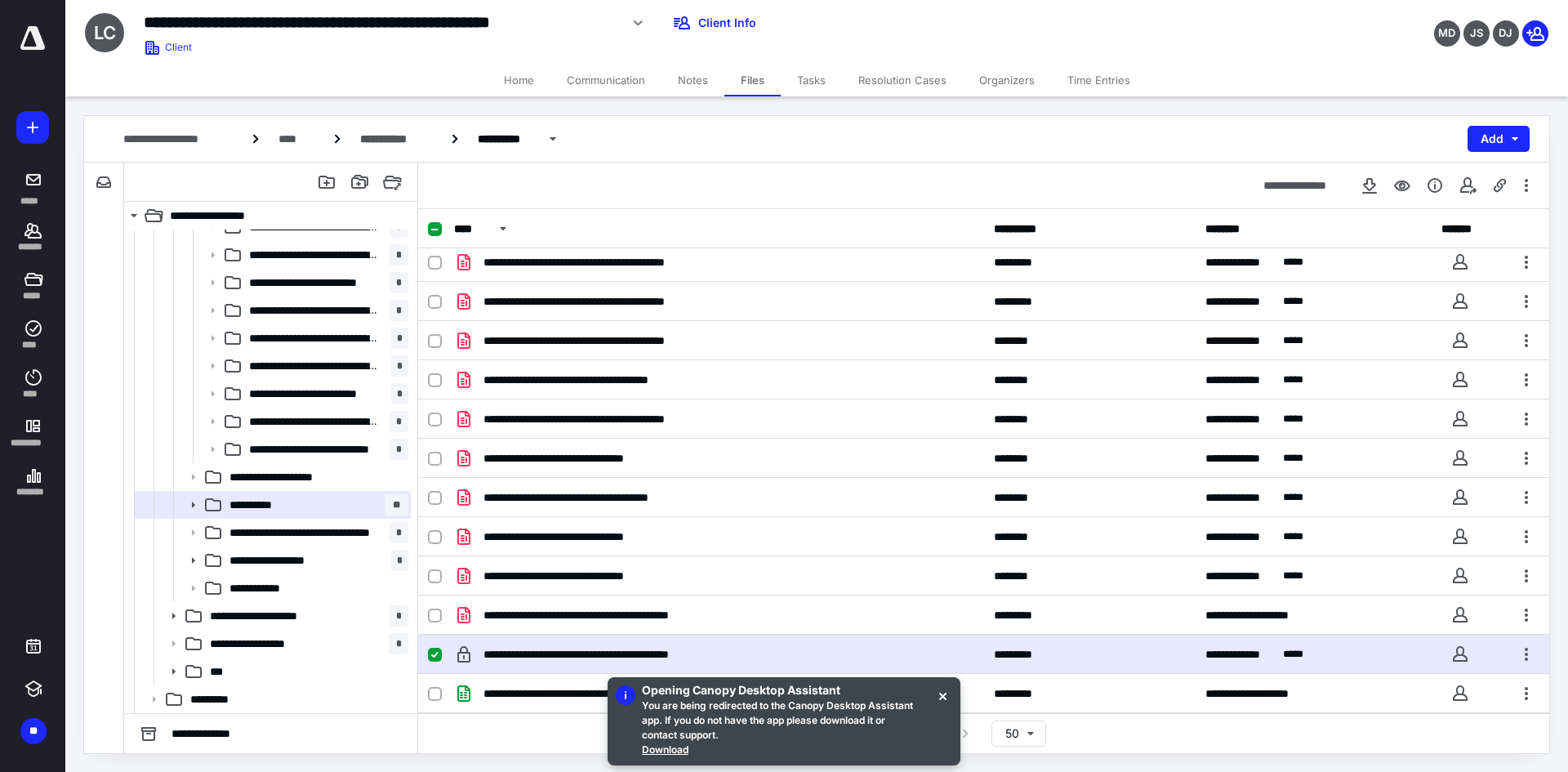 scroll, scrollTop: 45, scrollLeft: 0, axis: vertical 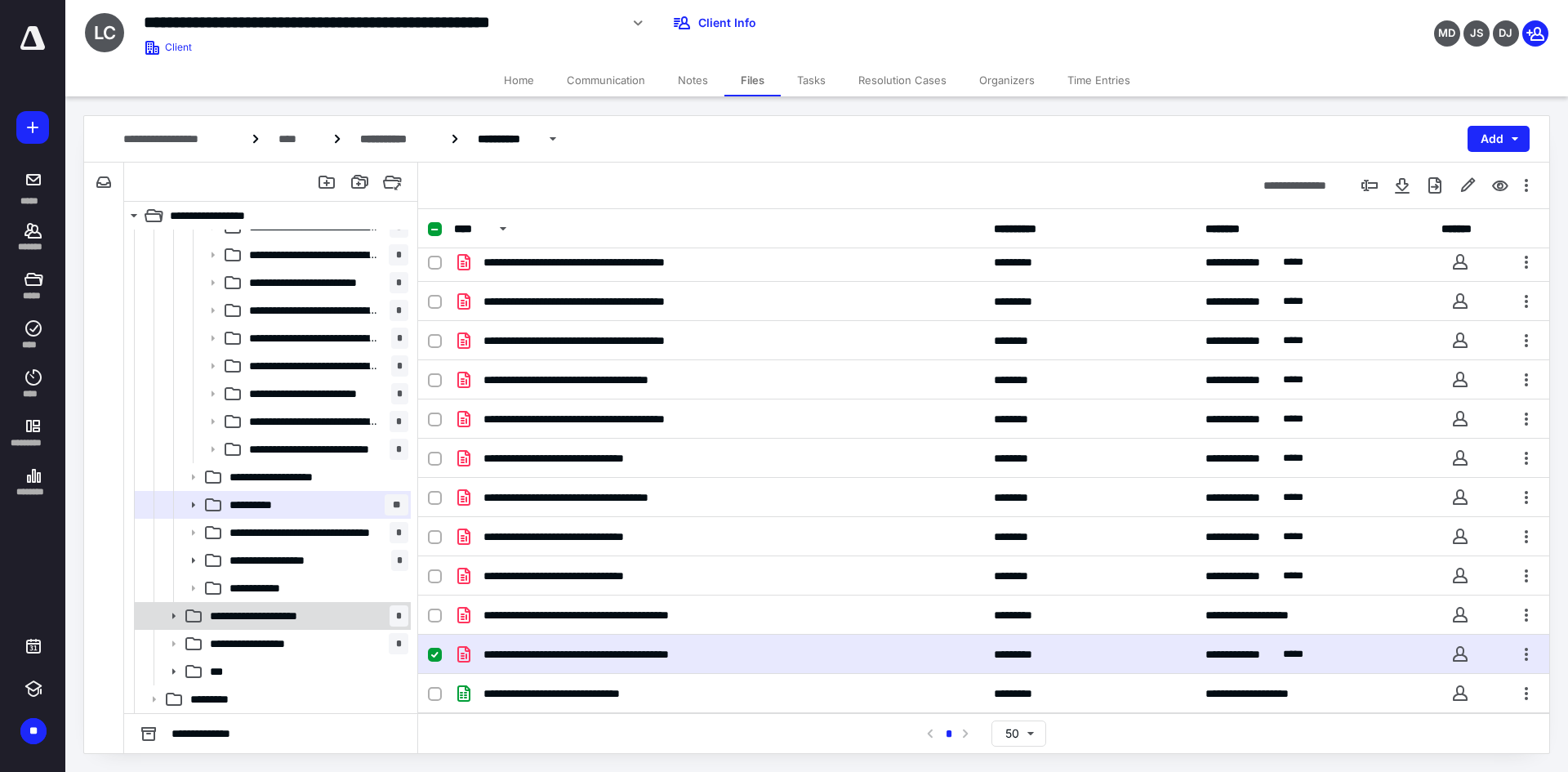 click on "**********" at bounding box center [305, 616] 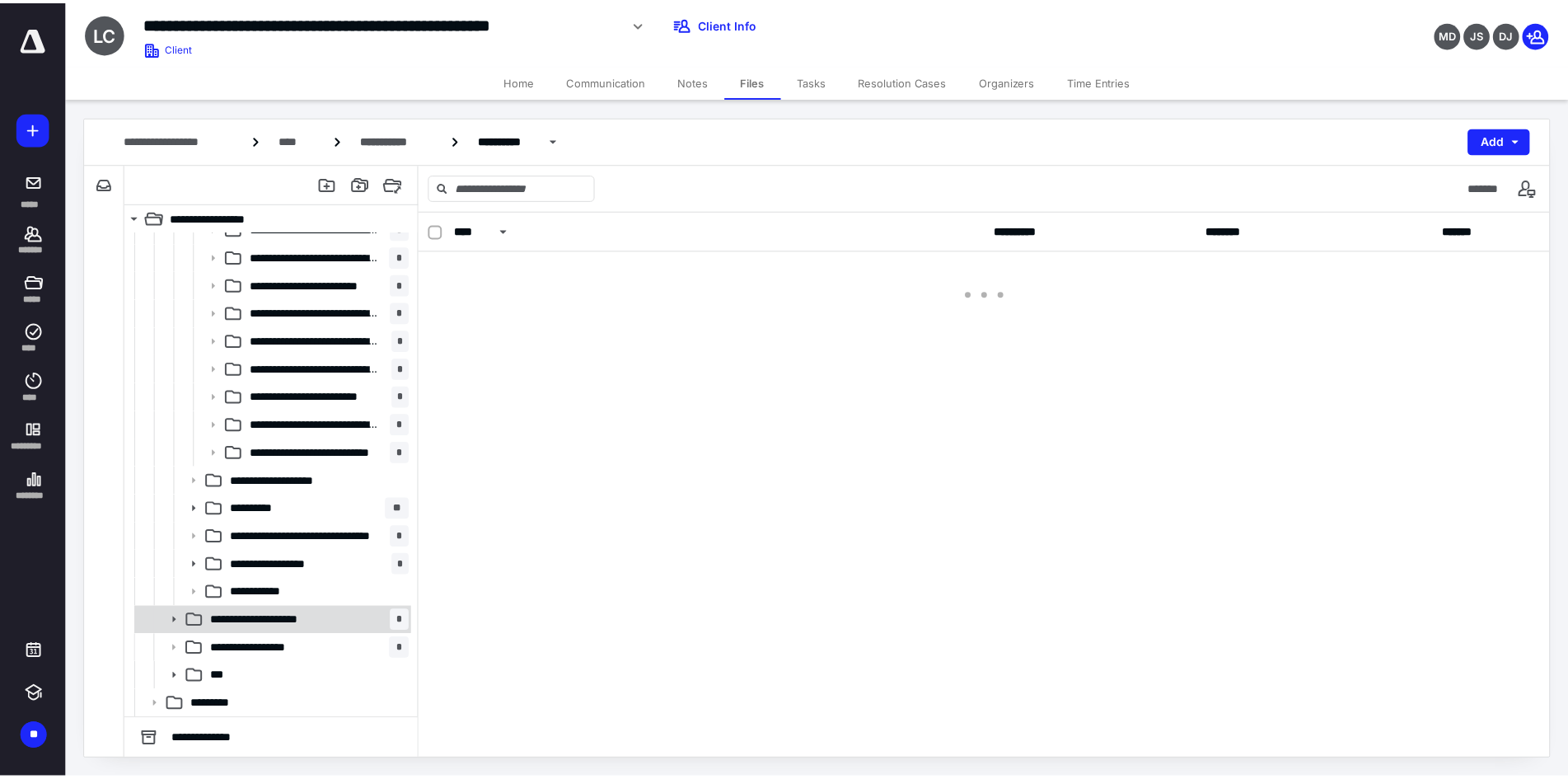 scroll, scrollTop: 0, scrollLeft: 0, axis: both 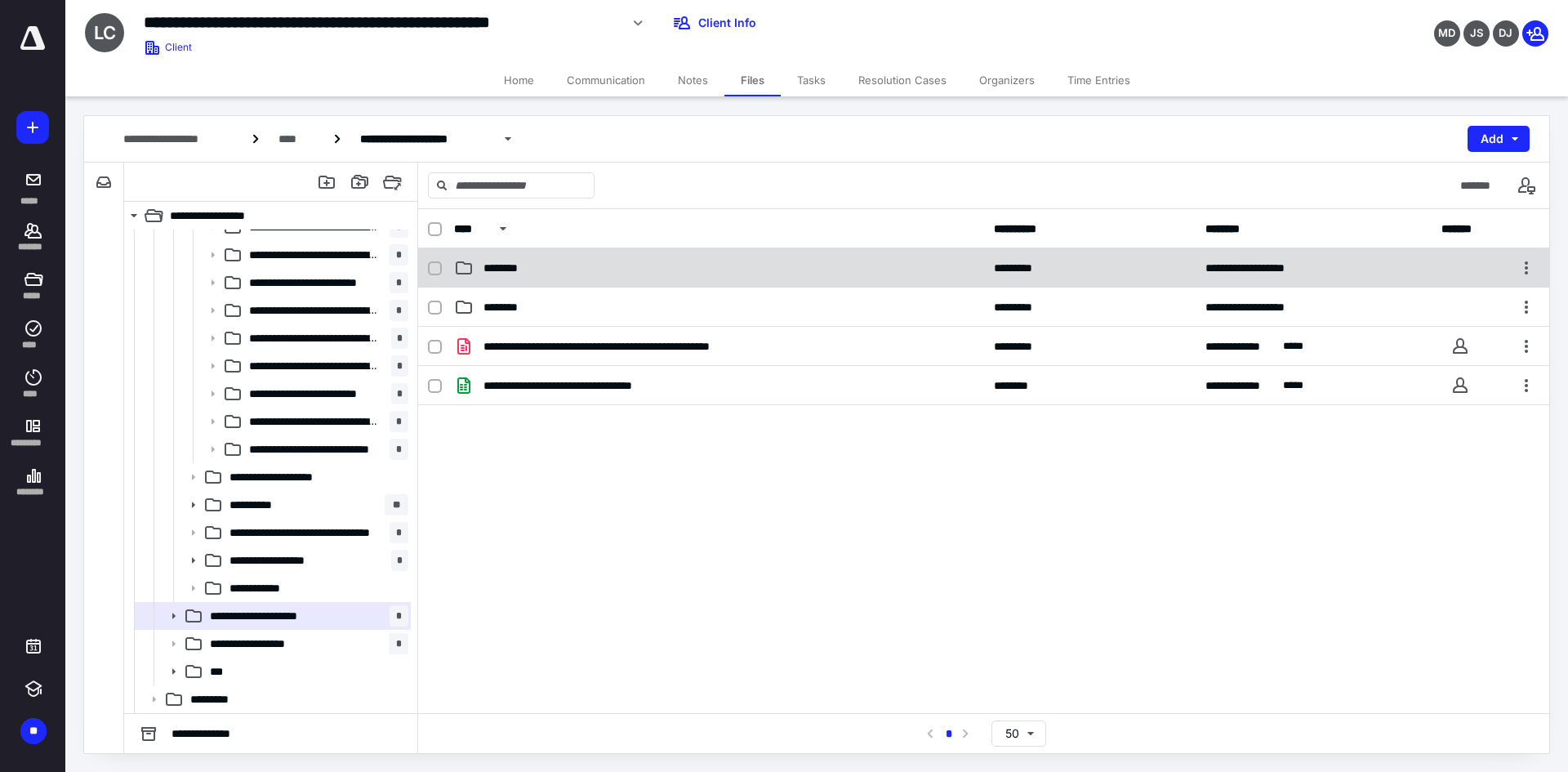 click on "********" at bounding box center [719, 268] 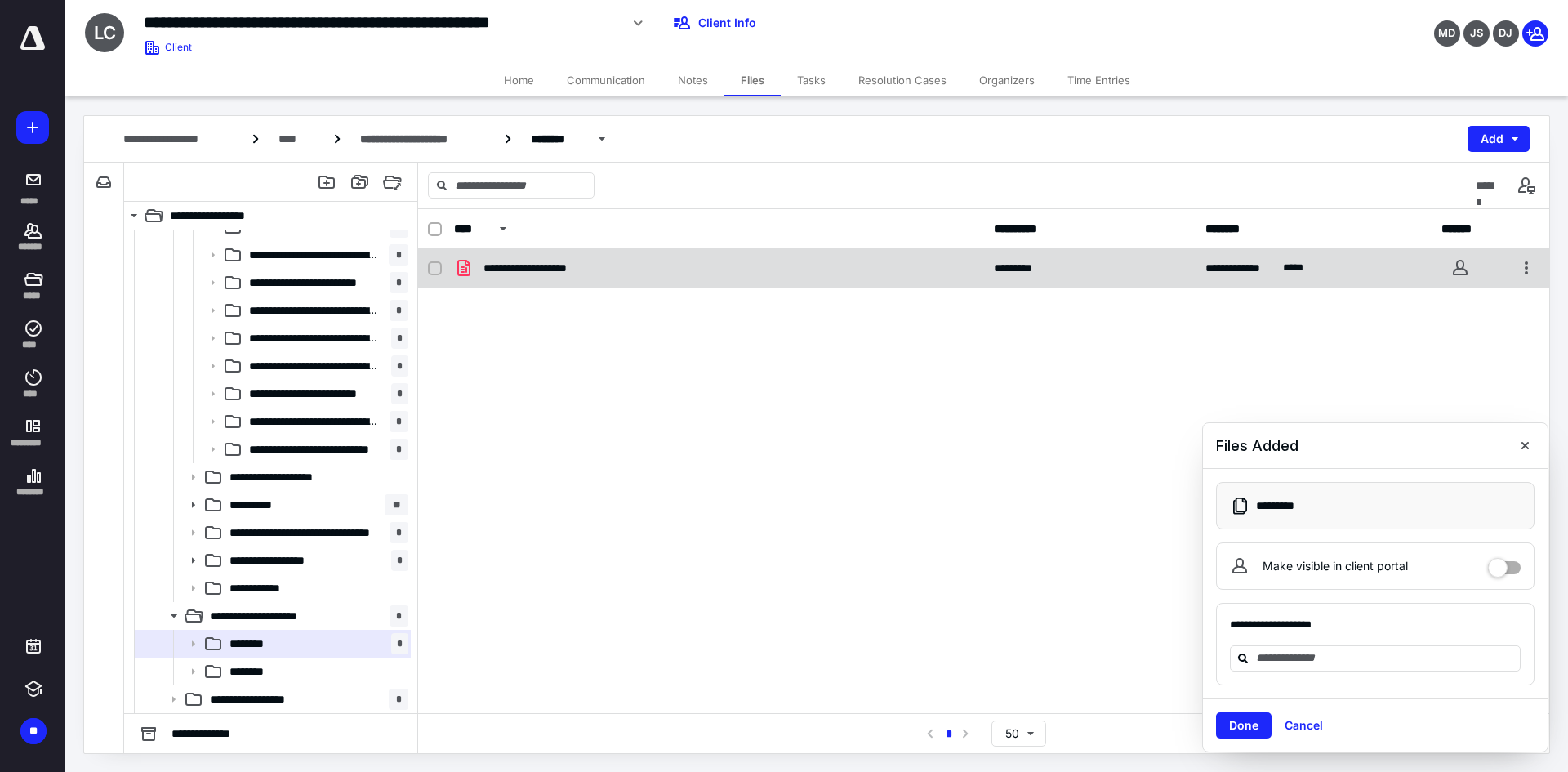 checkbox on "true" 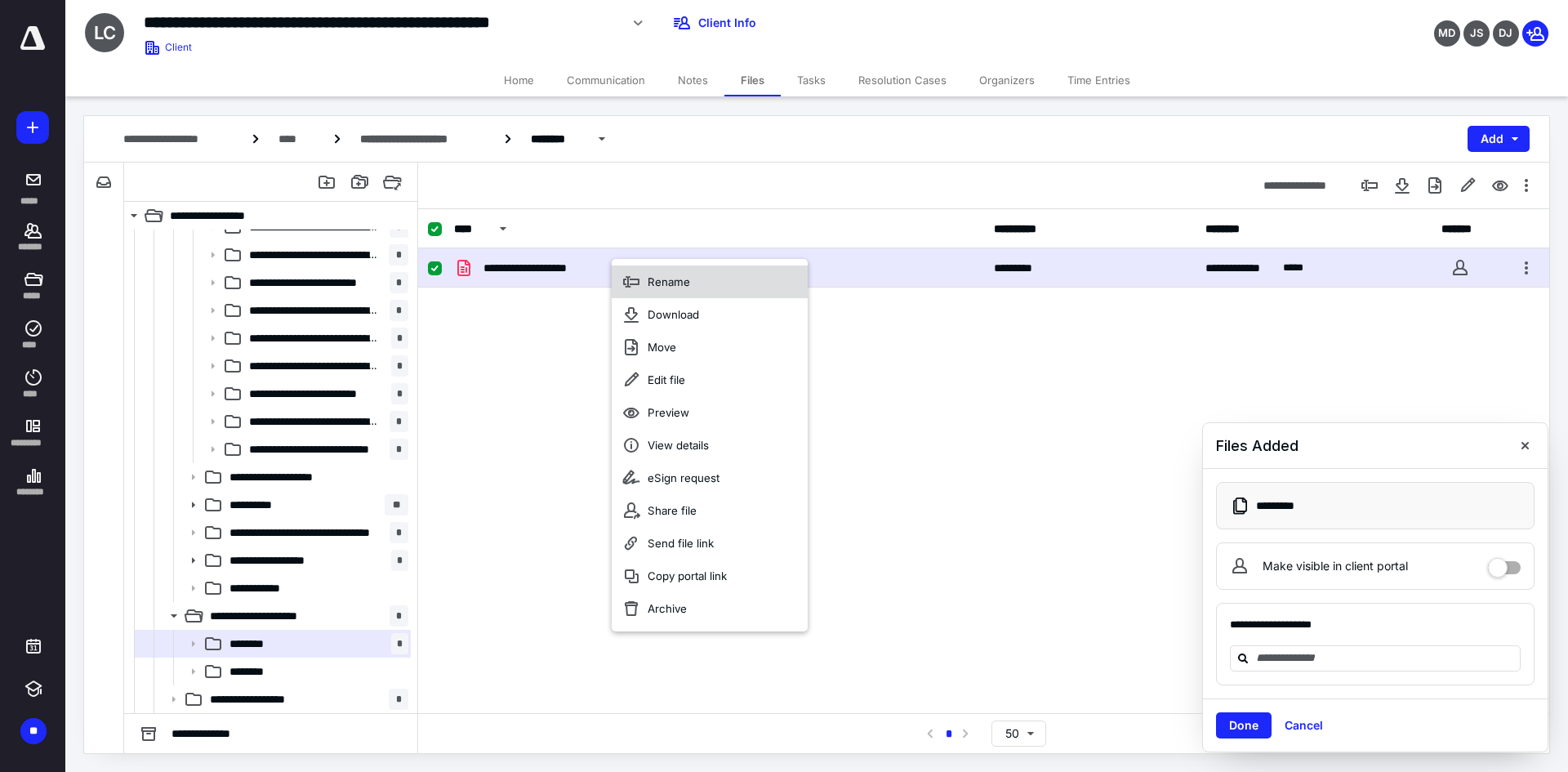 click 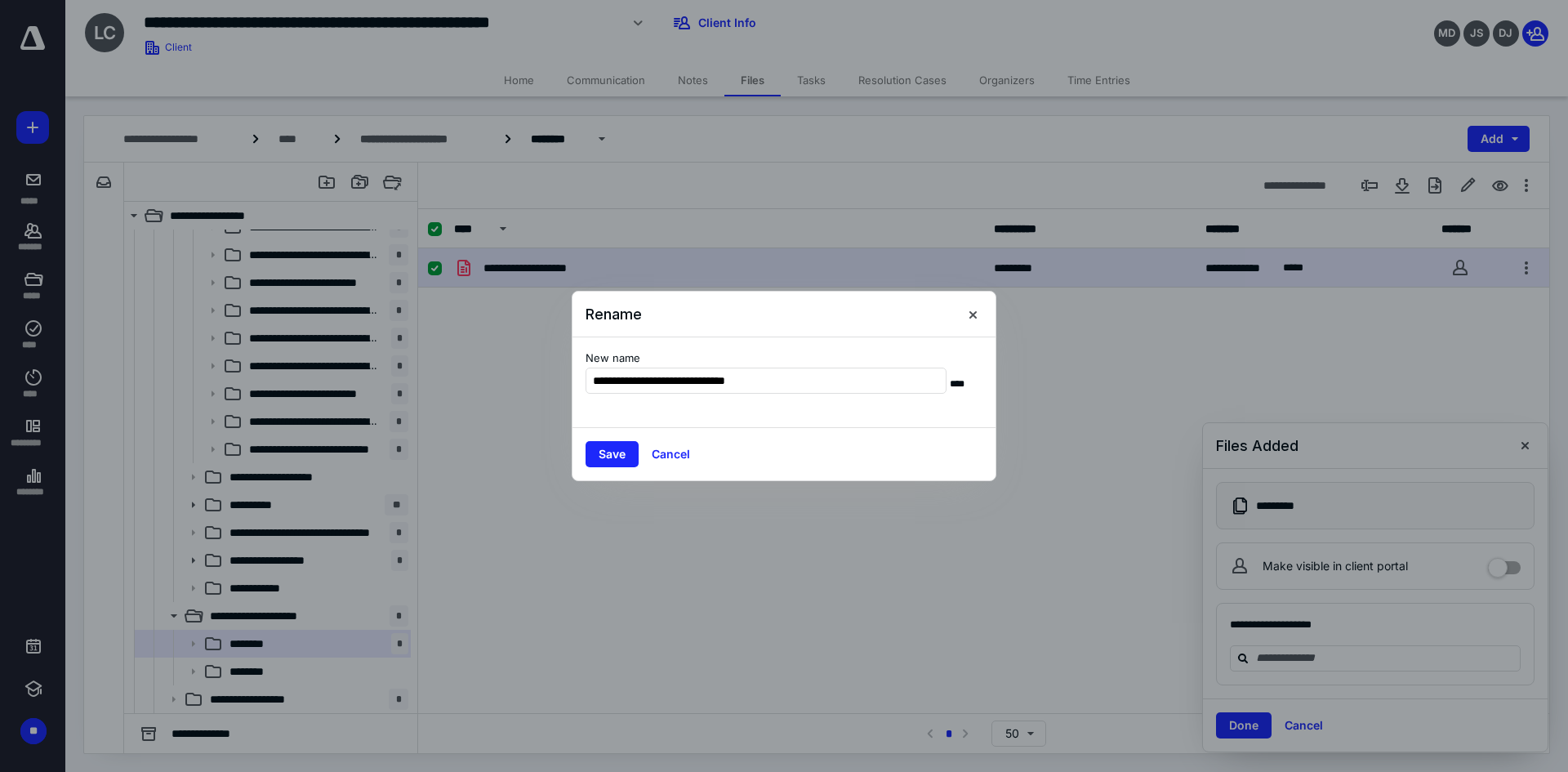 type on "**********" 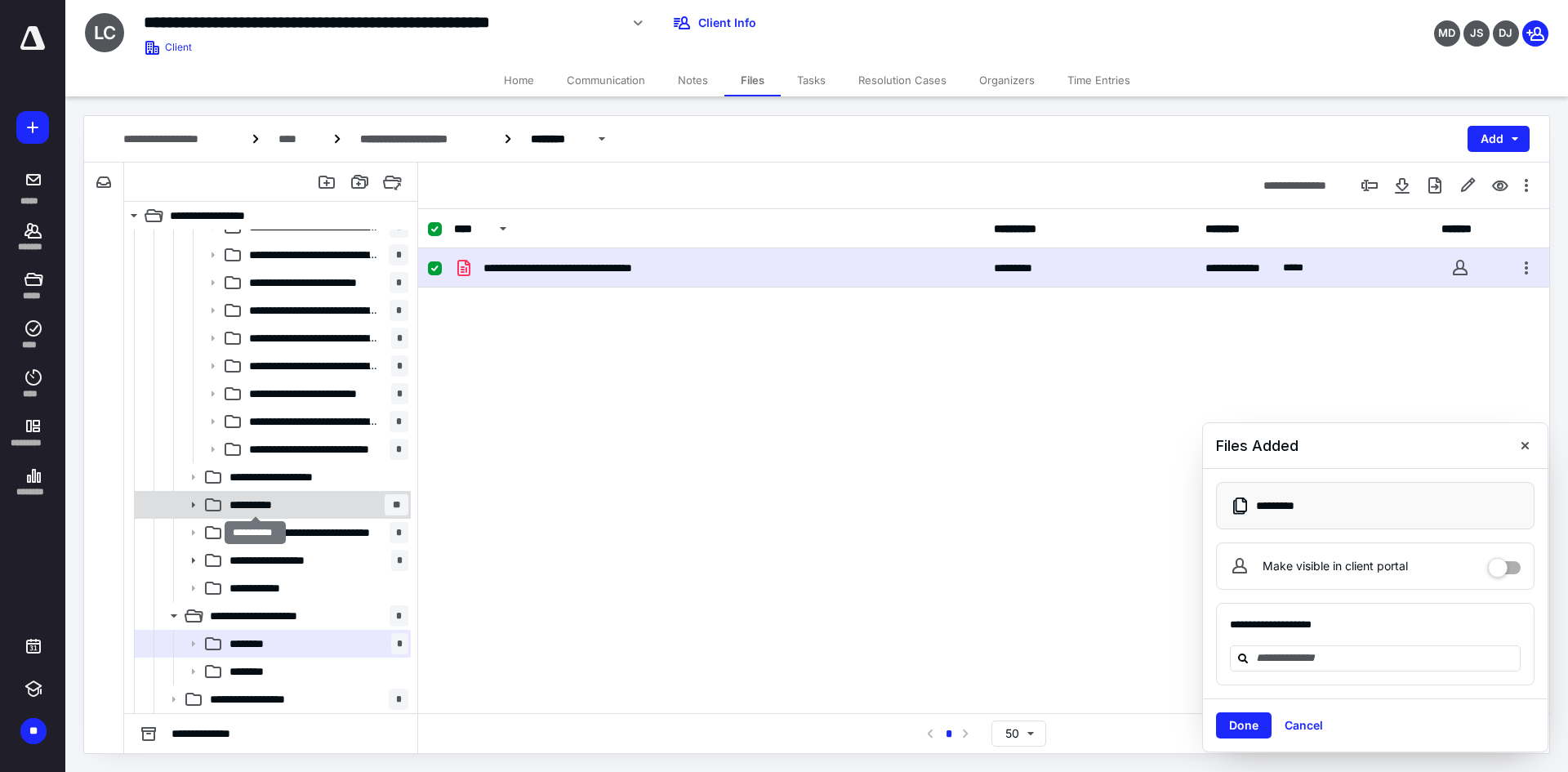 click on "**********" at bounding box center [255, 505] 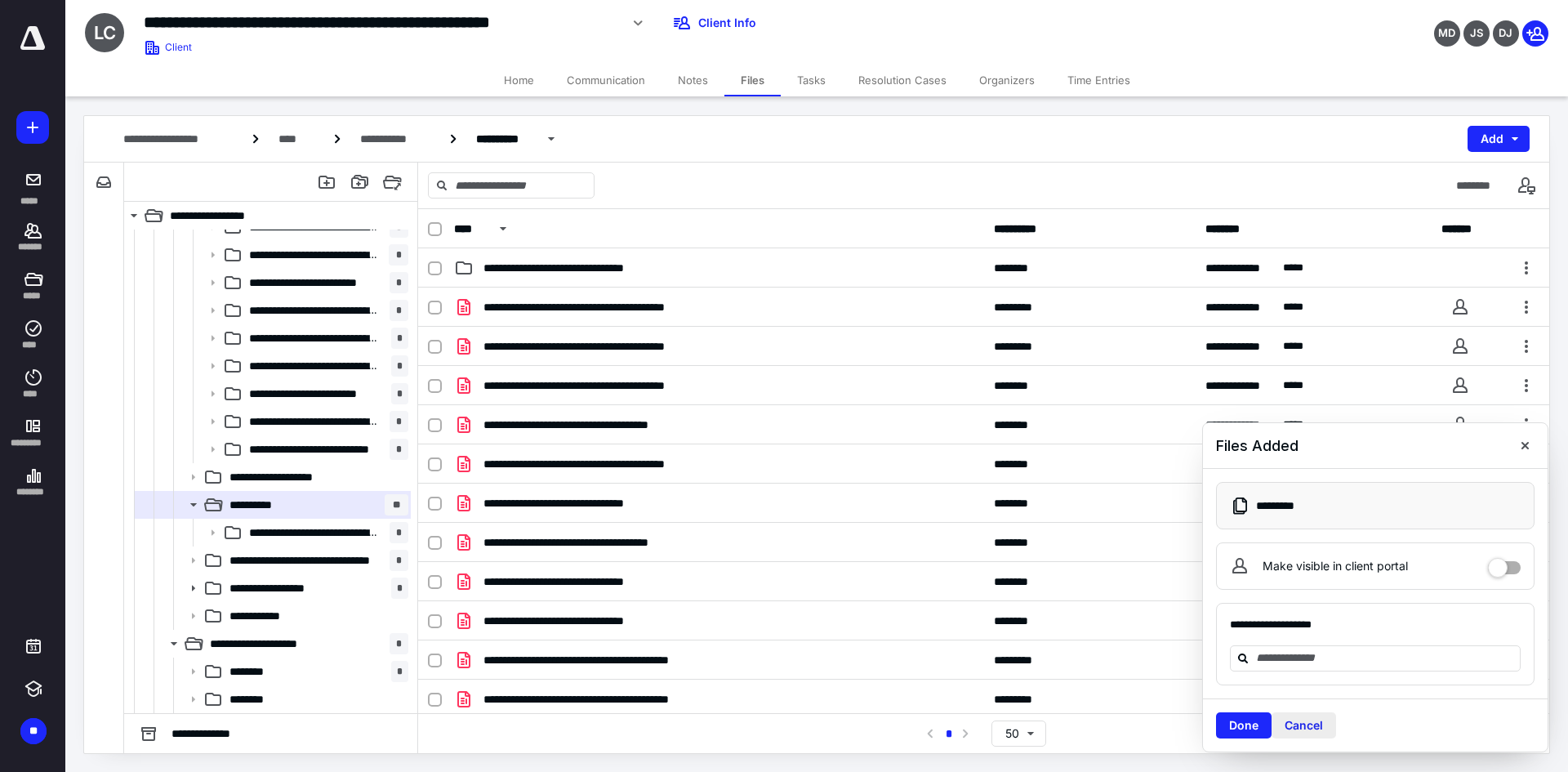 click on "Cancel" at bounding box center [1303, 725] 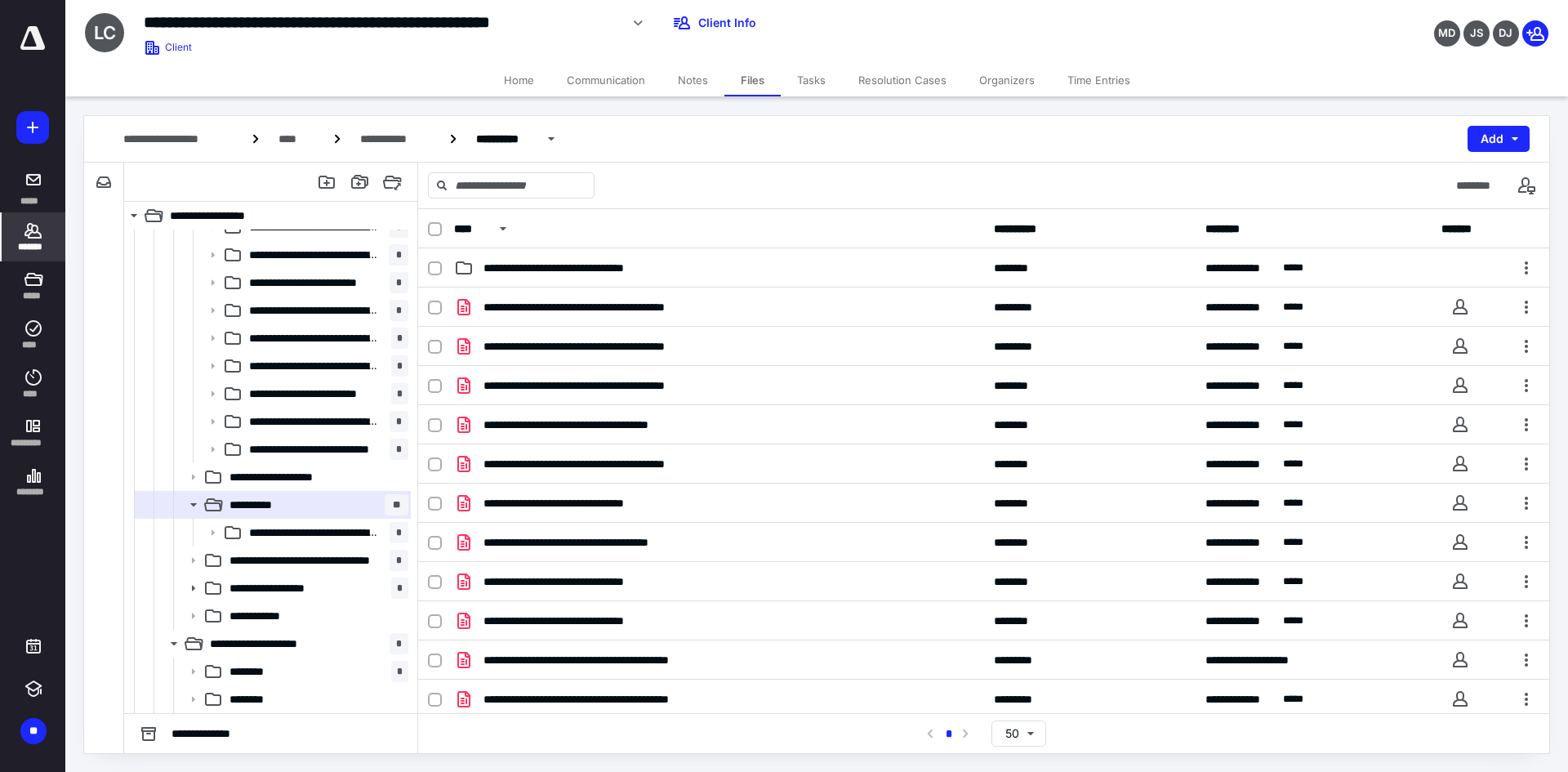 click on "*******" at bounding box center (33, 247) 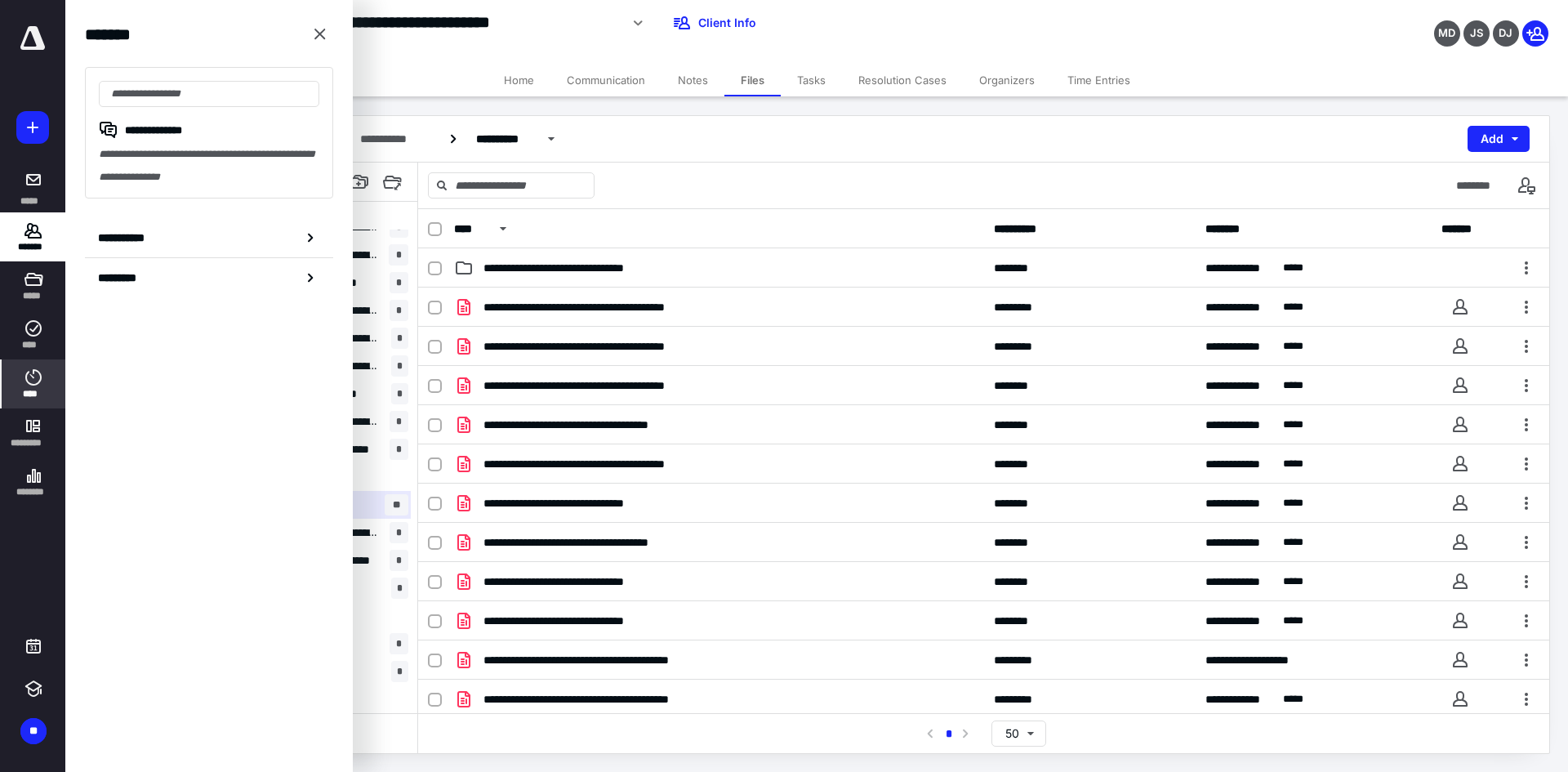 click 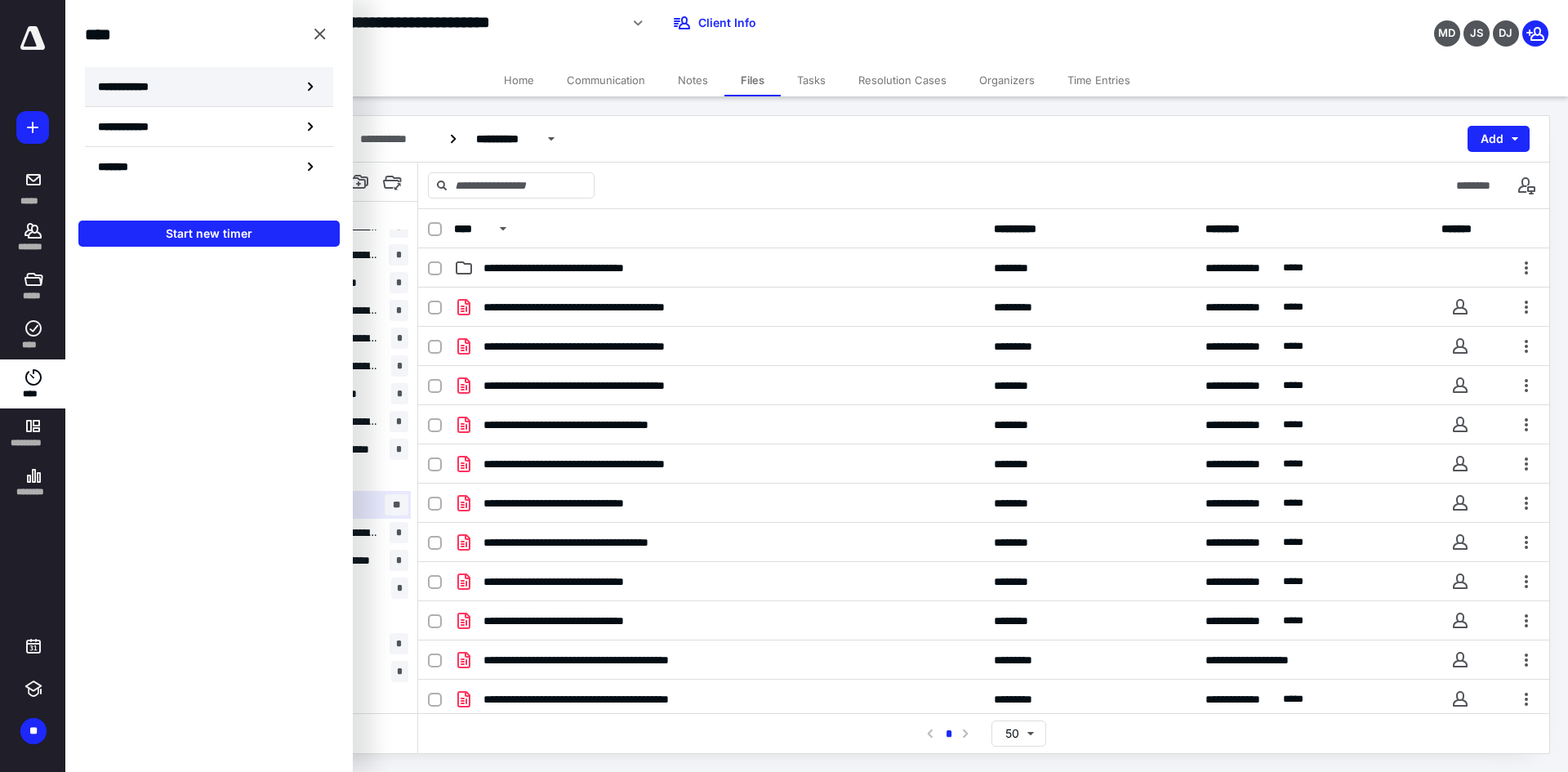 click on "**********" at bounding box center (209, 87) 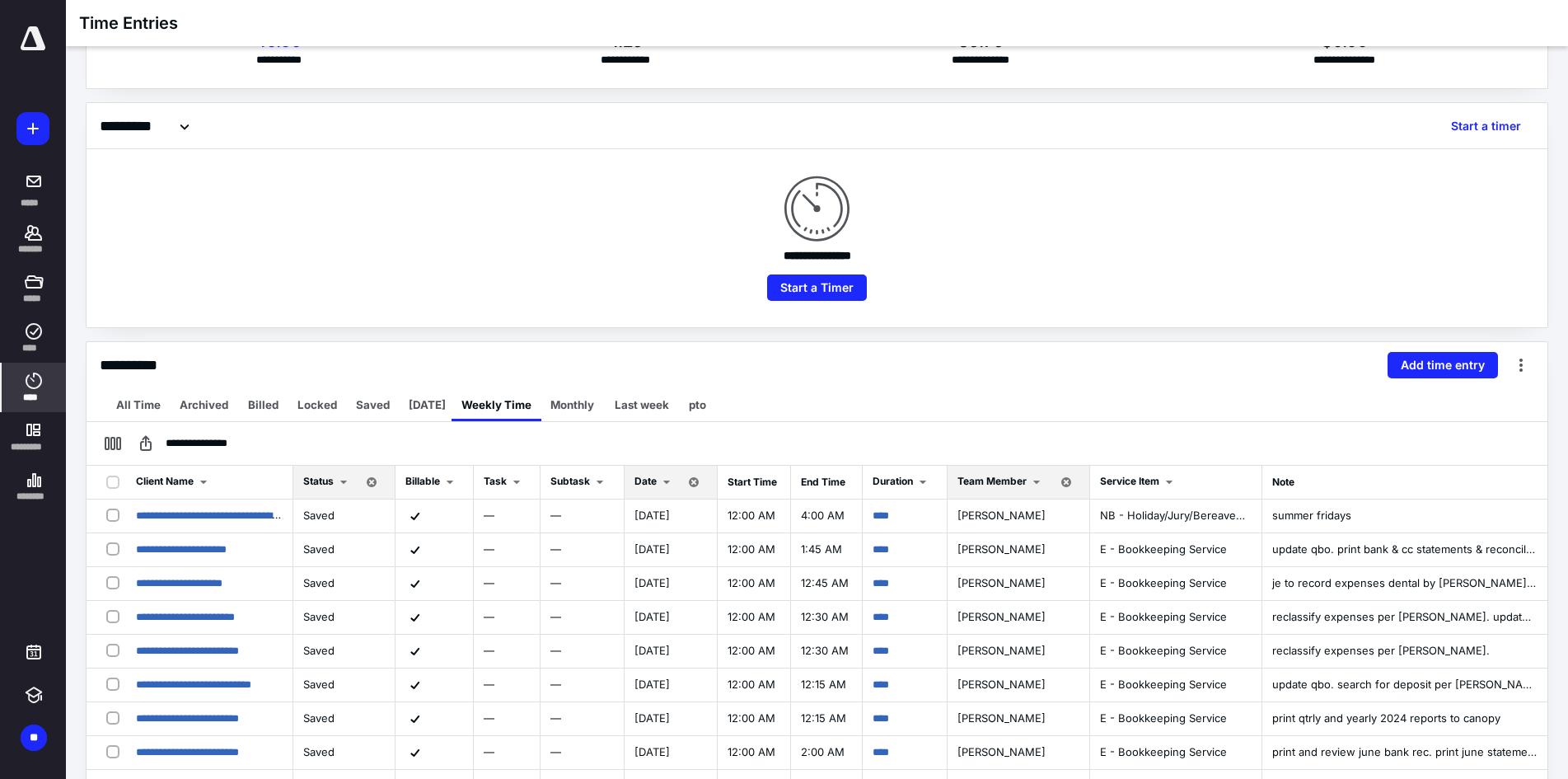 scroll, scrollTop: 165, scrollLeft: 0, axis: vertical 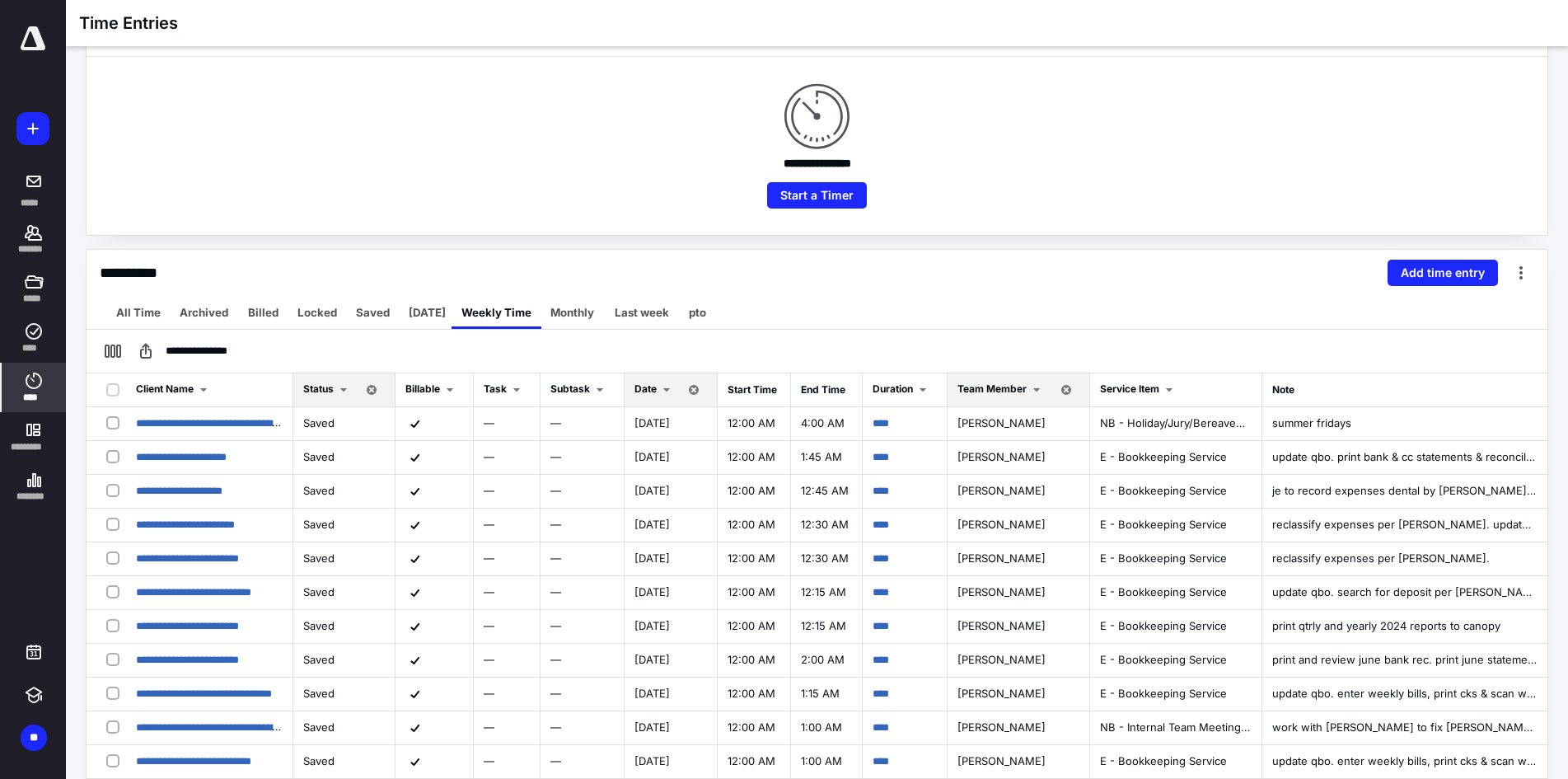 click on "Date" at bounding box center (645, 388) 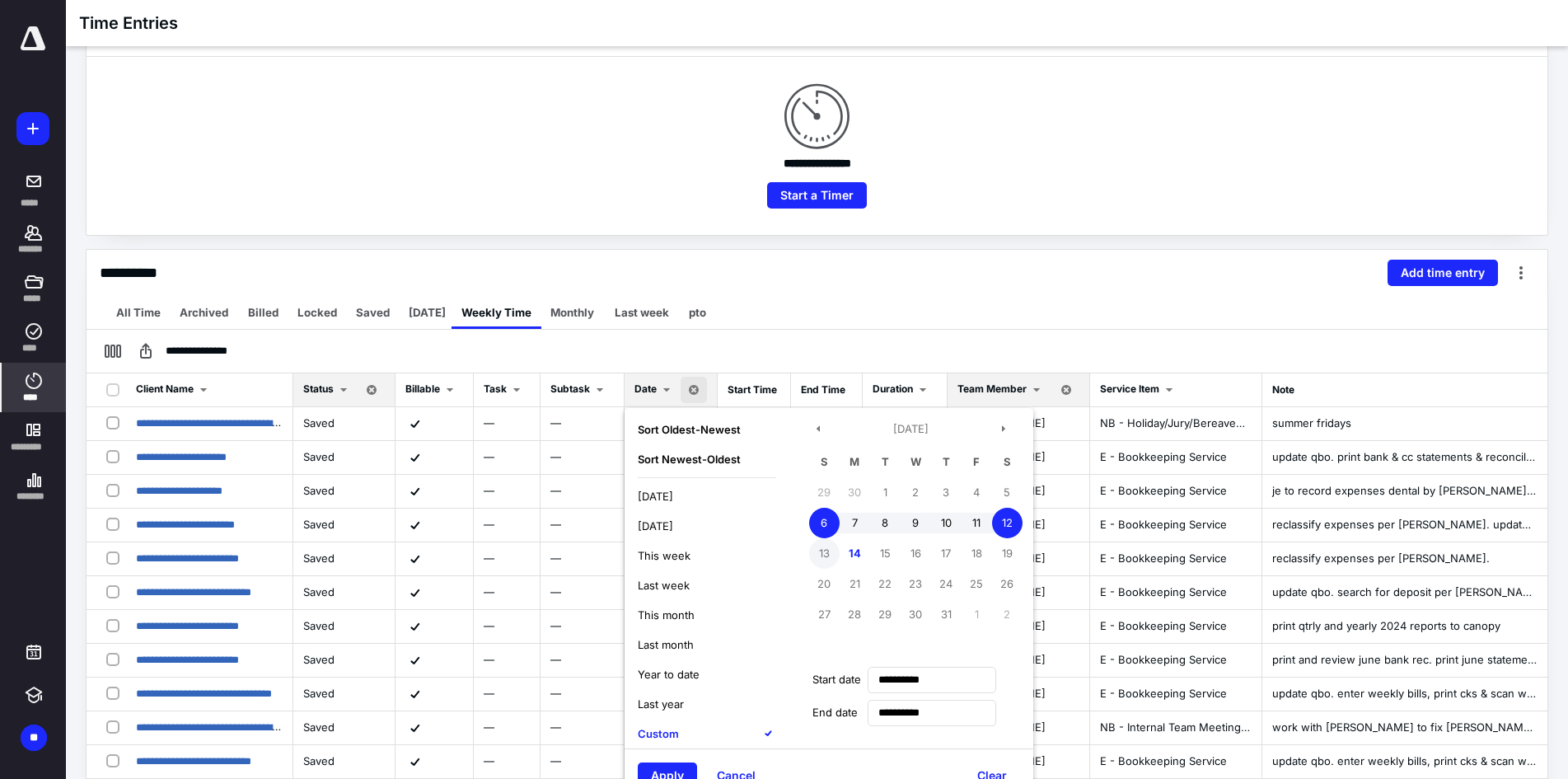 click on "13" at bounding box center [824, 553] 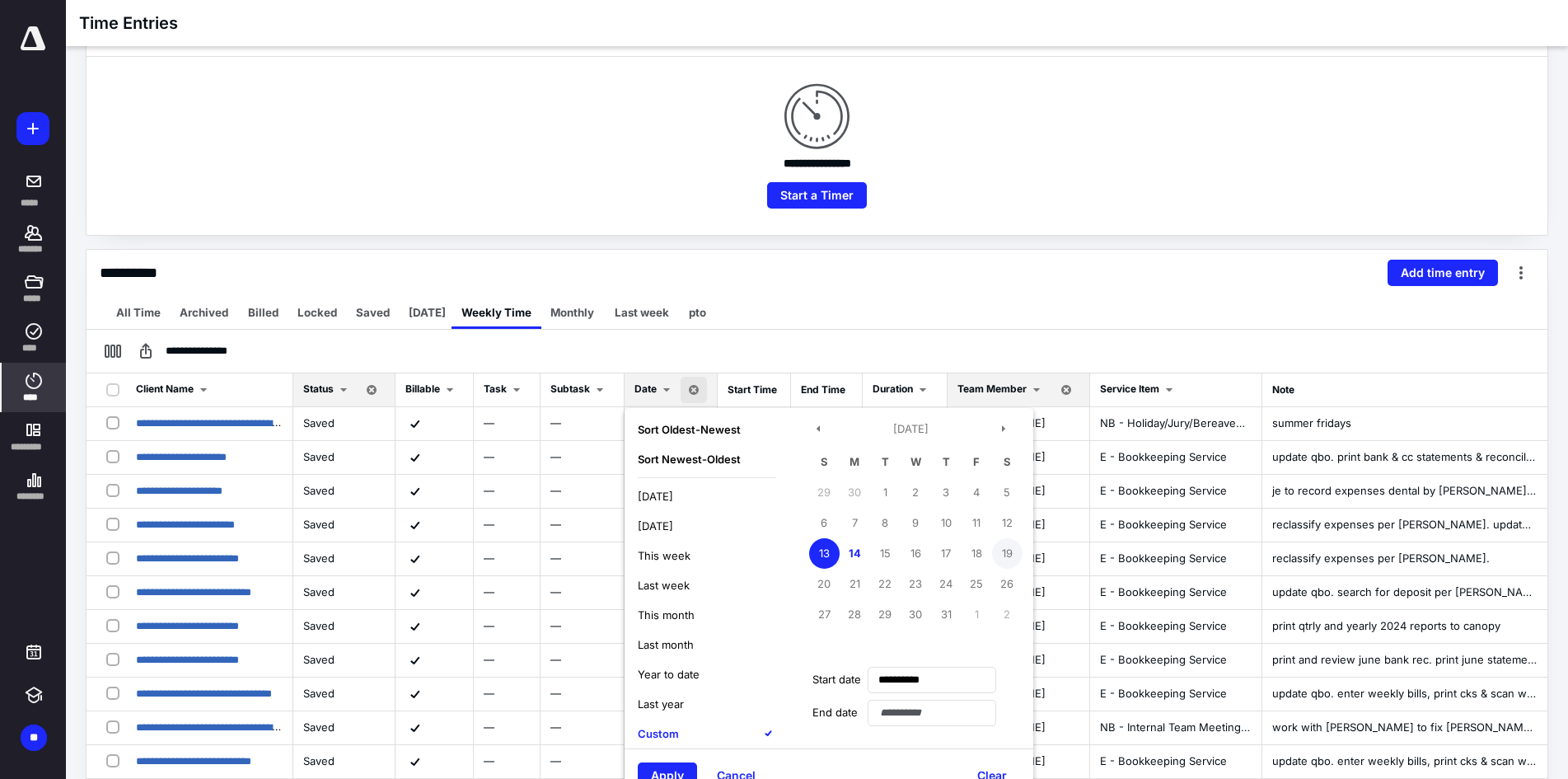 click on "19" at bounding box center (1007, 553) 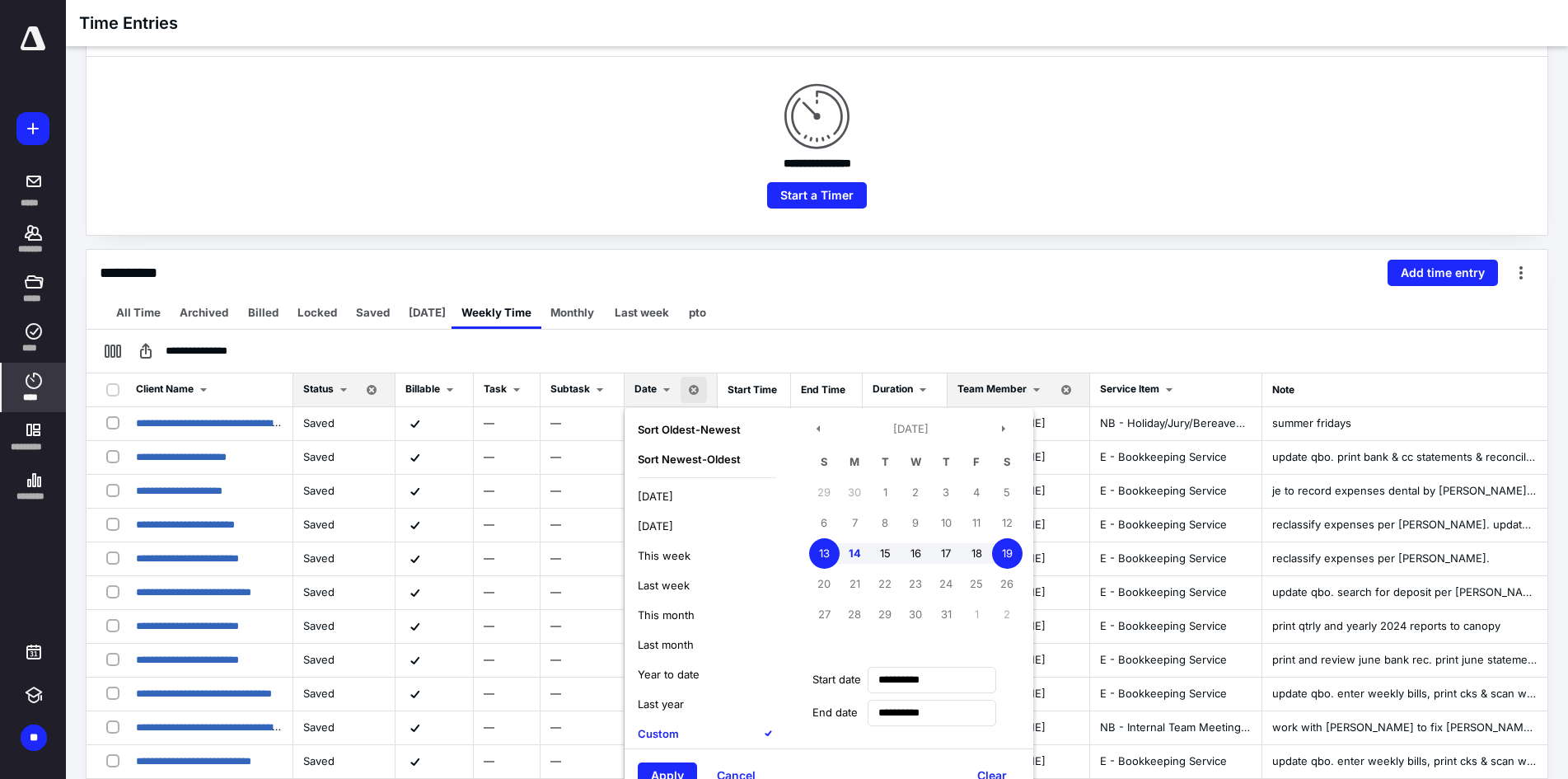 click on "Apply" at bounding box center (667, 776) 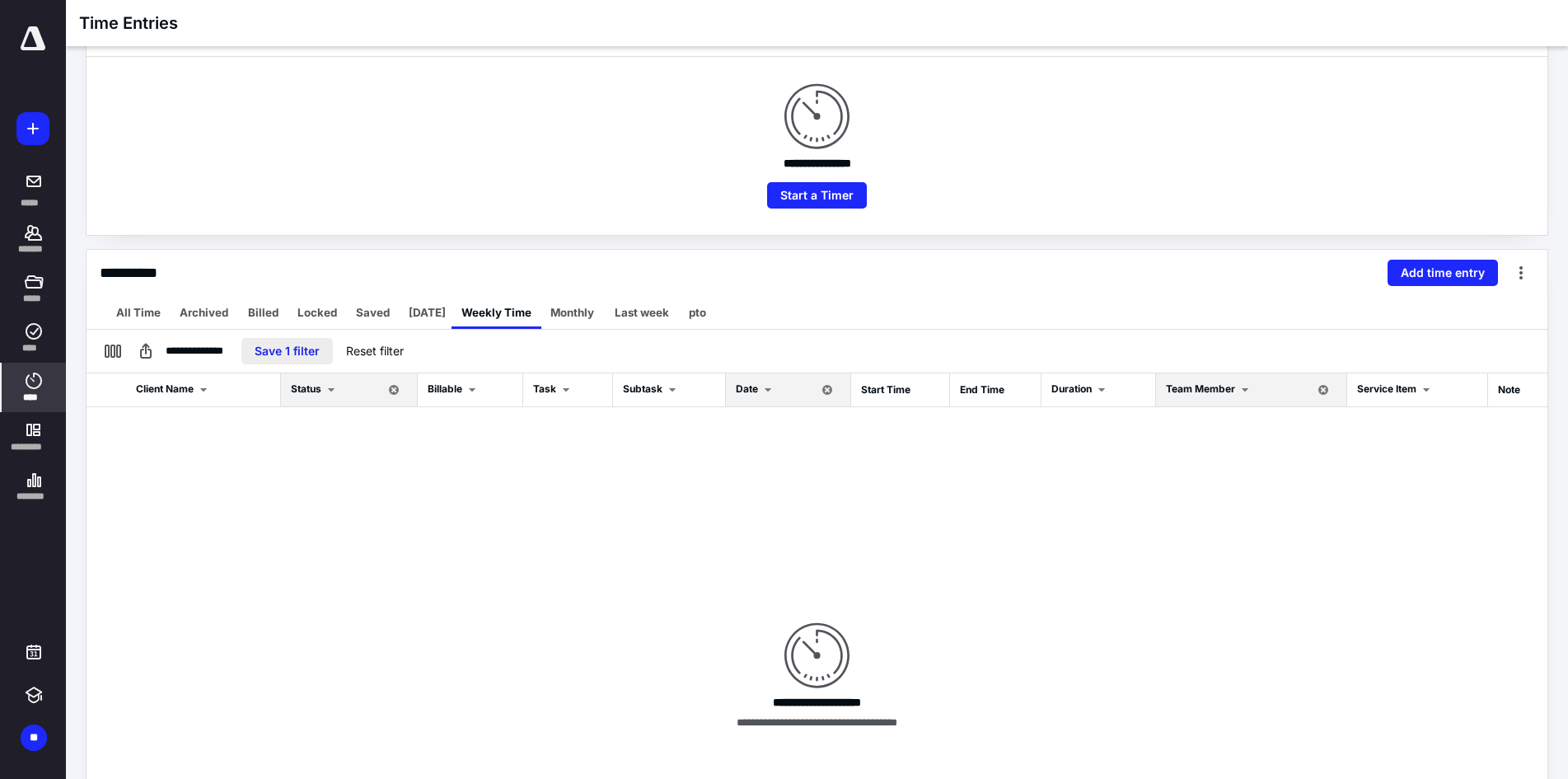 click on "Save 1 filter" at bounding box center (287, 351) 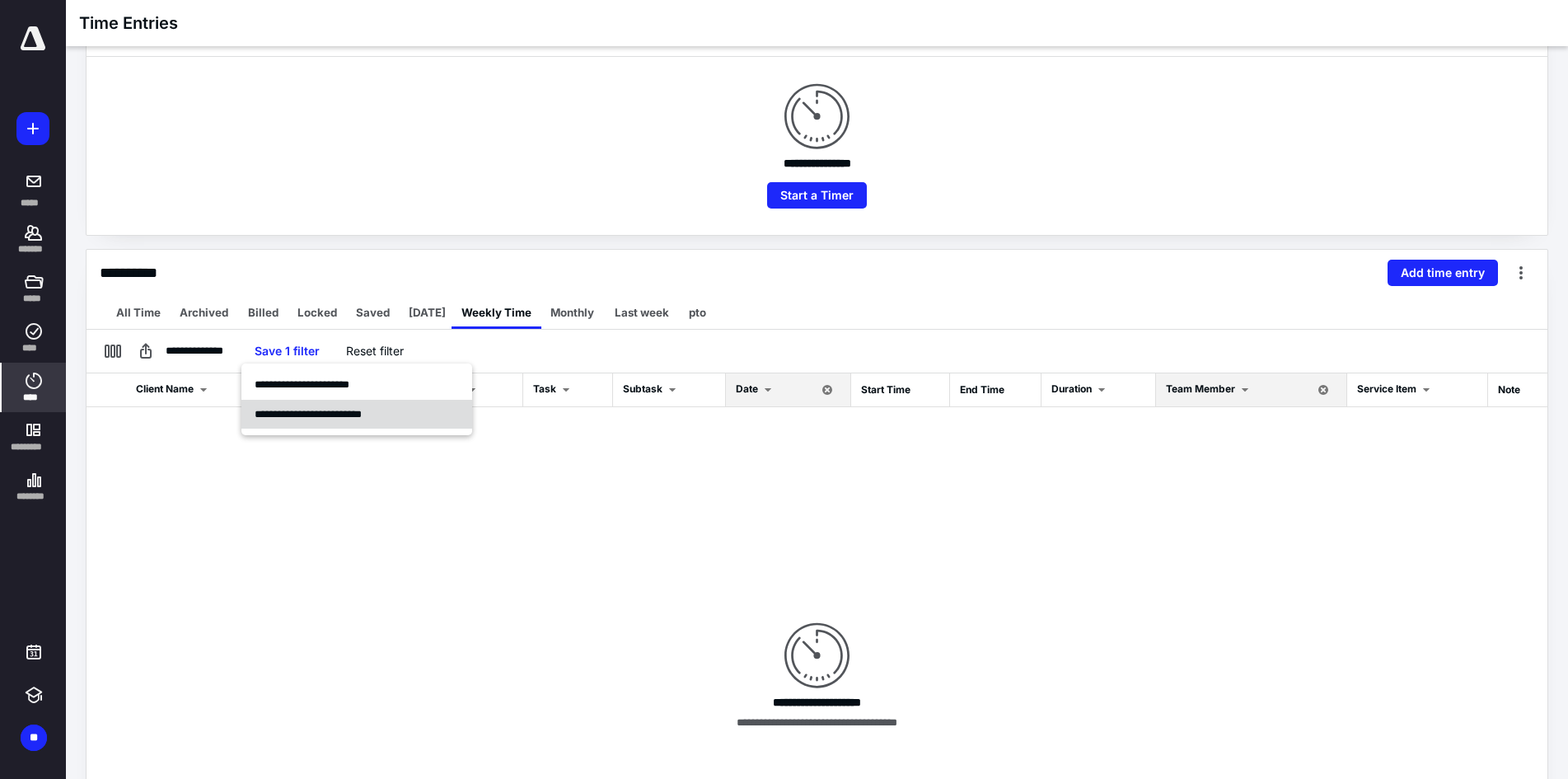 click on "**********" at bounding box center (357, 415) 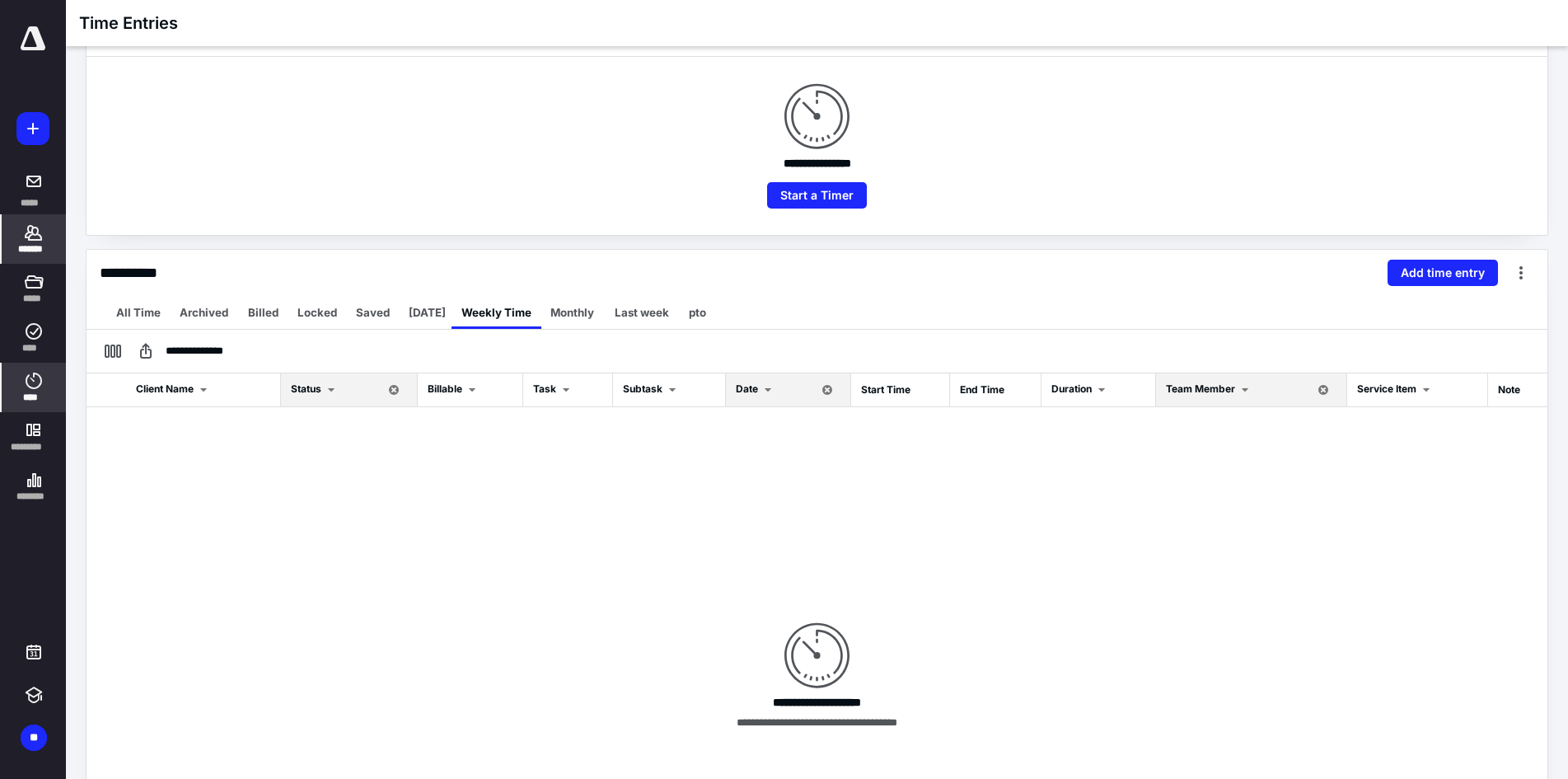 click 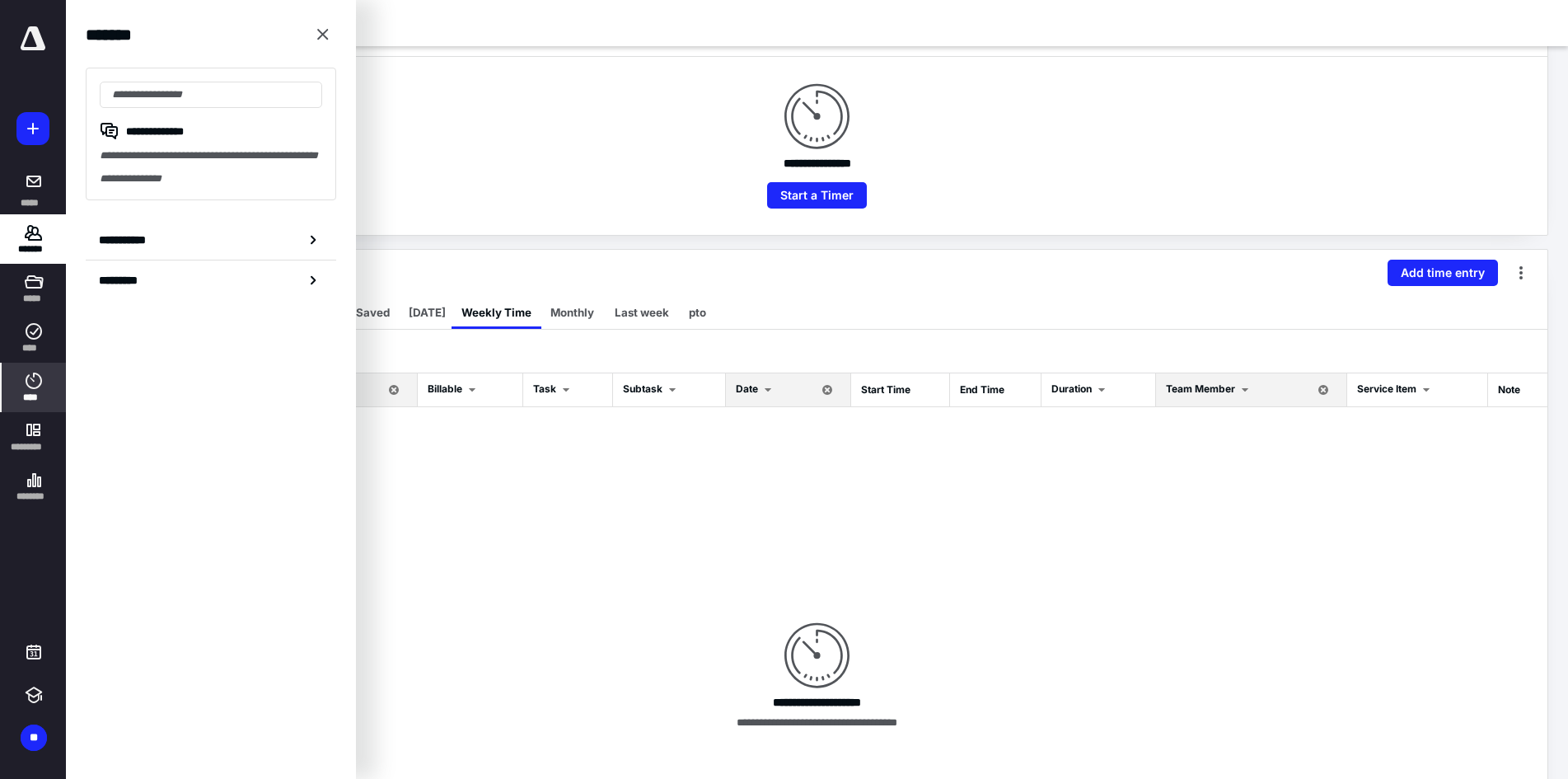 drag, startPoint x: 798, startPoint y: 504, endPoint x: 901, endPoint y: 478, distance: 106.23088 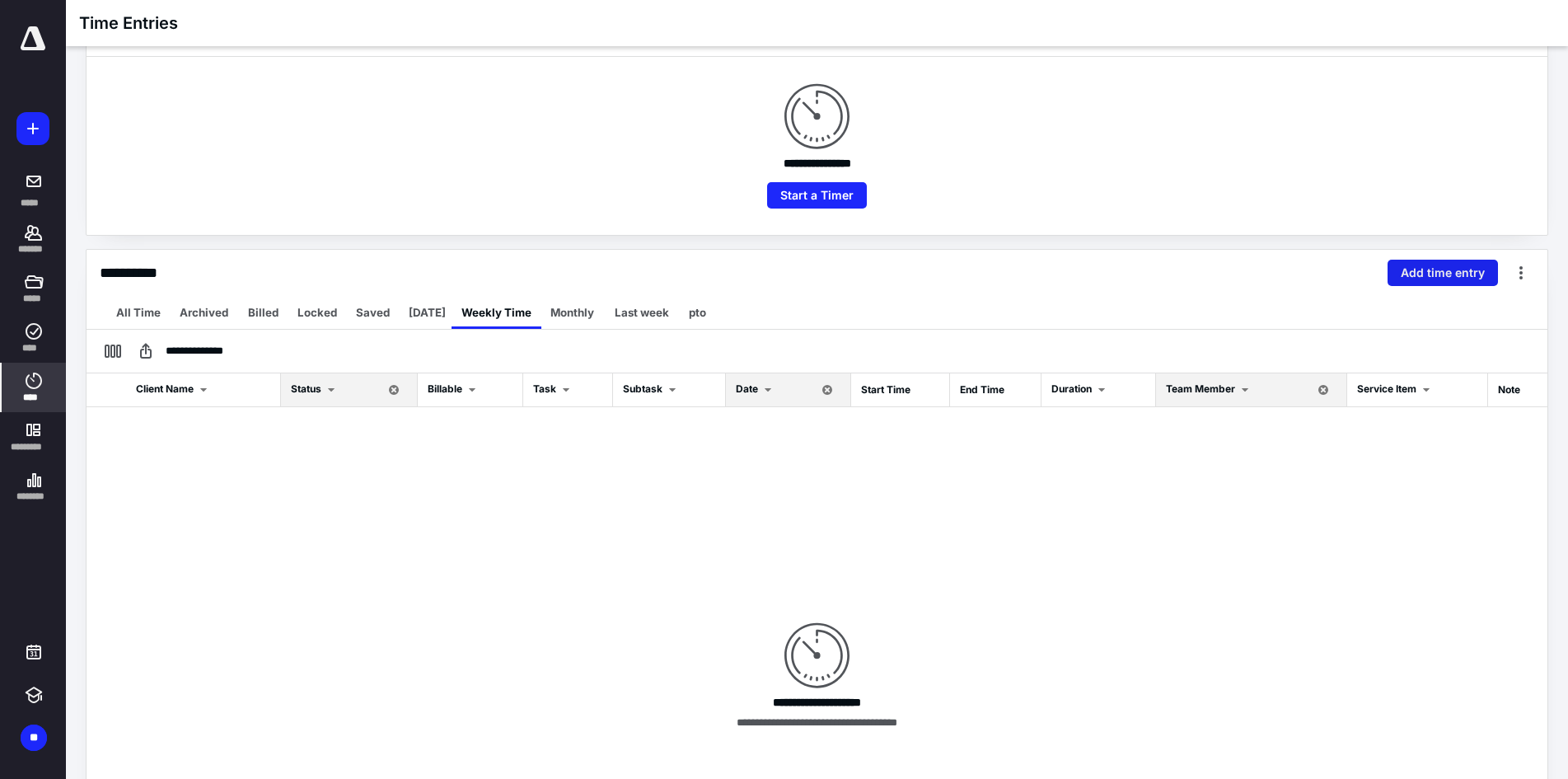 click on "Add time entry" at bounding box center [1443, 273] 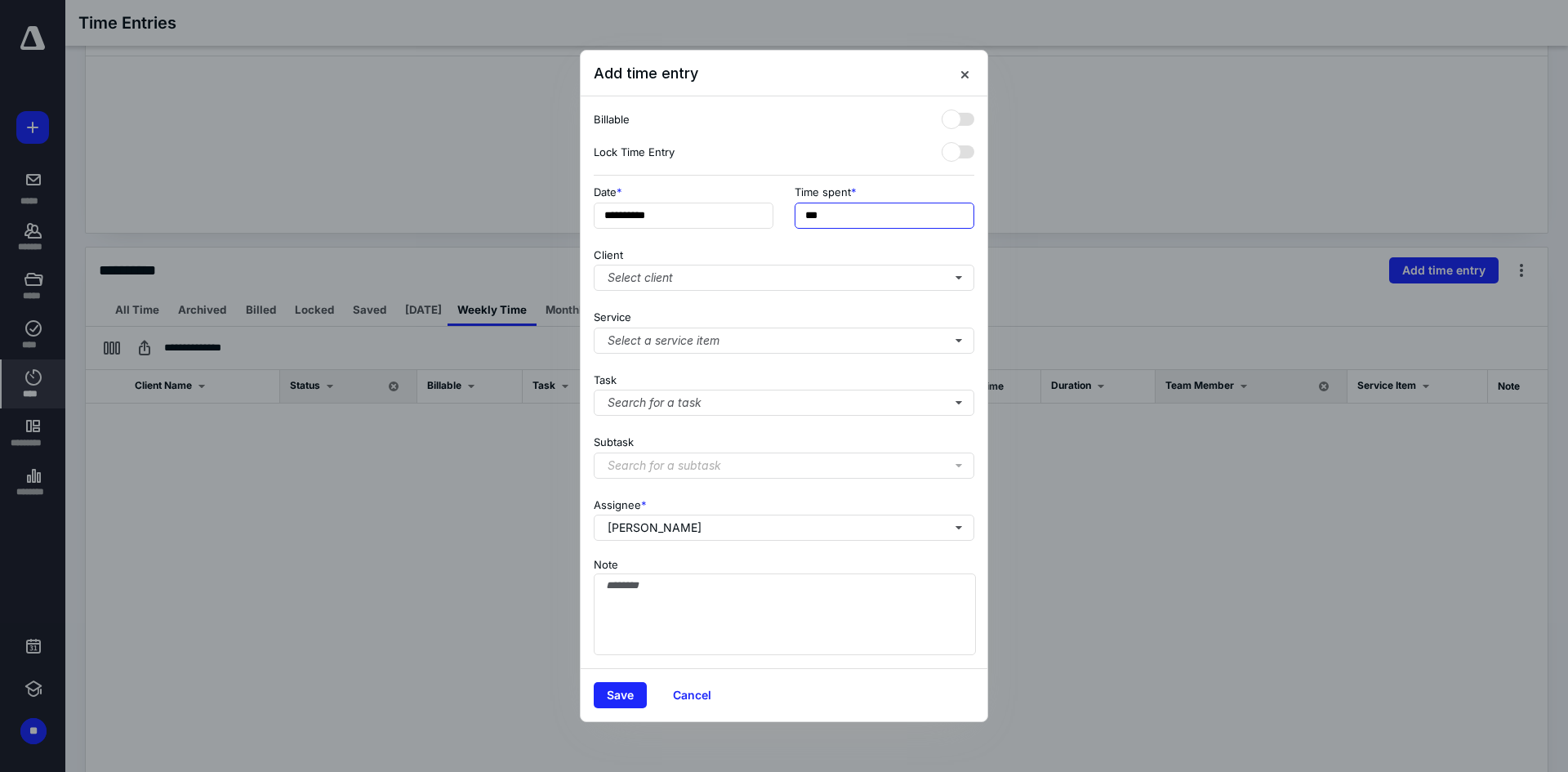 drag, startPoint x: 809, startPoint y: 214, endPoint x: 593, endPoint y: 209, distance: 216.0579 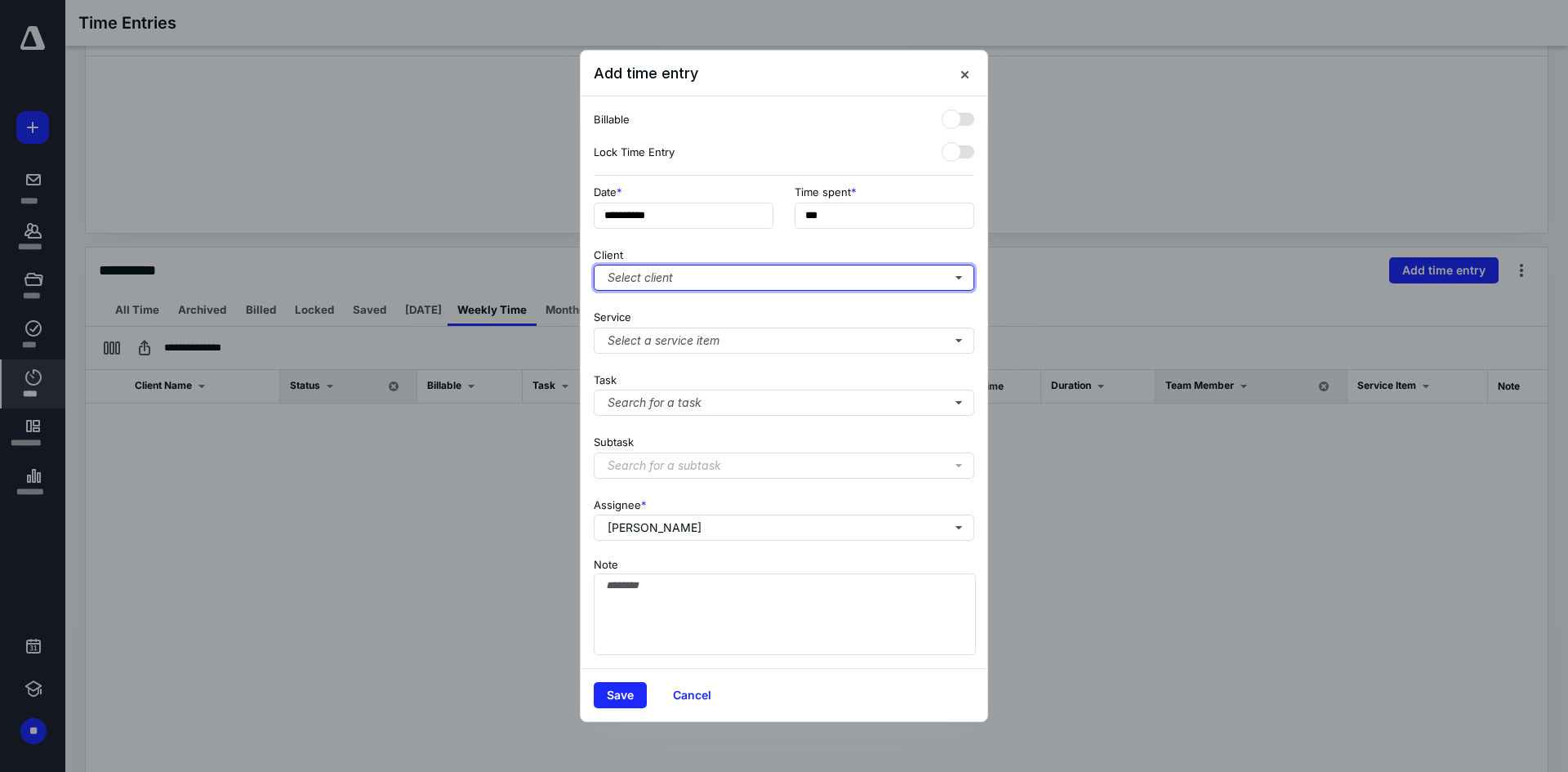type on "***" 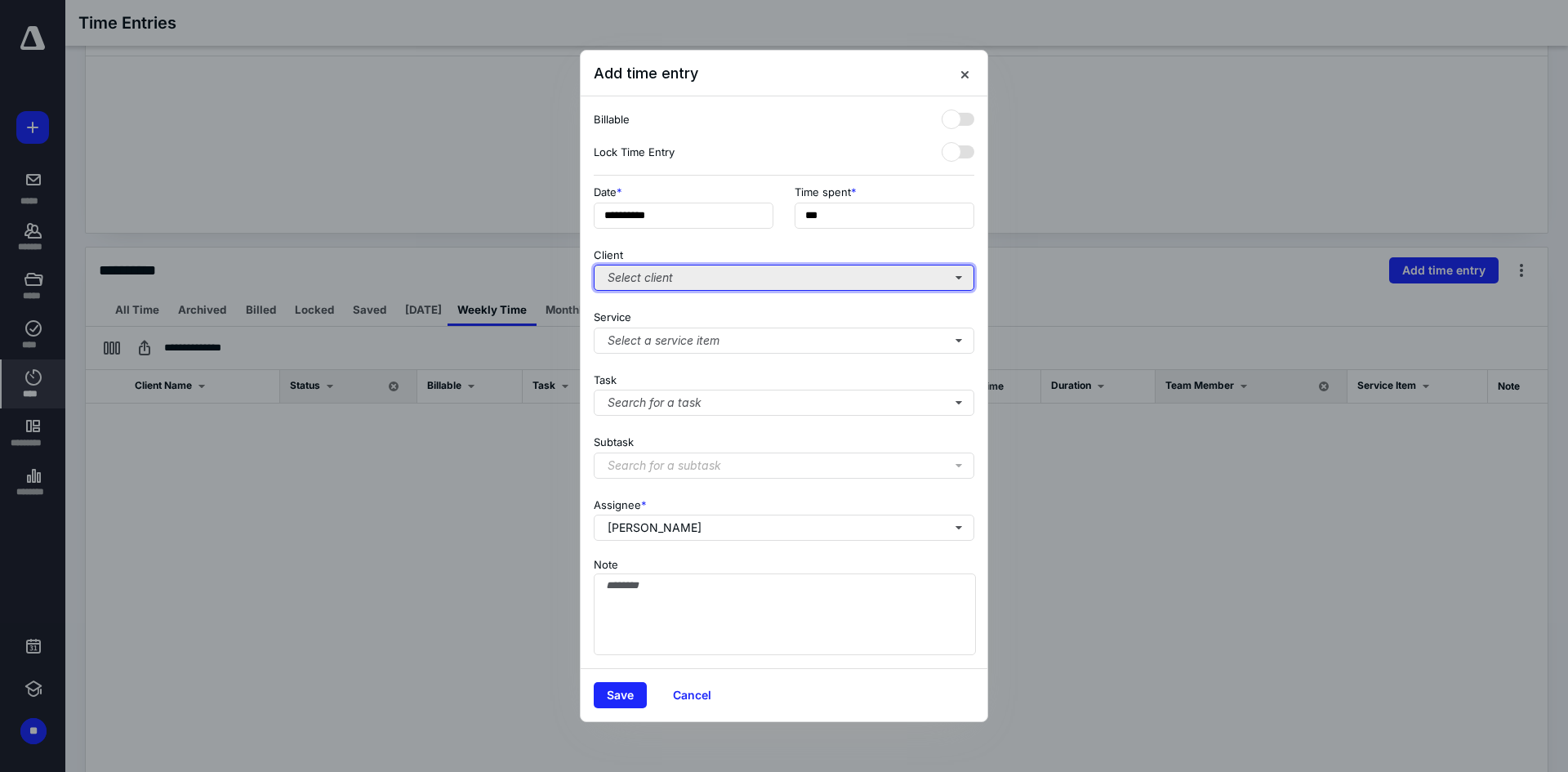 click on "Select client" at bounding box center [784, 278] 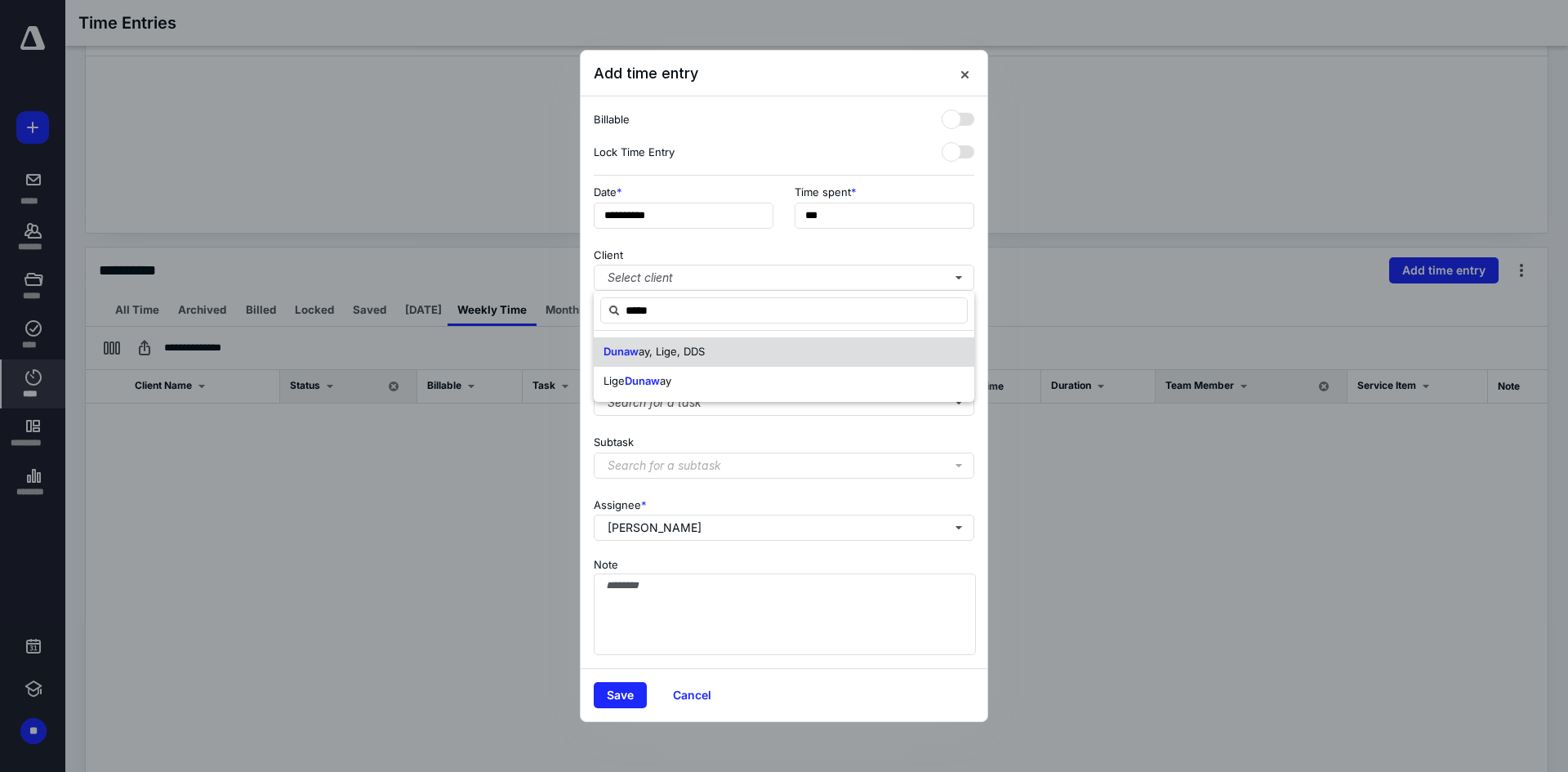 click on "ay, Lige, DDS" at bounding box center [671, 351] 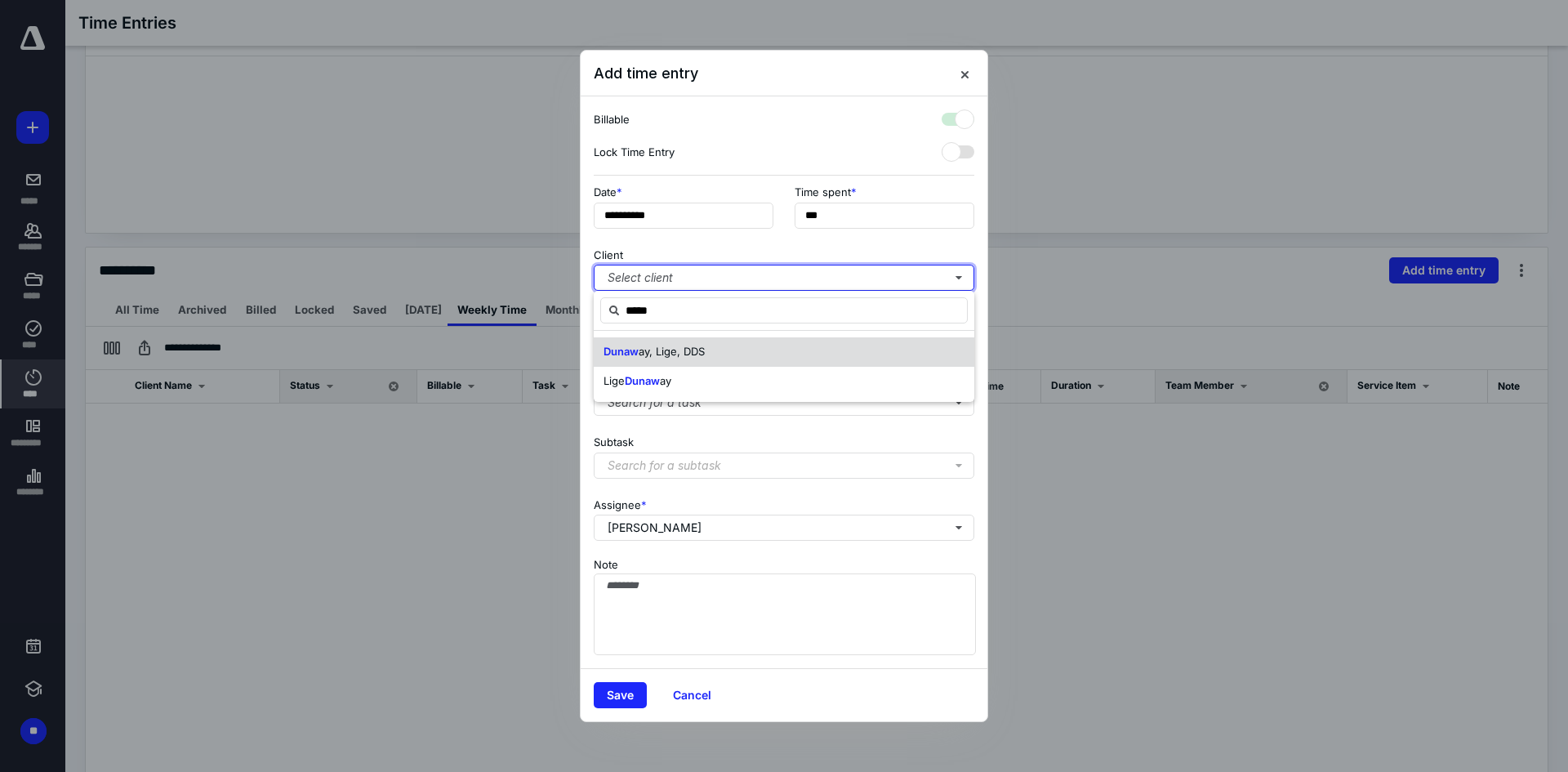 checkbox on "true" 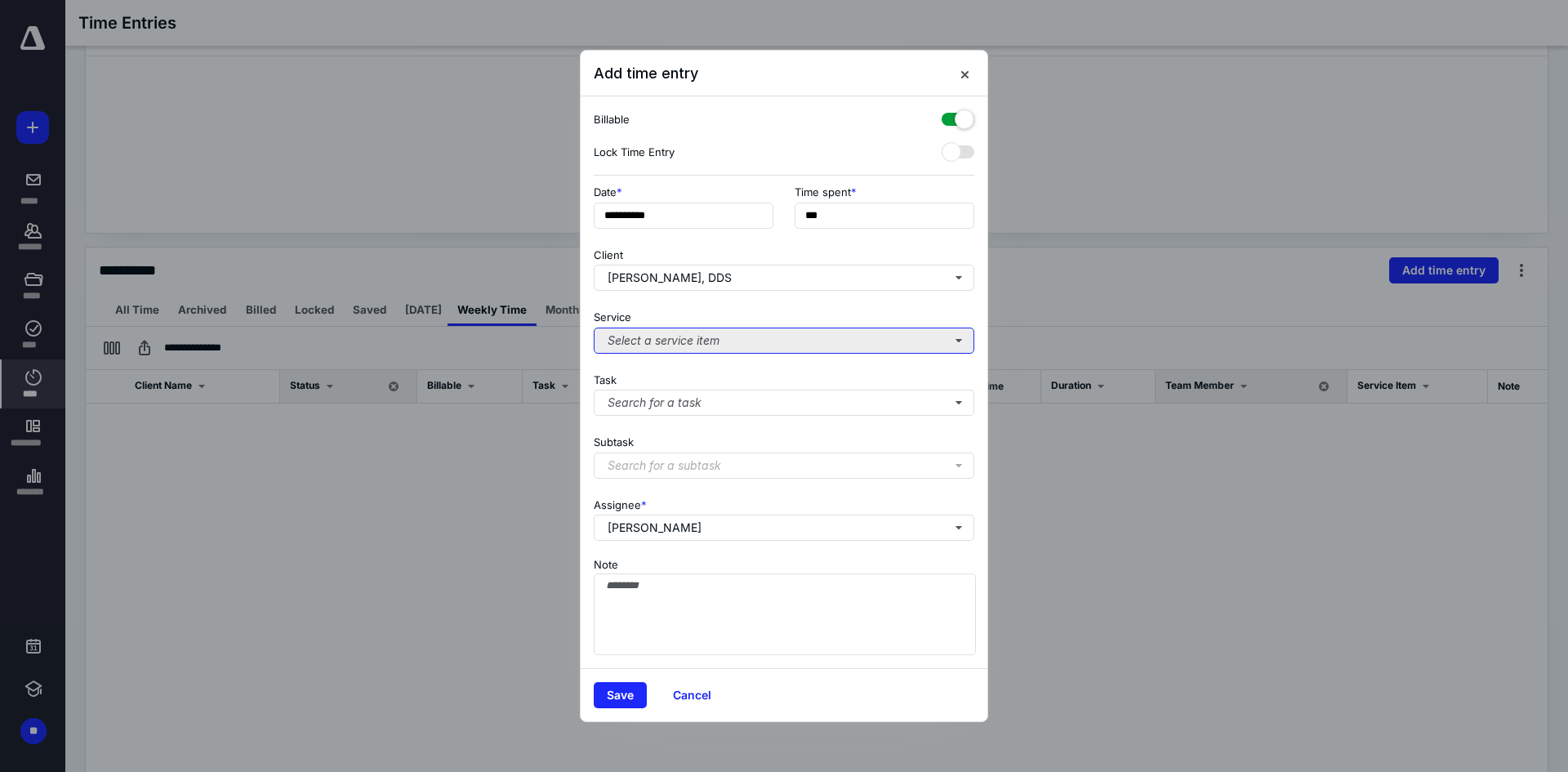 click on "Select a service item" at bounding box center [784, 341] 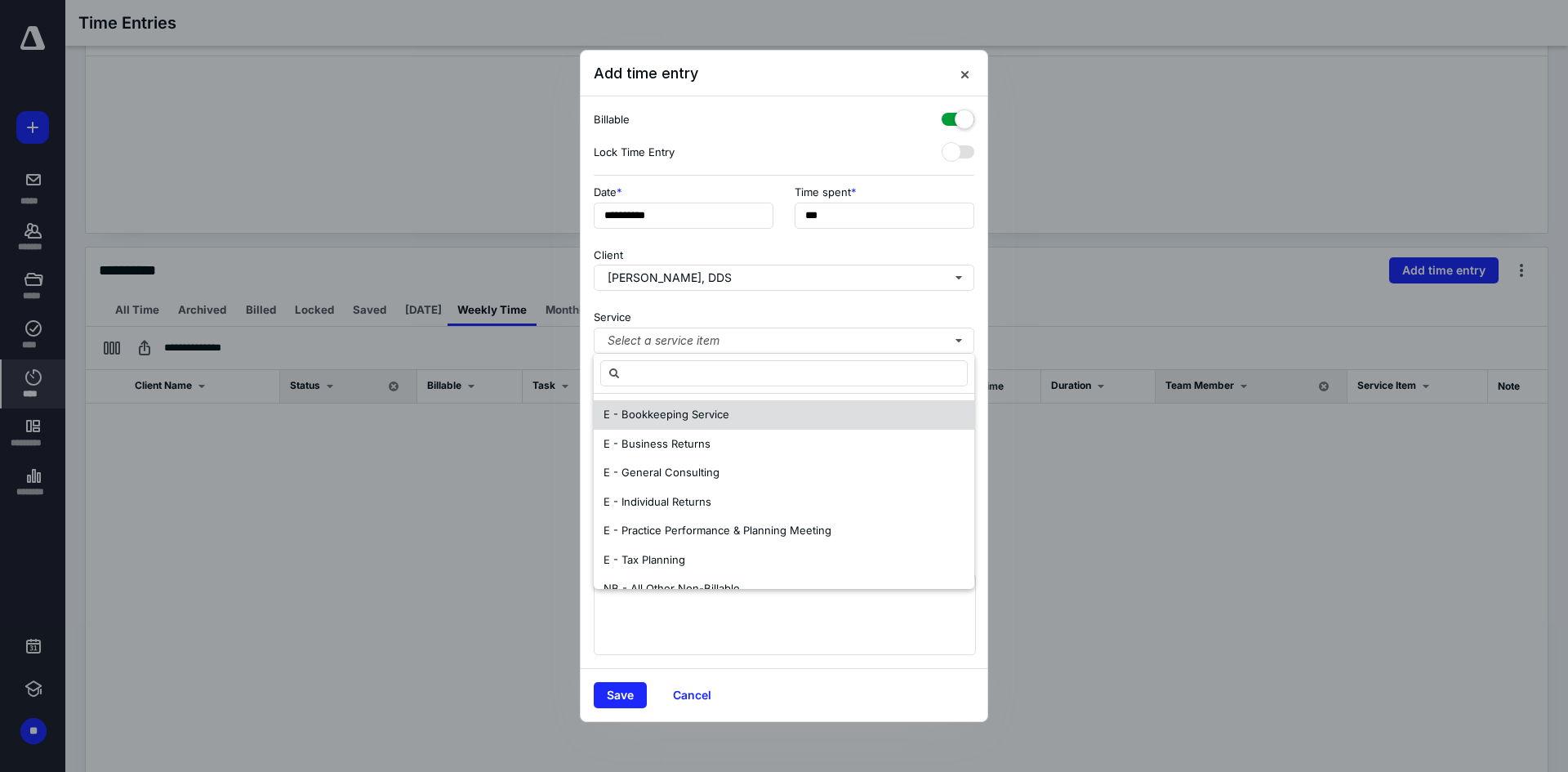 click on "E - Bookkeeping Service" at bounding box center (666, 414) 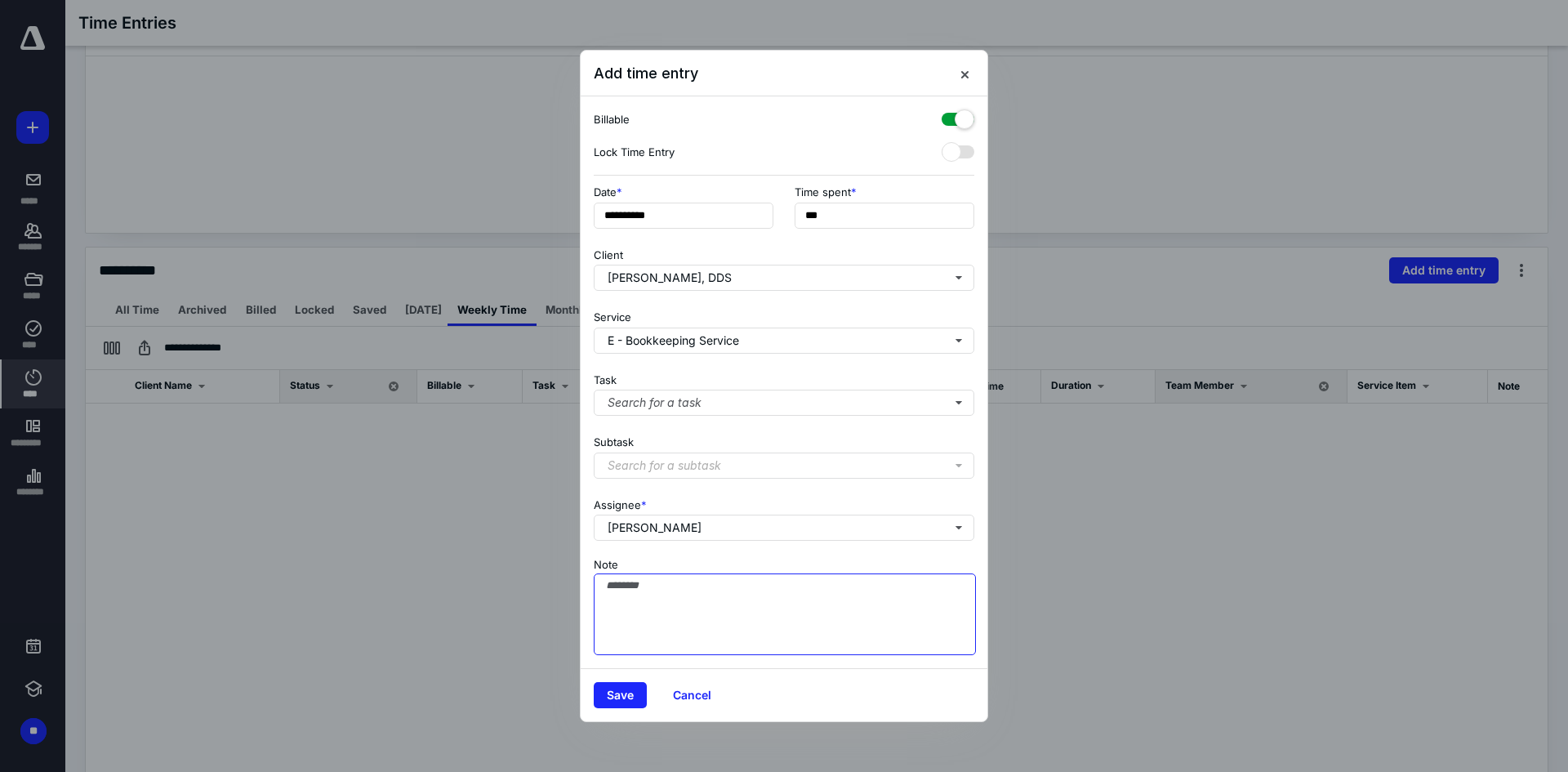 click on "Note" at bounding box center (785, 614) 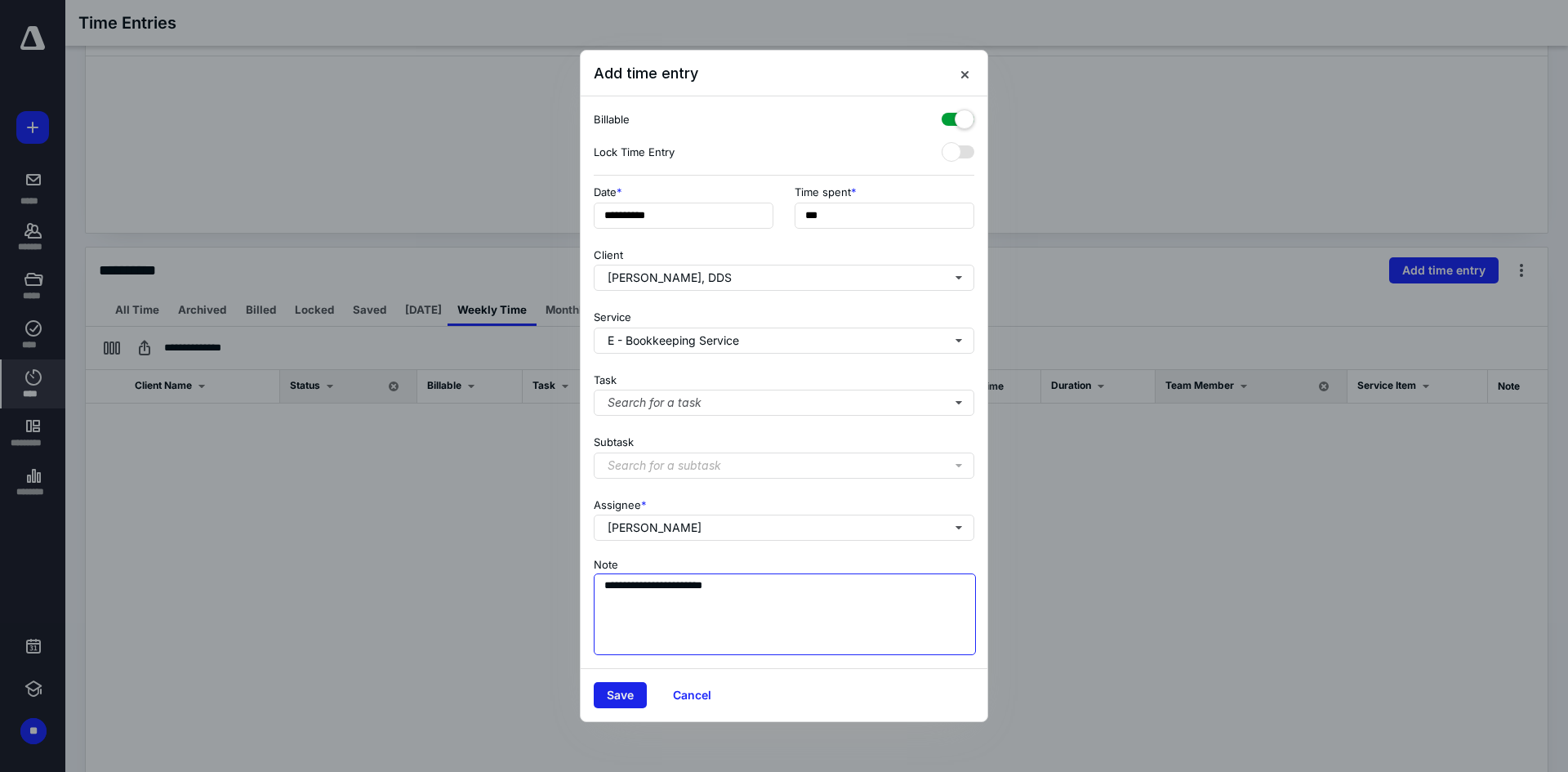 type on "**********" 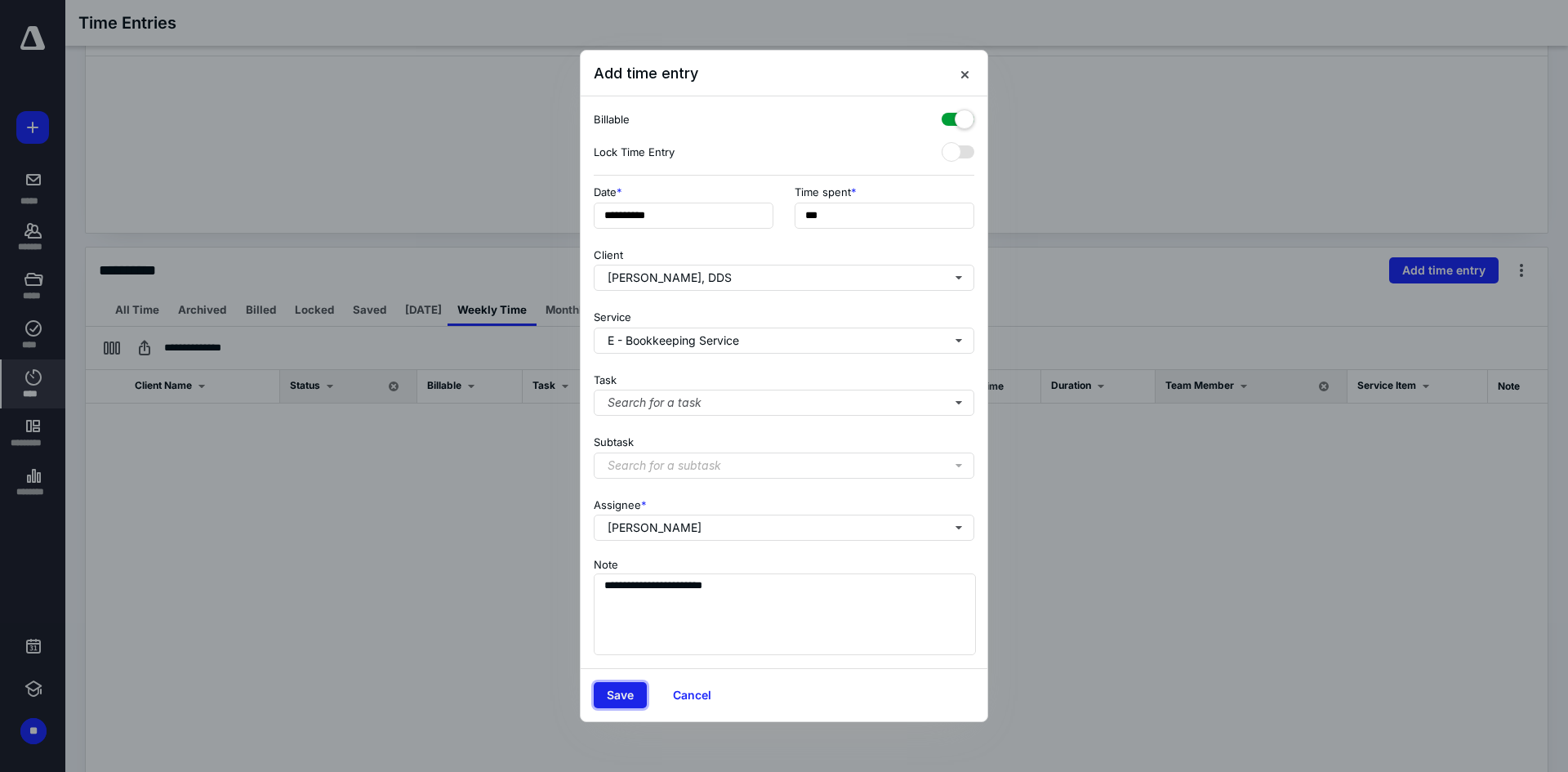 click on "Save" at bounding box center (620, 695) 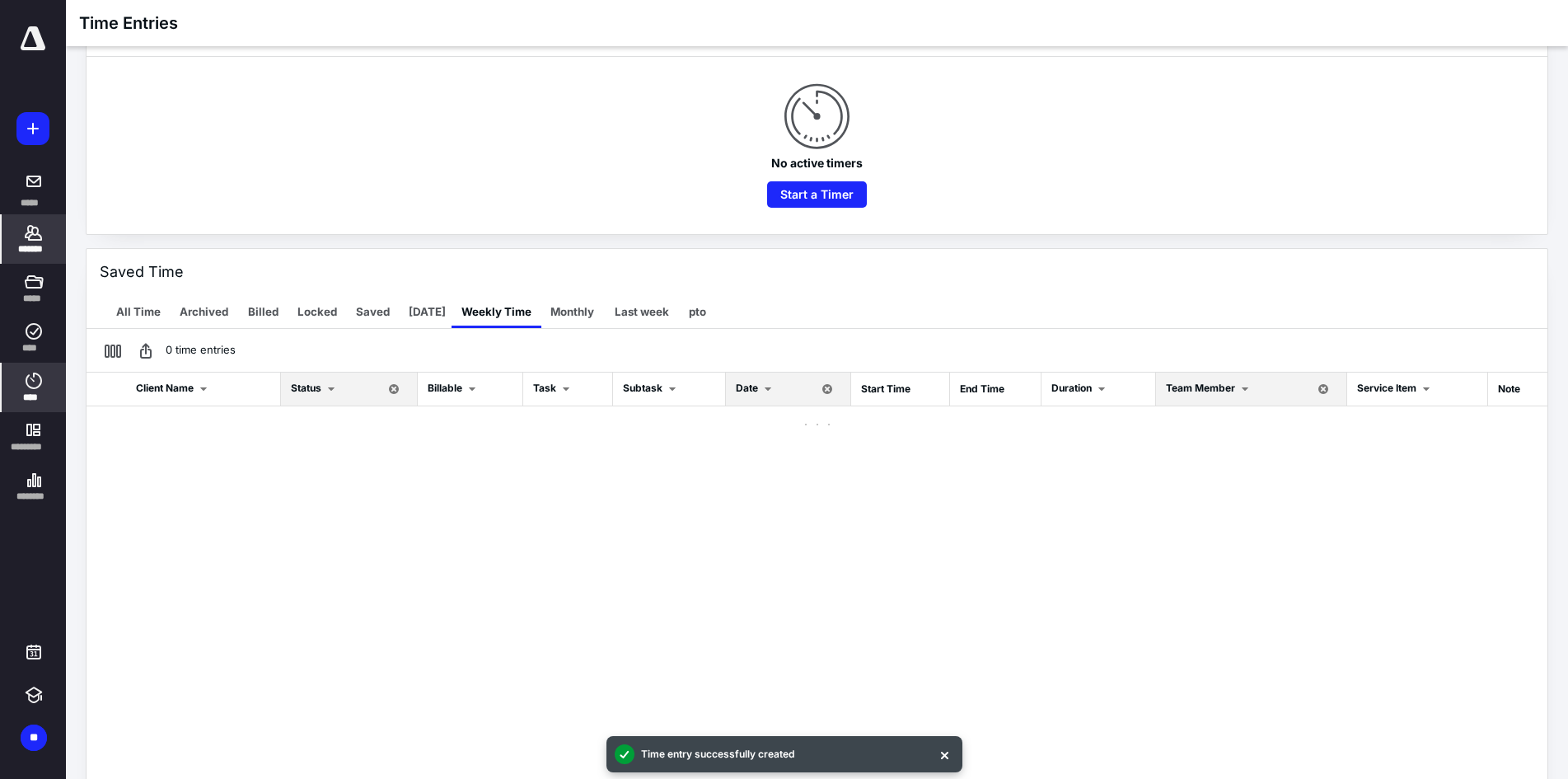 click on "*******" at bounding box center (34, 239) 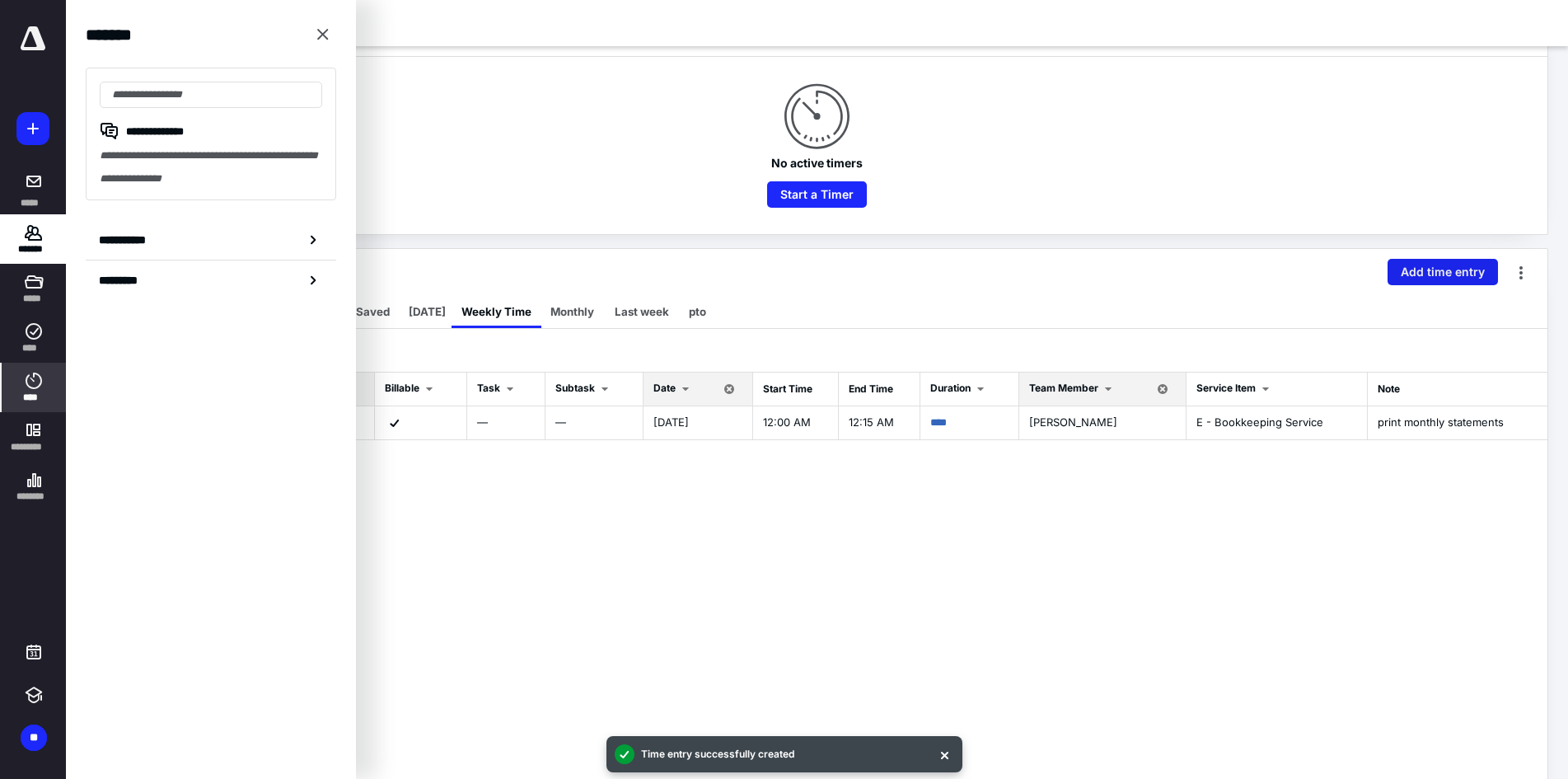 click on "Add time entry" at bounding box center [1443, 272] 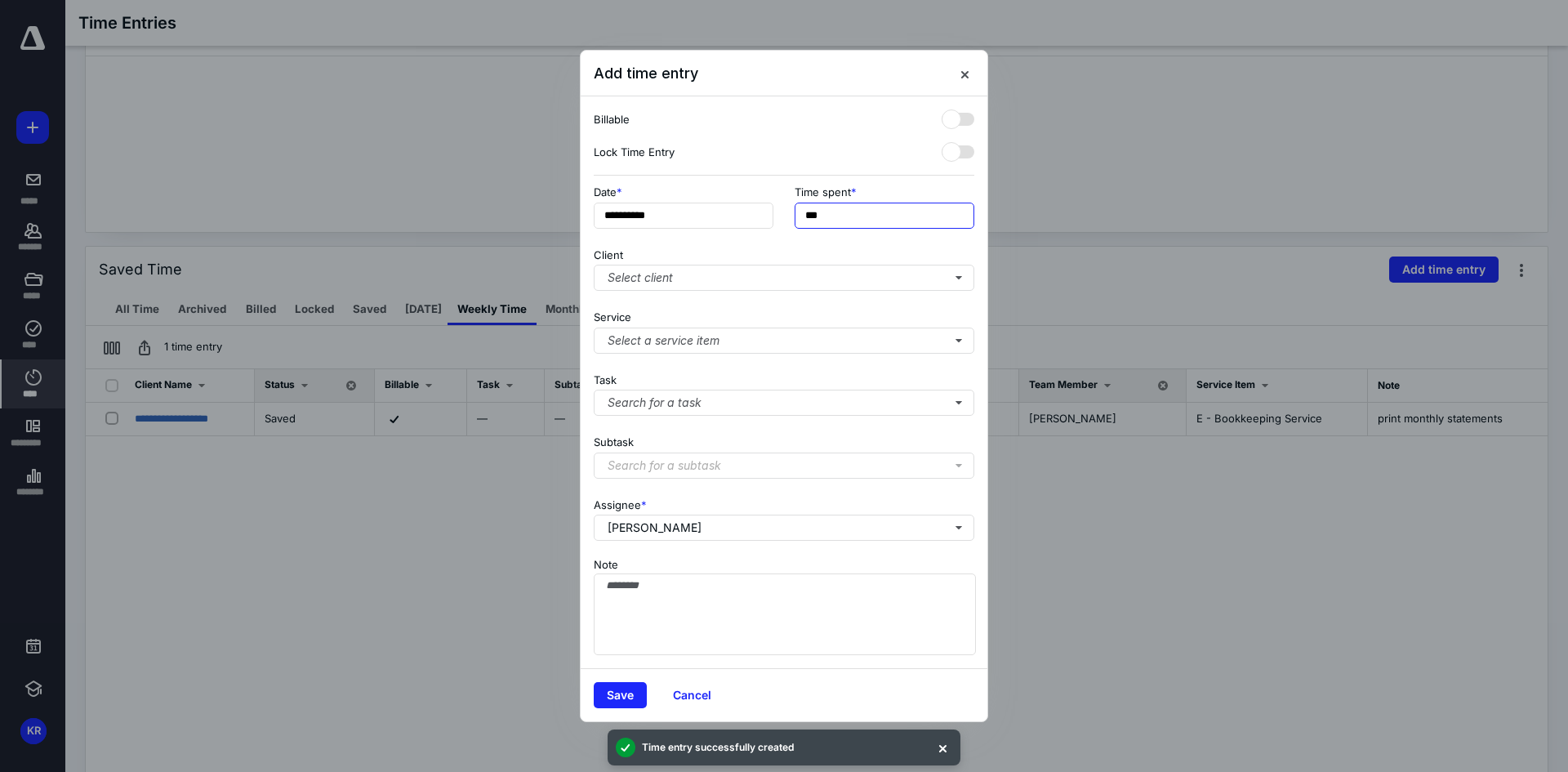 drag, startPoint x: 710, startPoint y: 210, endPoint x: 464, endPoint y: 212, distance: 246.00813 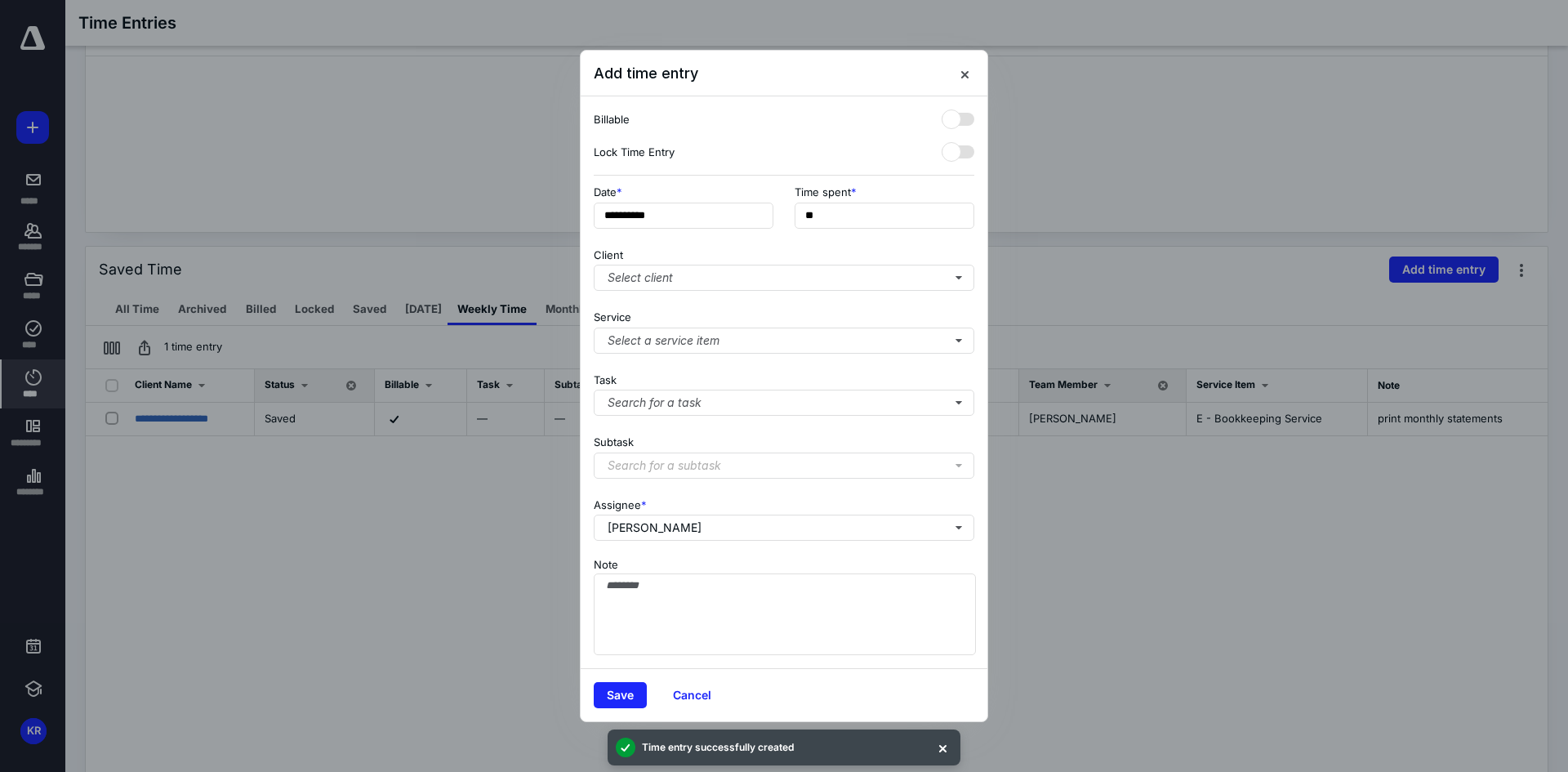 type on "**" 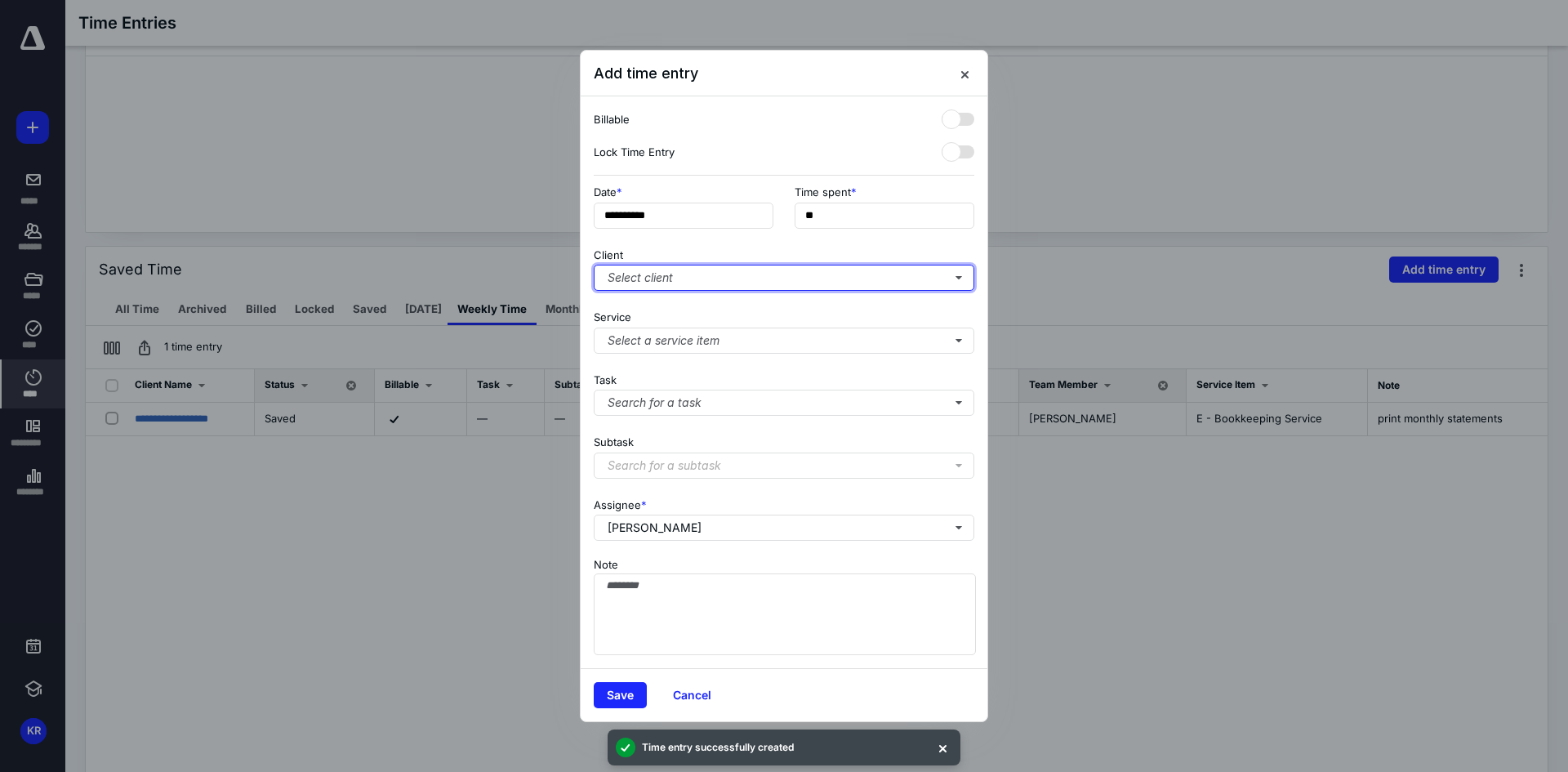 type 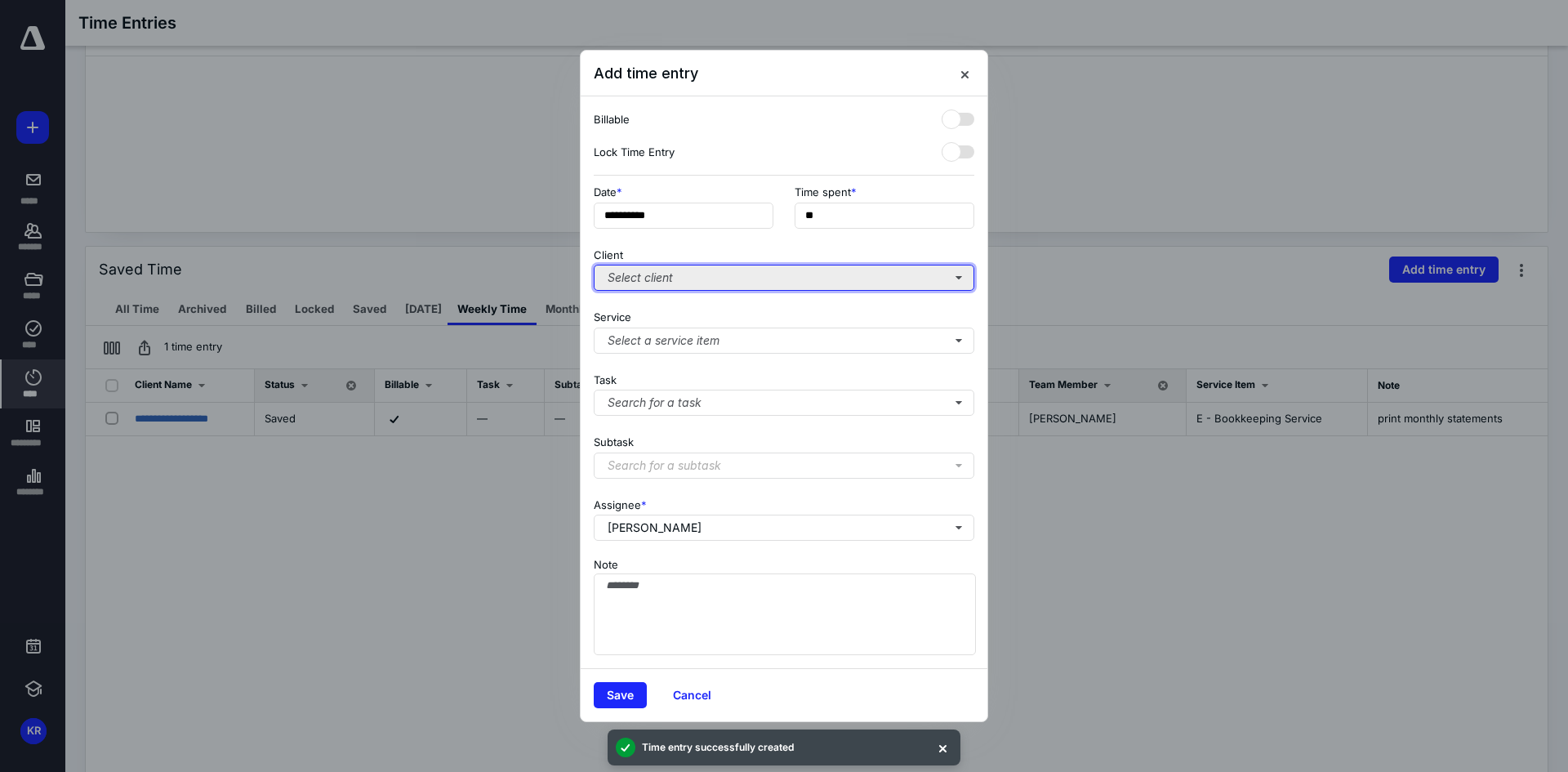 click on "Select client" at bounding box center (784, 278) 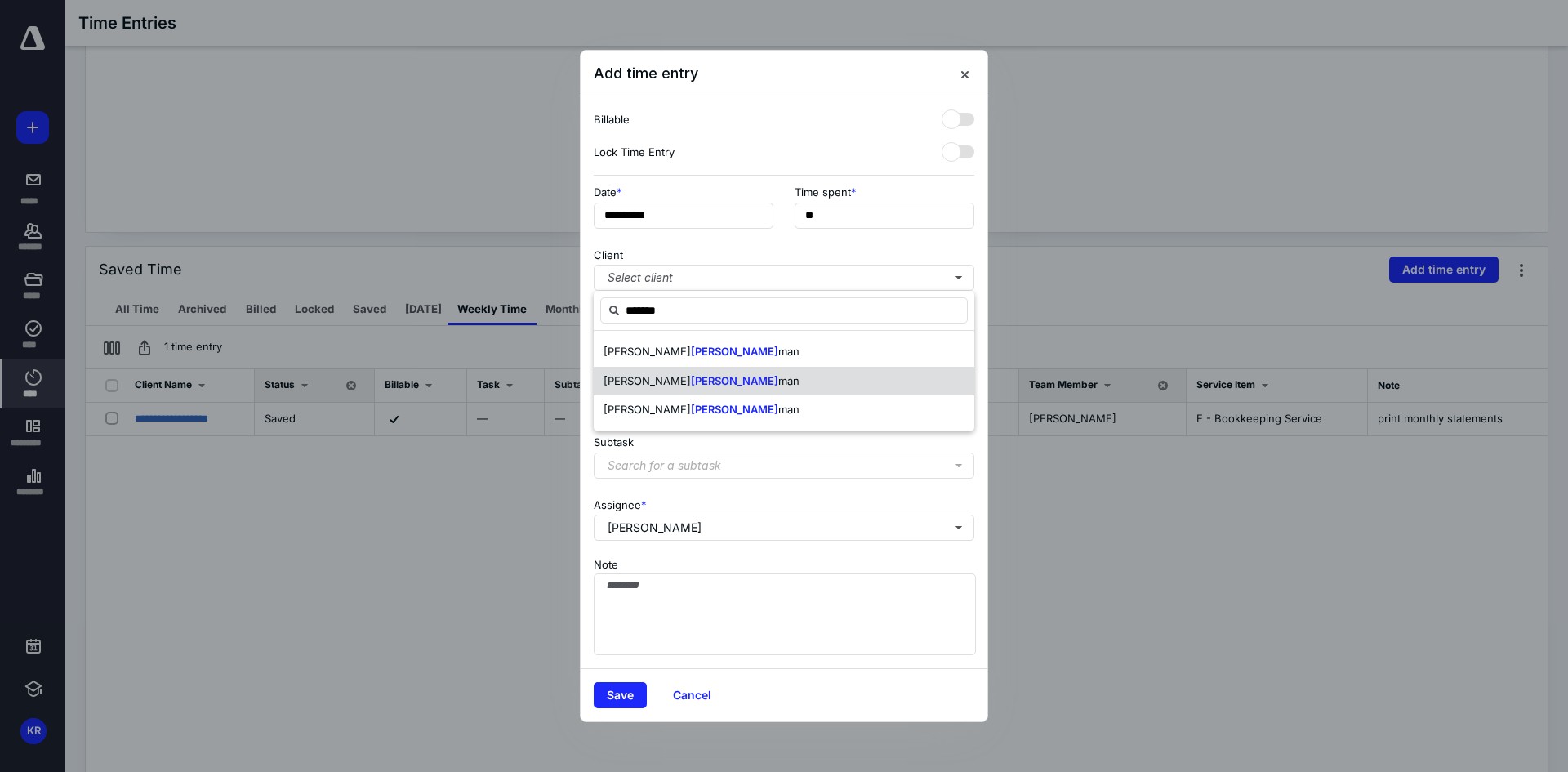 click on "[PERSON_NAME]" at bounding box center (734, 381) 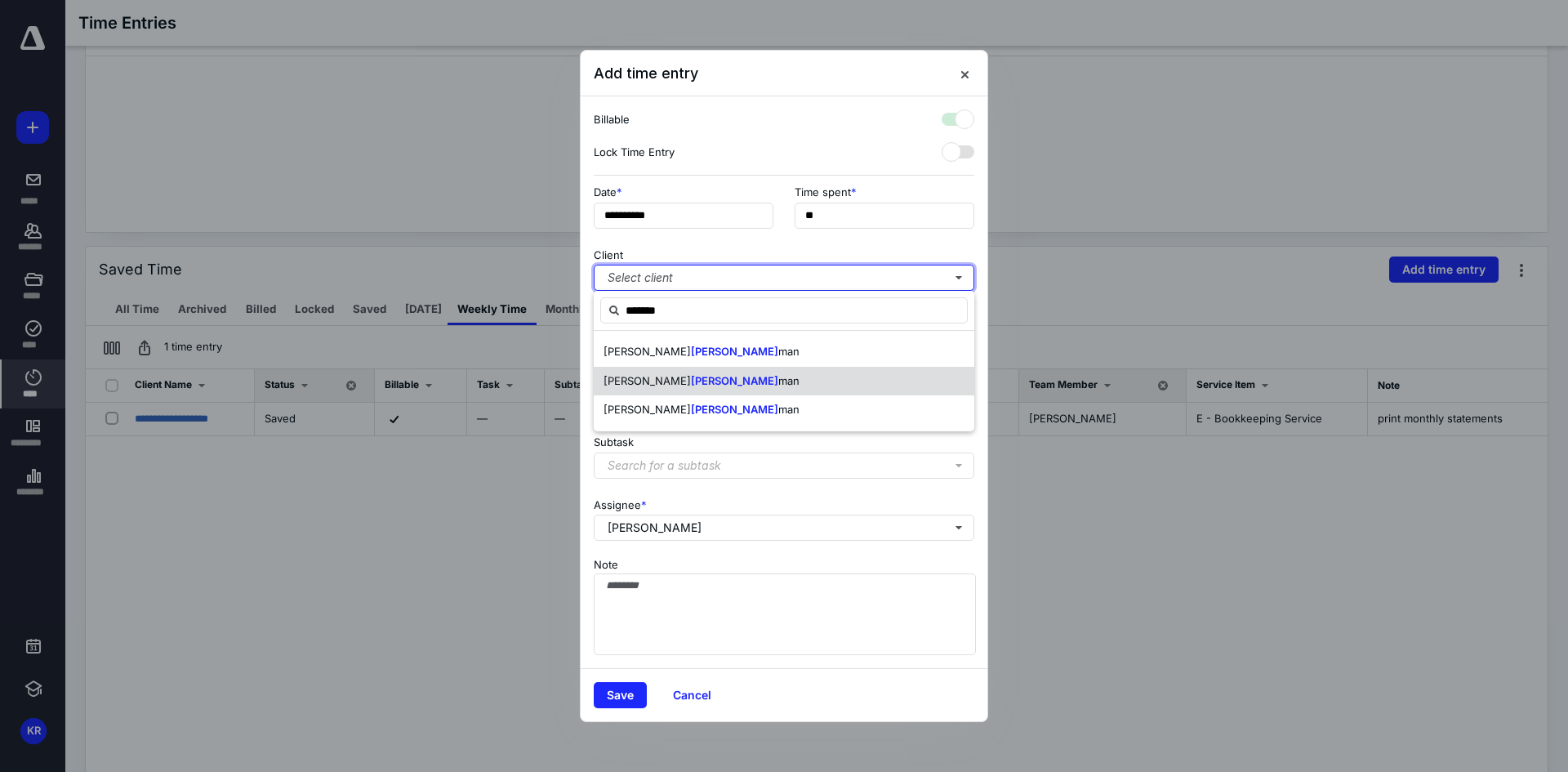 checkbox on "true" 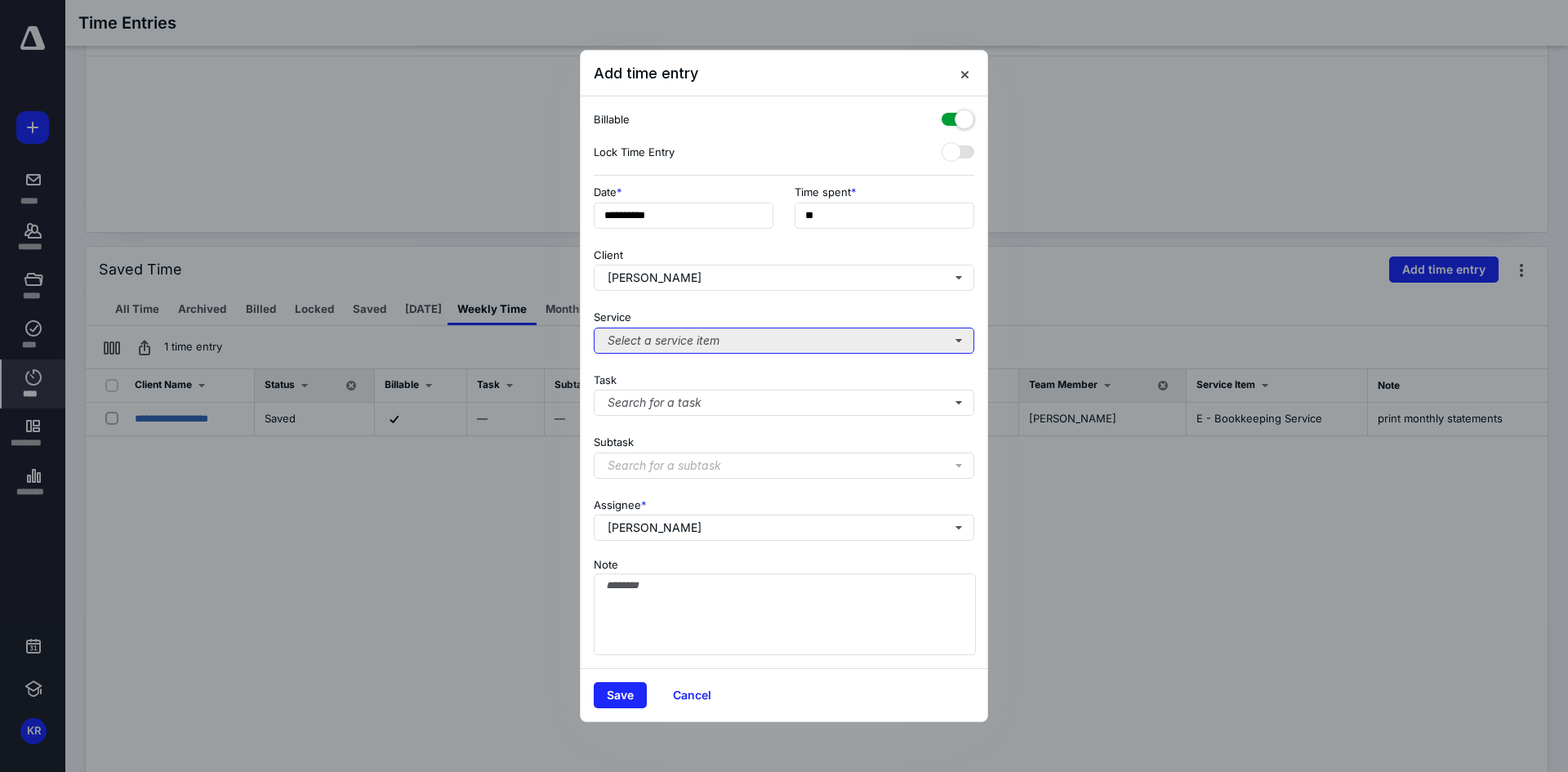 click on "Select a service item" at bounding box center [784, 341] 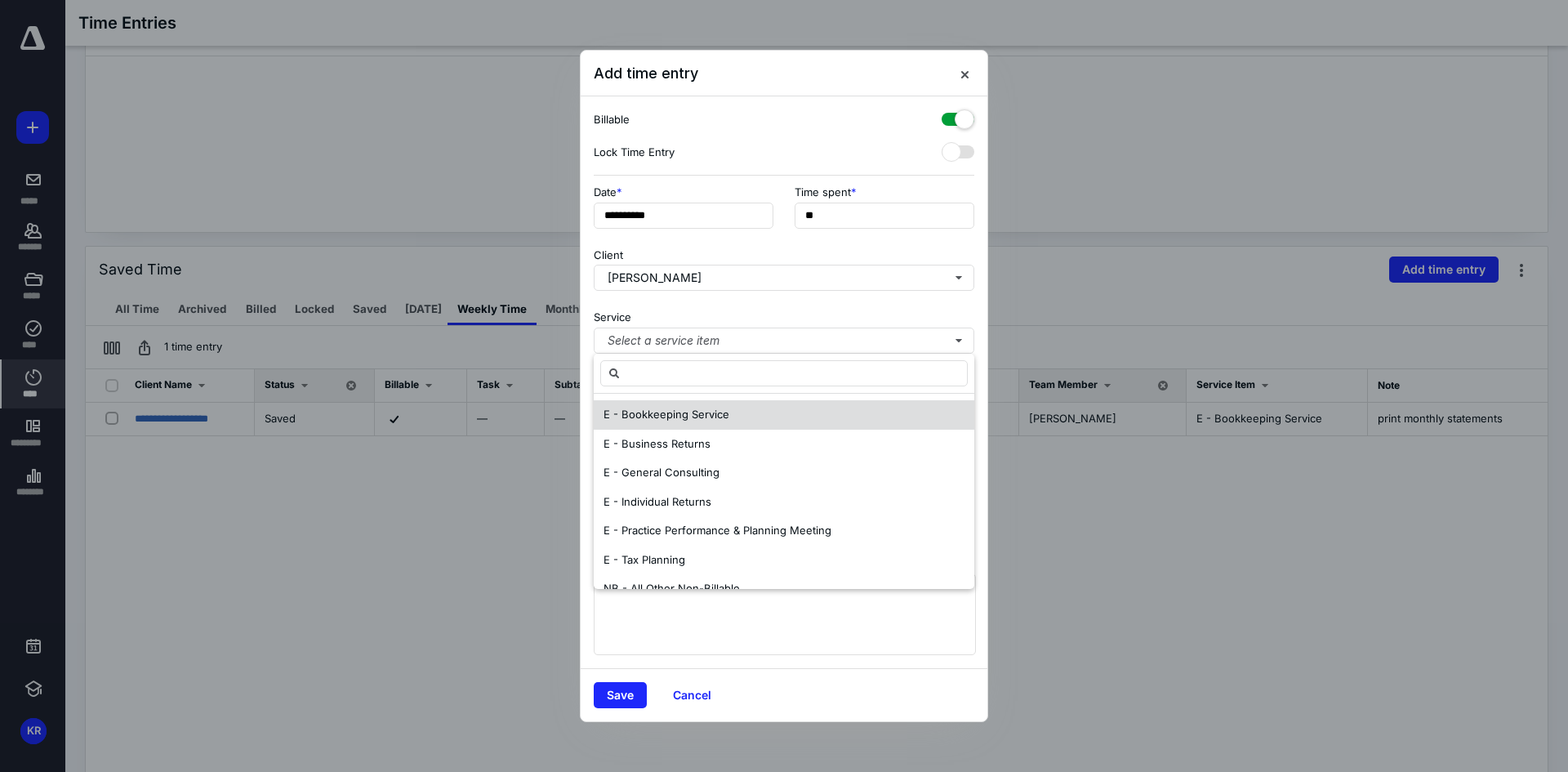 click on "E - Bookkeeping Service" at bounding box center (666, 414) 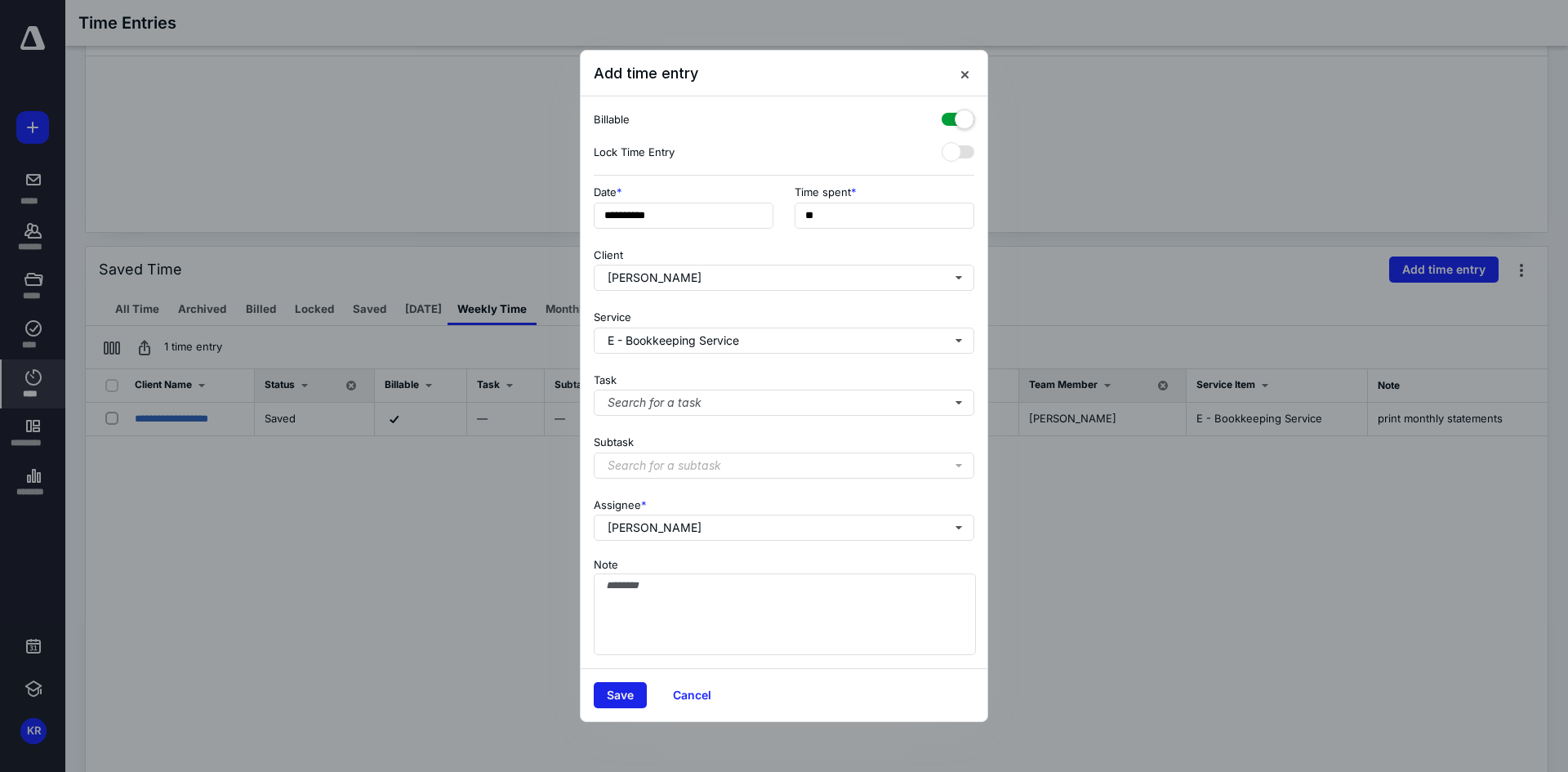 click on "Save" at bounding box center [620, 695] 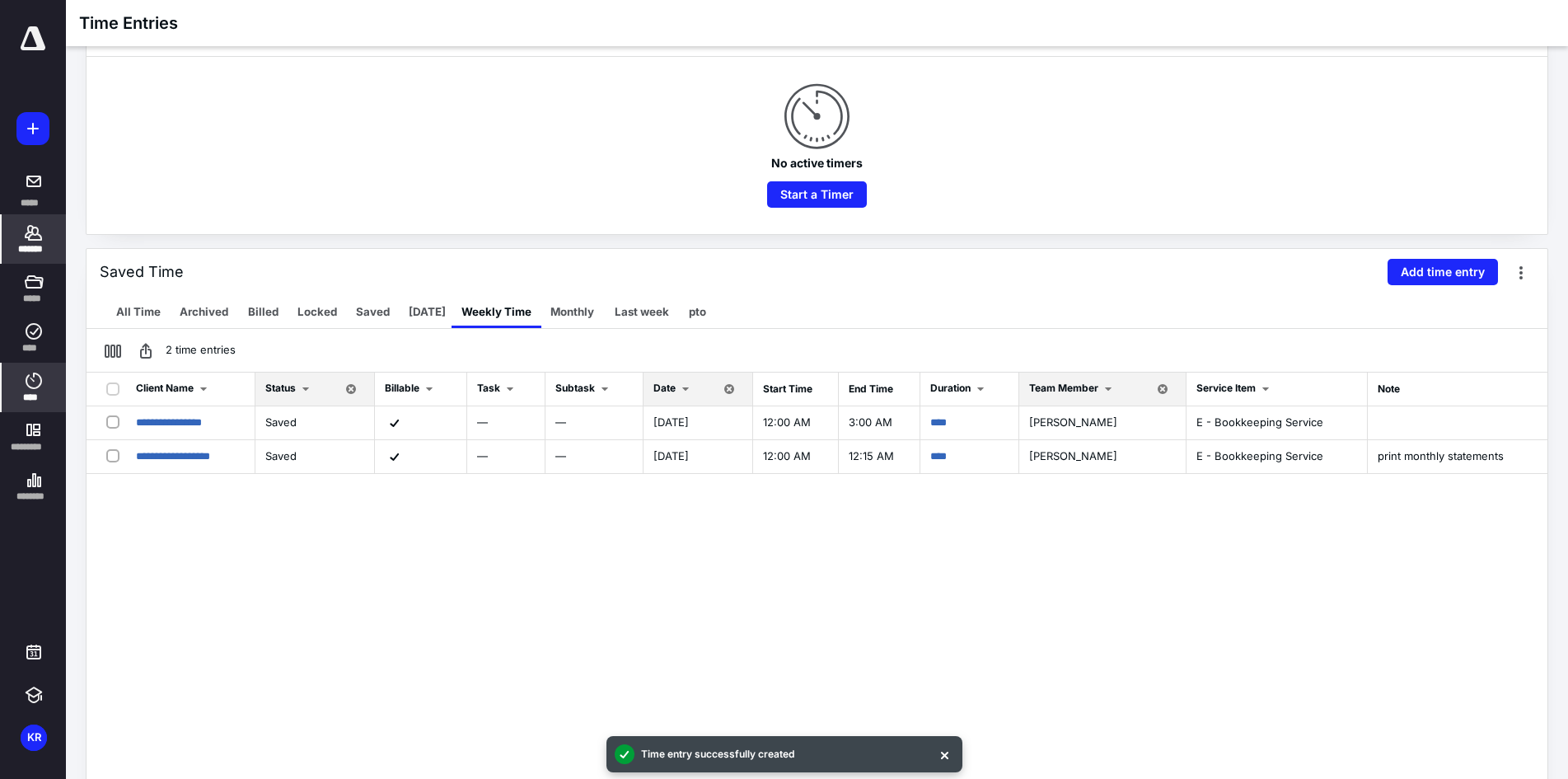 click on "*******" at bounding box center [34, 239] 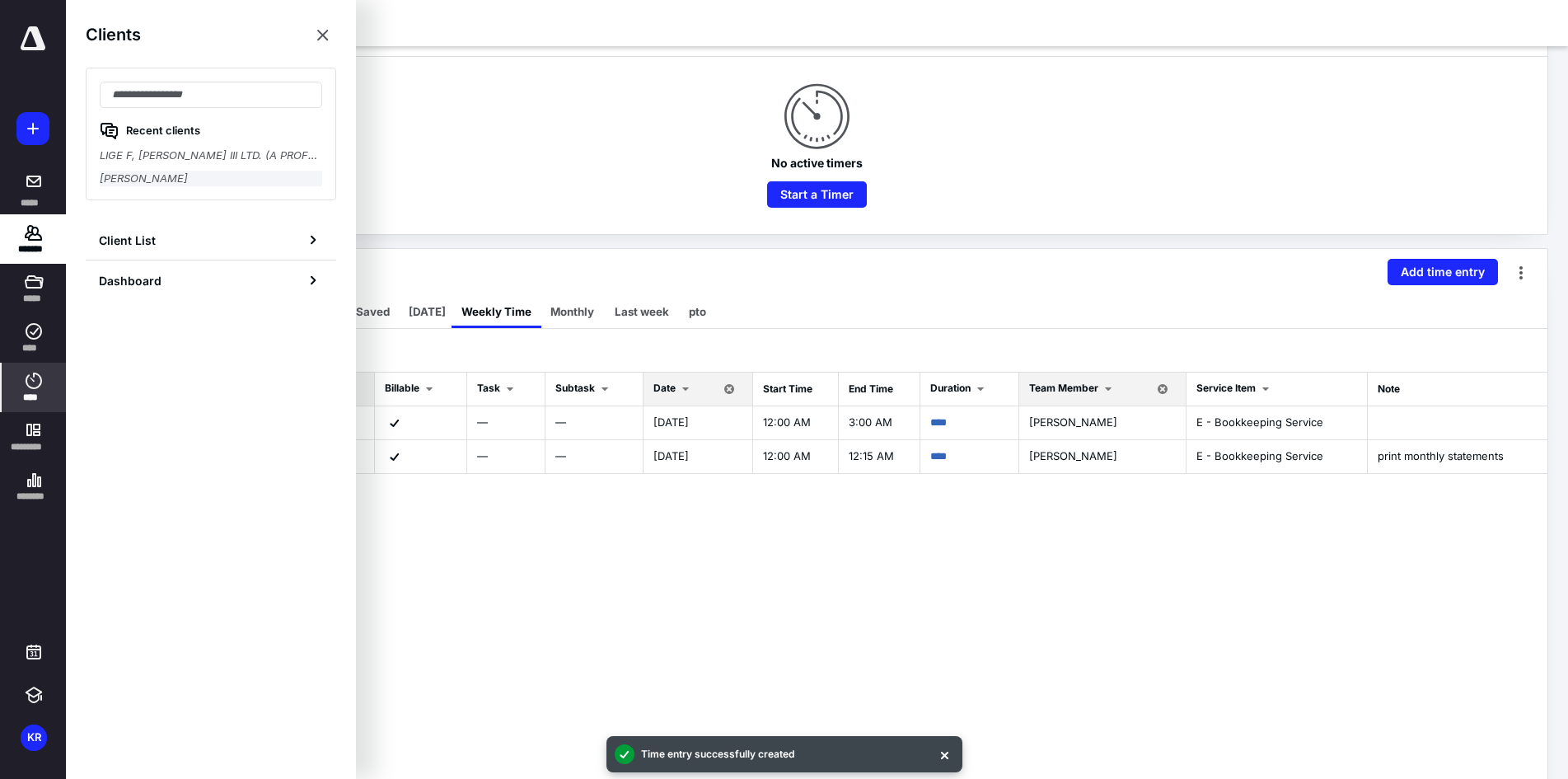 click on "[PERSON_NAME]" at bounding box center [211, 179] 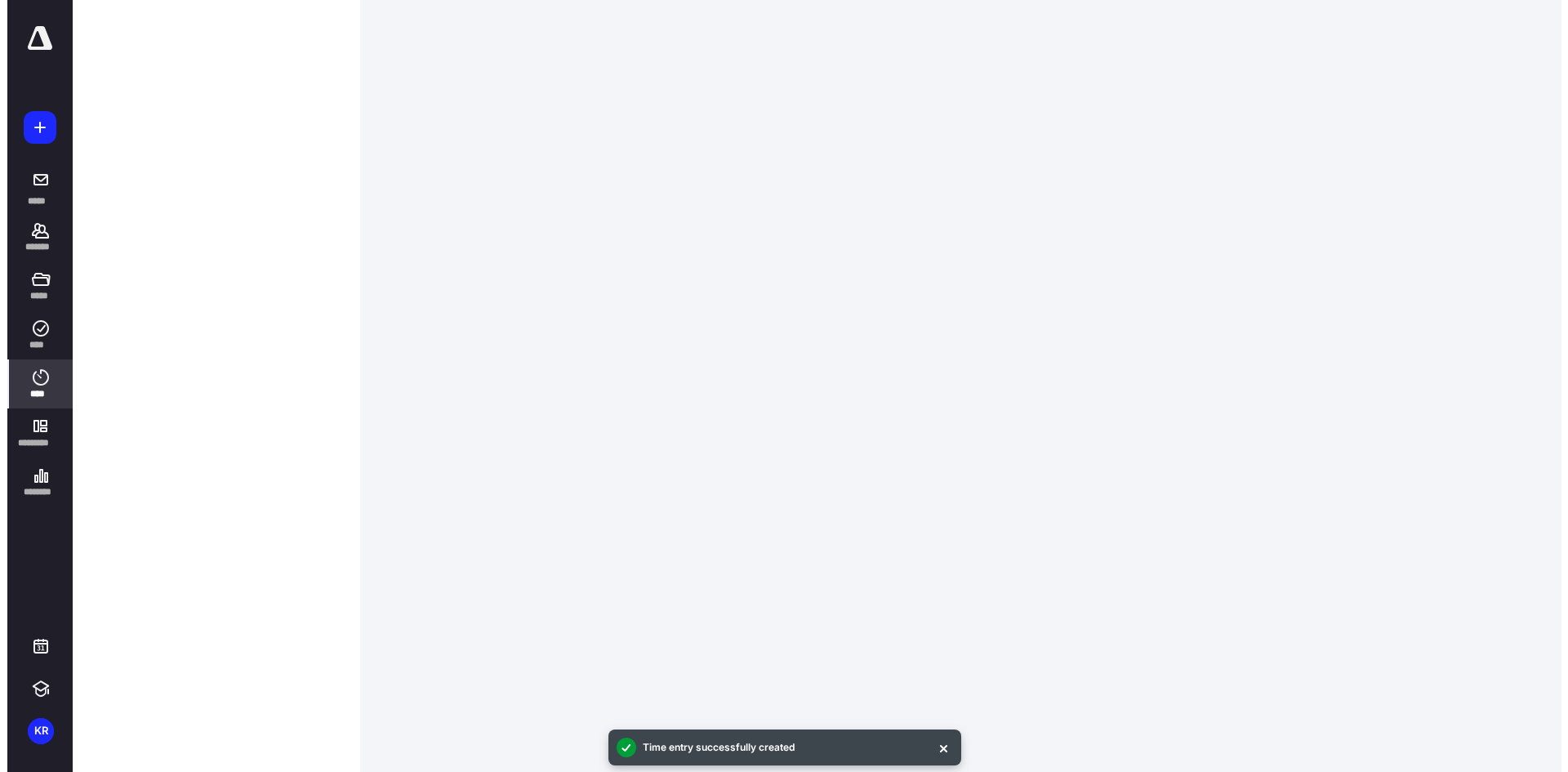 scroll, scrollTop: 0, scrollLeft: 0, axis: both 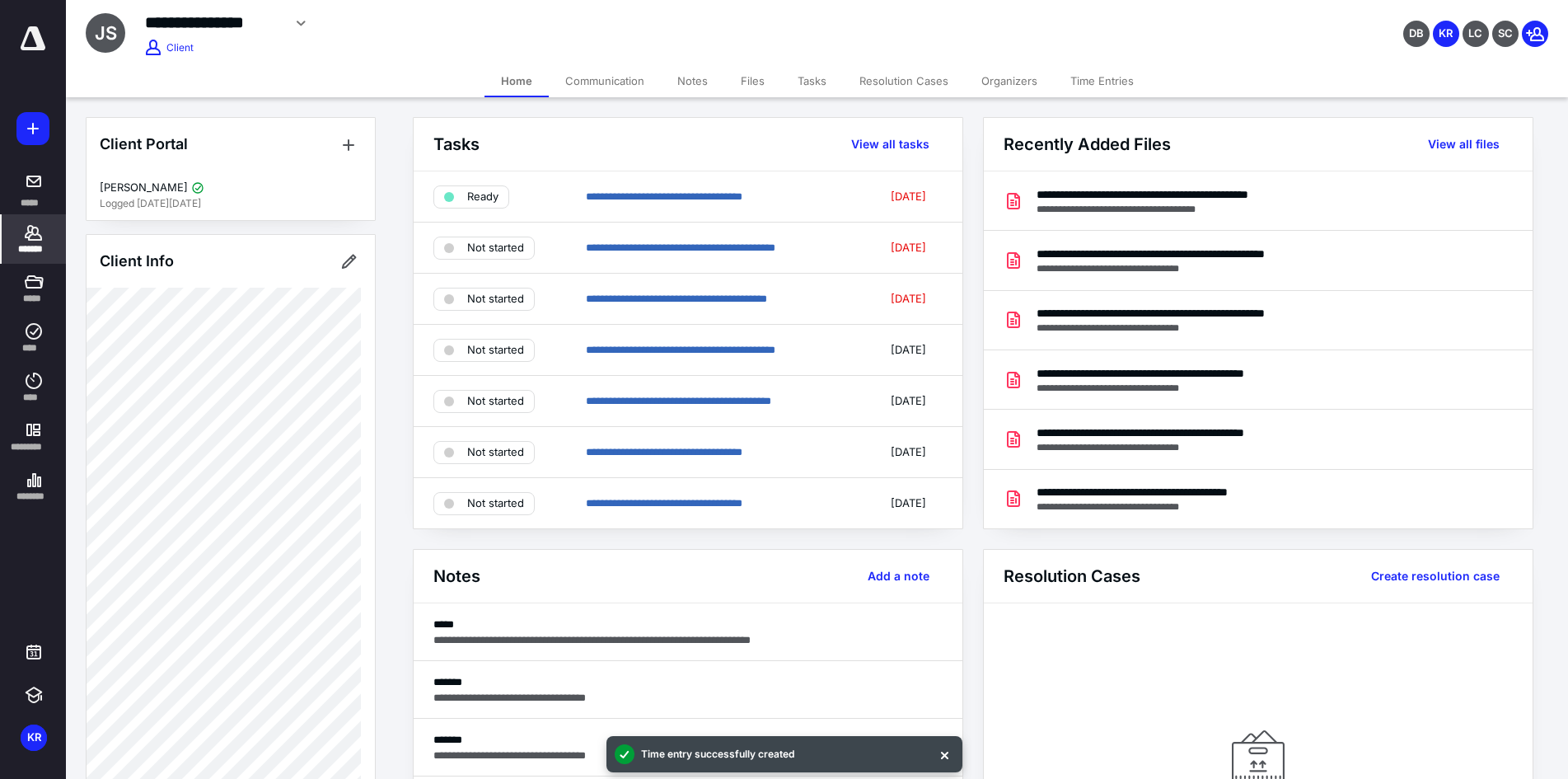 click on "Files" at bounding box center [752, 81] 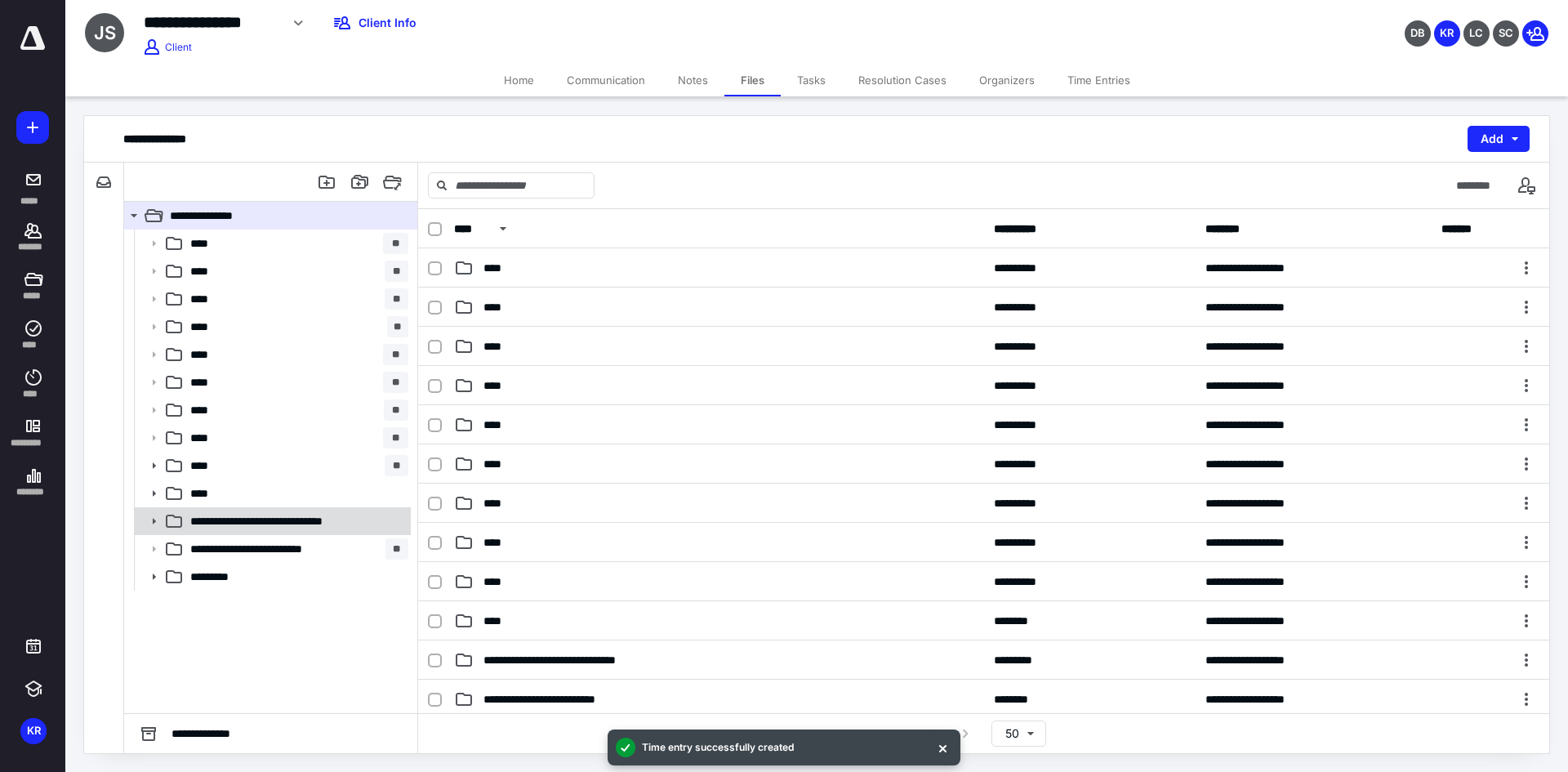 click on "**********" at bounding box center [283, 521] 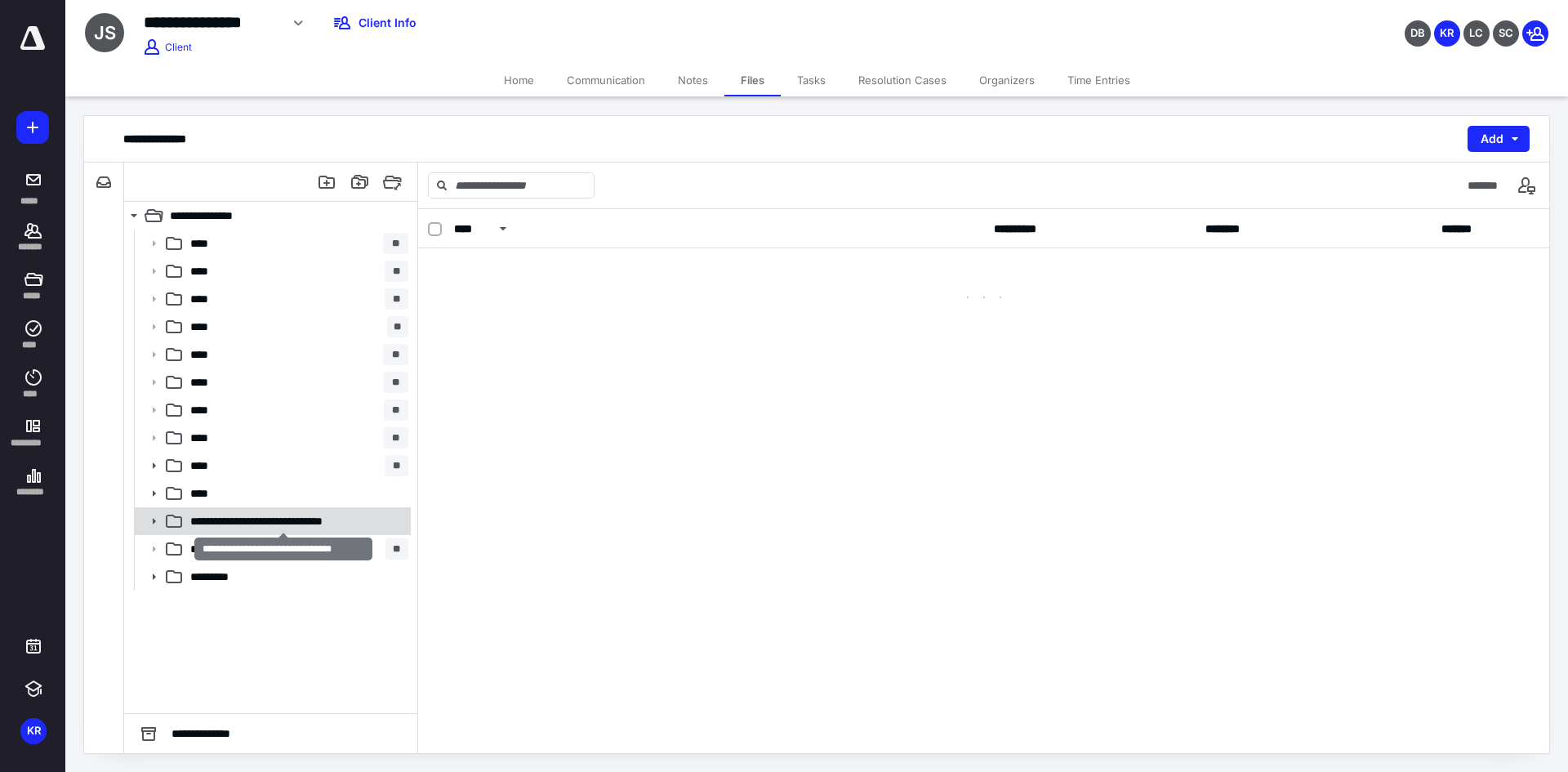 click on "**********" at bounding box center [283, 521] 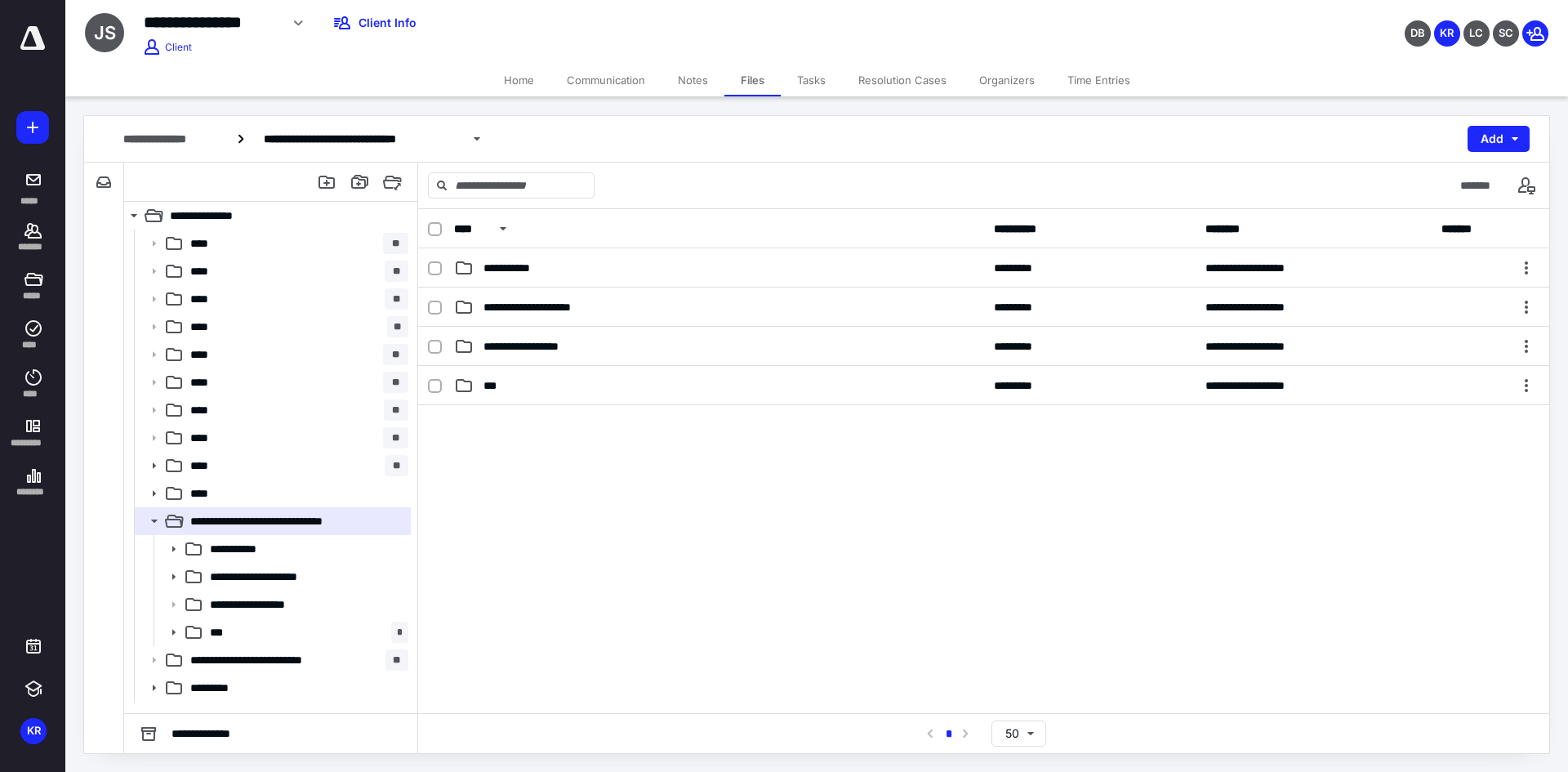 click on "**********" at bounding box center (305, 549) 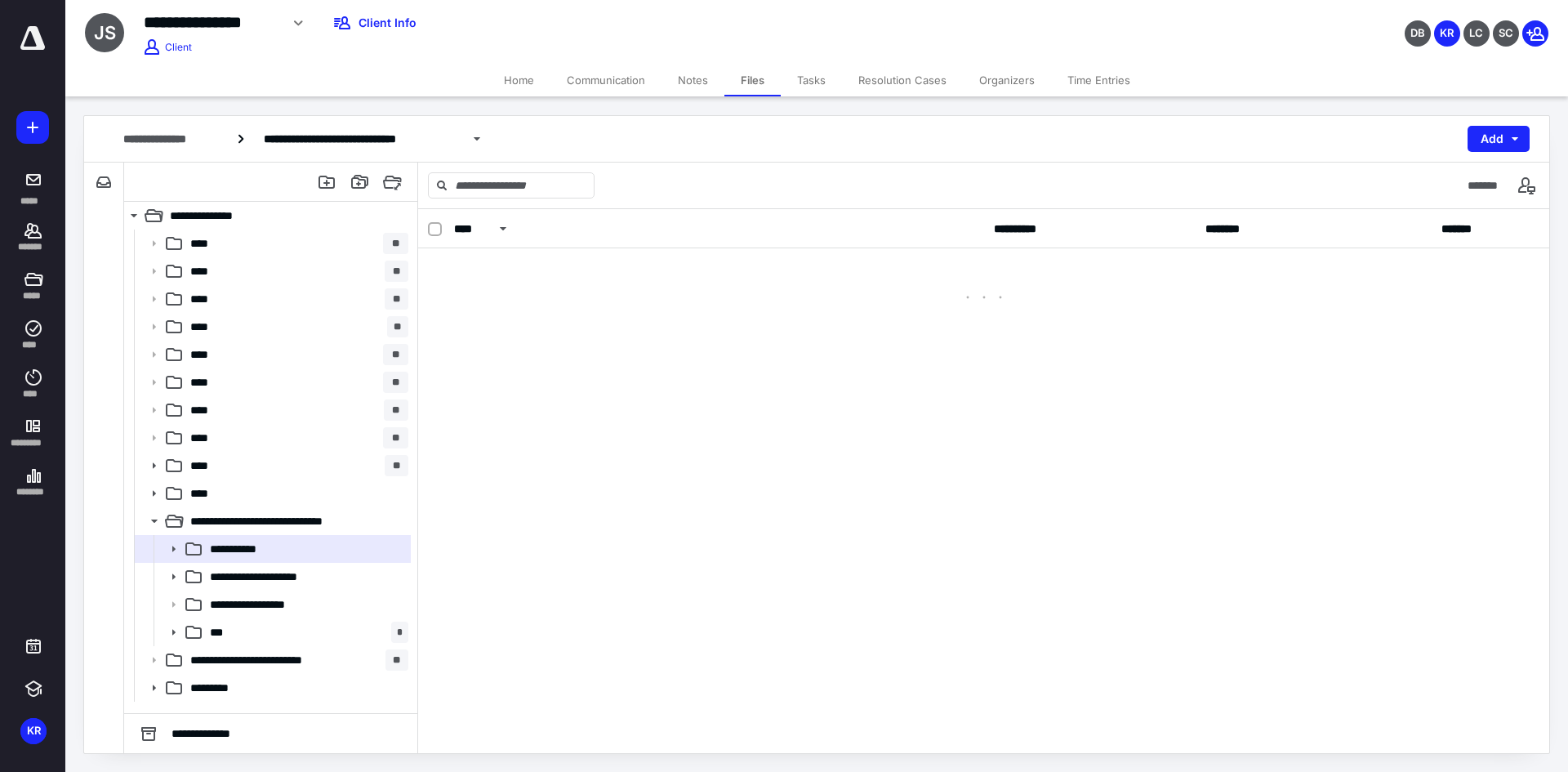 click on "**********" at bounding box center [305, 549] 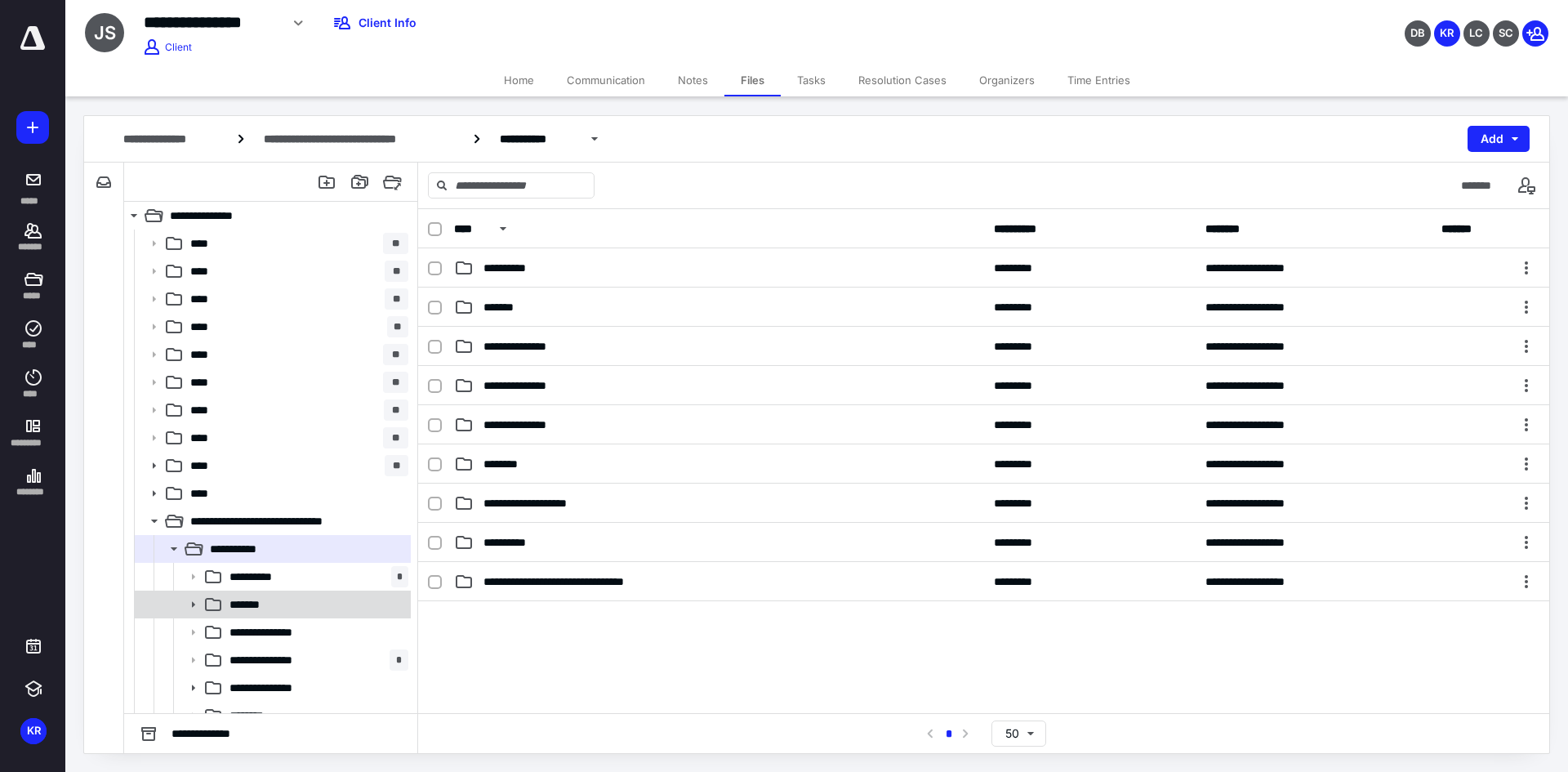 click on "*******" at bounding box center (315, 605) 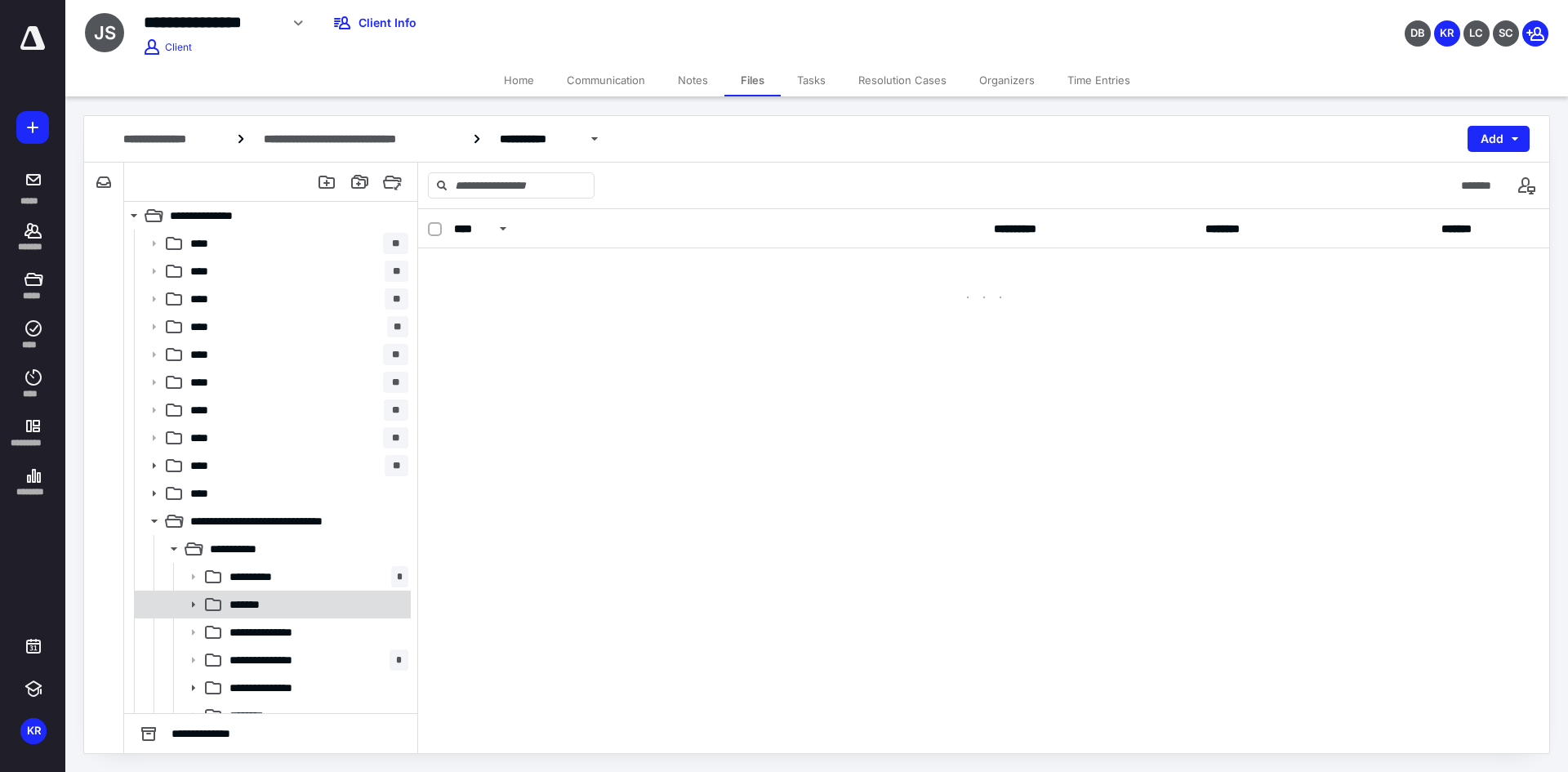 click on "*******" at bounding box center [315, 605] 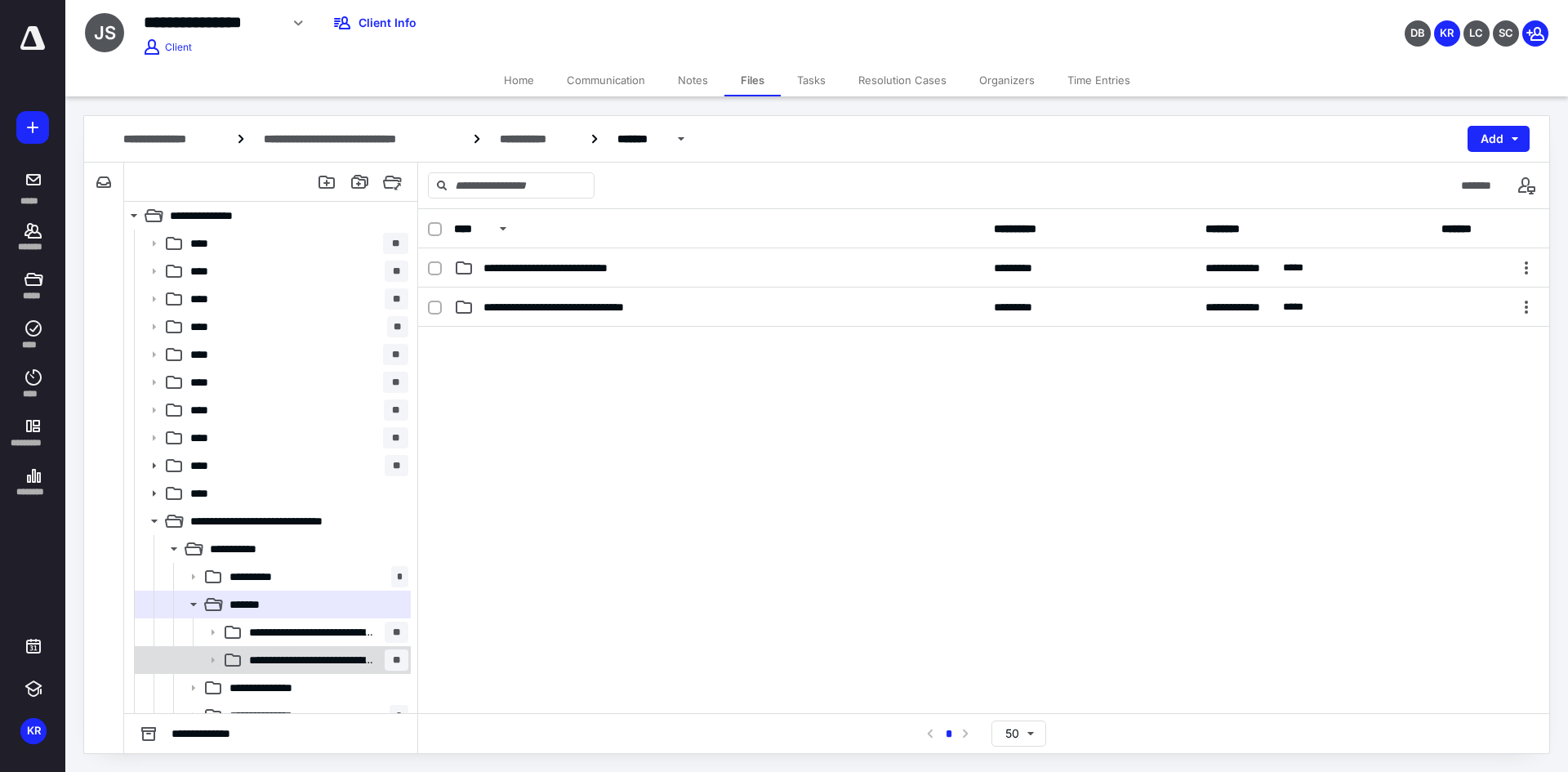 click on "**********" at bounding box center [325, 660] 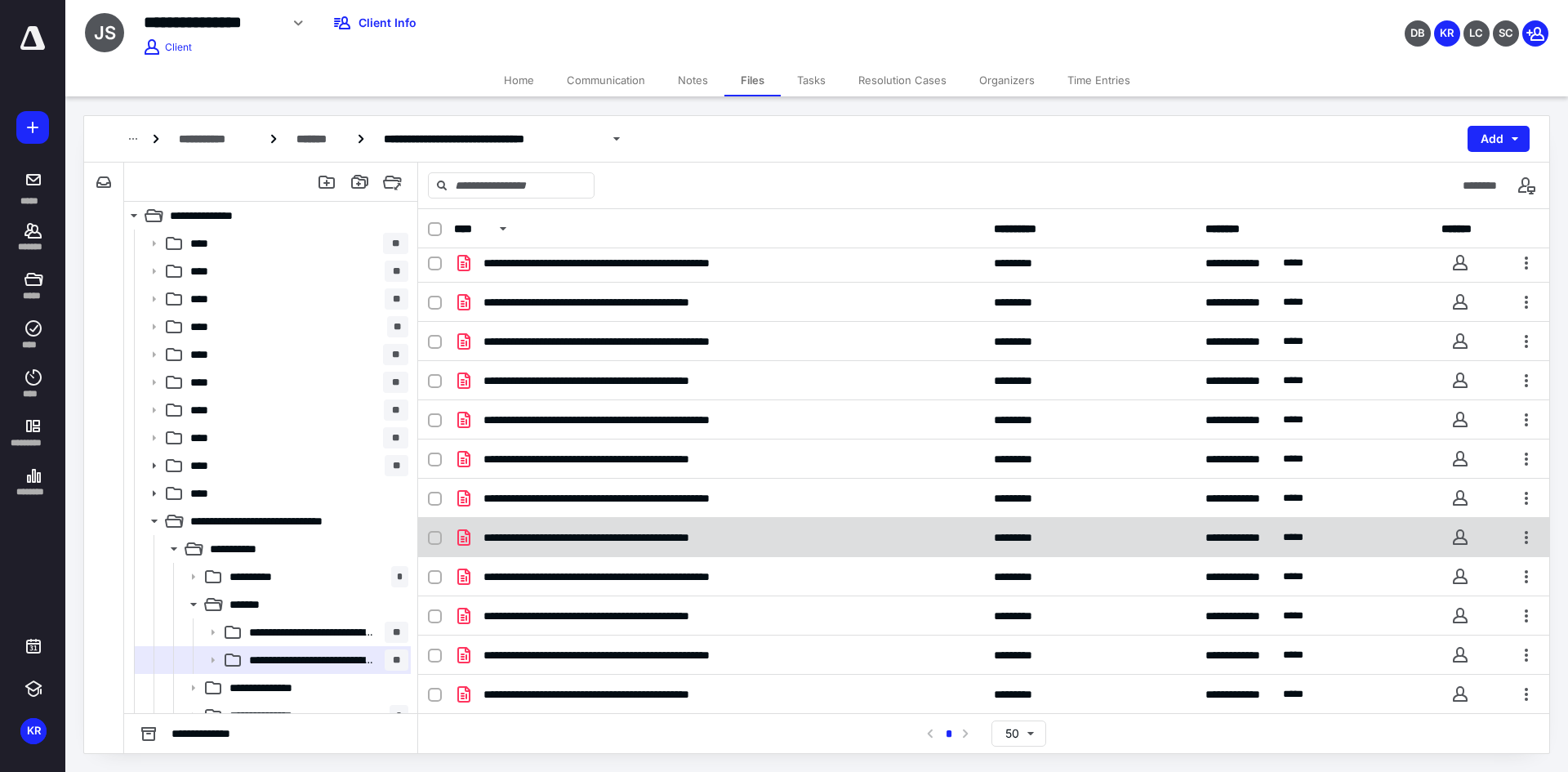 scroll, scrollTop: 6, scrollLeft: 0, axis: vertical 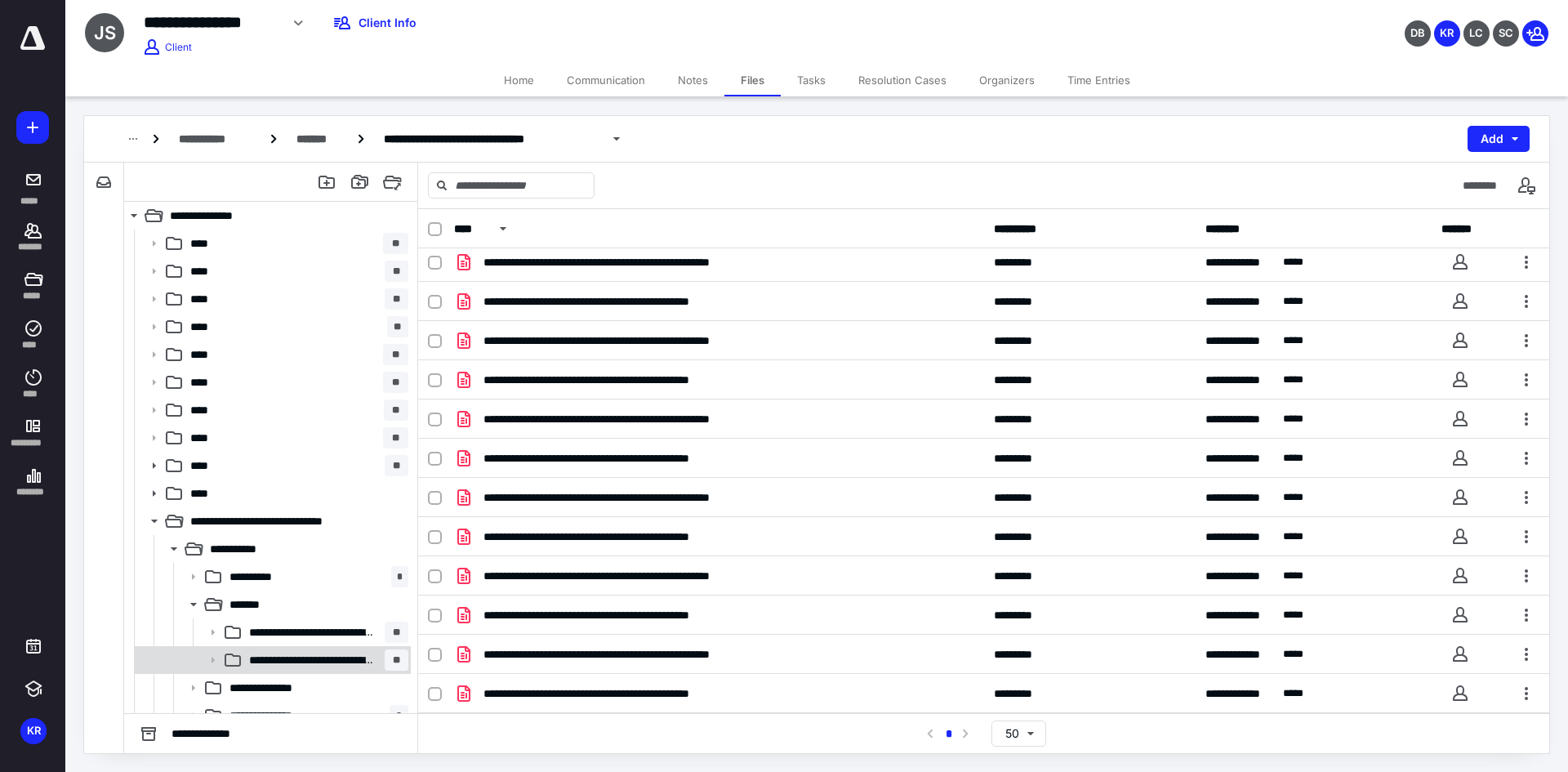 click on "**********" at bounding box center (271, 660) 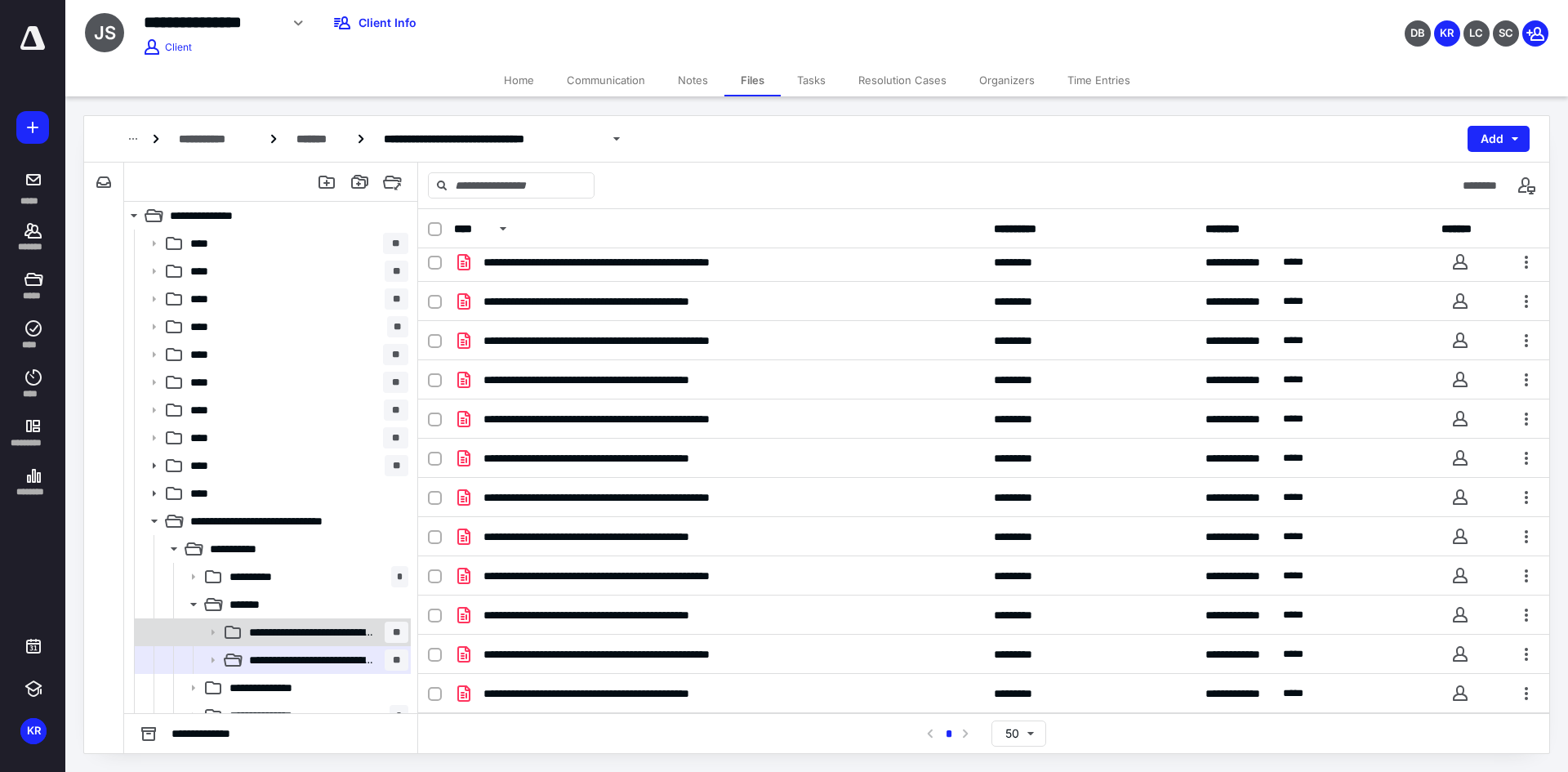click on "**********" at bounding box center [311, 632] 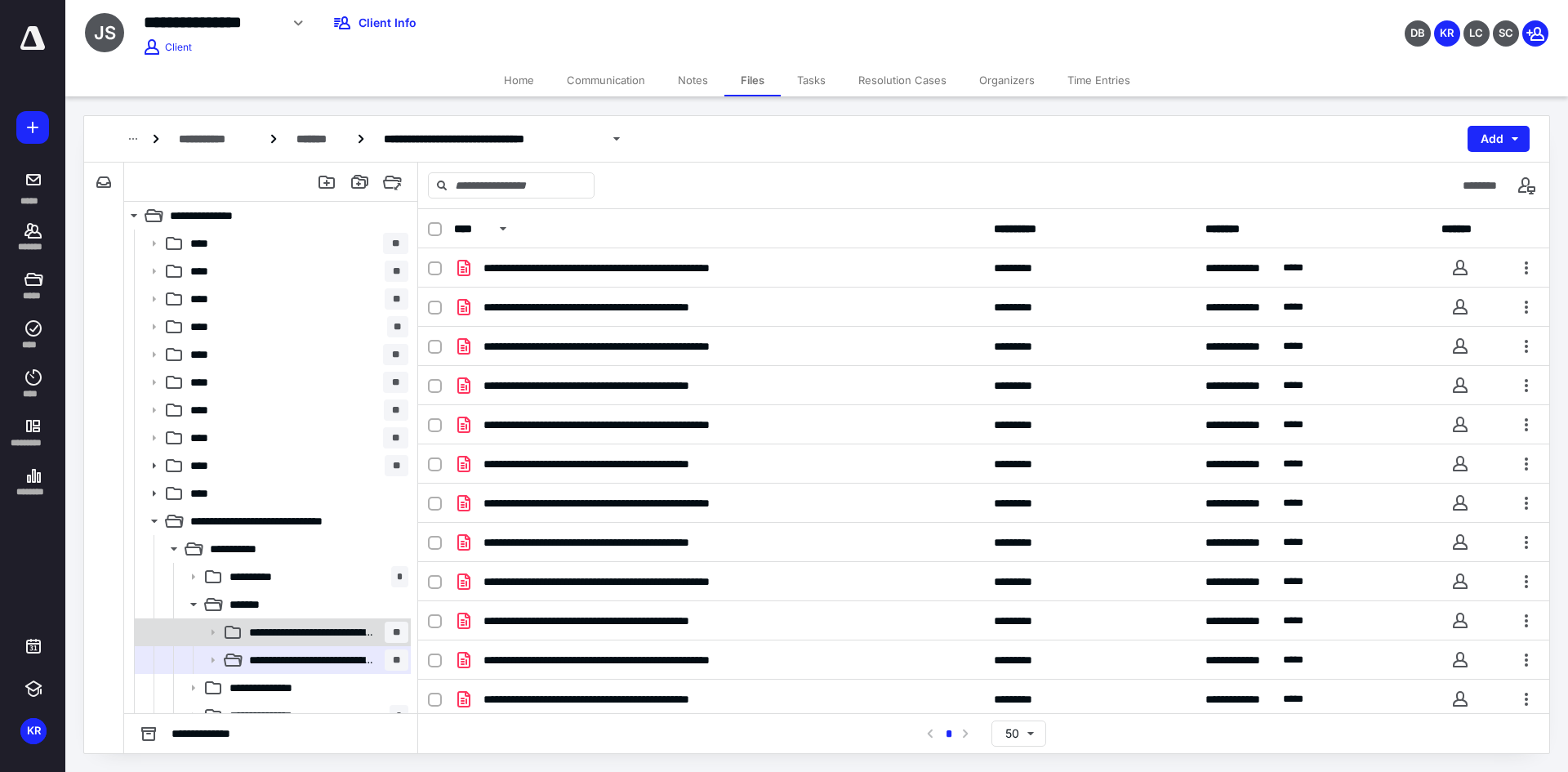 click on "**********" at bounding box center [311, 632] 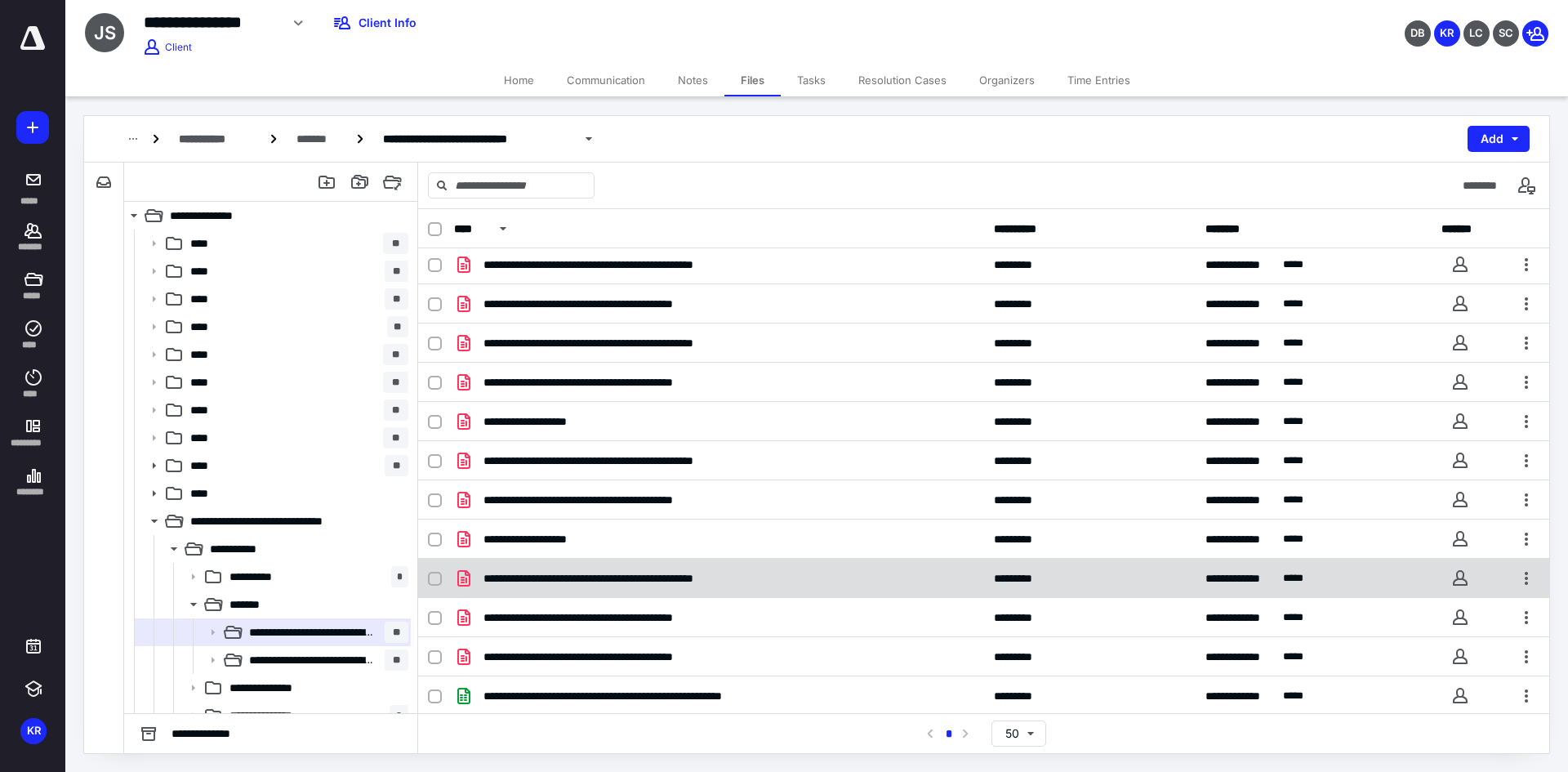 scroll, scrollTop: 84, scrollLeft: 0, axis: vertical 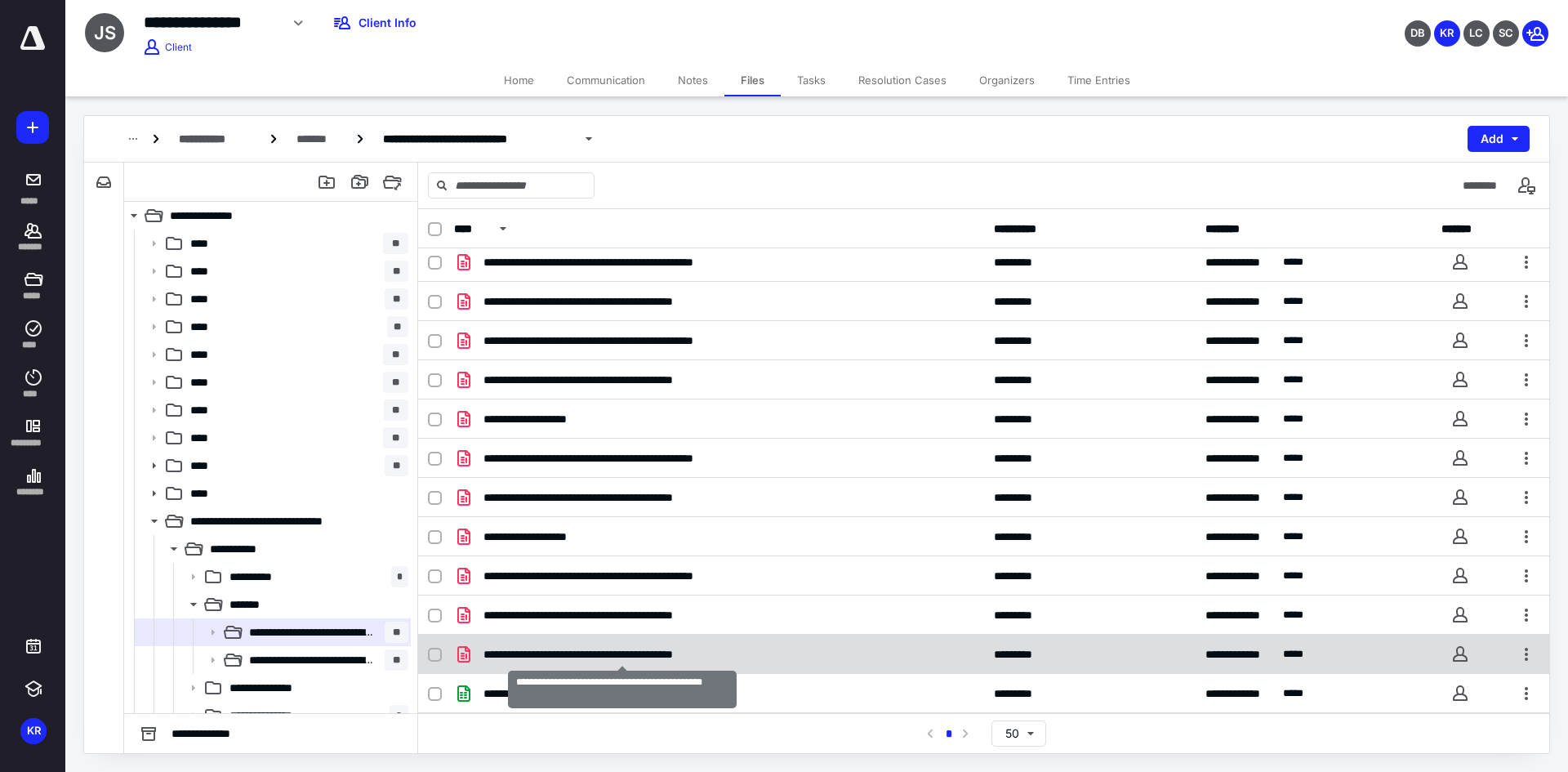 click on "**********" at bounding box center (622, 654) 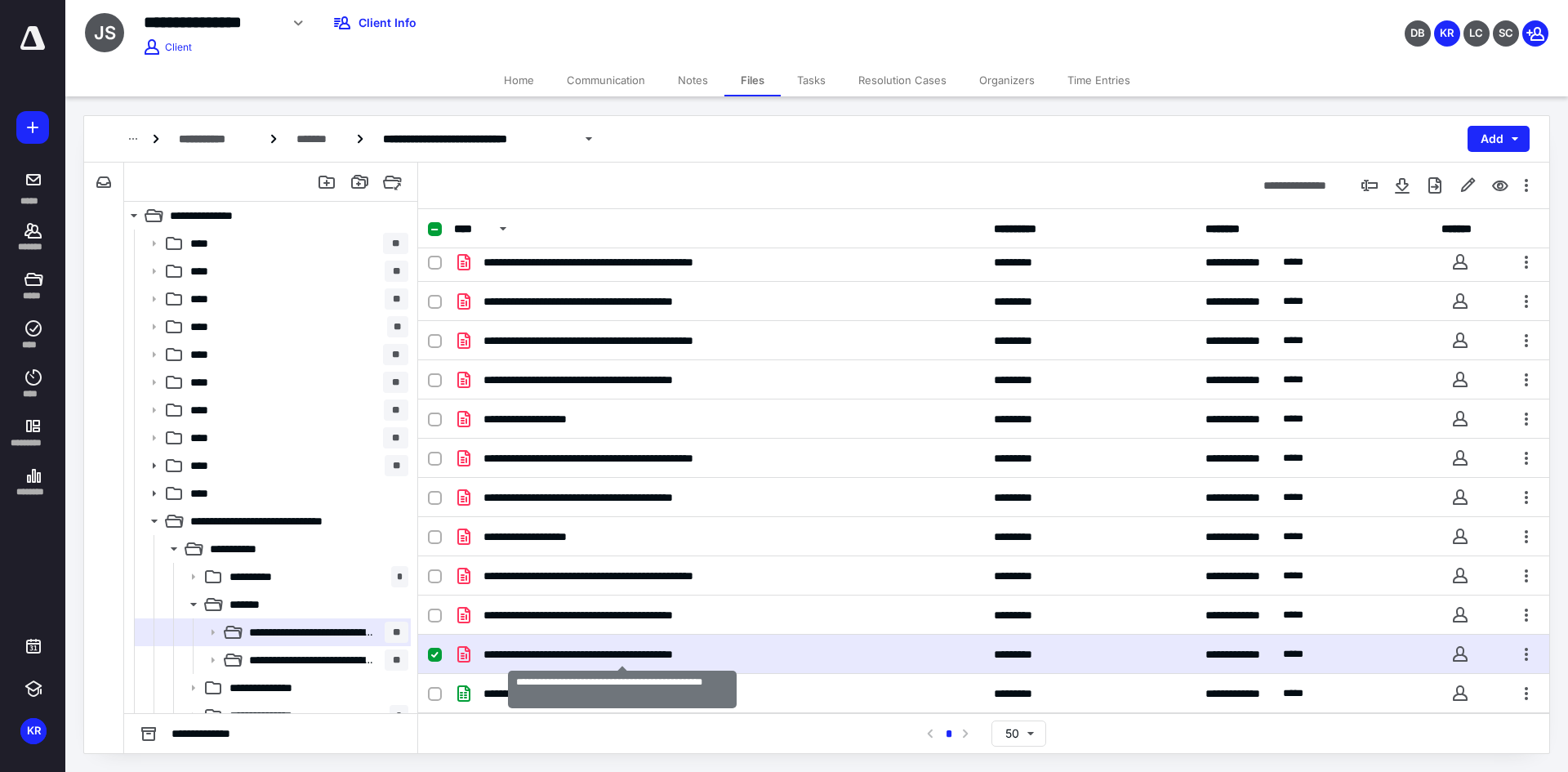 click on "**********" at bounding box center [622, 654] 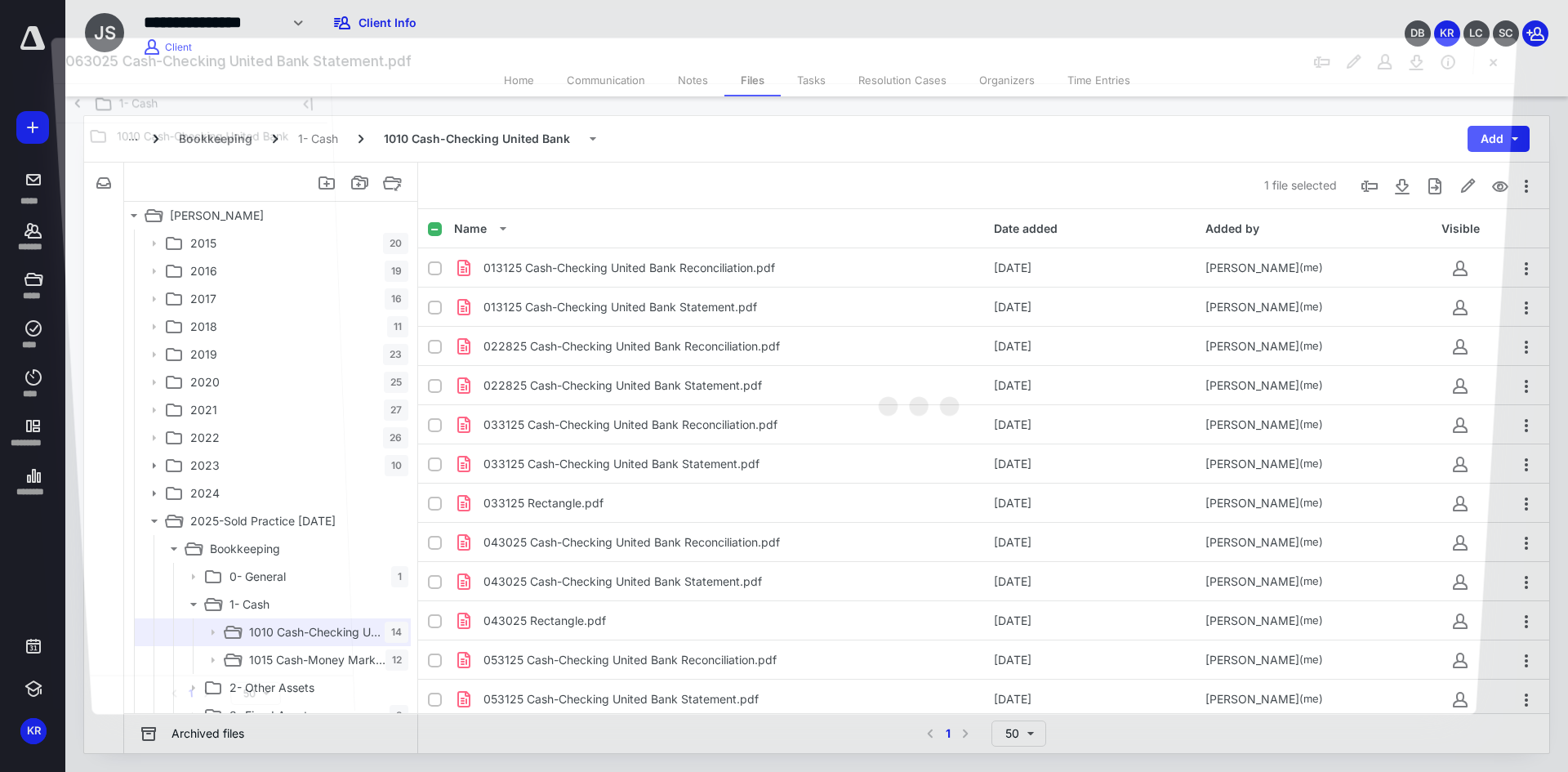 scroll, scrollTop: 84, scrollLeft: 0, axis: vertical 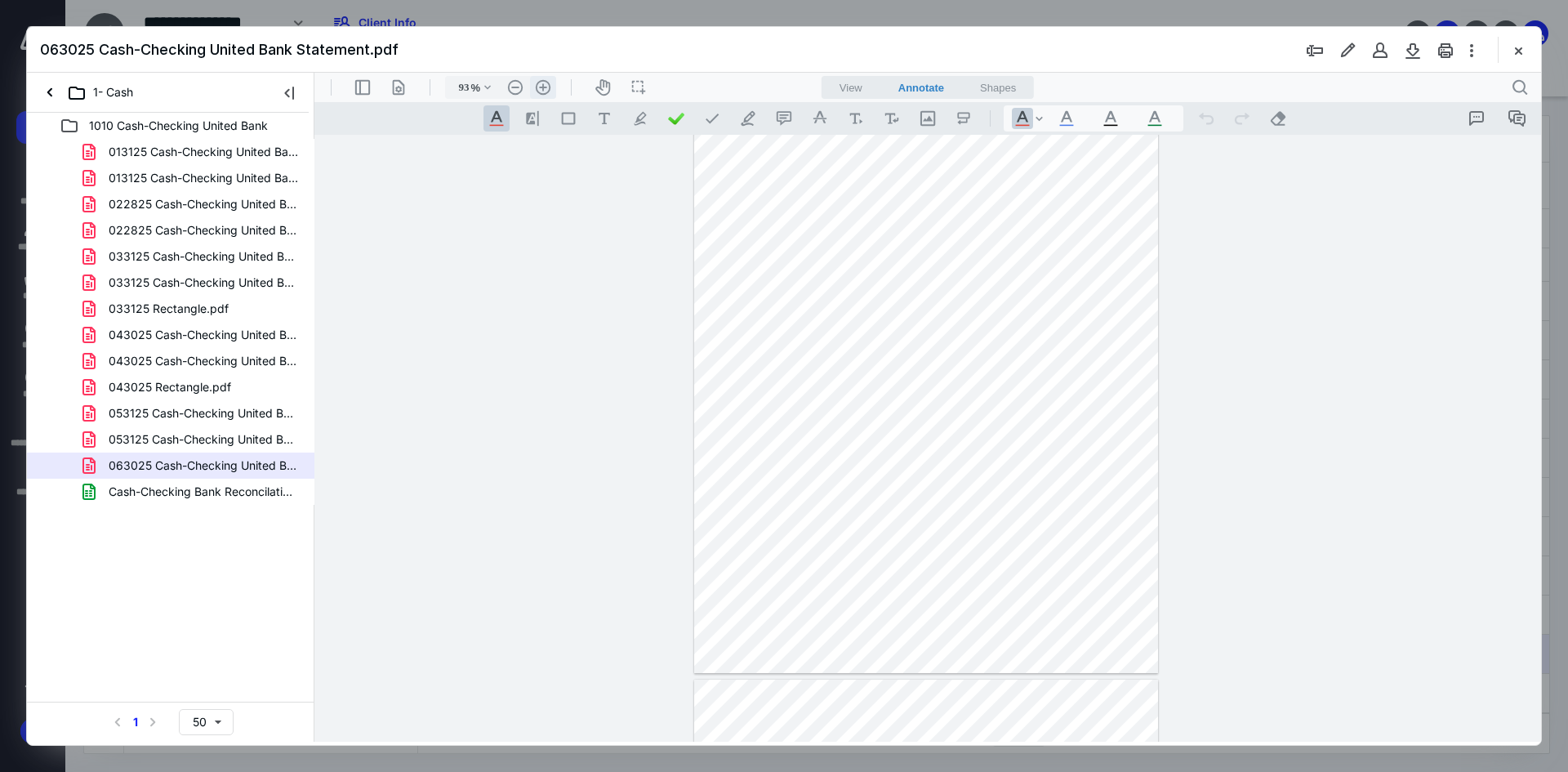 click on ".cls-1{fill:#abb0c4;} icon - header - zoom - in - line" at bounding box center [543, 87] 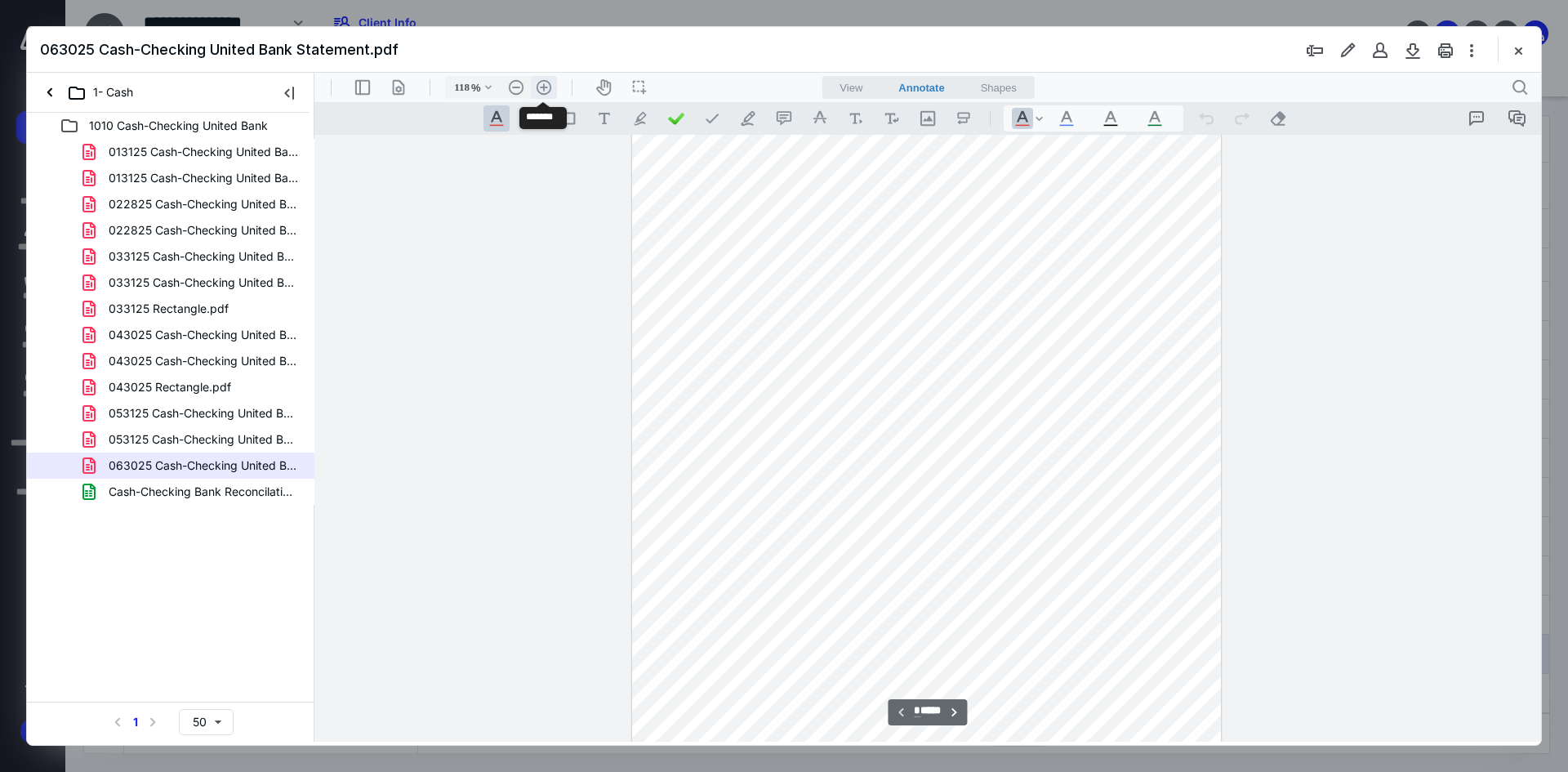 click on ".cls-1{fill:#abb0c4;} icon - header - zoom - in - line" at bounding box center (544, 87) 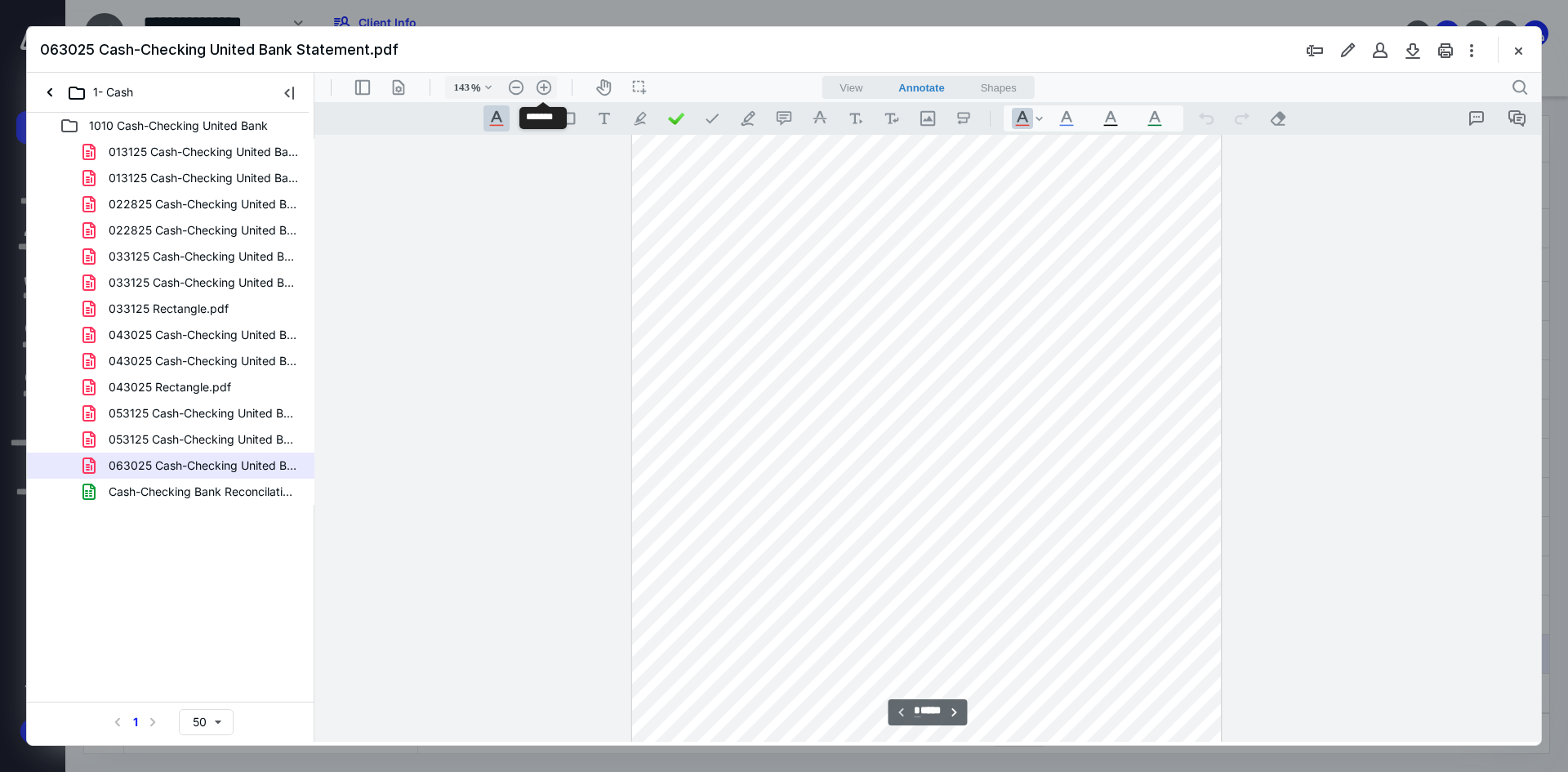 scroll, scrollTop: 247, scrollLeft: 0, axis: vertical 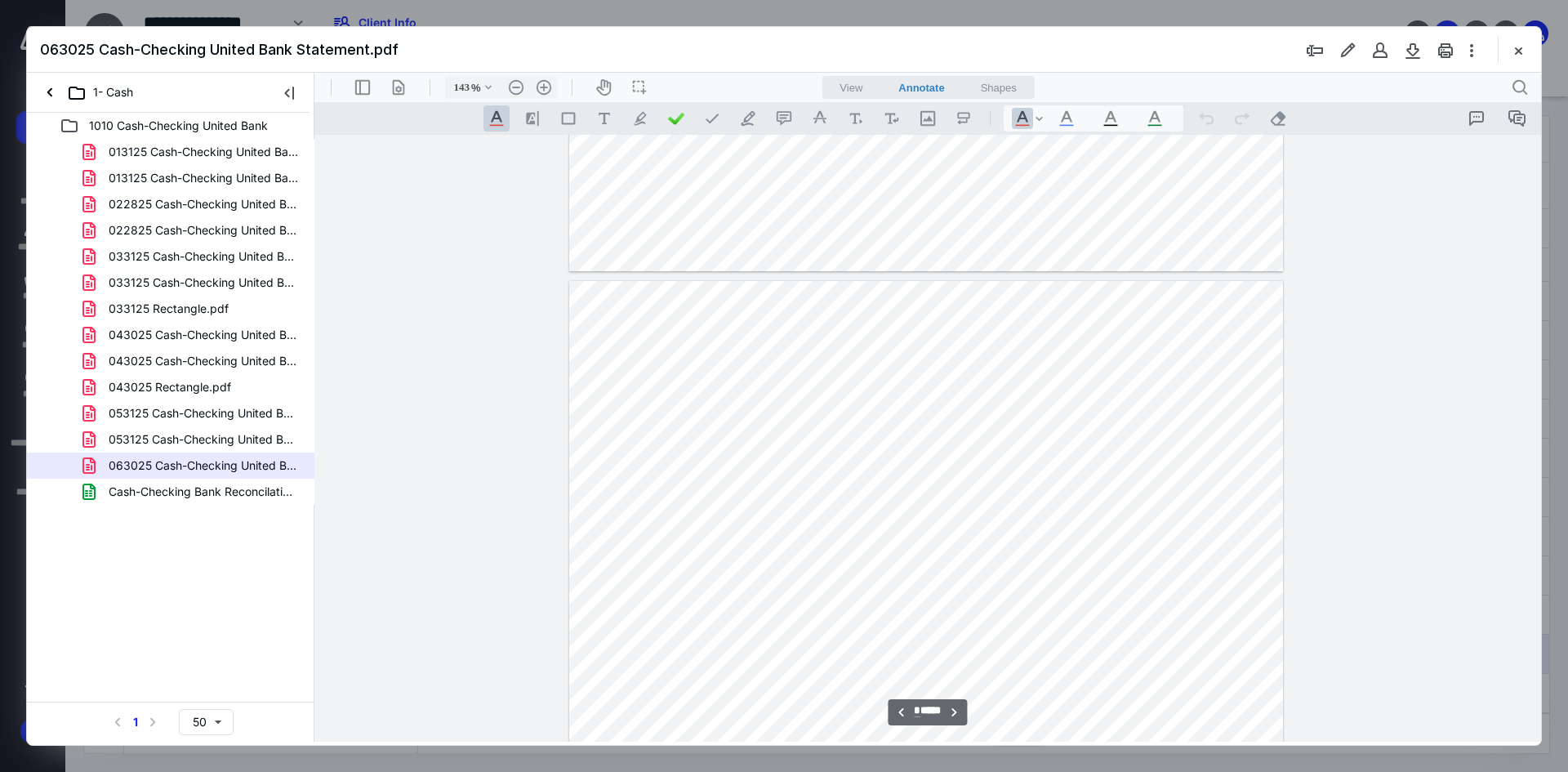 type on "*" 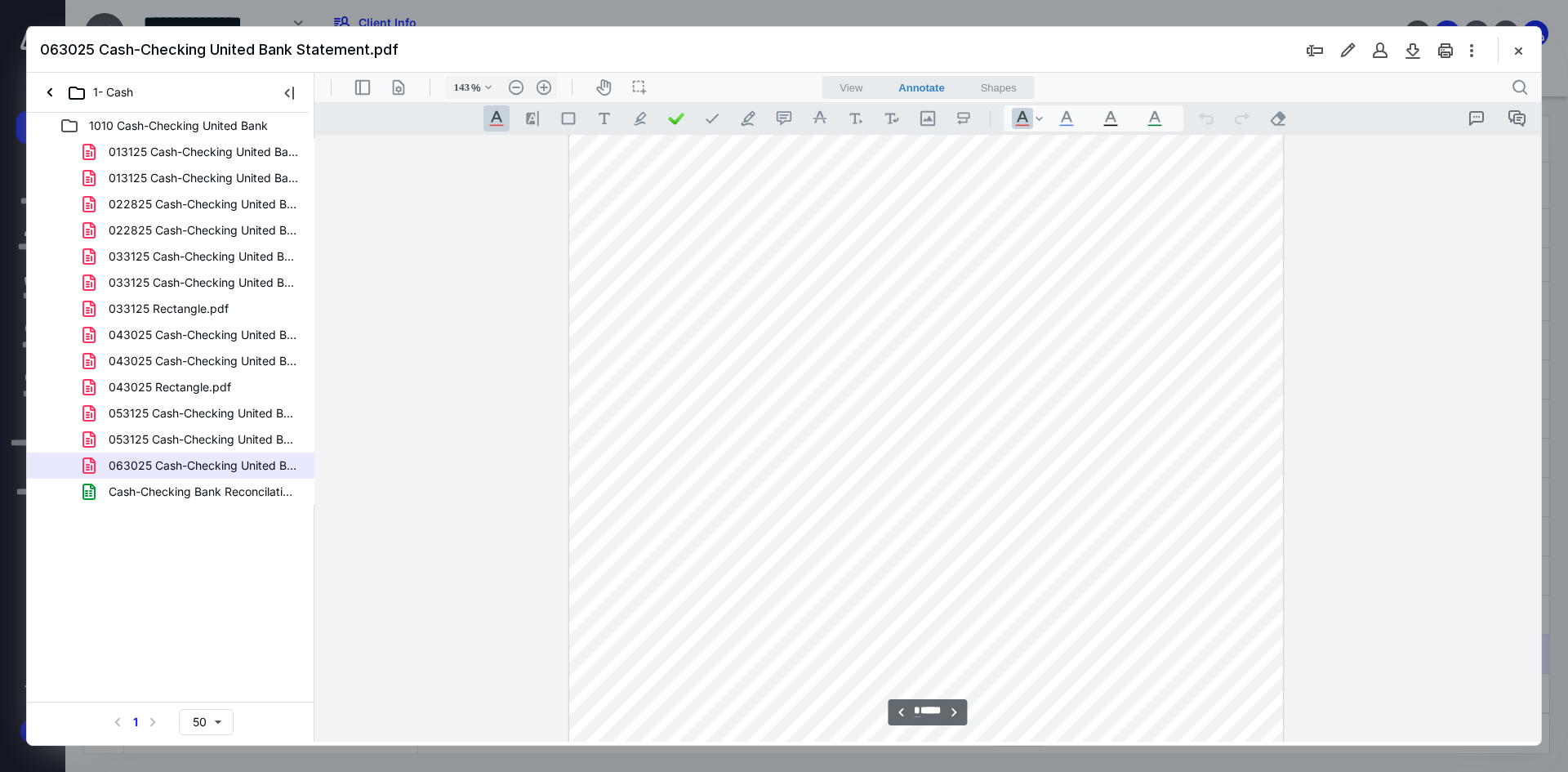 scroll, scrollTop: 3841, scrollLeft: 0, axis: vertical 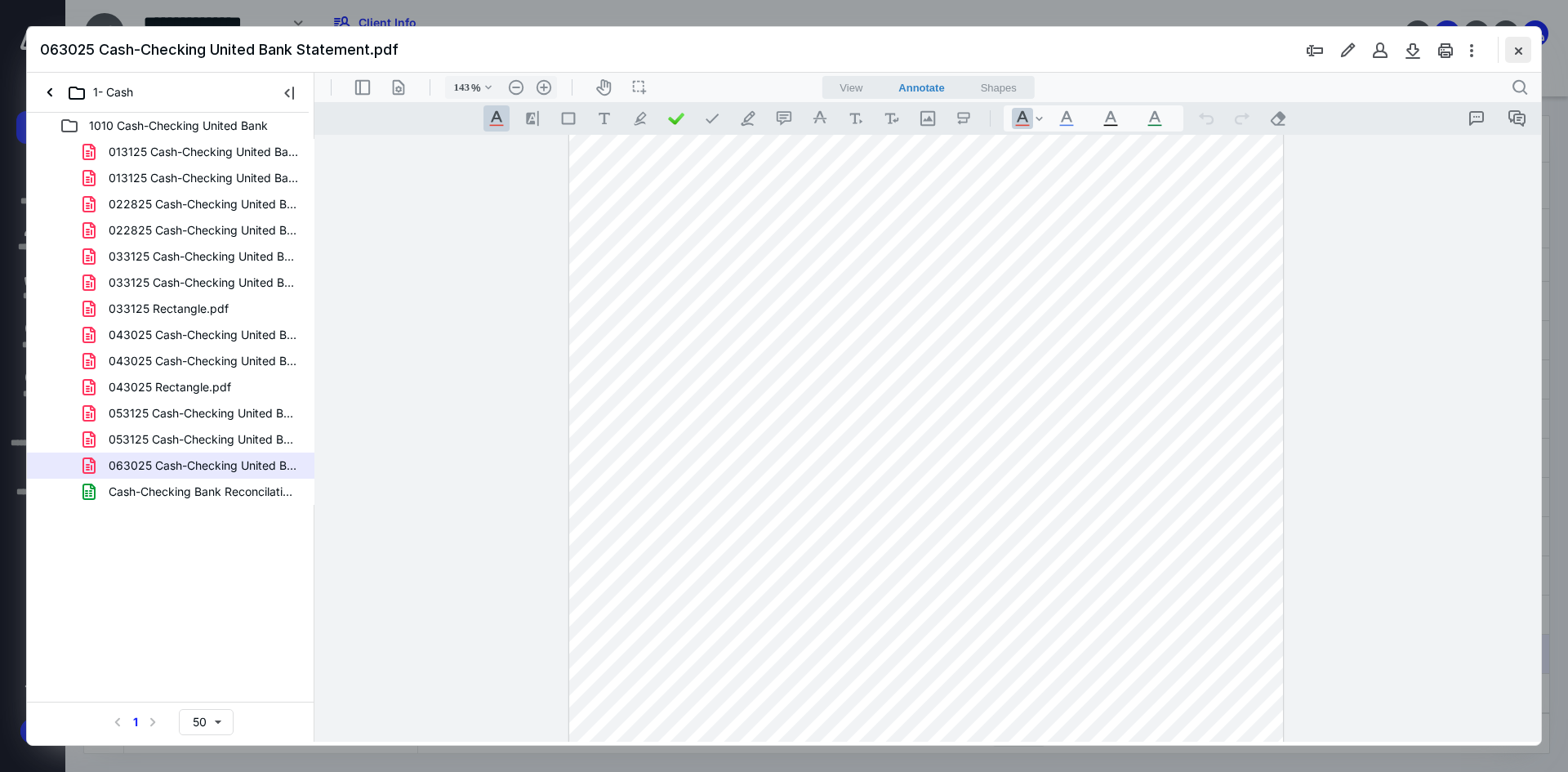 click at bounding box center (1518, 50) 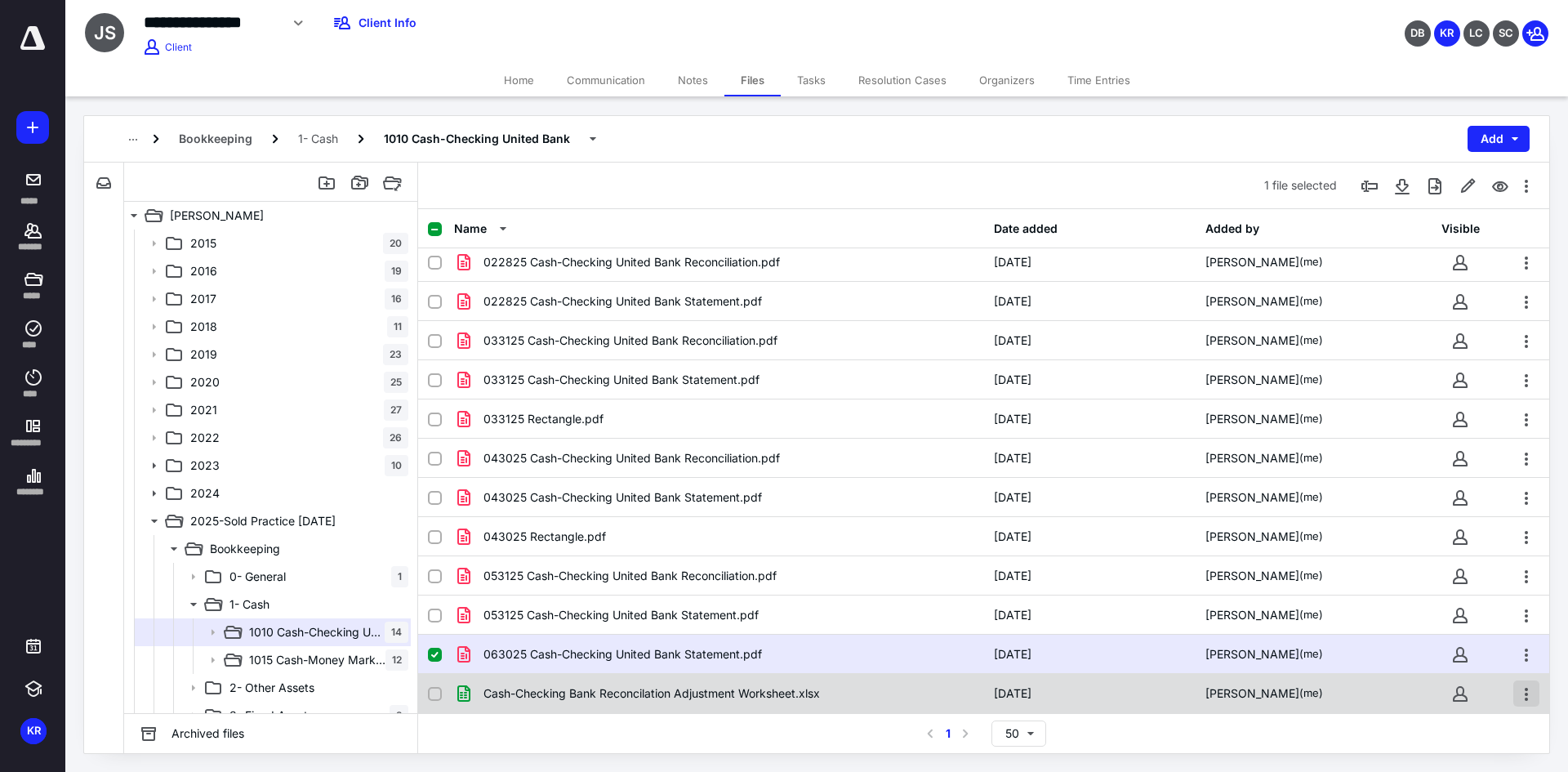 click at bounding box center (1526, 694) 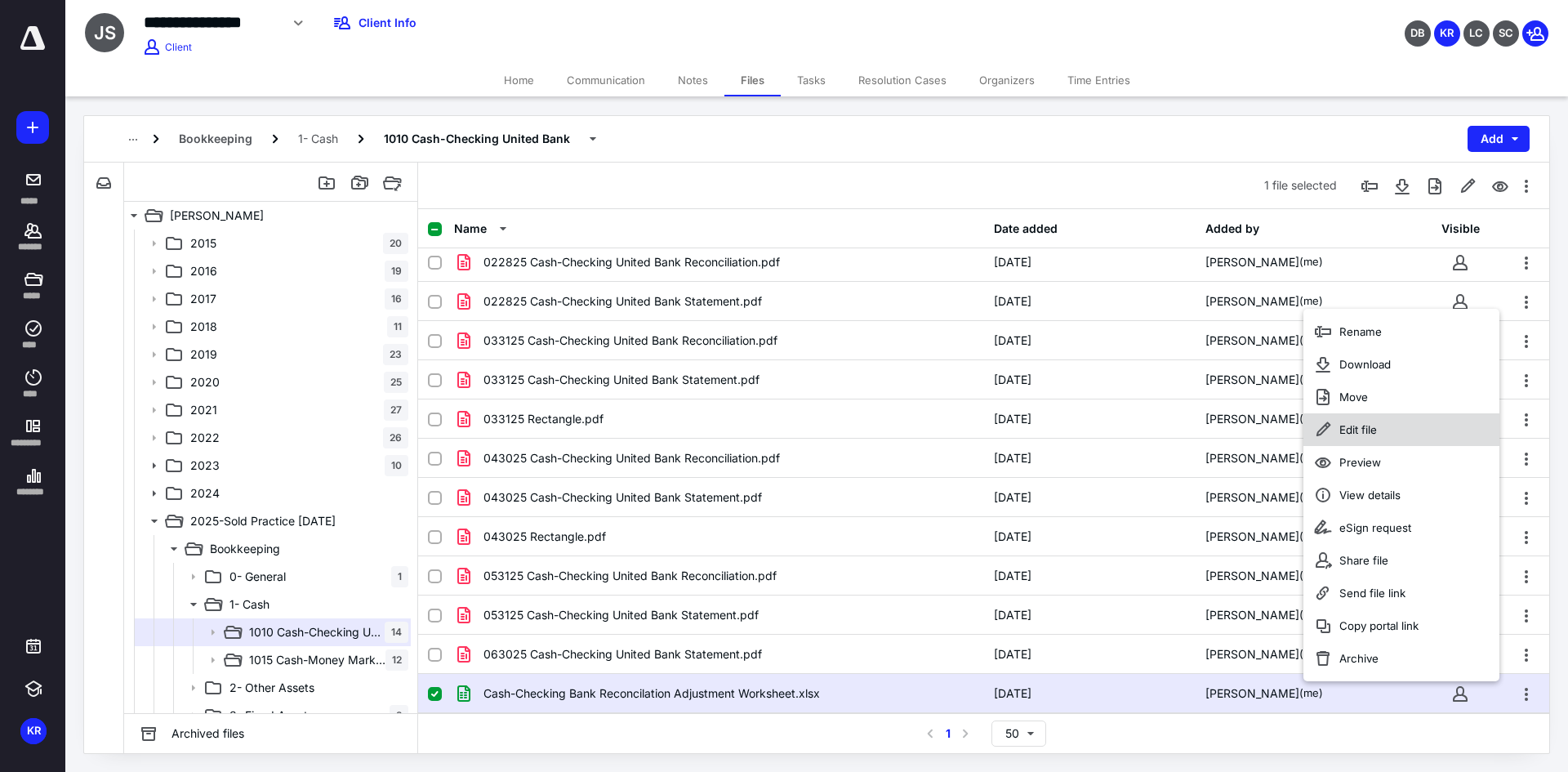 click on "Edit file" at bounding box center (1358, 430) 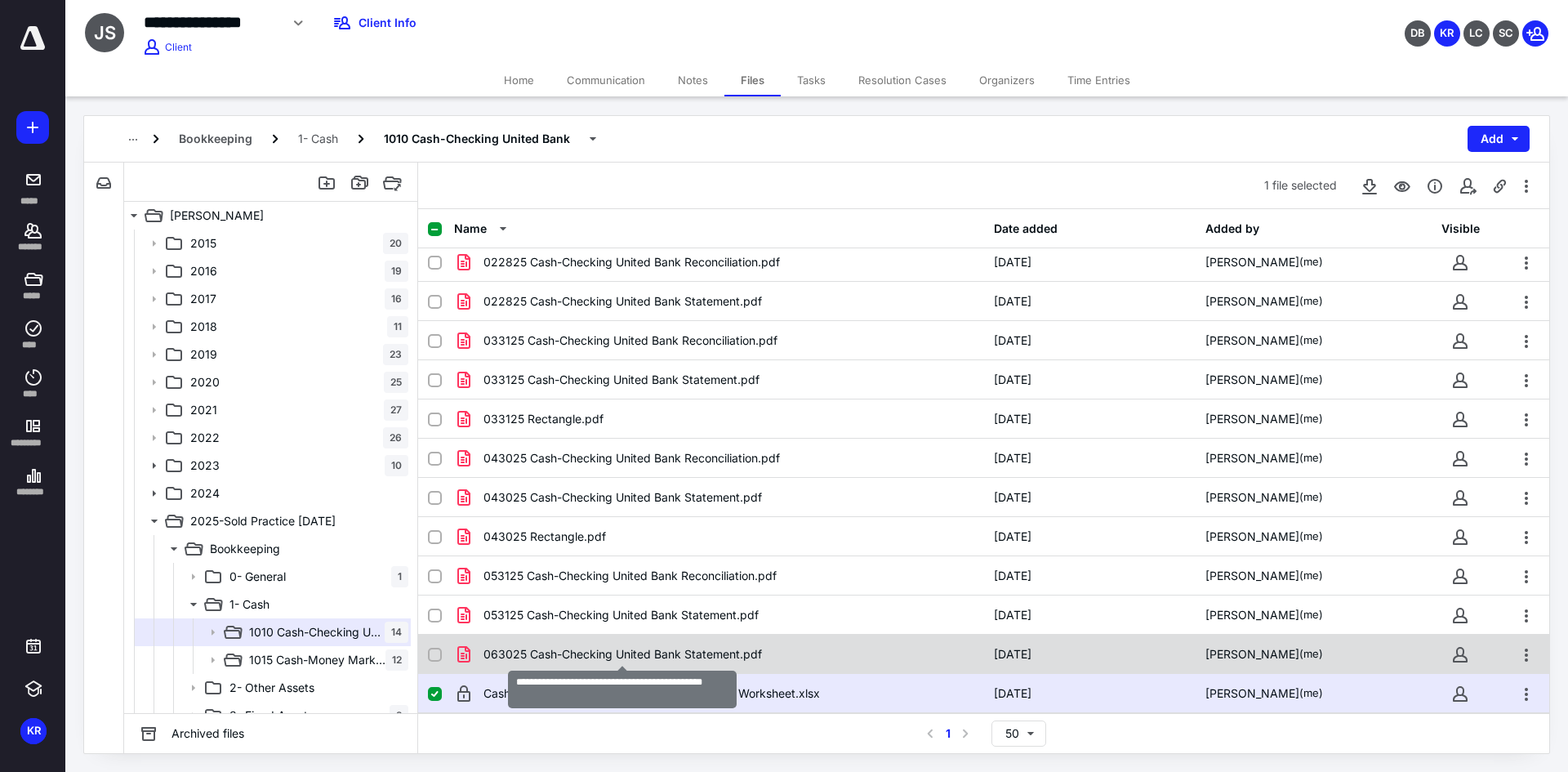 click on "063025 Cash-Checking United Bank Statement.pdf" at bounding box center (622, 654) 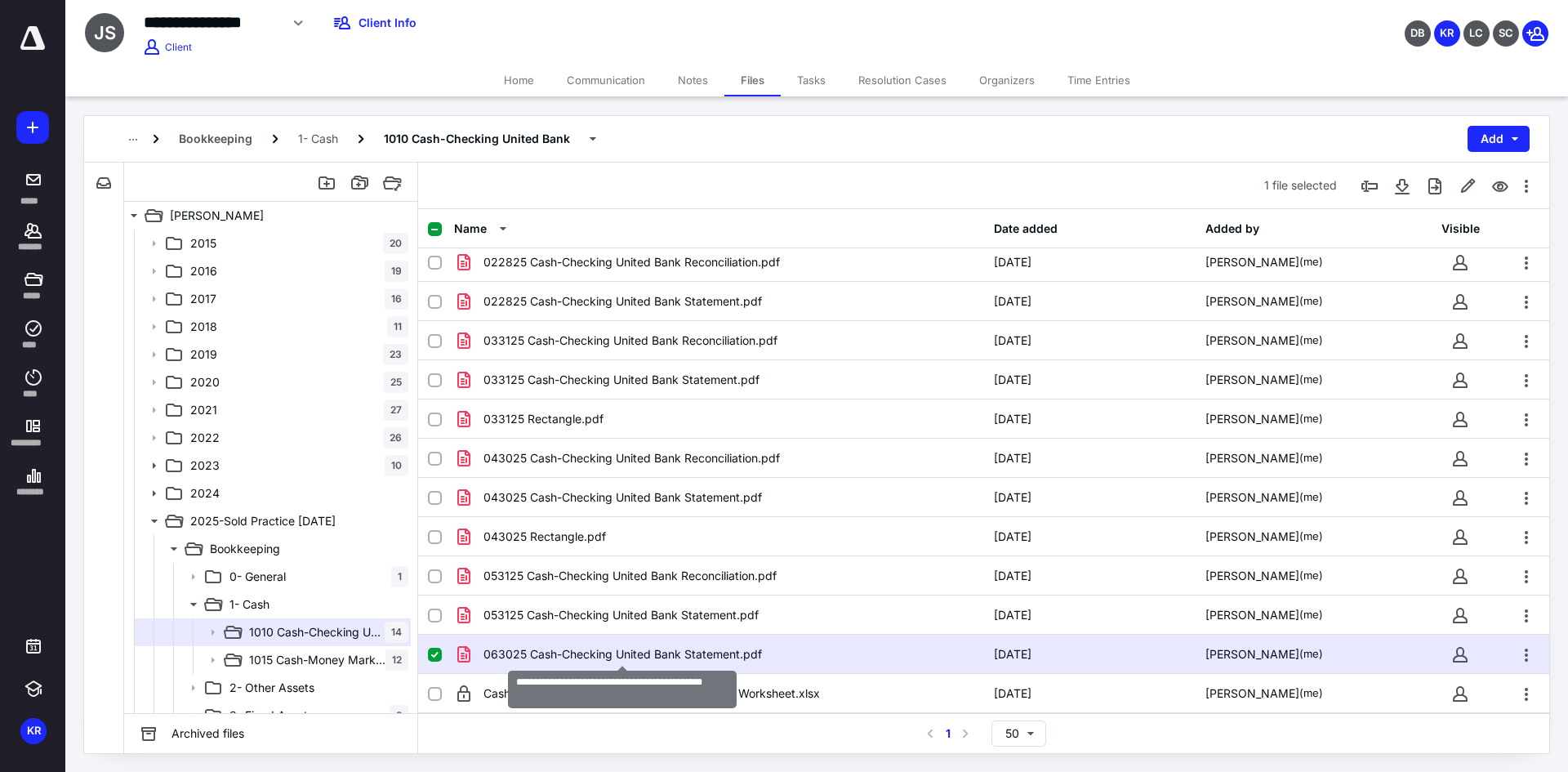 click on "063025 Cash-Checking United Bank Statement.pdf" at bounding box center [622, 654] 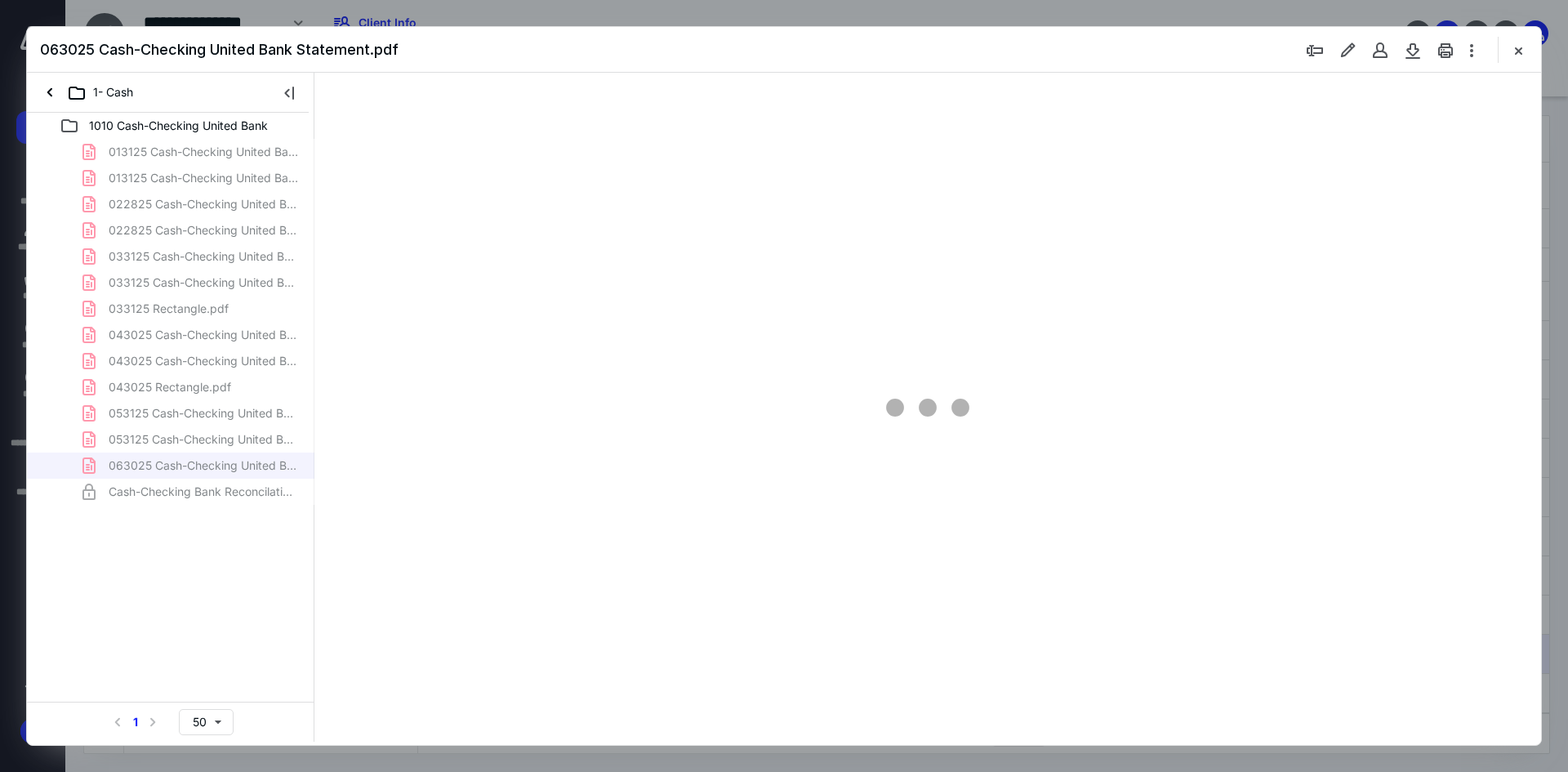 scroll, scrollTop: 0, scrollLeft: 0, axis: both 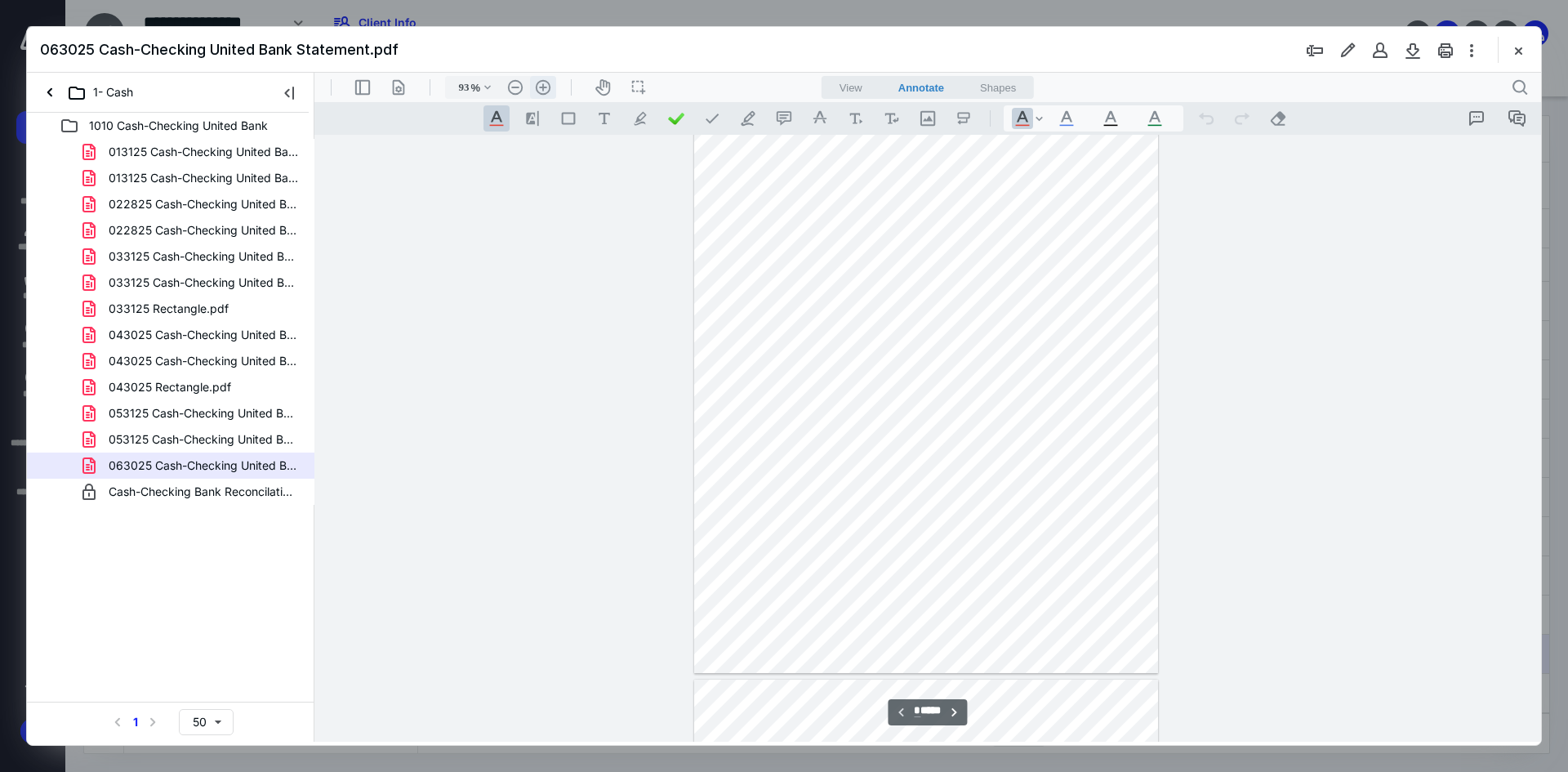 click on ".cls-1{fill:#abb0c4;} icon - header - zoom - in - line" at bounding box center [543, 87] 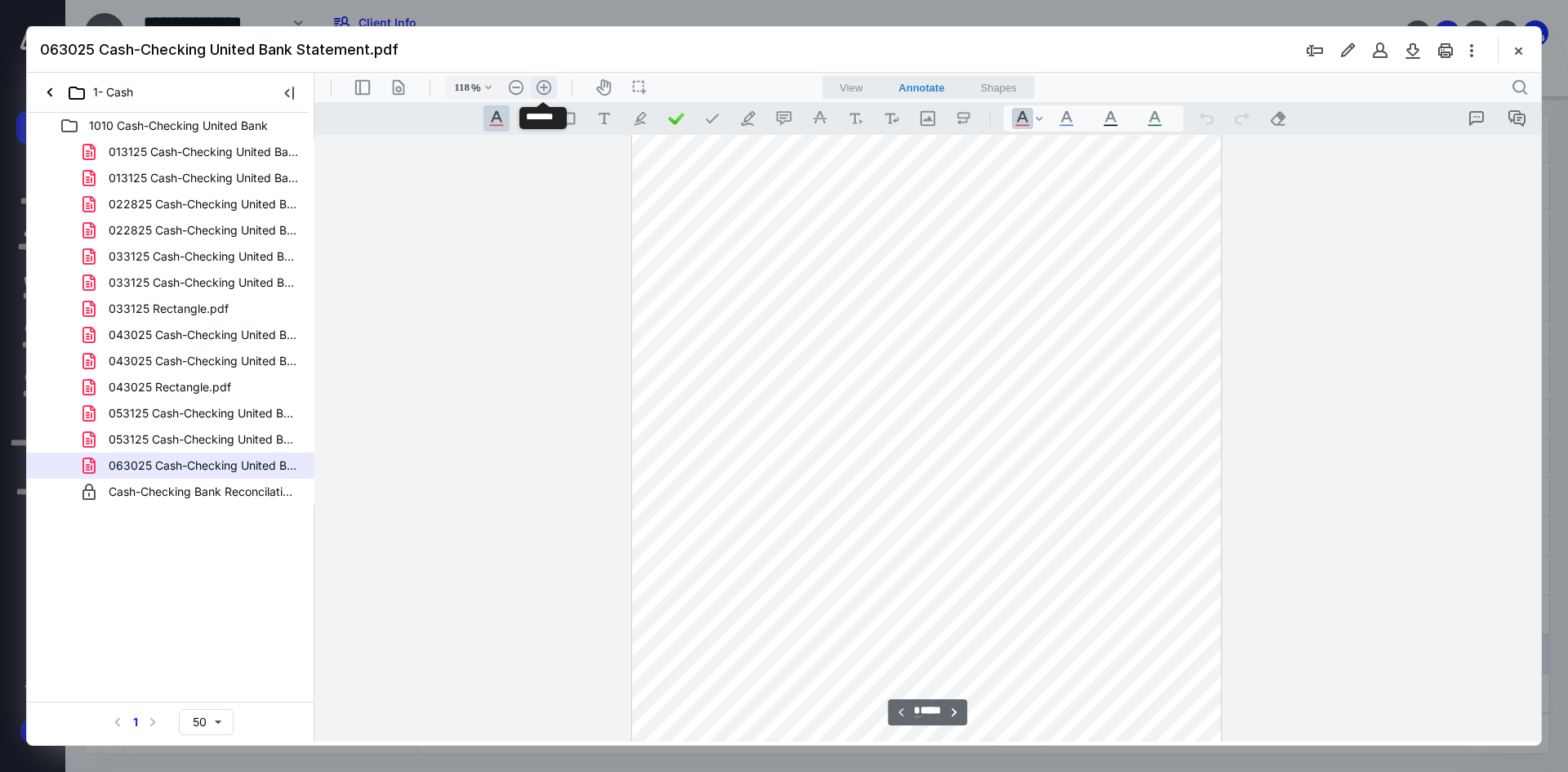 click on ".cls-1{fill:#abb0c4;} icon - header - zoom - in - line" at bounding box center [544, 87] 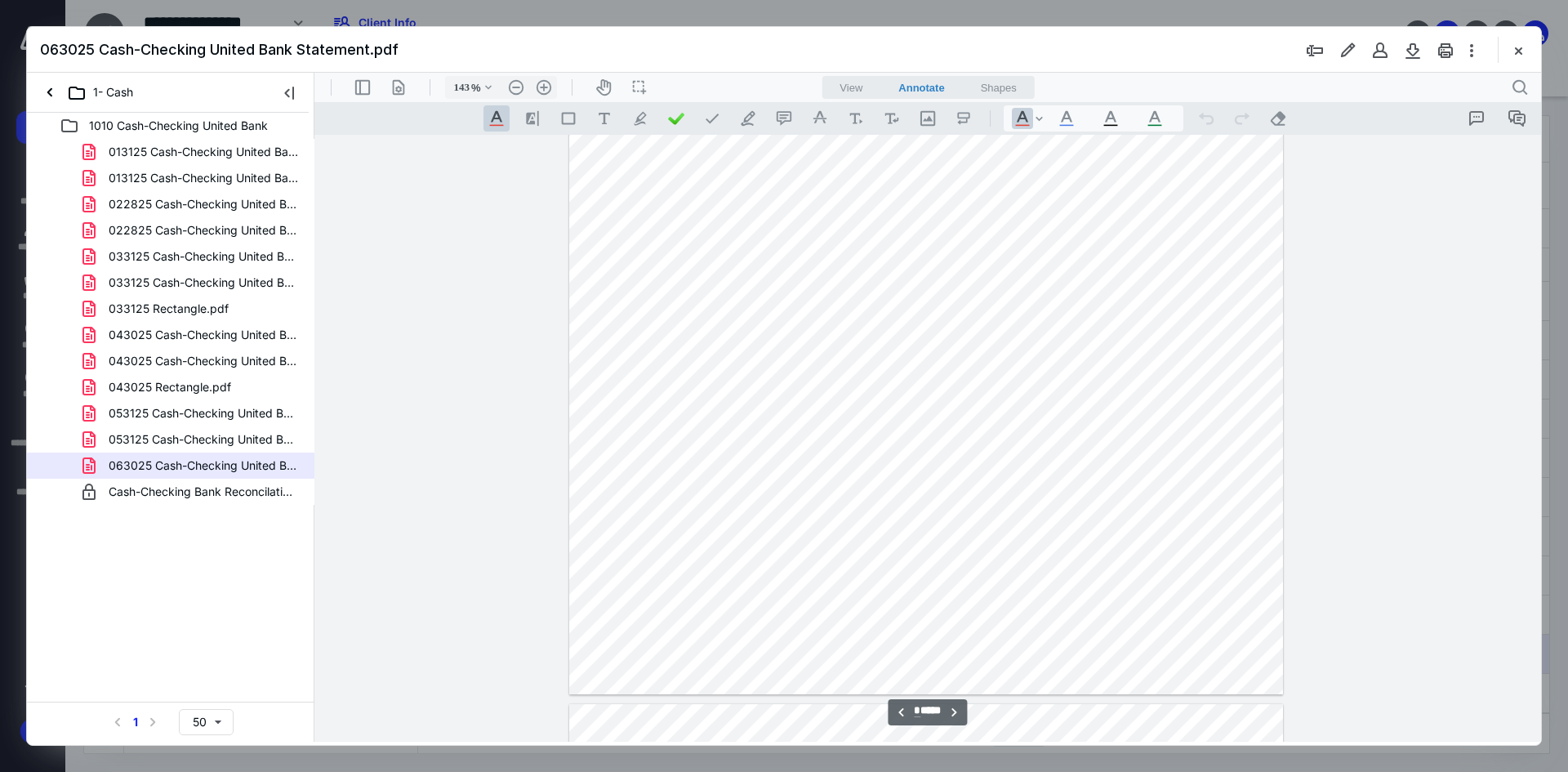 scroll, scrollTop: 2289, scrollLeft: 0, axis: vertical 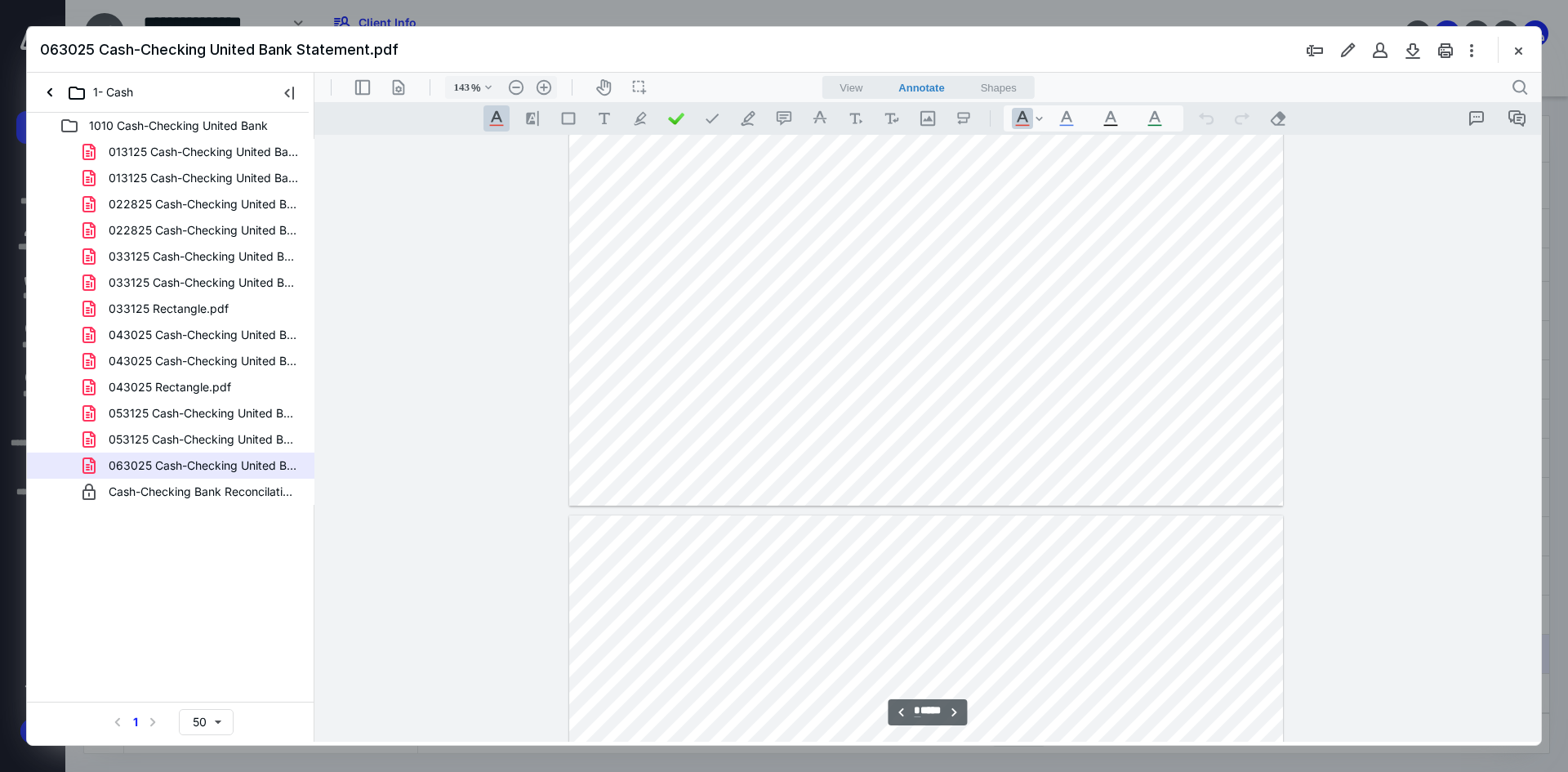 type on "*" 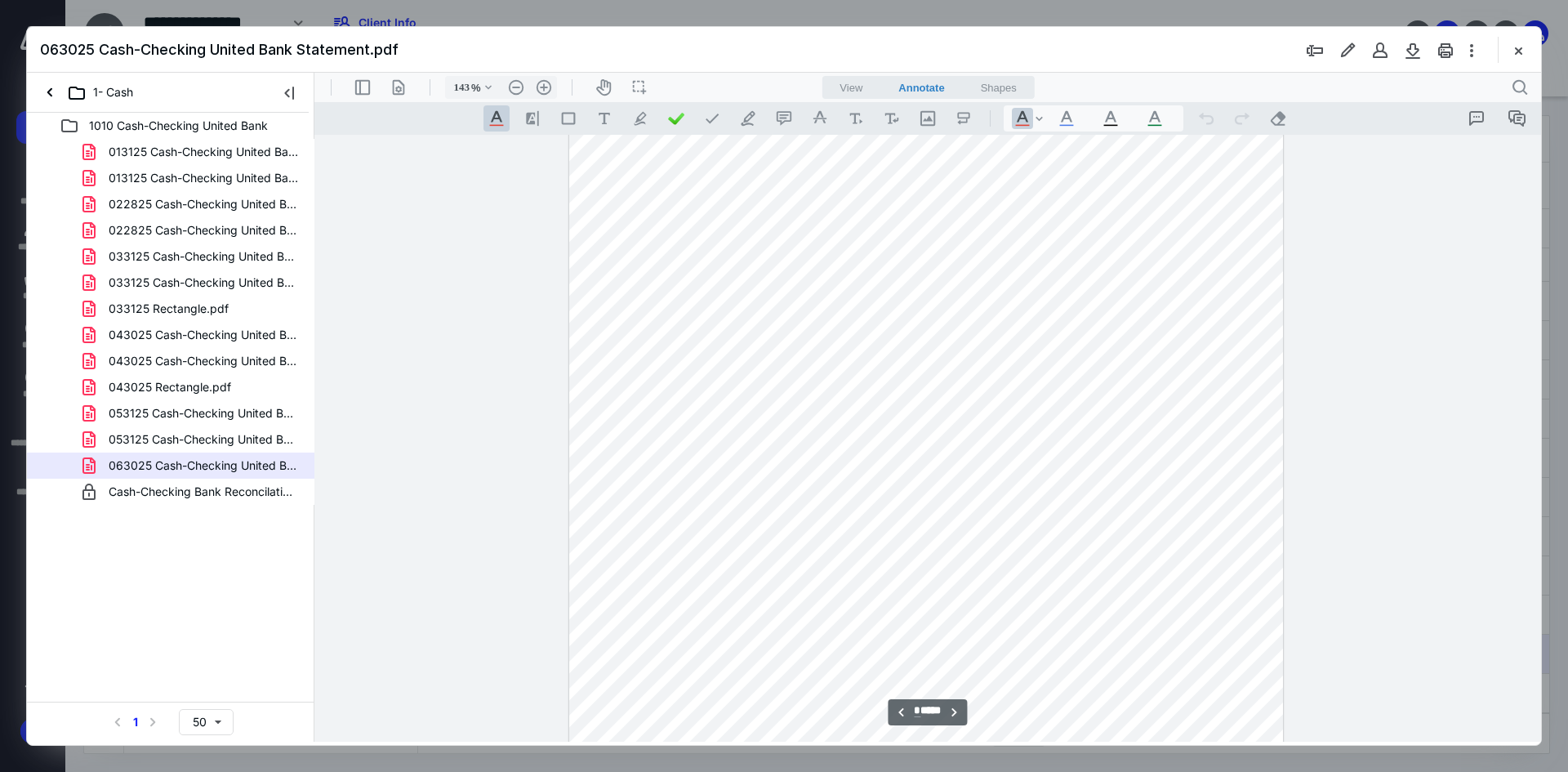 scroll, scrollTop: 3106, scrollLeft: 0, axis: vertical 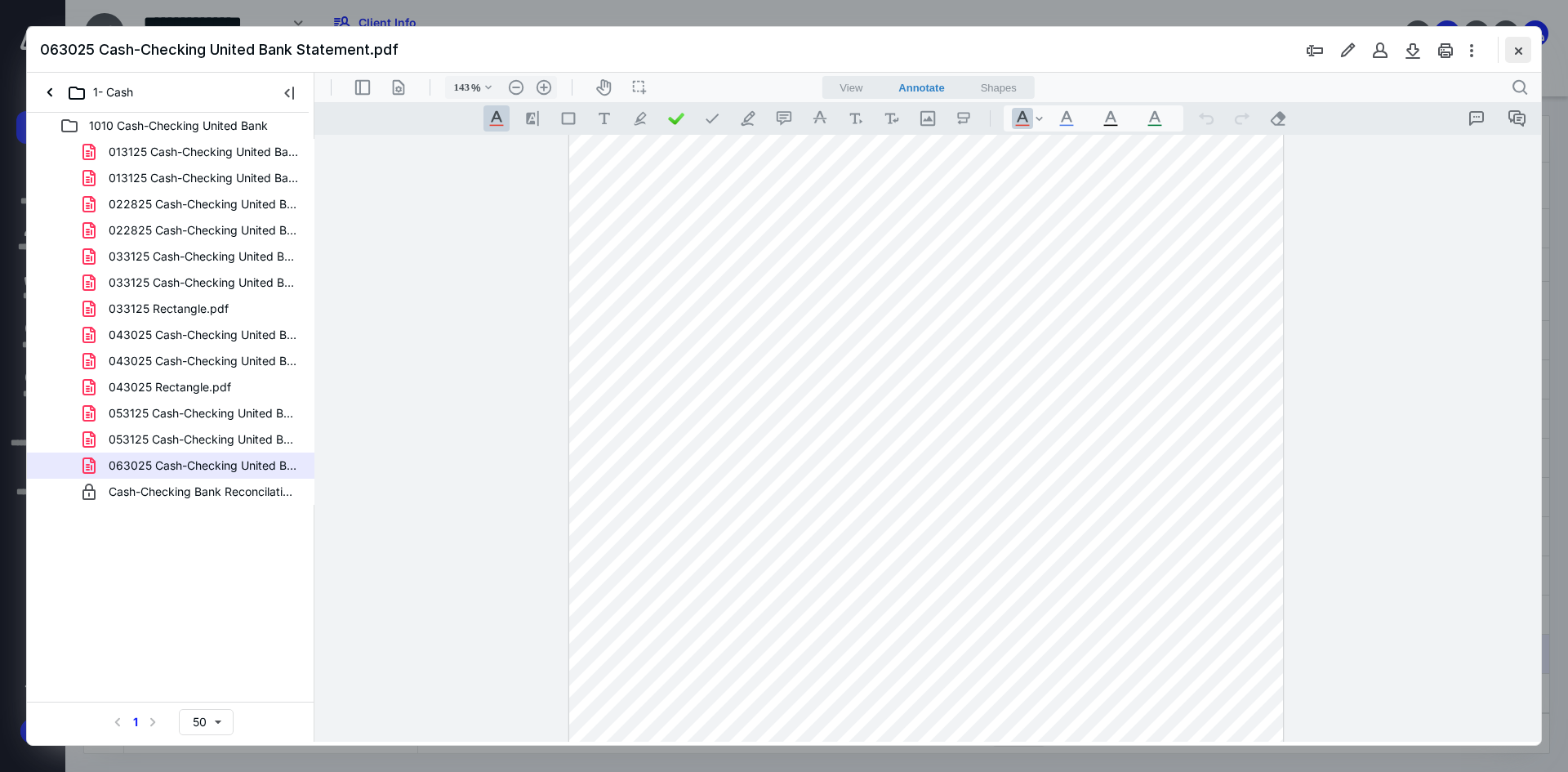 click at bounding box center [1518, 50] 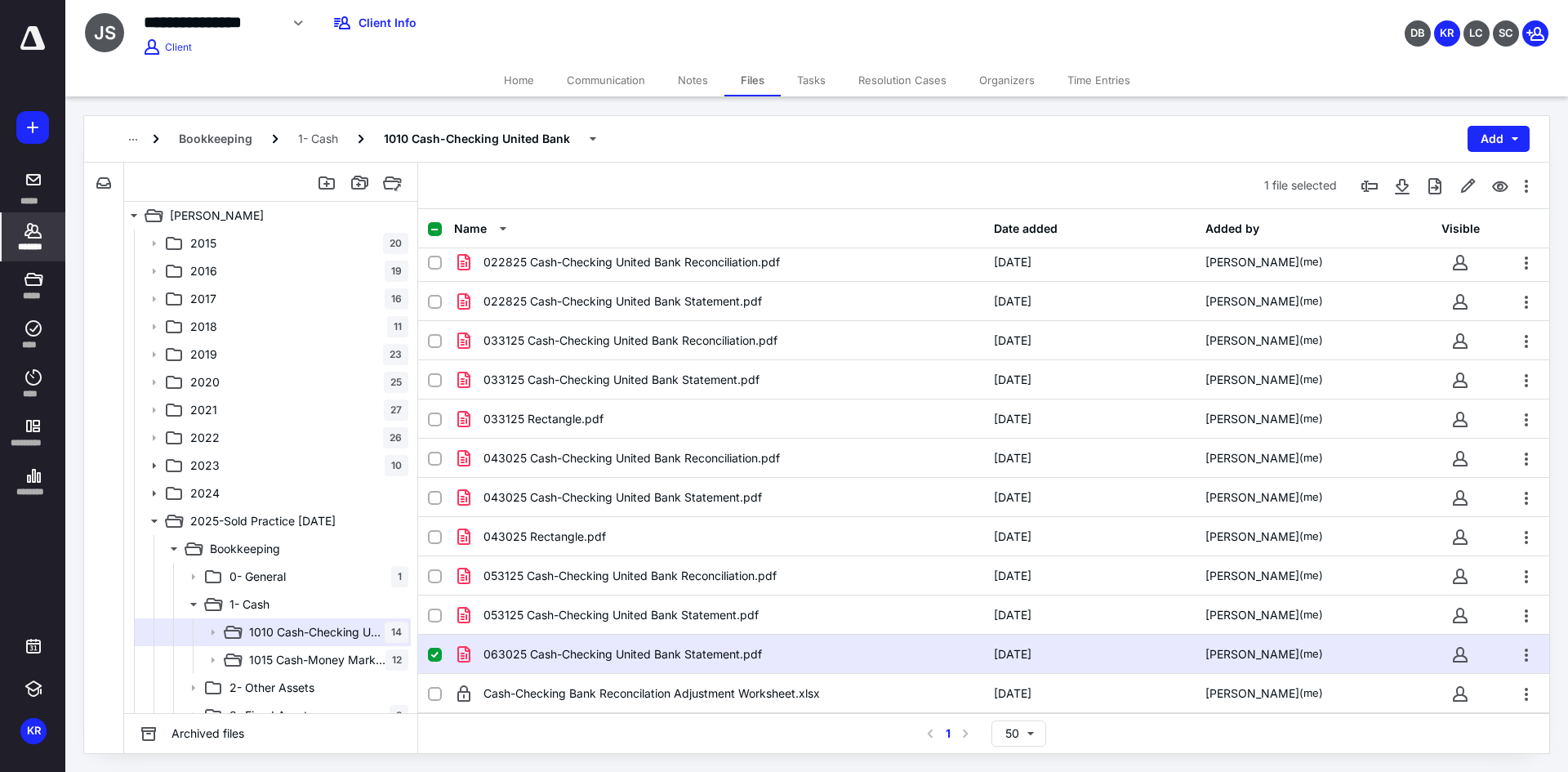 click 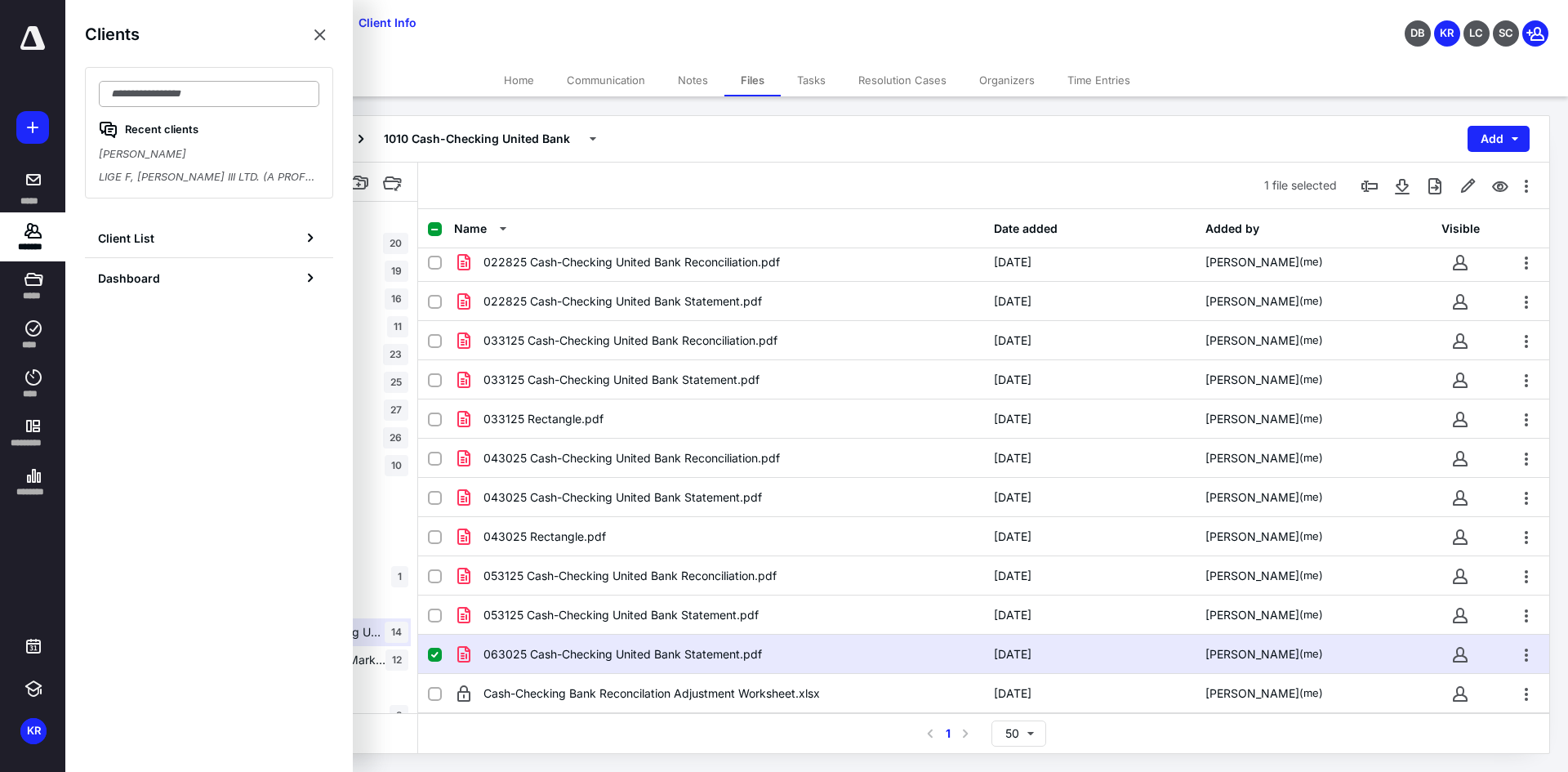 click at bounding box center (209, 94) 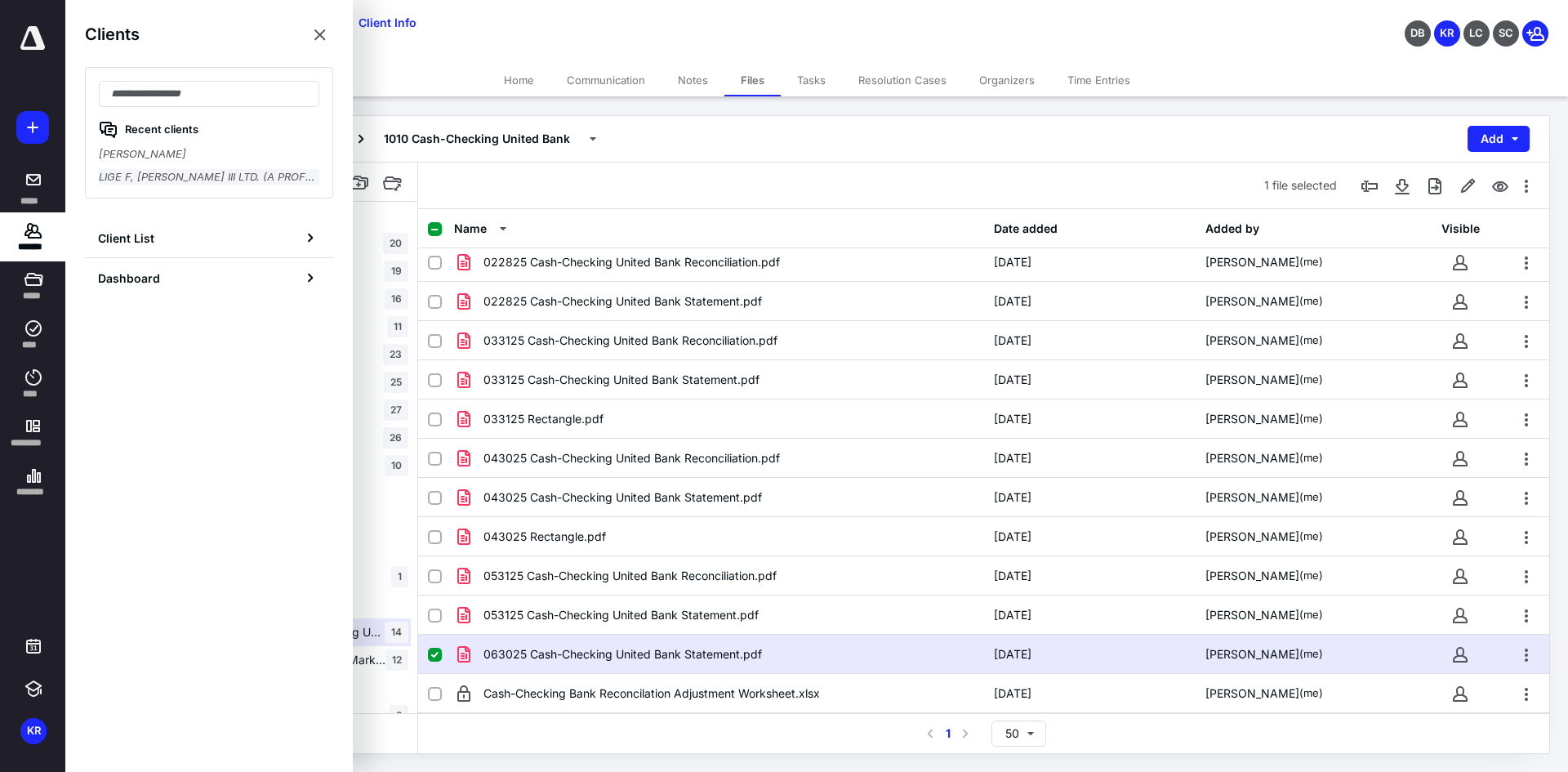 drag, startPoint x: 184, startPoint y: 172, endPoint x: 676, endPoint y: 35, distance: 510.718 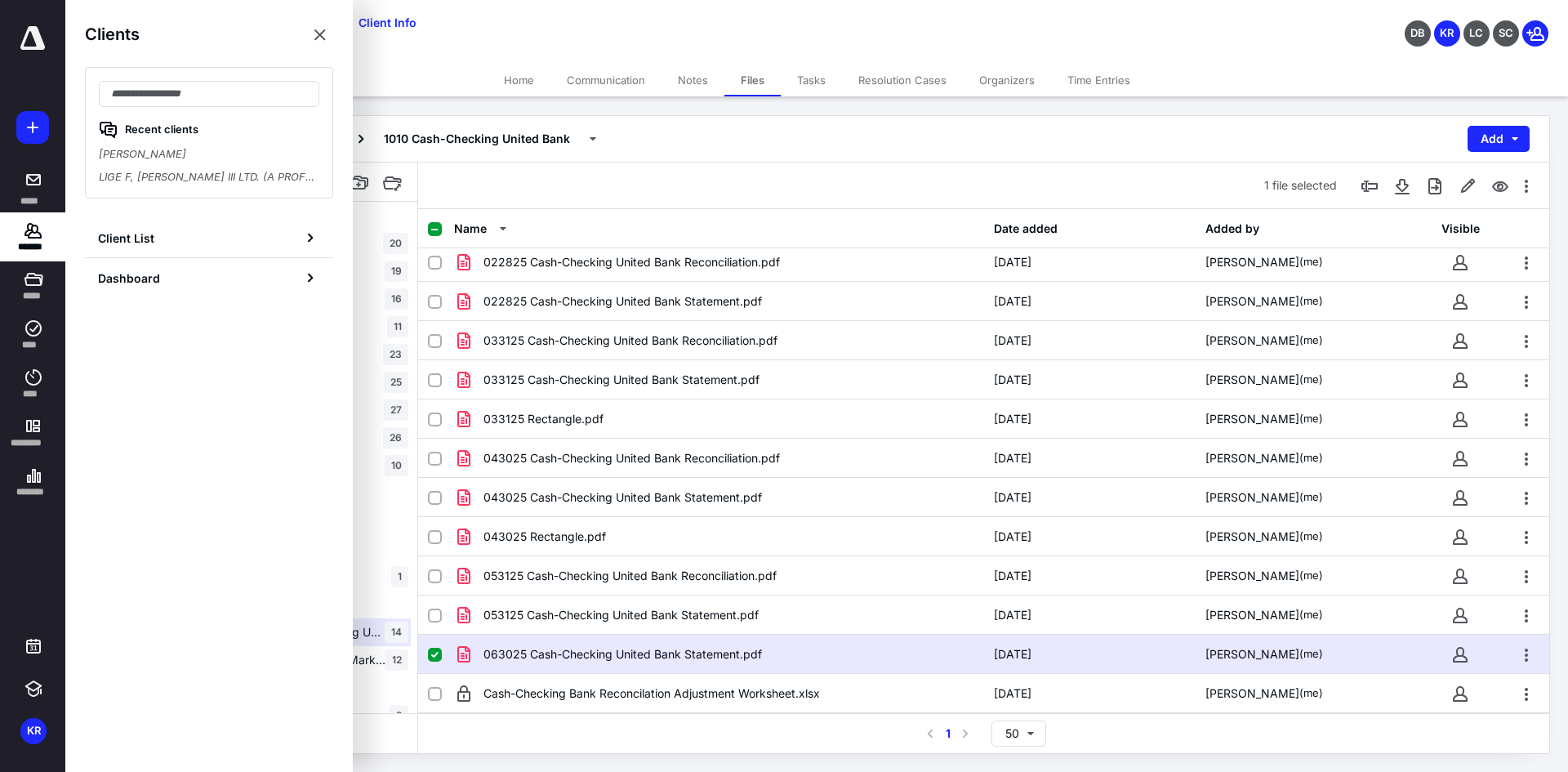 click on "LIGE F, [PERSON_NAME] III LTD. (A PROFESSIONAL DENTAL CORP)" at bounding box center (209, 177) 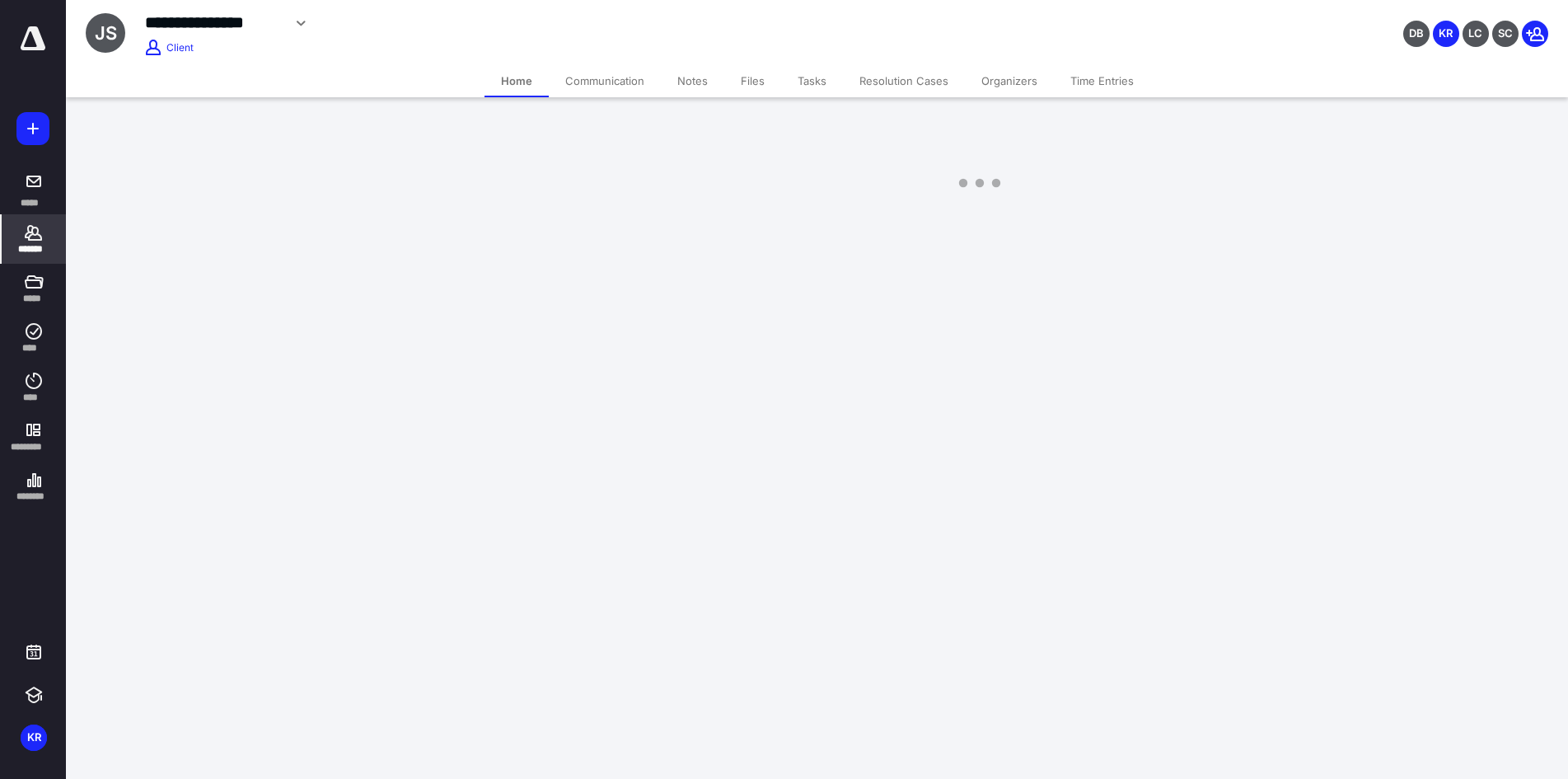 click on "Files" at bounding box center (752, 81) 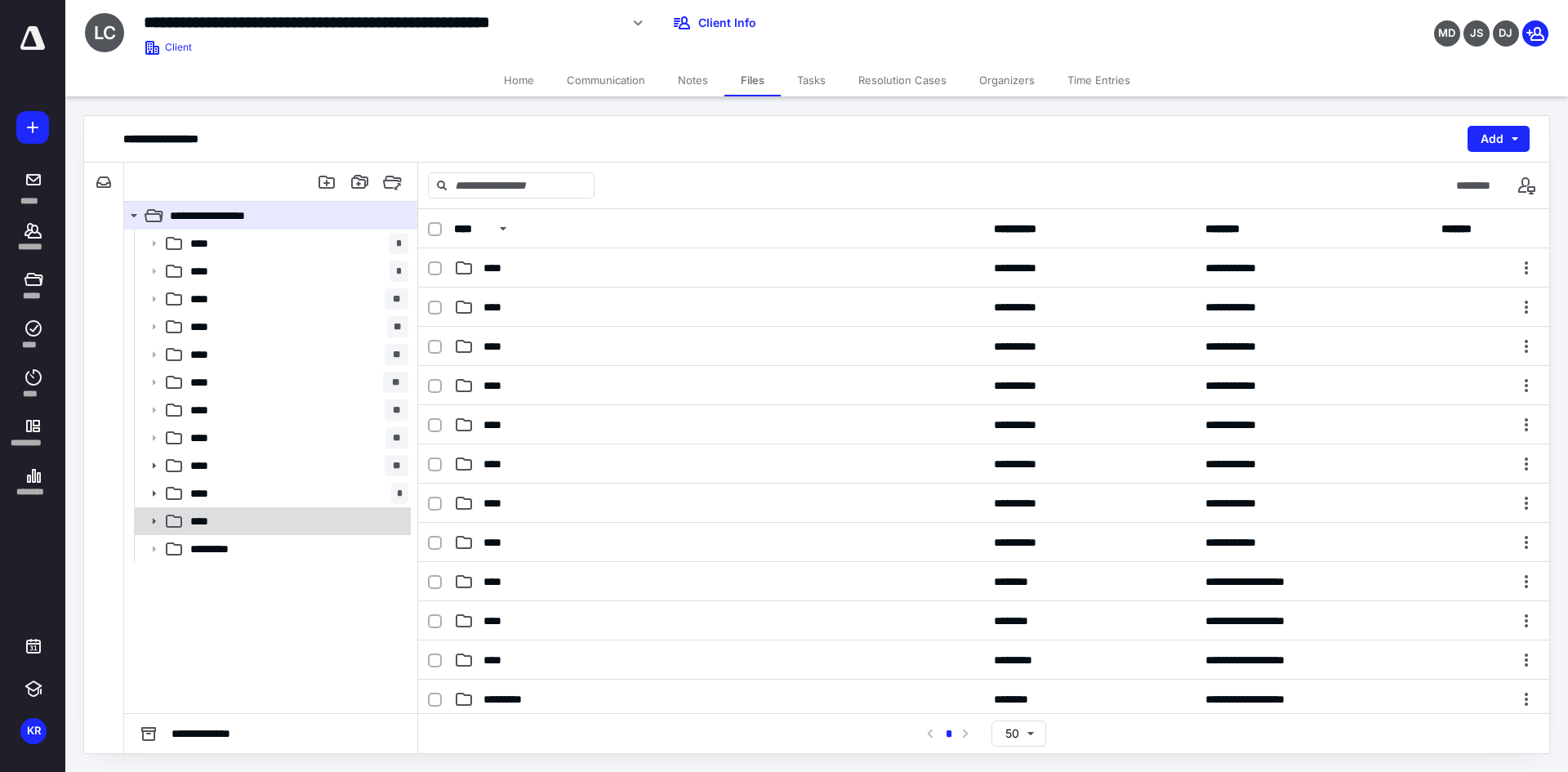 click on "****" at bounding box center (296, 521) 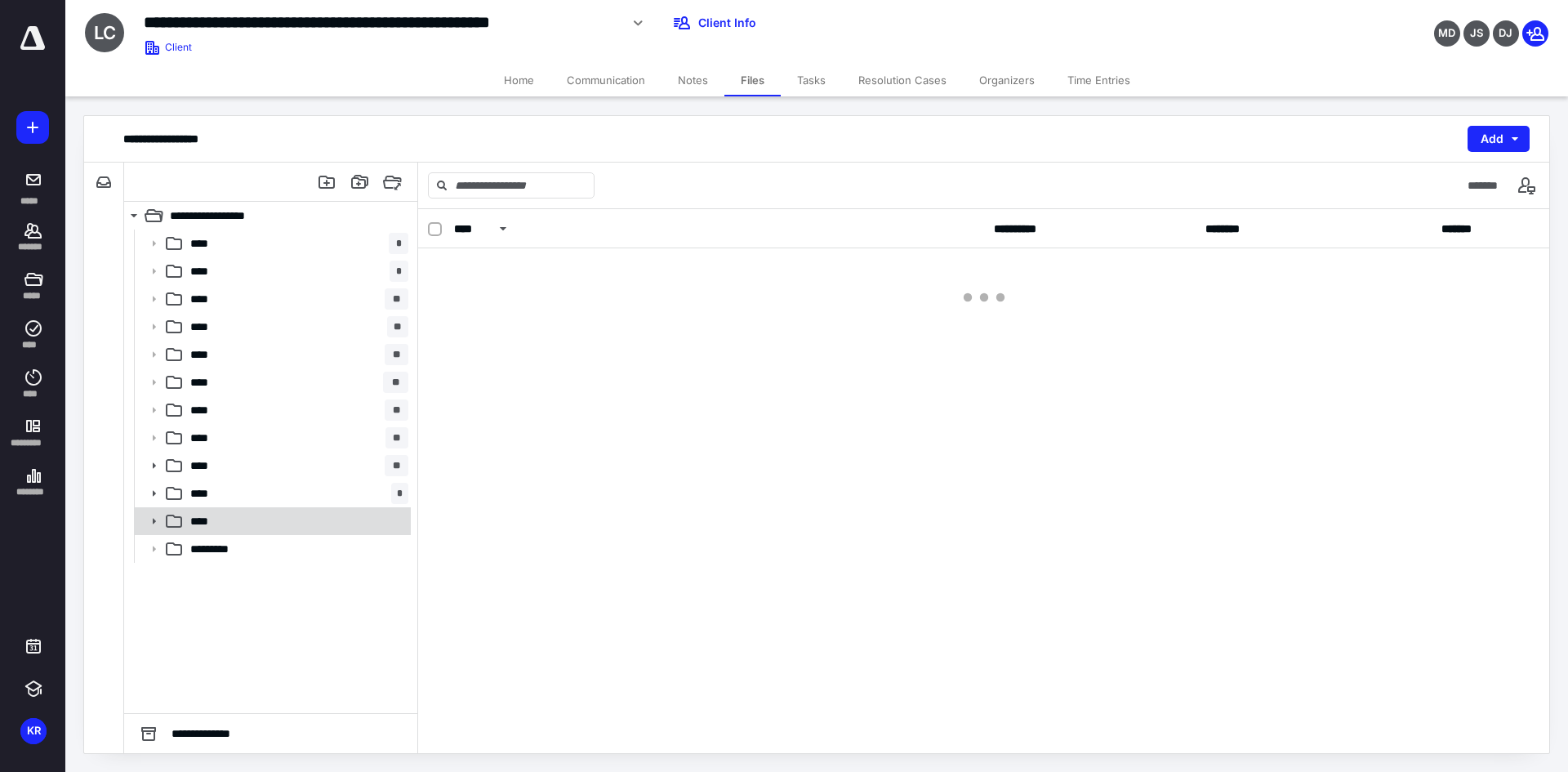 click on "****" at bounding box center (296, 521) 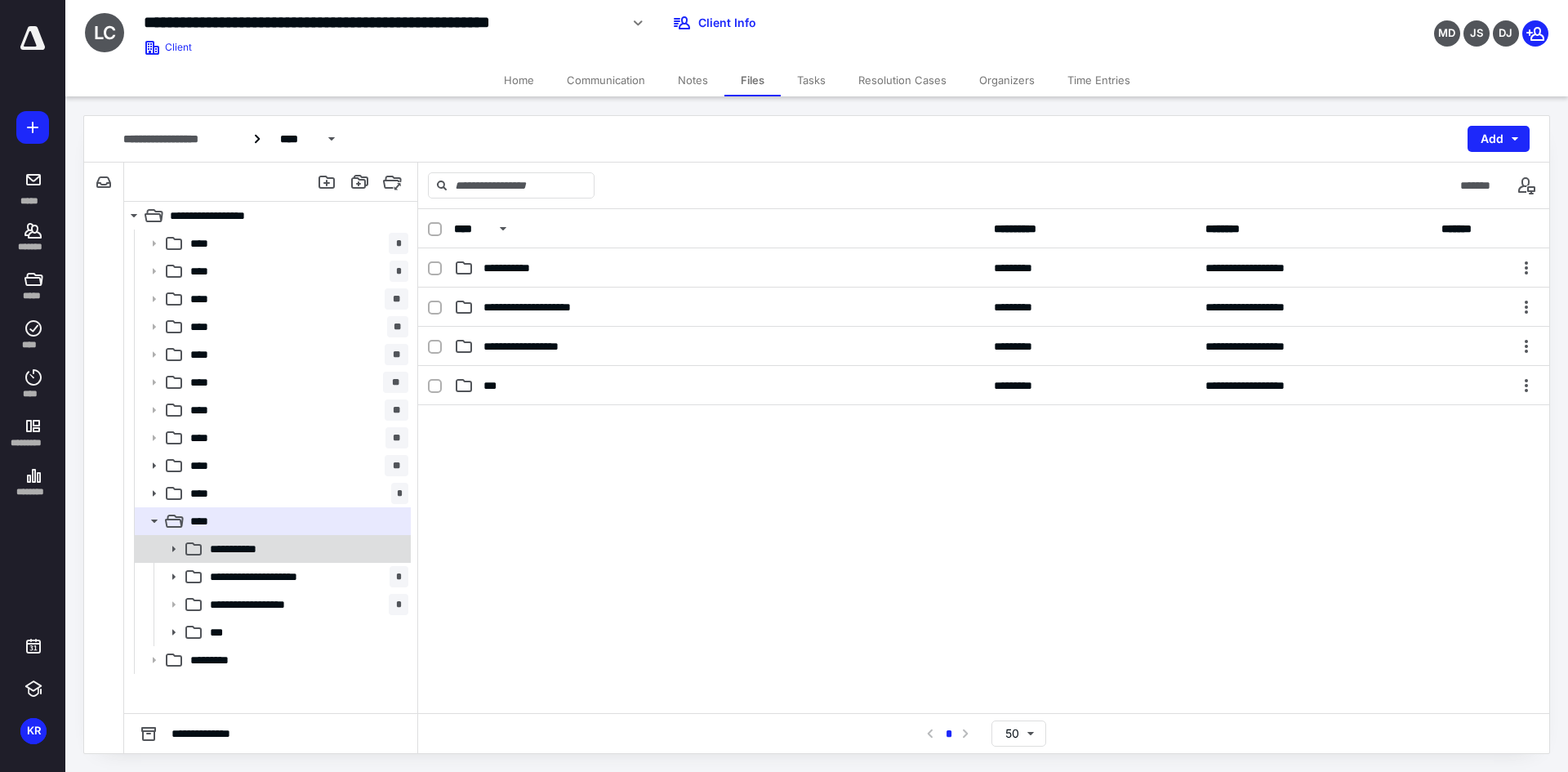 click on "**********" at bounding box center [245, 549] 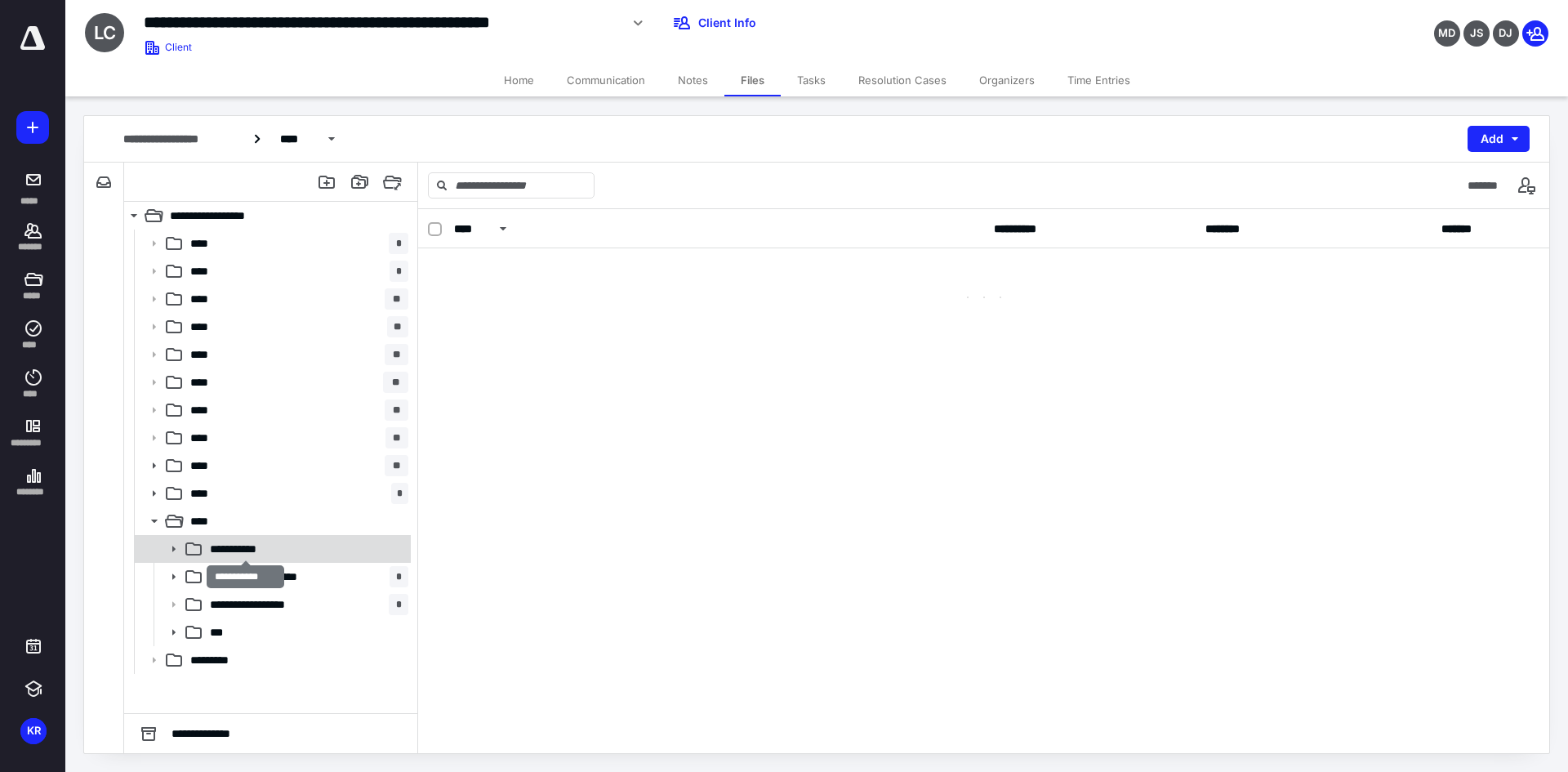 click on "**********" at bounding box center [245, 549] 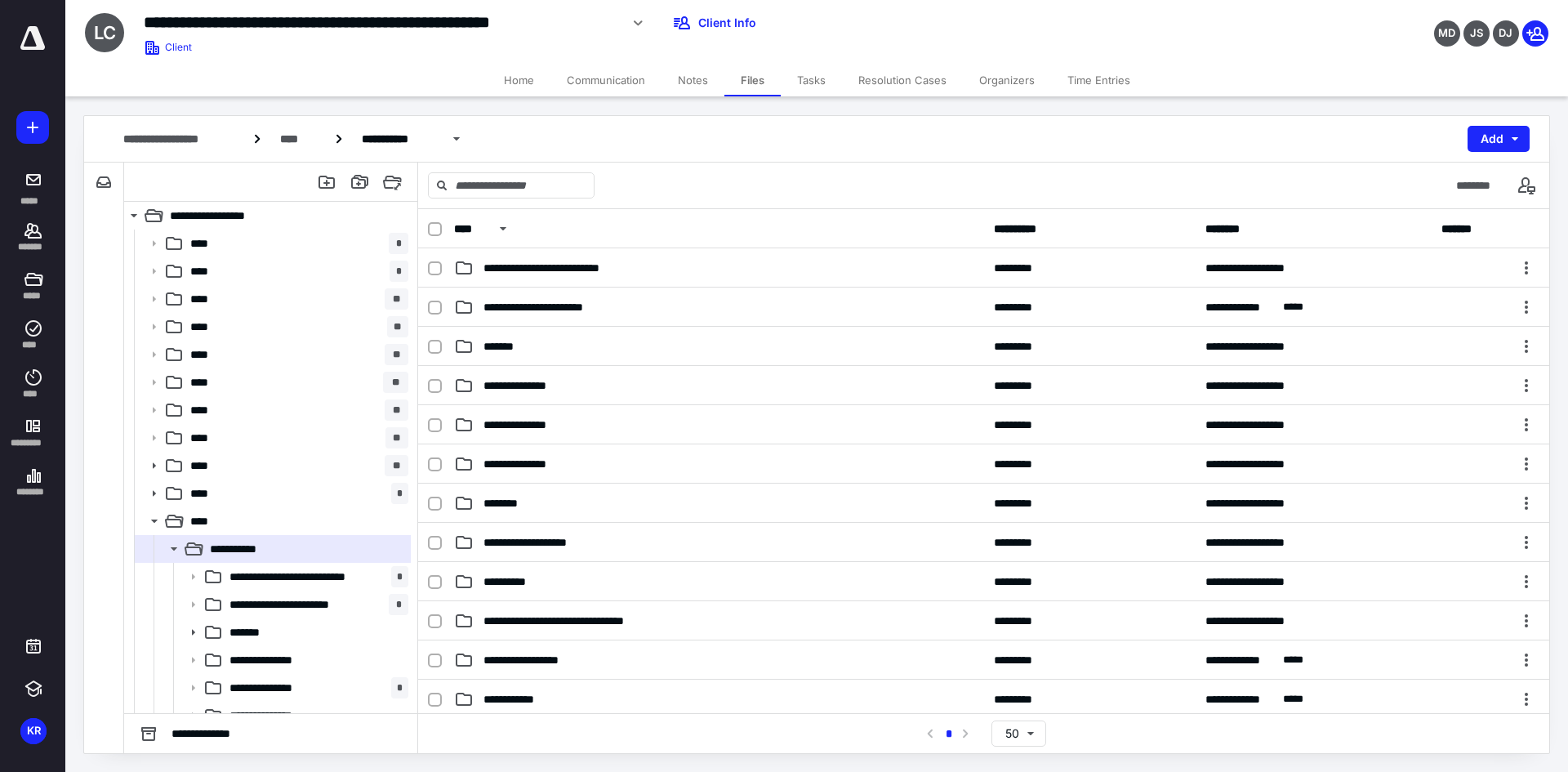 click on "*******" at bounding box center [271, 632] 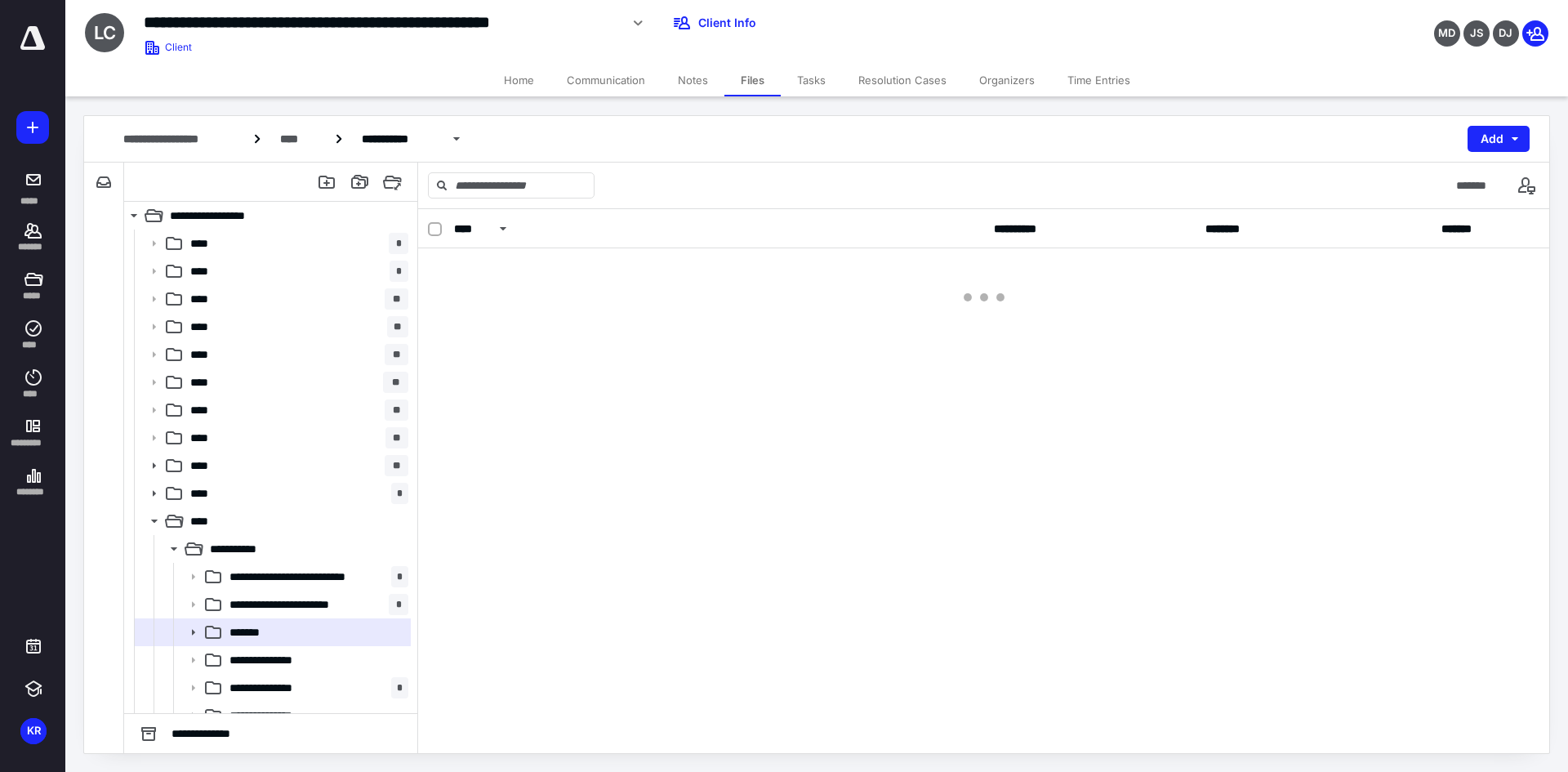 click on "*******" at bounding box center (271, 632) 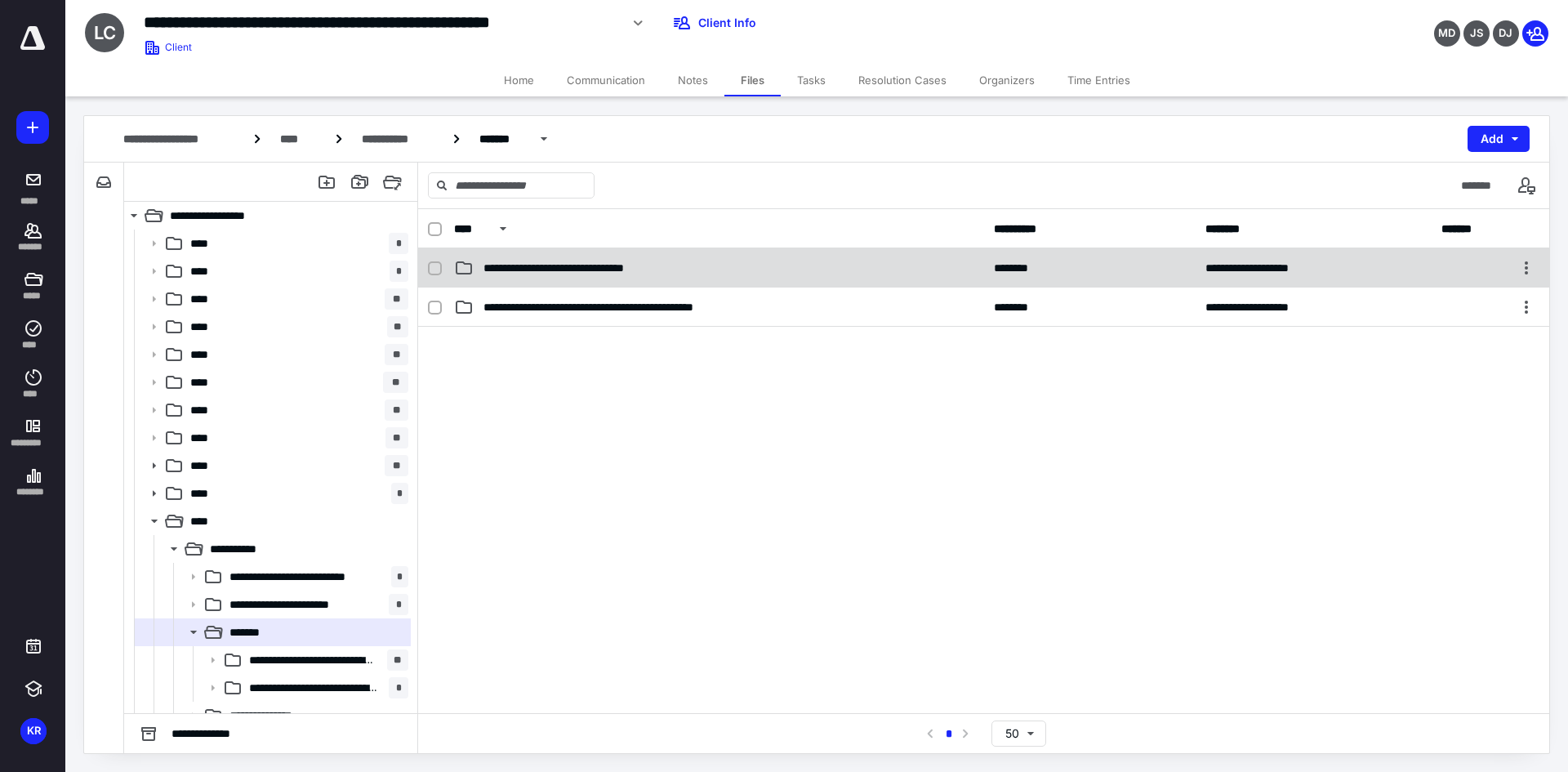 click on "**********" at bounding box center [592, 268] 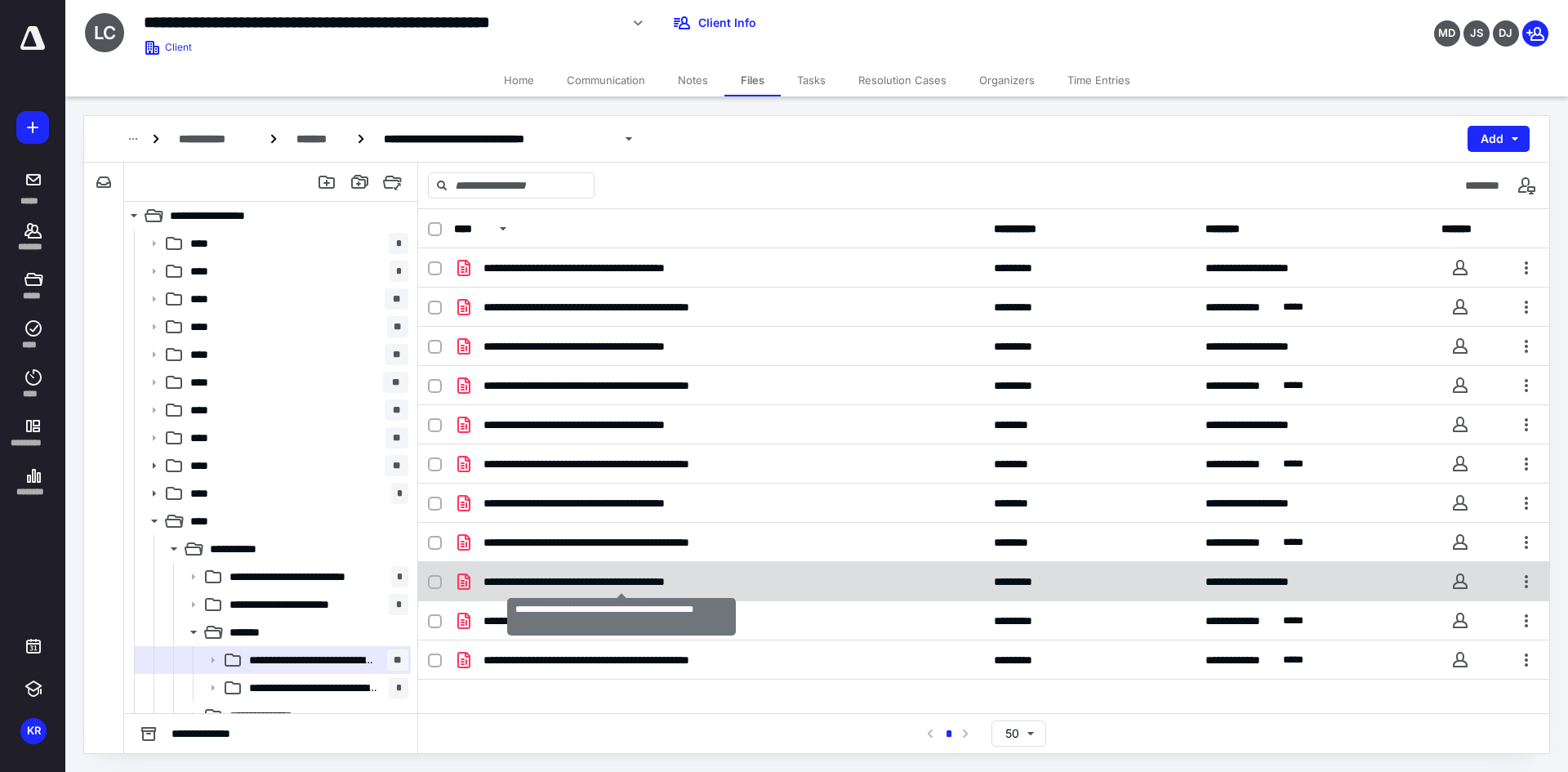 click on "**********" at bounding box center (621, 582) 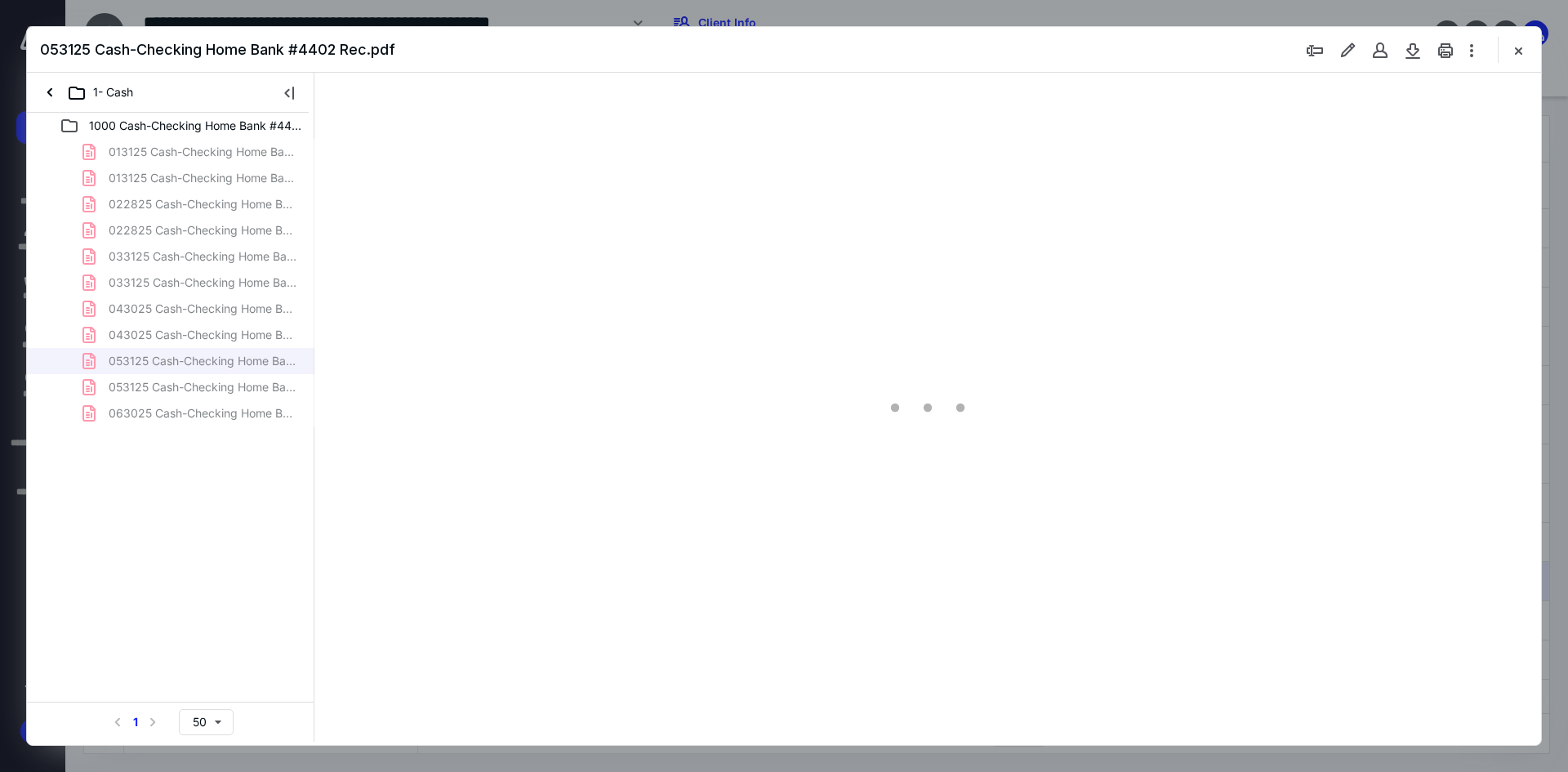 scroll, scrollTop: 0, scrollLeft: 0, axis: both 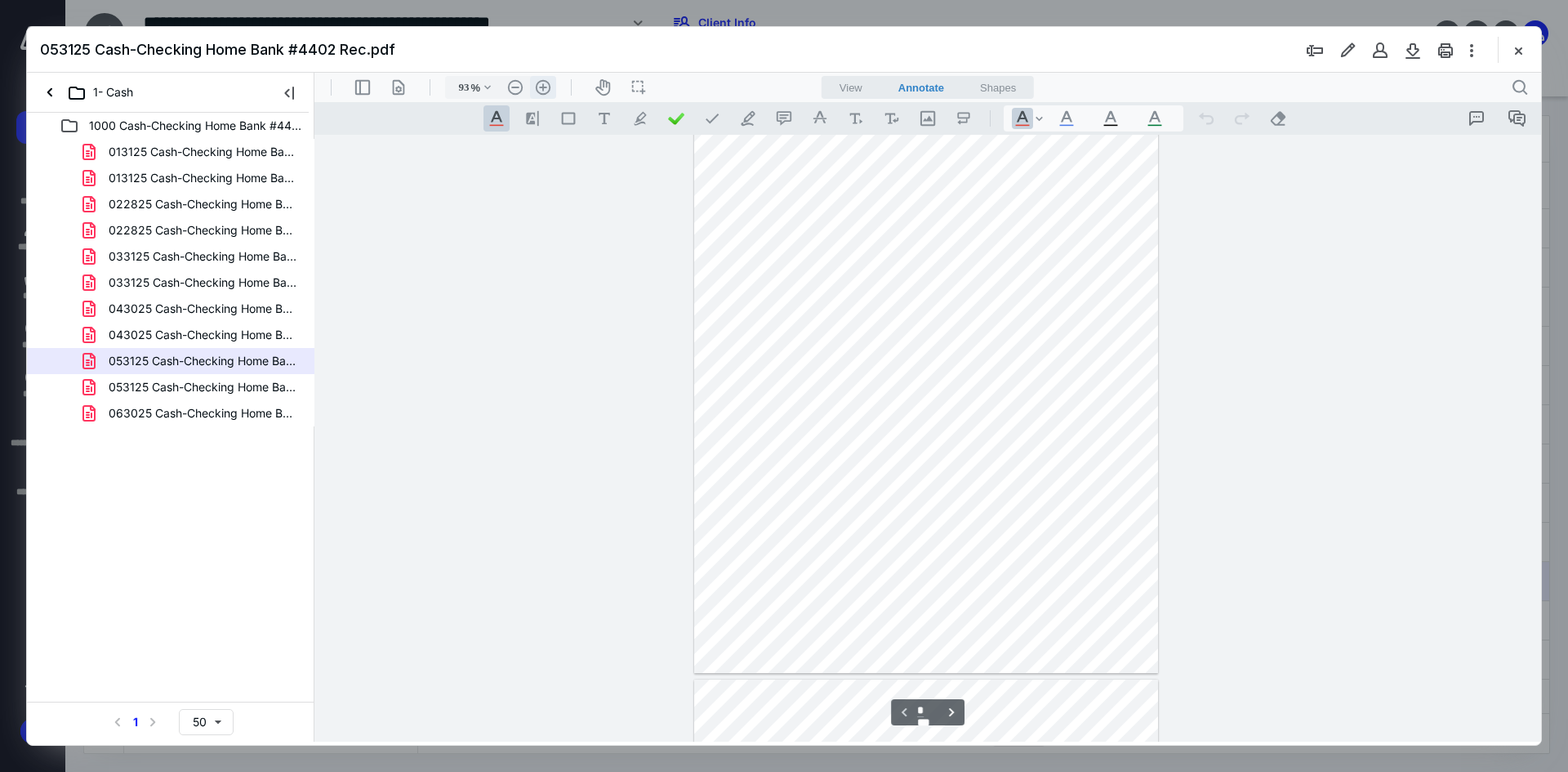 click on ".cls-1{fill:#abb0c4;} icon - header - zoom - in - line" at bounding box center [543, 87] 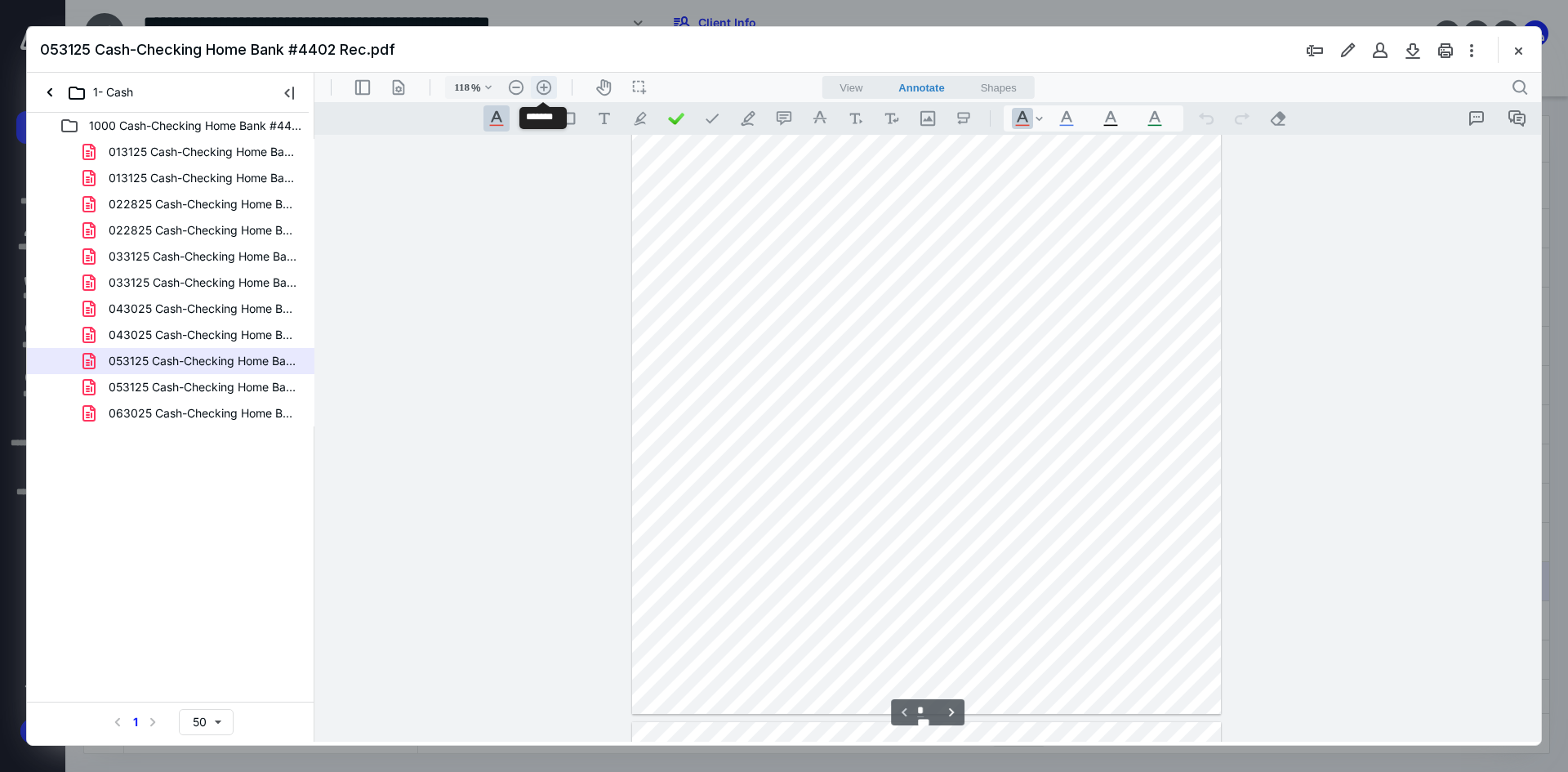 click on ".cls-1{fill:#abb0c4;} icon - header - zoom - in - line" at bounding box center (544, 87) 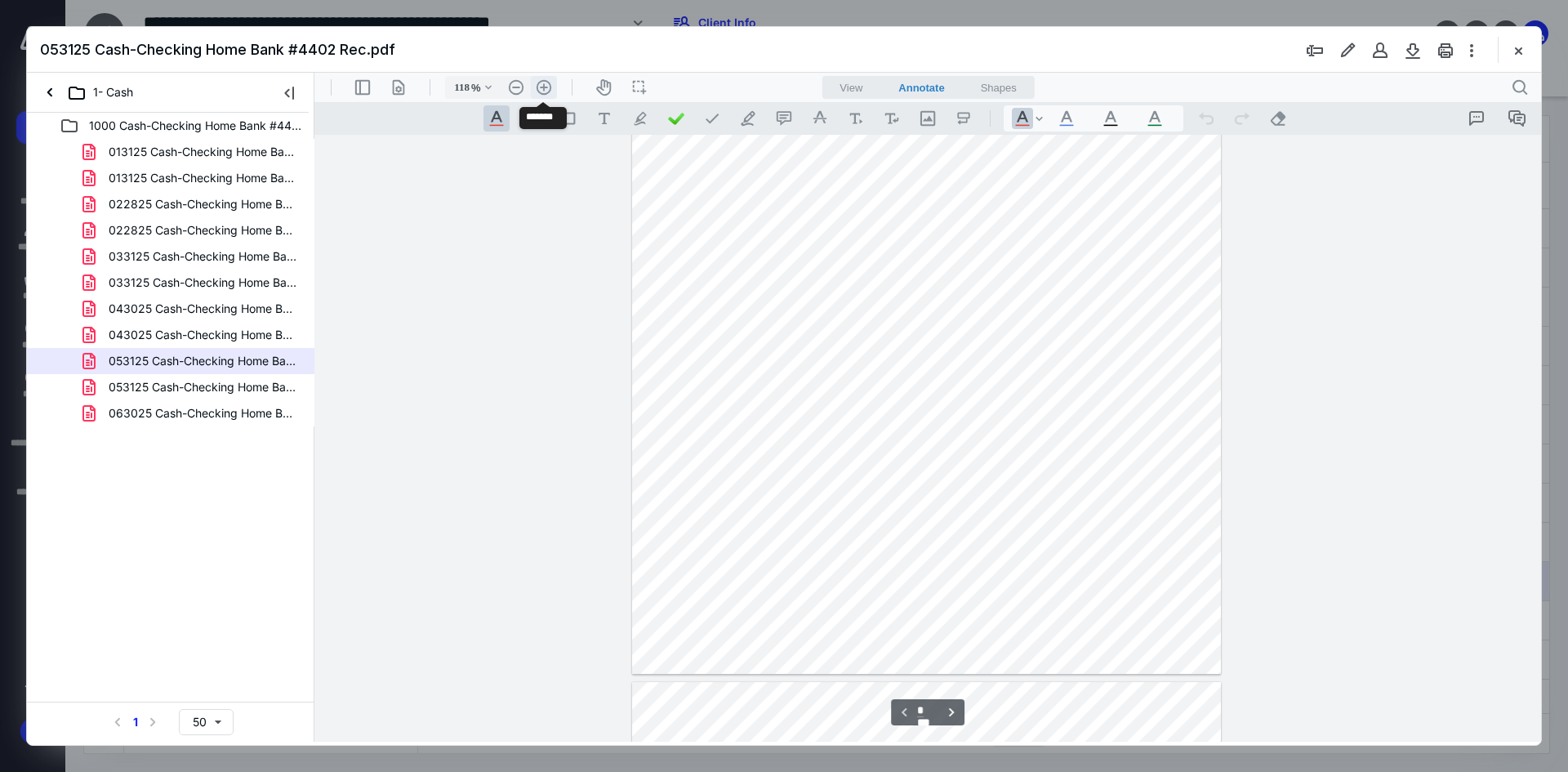 type on "143" 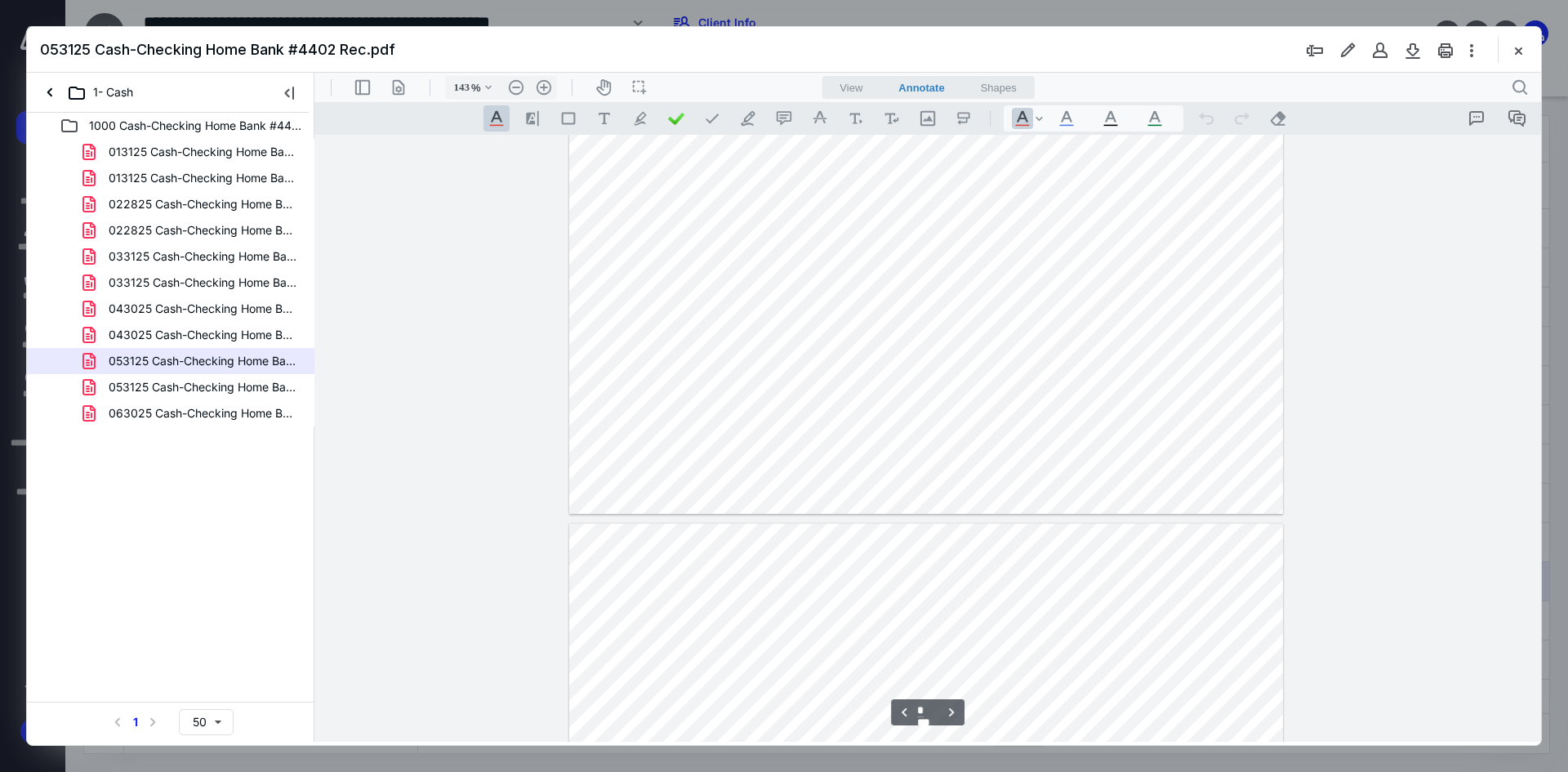 scroll, scrollTop: 3433, scrollLeft: 0, axis: vertical 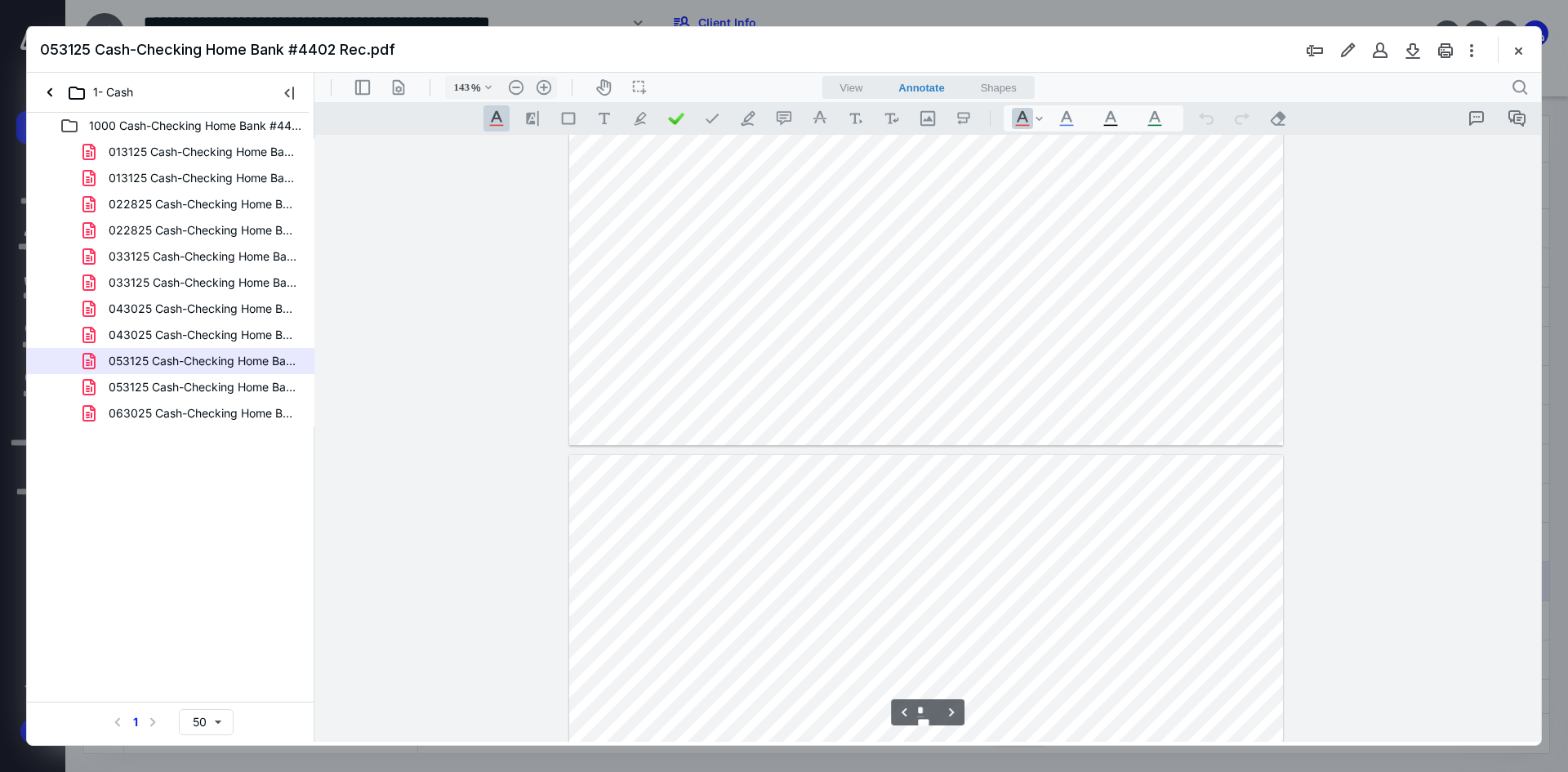 type on "*" 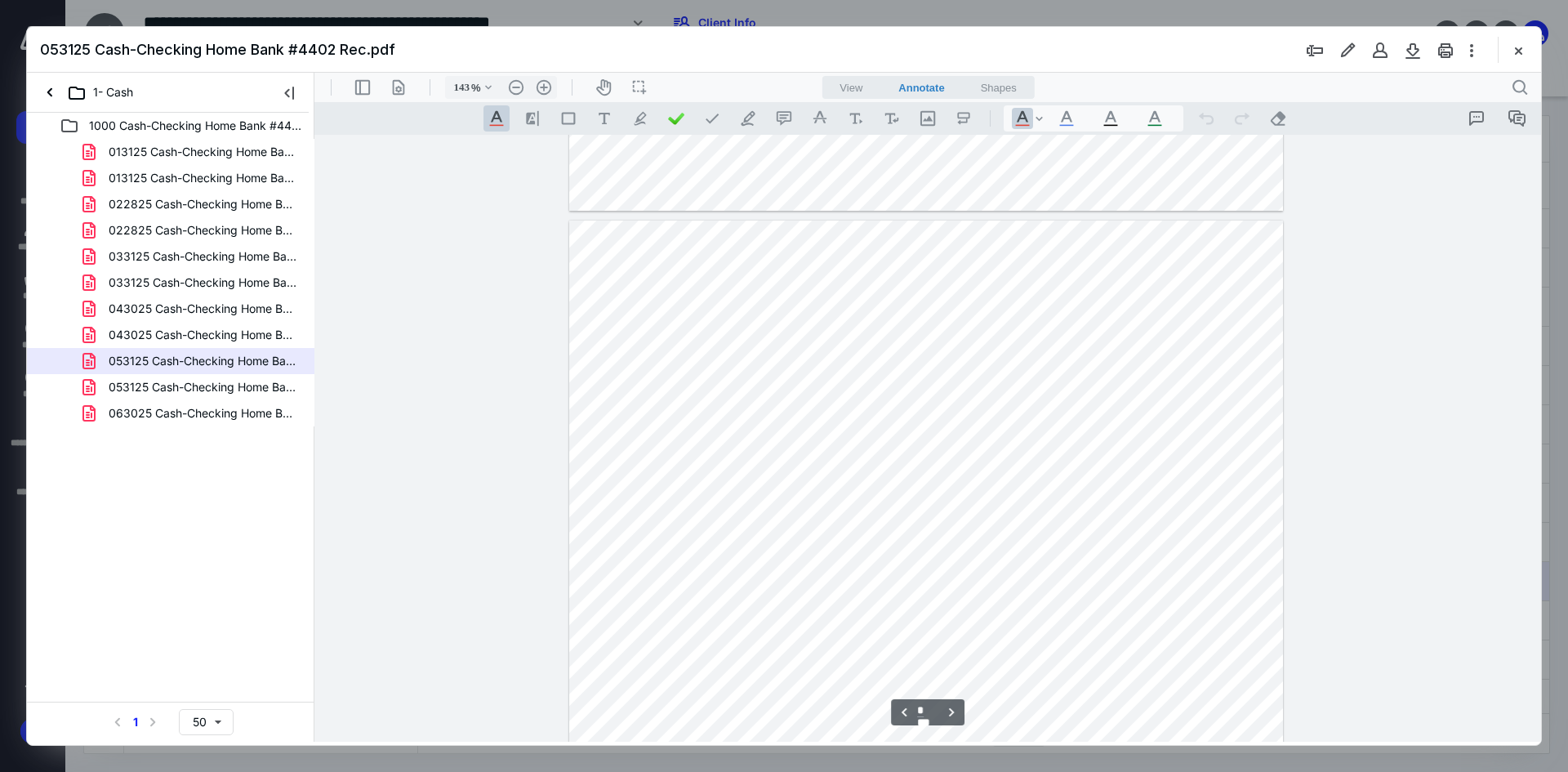 scroll, scrollTop: 3678, scrollLeft: 0, axis: vertical 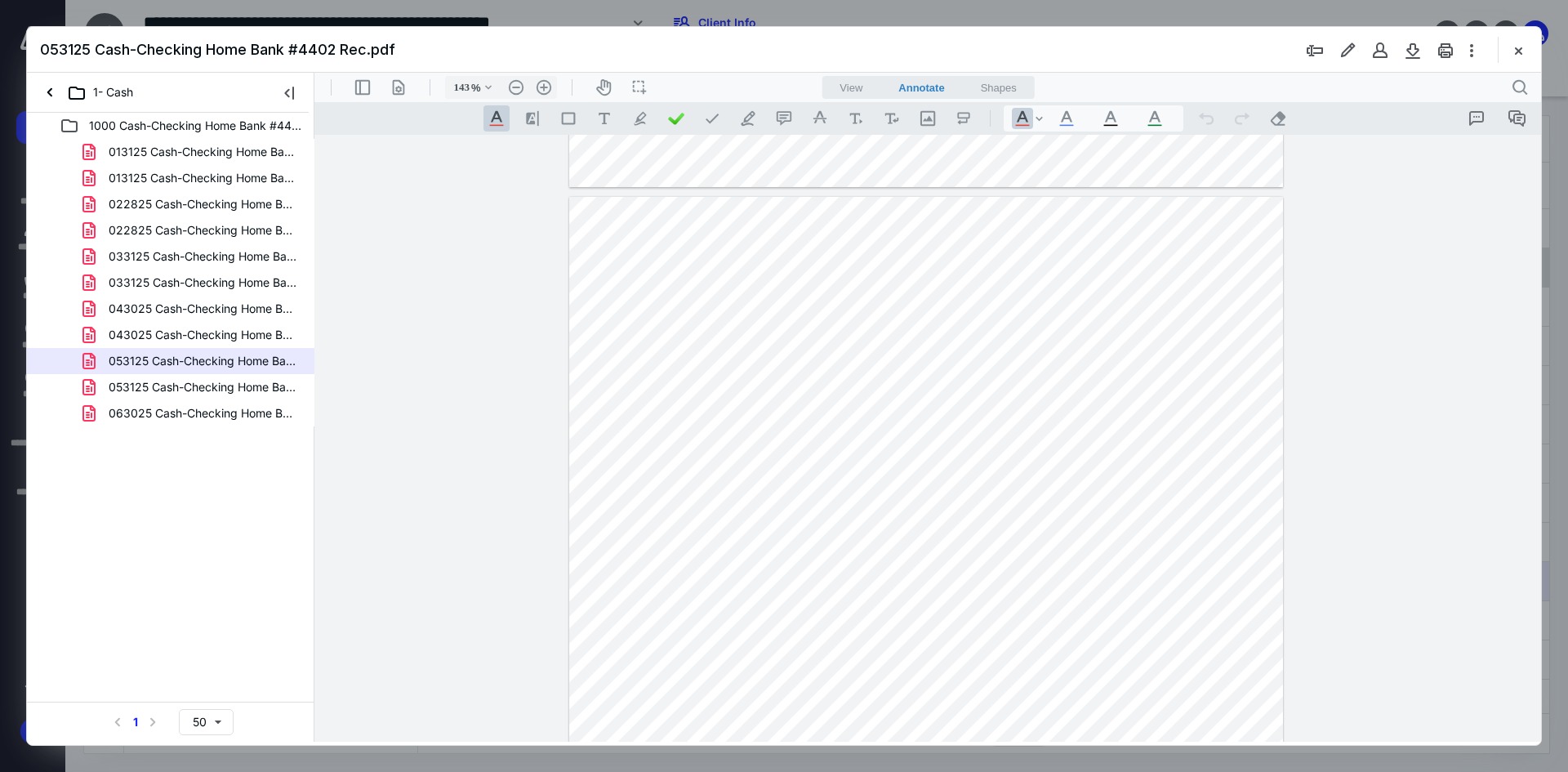 drag, startPoint x: 1521, startPoint y: 50, endPoint x: 585, endPoint y: 286, distance: 965.2937 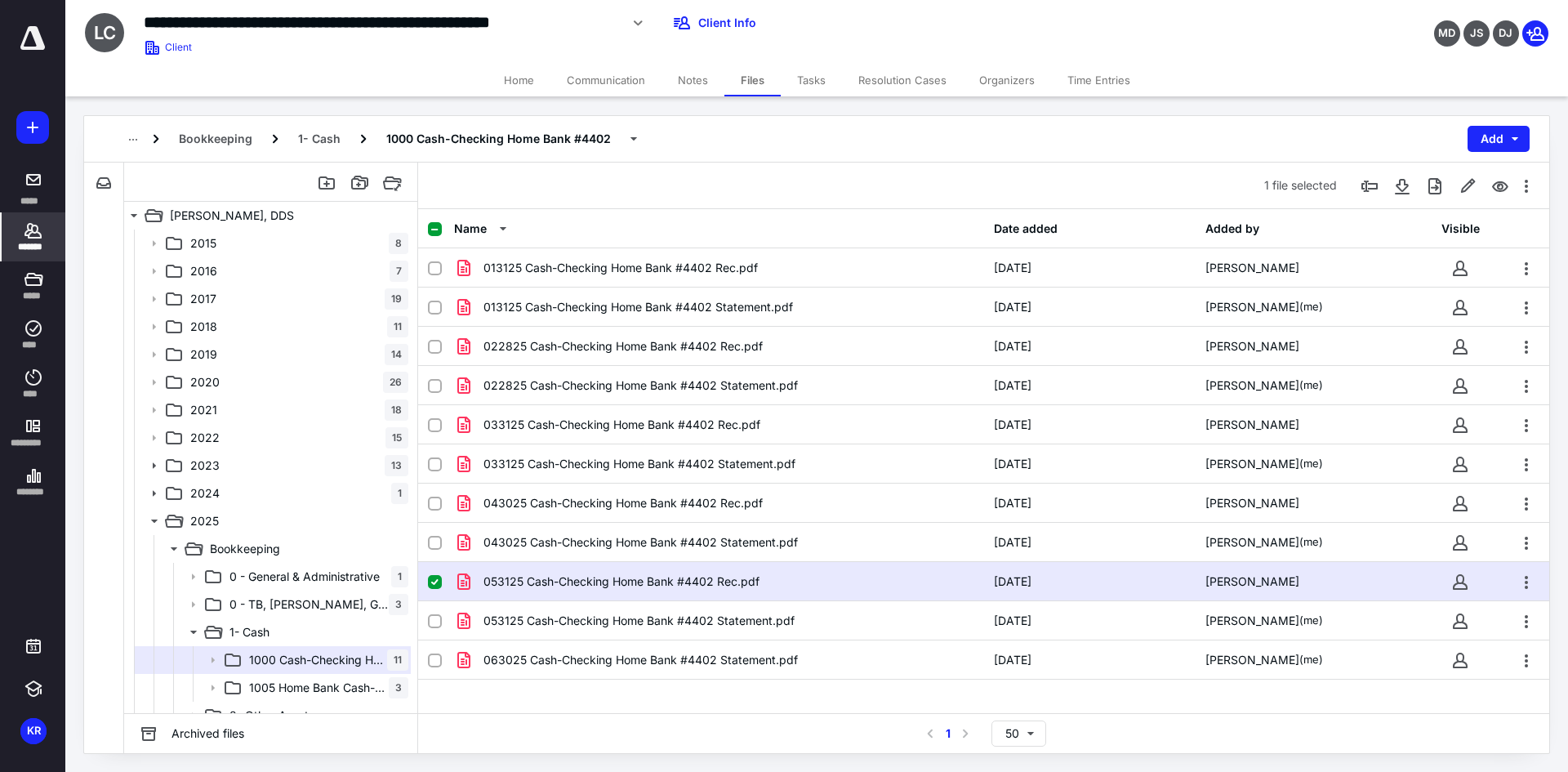 drag, startPoint x: 19, startPoint y: 228, endPoint x: 35, endPoint y: 220, distance: 17.88854 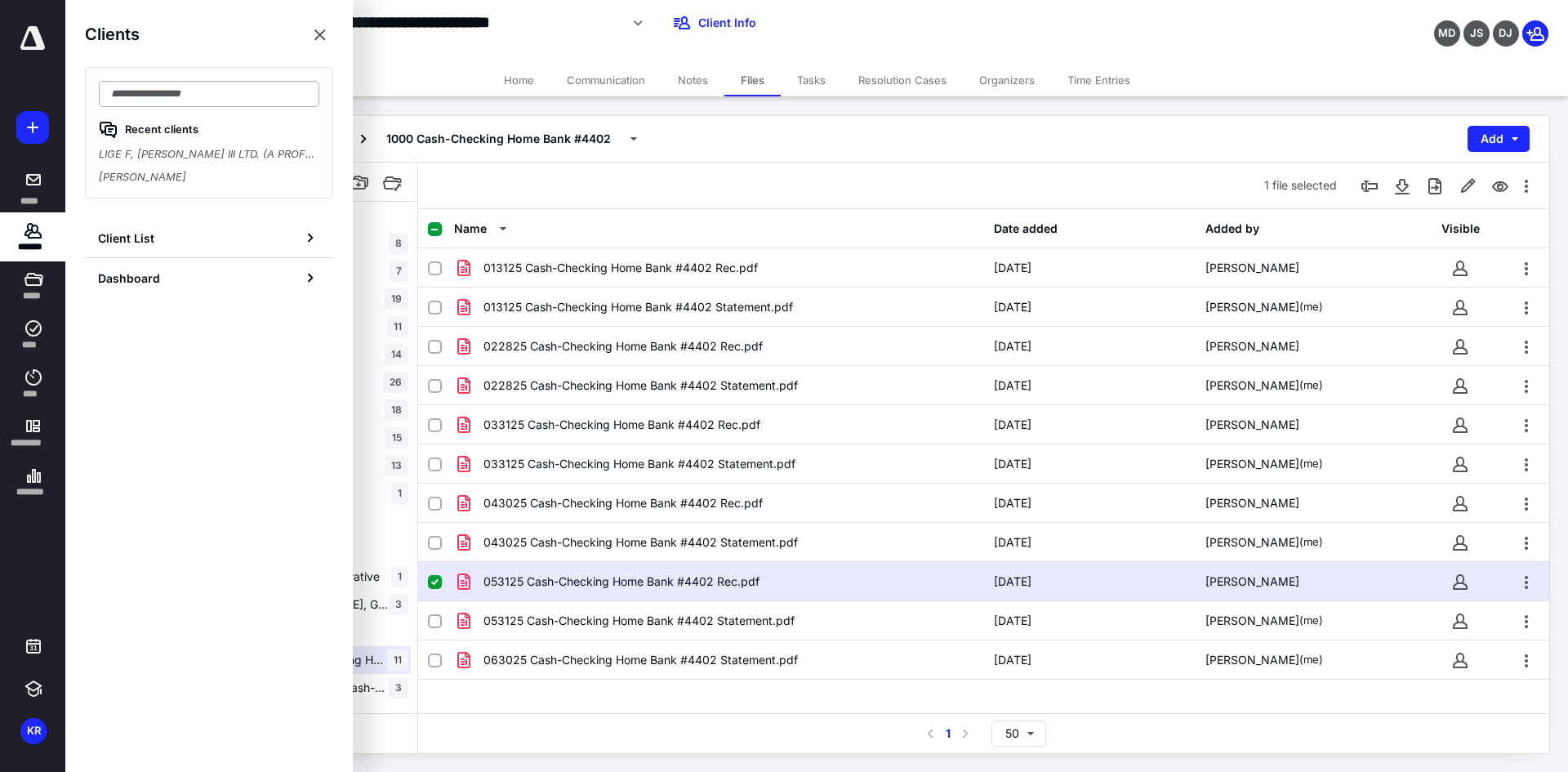 click at bounding box center (209, 94) 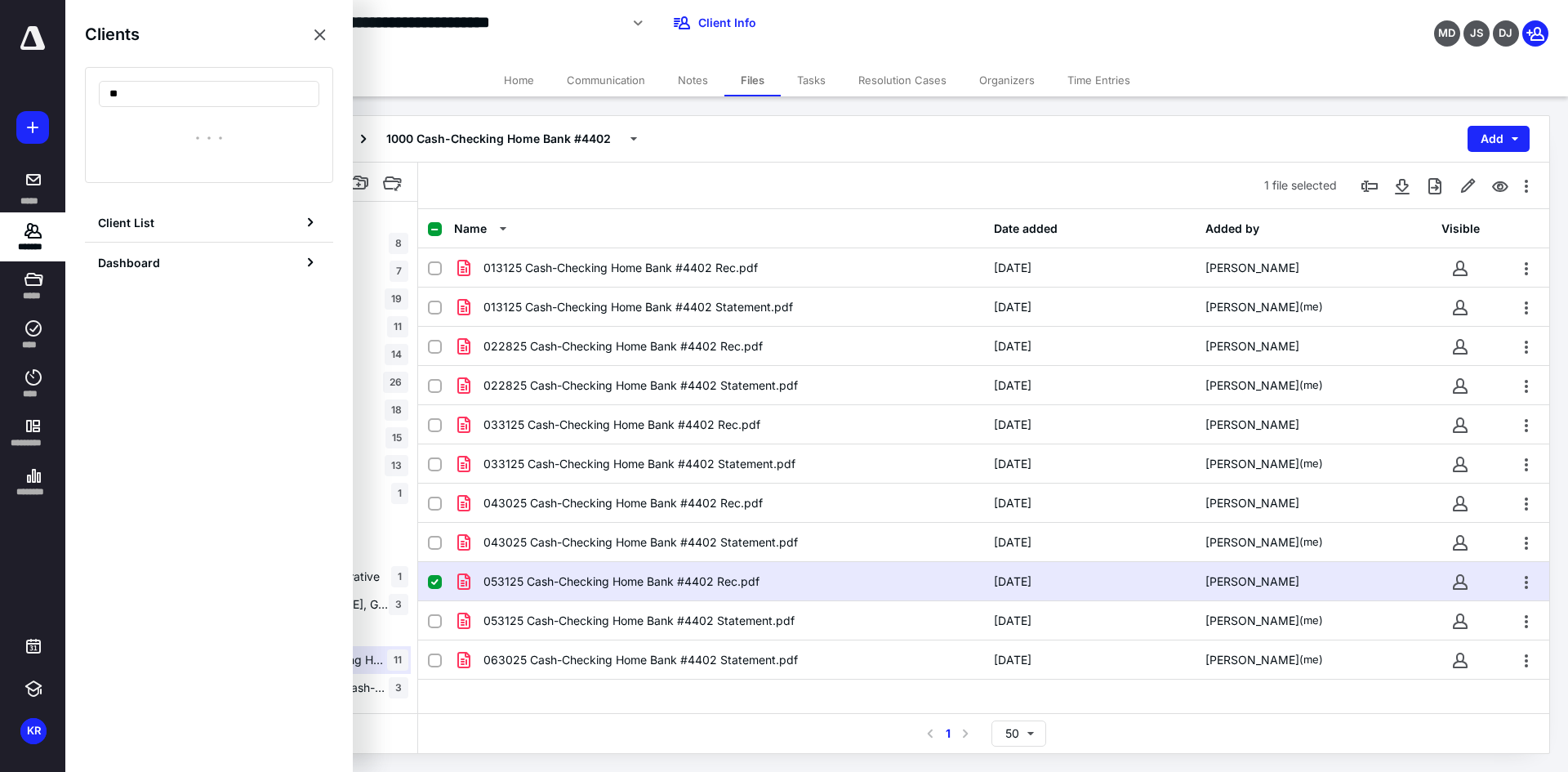 type on "***" 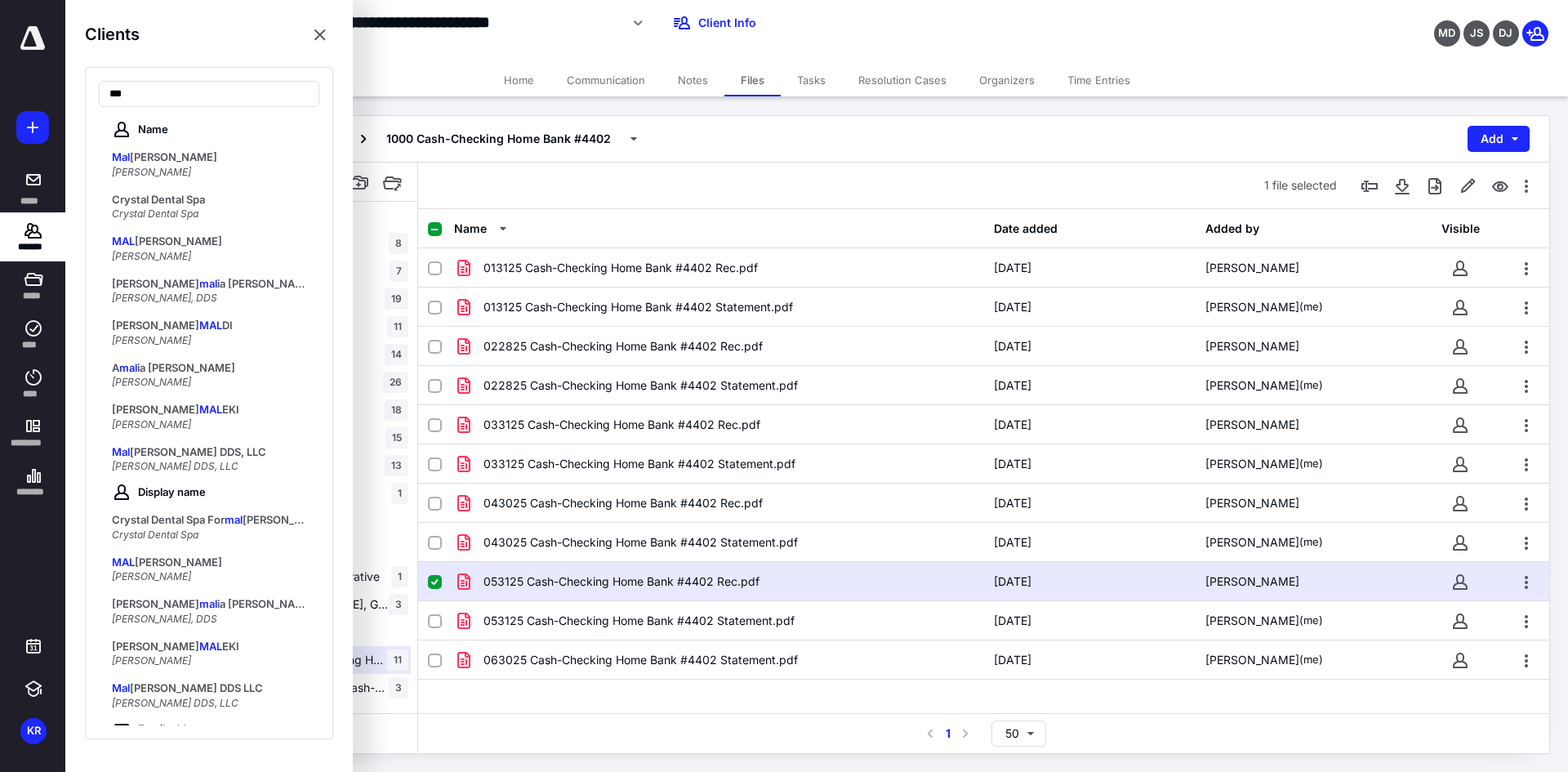 drag, startPoint x: 157, startPoint y: 95, endPoint x: 47, endPoint y: 103, distance: 110.29053 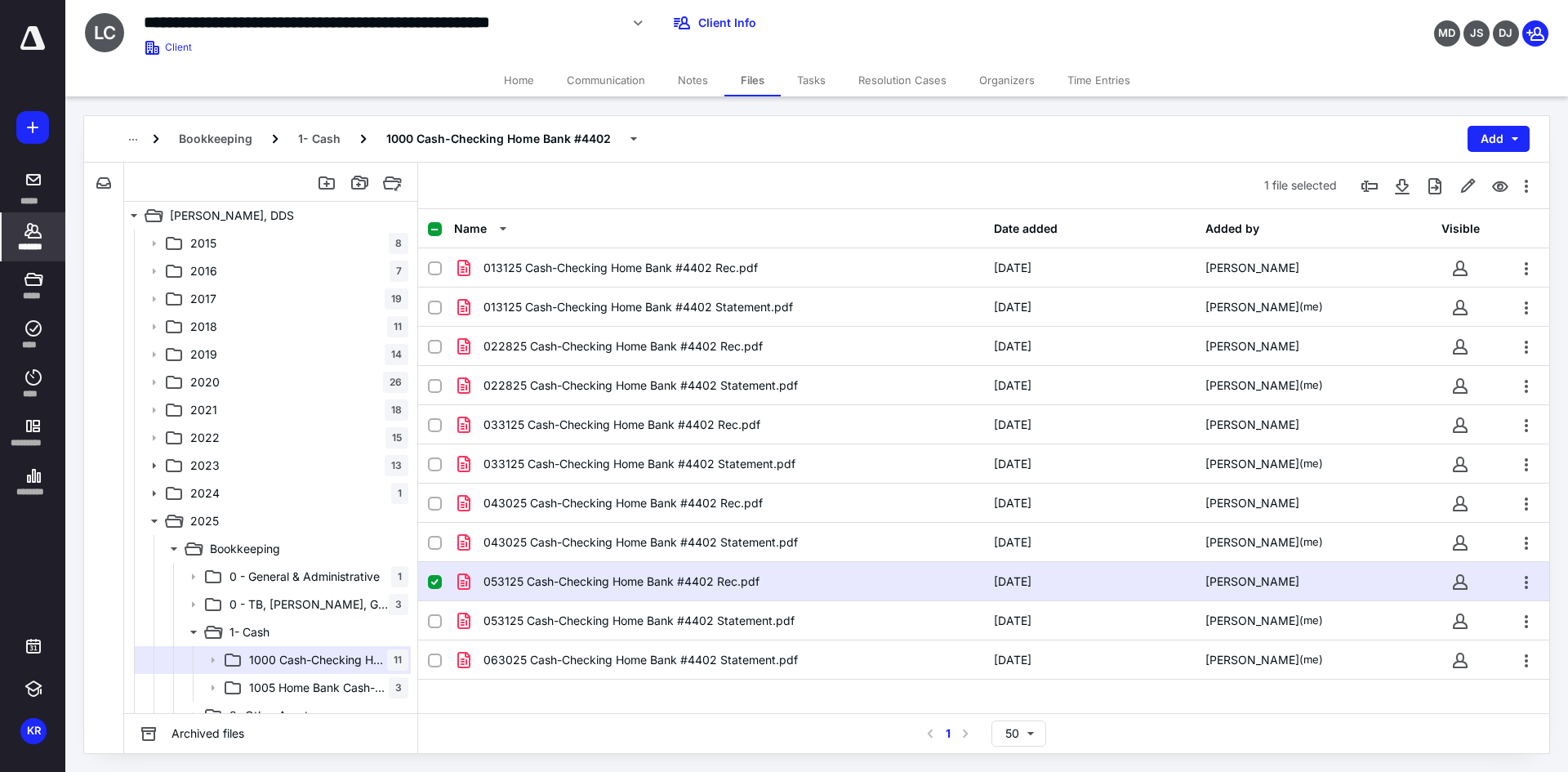 click on "*******" at bounding box center [33, 247] 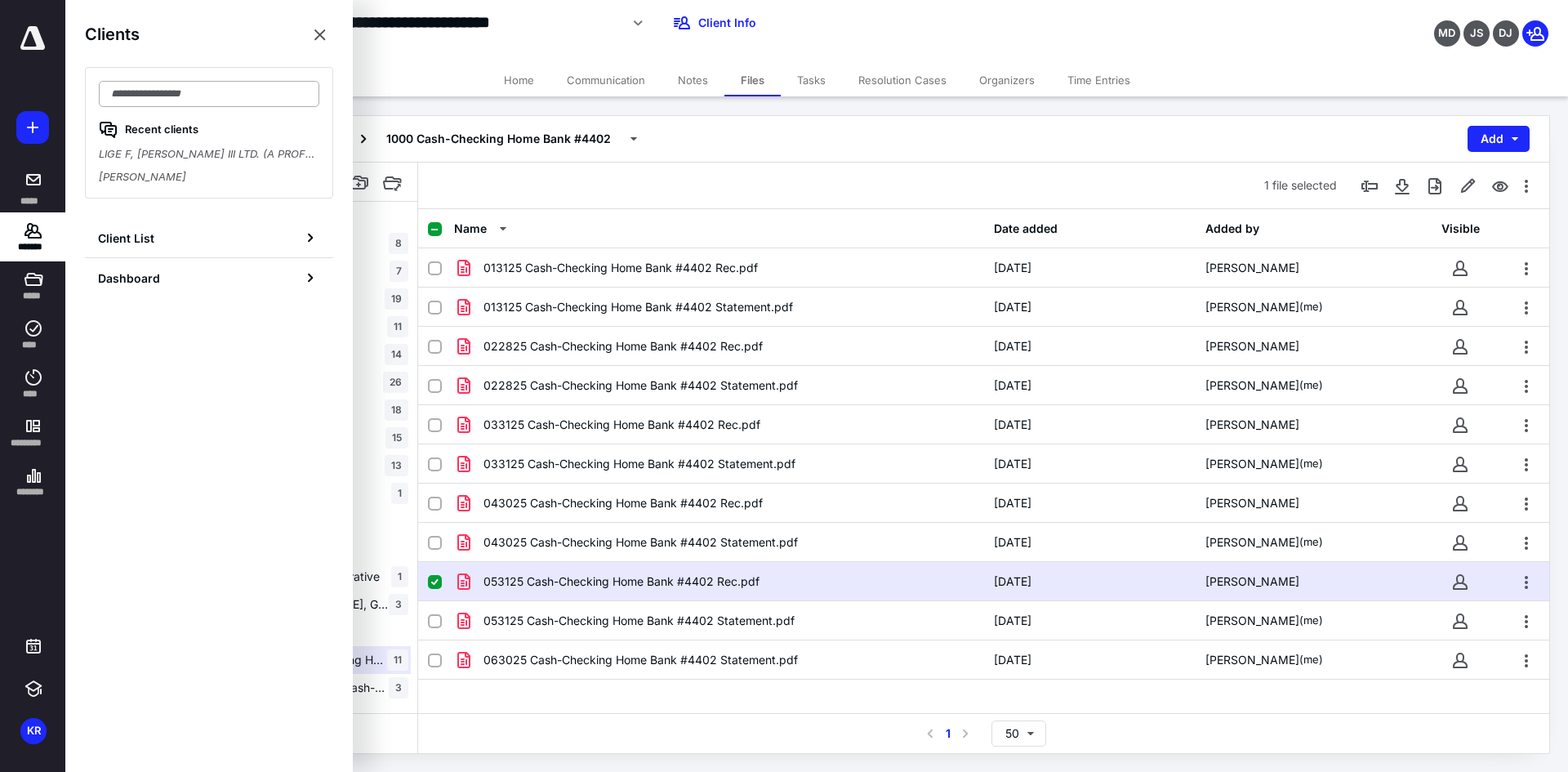 click at bounding box center [209, 94] 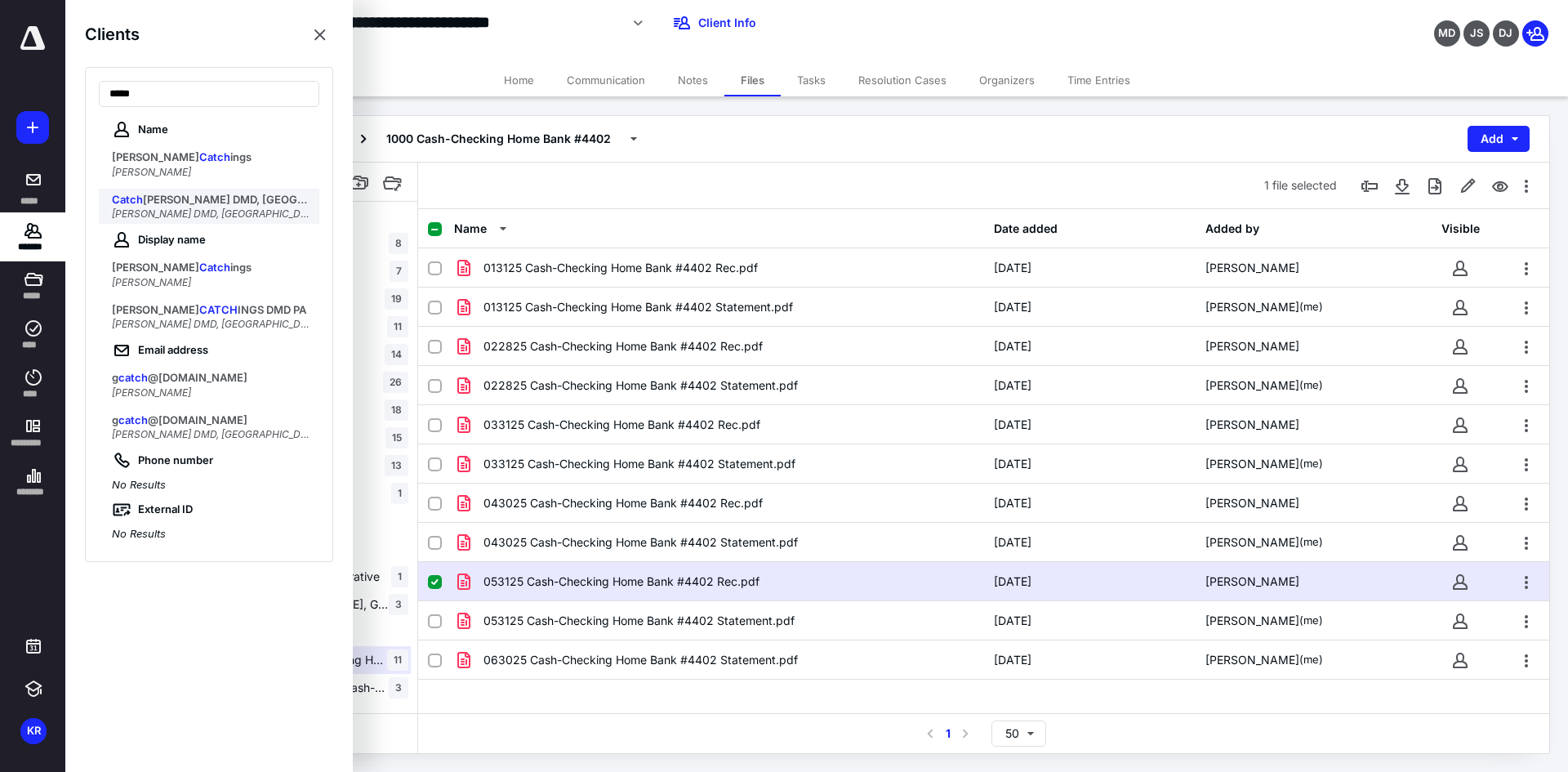 type on "*****" 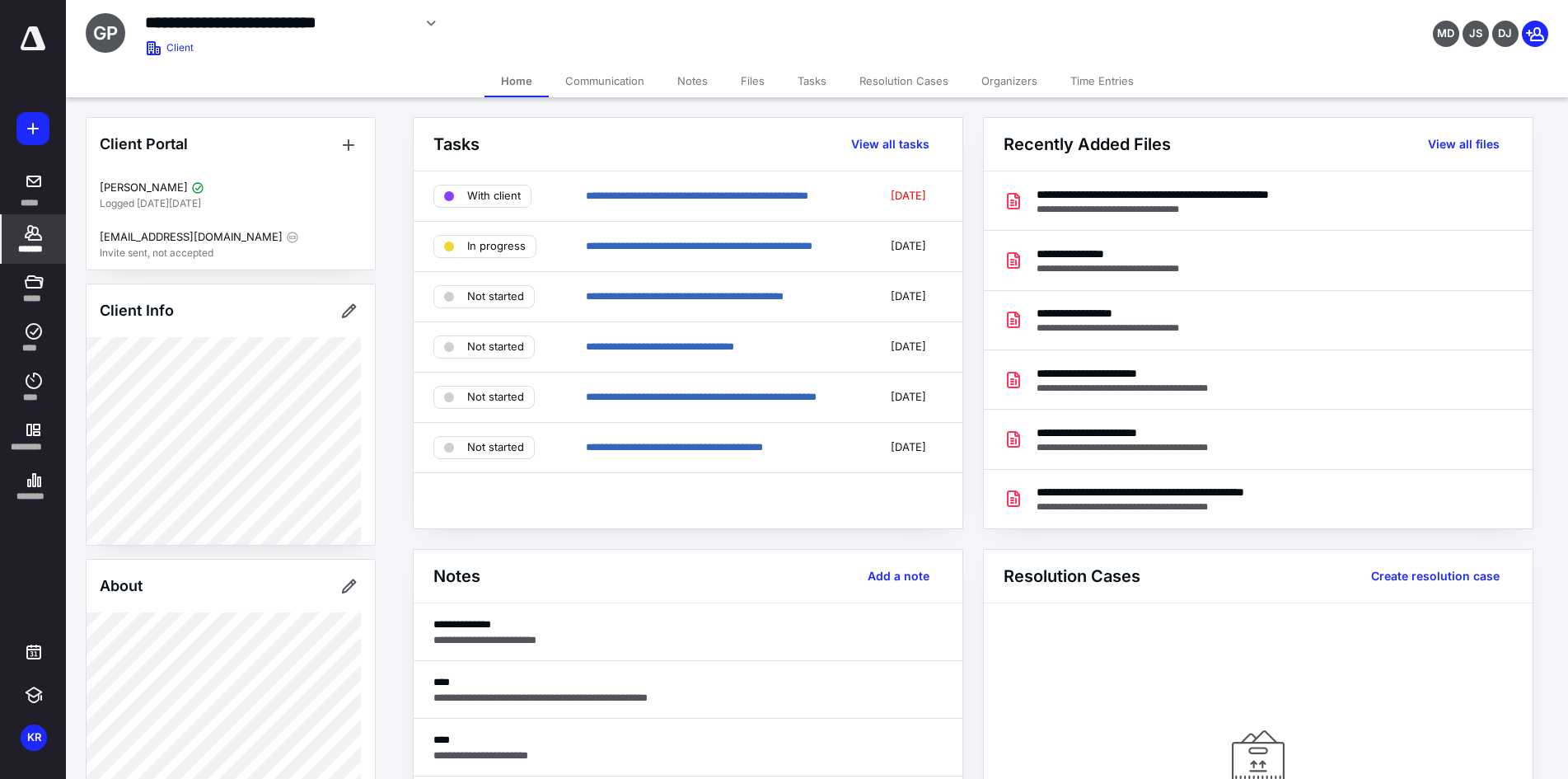 click on "Tasks" at bounding box center (812, 81) 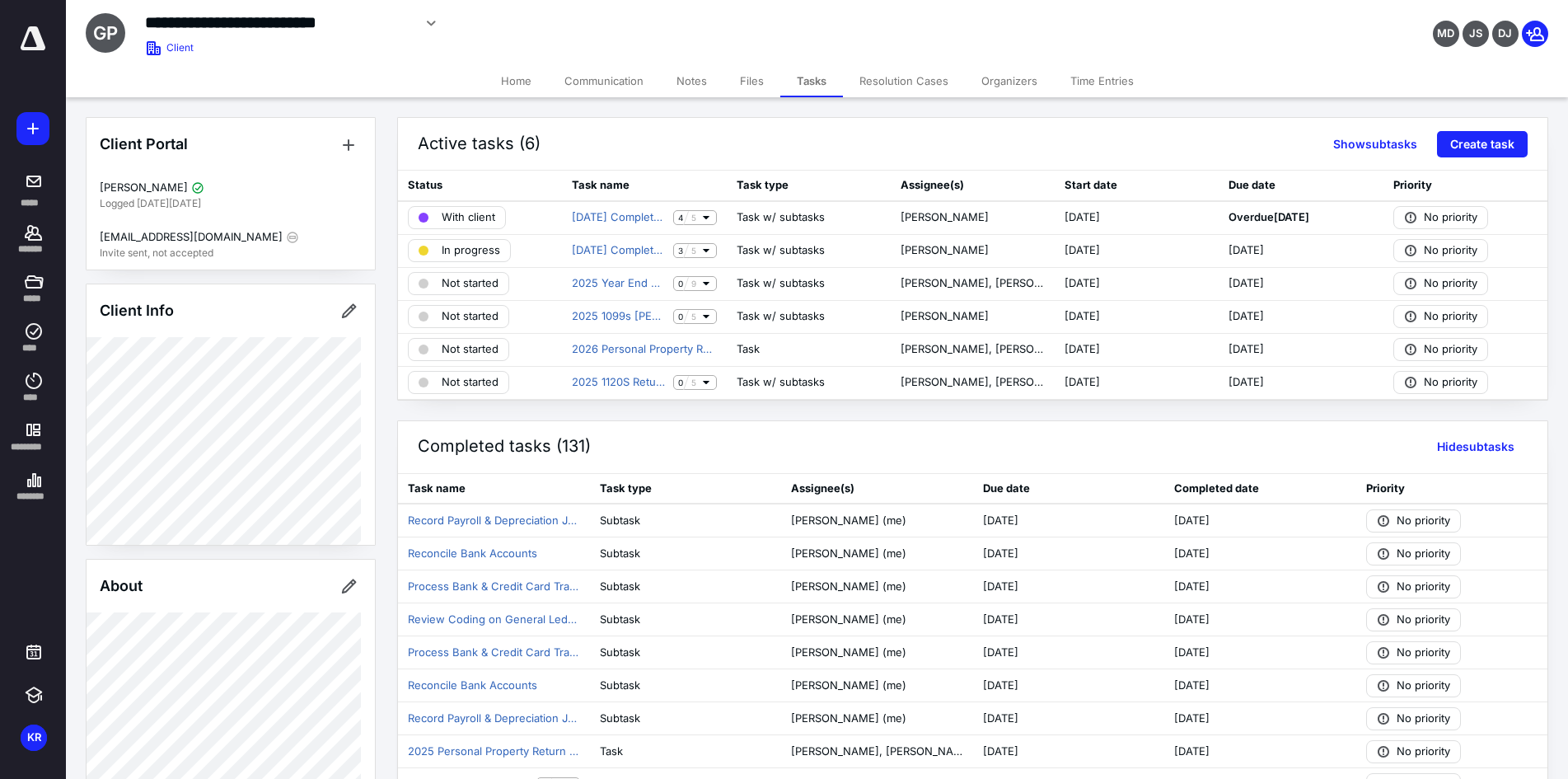 click on "Files" at bounding box center (751, 81) 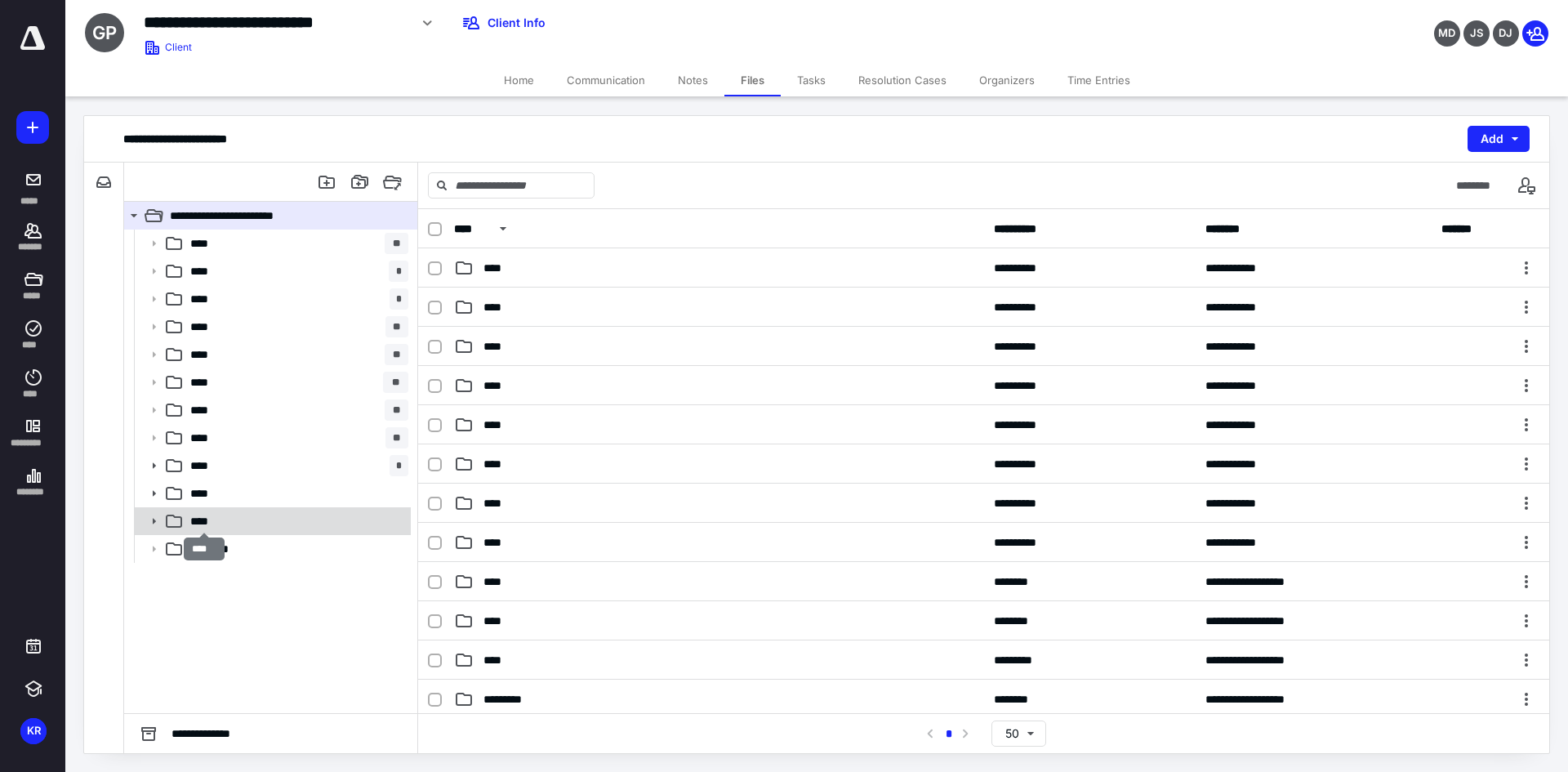 click on "****" at bounding box center [204, 521] 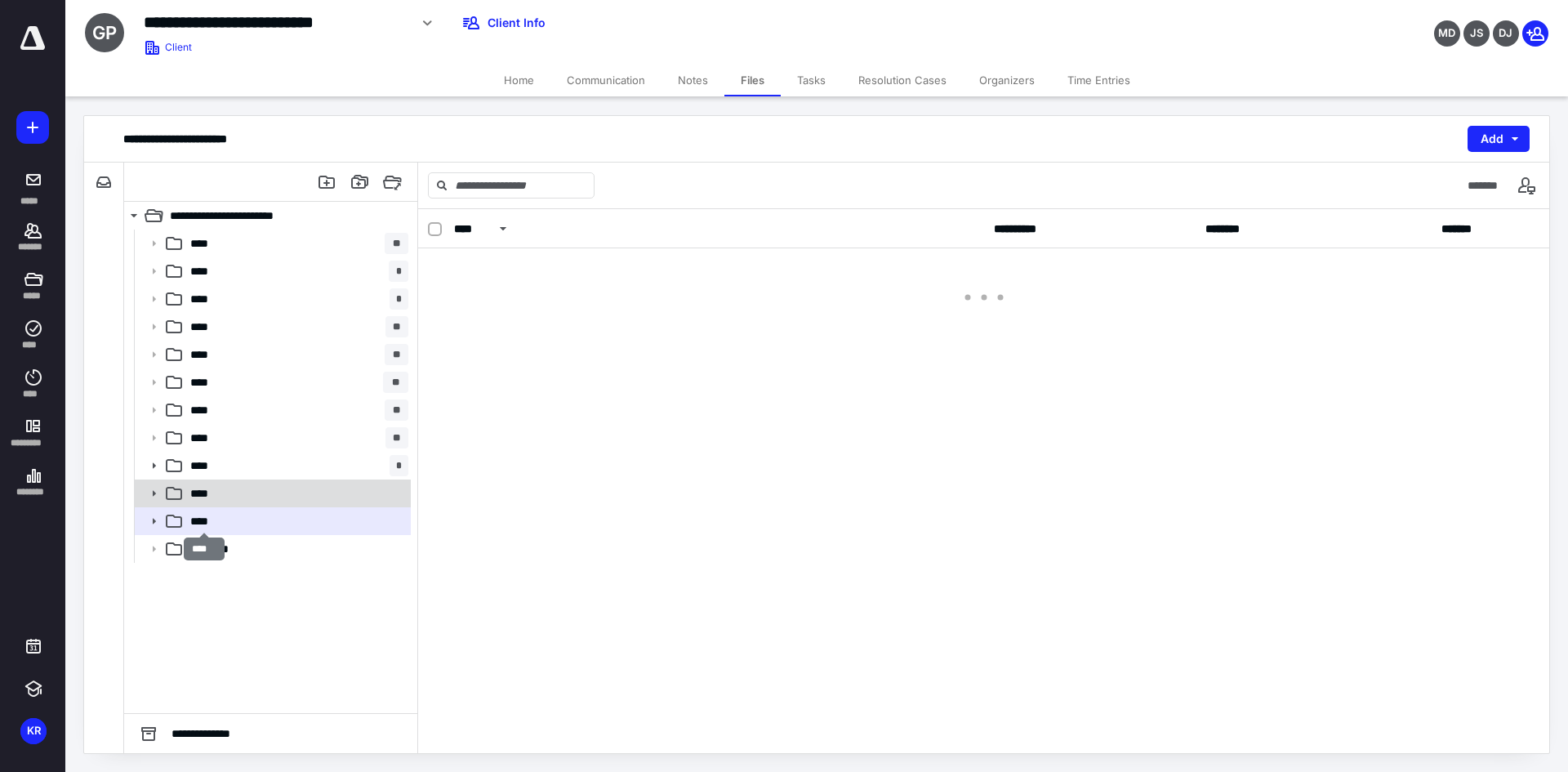 drag, startPoint x: 197, startPoint y: 514, endPoint x: 219, endPoint y: 498, distance: 27.20294 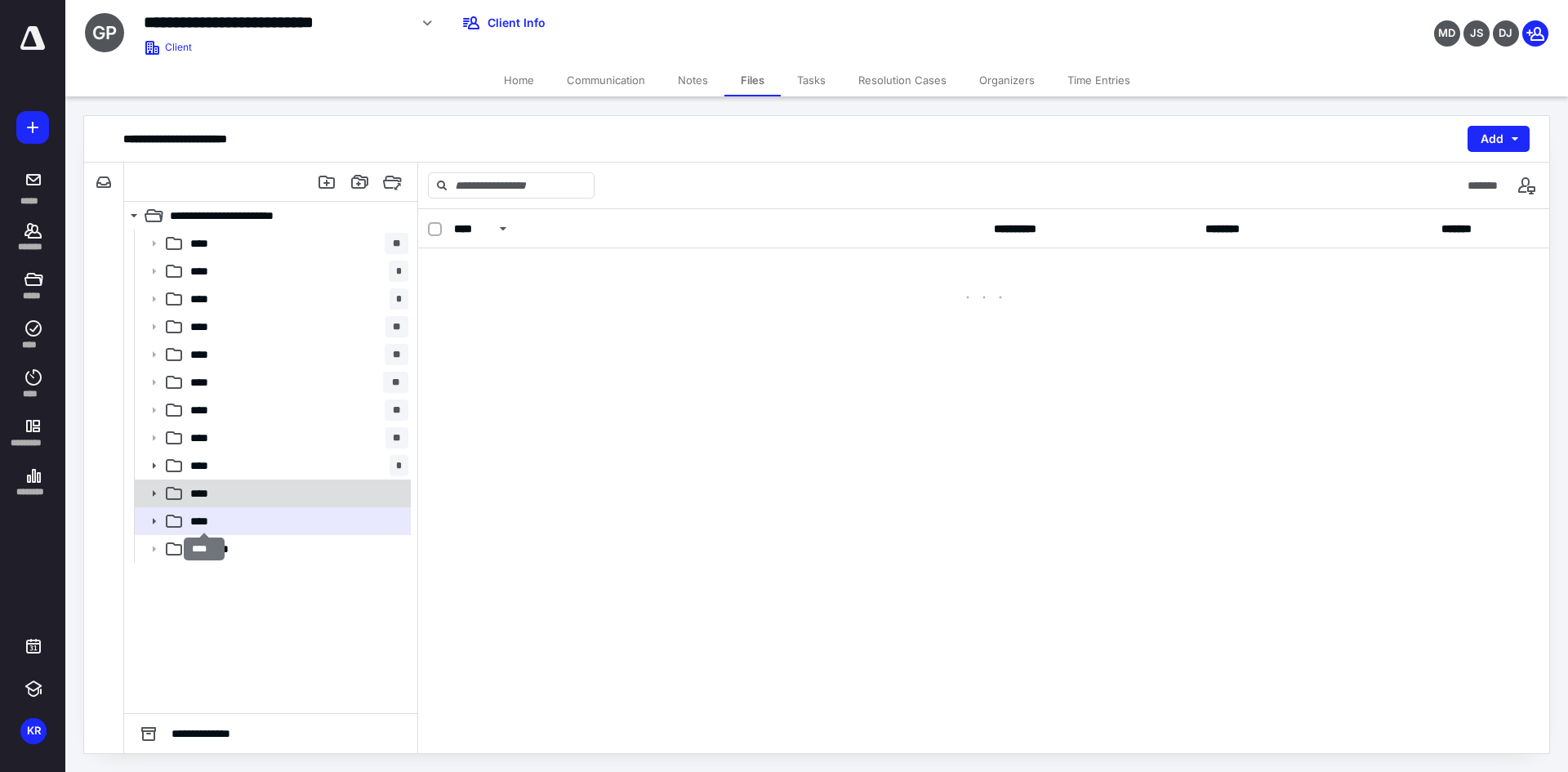 click on "****" at bounding box center (204, 521) 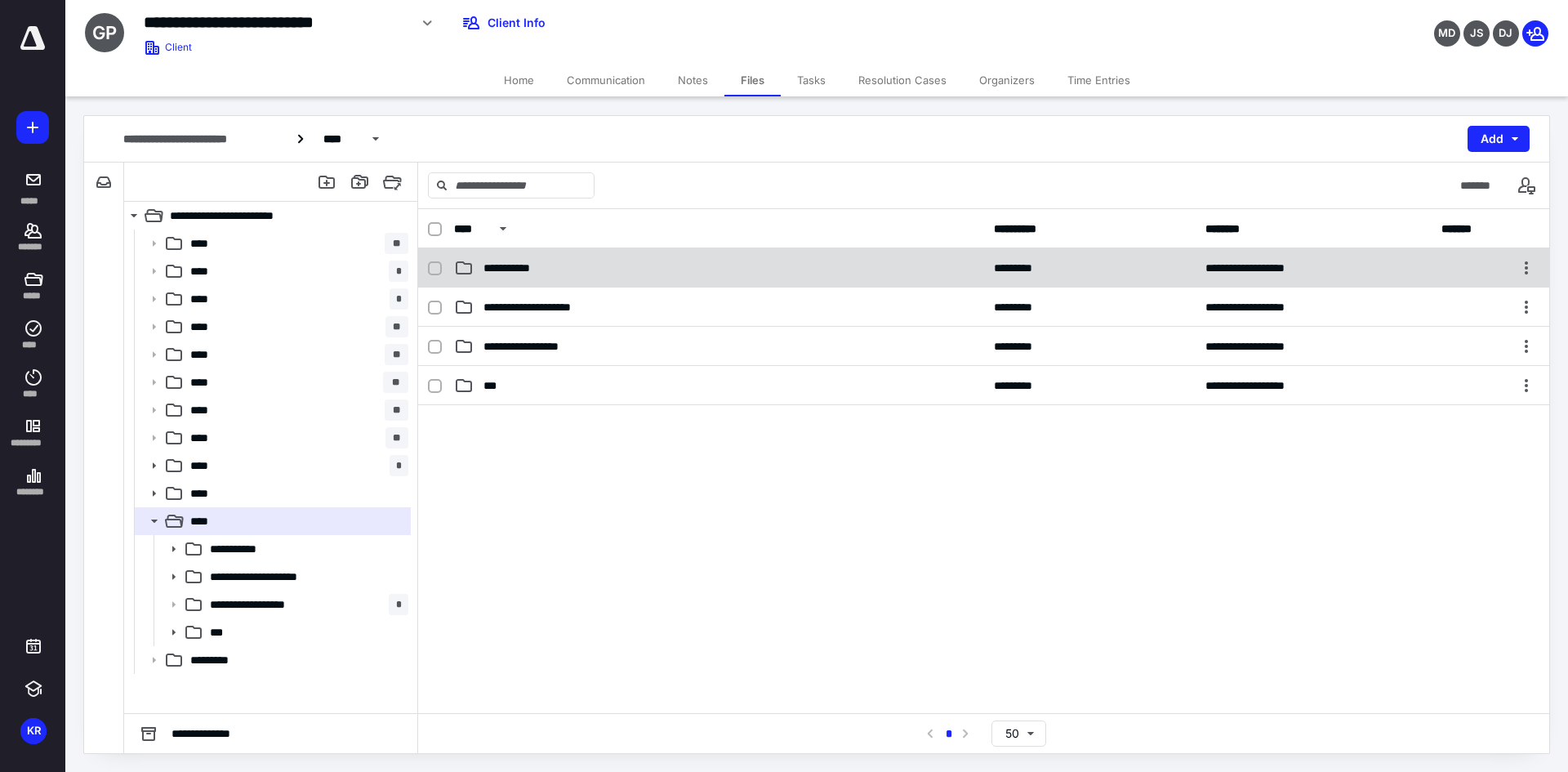 click on "**********" at bounding box center [519, 268] 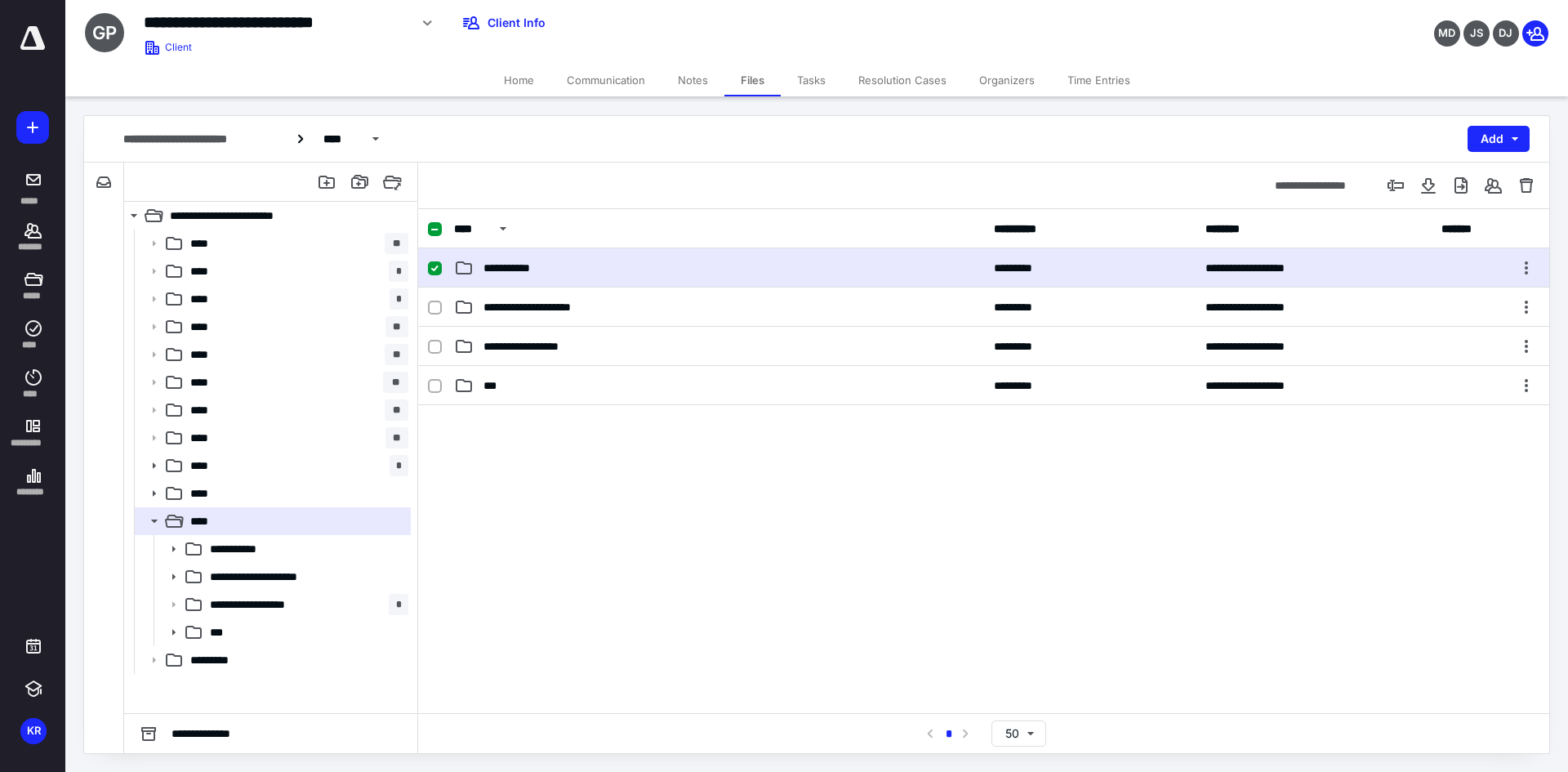 click on "**********" at bounding box center (519, 268) 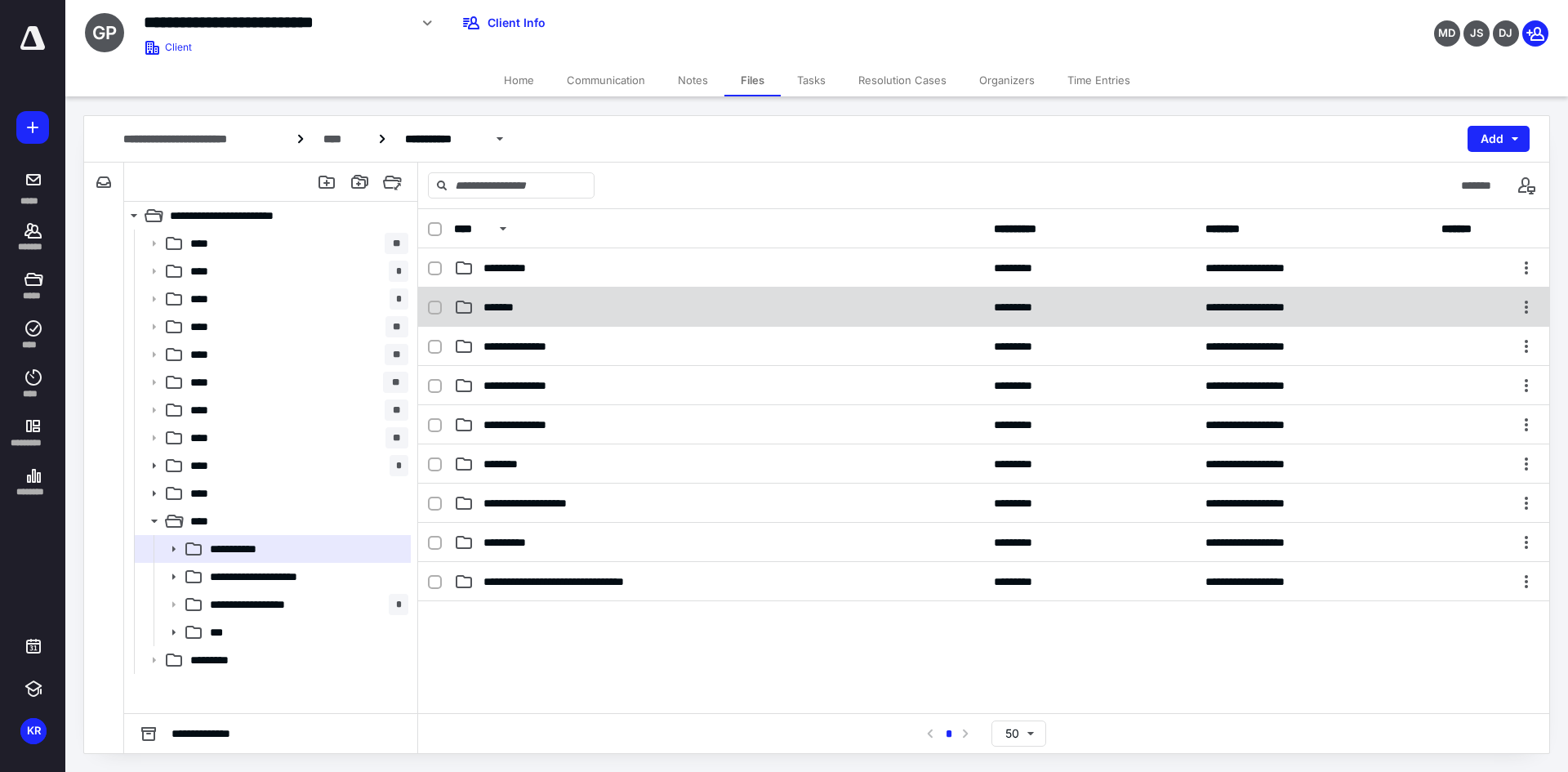 click on "*******" at bounding box center (719, 307) 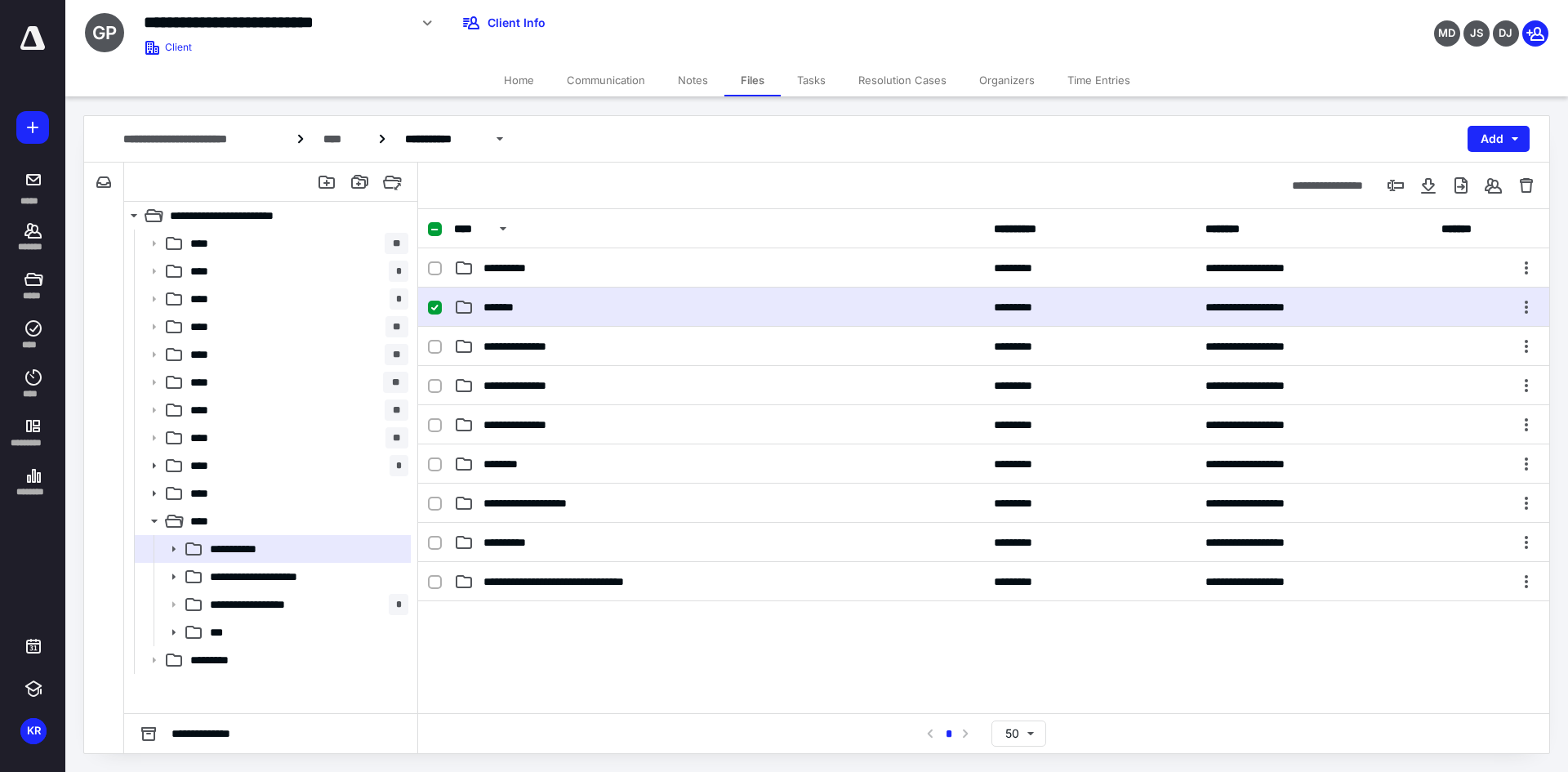 click on "*******" at bounding box center [719, 307] 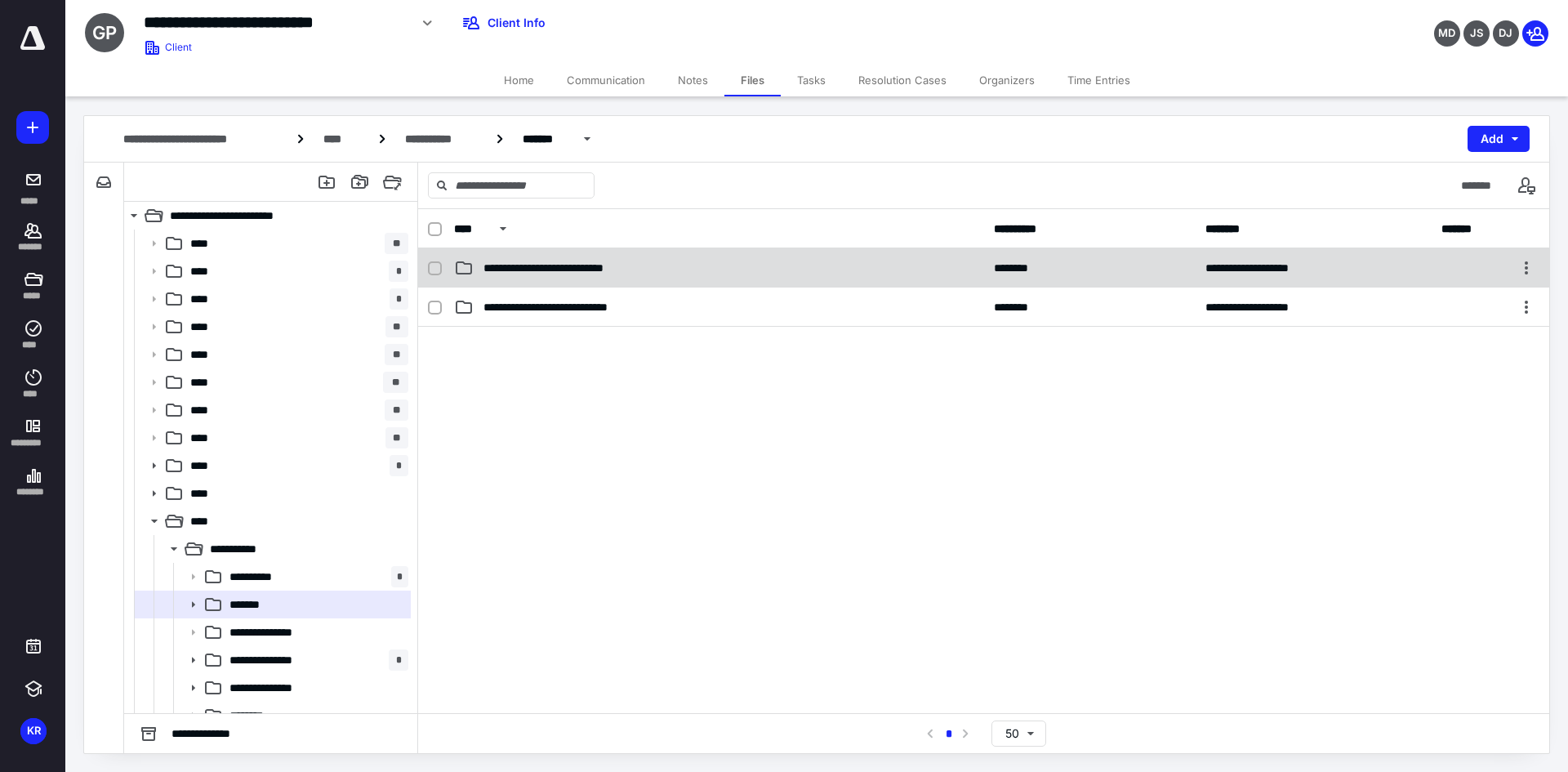 click on "**********" at bounding box center [571, 268] 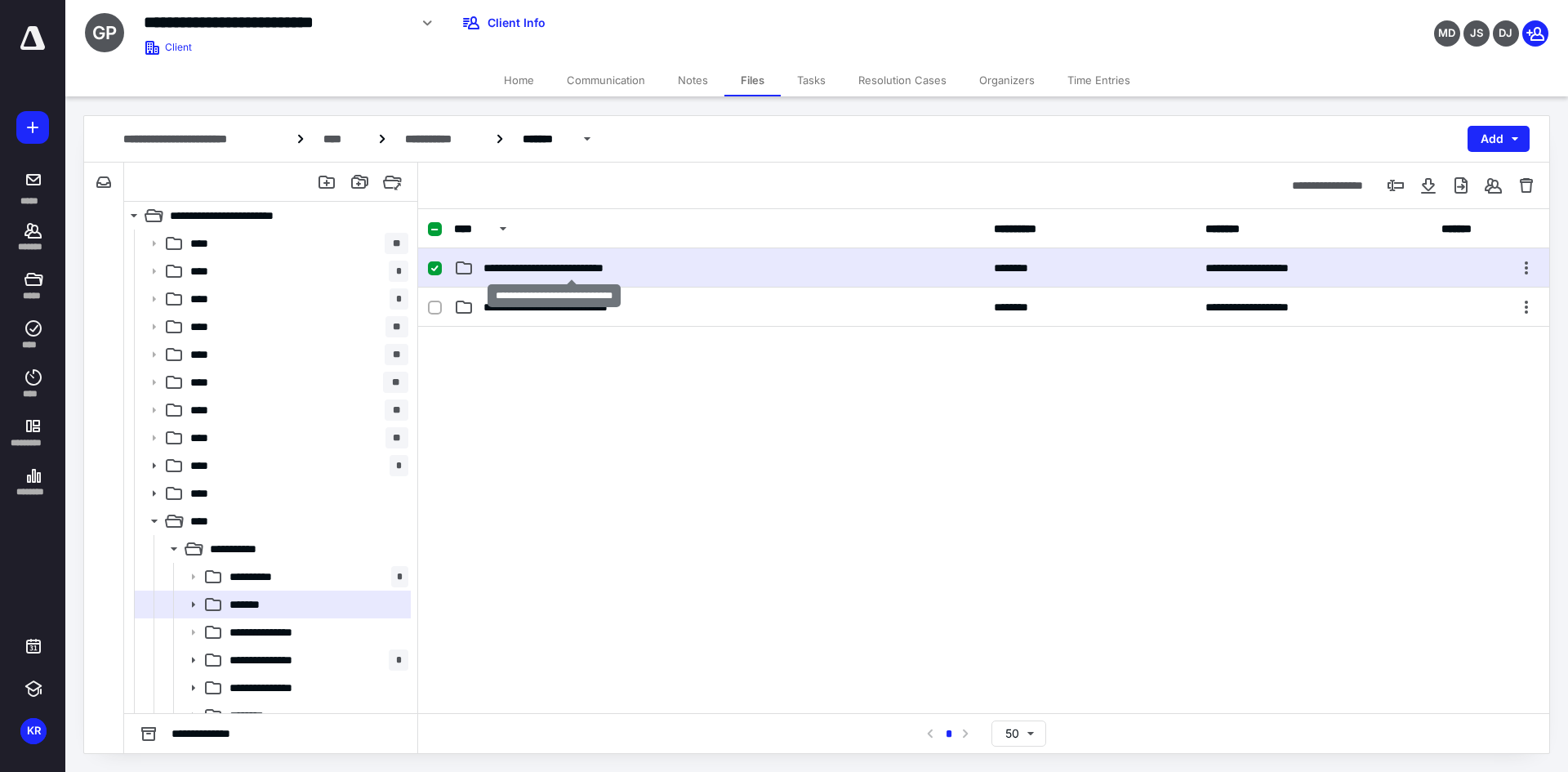 click on "**********" at bounding box center (571, 268) 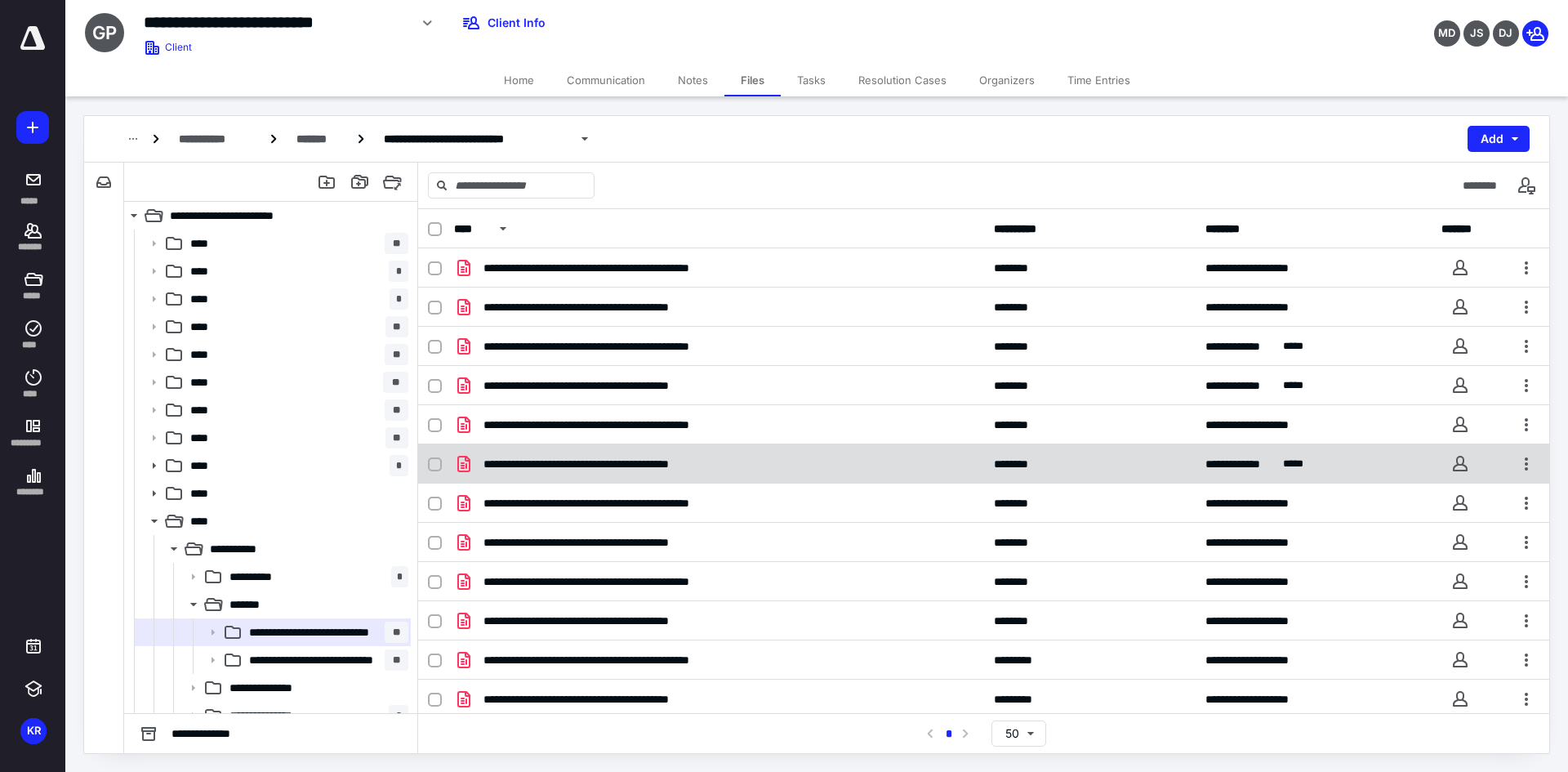 scroll, scrollTop: 6, scrollLeft: 0, axis: vertical 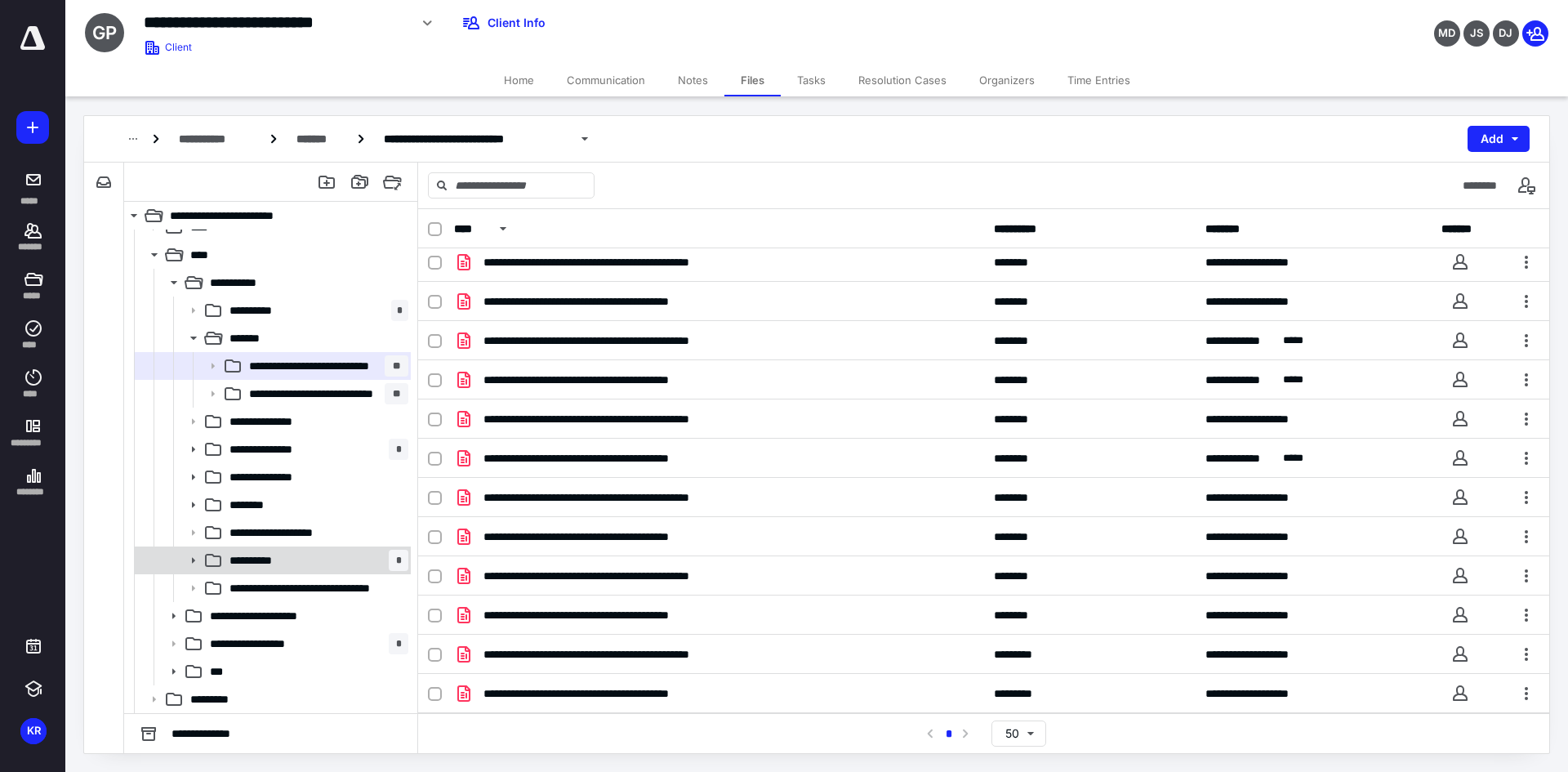 click on "**********" at bounding box center [315, 560] 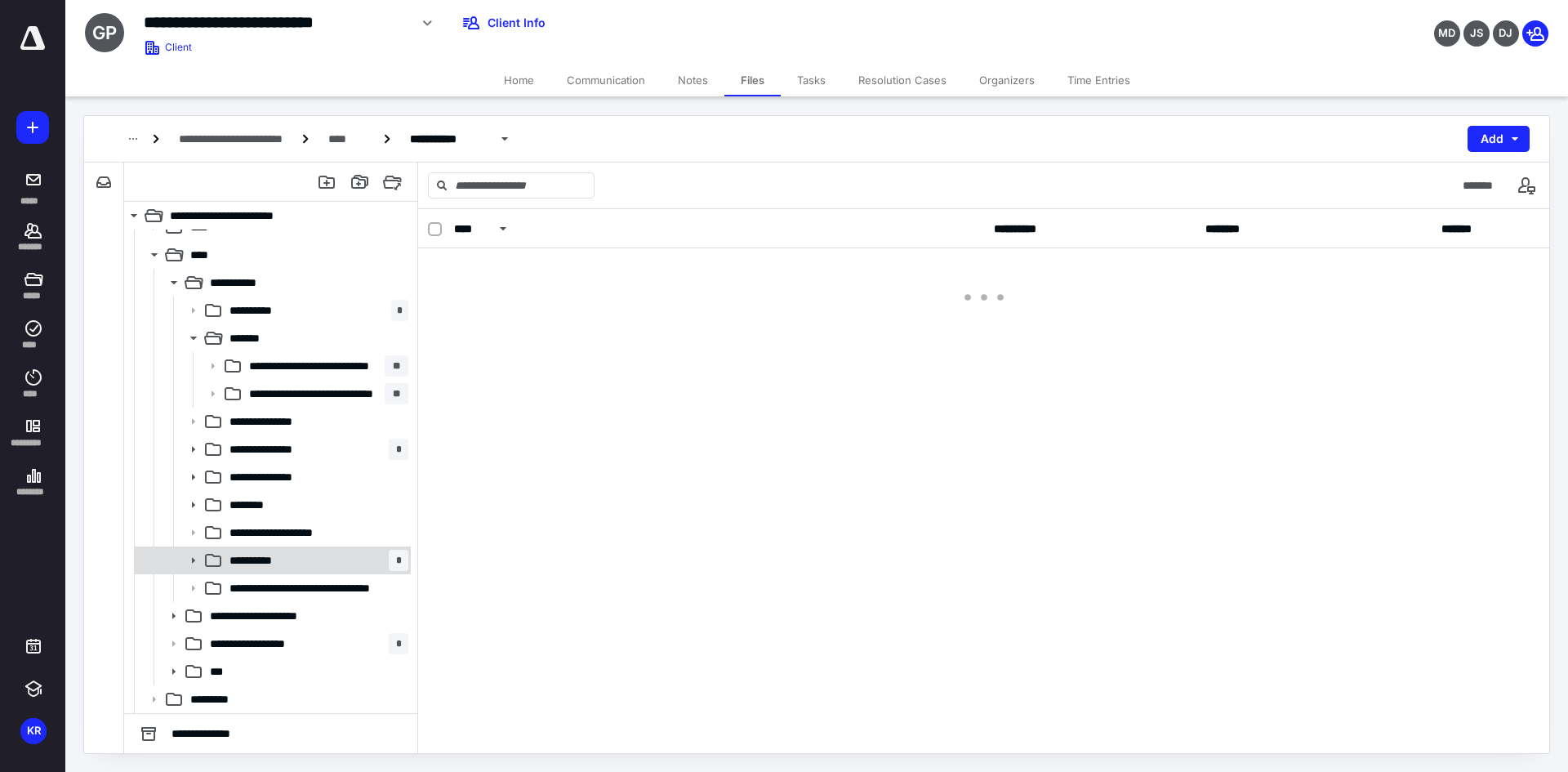 scroll, scrollTop: 0, scrollLeft: 0, axis: both 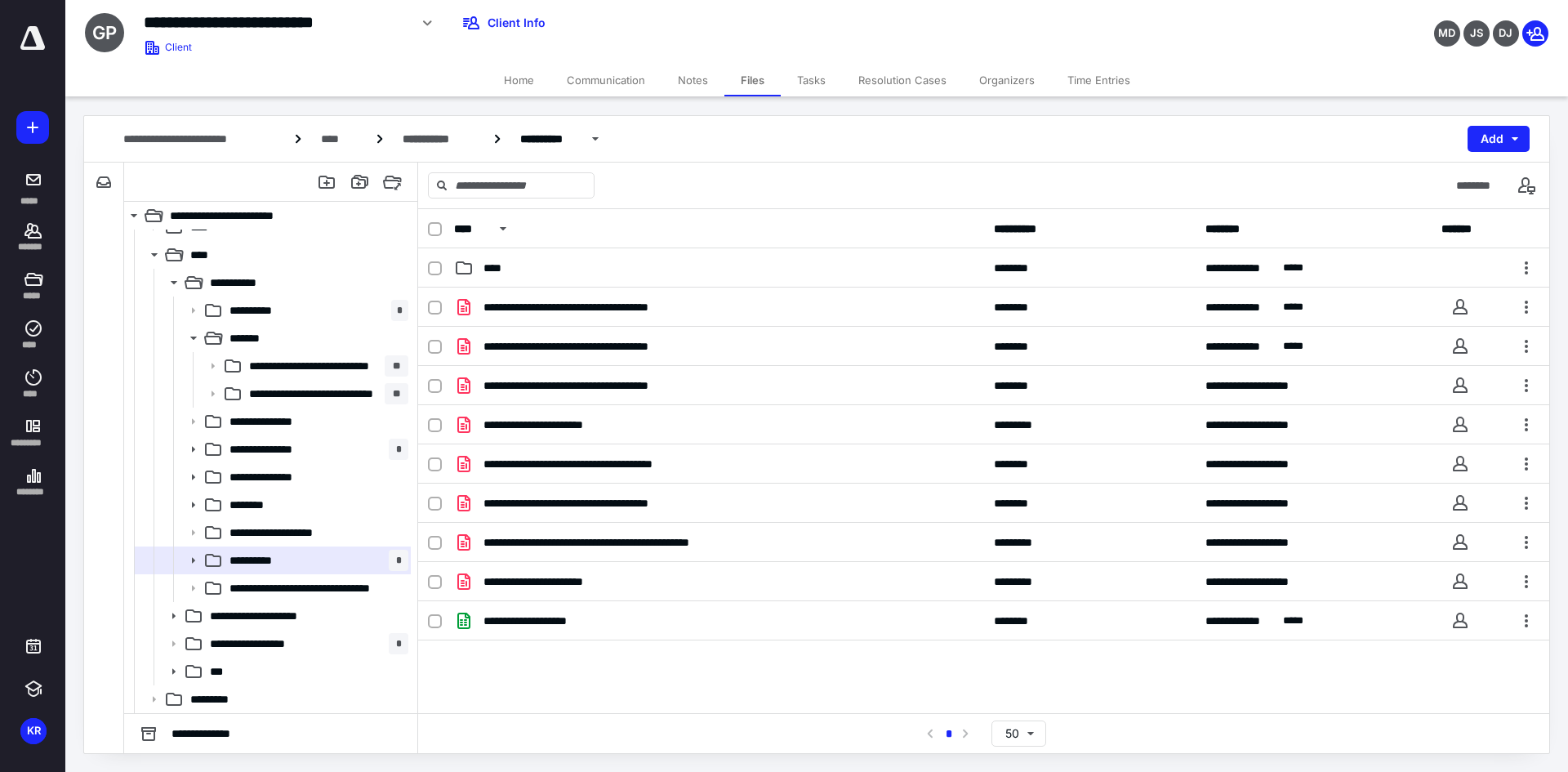 drag, startPoint x: 42, startPoint y: 234, endPoint x: 88, endPoint y: 158, distance: 88.83693 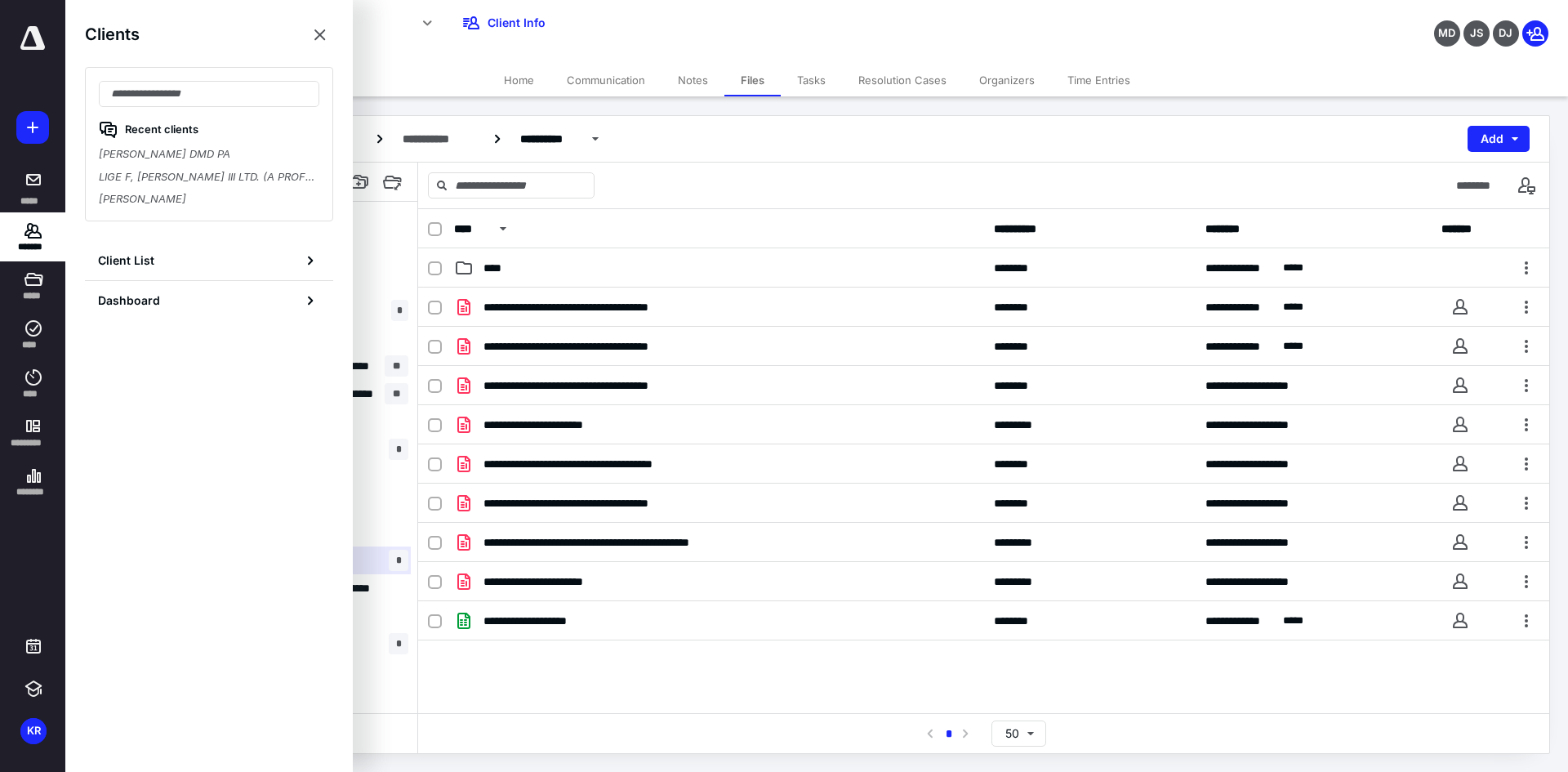 drag, startPoint x: 145, startPoint y: 94, endPoint x: 469, endPoint y: 2, distance: 336.8086 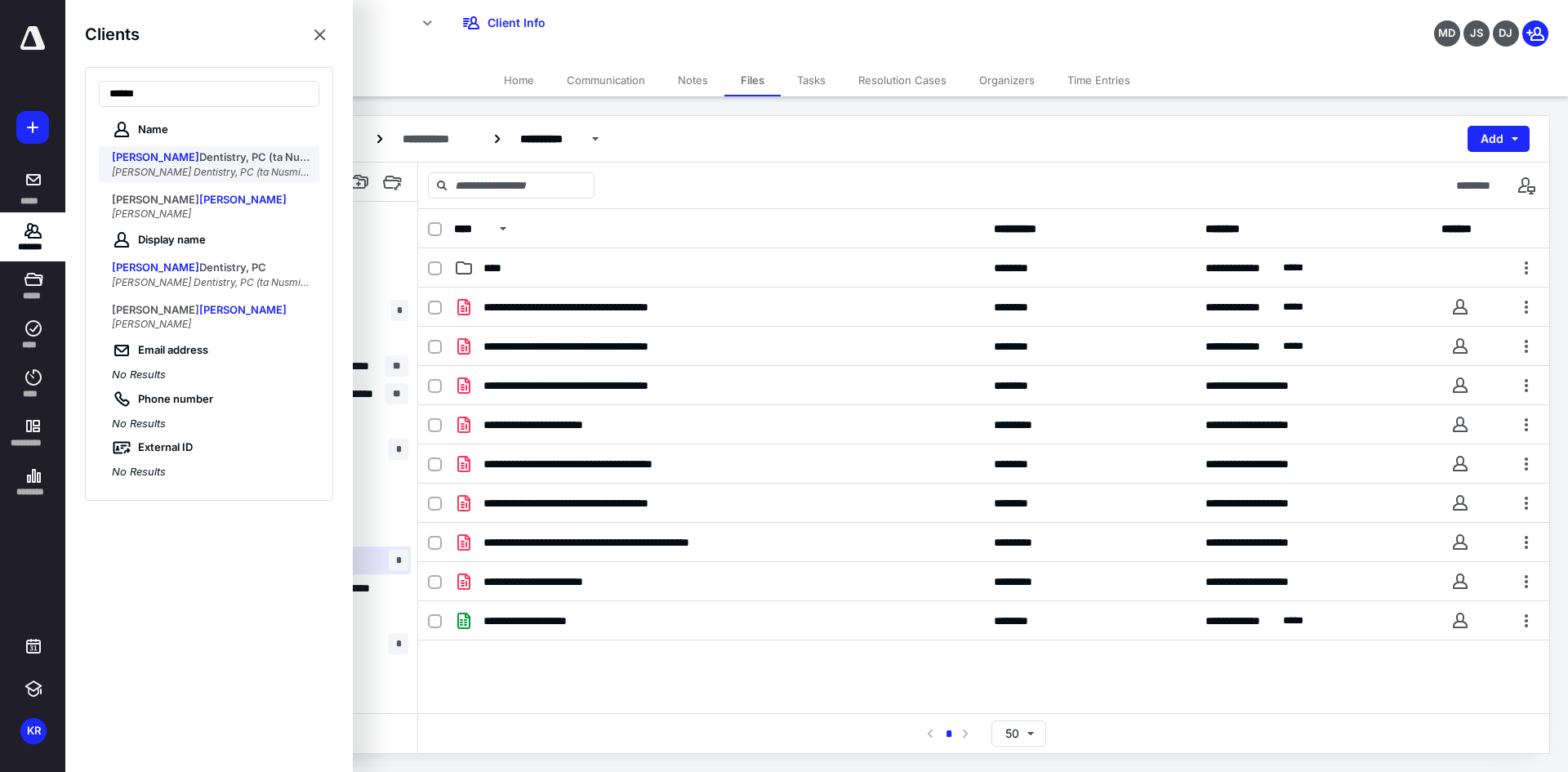 type on "******" 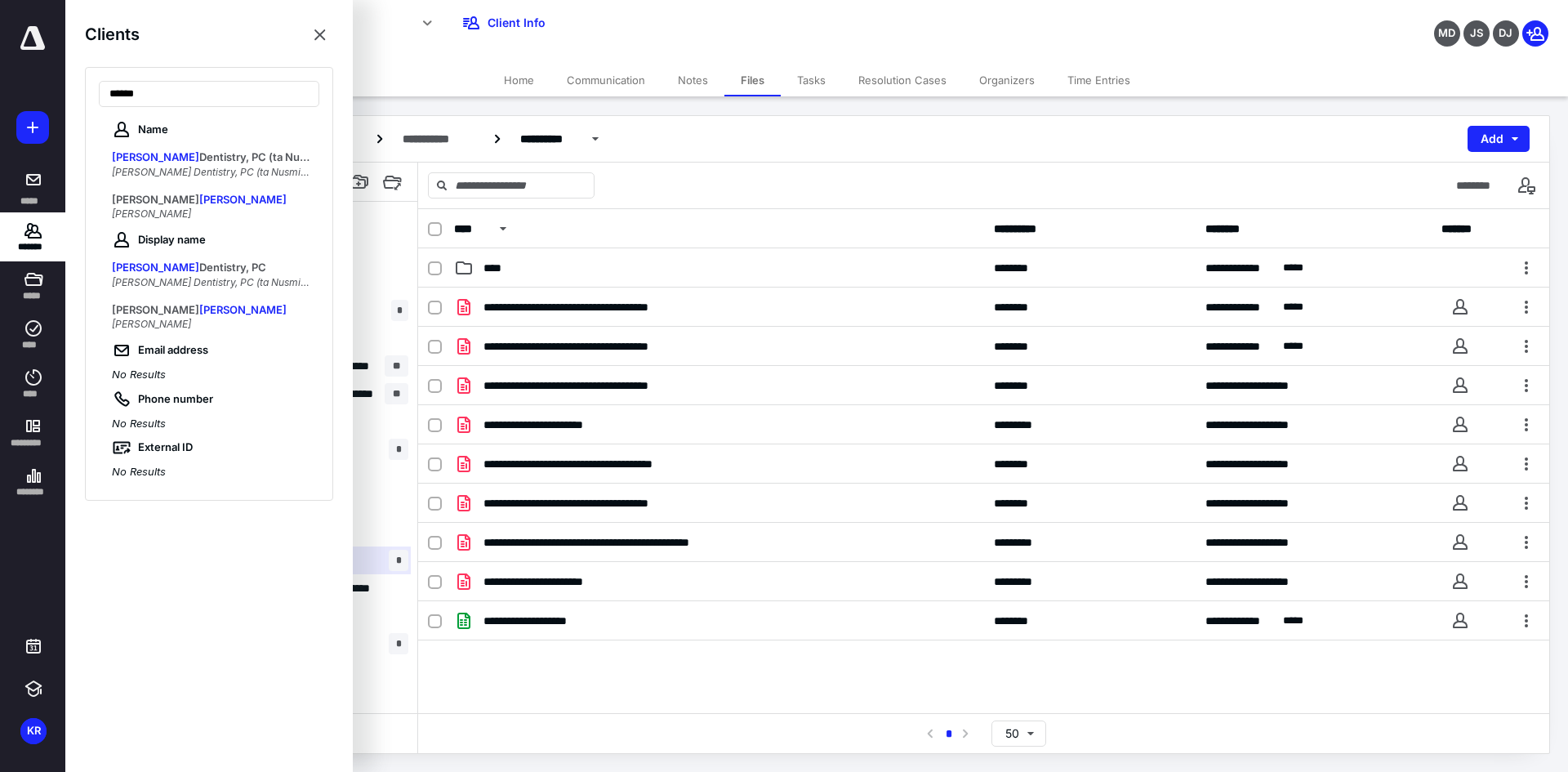 click on "[PERSON_NAME] Dentistry, PC    (ta Nusmiles)" at bounding box center [214, 172] 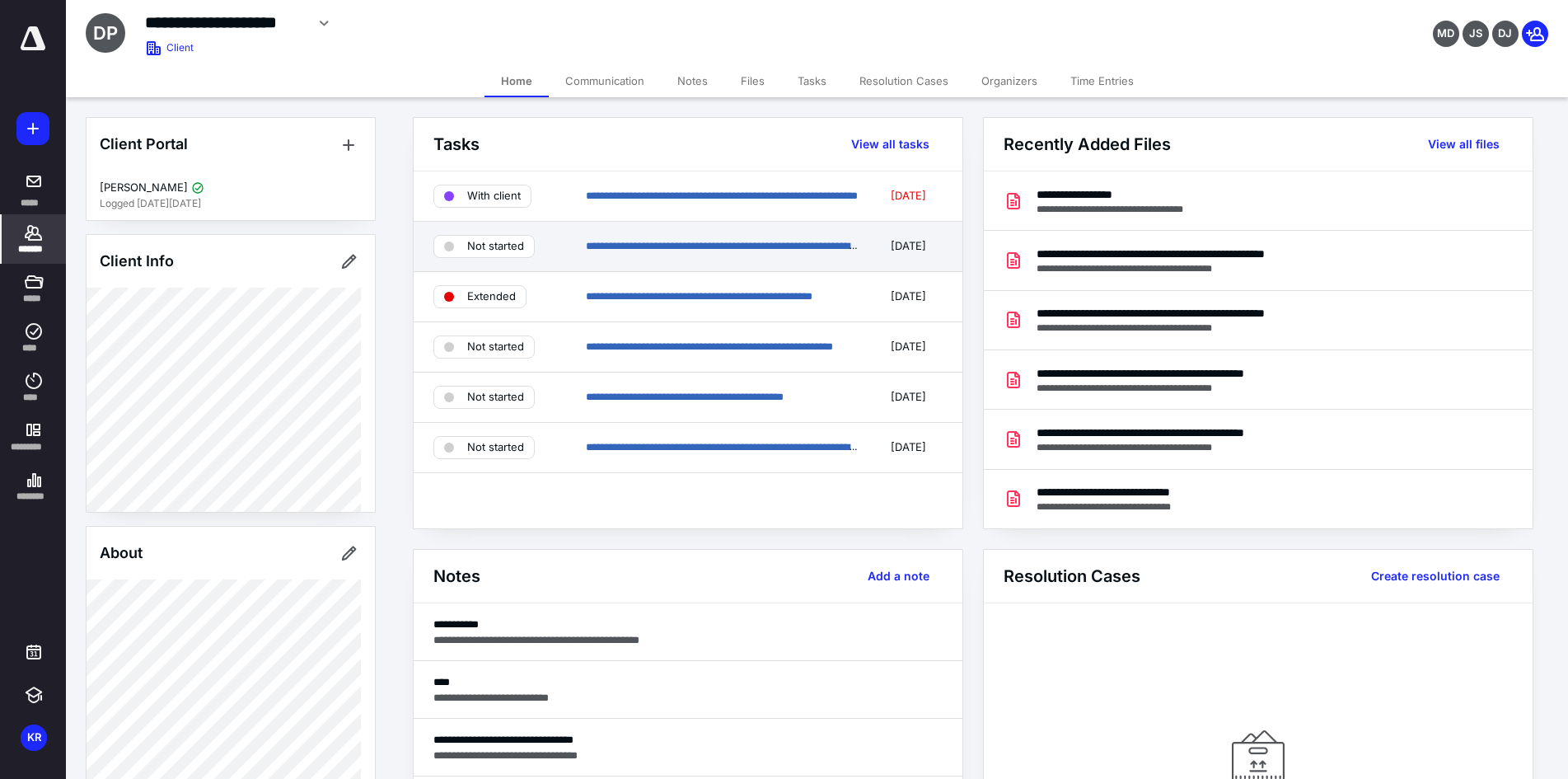 click on "Files" at bounding box center [752, 81] 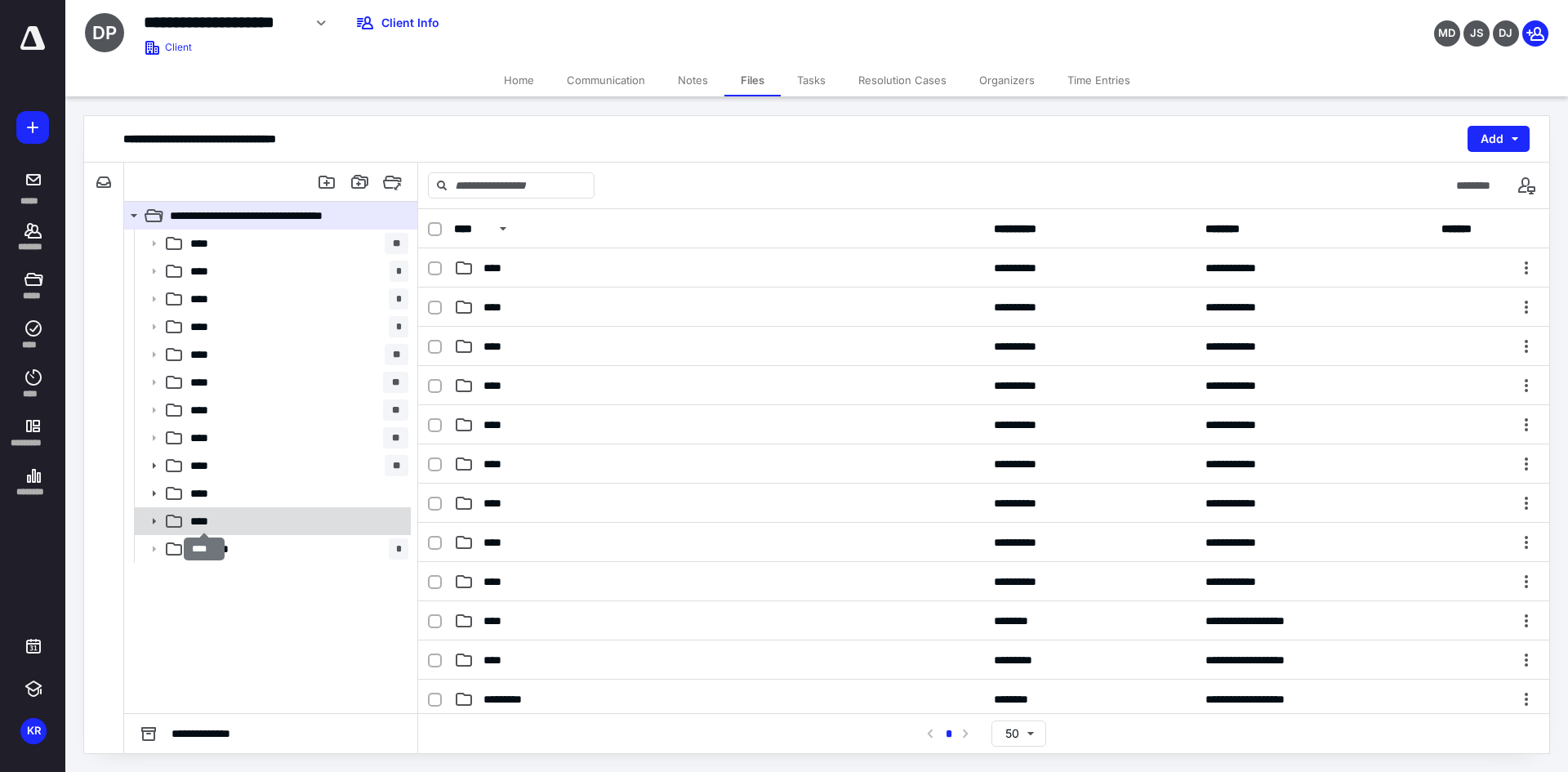 click on "****" at bounding box center [204, 521] 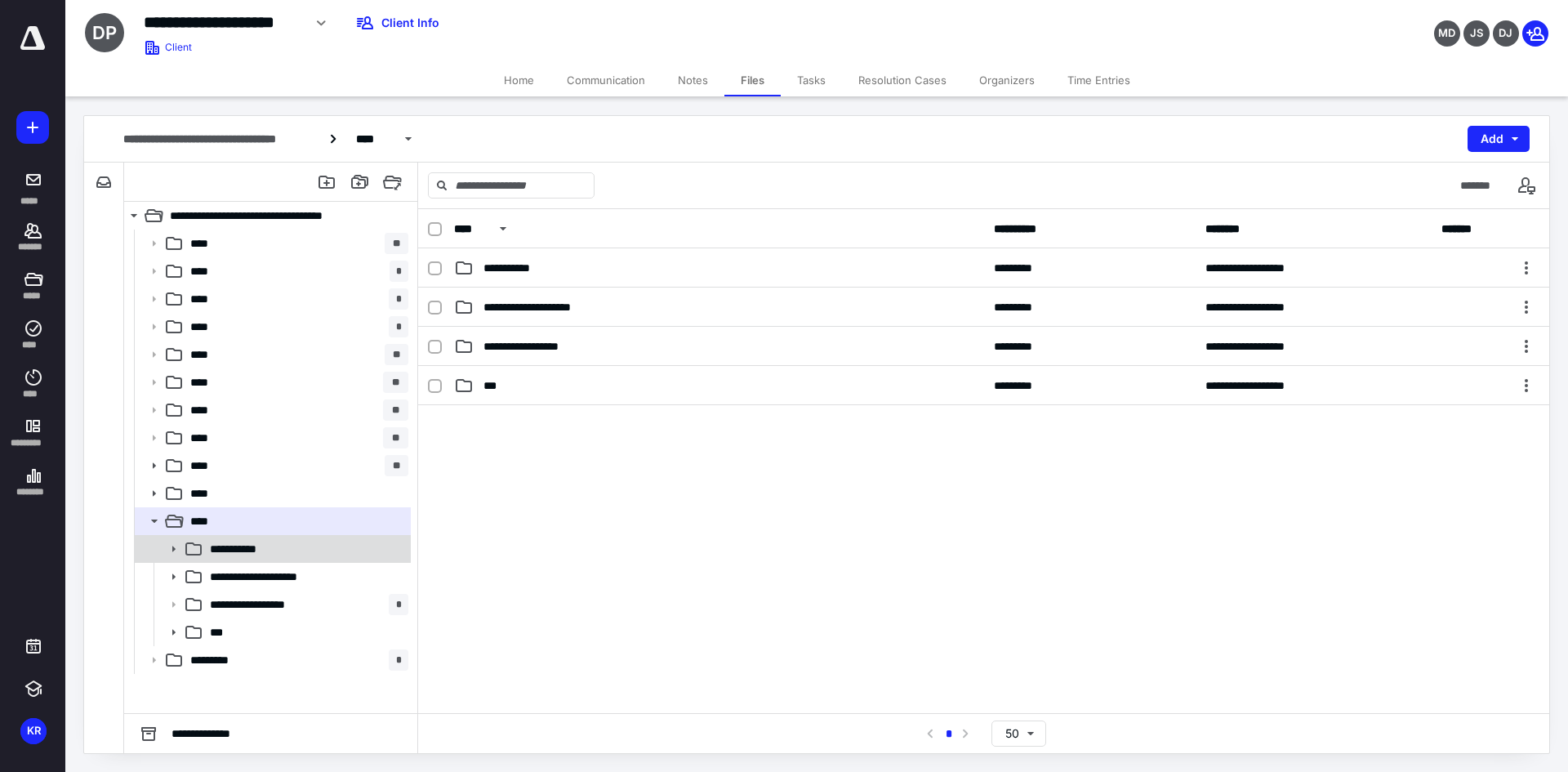 click on "**********" at bounding box center (305, 549) 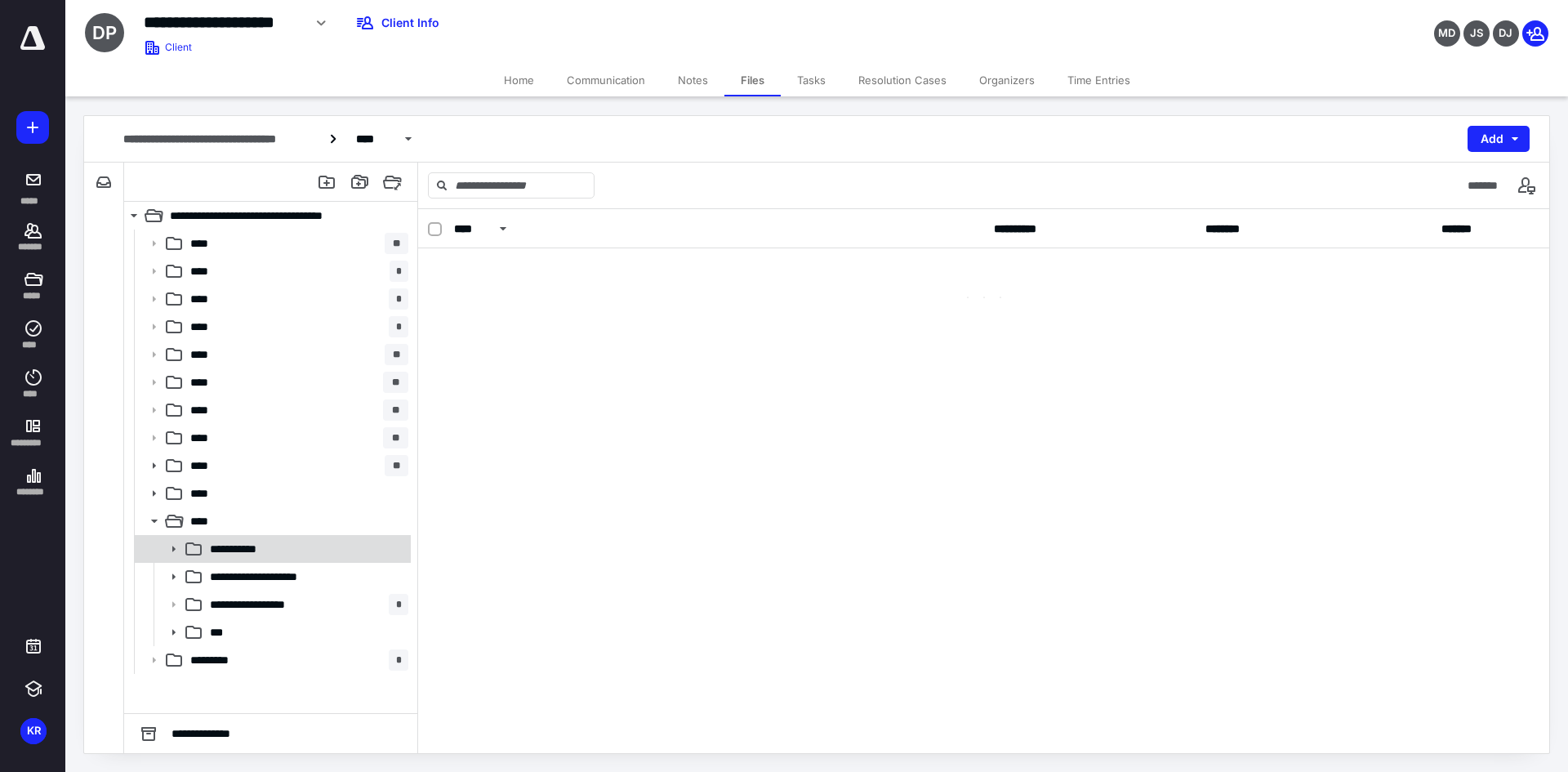 click on "**********" at bounding box center [305, 549] 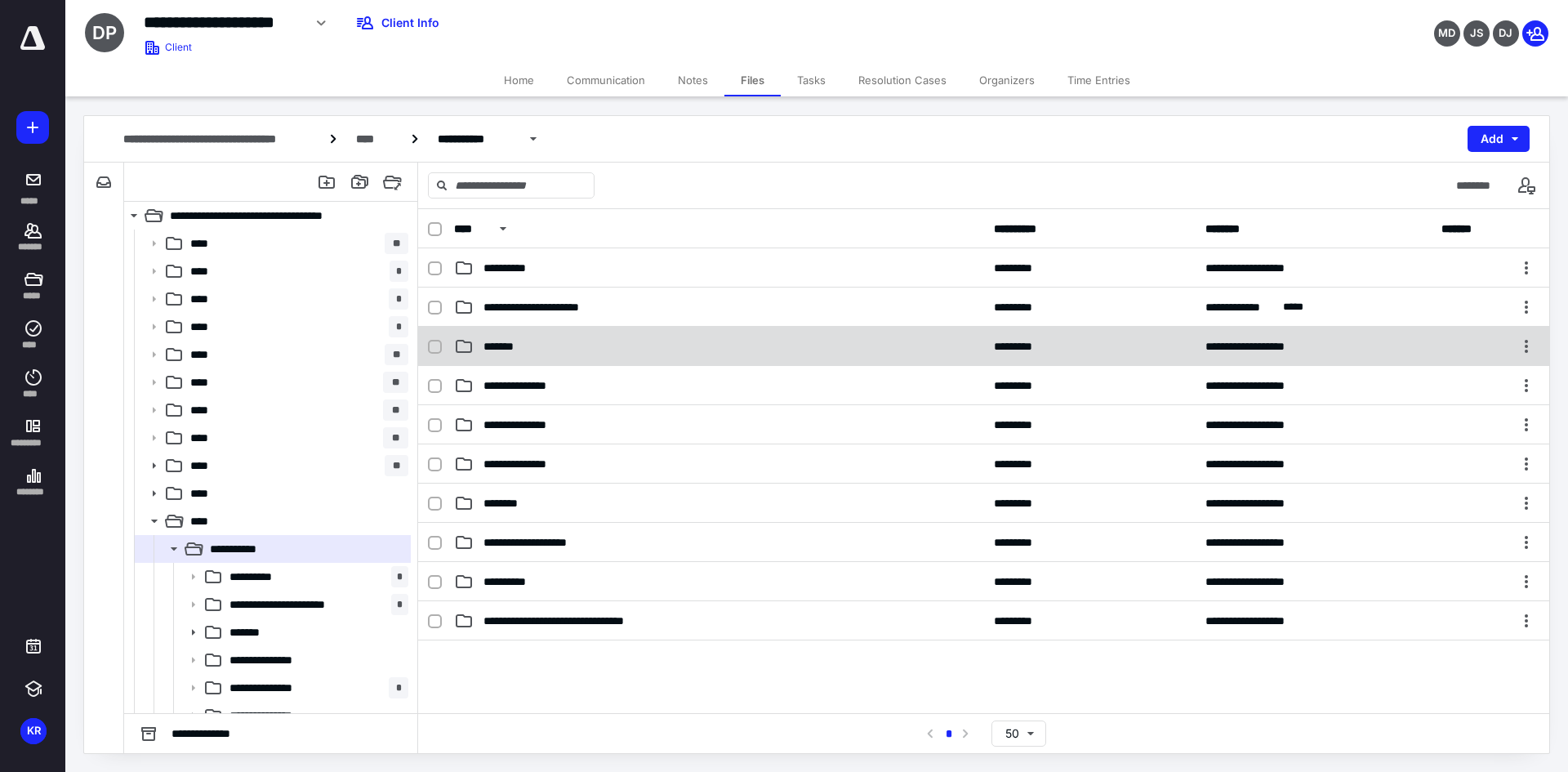 click on "**********" at bounding box center (983, 346) 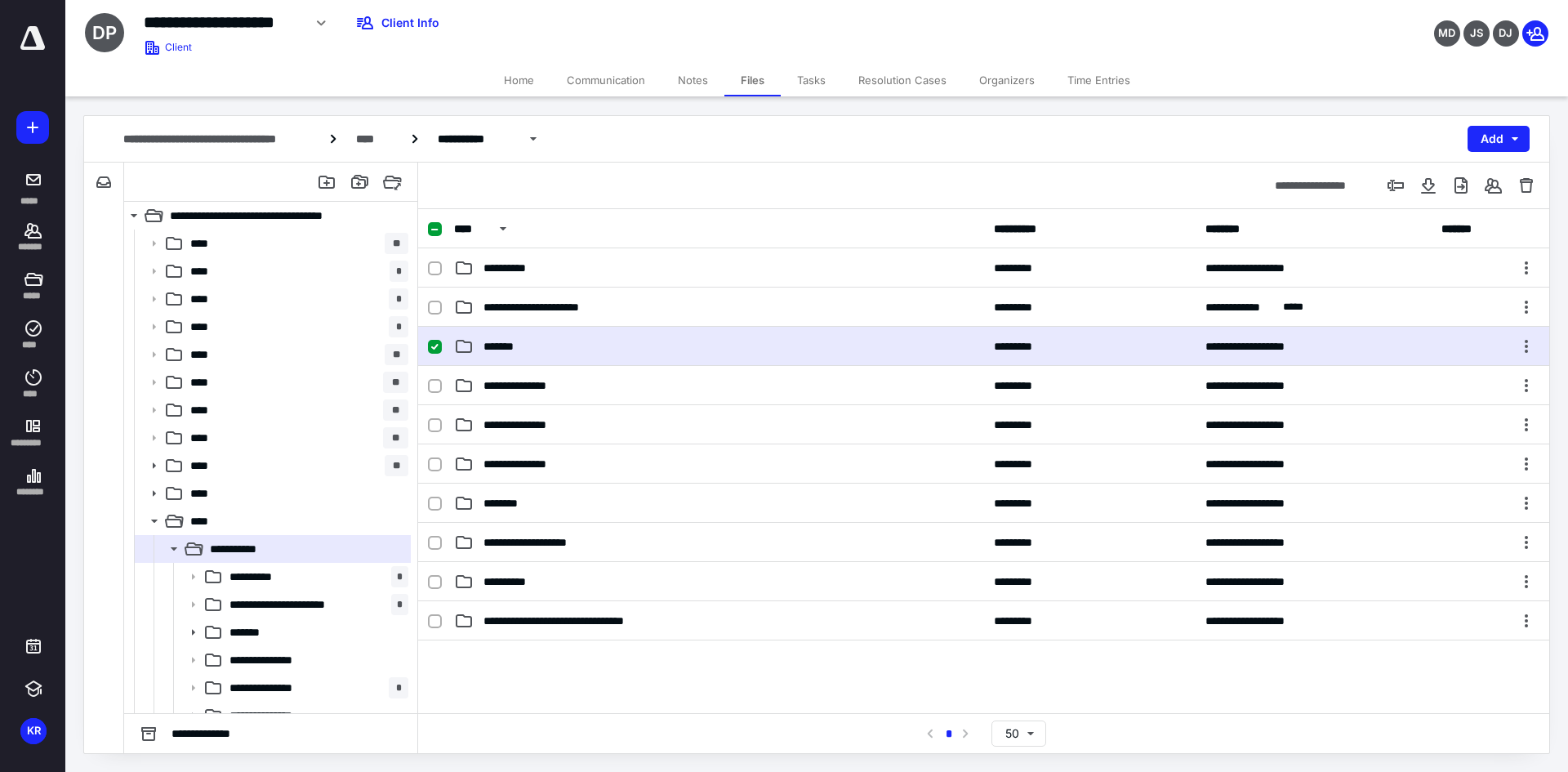 click on "**********" at bounding box center [983, 346] 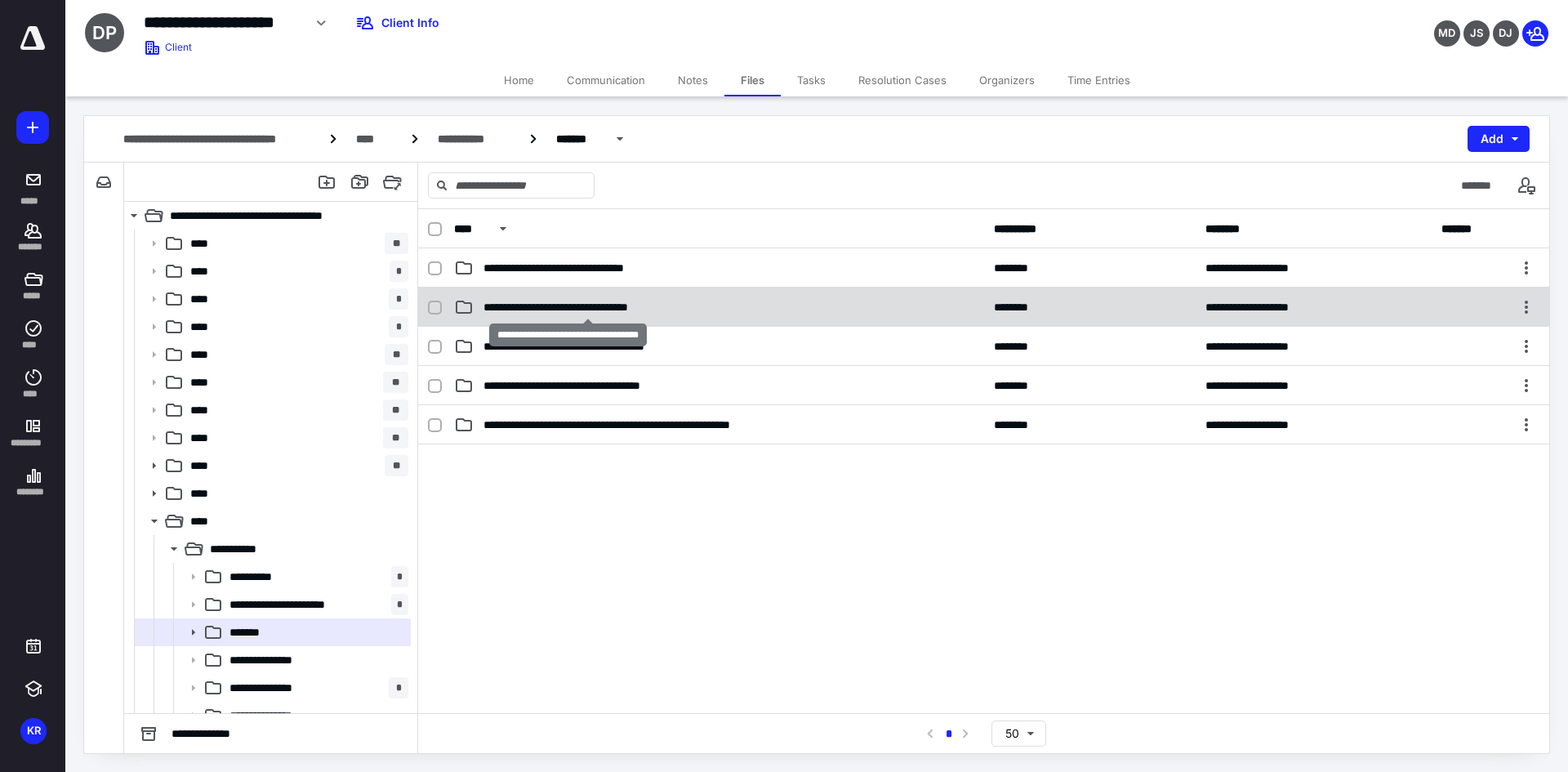 click on "**********" at bounding box center [588, 307] 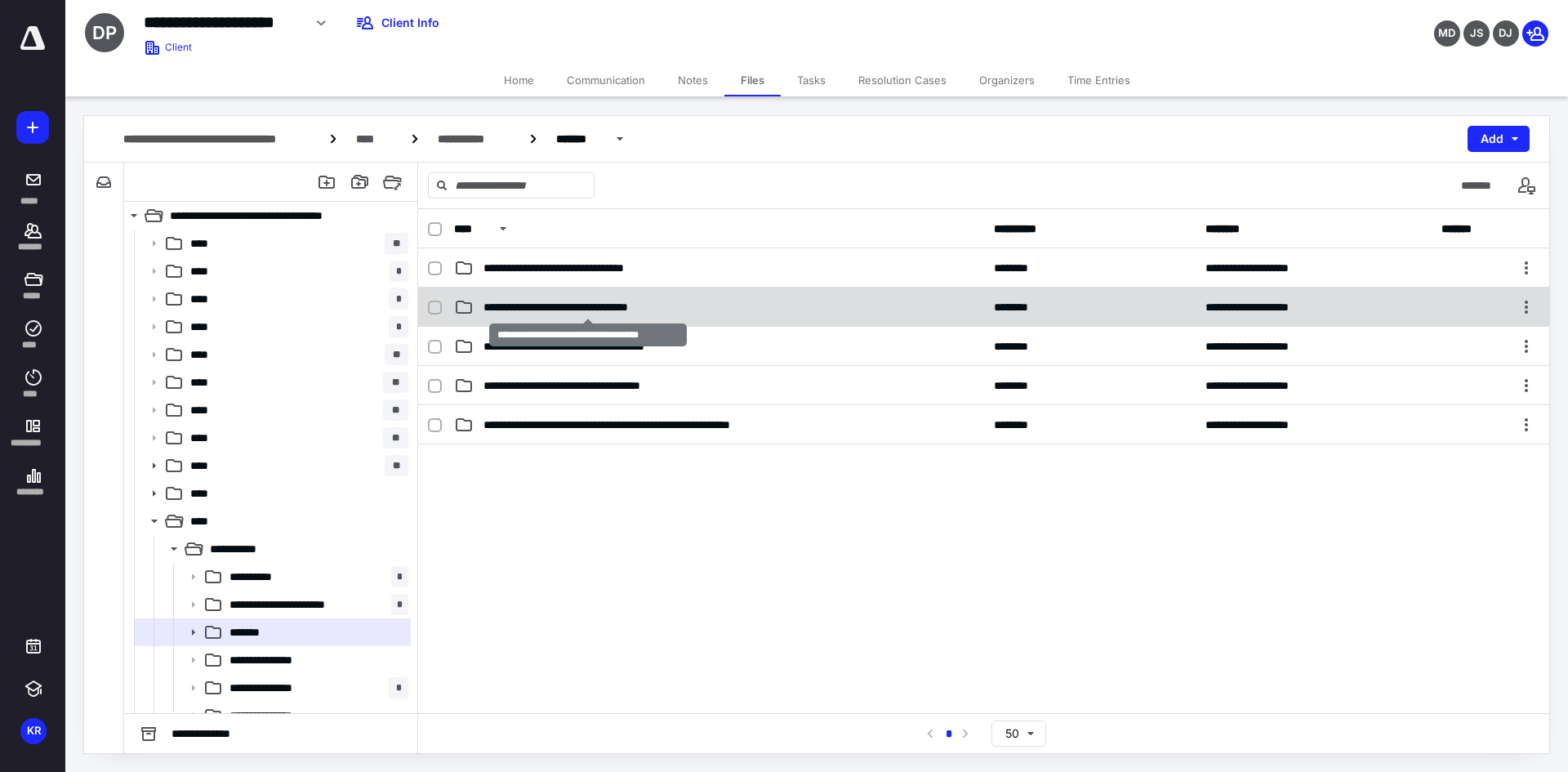 click on "**********" at bounding box center (588, 307) 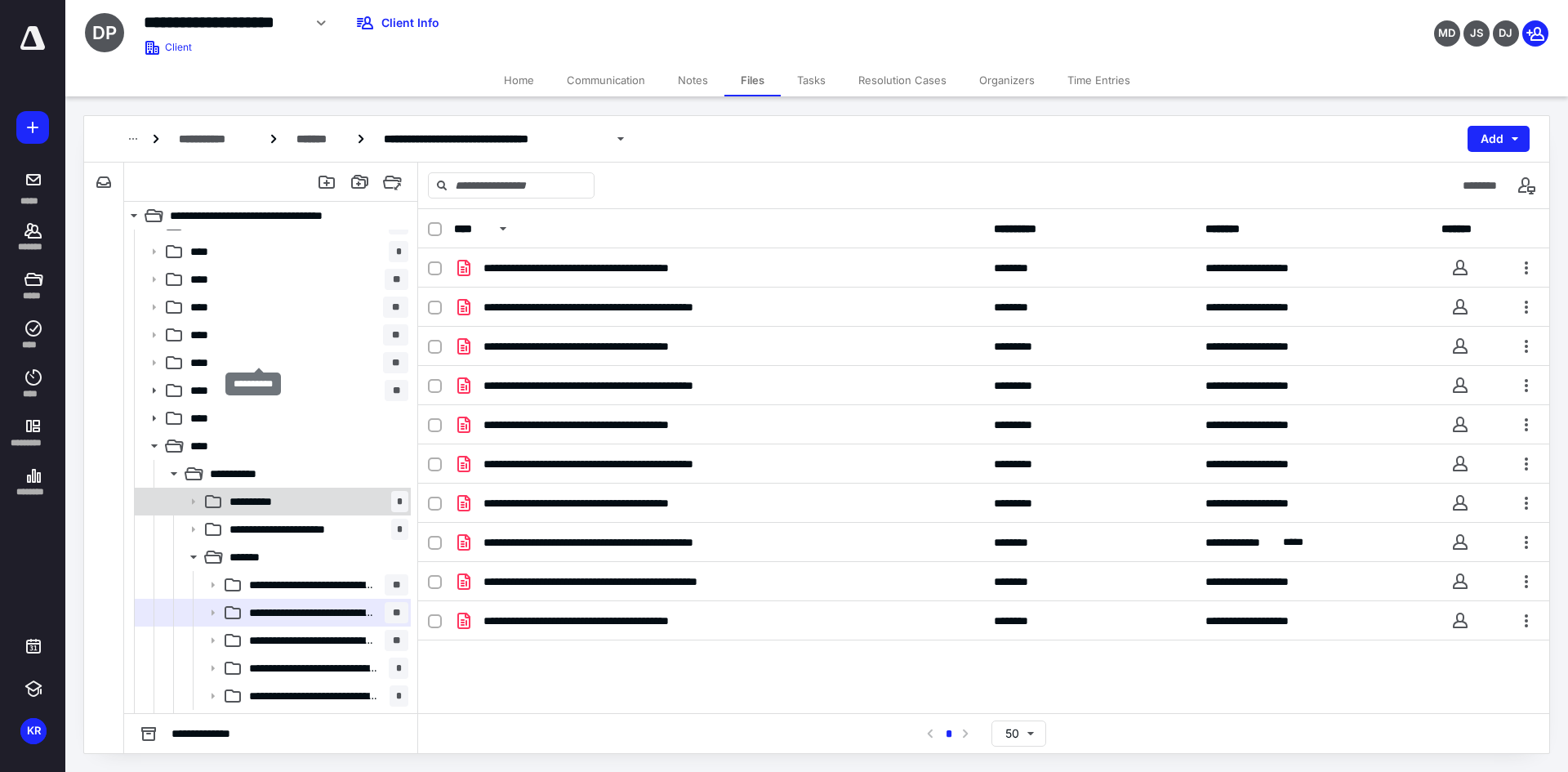 scroll, scrollTop: 245, scrollLeft: 0, axis: vertical 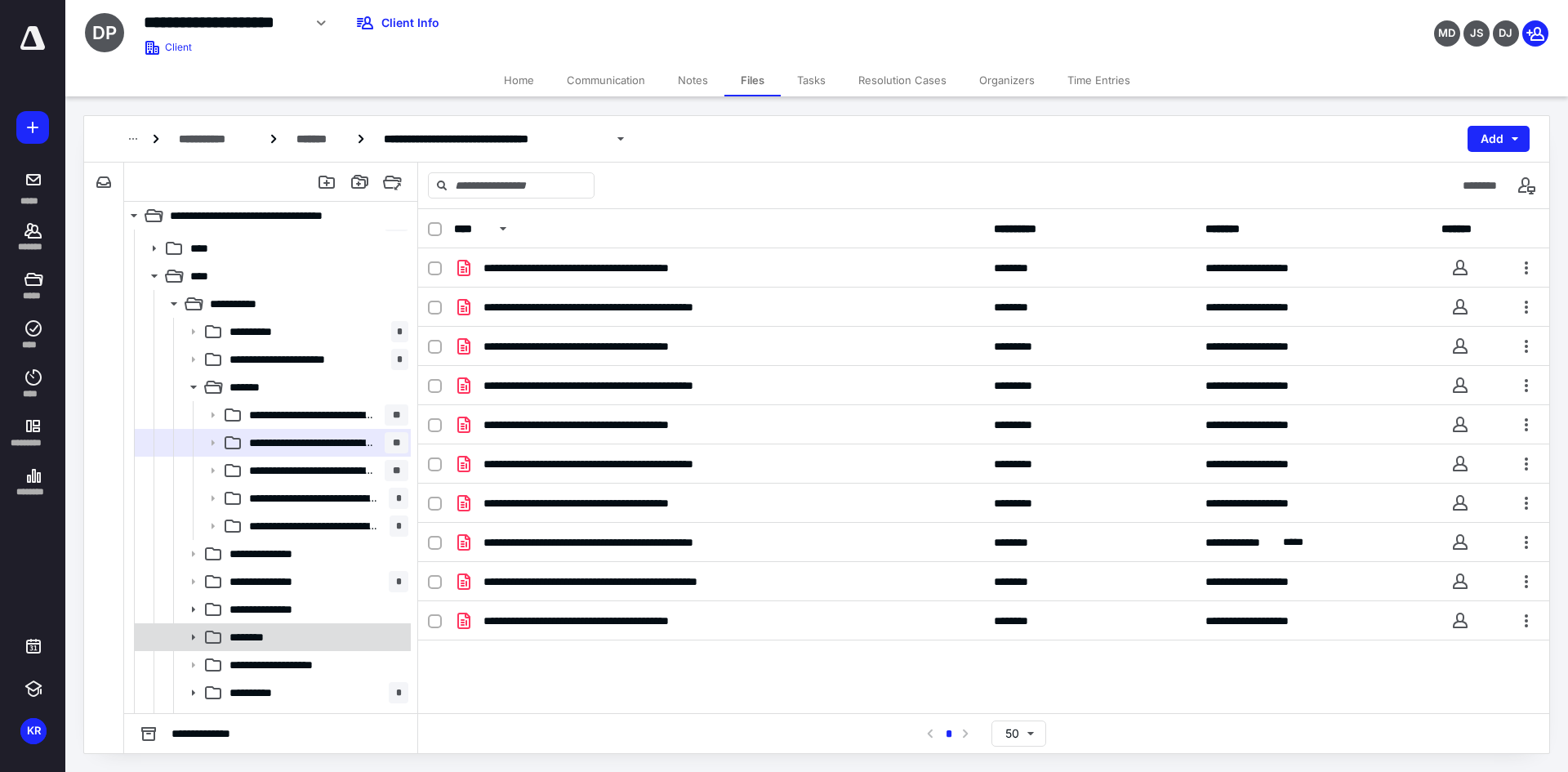 click on "********" at bounding box center (271, 637) 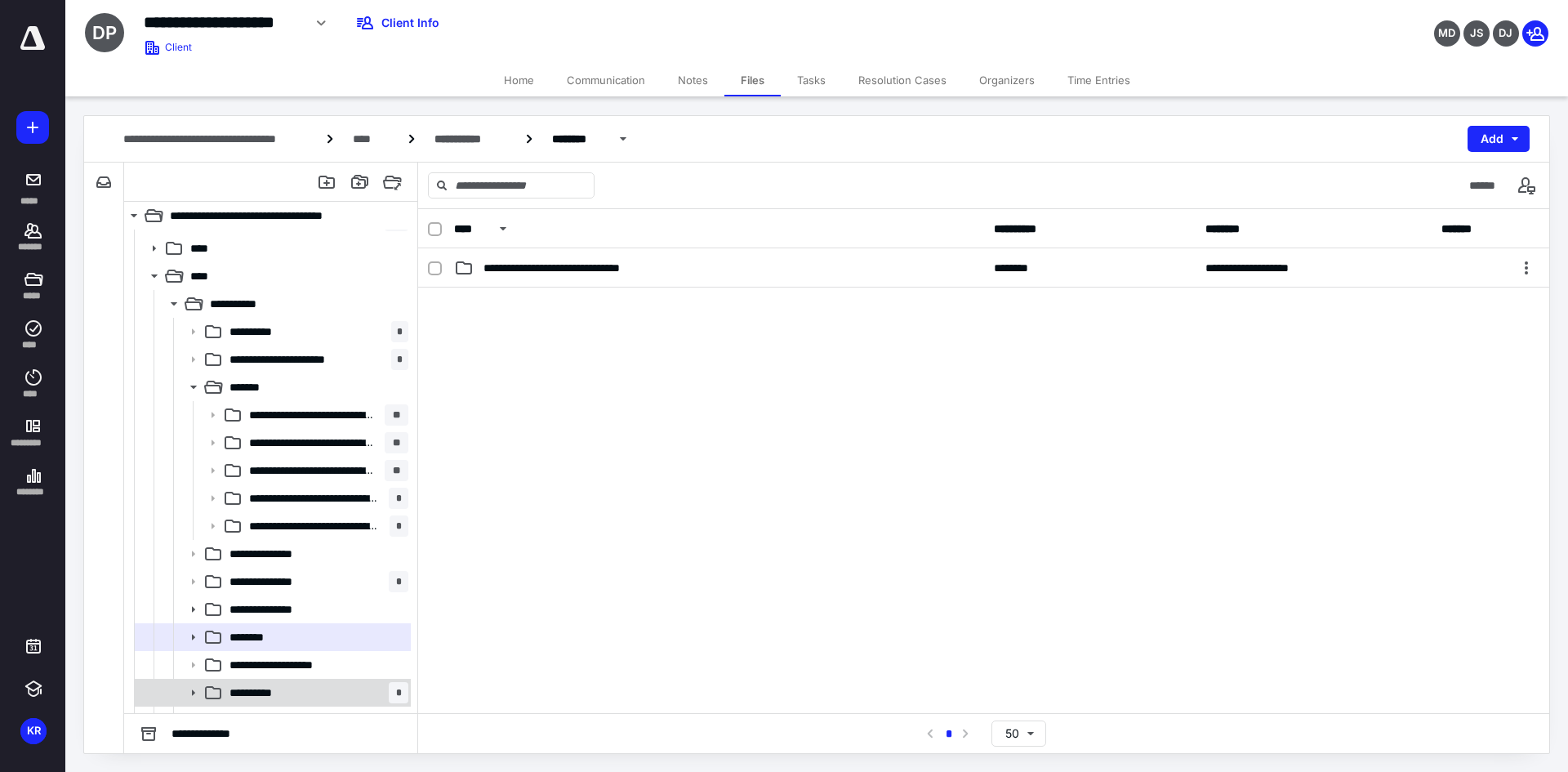 click on "**********" at bounding box center (315, 693) 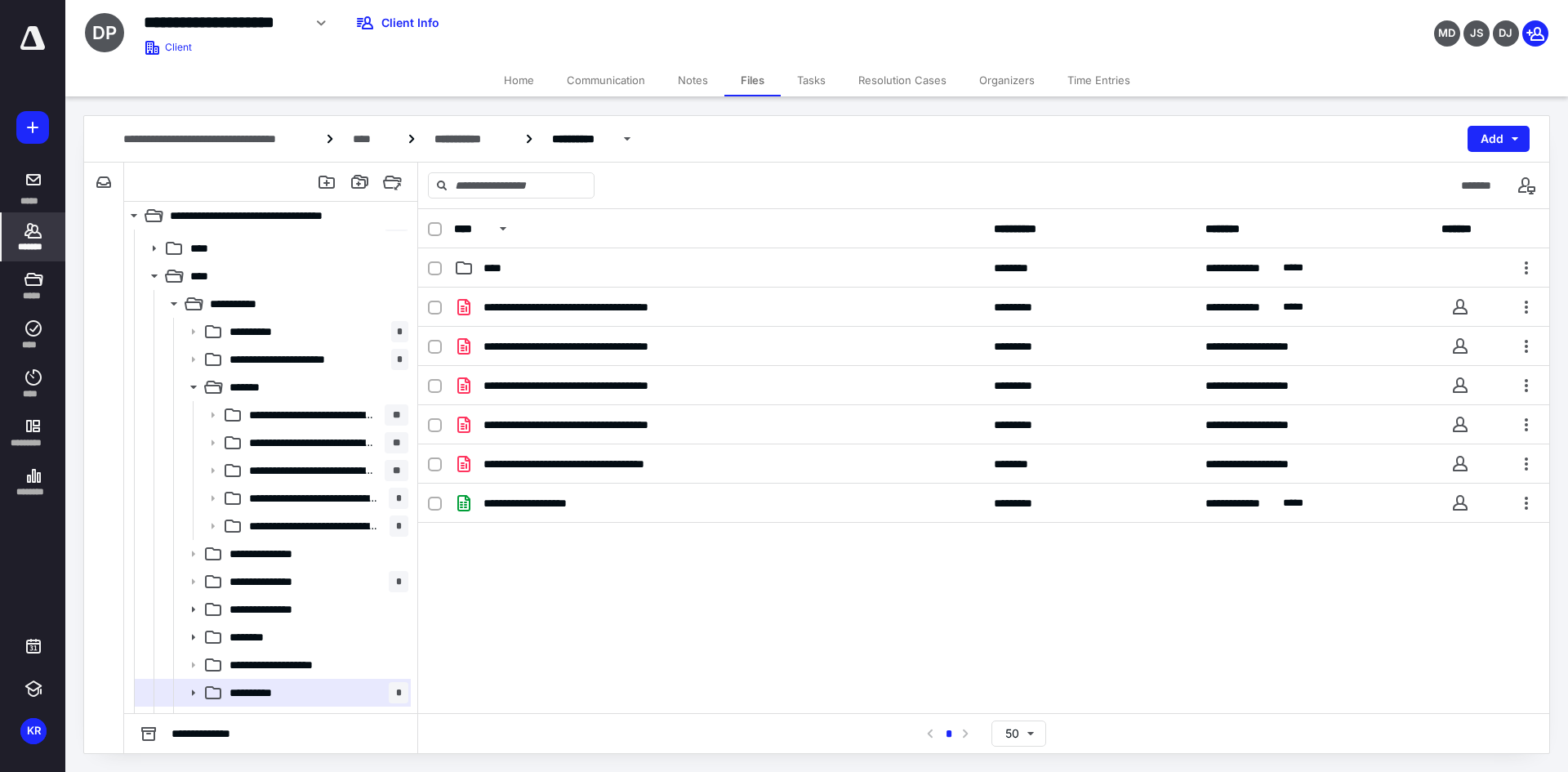 click on "*******" at bounding box center [33, 247] 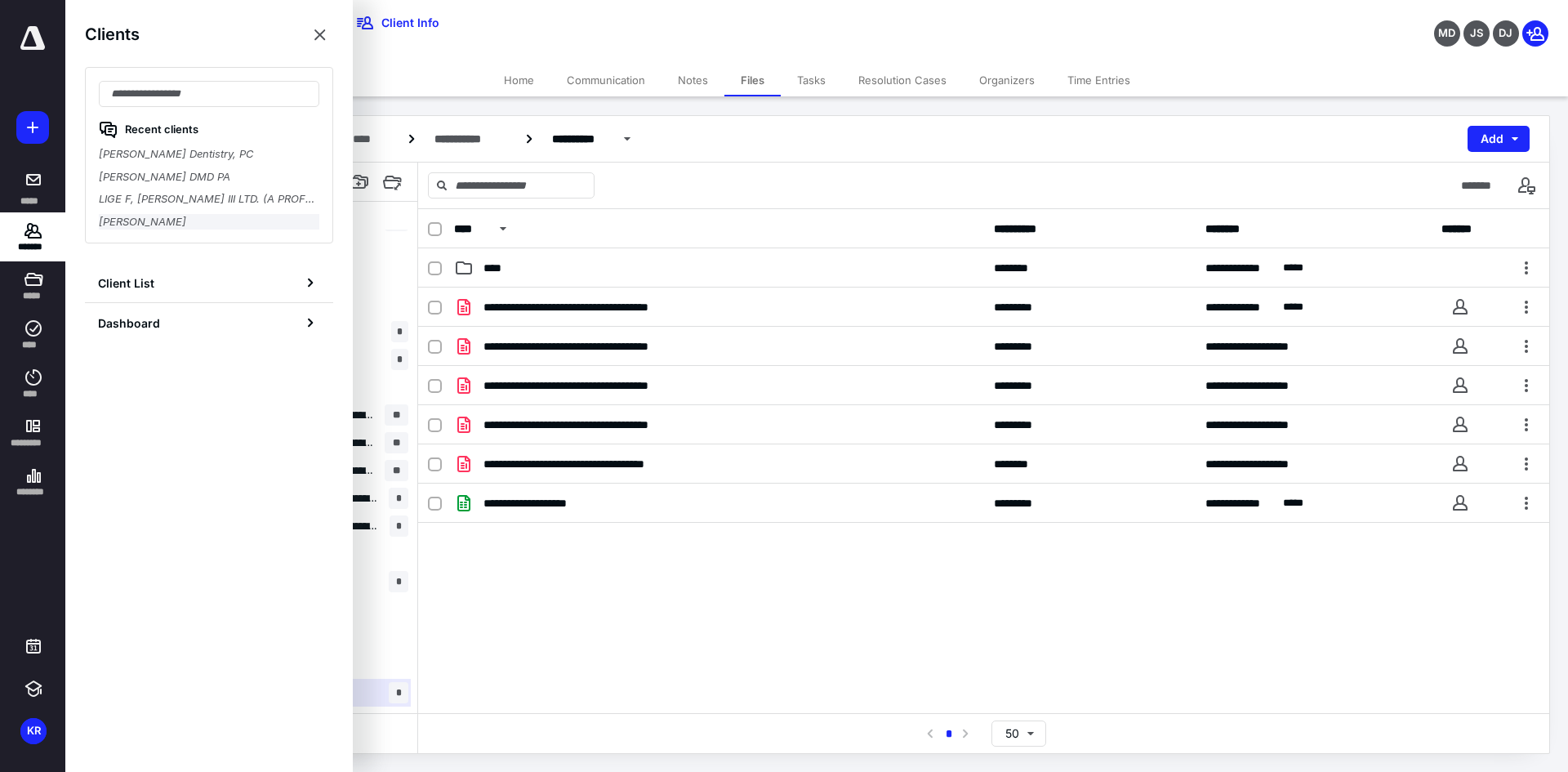 click on "[PERSON_NAME]" at bounding box center [209, 222] 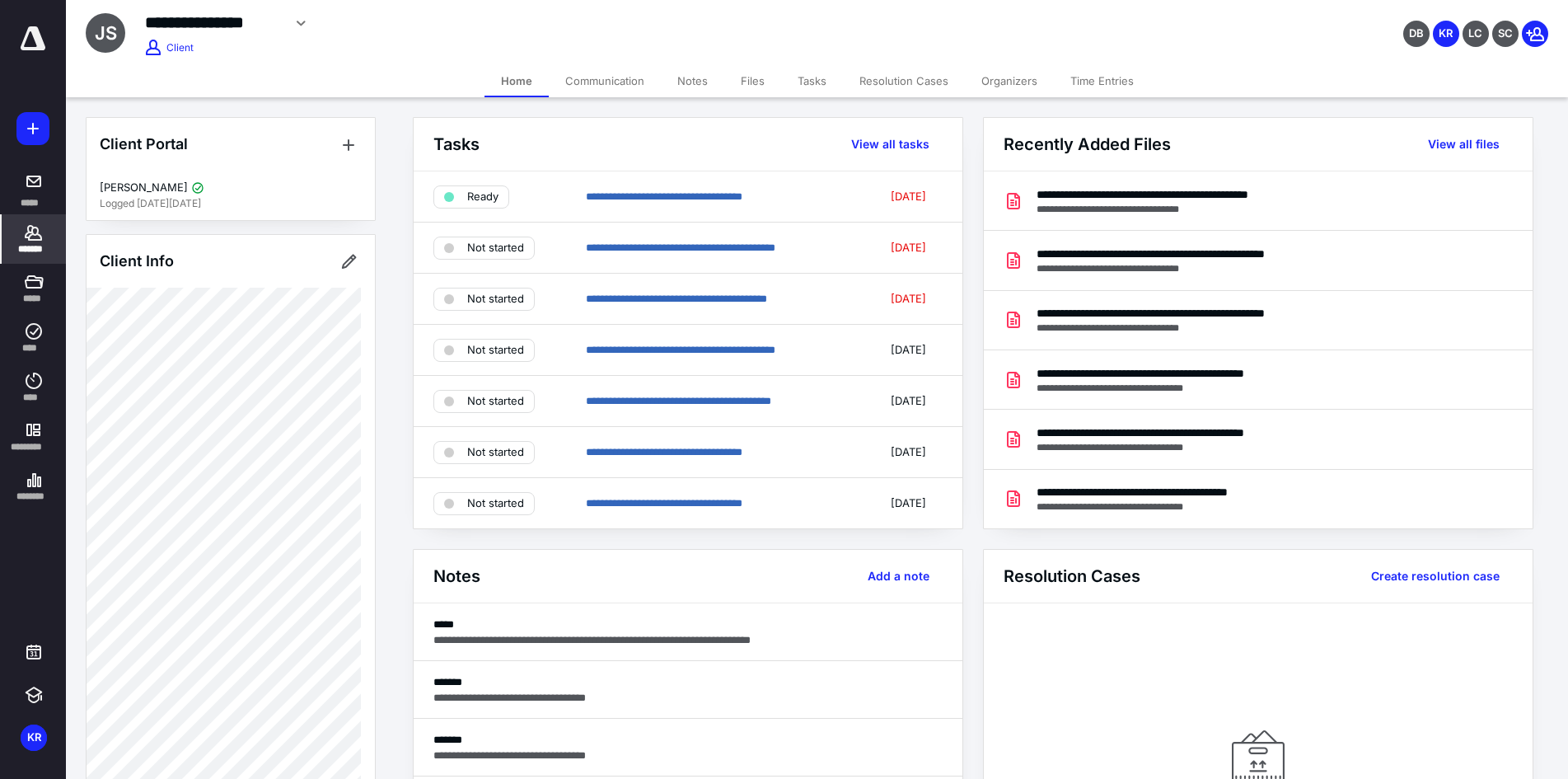 click on "Files" at bounding box center (752, 81) 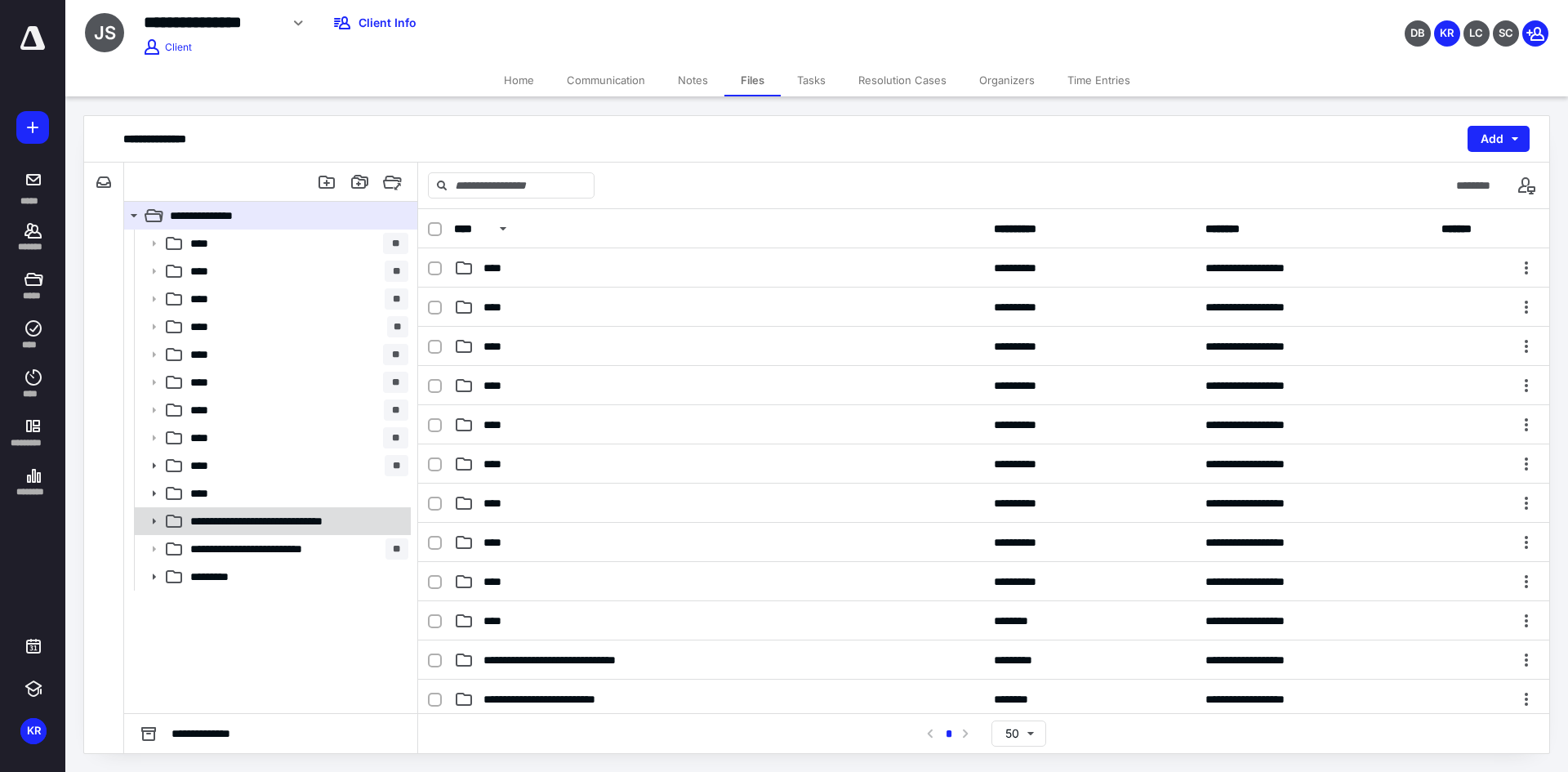 click on "**********" at bounding box center (271, 521) 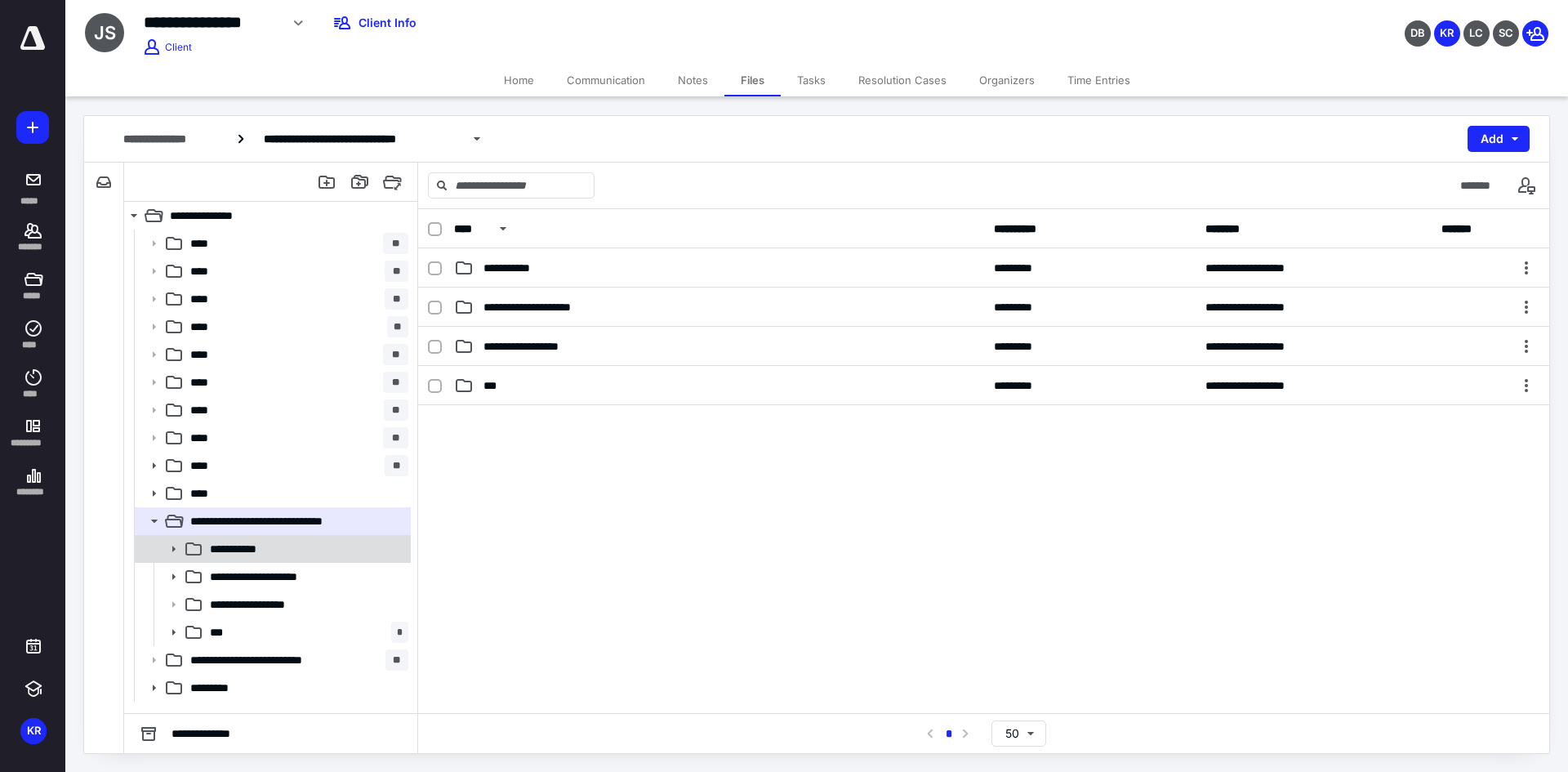 click 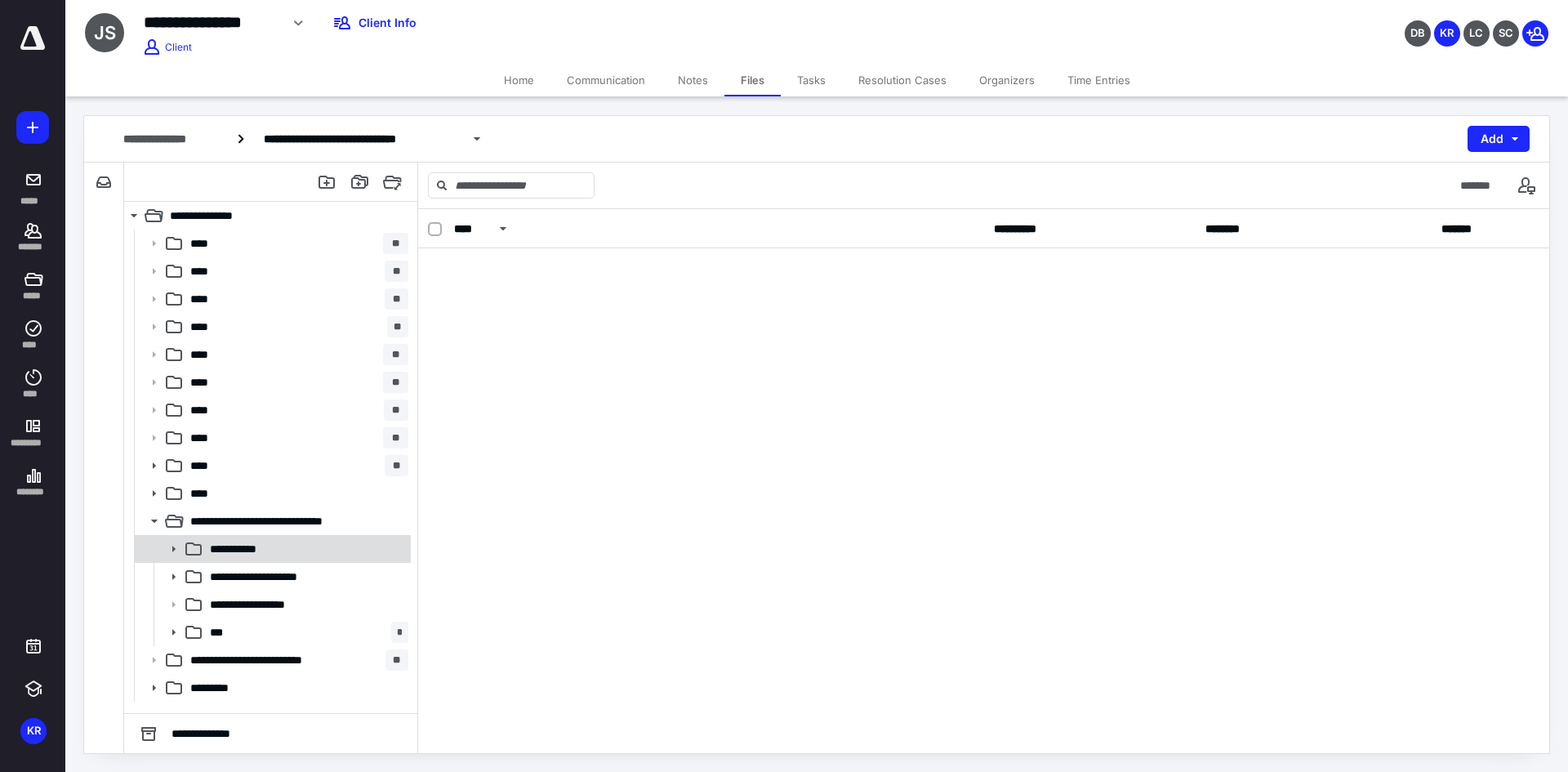 click 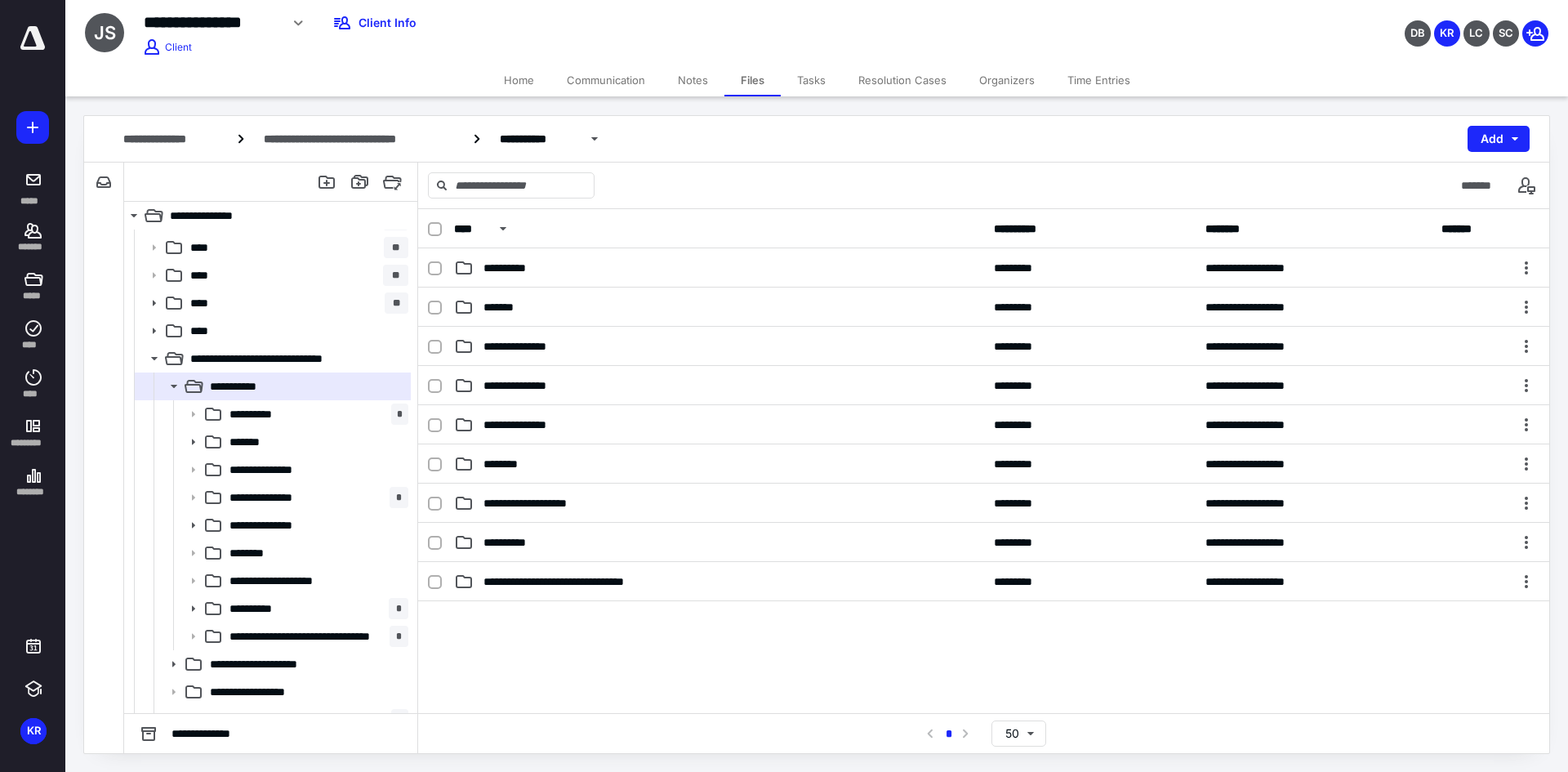 scroll, scrollTop: 163, scrollLeft: 0, axis: vertical 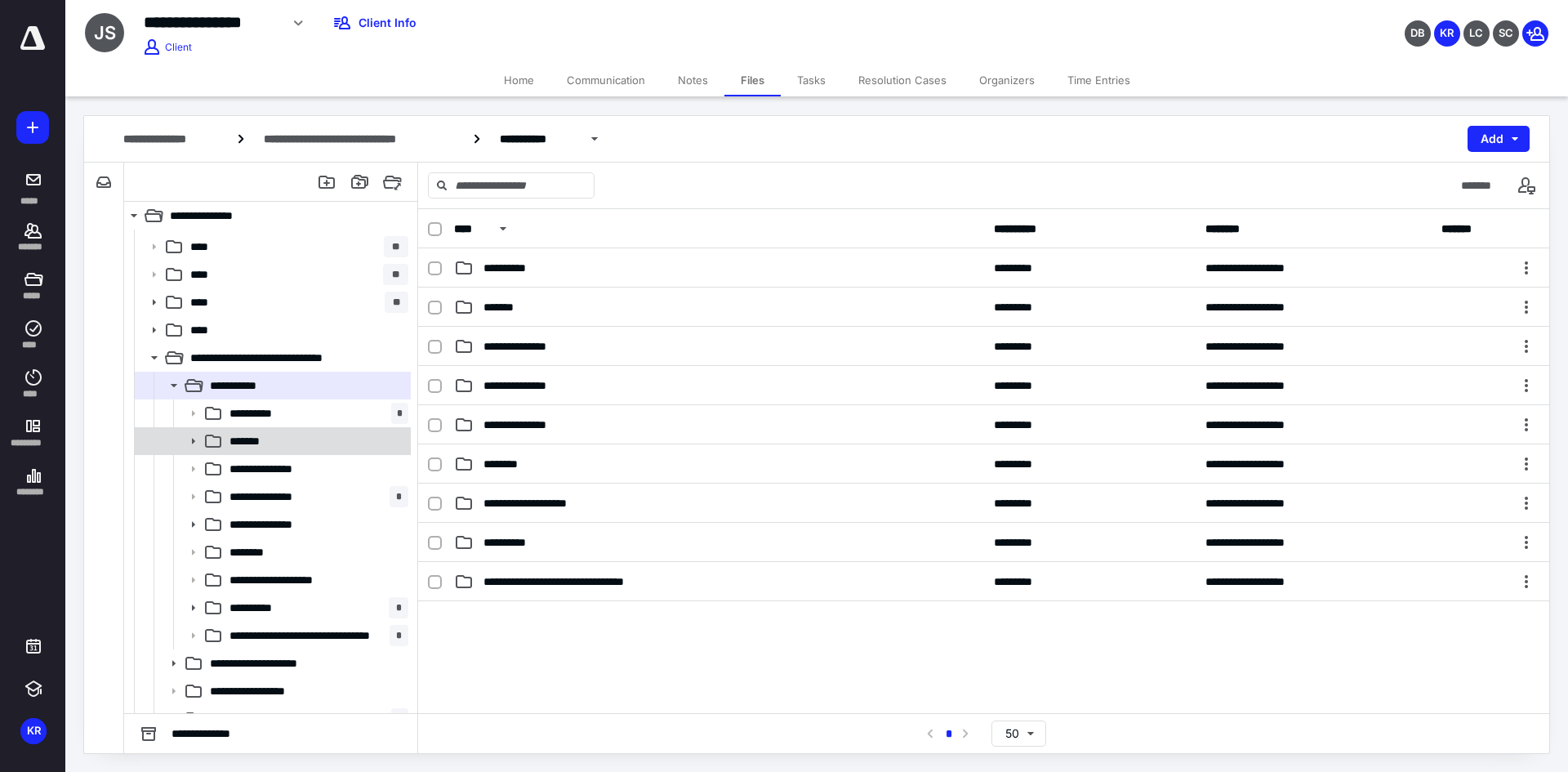 click on "*******" at bounding box center (250, 441) 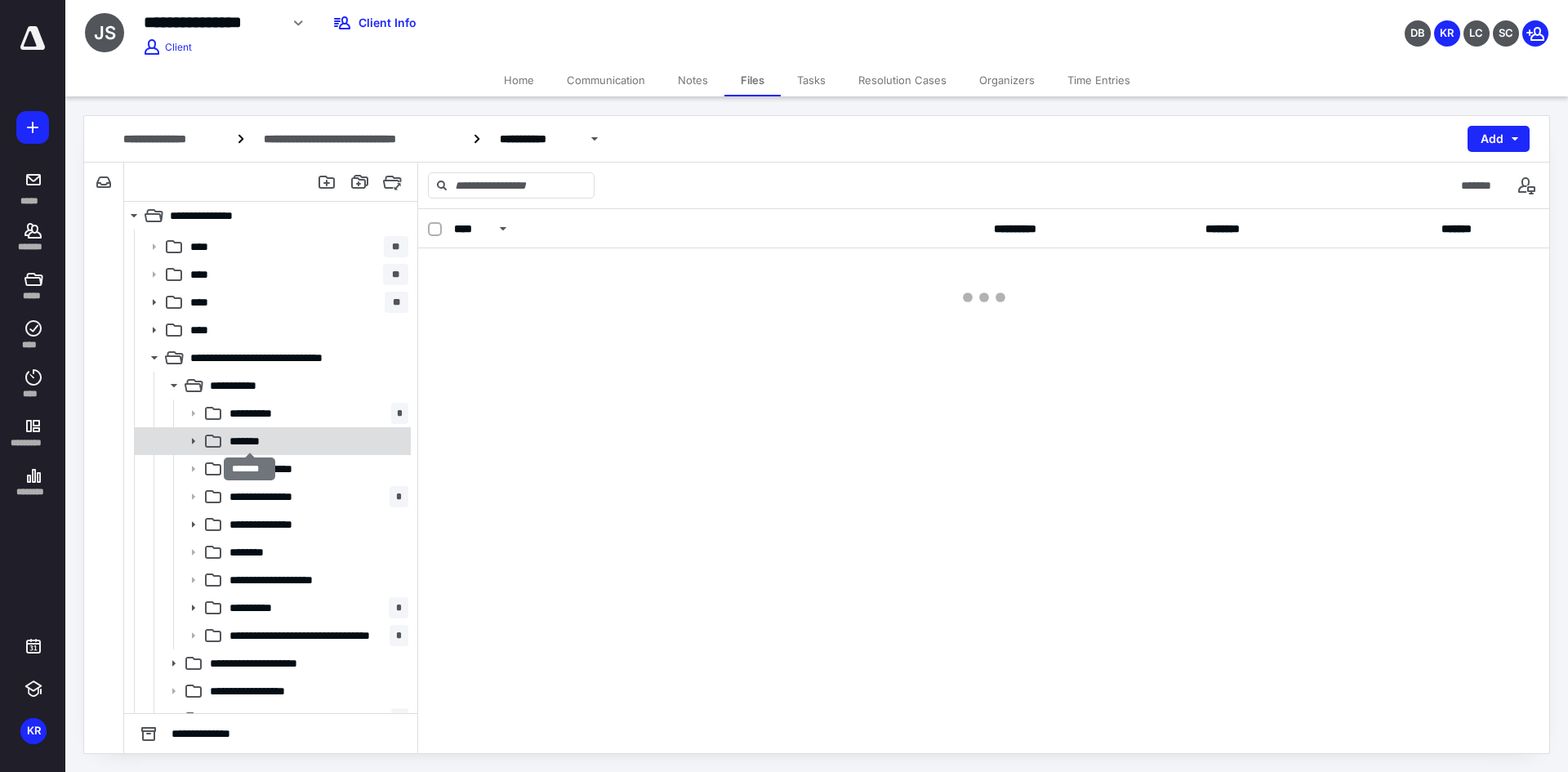 click on "*******" at bounding box center [250, 441] 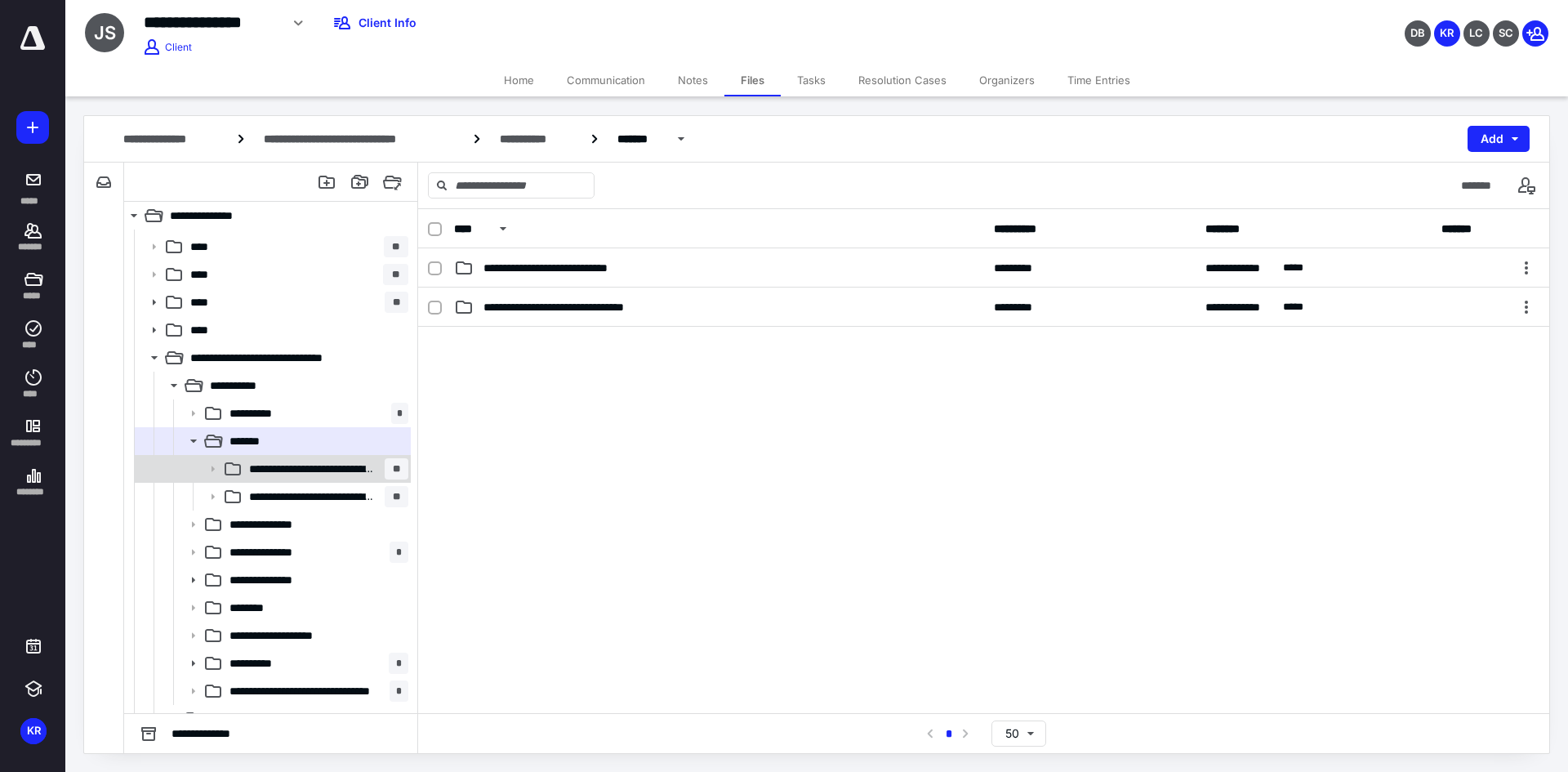 click on "**********" at bounding box center [311, 469] 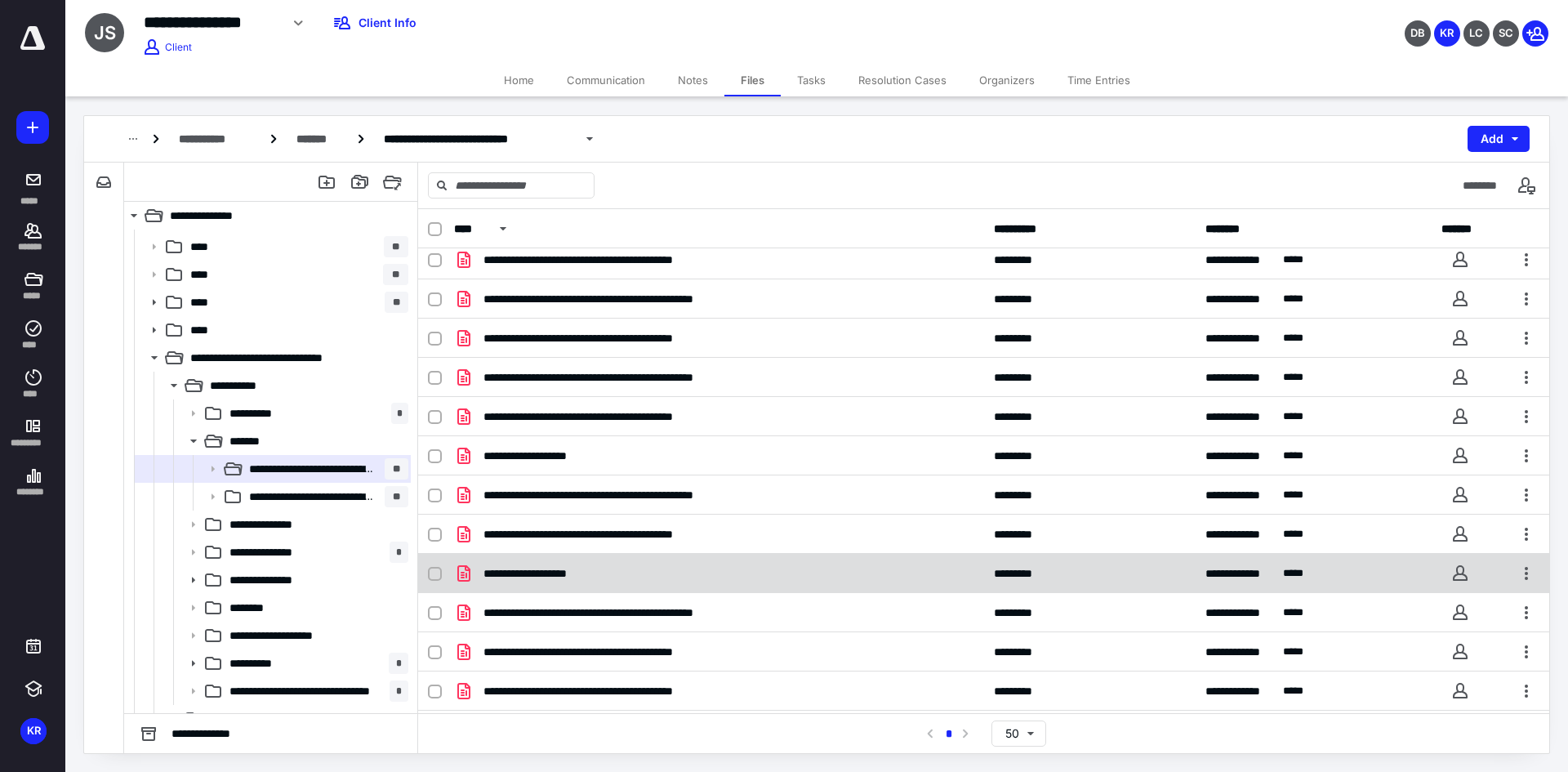 scroll, scrollTop: 84, scrollLeft: 0, axis: vertical 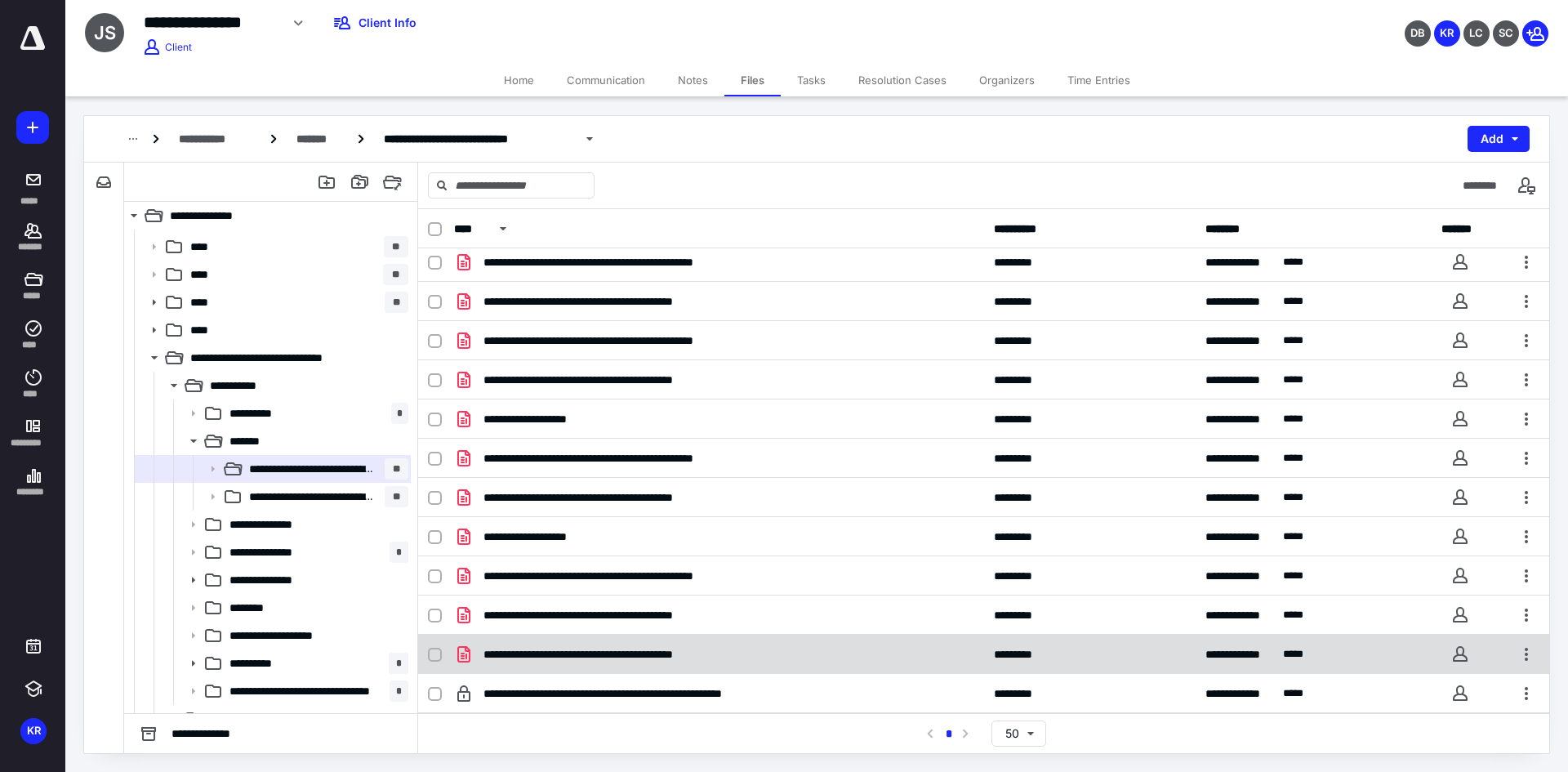 click on "**********" at bounding box center [983, 654] 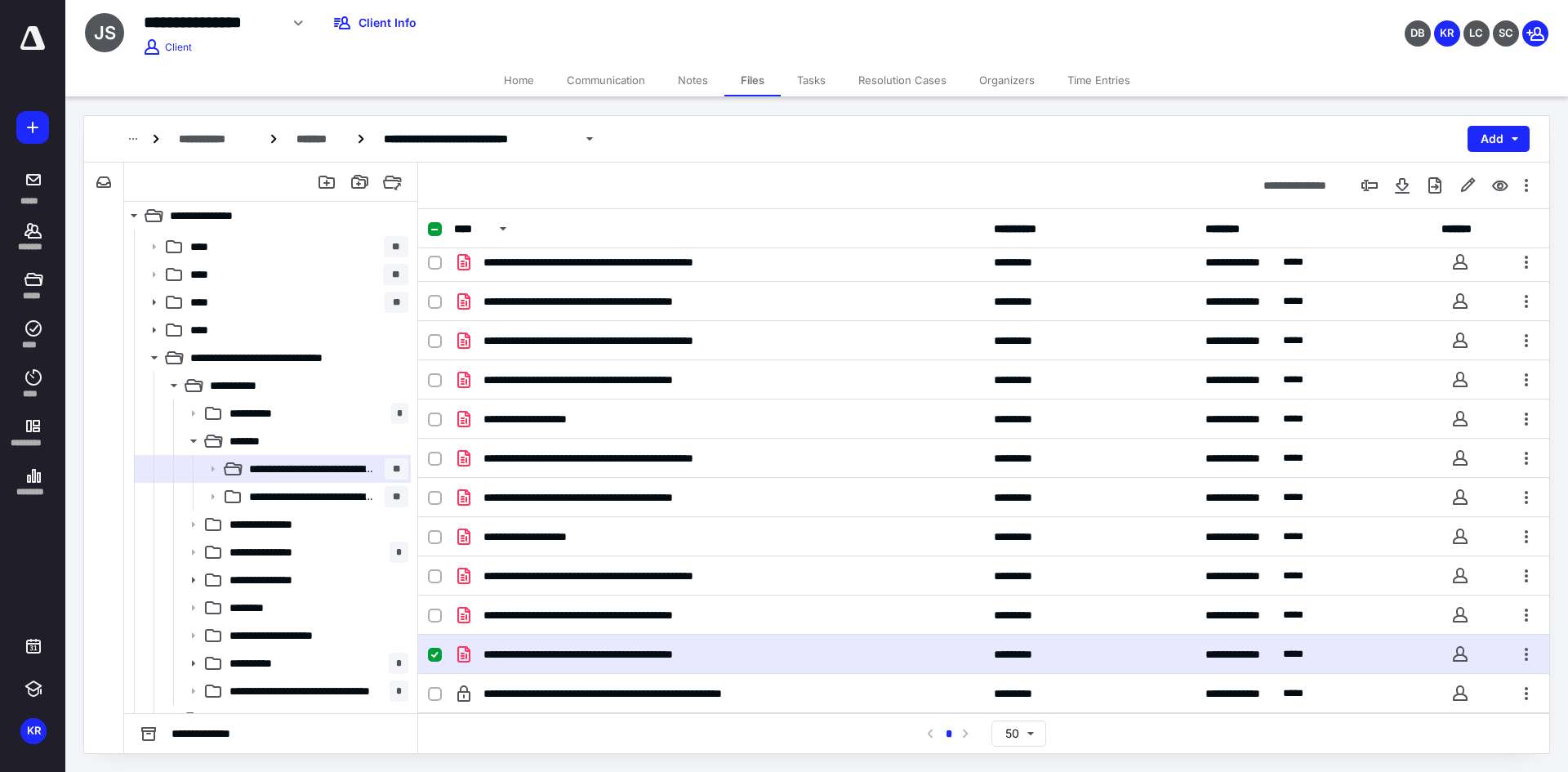 click on "**********" at bounding box center [983, 654] 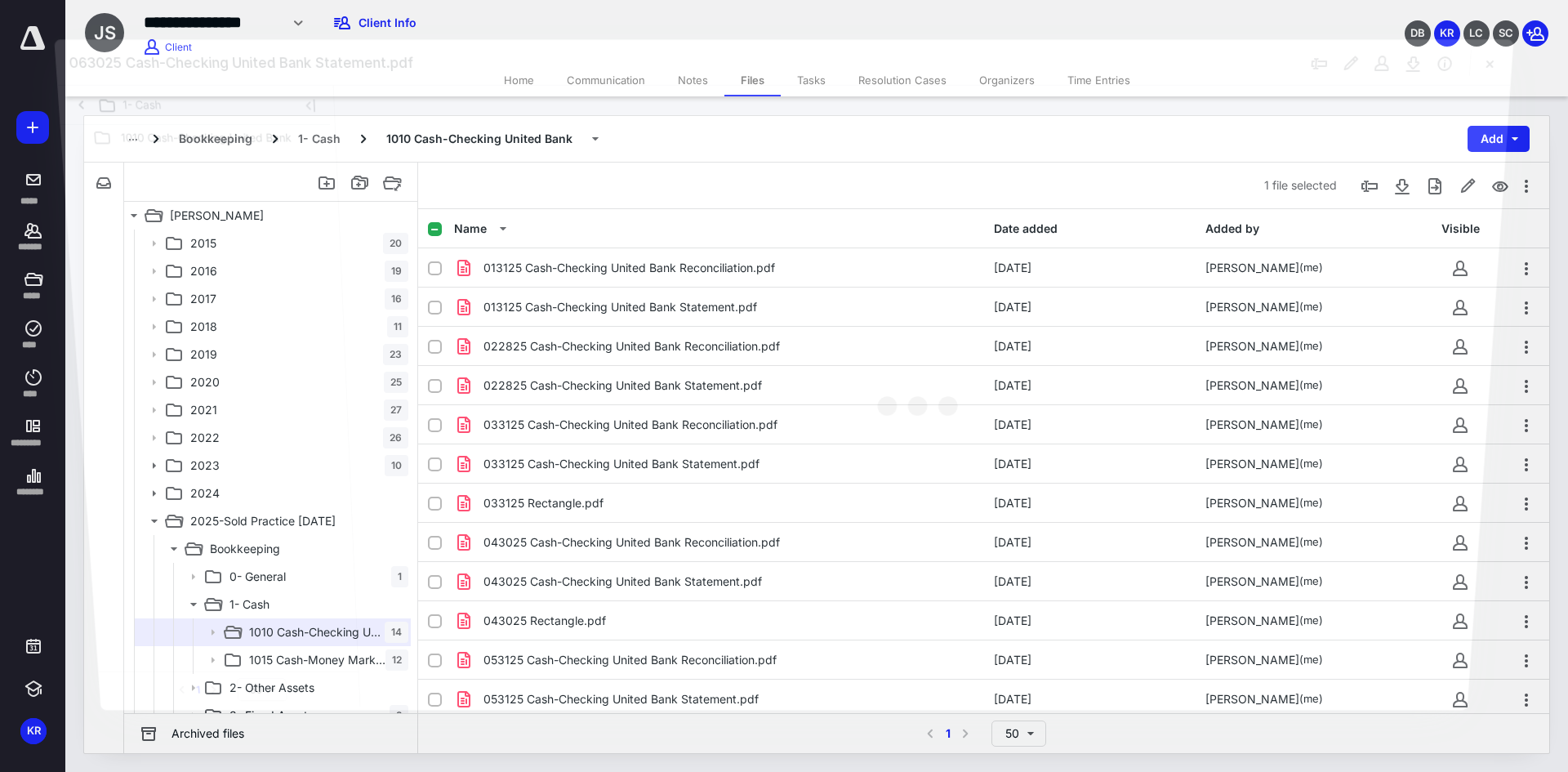 scroll, scrollTop: 163, scrollLeft: 0, axis: vertical 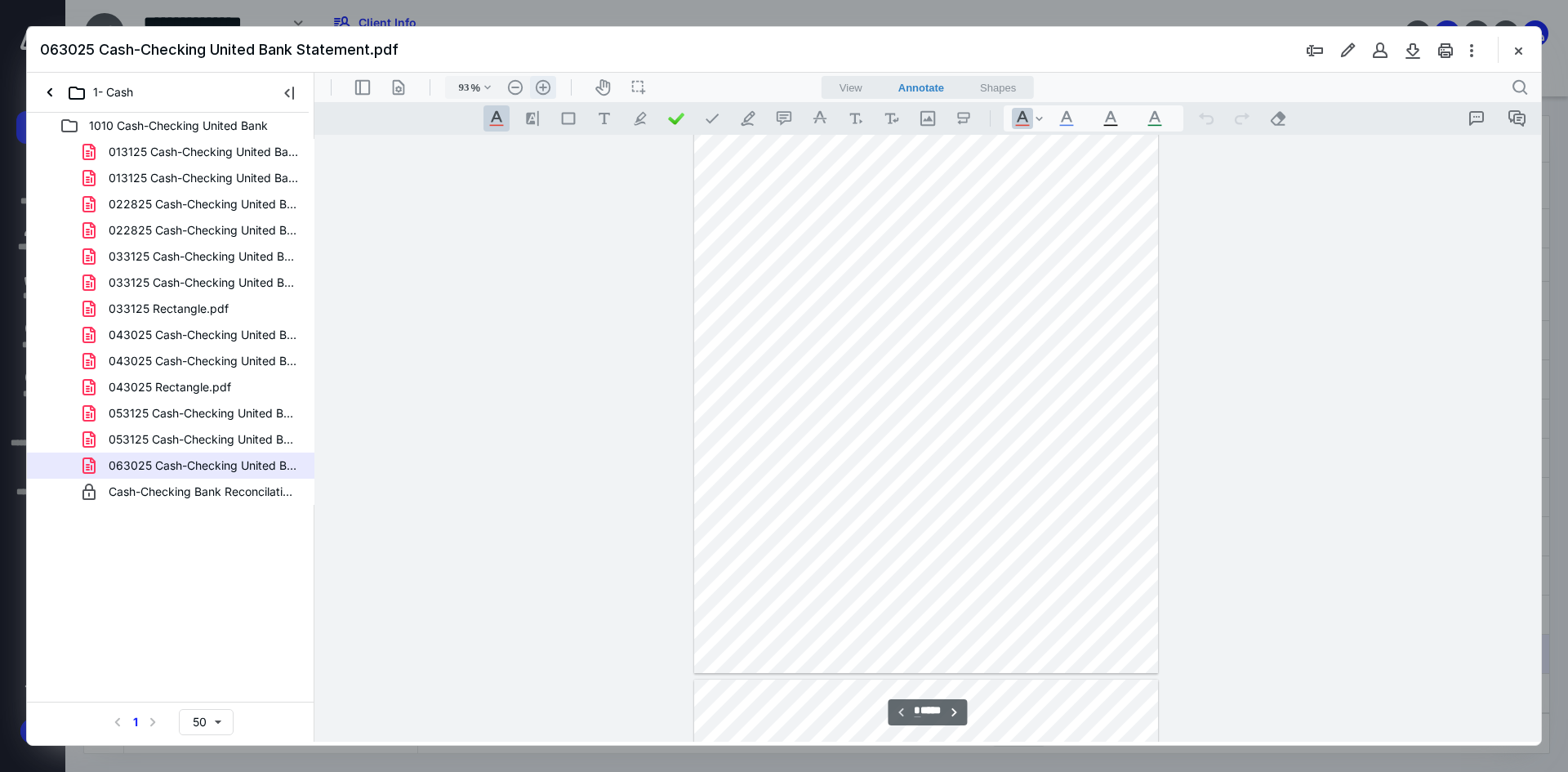 click on ".cls-1{fill:#abb0c4;} icon - header - zoom - in - line" at bounding box center (543, 87) 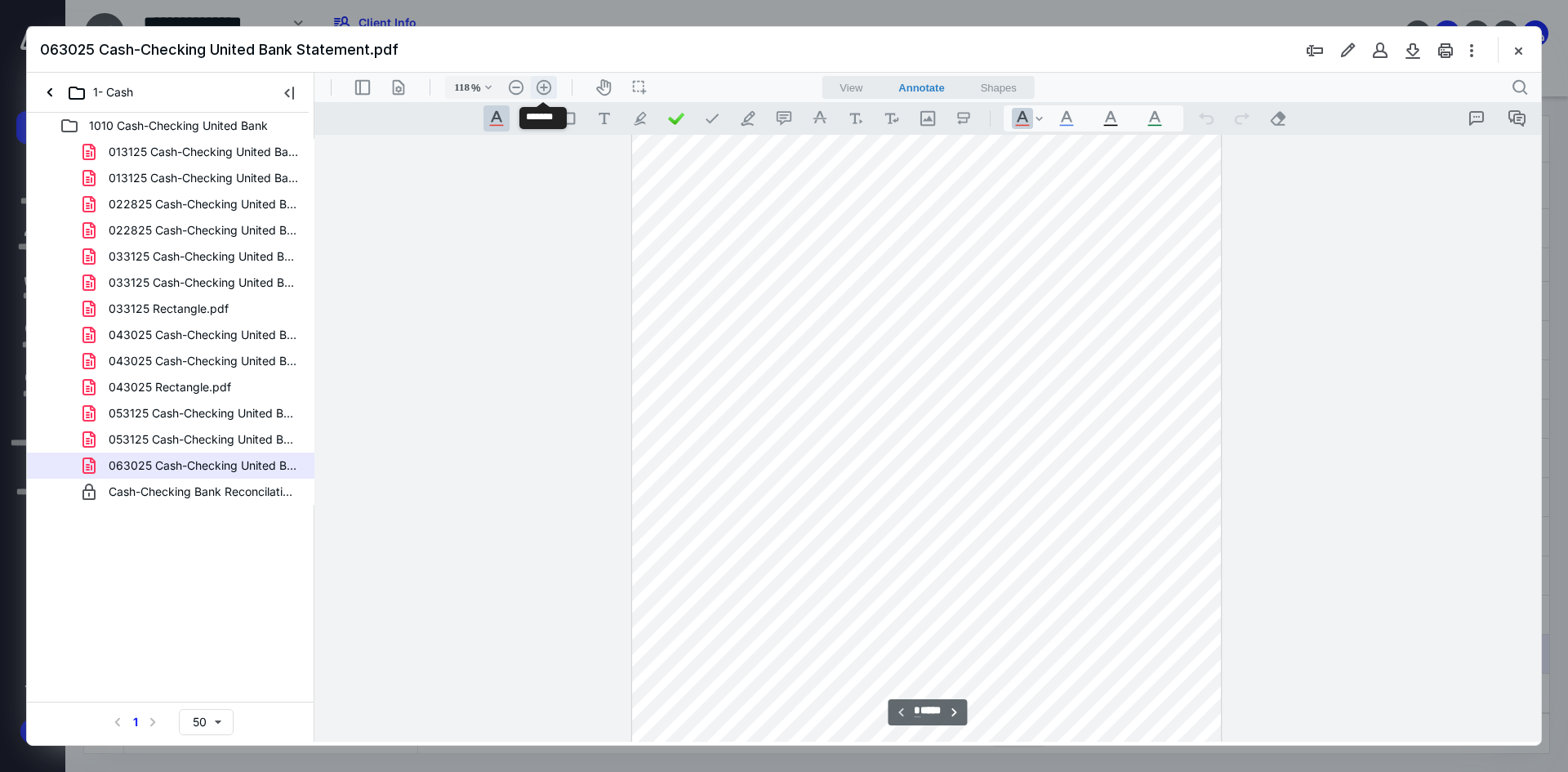 click on ".cls-1{fill:#abb0c4;} icon - header - zoom - in - line" at bounding box center [544, 87] 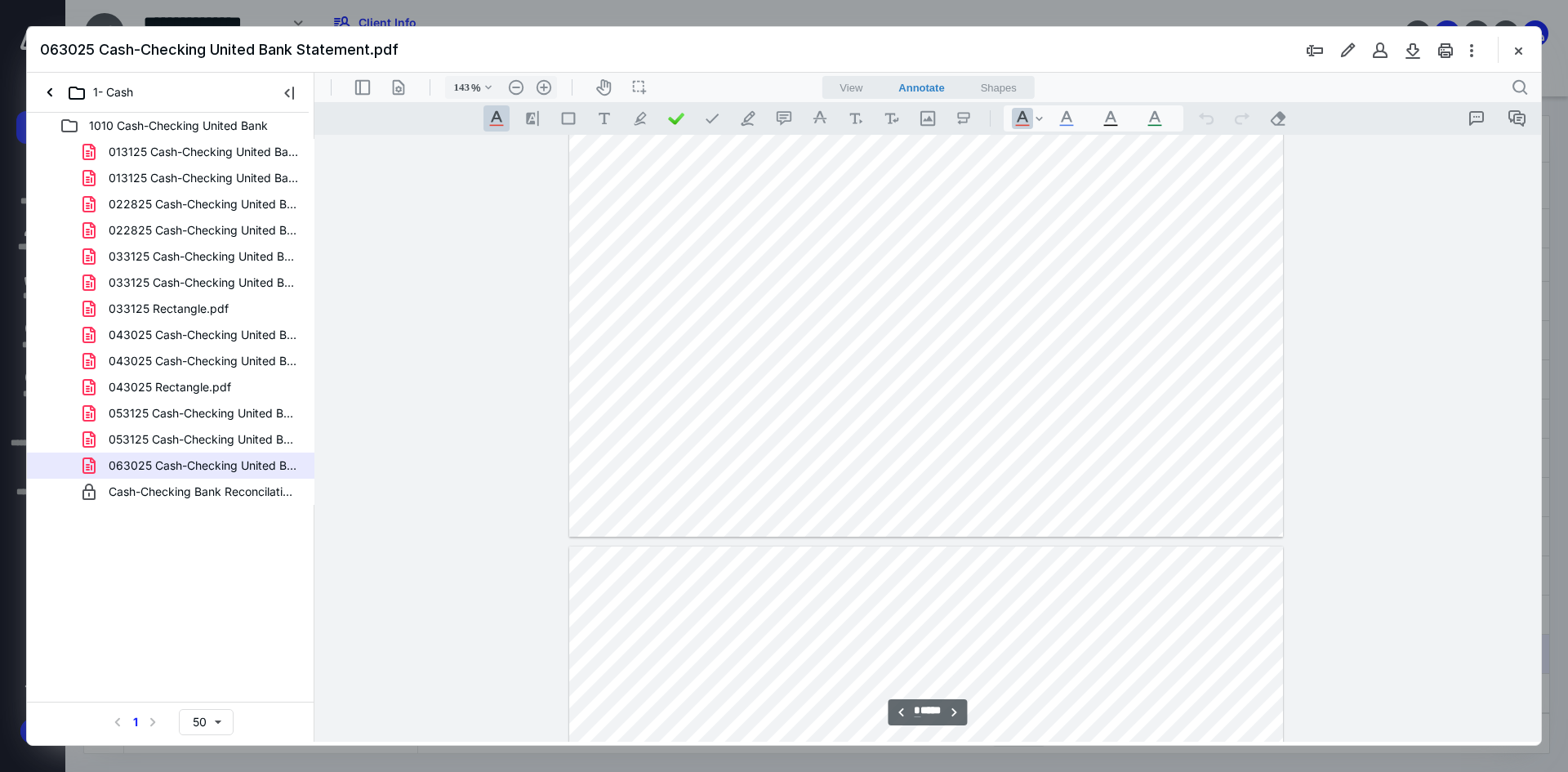scroll, scrollTop: 3433, scrollLeft: 0, axis: vertical 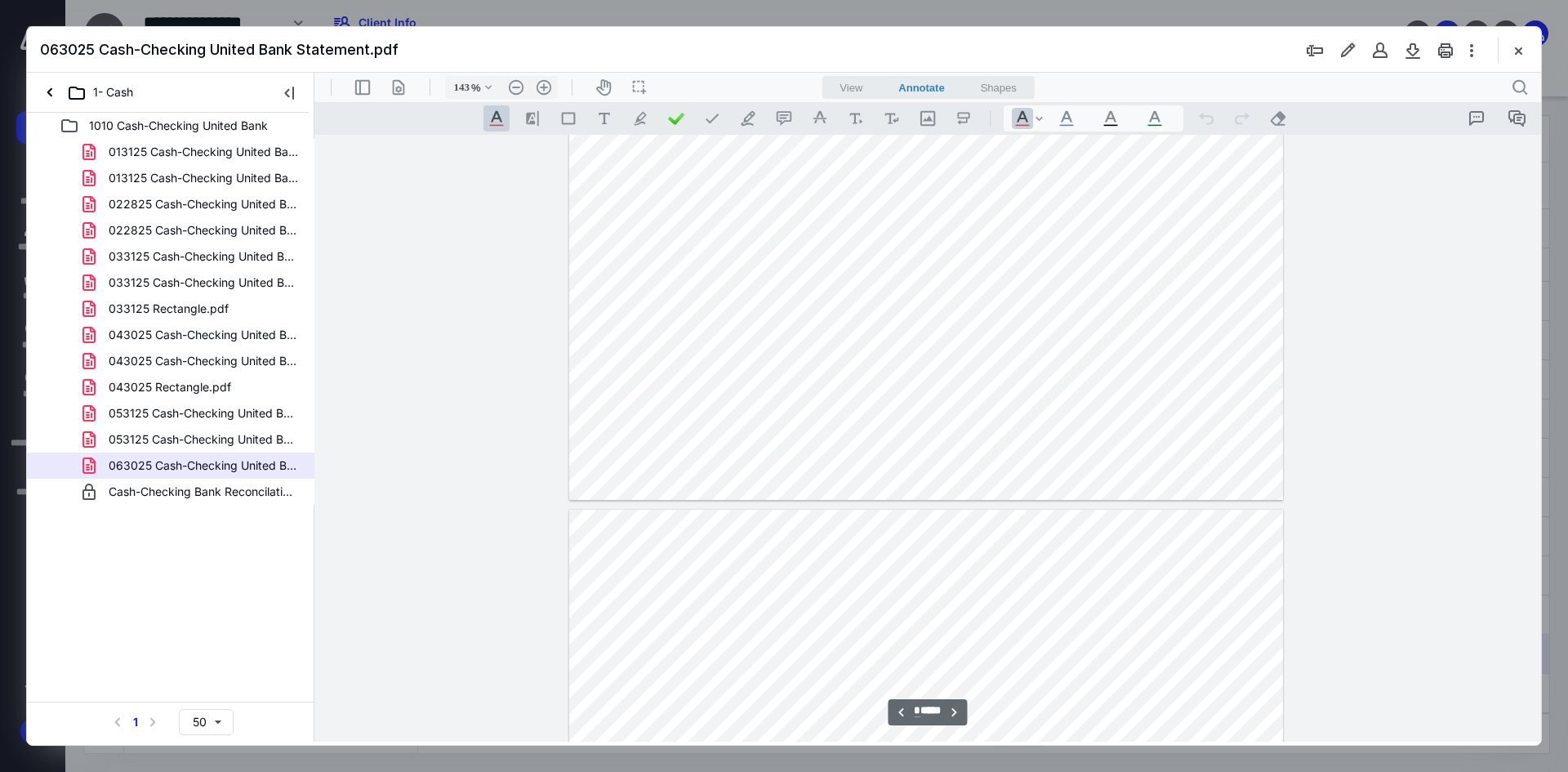 type on "*" 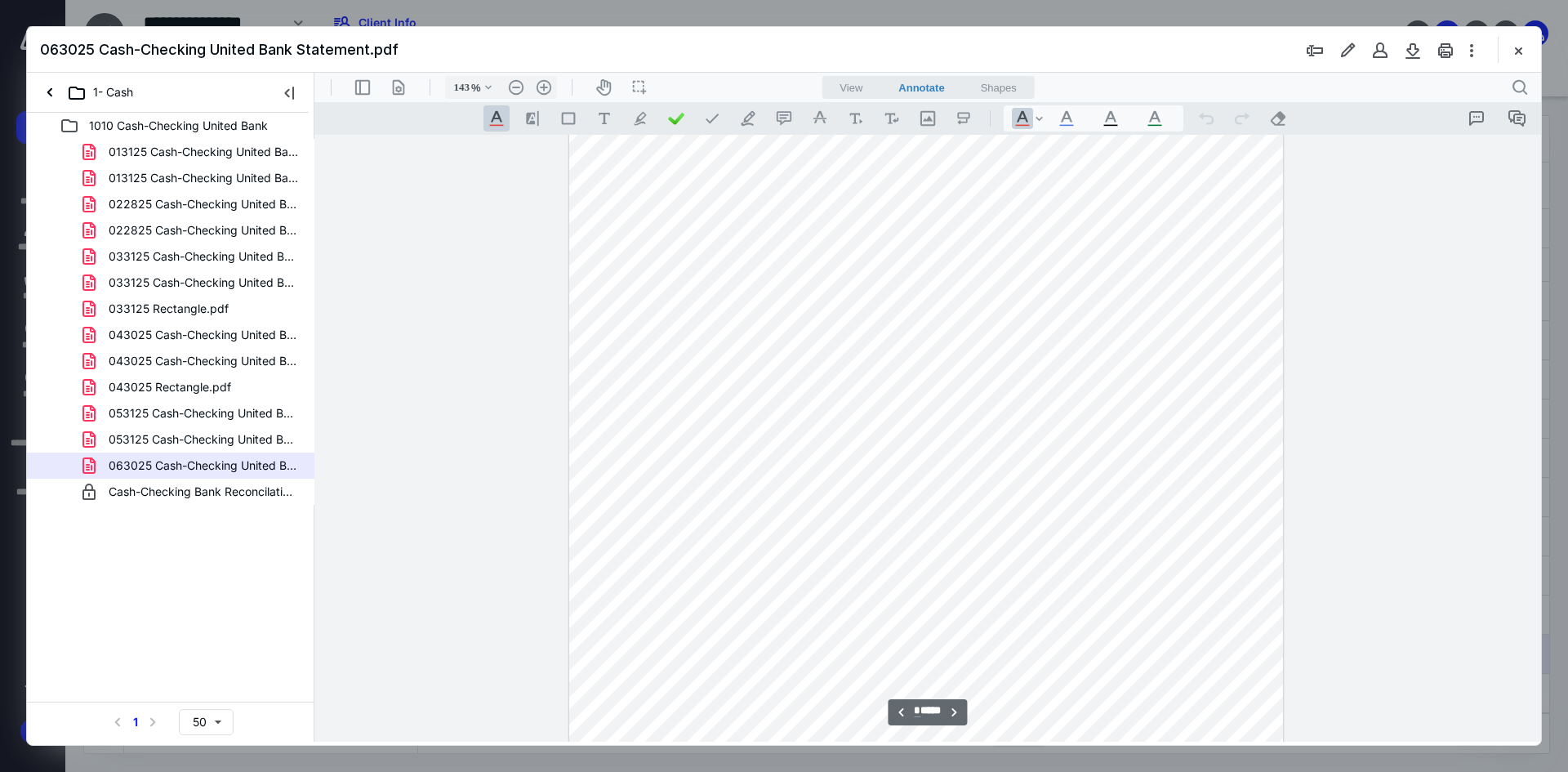 scroll, scrollTop: 5964, scrollLeft: 0, axis: vertical 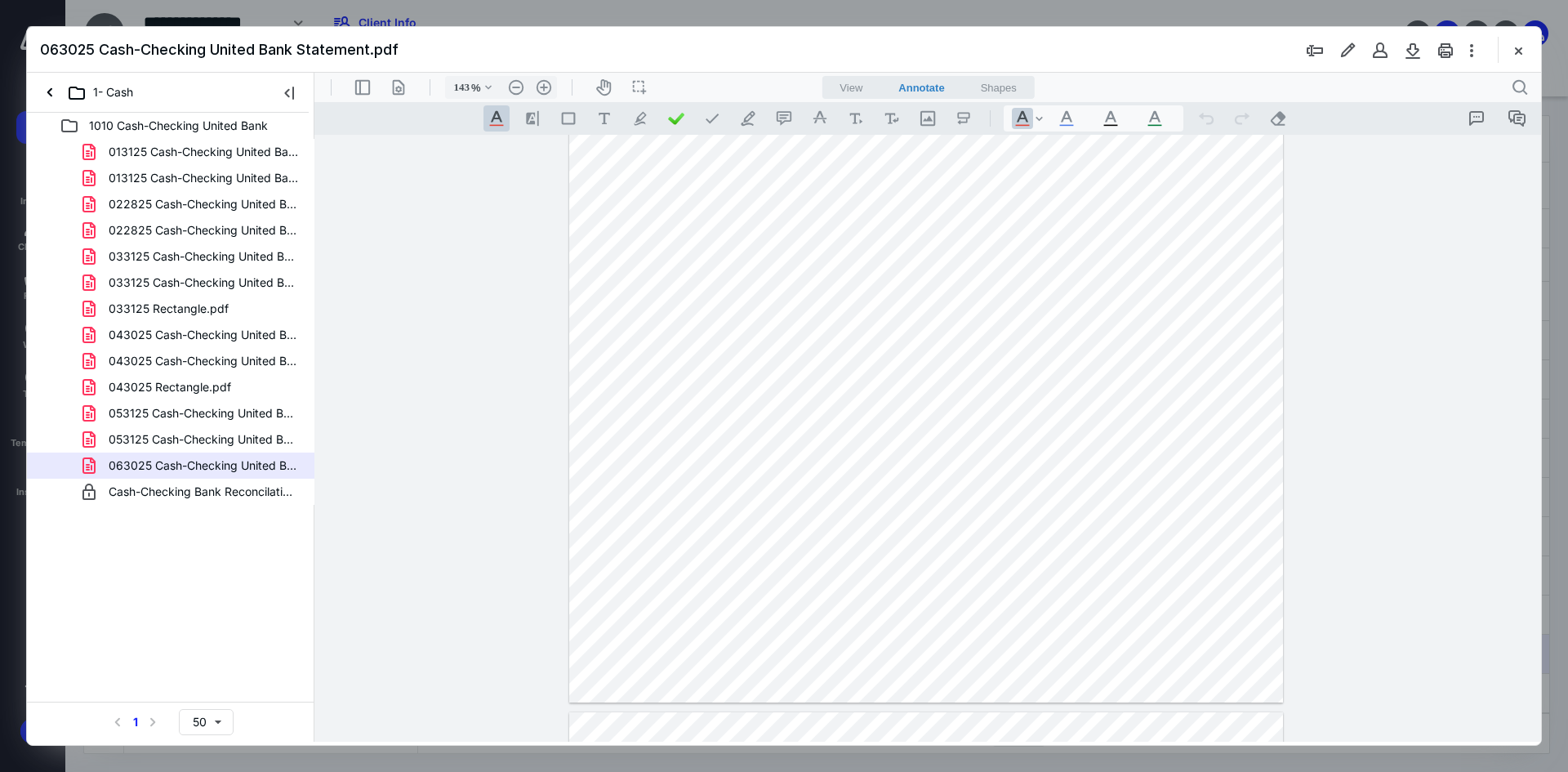 drag, startPoint x: 1521, startPoint y: 54, endPoint x: 1518, endPoint y: 68, distance: 14.317821 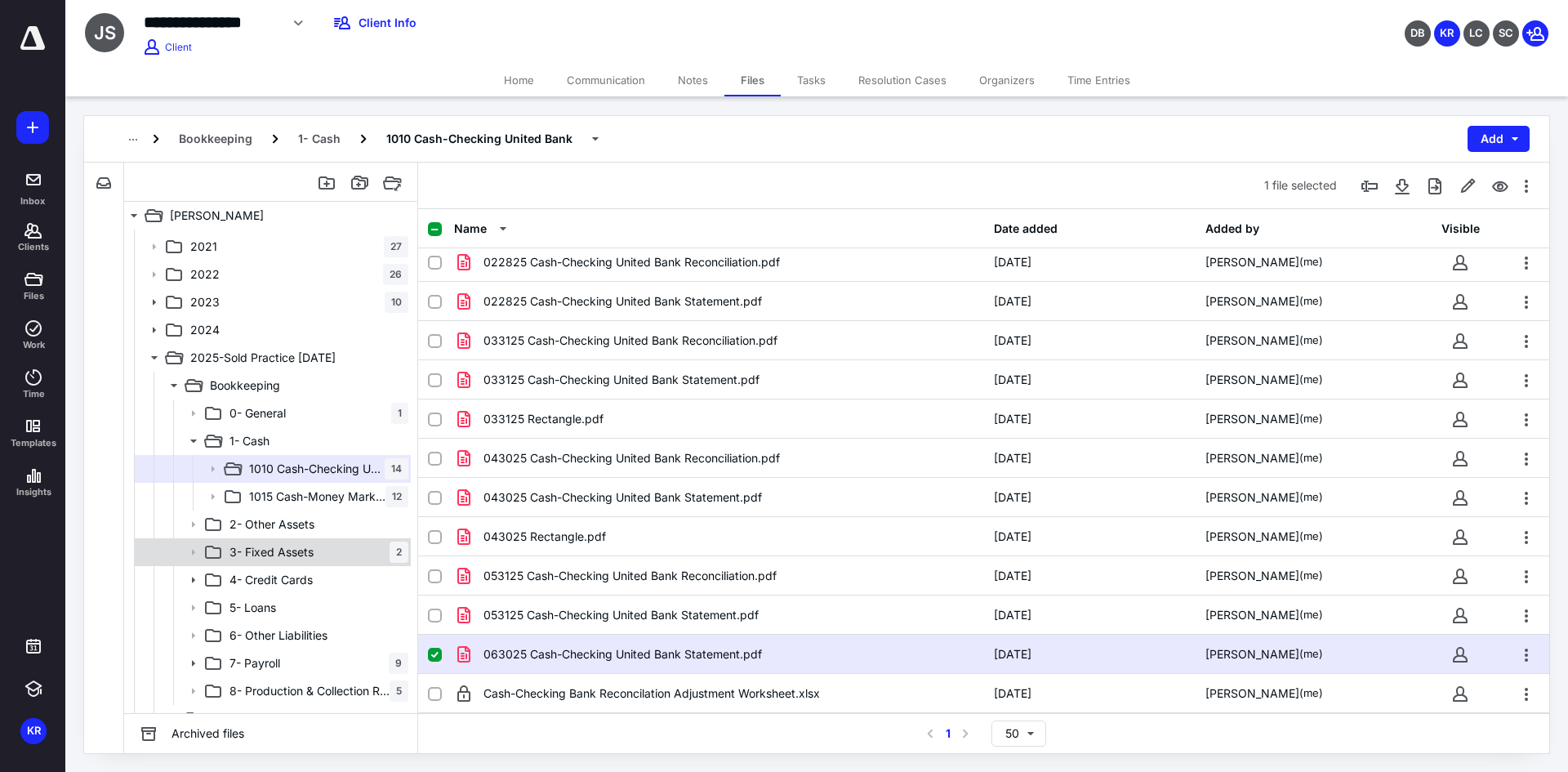 click on "3- Fixed Assets 2" at bounding box center [315, 552] 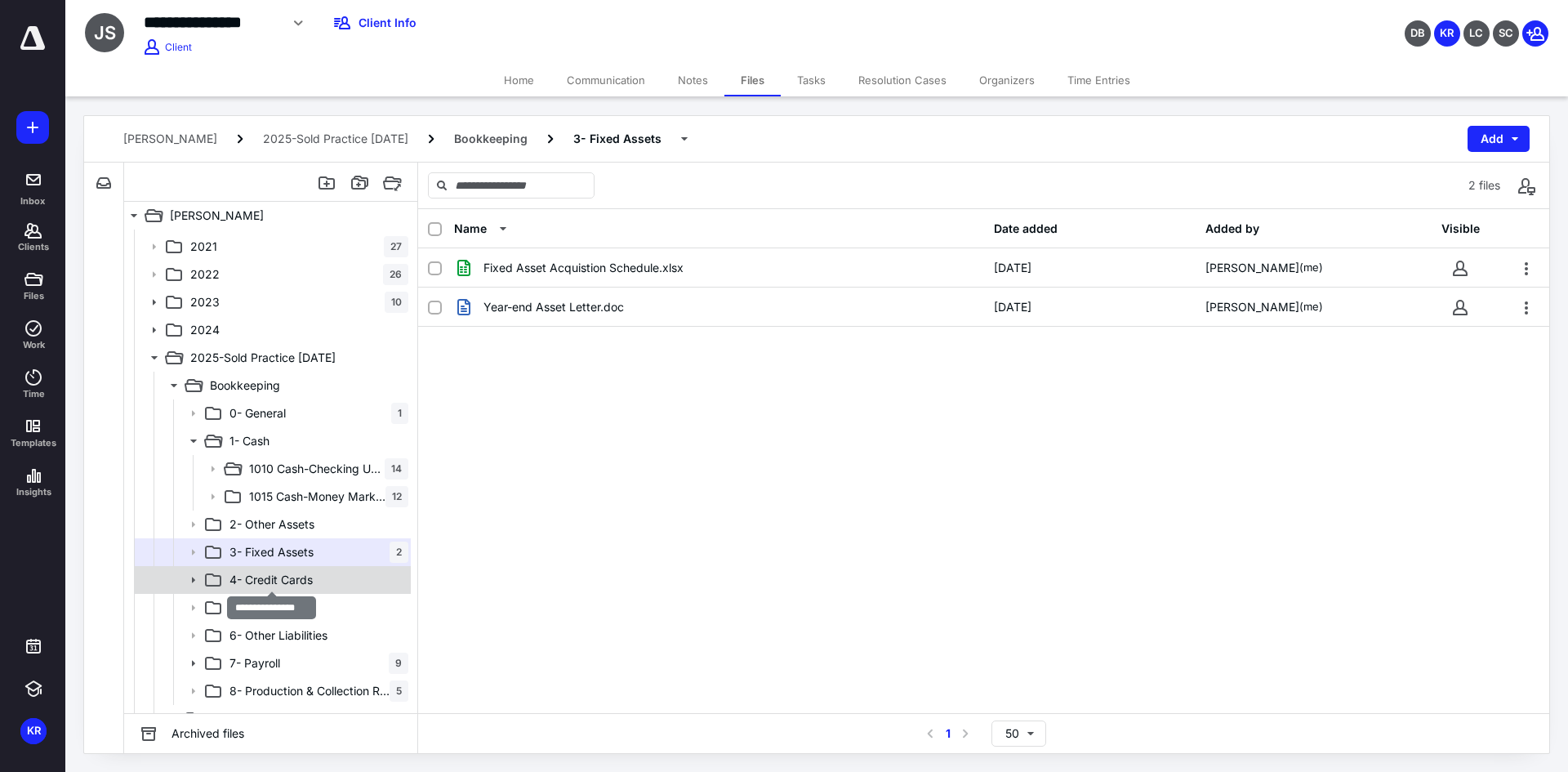 click on "4- Credit Cards" at bounding box center [271, 580] 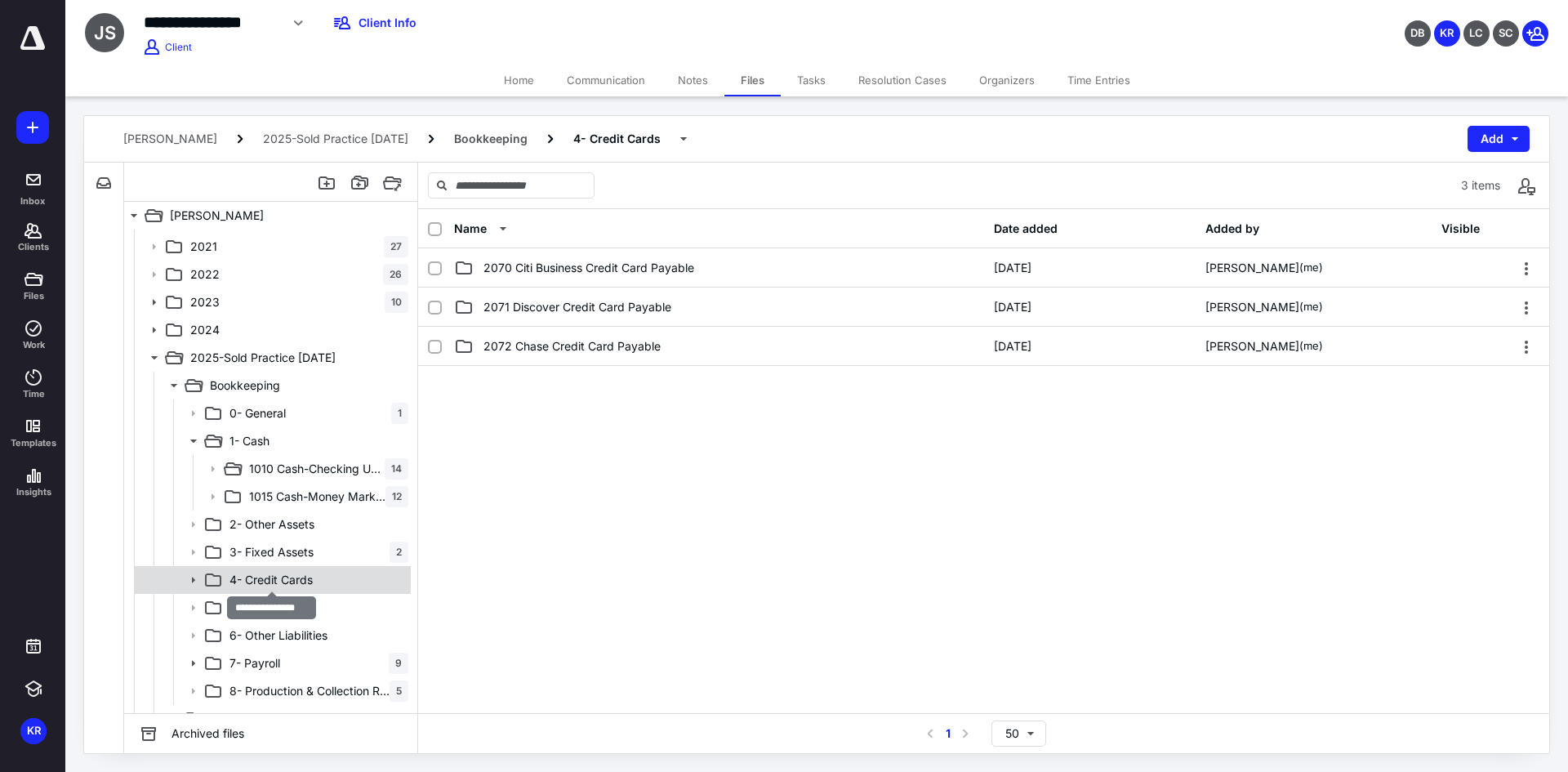 click on "4- Credit Cards" at bounding box center [271, 580] 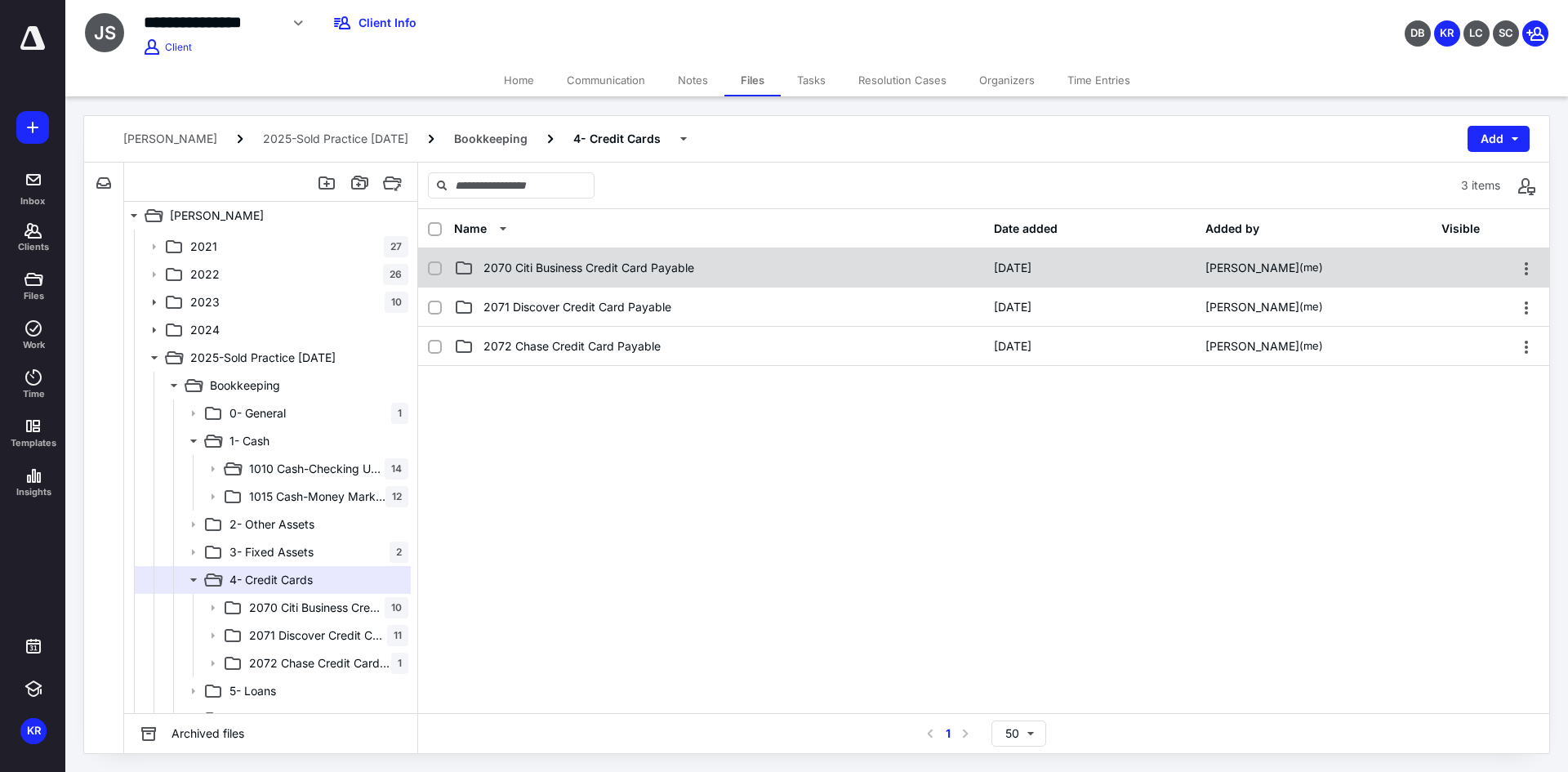 click on "2070 Citi Business Credit Card Payable" at bounding box center [589, 268] 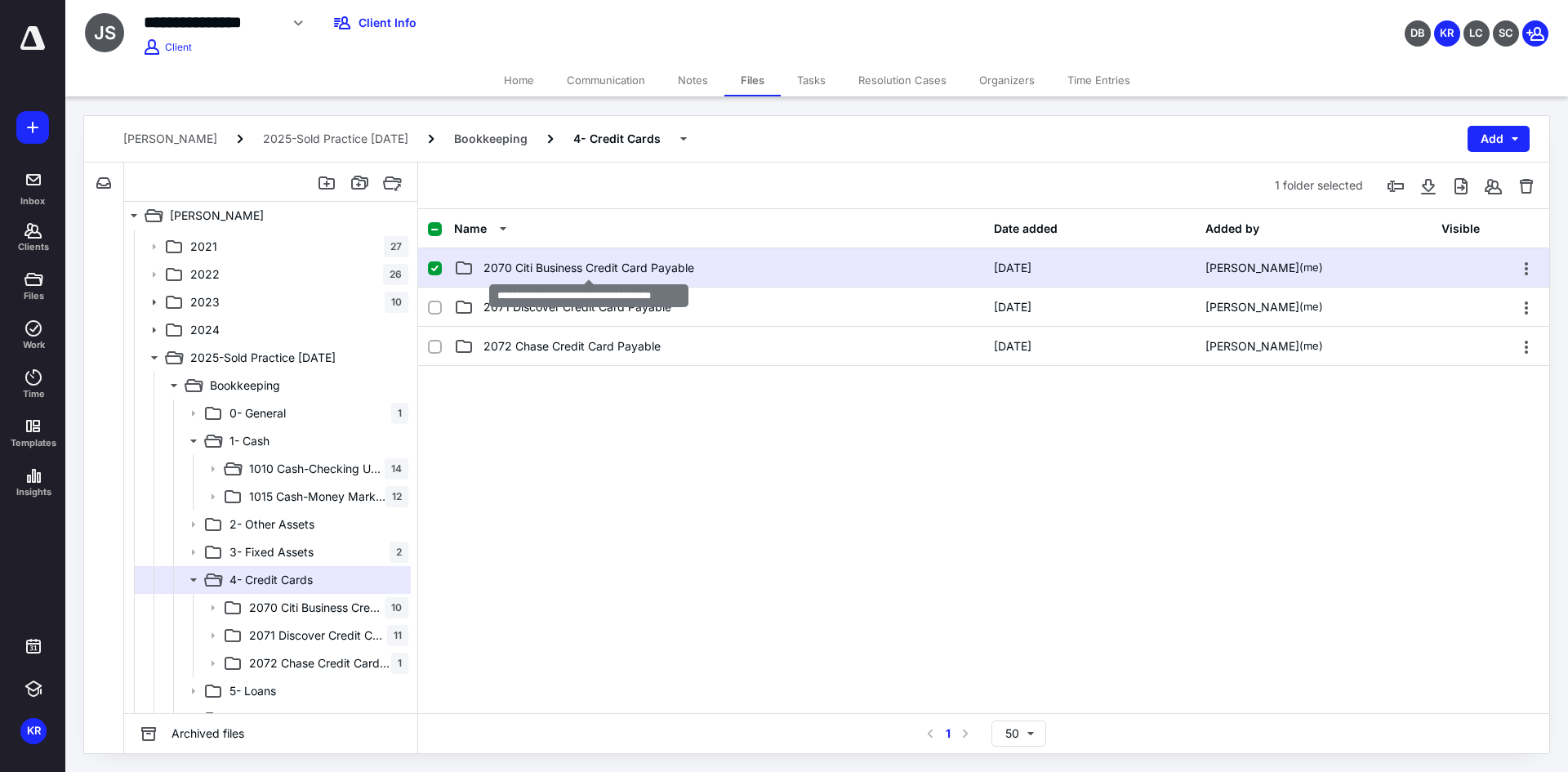 click on "2070 Citi Business Credit Card Payable" at bounding box center [589, 268] 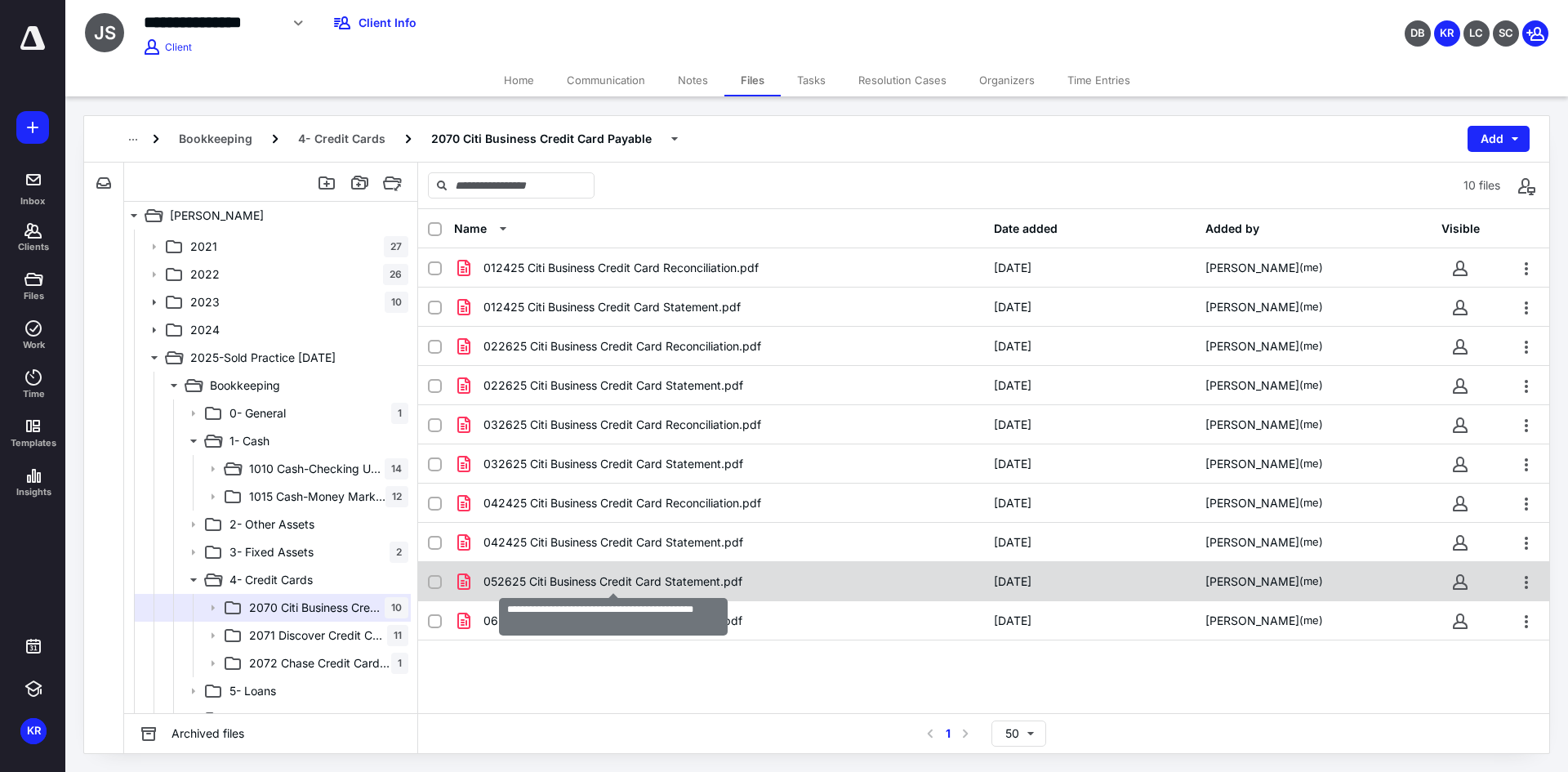 click on "052625 Citi Business Credit Card Statement.pdf" at bounding box center [612, 582] 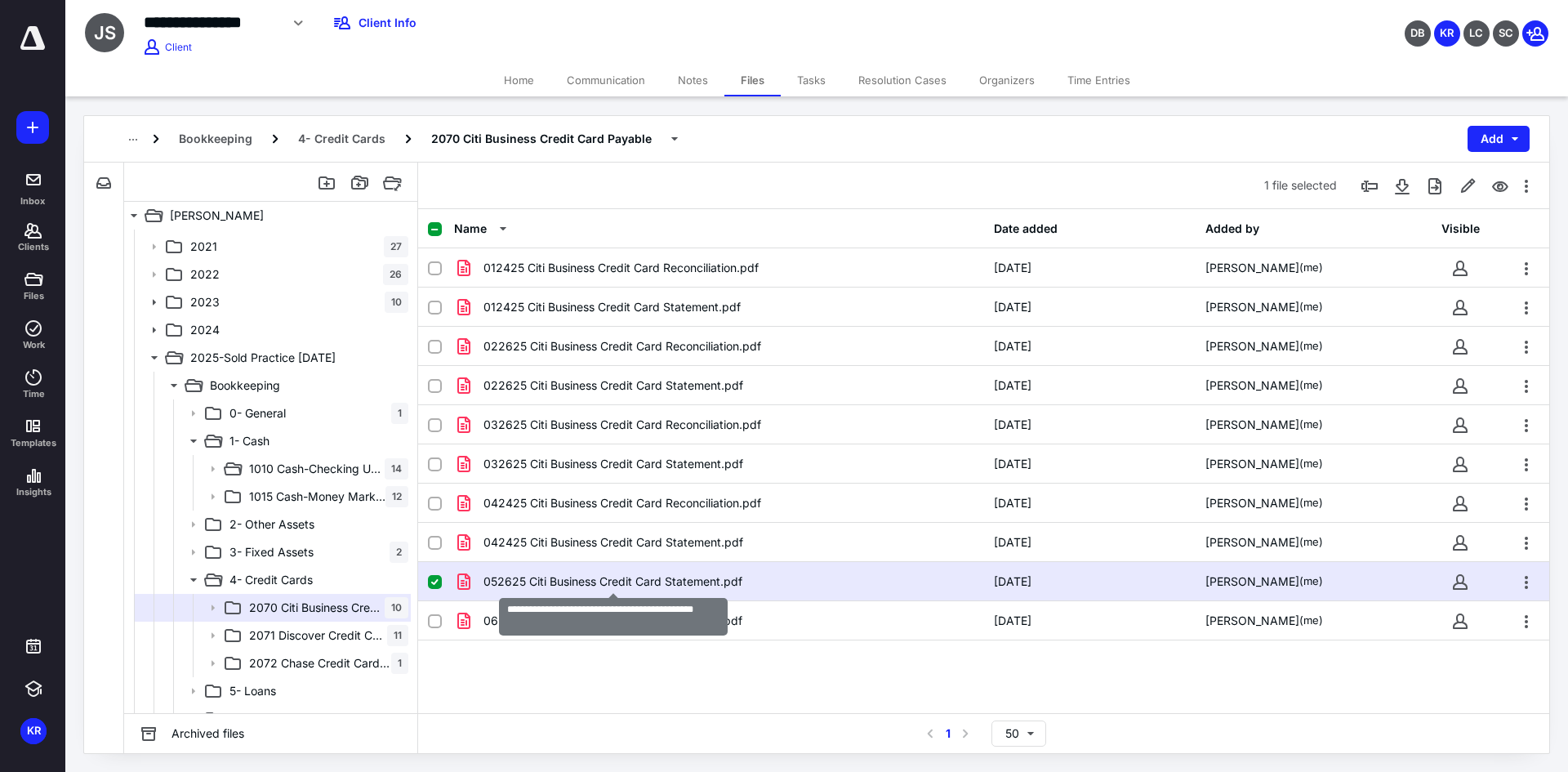 click on "052625 Citi Business Credit Card Statement.pdf" at bounding box center [612, 582] 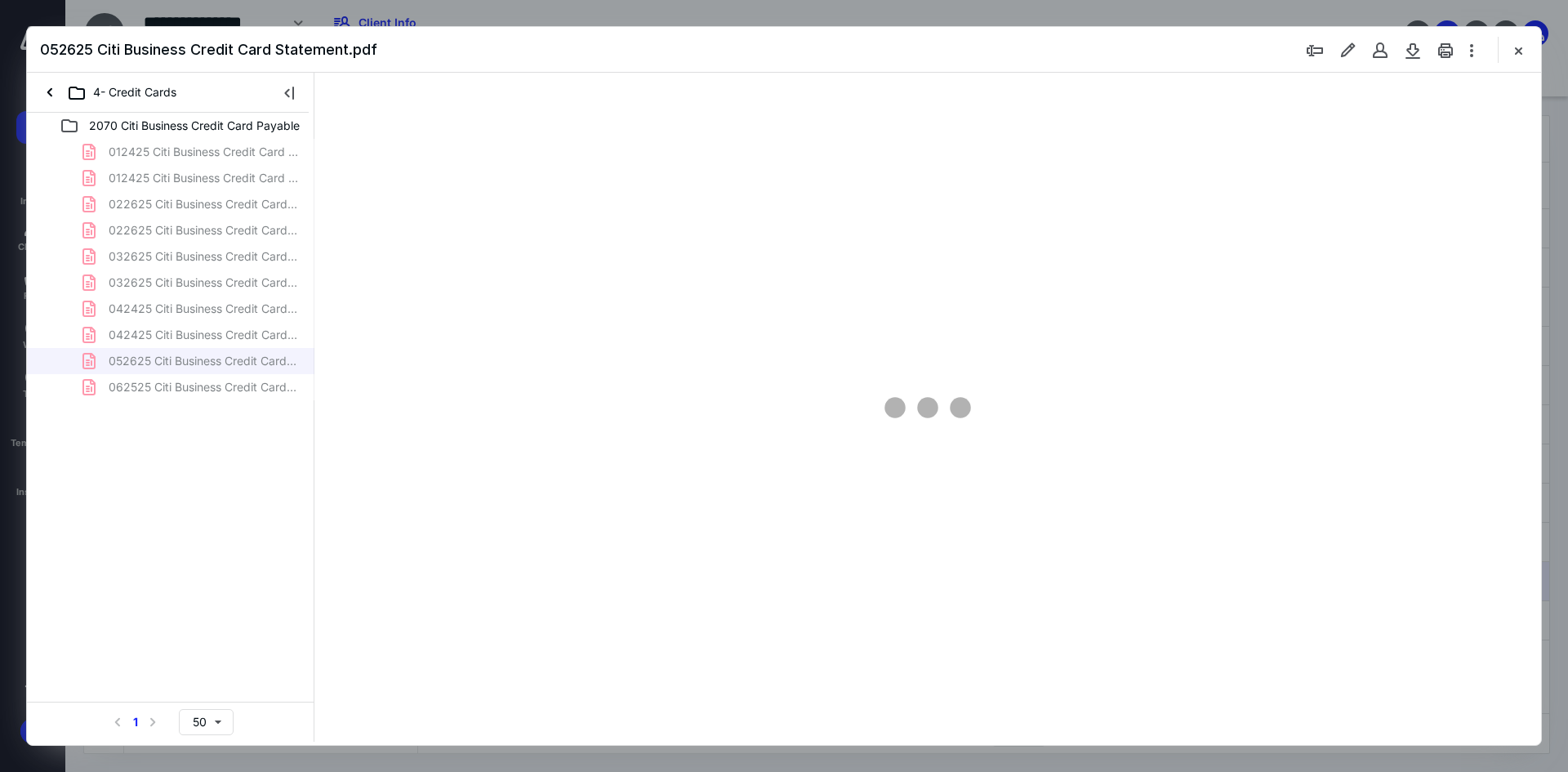 scroll, scrollTop: 0, scrollLeft: 0, axis: both 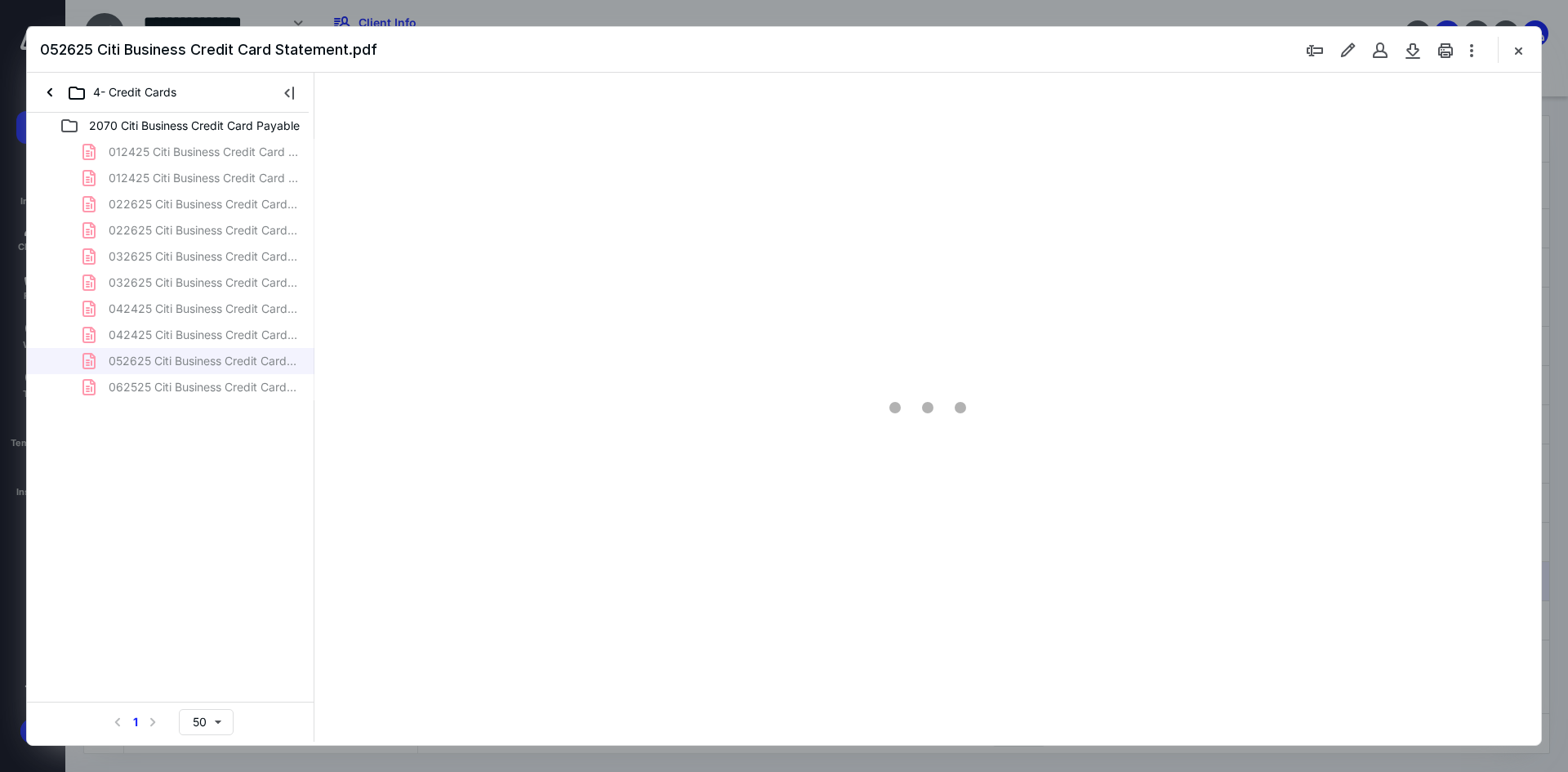type on "124" 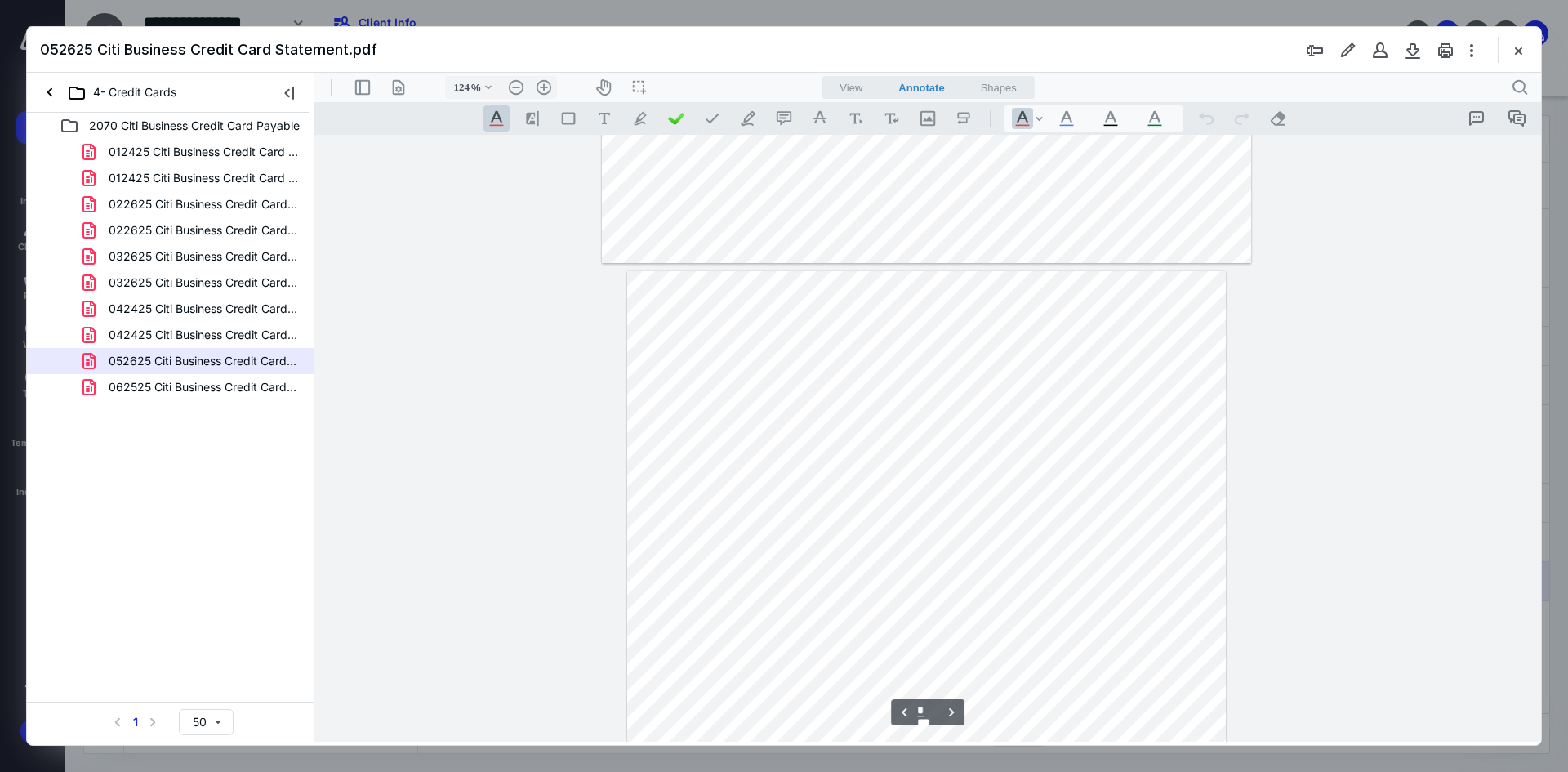 scroll, scrollTop: 109, scrollLeft: 0, axis: vertical 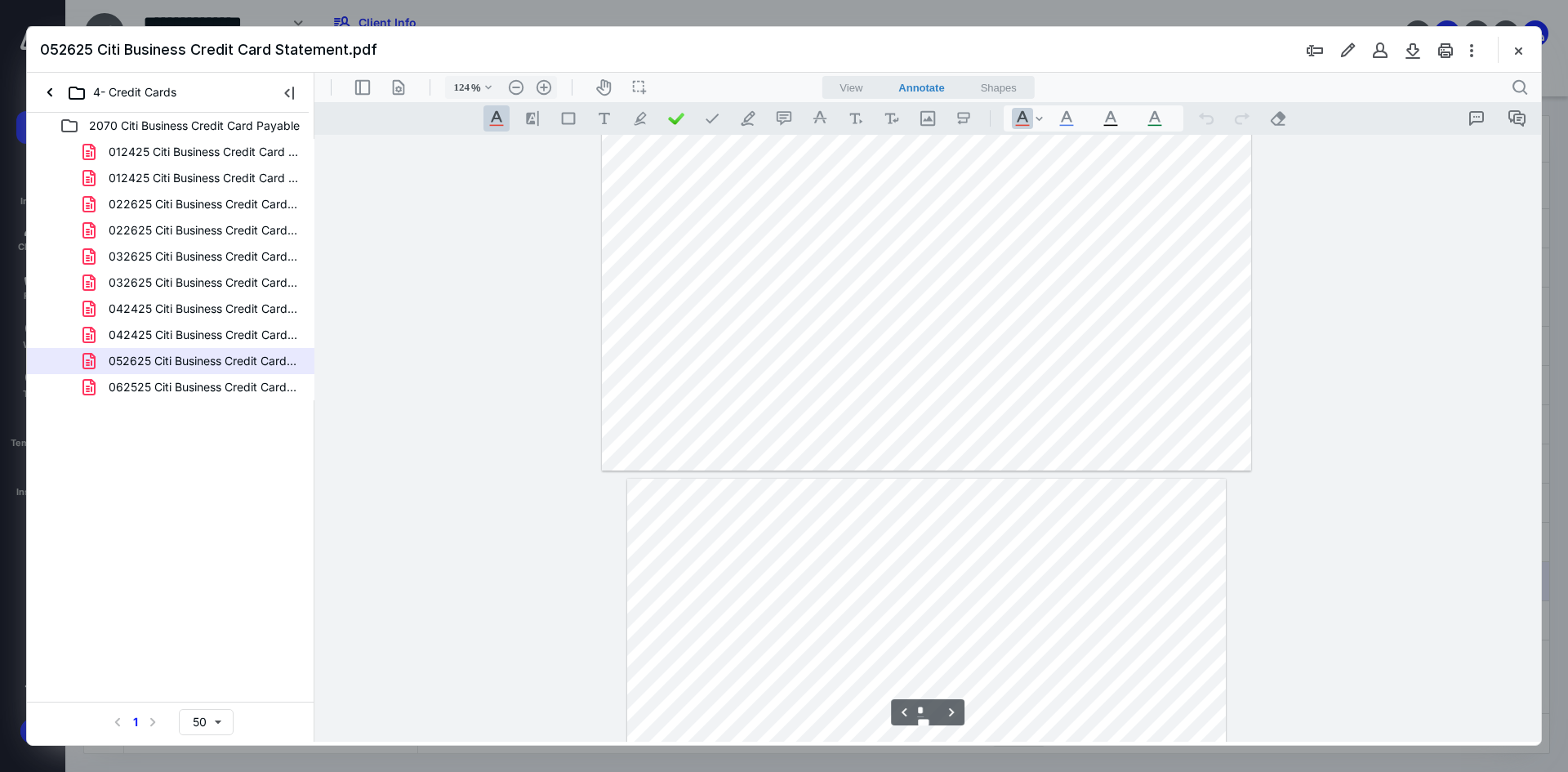 type on "*" 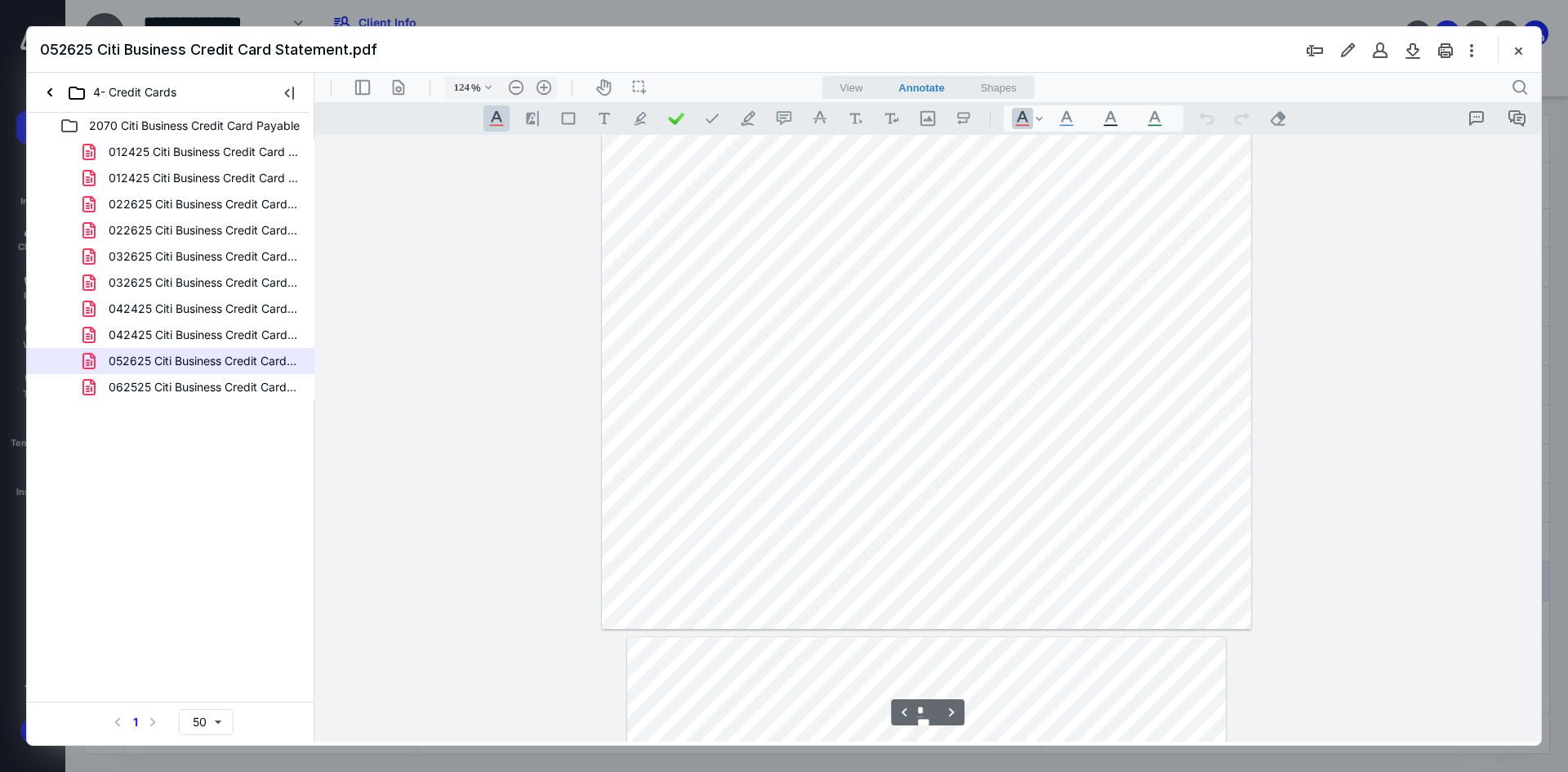 scroll, scrollTop: 0, scrollLeft: 0, axis: both 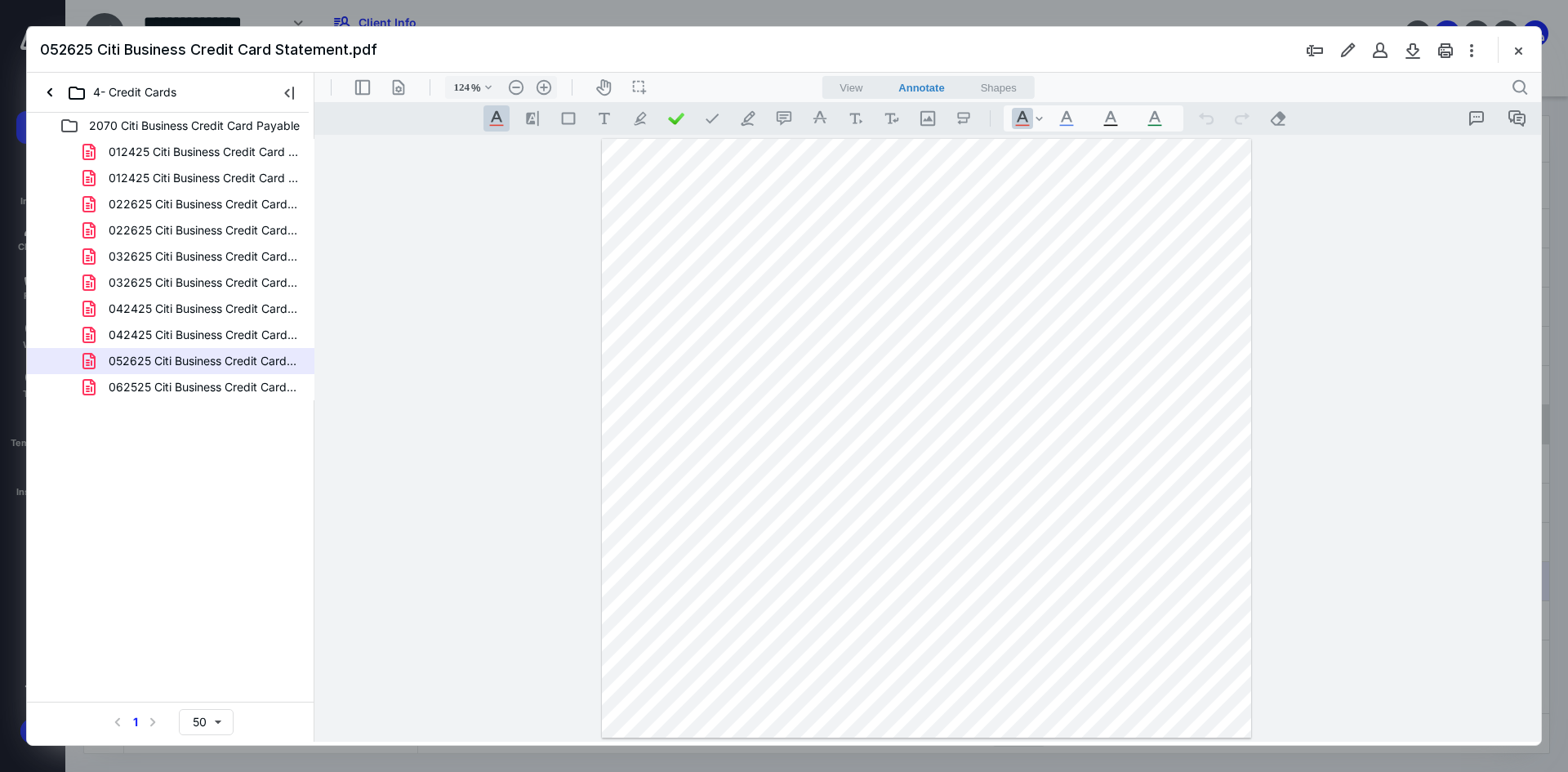 drag, startPoint x: 1518, startPoint y: 51, endPoint x: 625, endPoint y: 433, distance: 971.2739 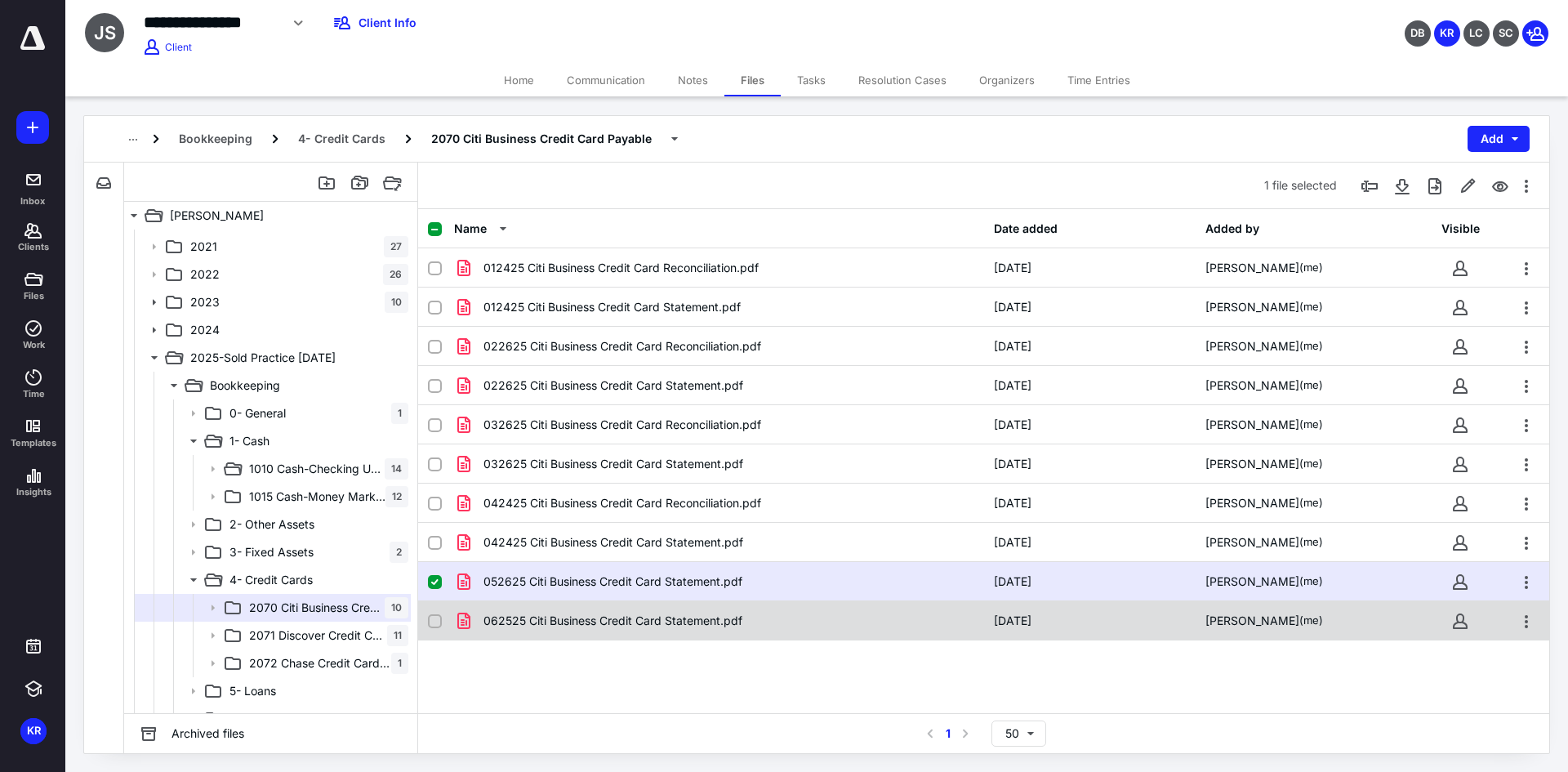 click on "062525 Citi Business Credit Card Statement.pdf" at bounding box center [612, 621] 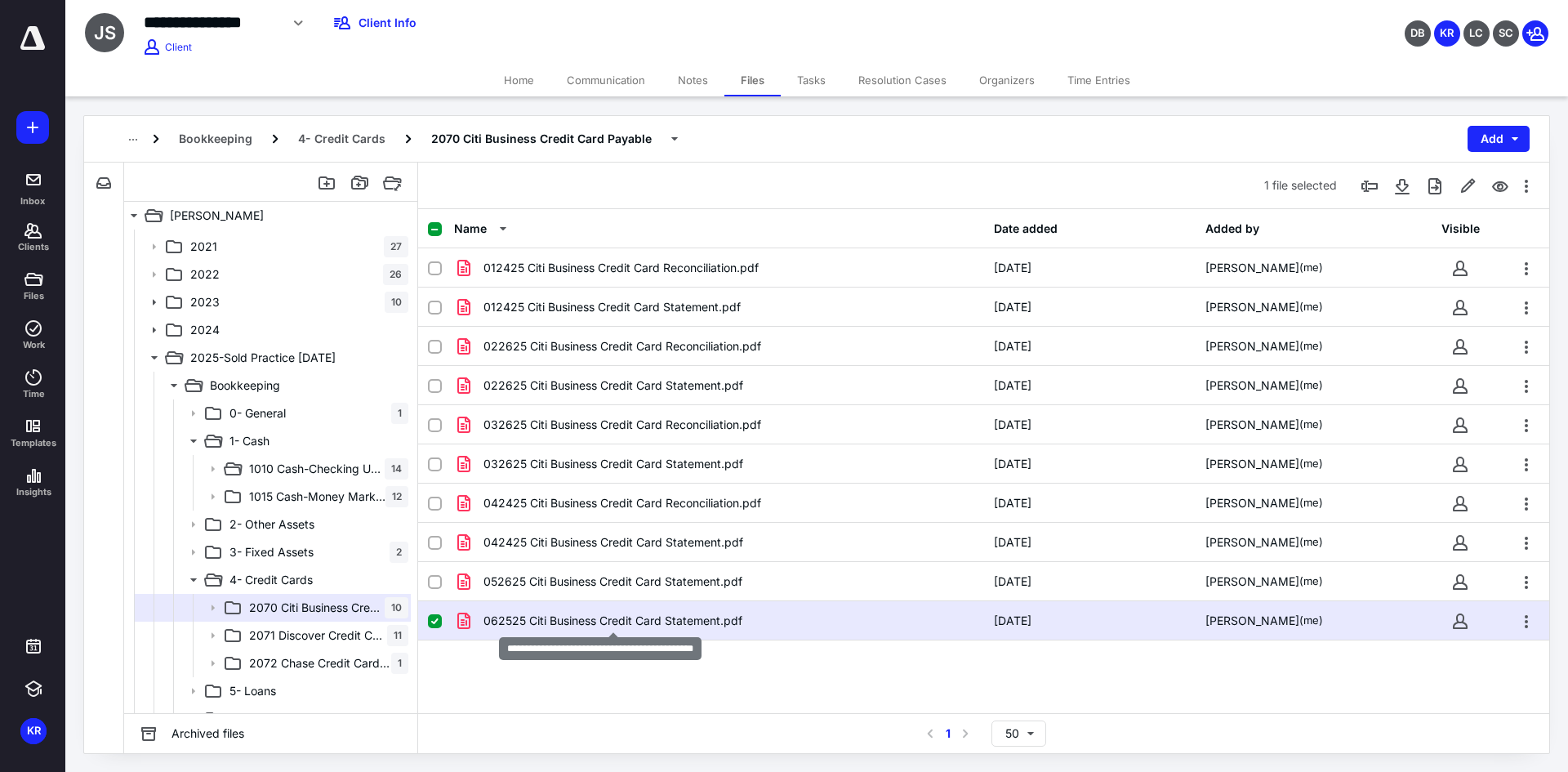 click on "062525 Citi Business Credit Card Statement.pdf" at bounding box center (612, 621) 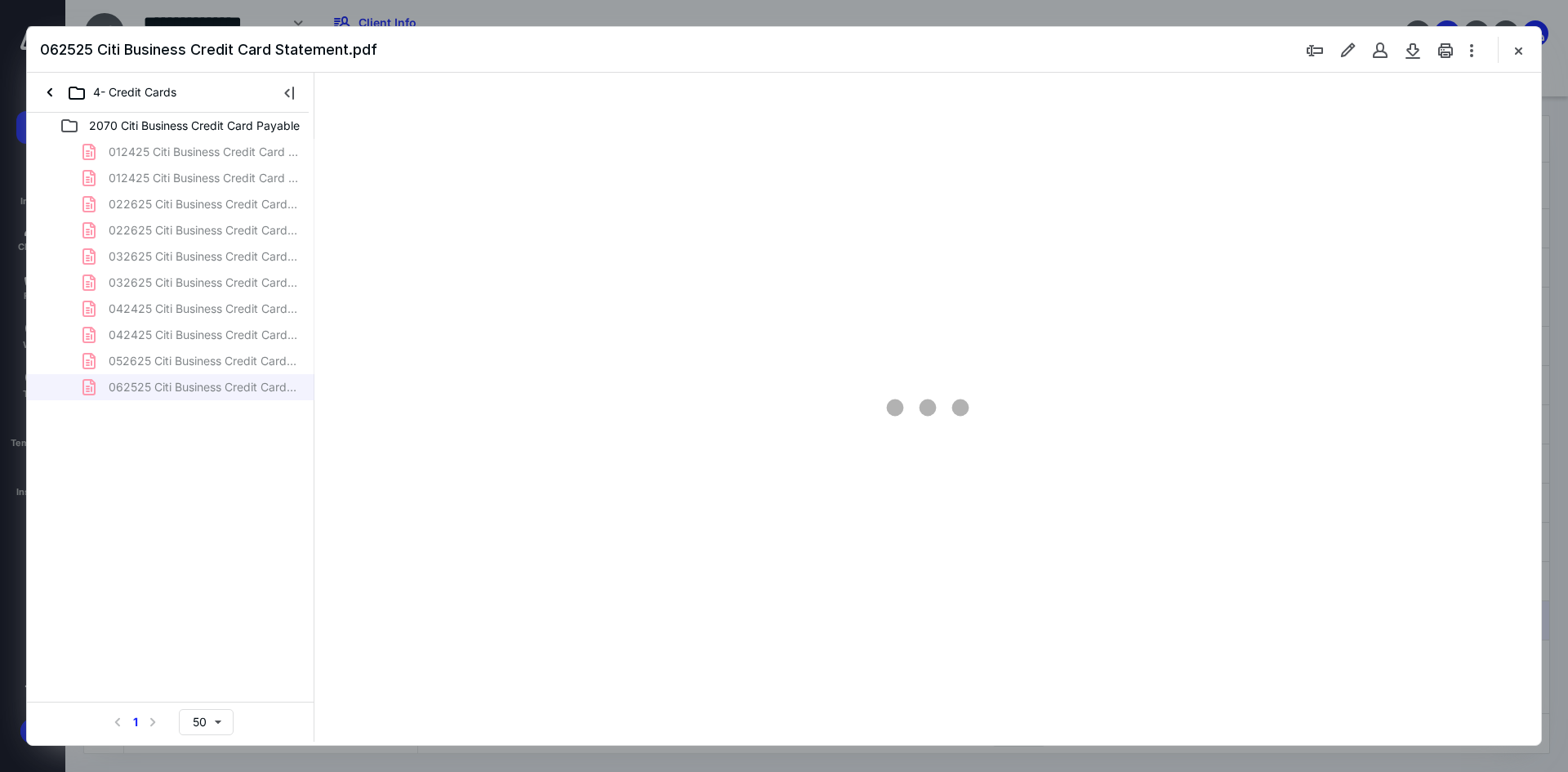 scroll, scrollTop: 0, scrollLeft: 0, axis: both 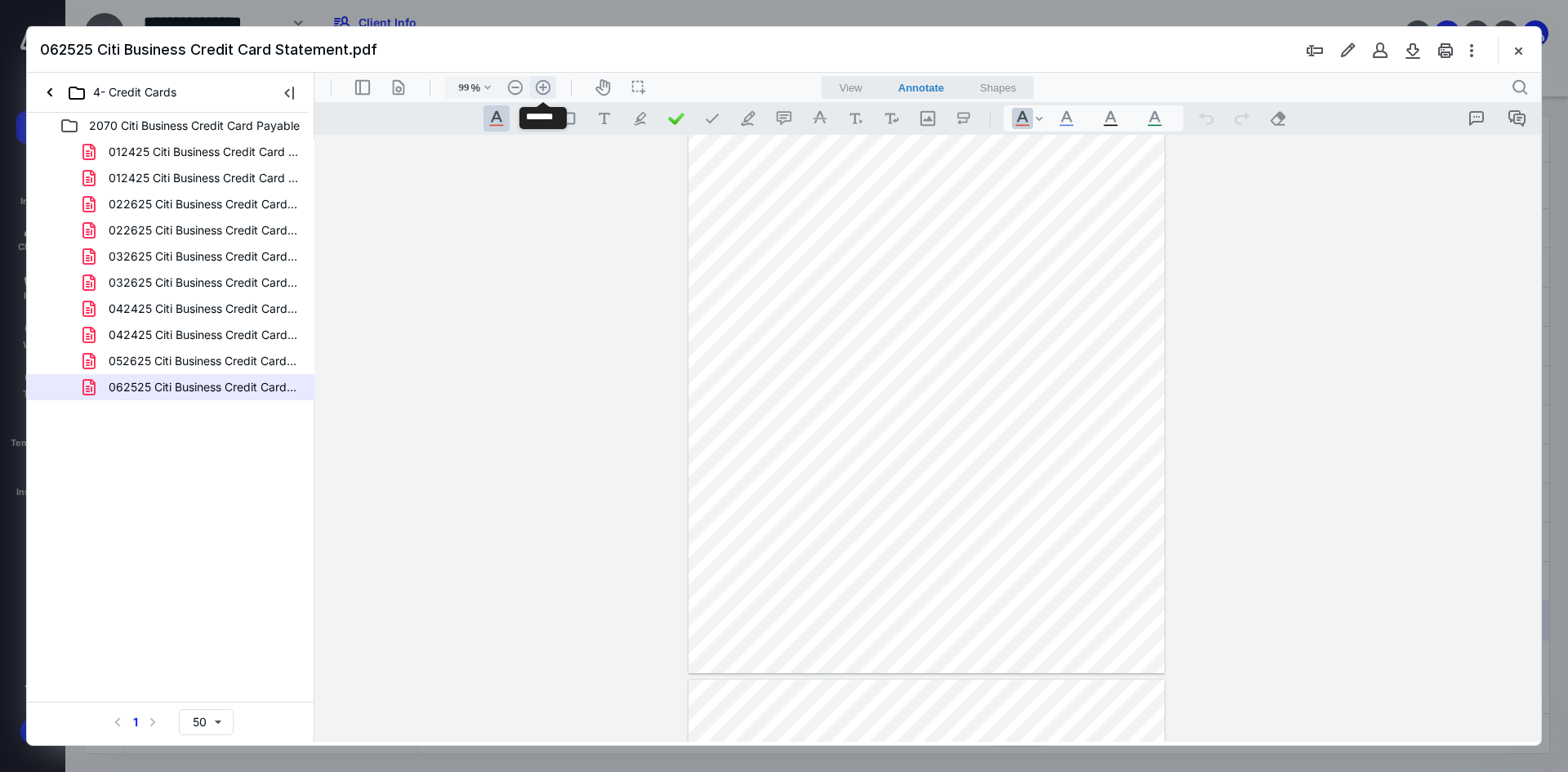 click on ".cls-1{fill:#abb0c4;} icon - header - zoom - in - line" at bounding box center [543, 87] 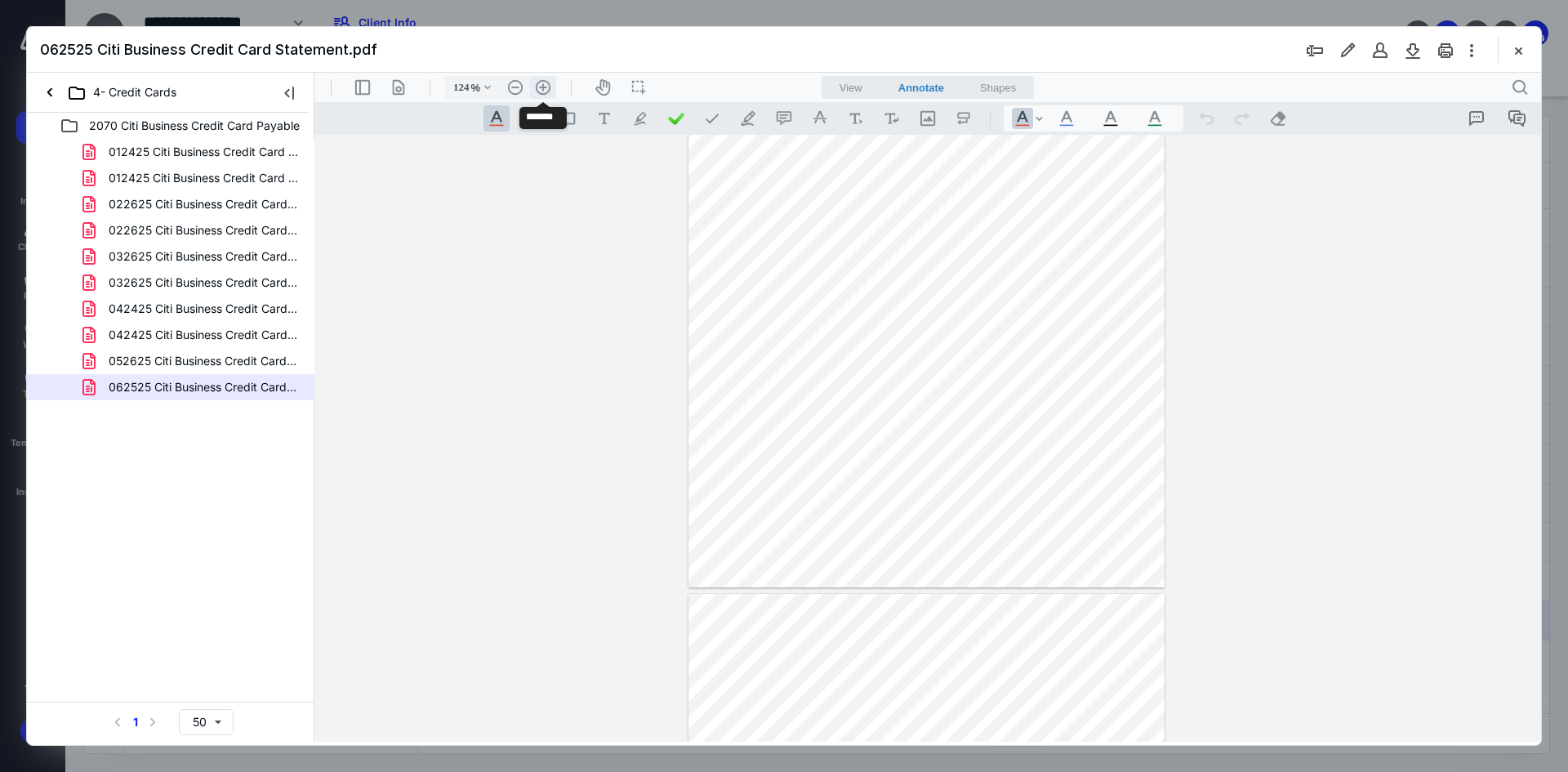 click on ".cls-1{fill:#abb0c4;} icon - header - zoom - in - line" at bounding box center (543, 87) 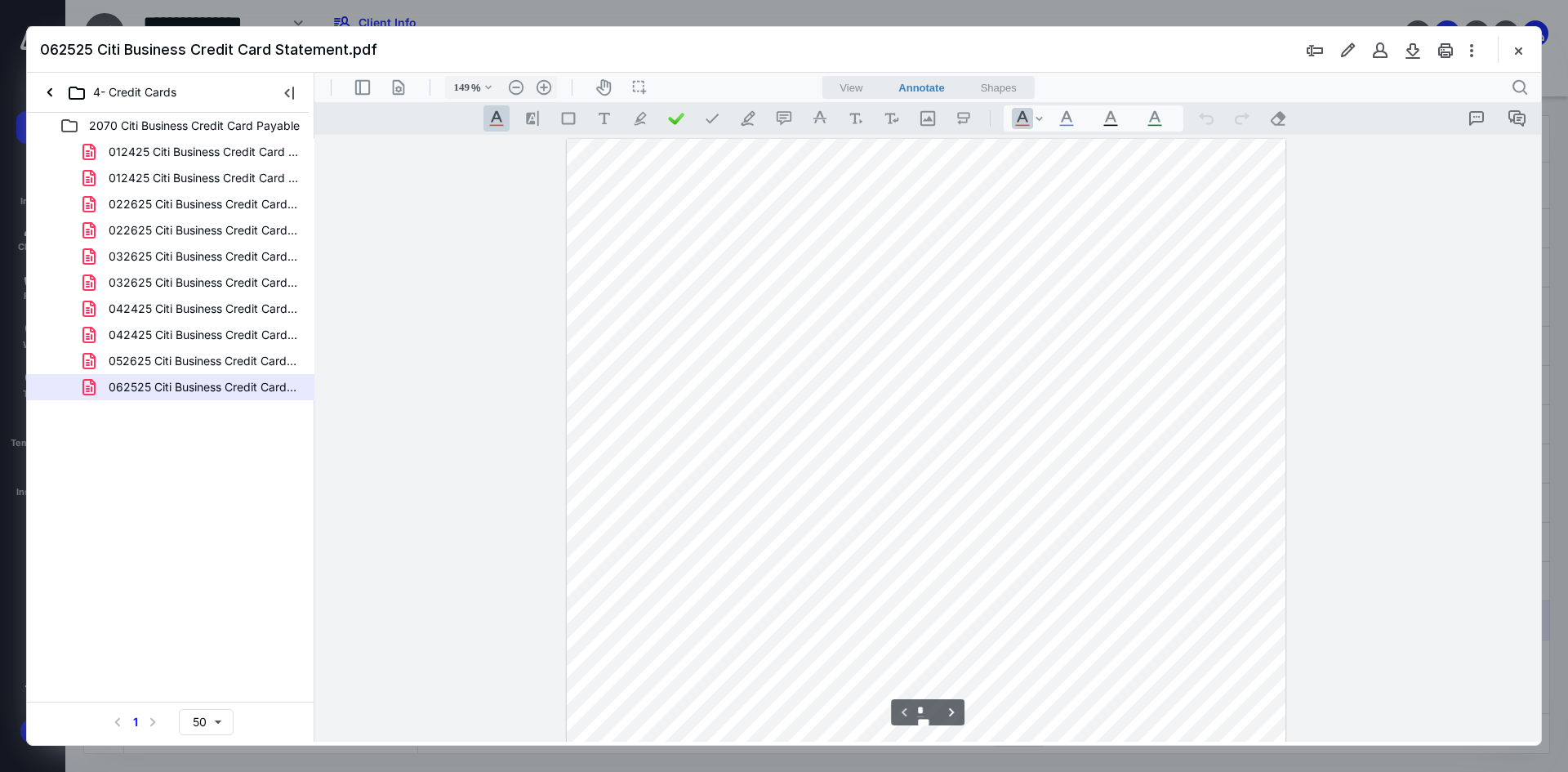 scroll, scrollTop: 0, scrollLeft: 0, axis: both 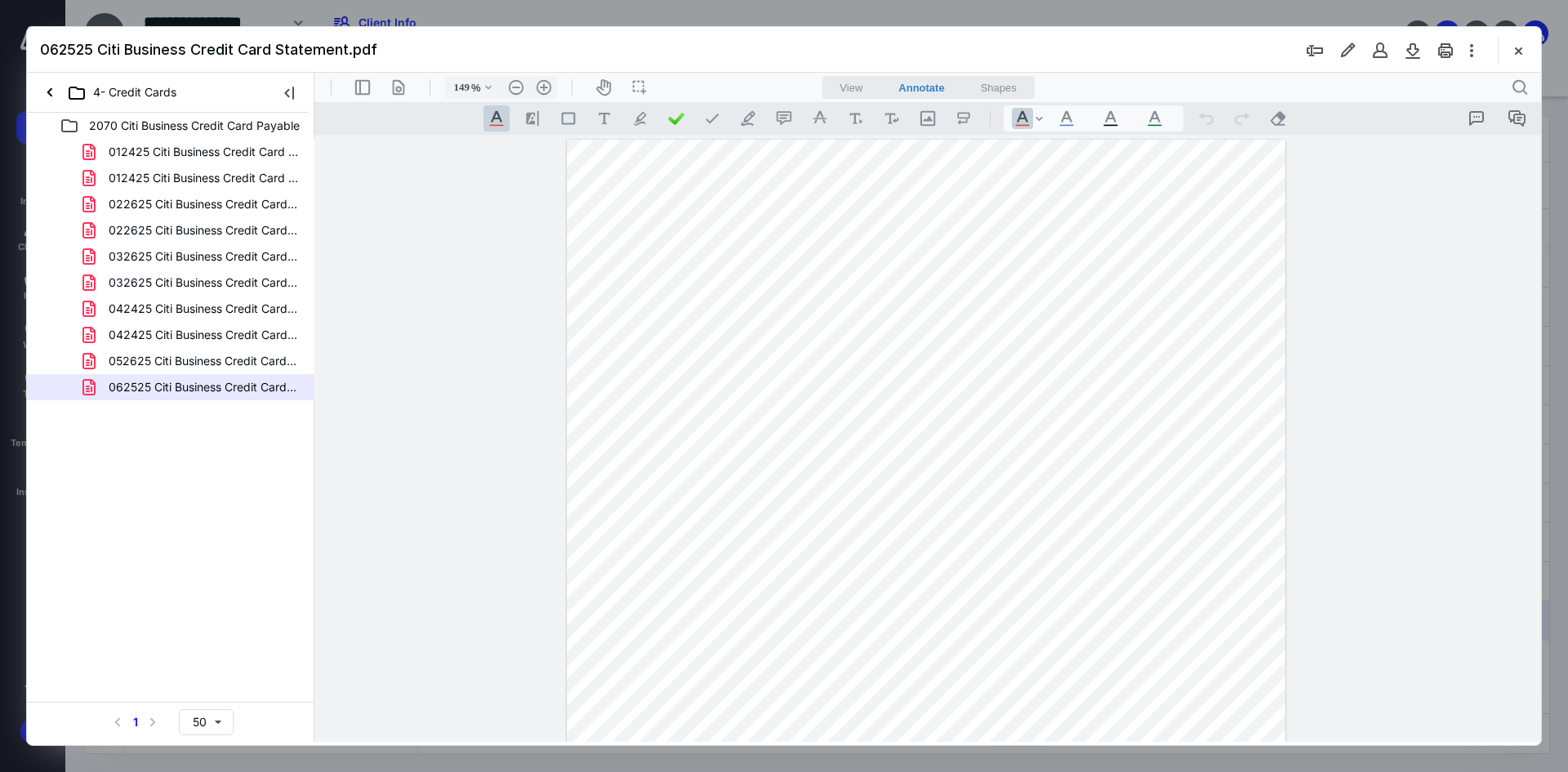 drag, startPoint x: 1521, startPoint y: 58, endPoint x: 1533, endPoint y: 58, distance: 12 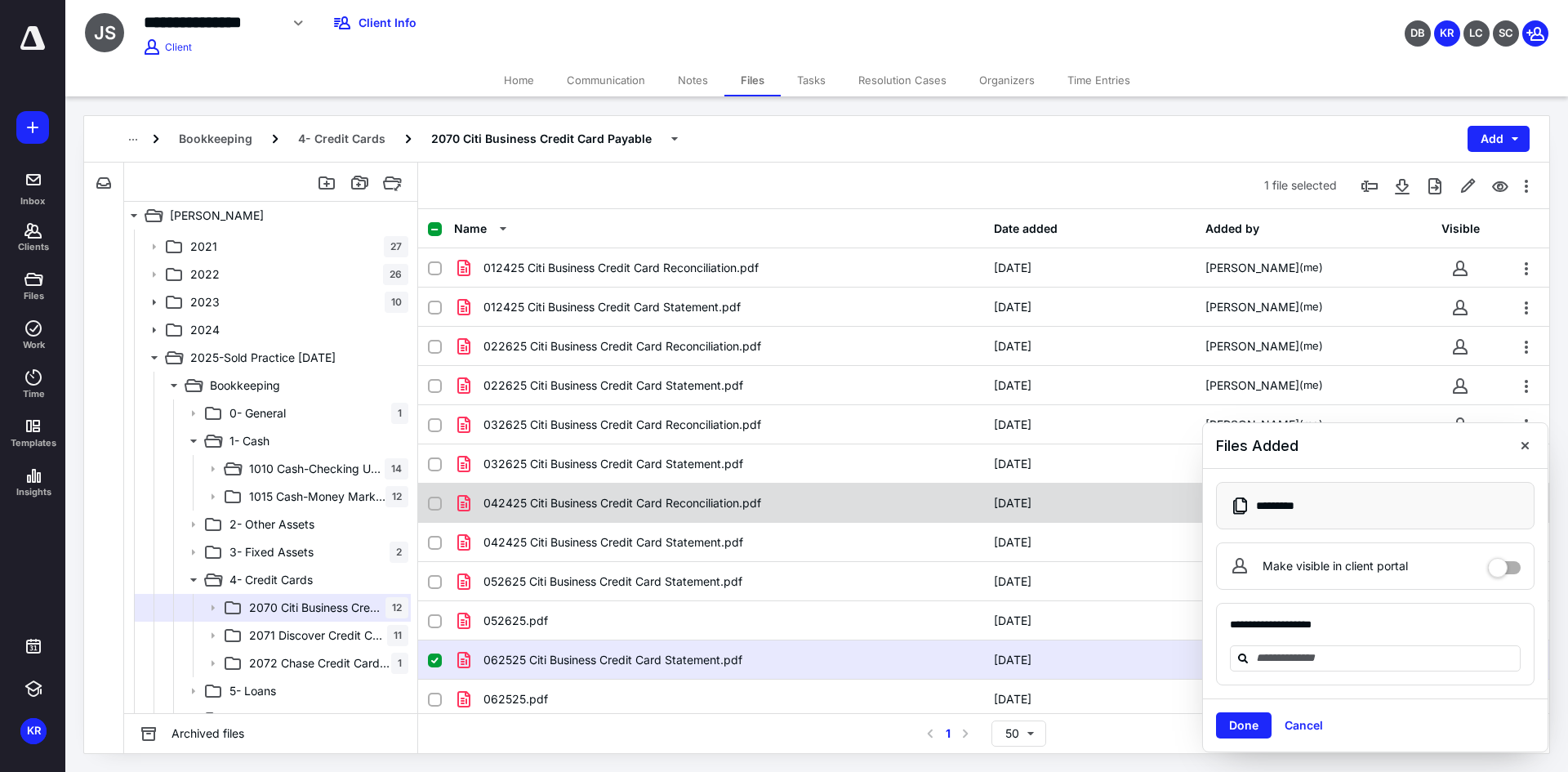 checkbox on "true" 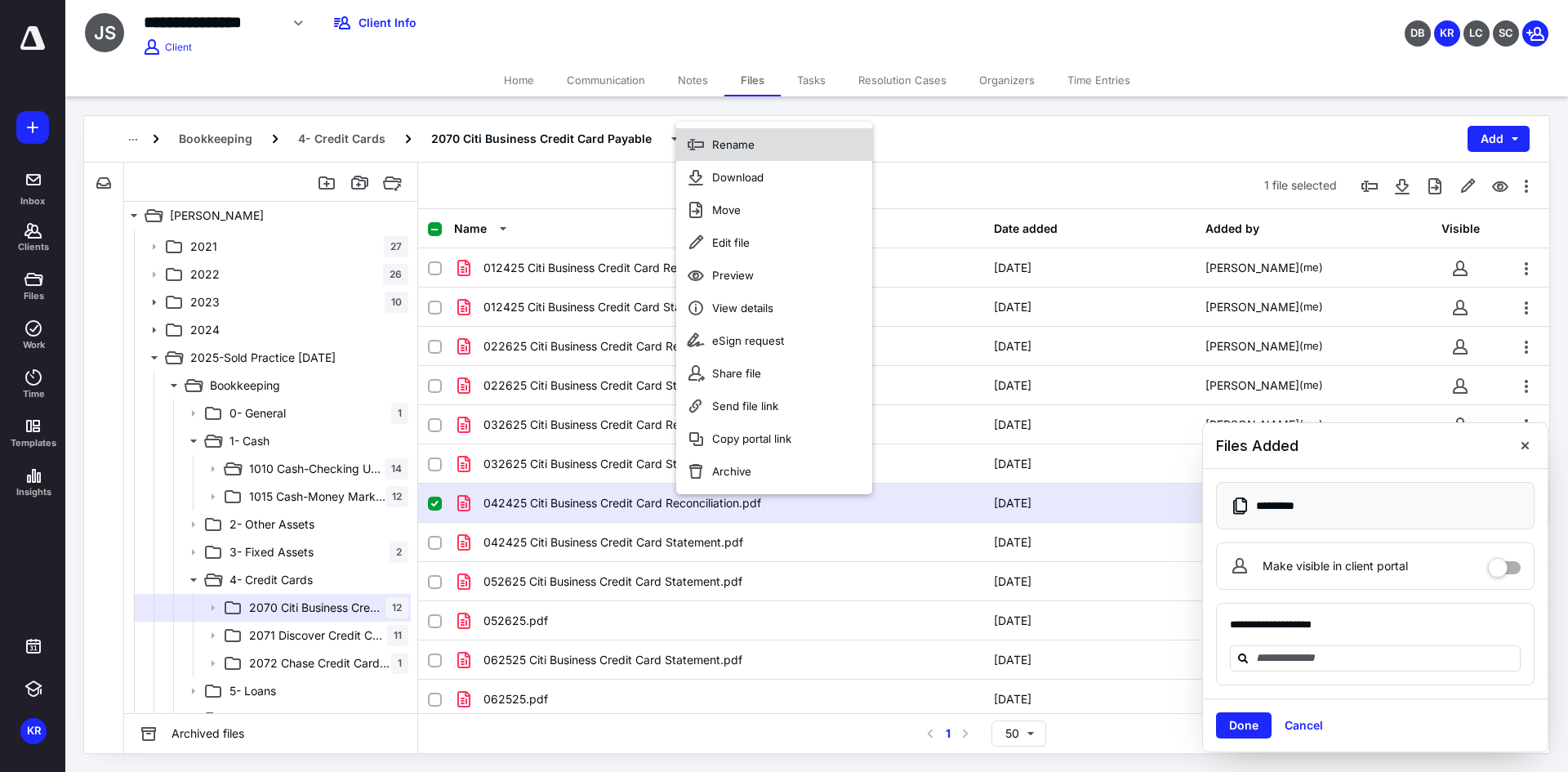 click on "Rename" at bounding box center [774, 145] 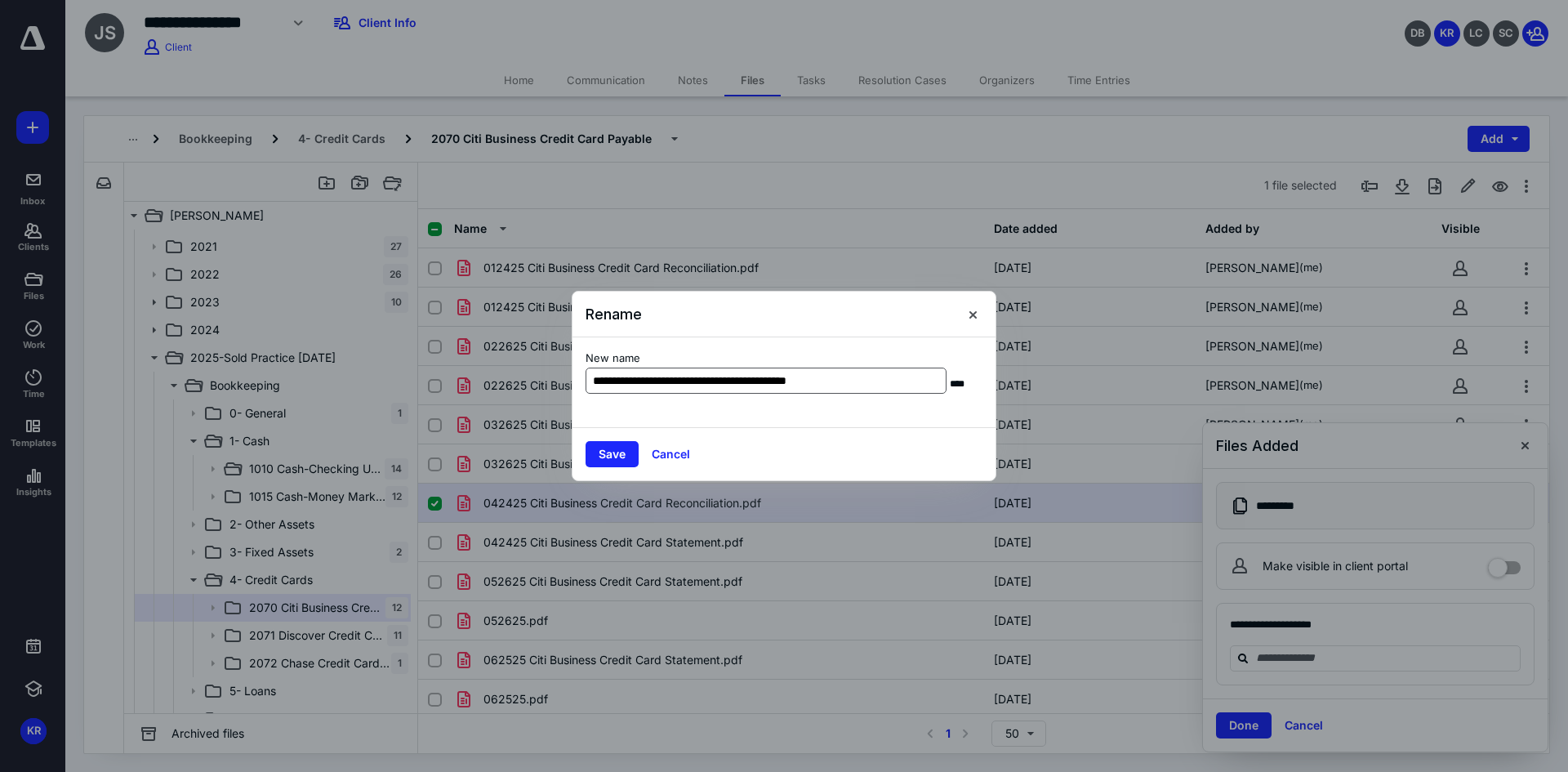 click on "**********" at bounding box center (766, 381) 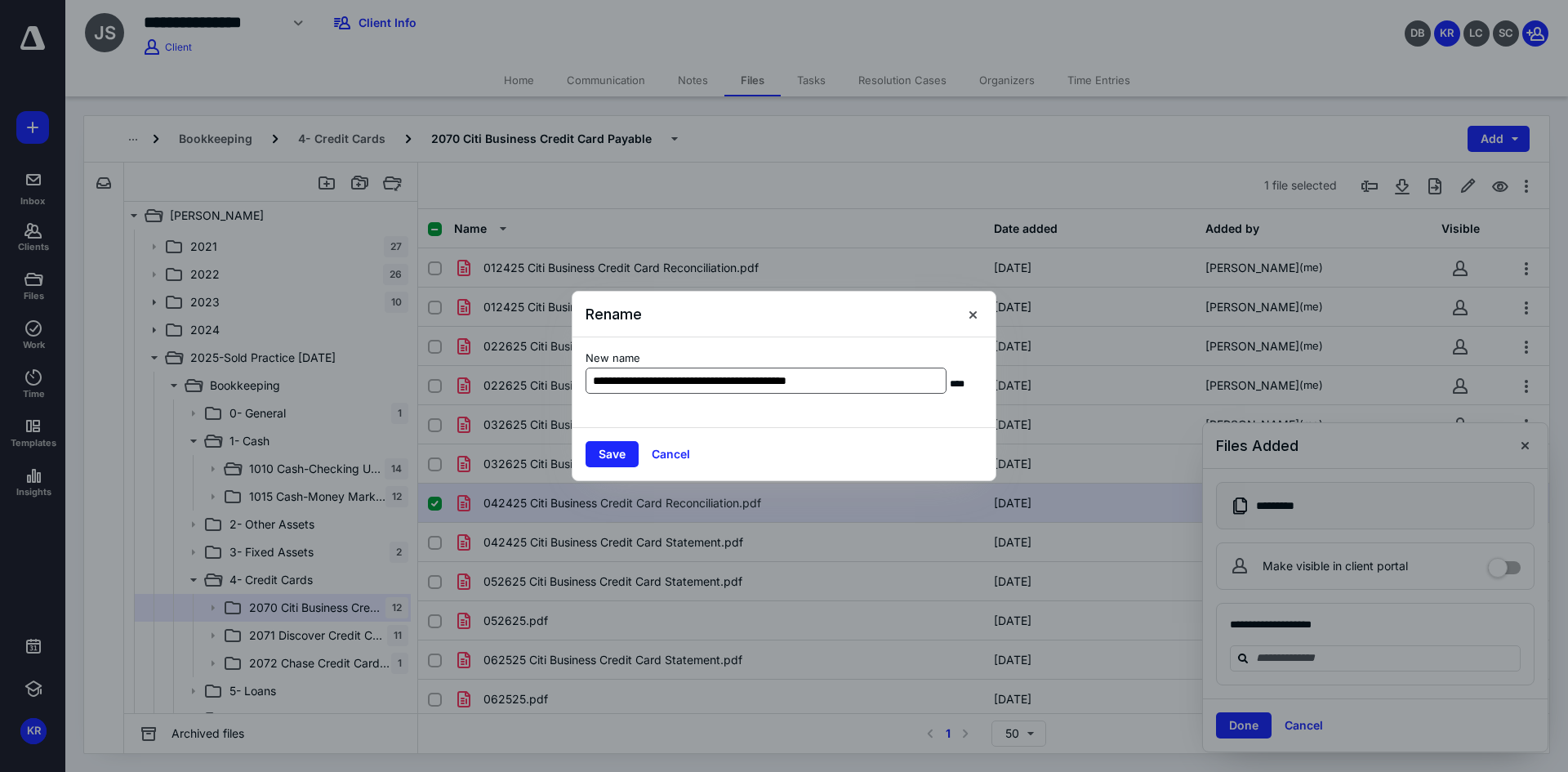 drag, startPoint x: 635, startPoint y: 379, endPoint x: 887, endPoint y: 386, distance: 252.0972 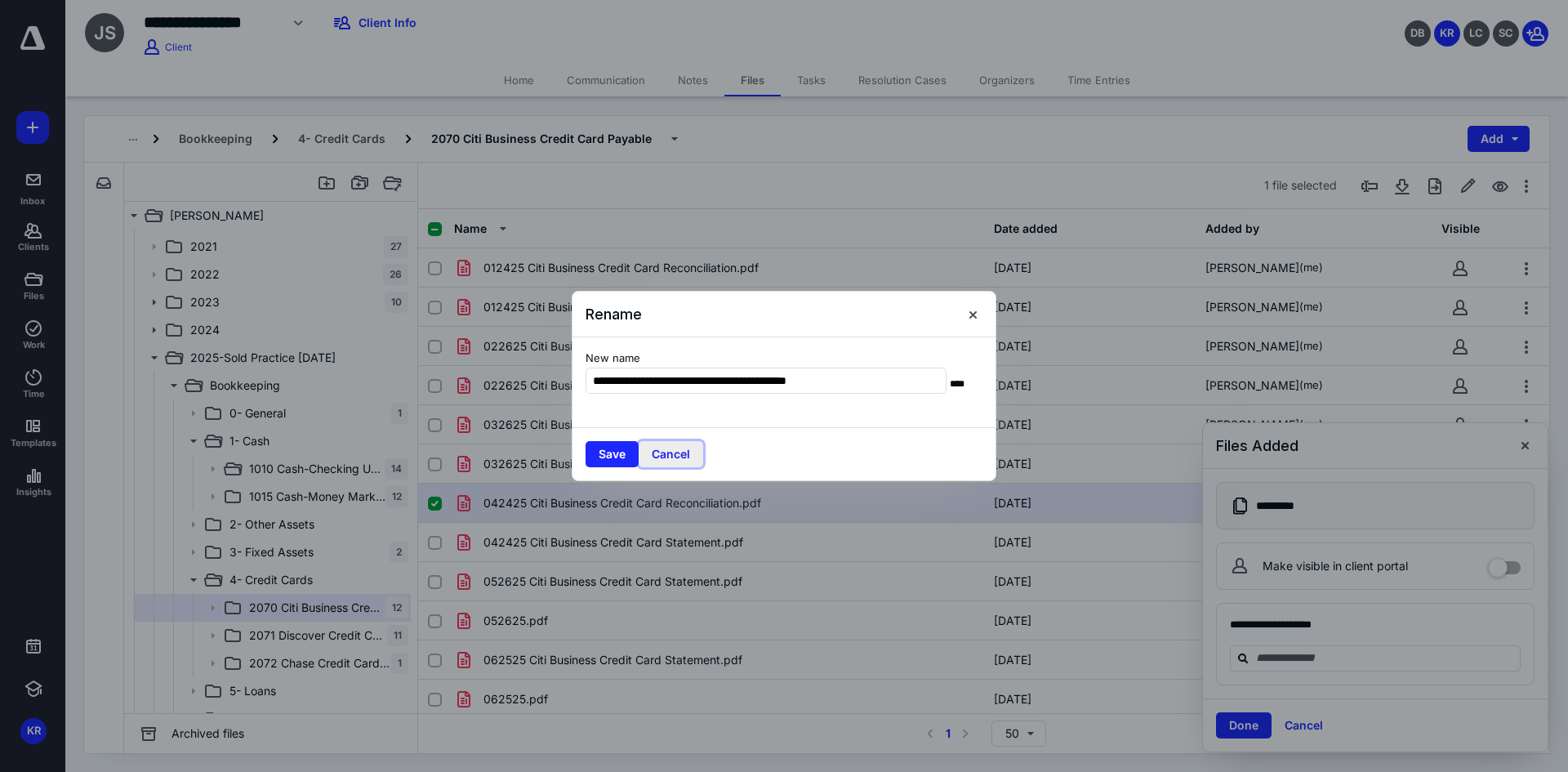 click on "Cancel" at bounding box center [670, 454] 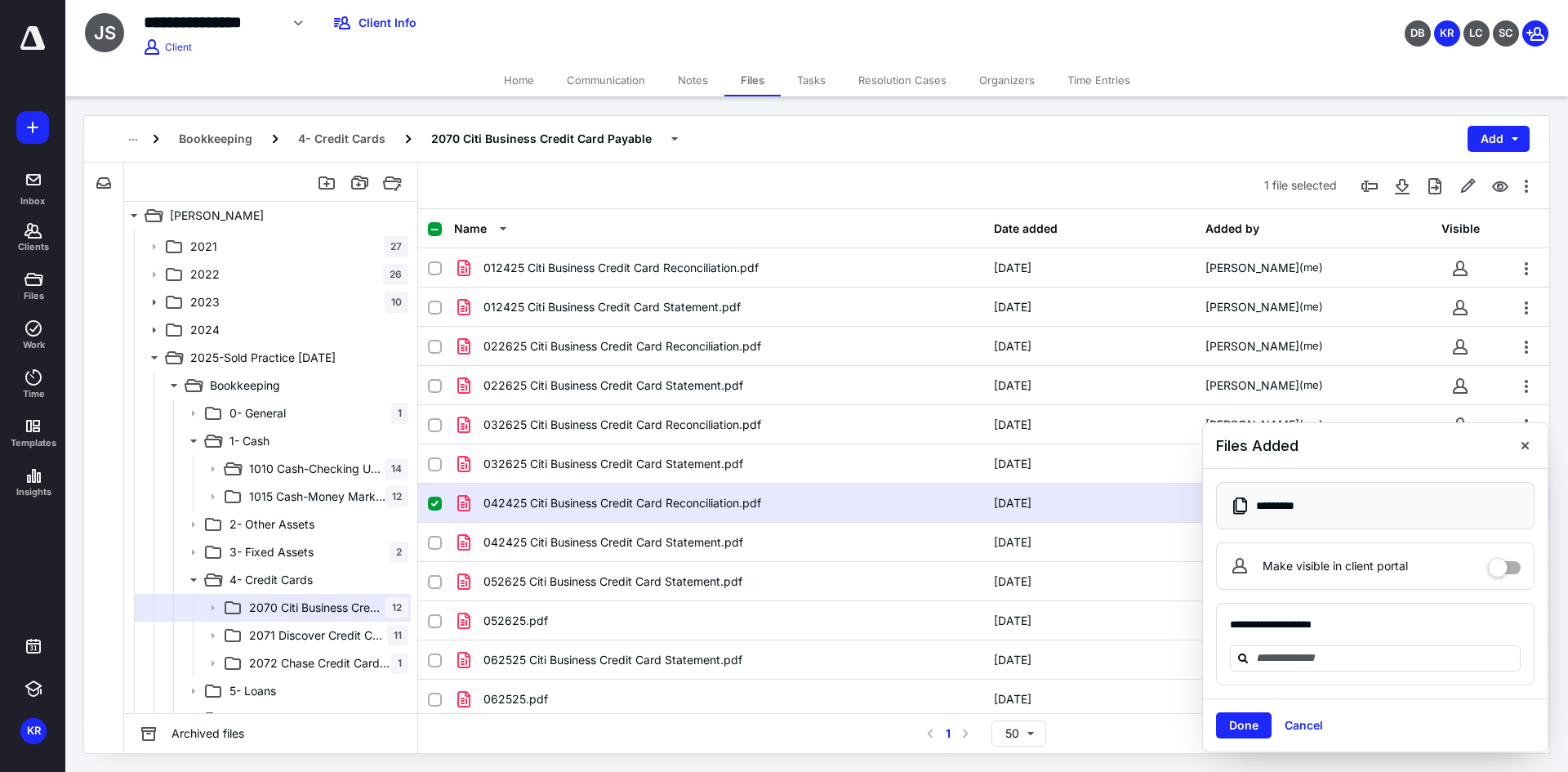 checkbox on "false" 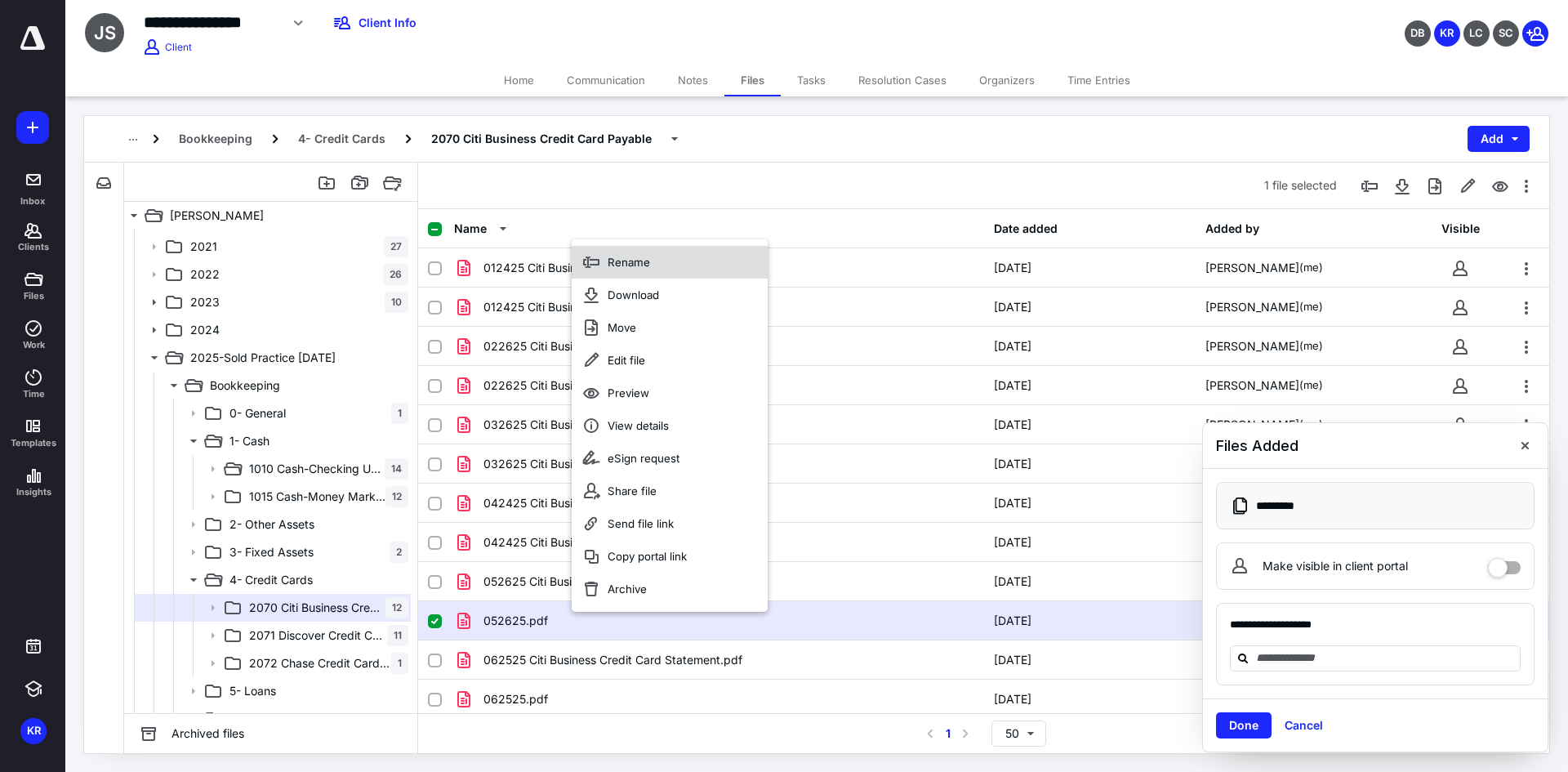 click on "Rename" at bounding box center [670, 262] 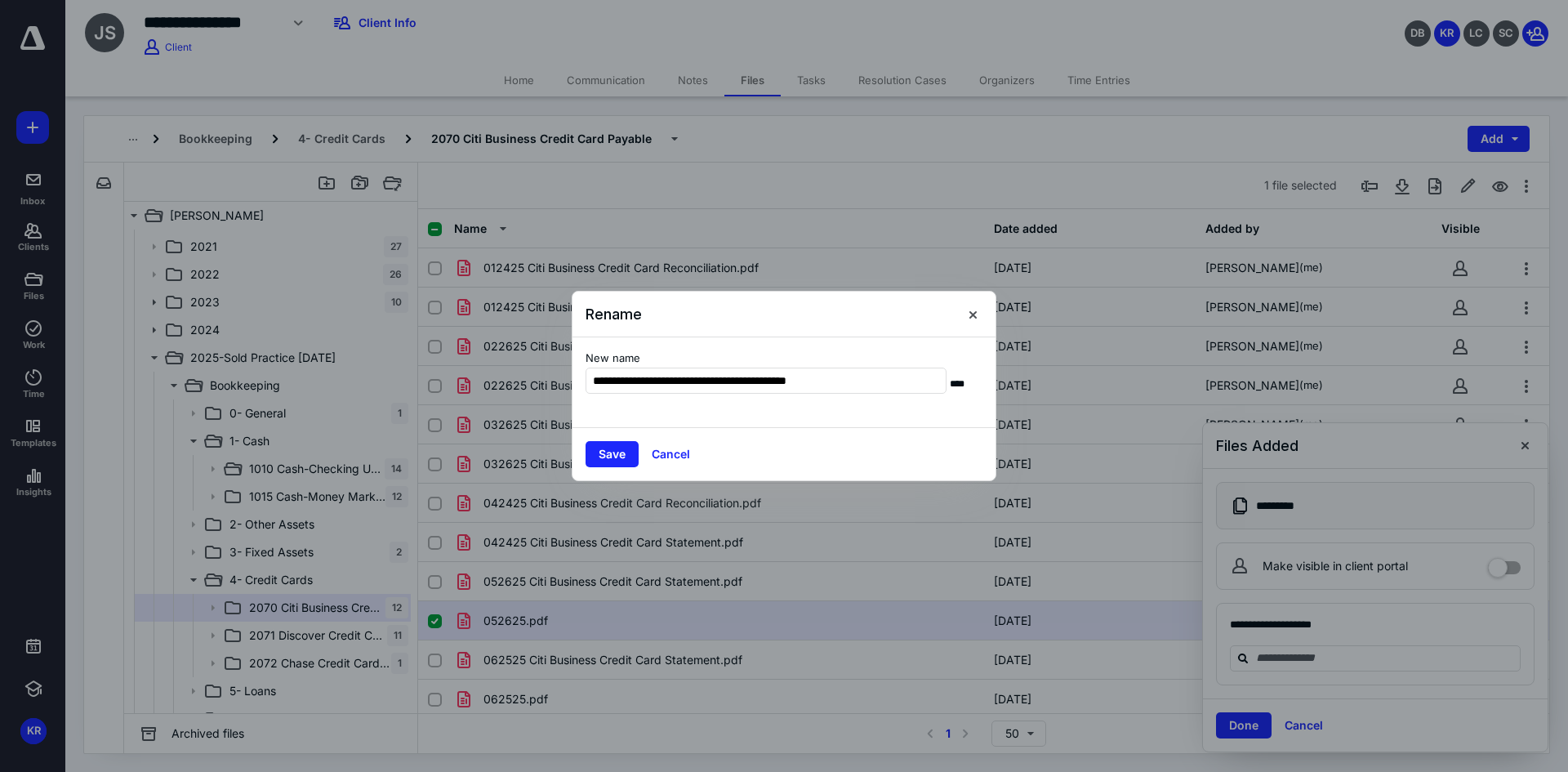 type on "**********" 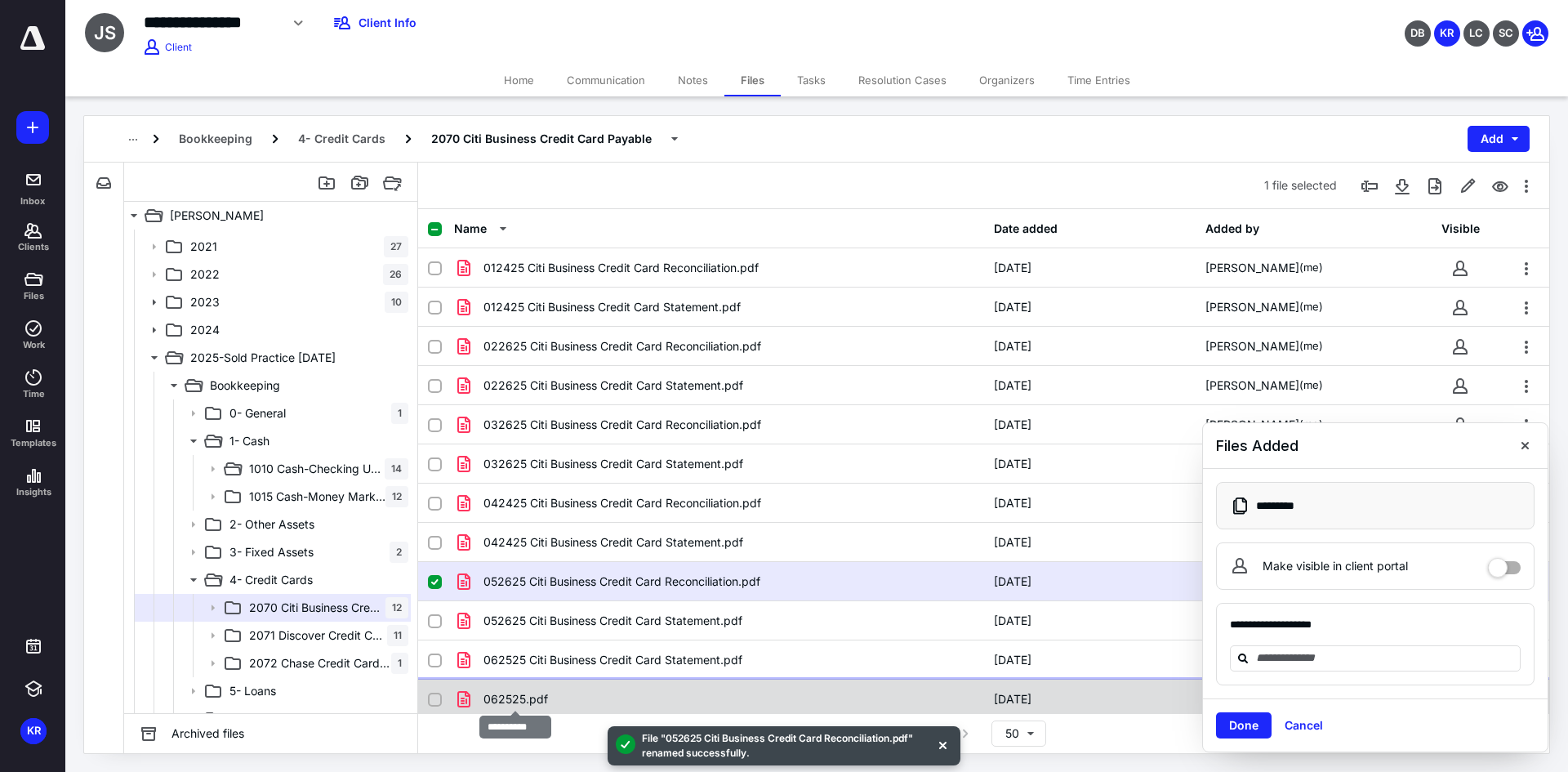 checkbox on "false" 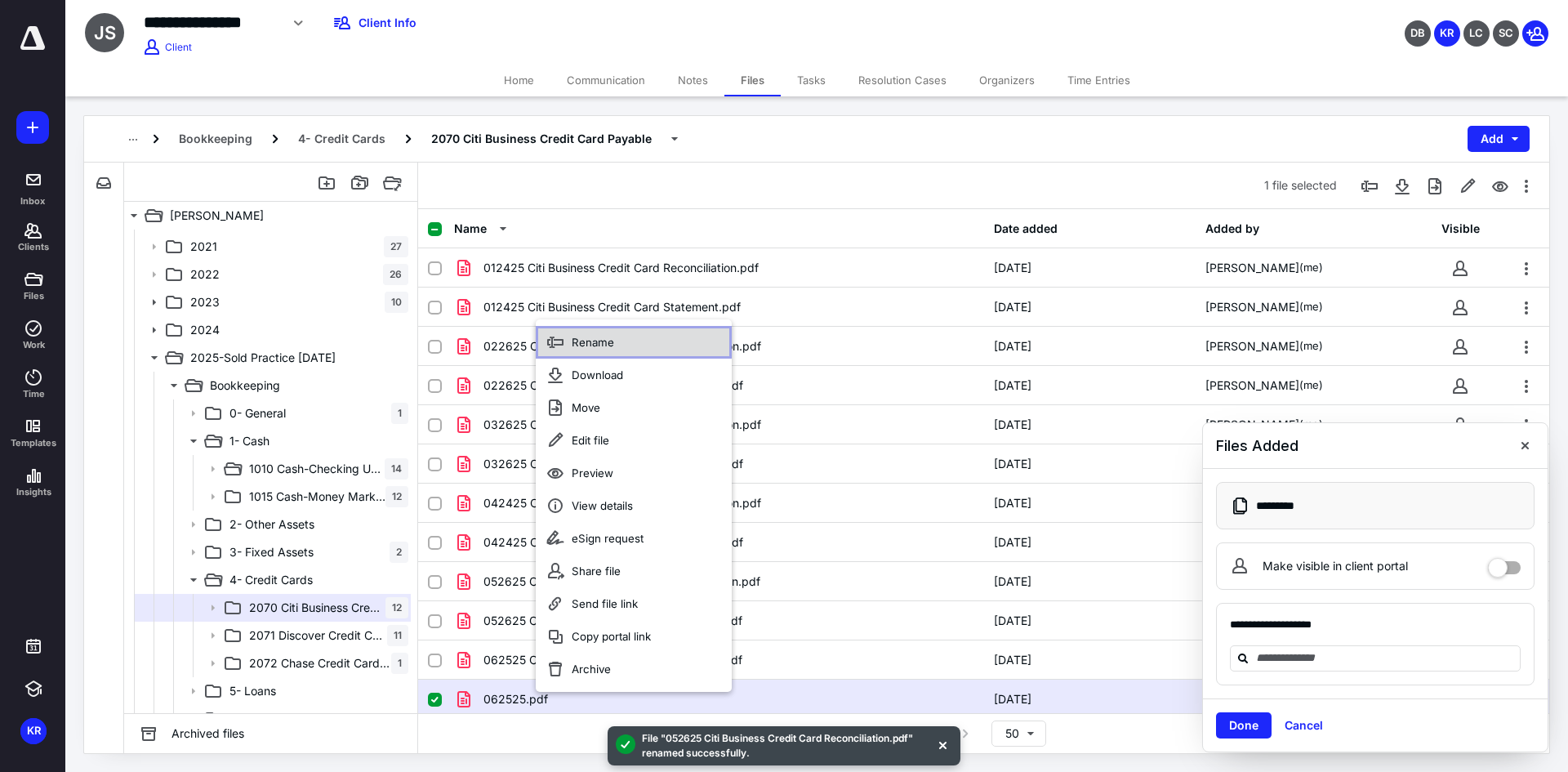 click on "Rename" at bounding box center (634, 342) 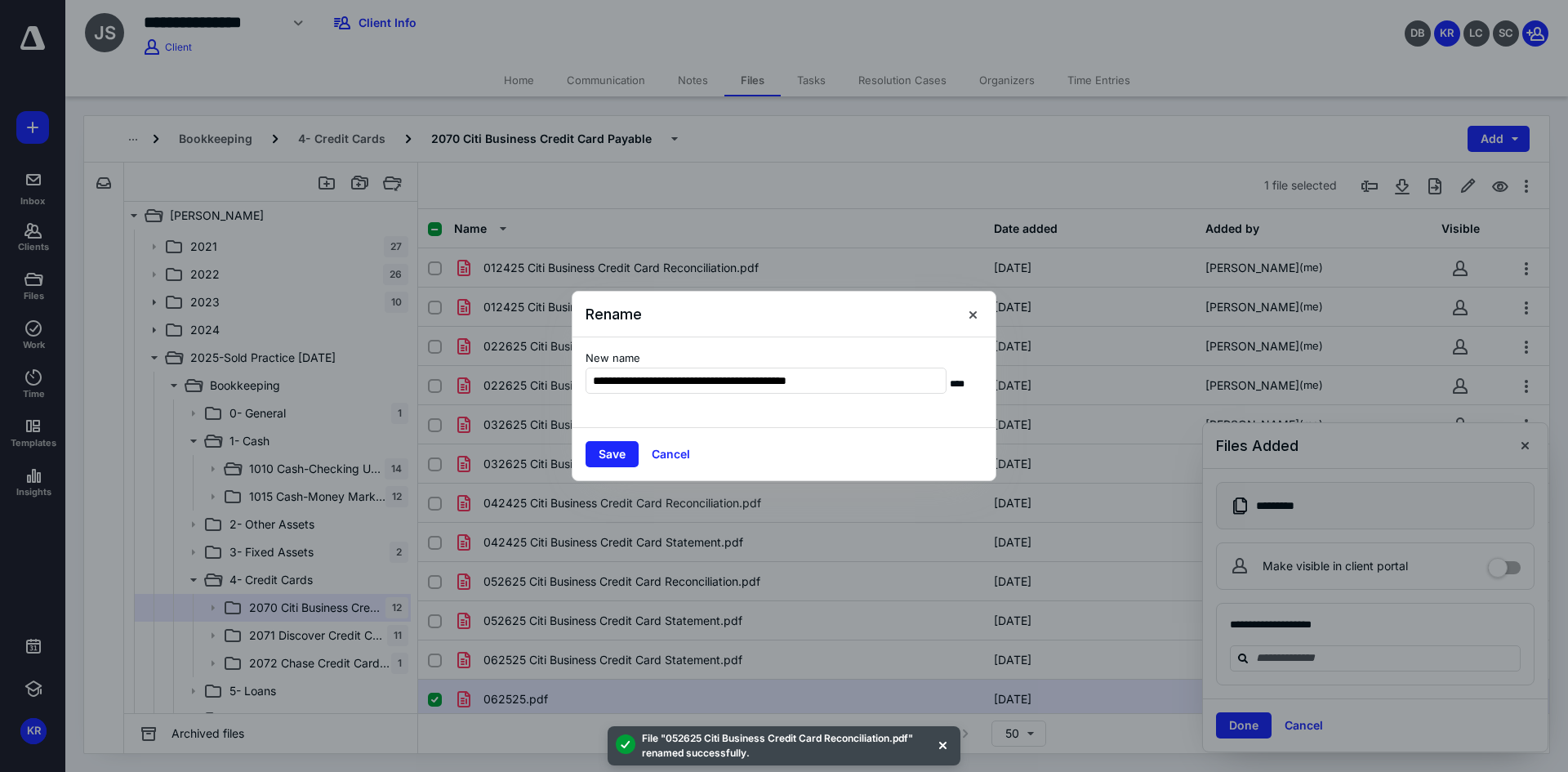type on "**********" 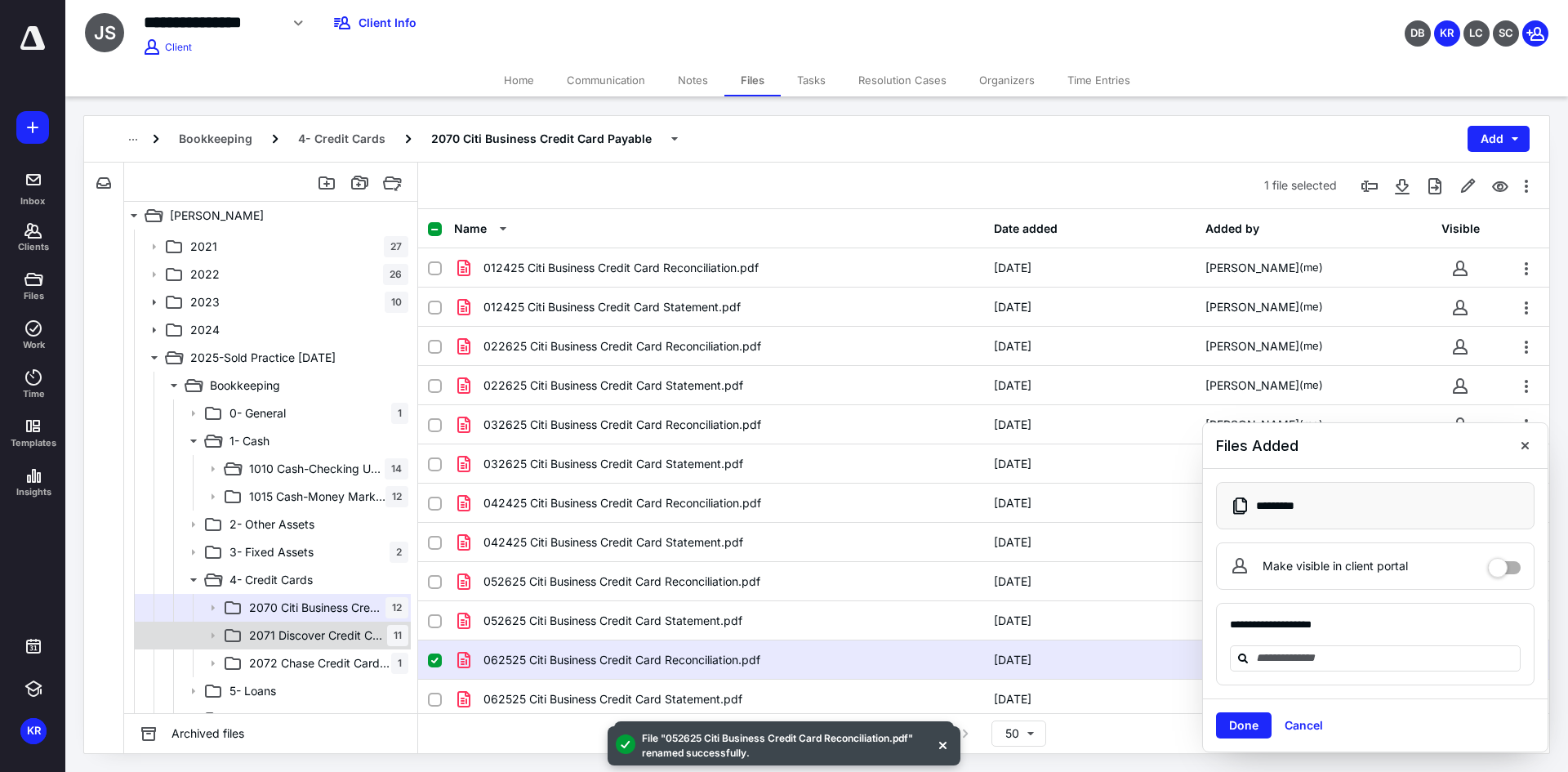 click on "2071 Discover Credit Card Payable 11" at bounding box center (325, 636) 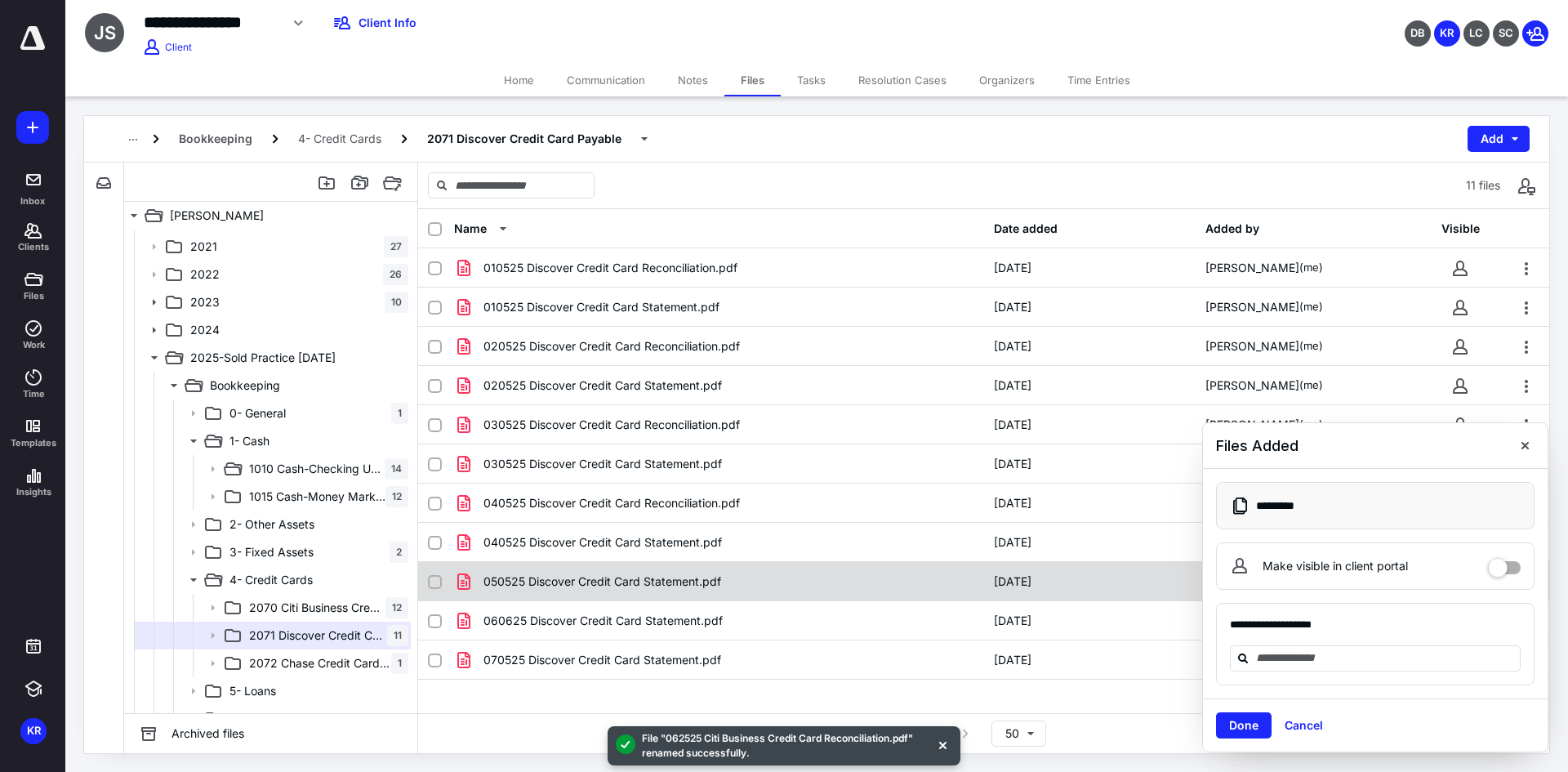 click on "050525 Discover Credit Card Statement.pdf" at bounding box center [602, 582] 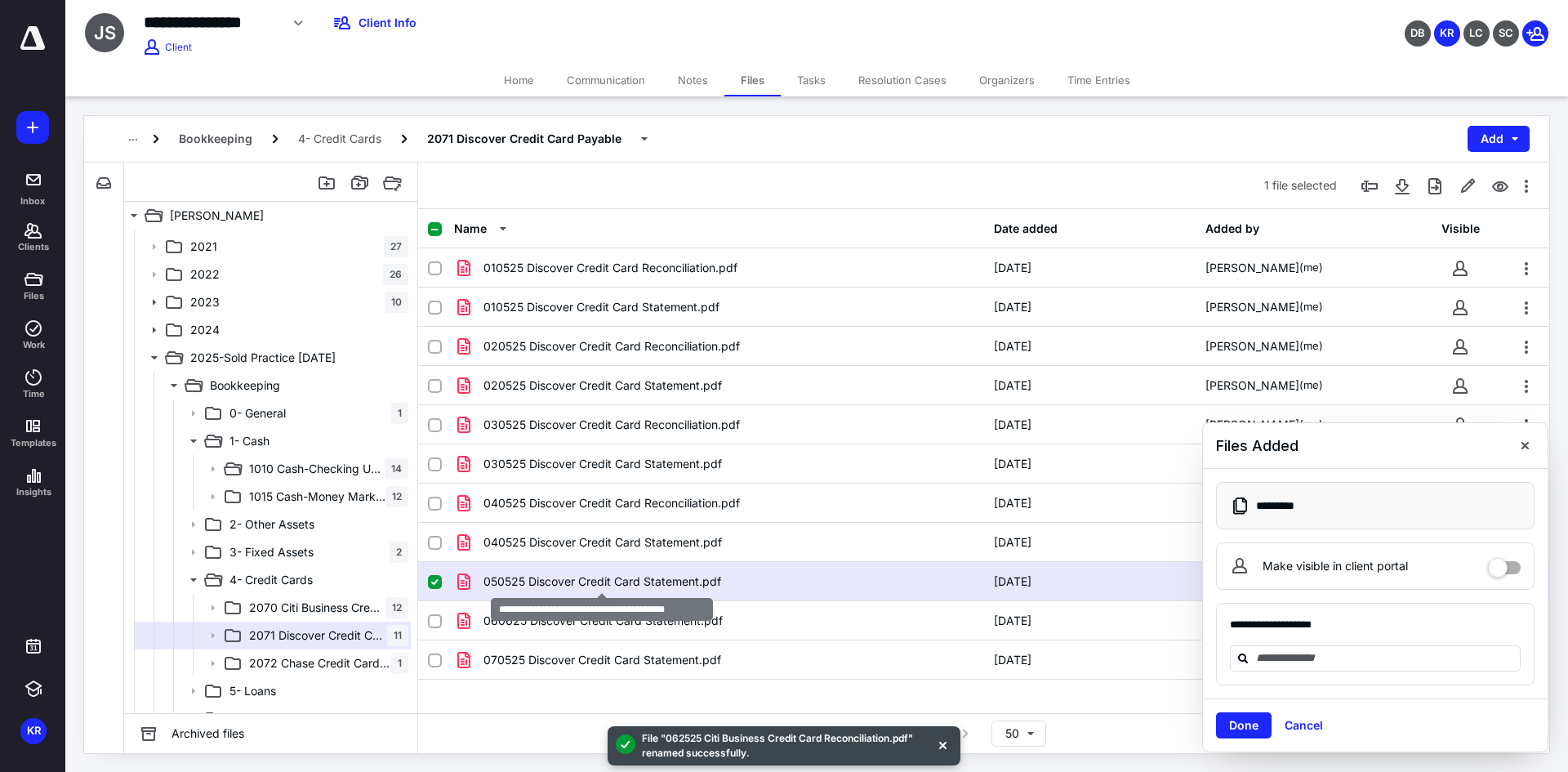 click on "050525 Discover Credit Card Statement.pdf" at bounding box center [602, 582] 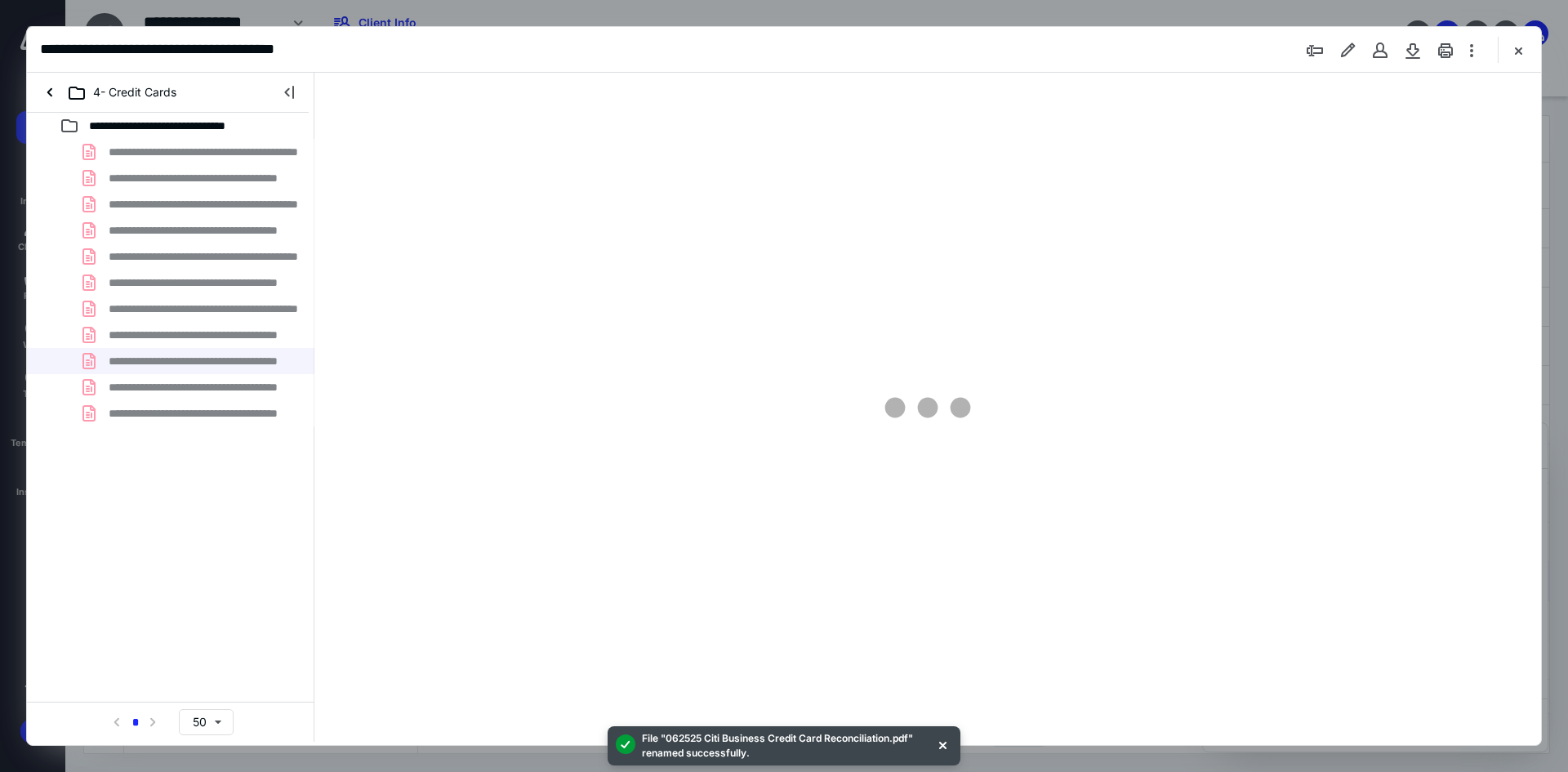 scroll, scrollTop: 0, scrollLeft: 0, axis: both 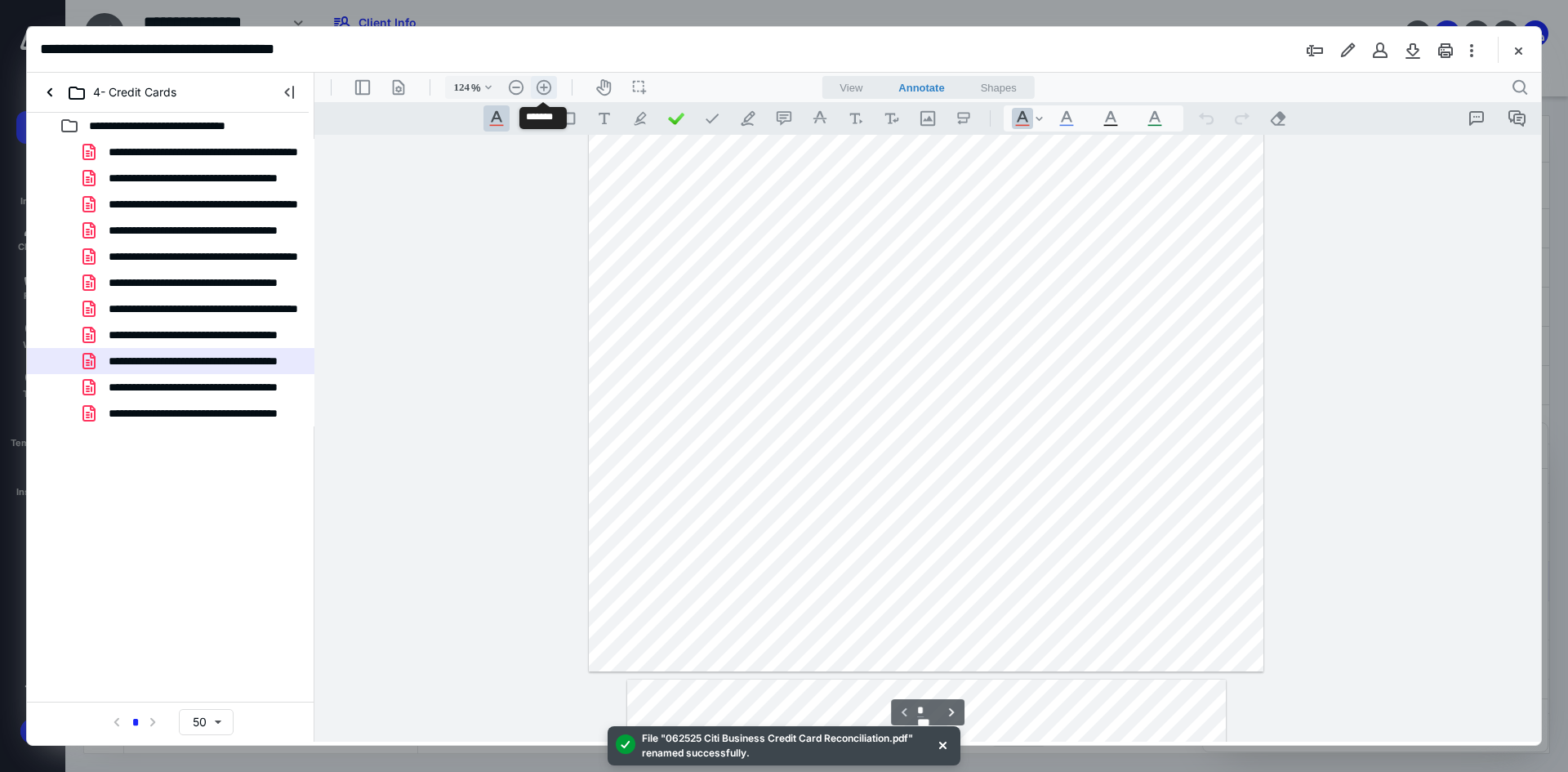 click on ".cls-1{fill:#abb0c4;} icon - header - zoom - in - line" at bounding box center [544, 87] 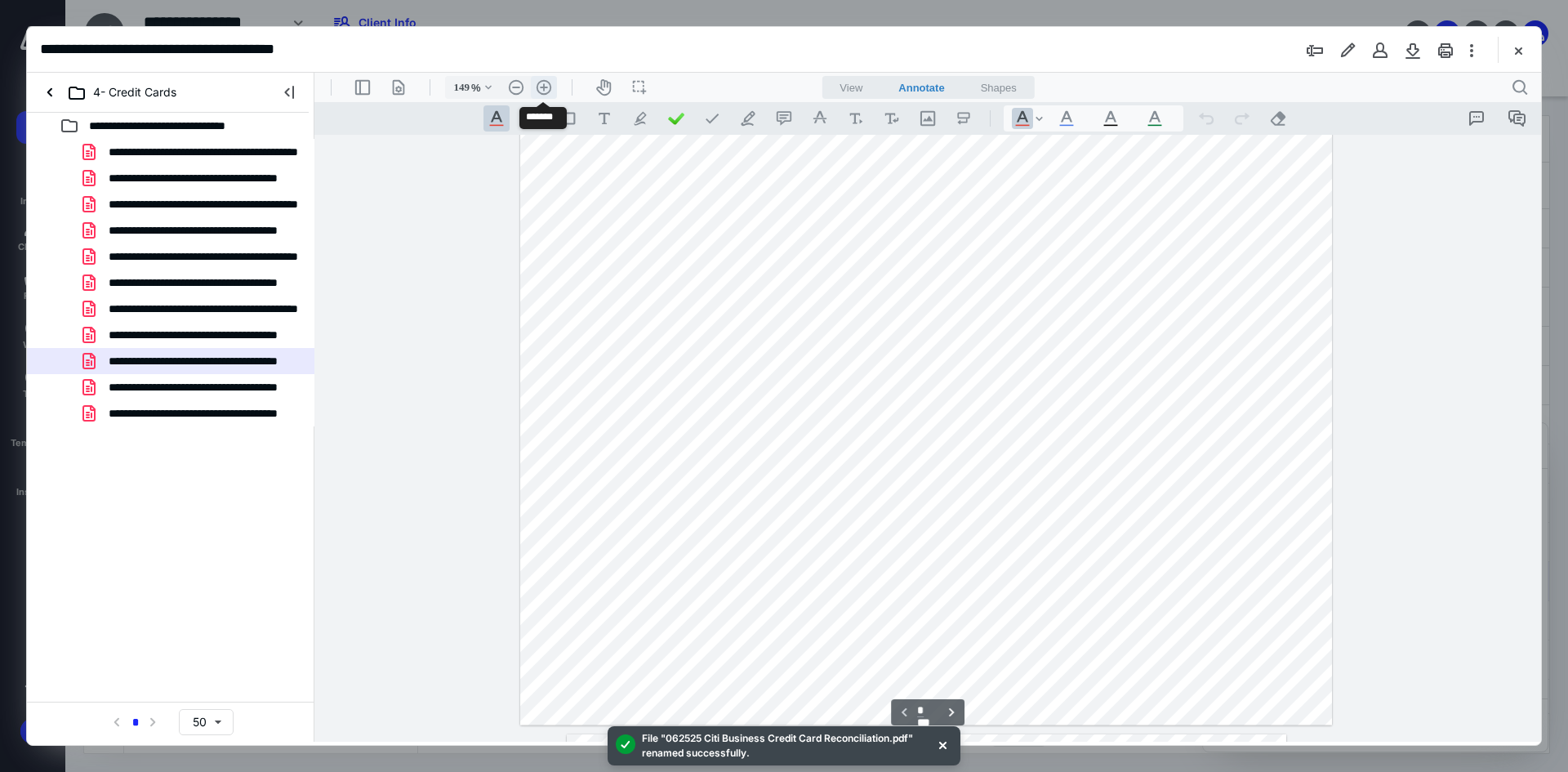 click on ".cls-1{fill:#abb0c4;} icon - header - zoom - in - line" at bounding box center [544, 87] 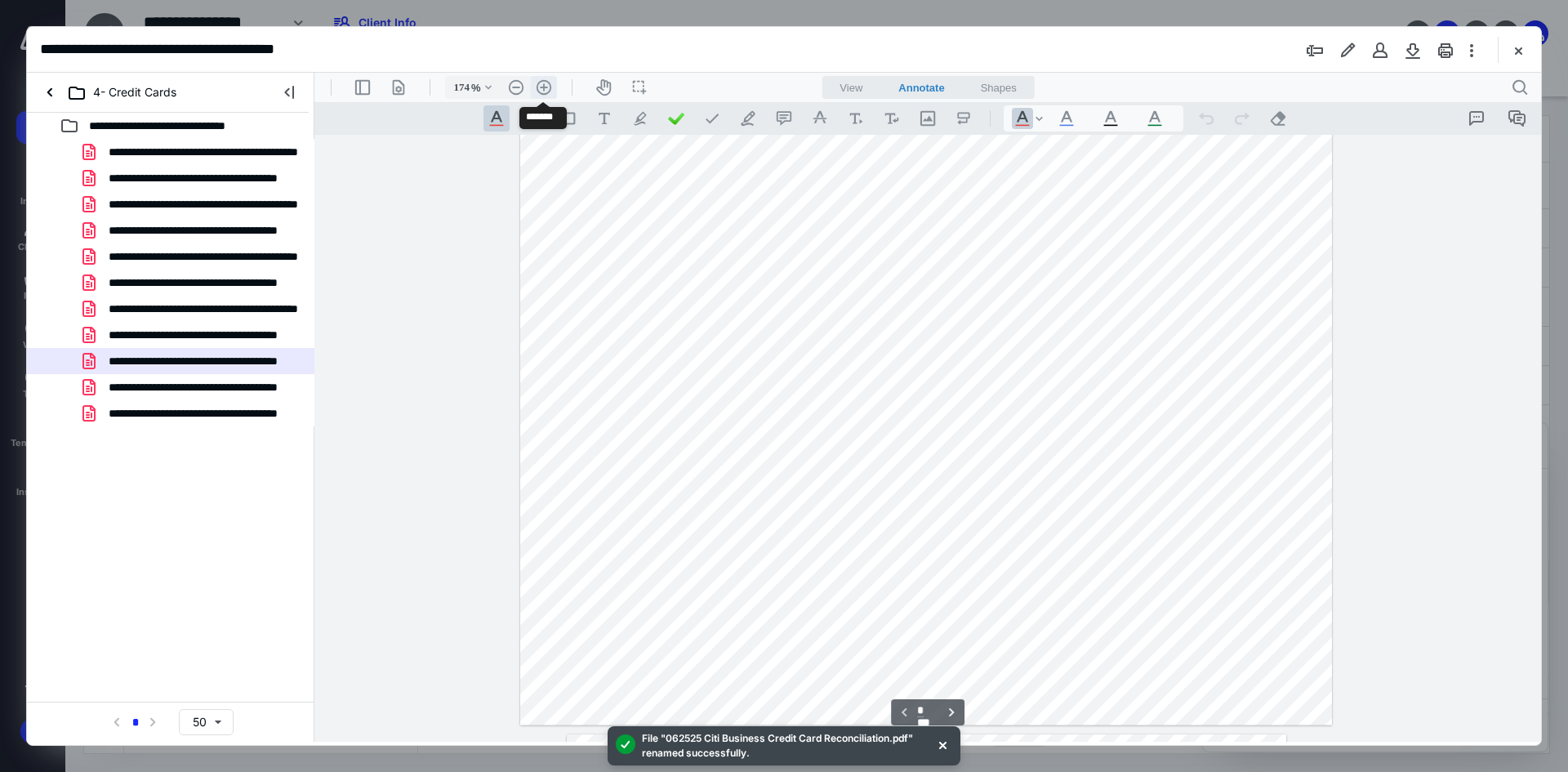 scroll, scrollTop: 203, scrollLeft: 0, axis: vertical 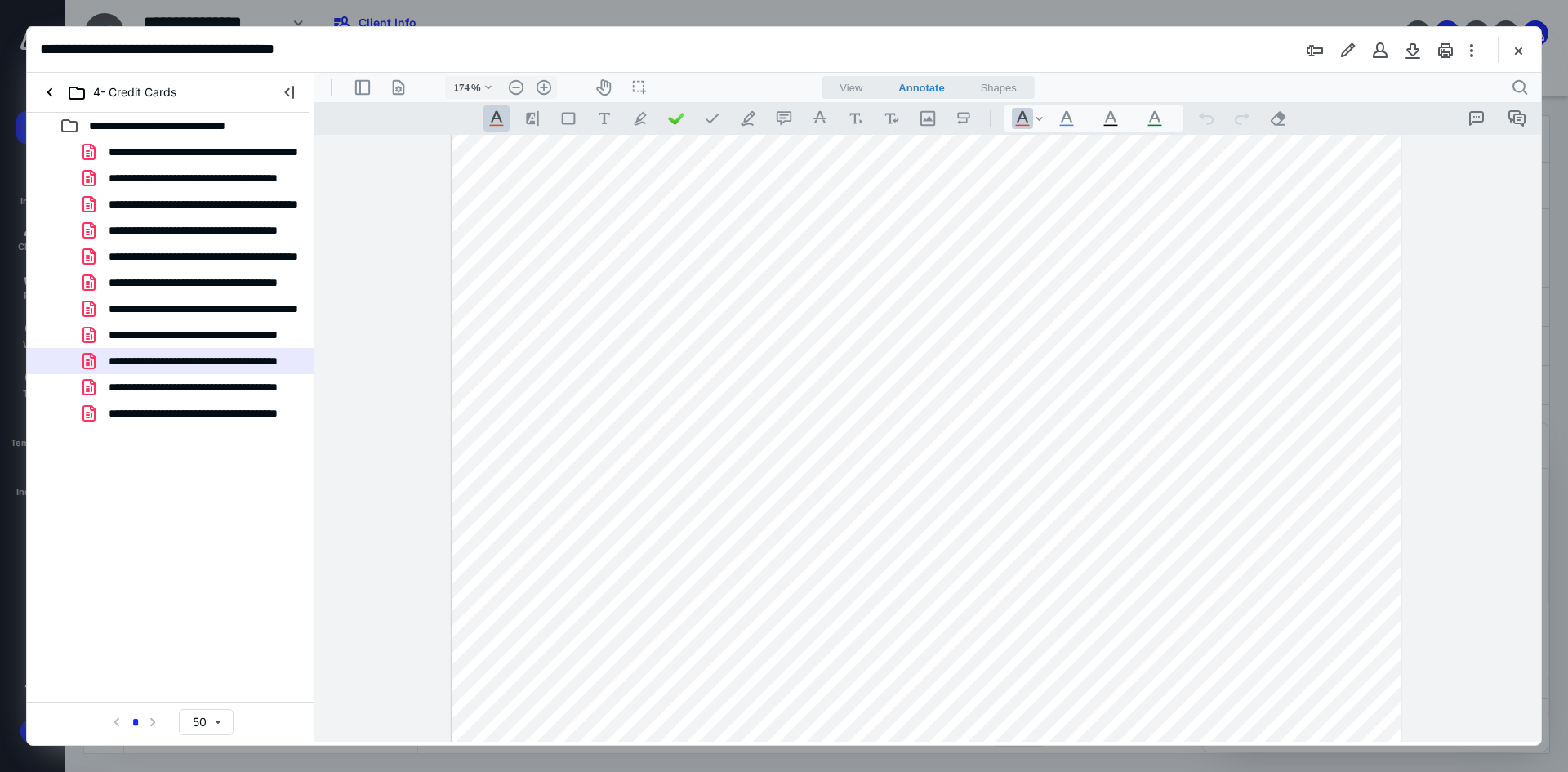drag, startPoint x: 1524, startPoint y: 43, endPoint x: 1486, endPoint y: 79, distance: 52.345009 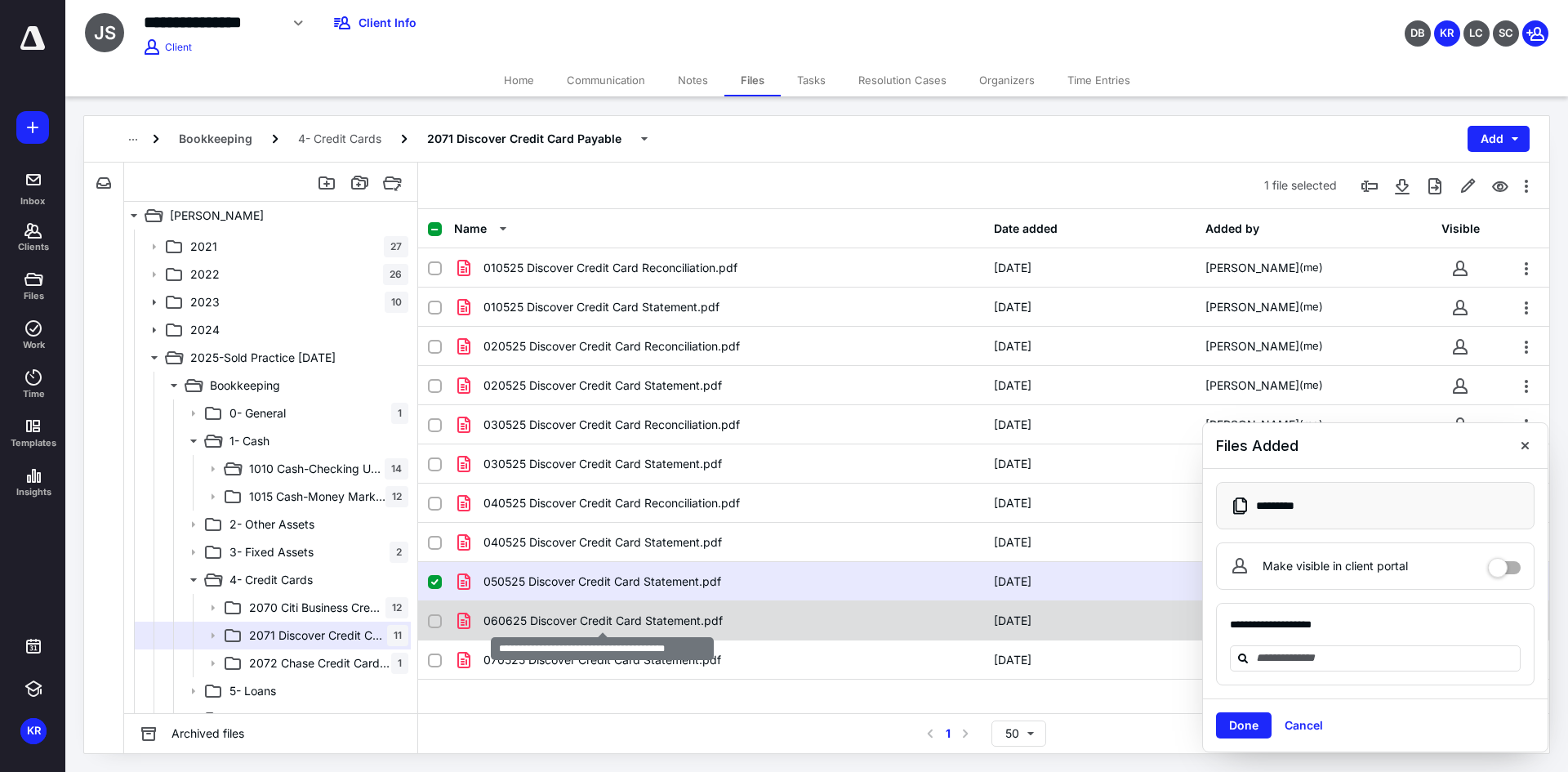 click on "060625 Discover Credit Card Statement.pdf" at bounding box center (603, 621) 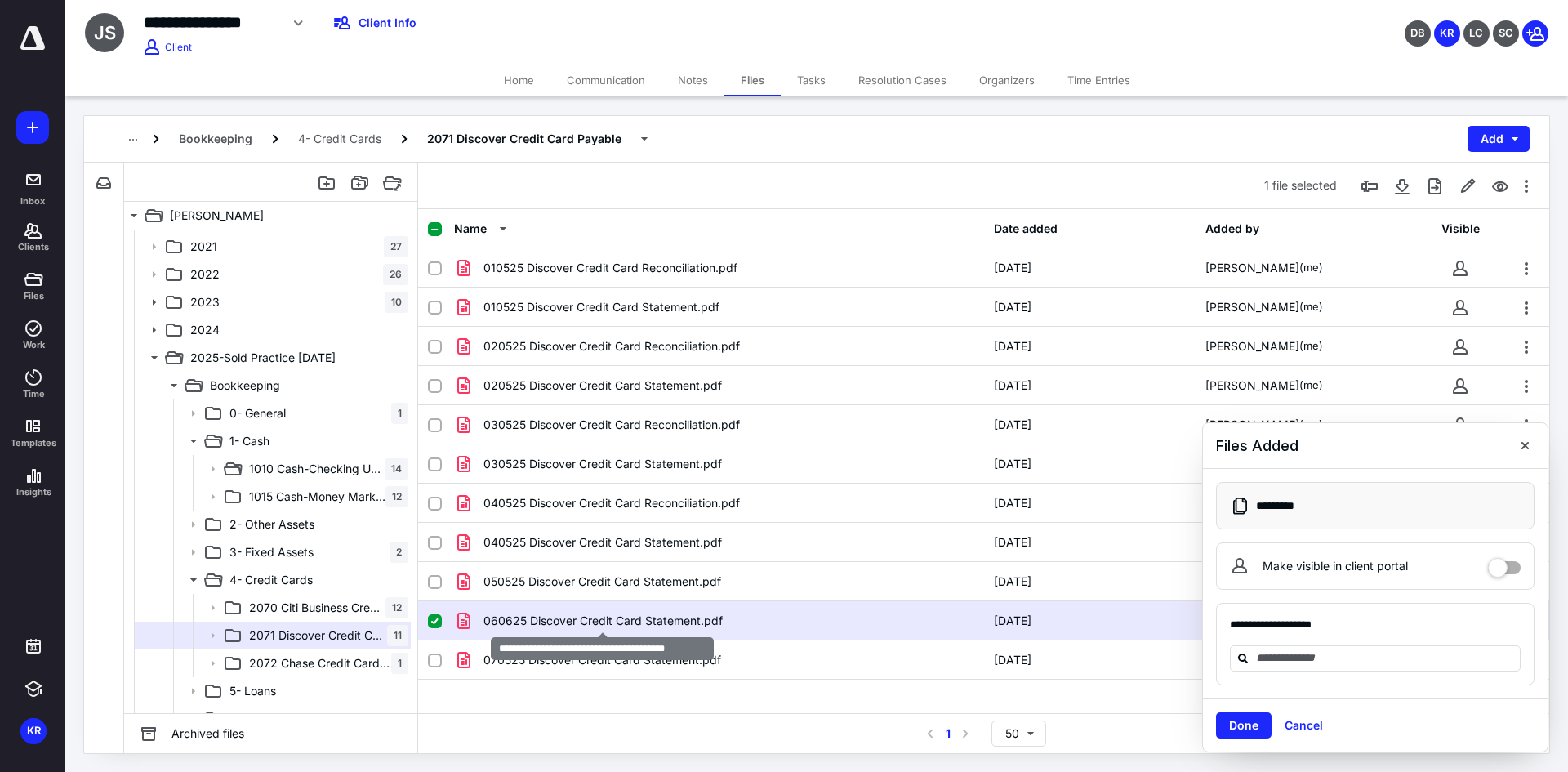 click on "060625 Discover Credit Card Statement.pdf" at bounding box center [603, 621] 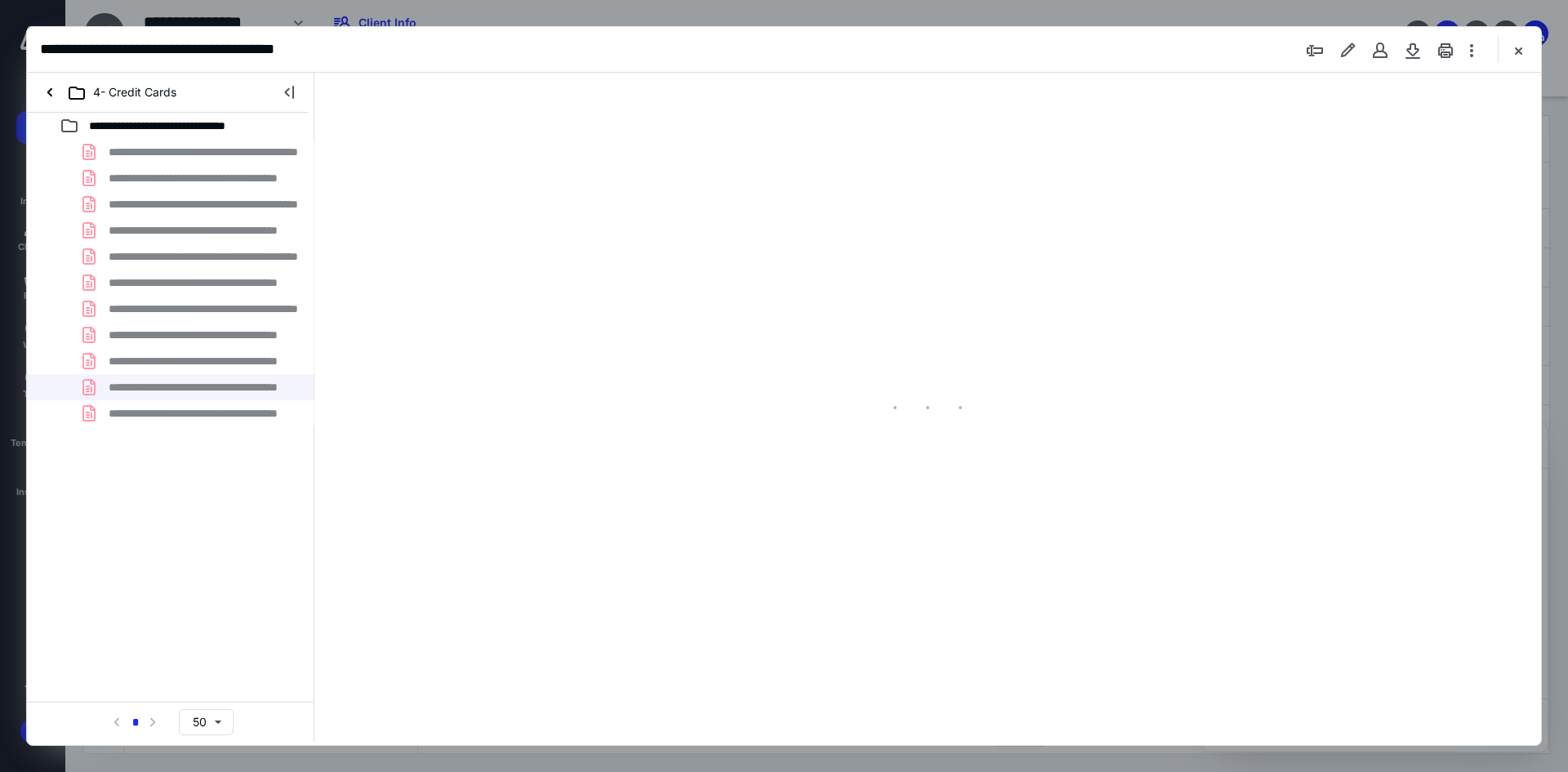 scroll, scrollTop: 0, scrollLeft: 0, axis: both 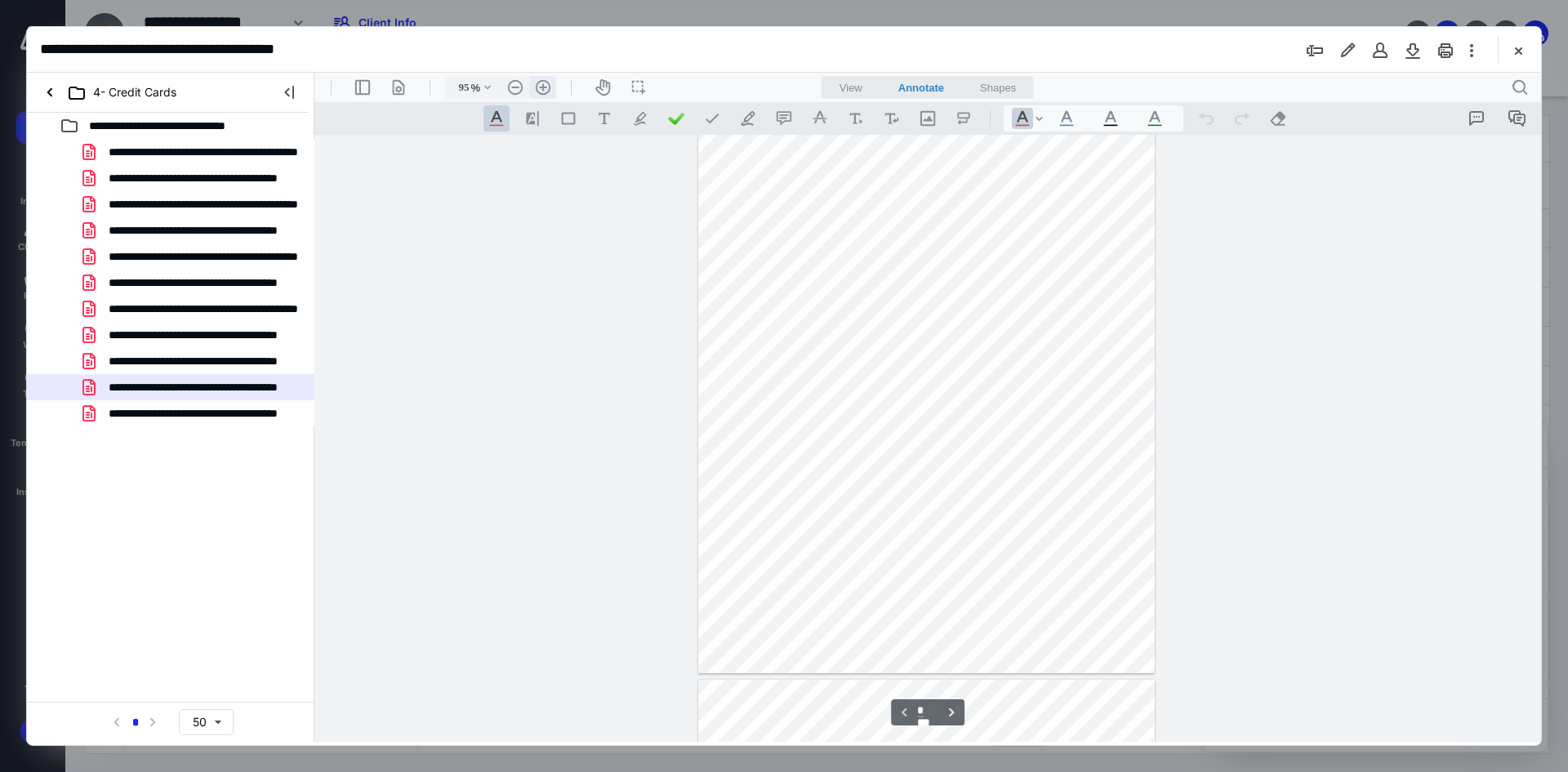 click on ".cls-1{fill:#abb0c4;} icon - header - zoom - in - line" at bounding box center [543, 87] 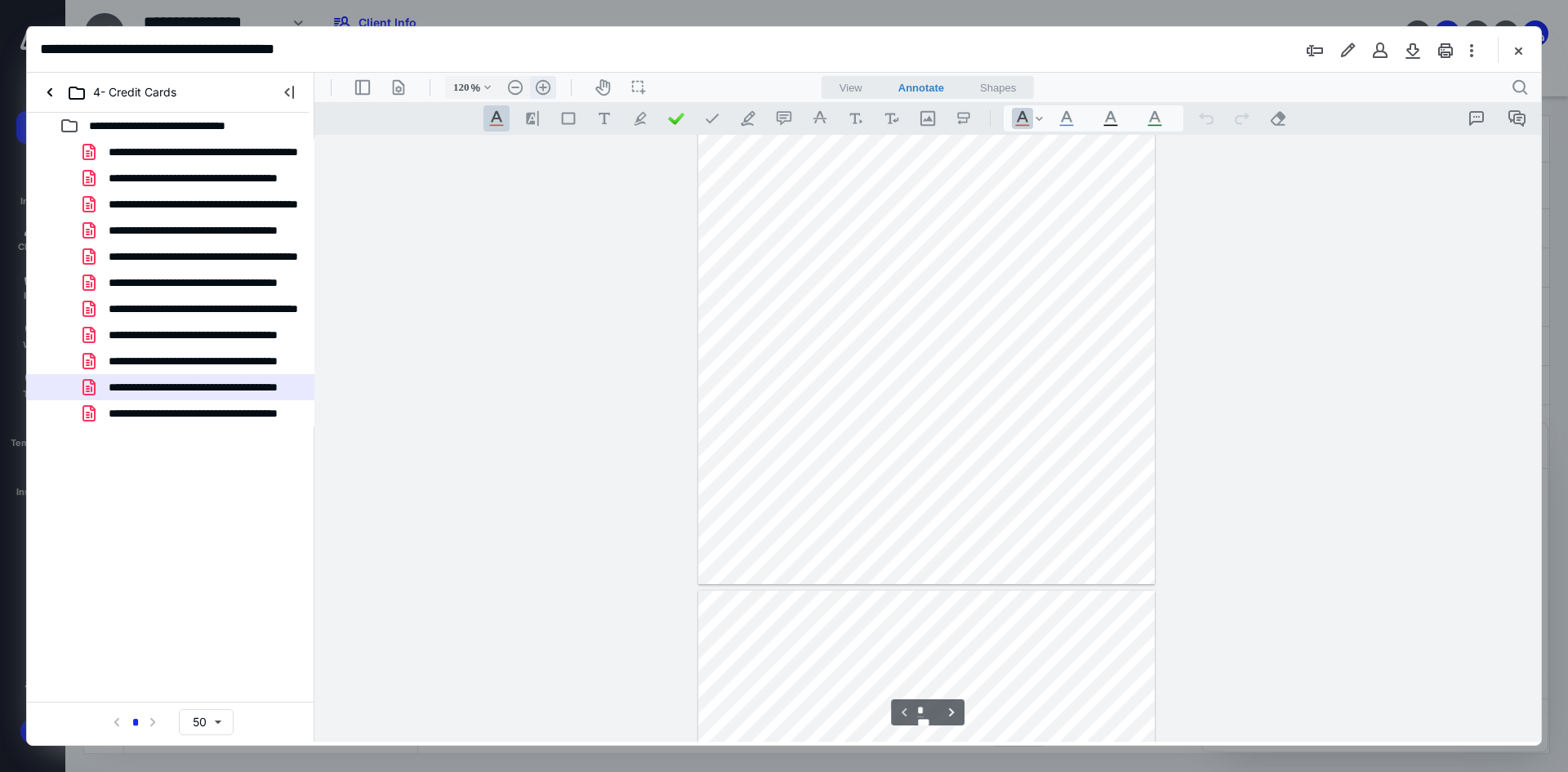 click on ".cls-1{fill:#abb0c4;} icon - header - zoom - in - line" at bounding box center (543, 87) 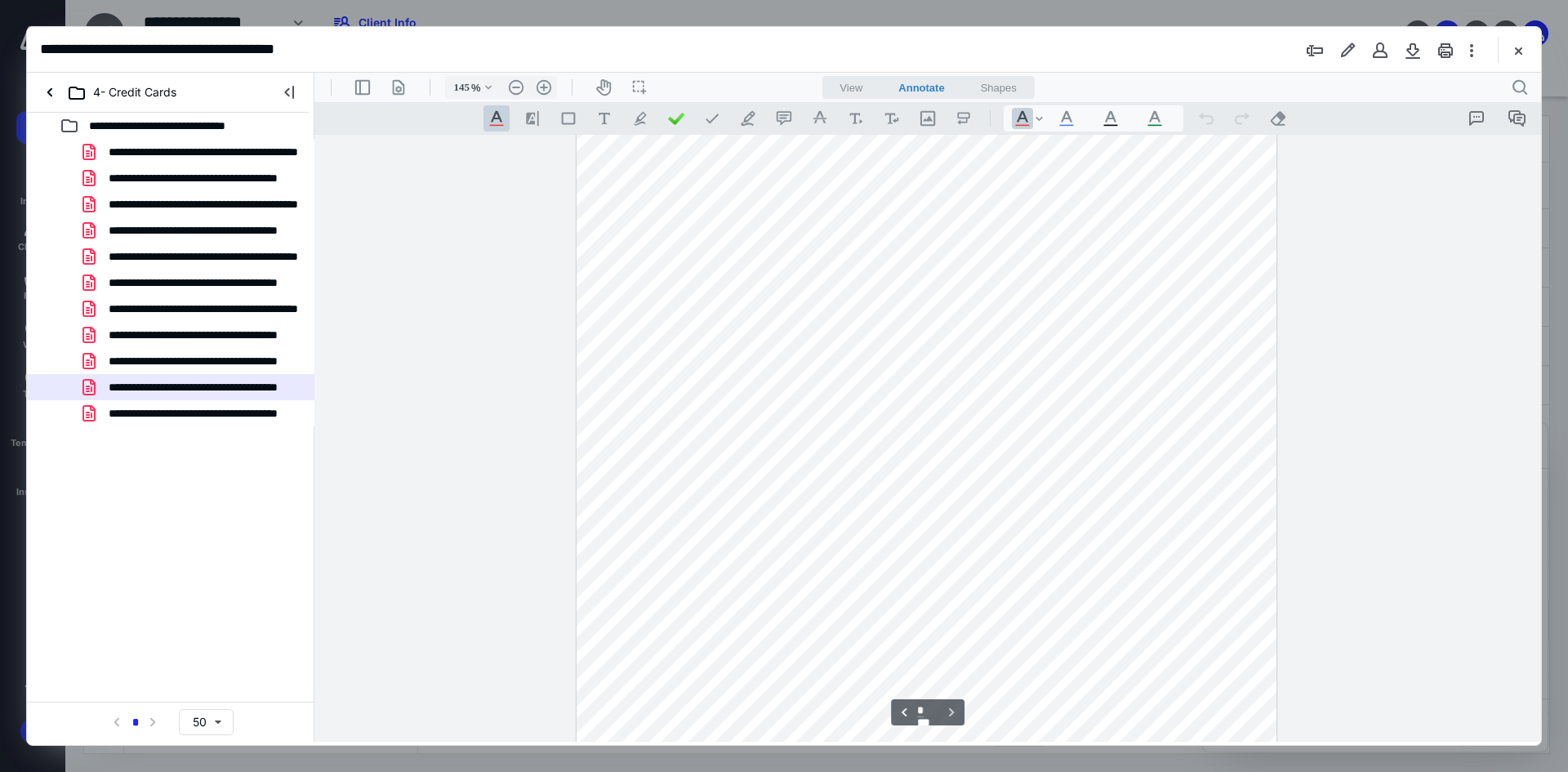 scroll, scrollTop: 2153, scrollLeft: 0, axis: vertical 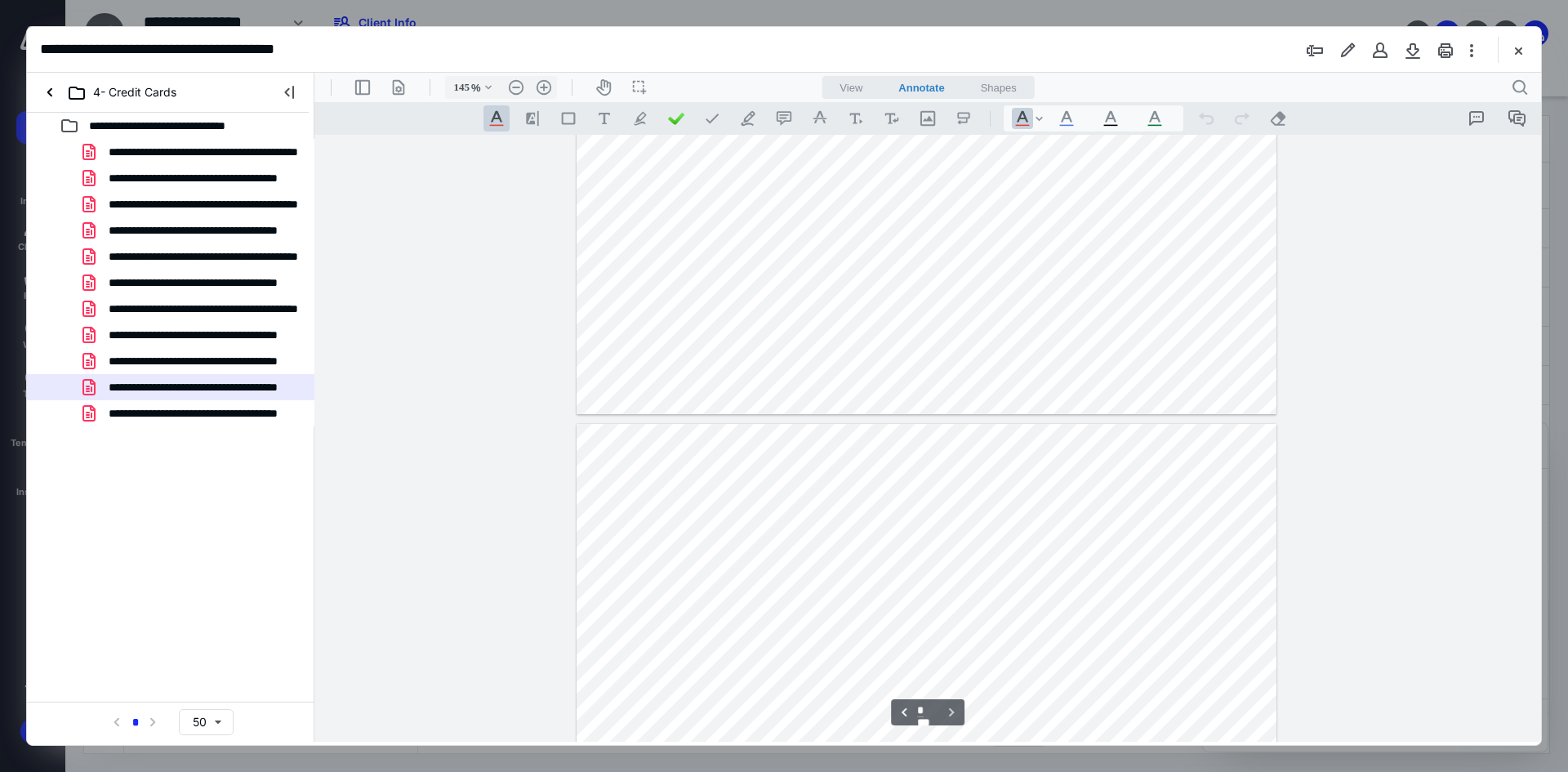 type on "*" 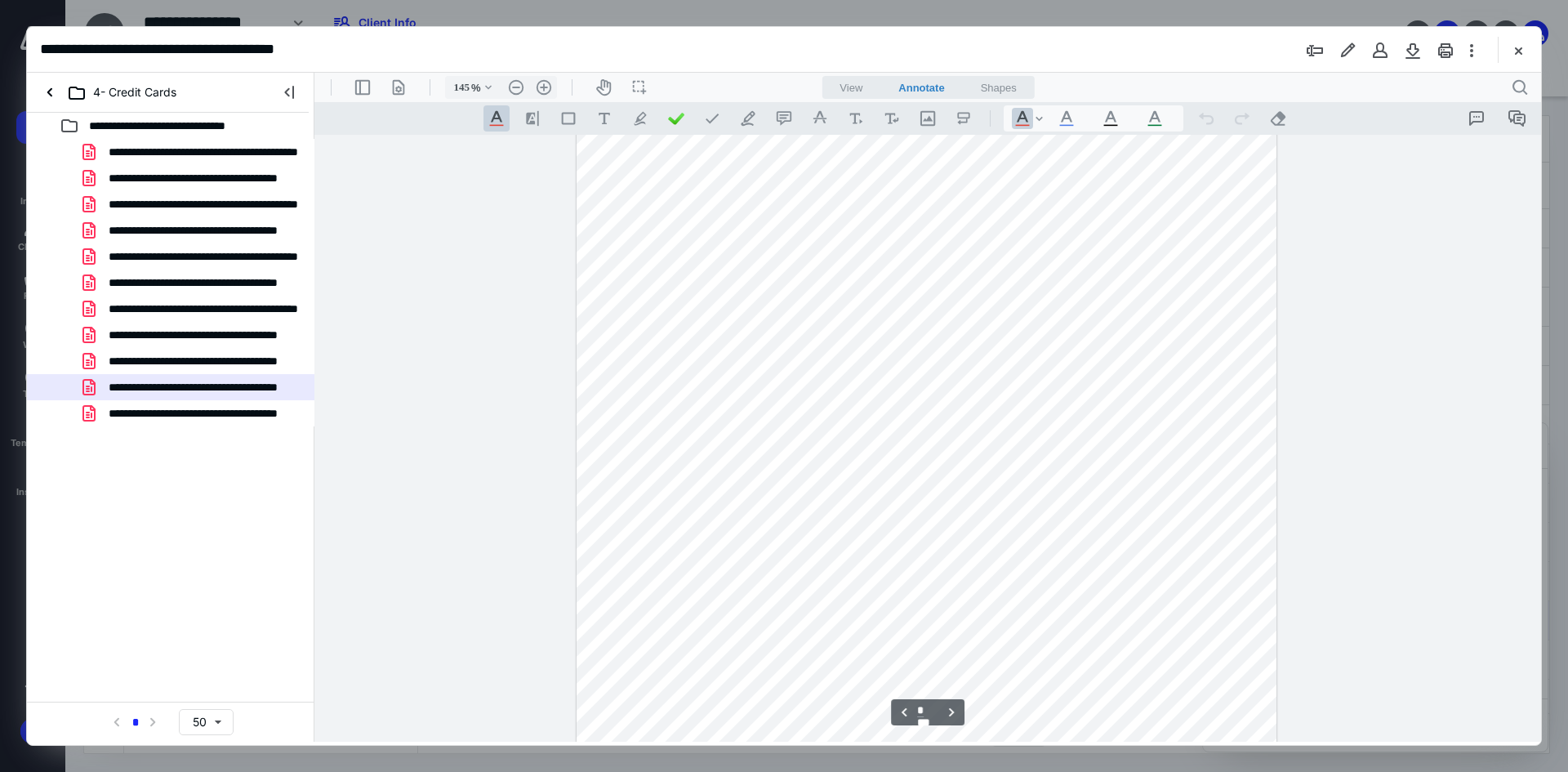 scroll, scrollTop: 927, scrollLeft: 0, axis: vertical 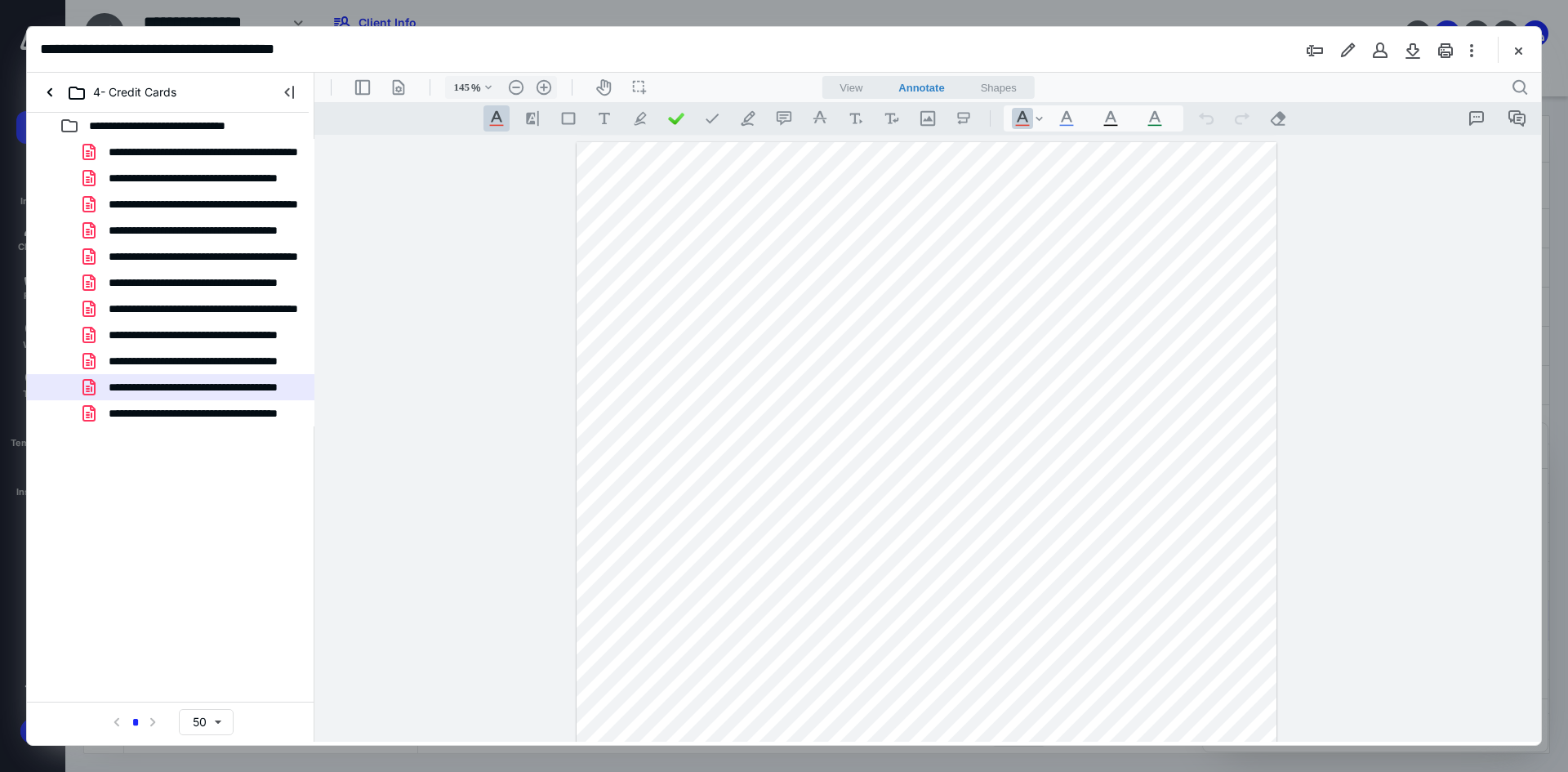 click at bounding box center (1518, 50) 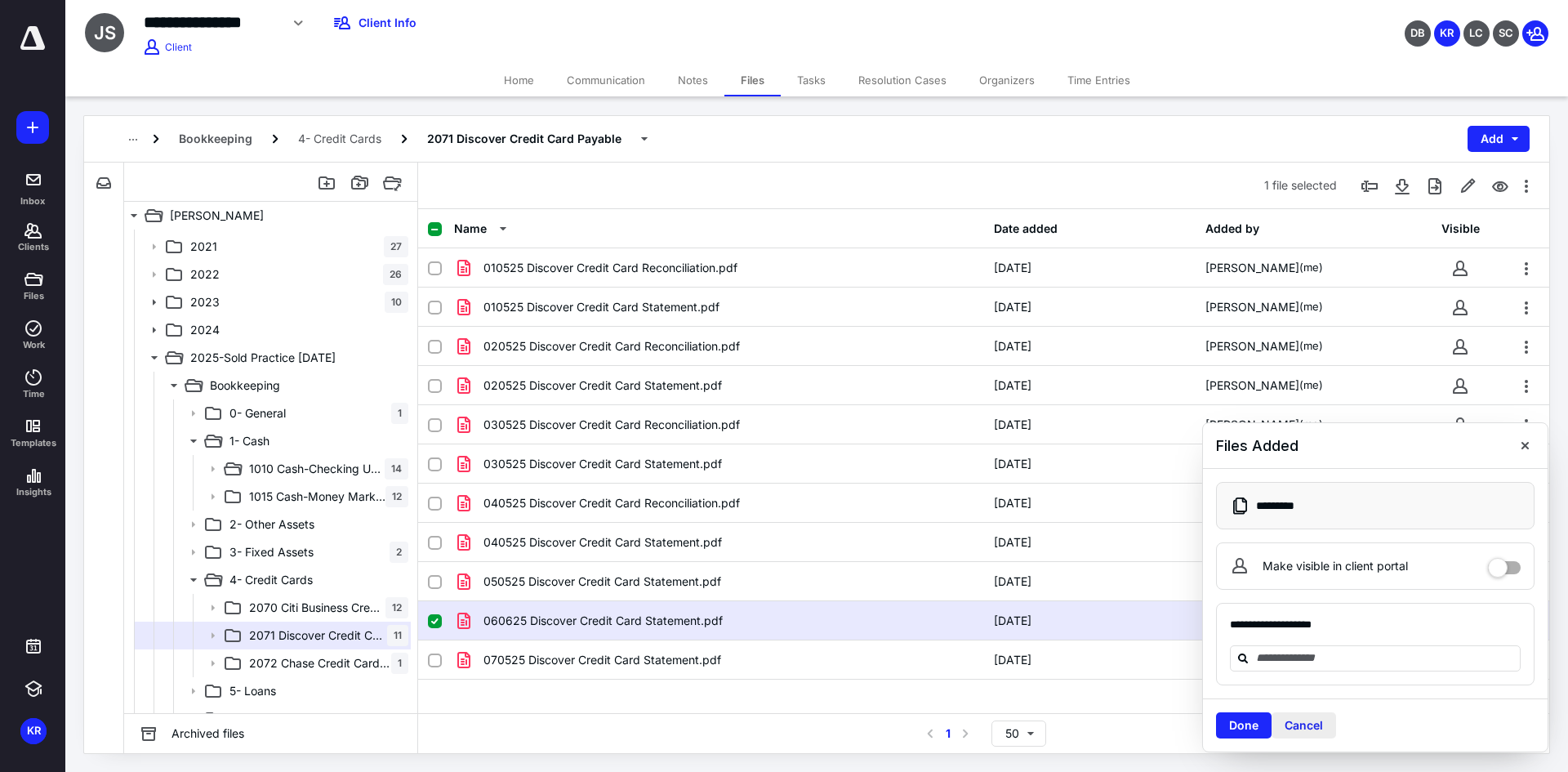 click on "Cancel" at bounding box center [1303, 725] 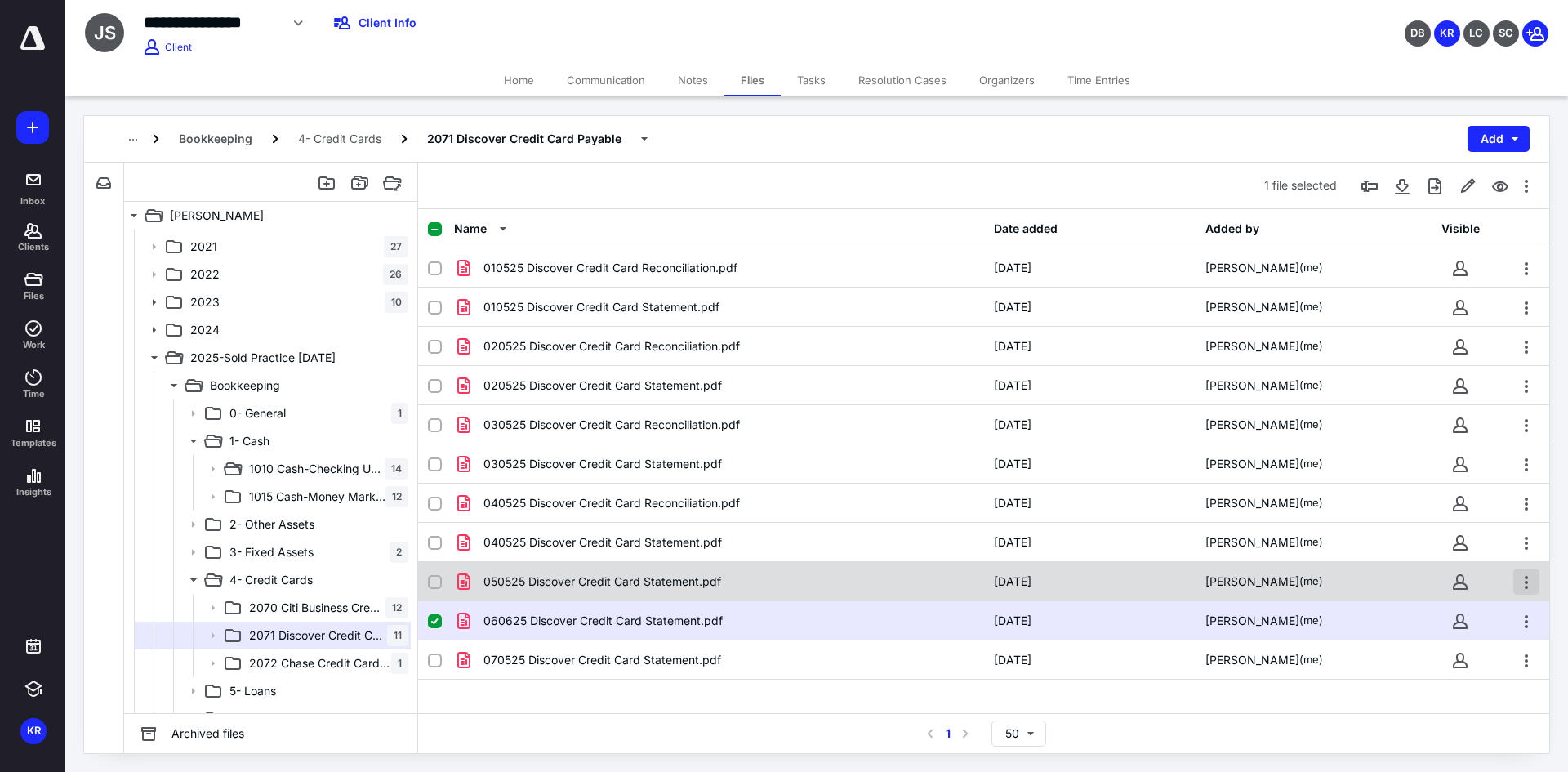 click at bounding box center (1526, 582) 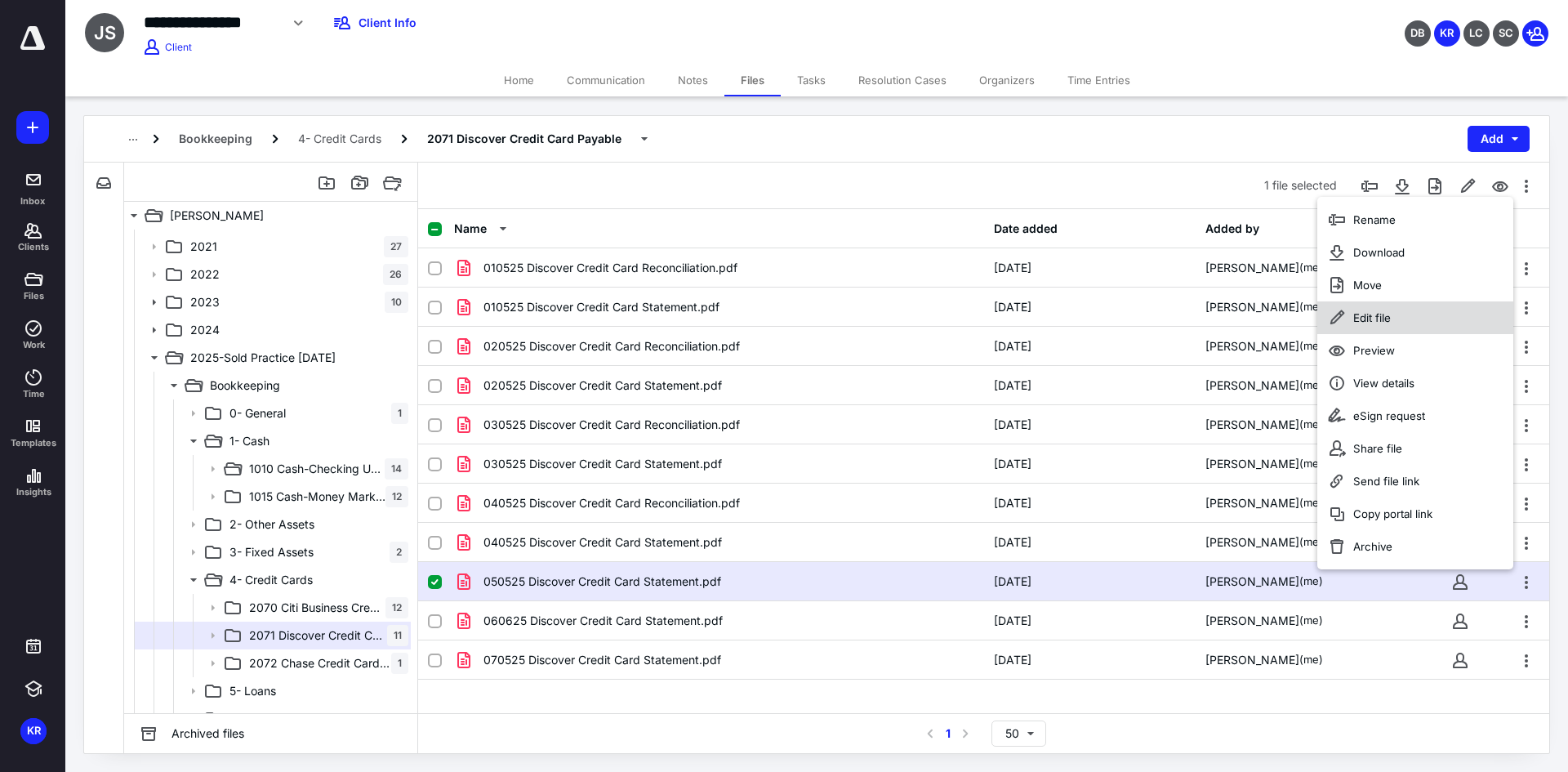 click on "Edit file" at bounding box center [1372, 318] 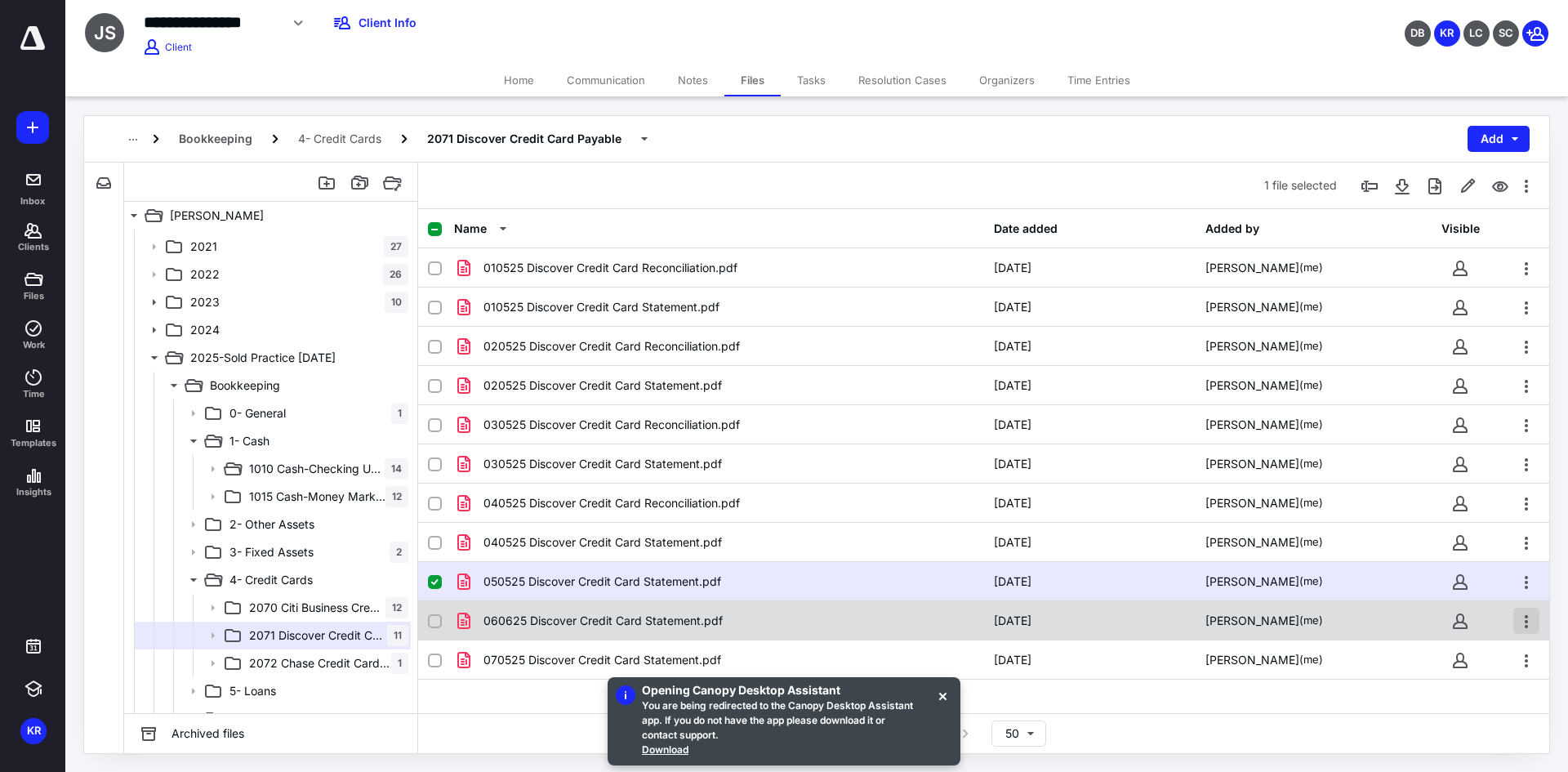 click at bounding box center [1526, 621] 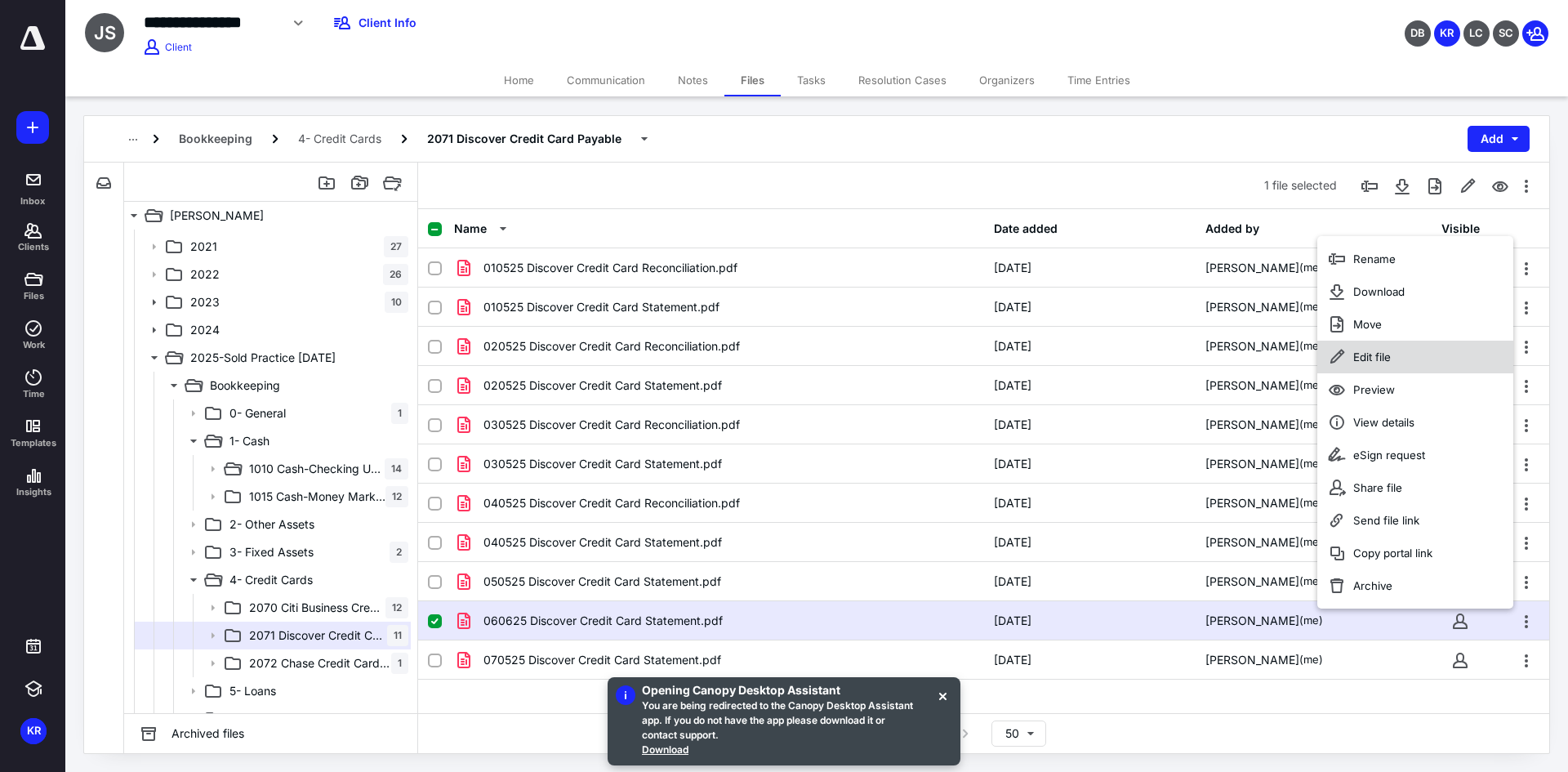 click on "Edit file" at bounding box center [1415, 357] 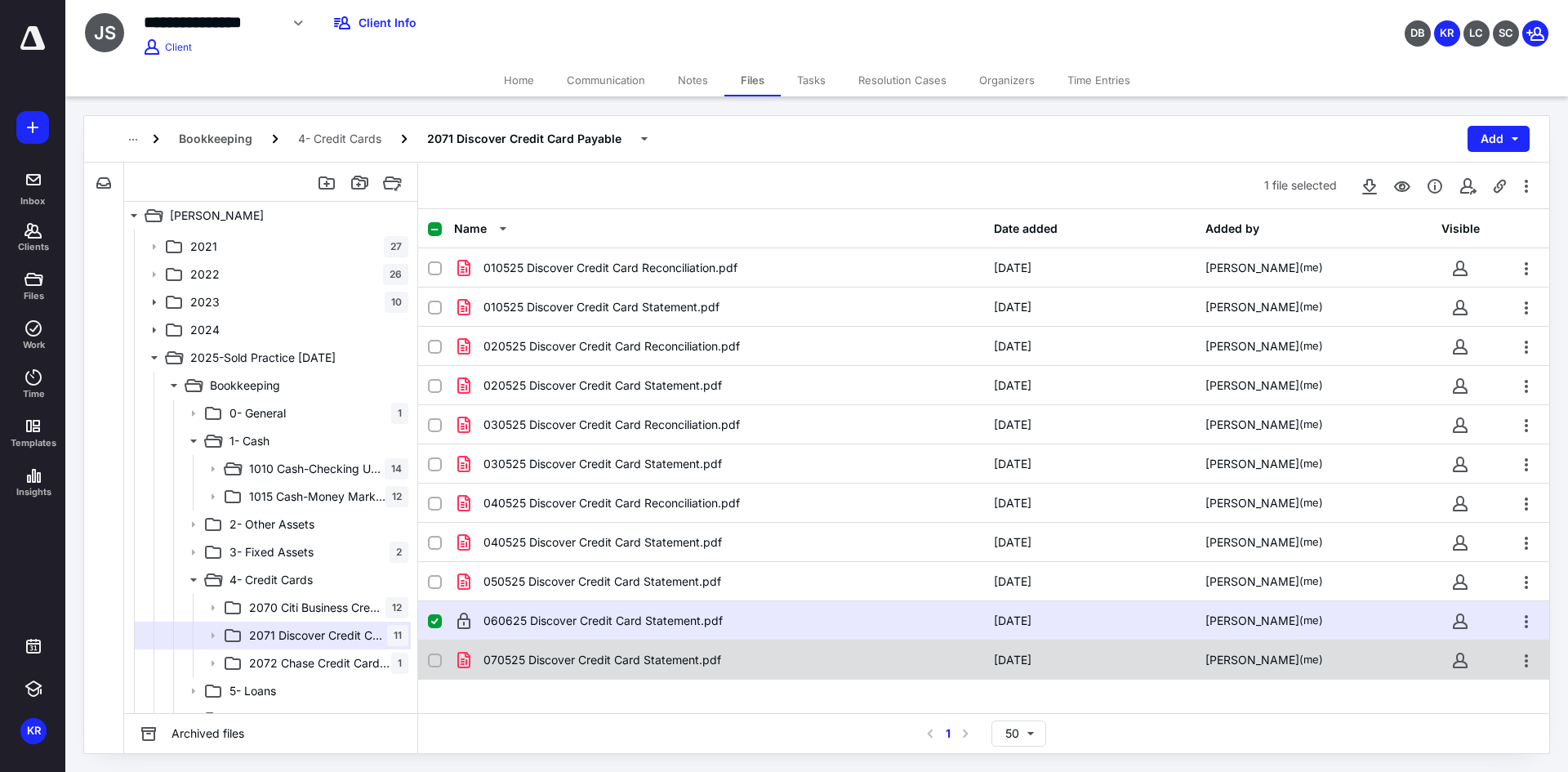 click on "070525 Discover Credit Card Statement.pdf 7/14/2025 Kathy Reddish  (me)" at bounding box center (983, 660) 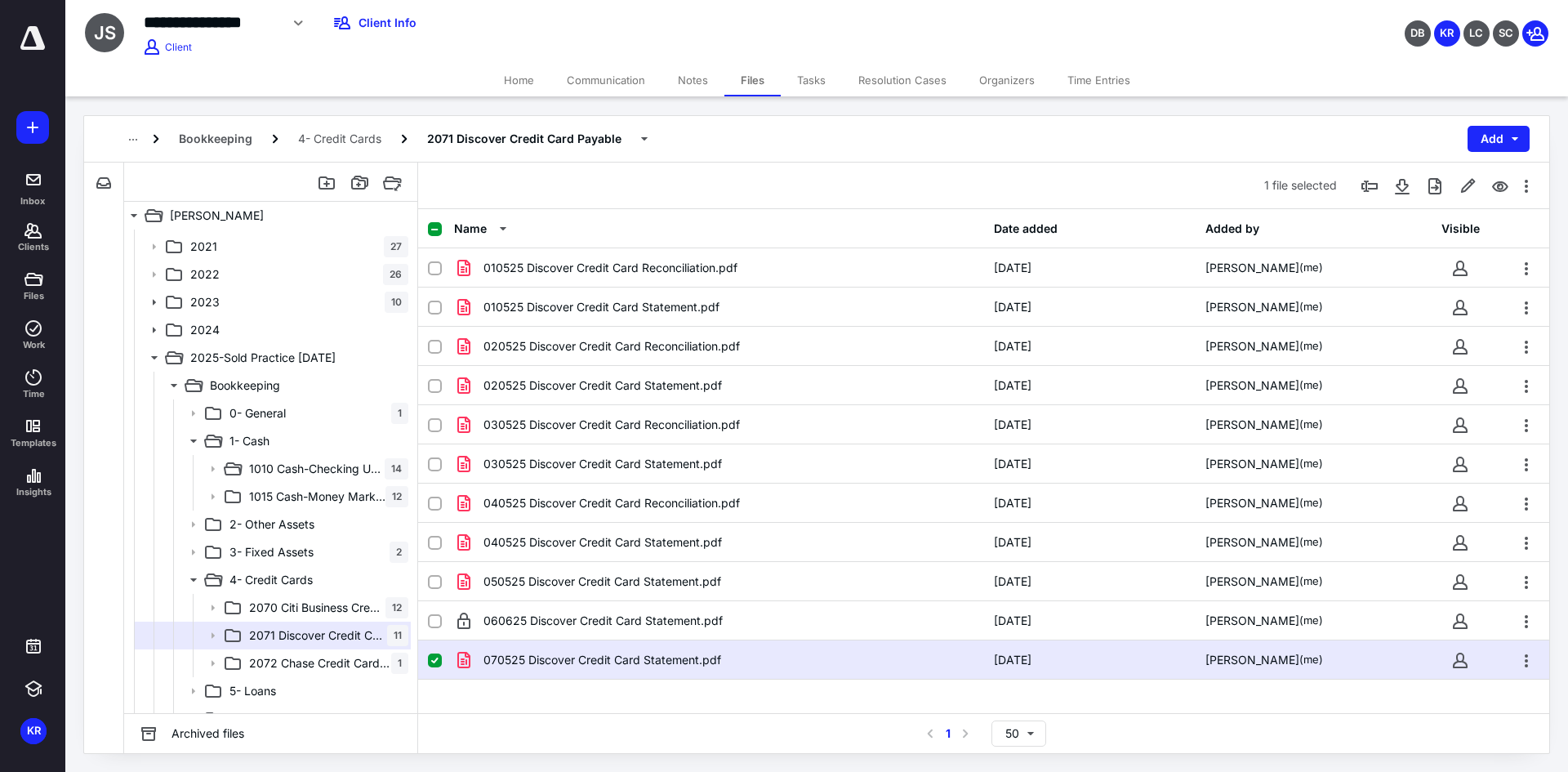 click on "070525 Discover Credit Card Statement.pdf 7/14/2025 Kathy Reddish  (me)" at bounding box center [983, 660] 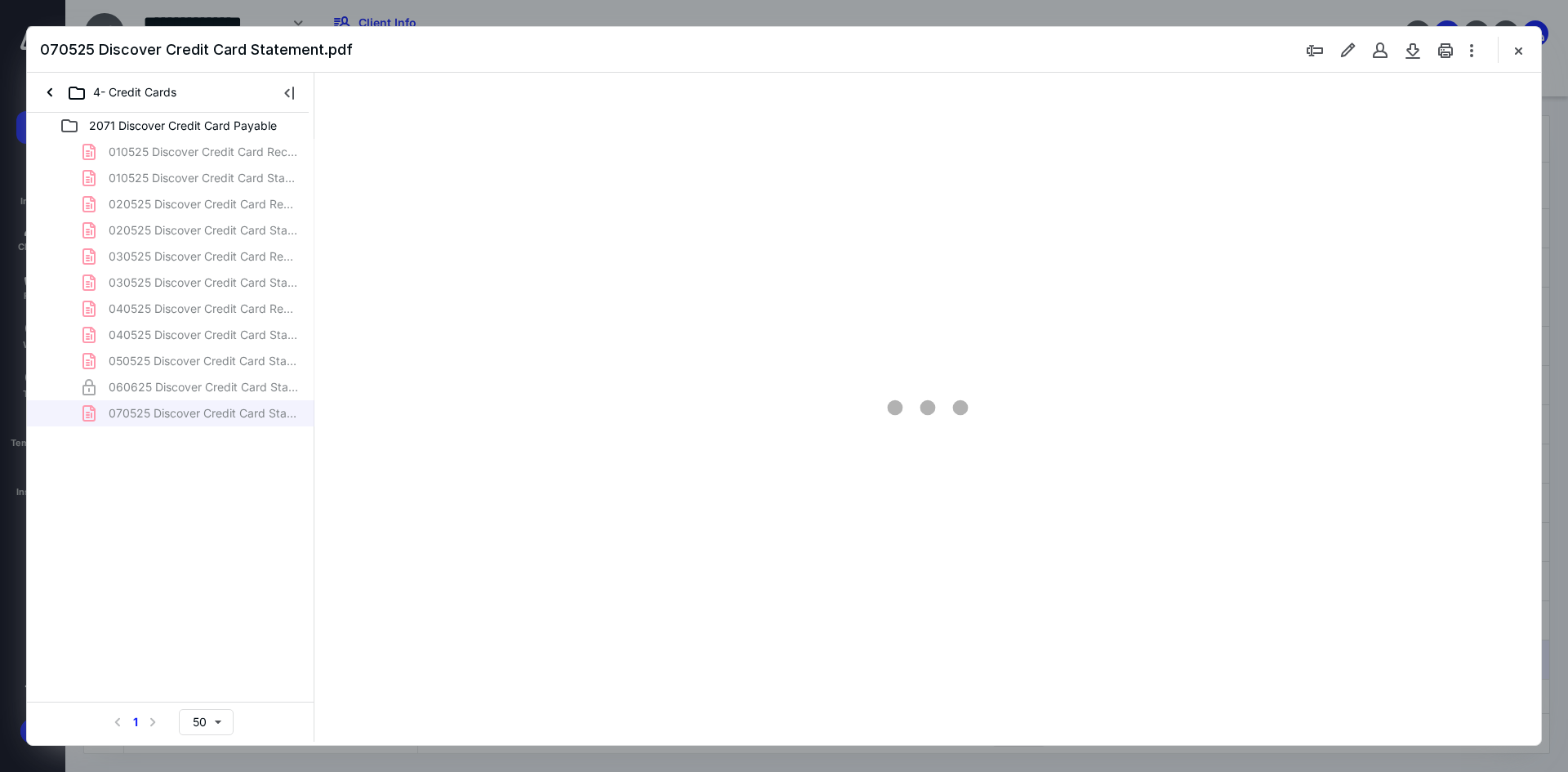 scroll, scrollTop: 0, scrollLeft: 0, axis: both 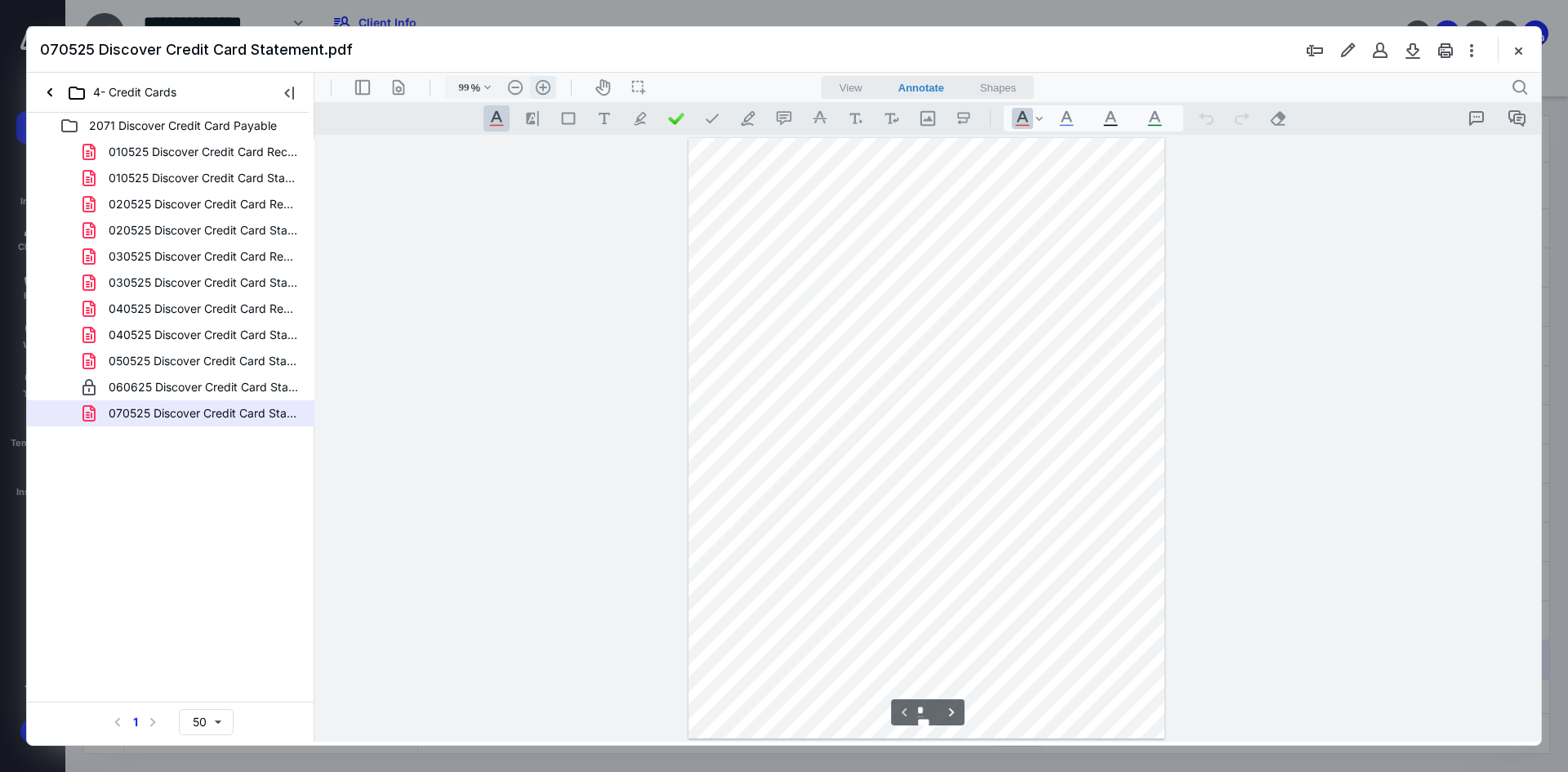 click on ".cls-1{fill:#abb0c4;} icon - header - zoom - in - line" at bounding box center [543, 87] 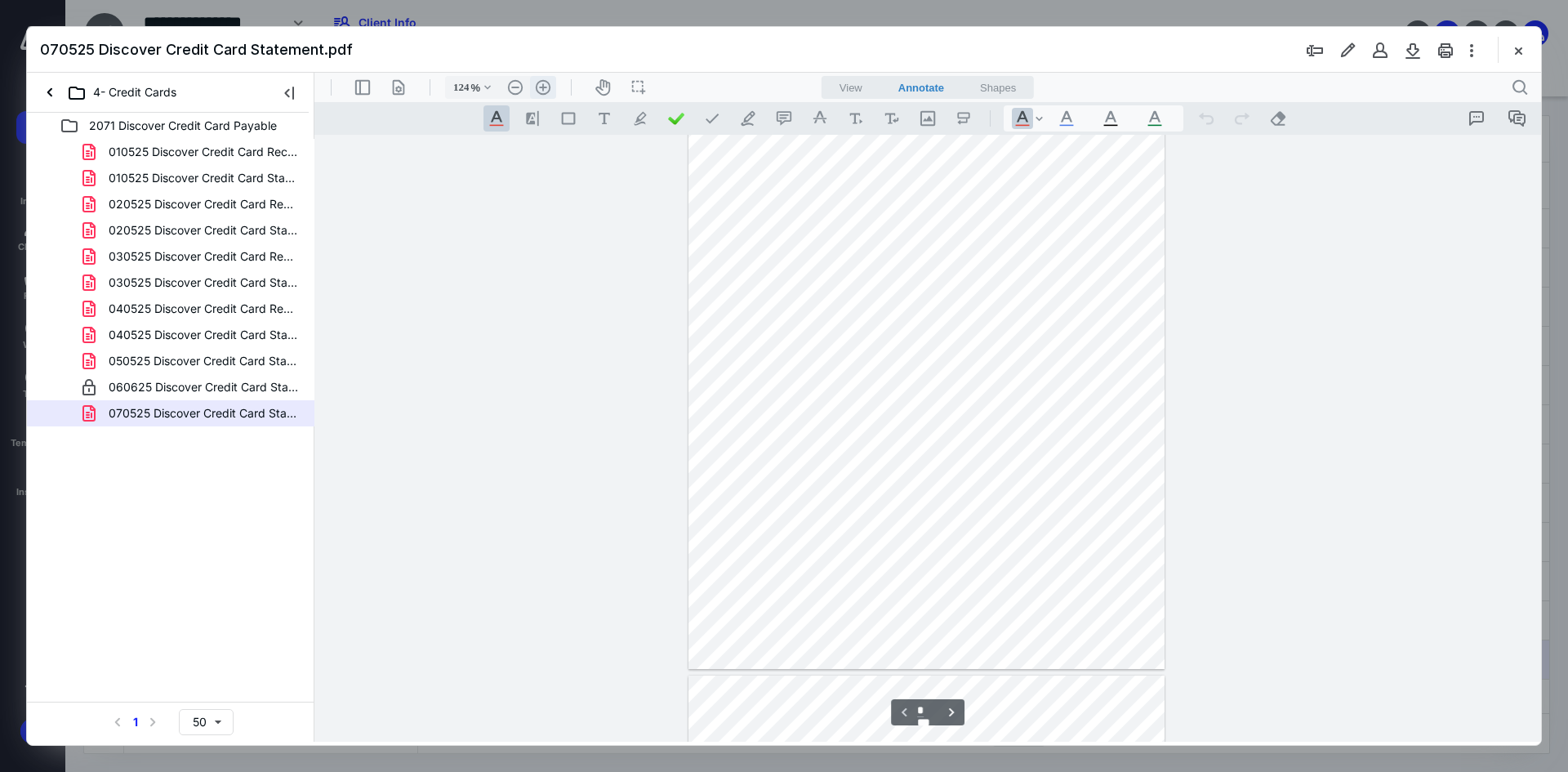 click on ".cls-1{fill:#abb0c4;} icon - header - zoom - in - line" at bounding box center (543, 87) 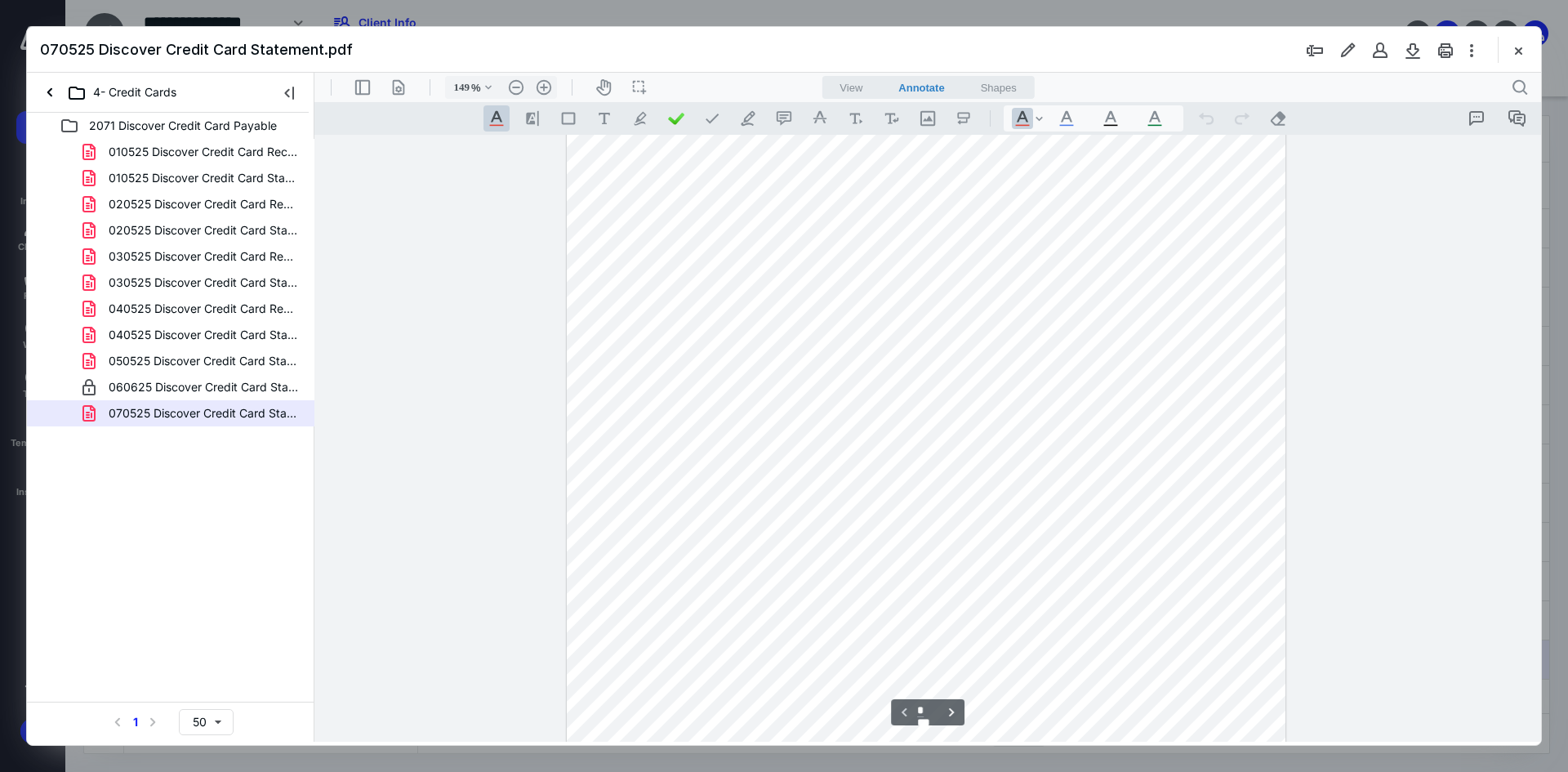 scroll, scrollTop: 0, scrollLeft: 0, axis: both 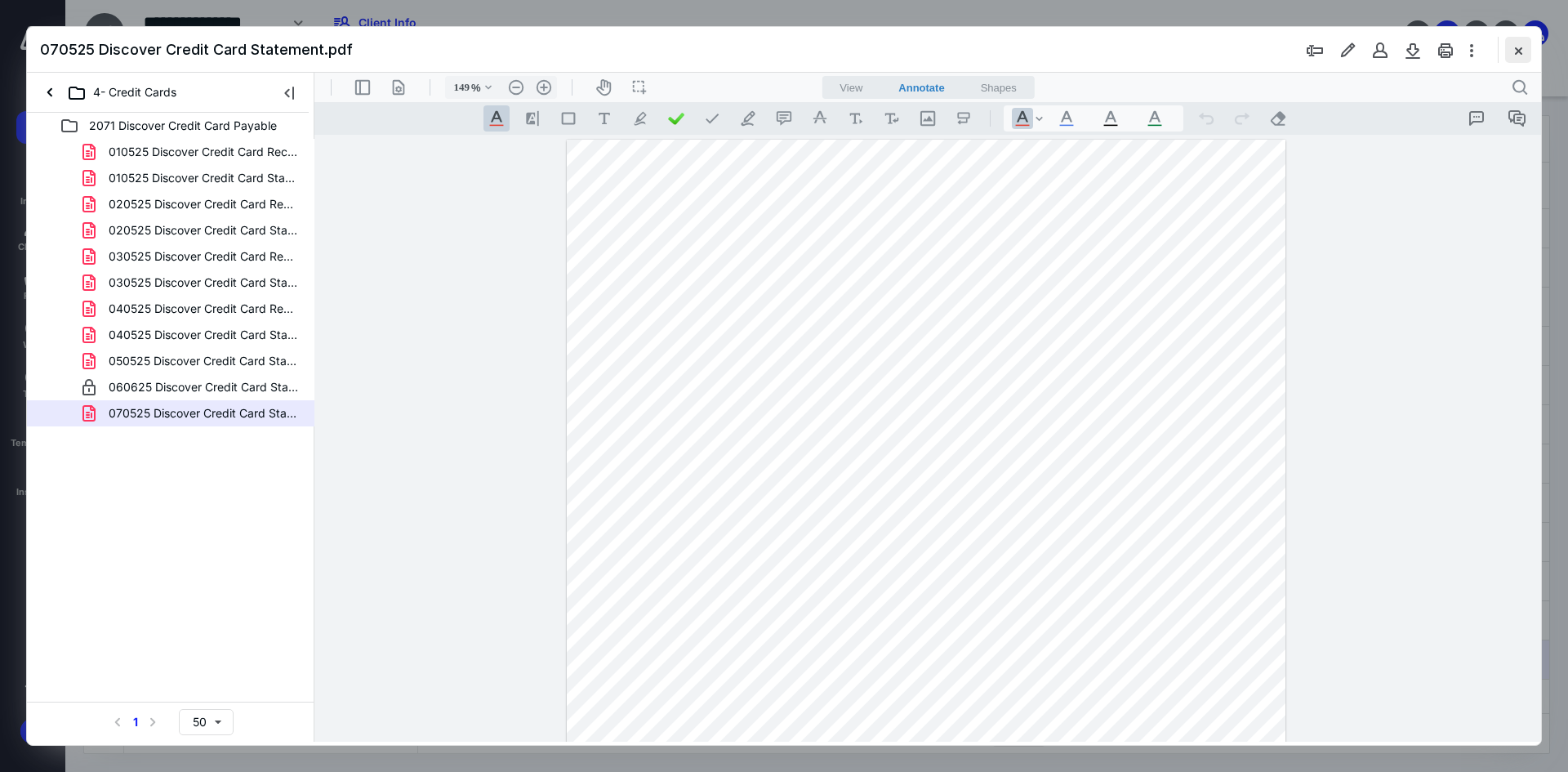 click at bounding box center (1518, 50) 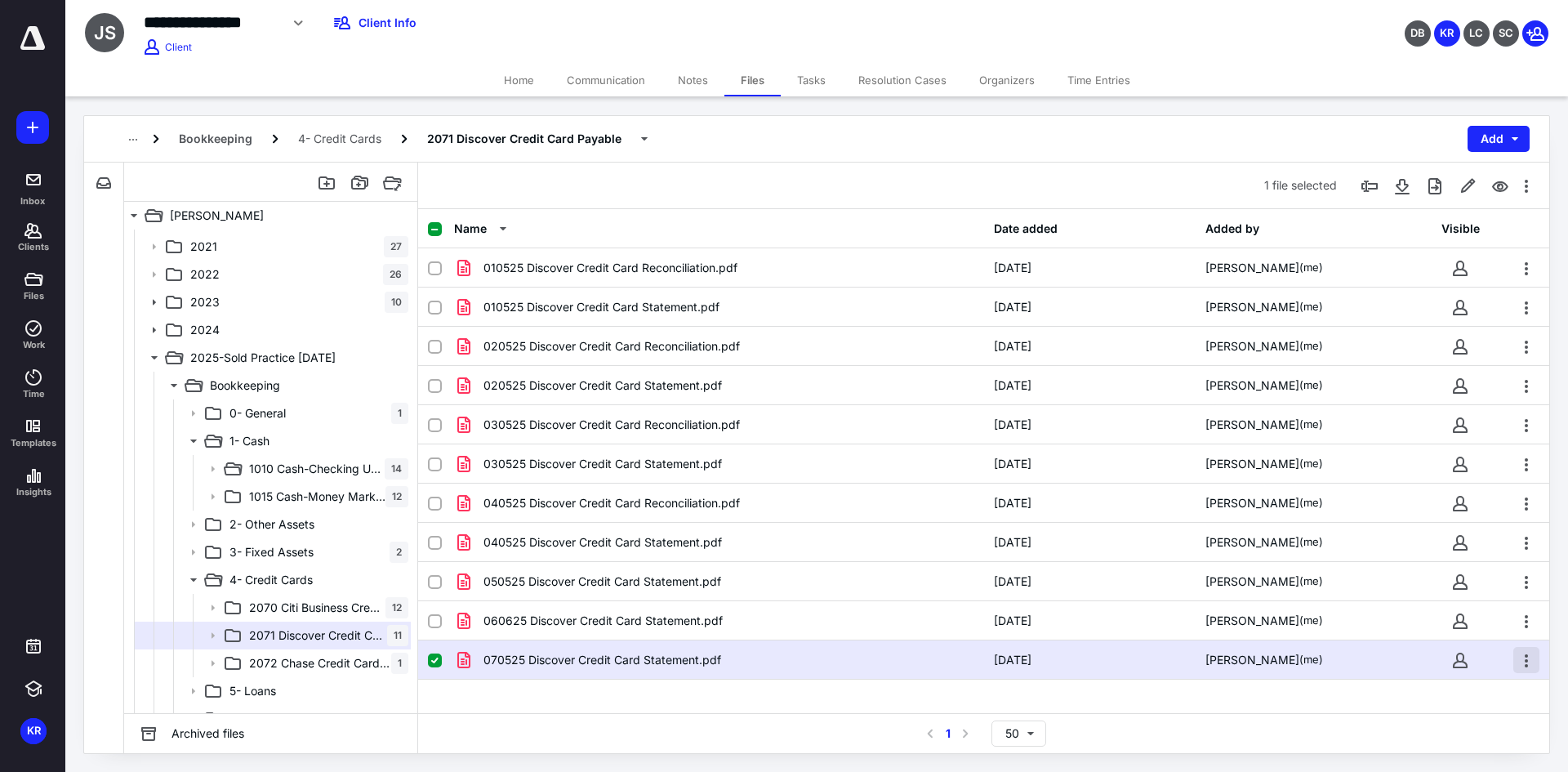 click at bounding box center (1526, 660) 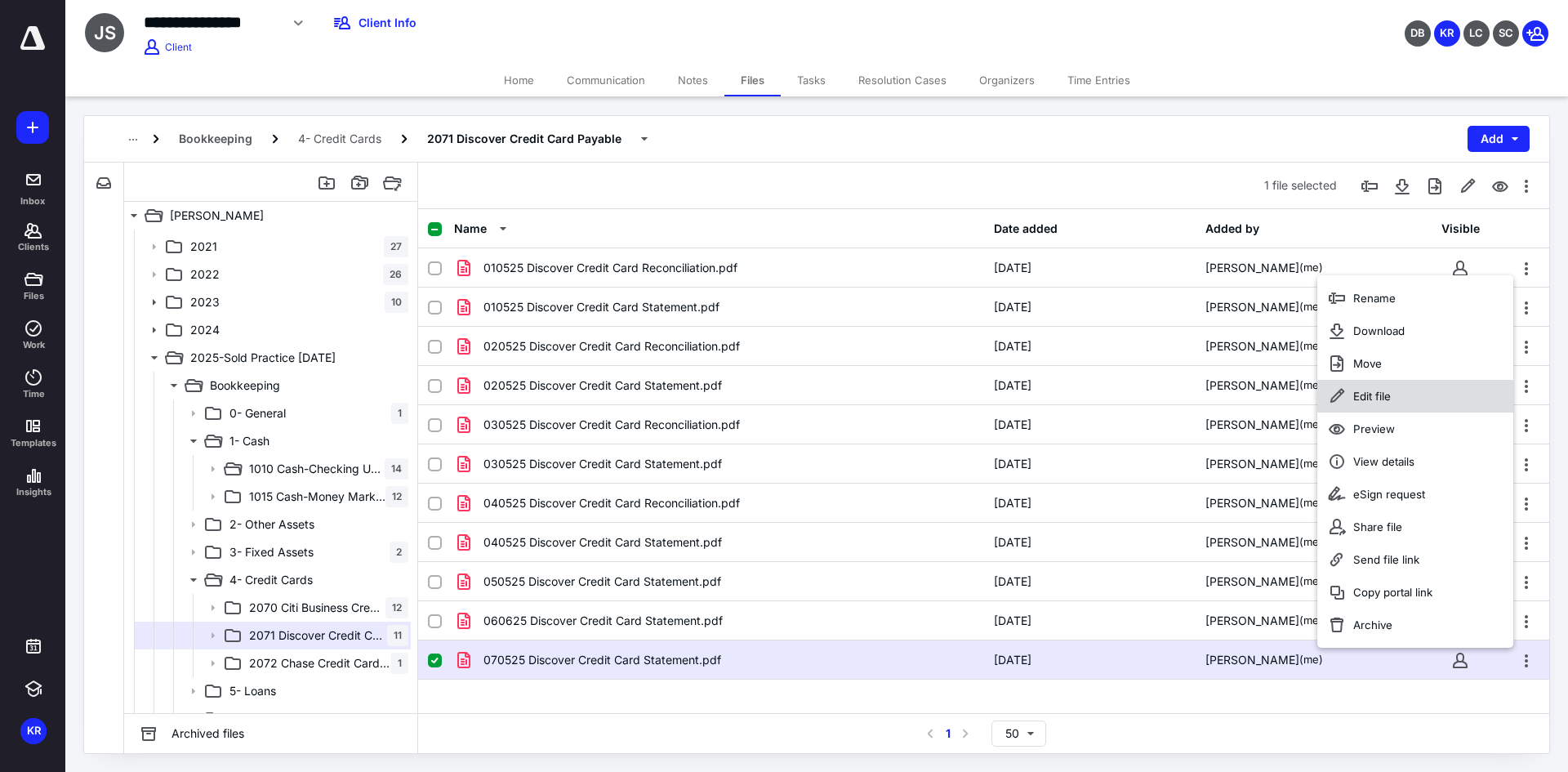click on "Edit file" at bounding box center (1372, 396) 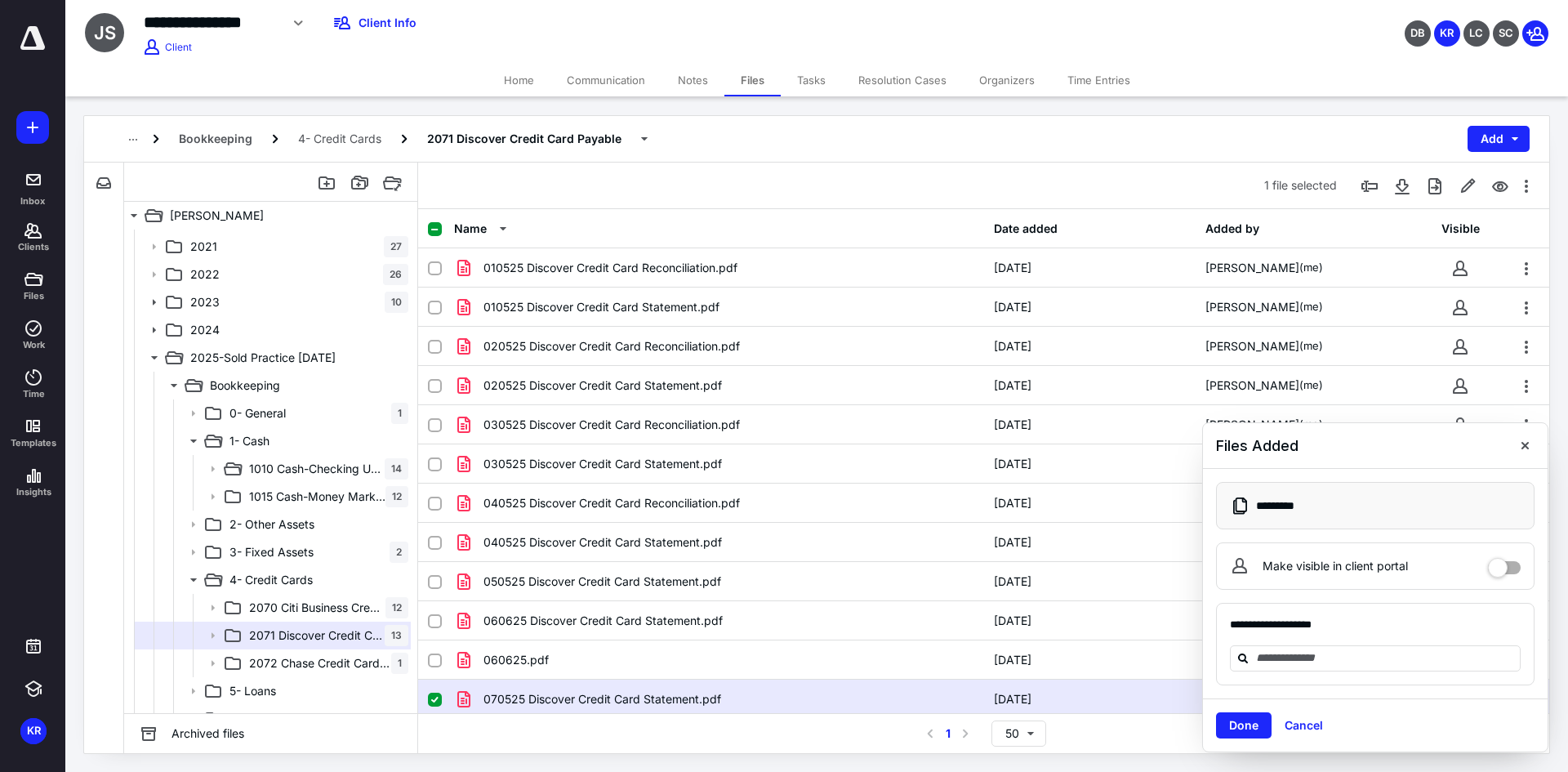 drag, startPoint x: 1285, startPoint y: 718, endPoint x: 1306, endPoint y: 715, distance: 21.213203 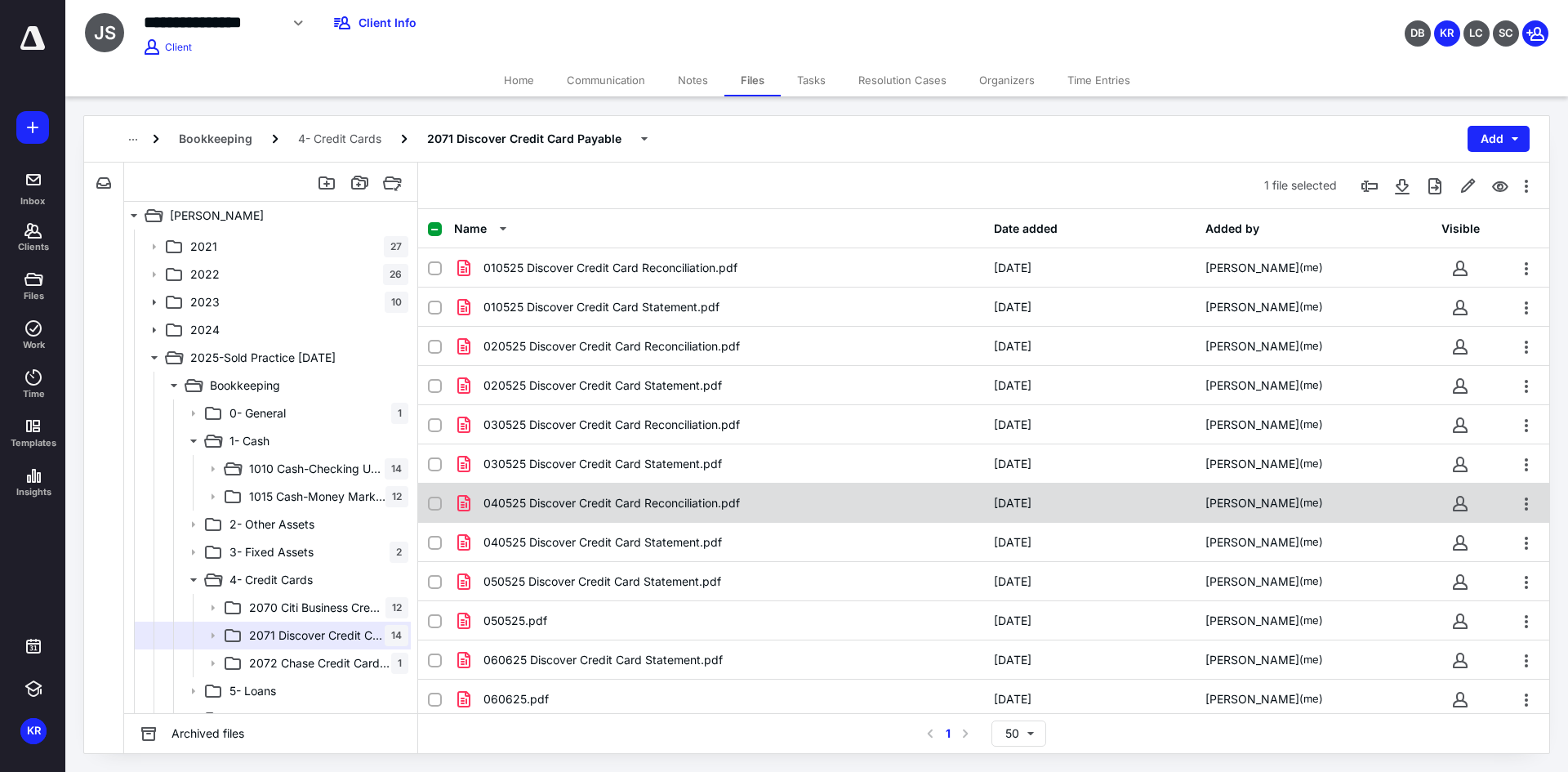 checkbox on "true" 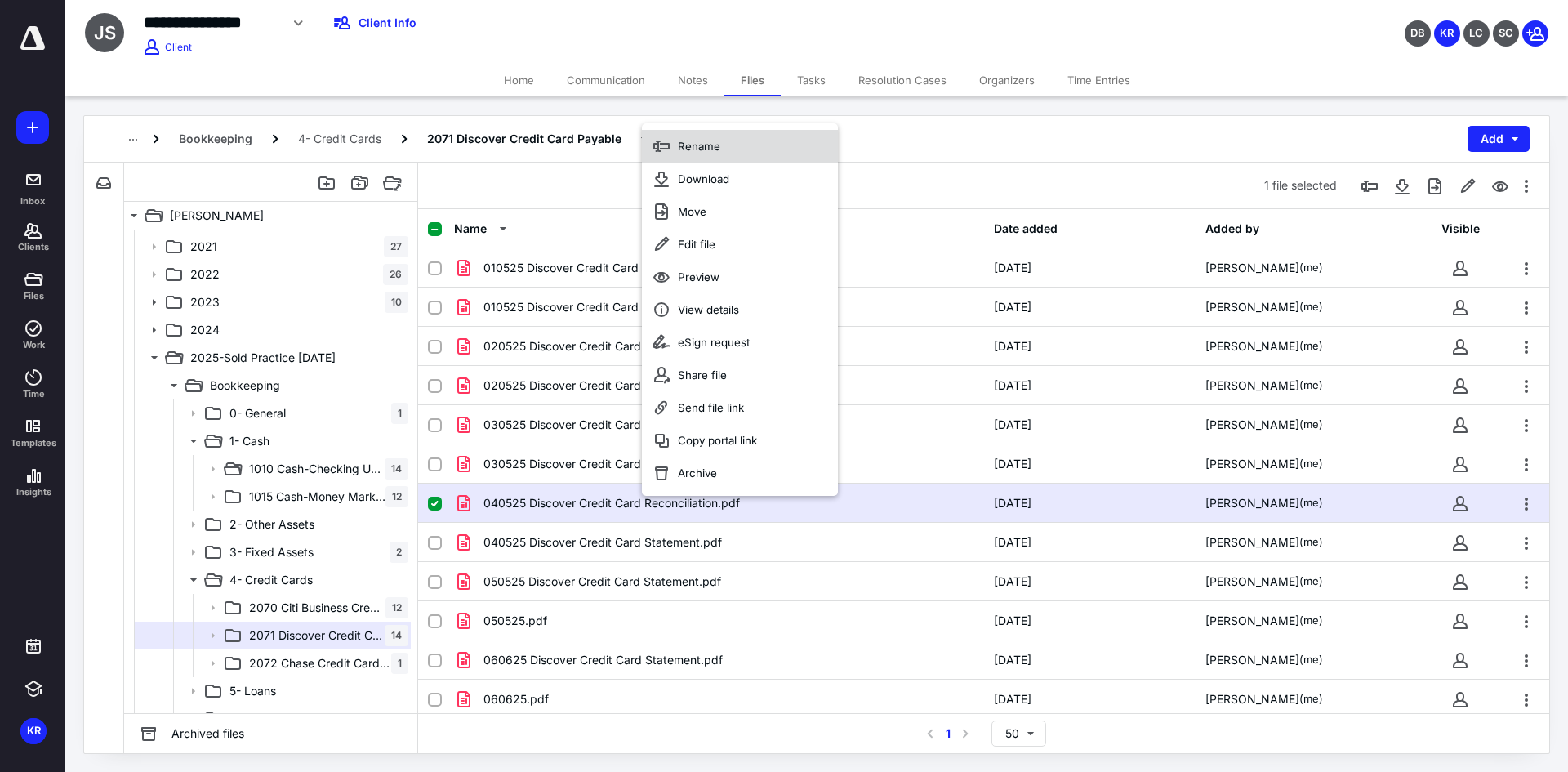 click on "Rename" at bounding box center [740, 146] 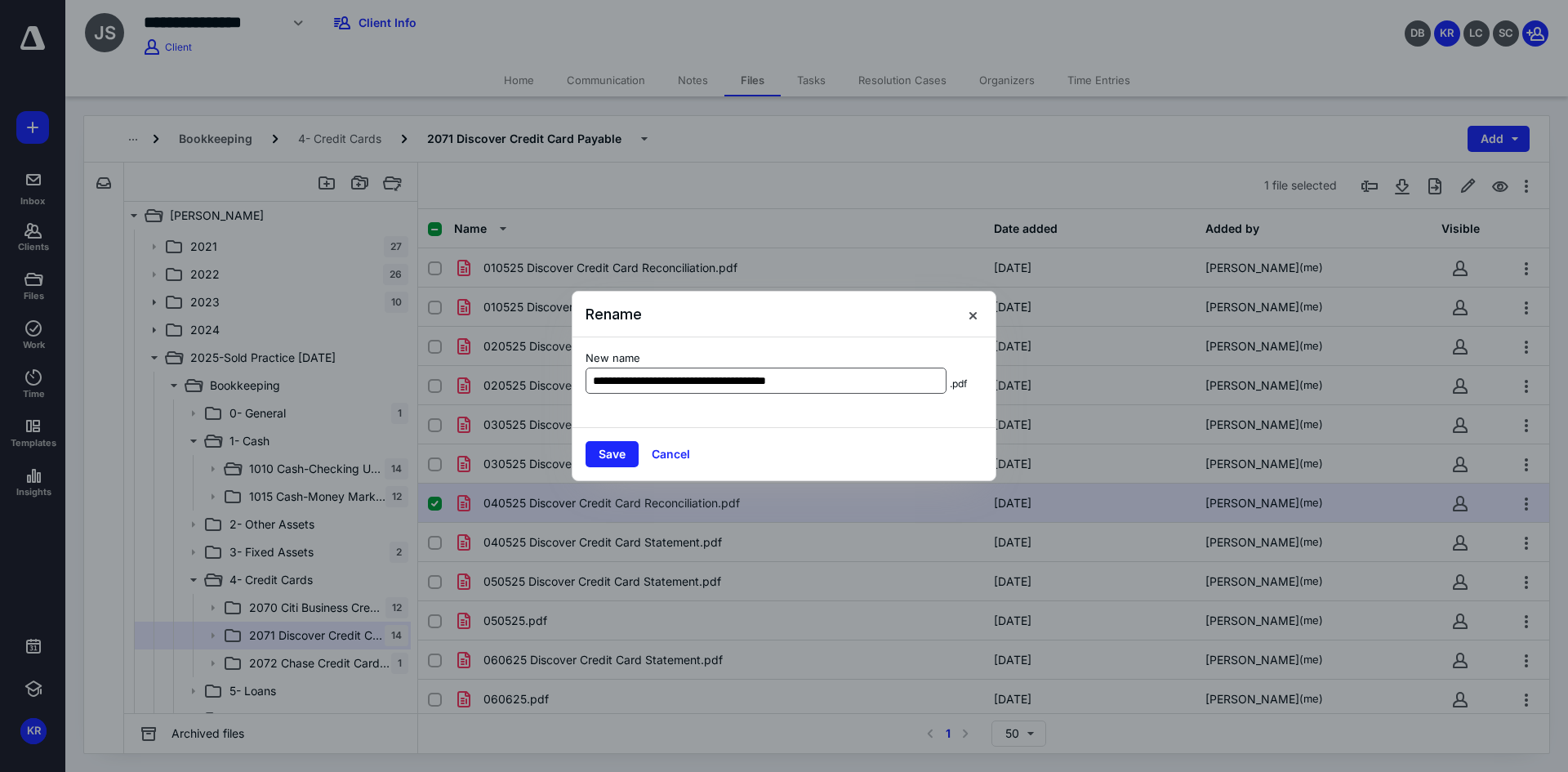 click on "**********" at bounding box center [766, 381] 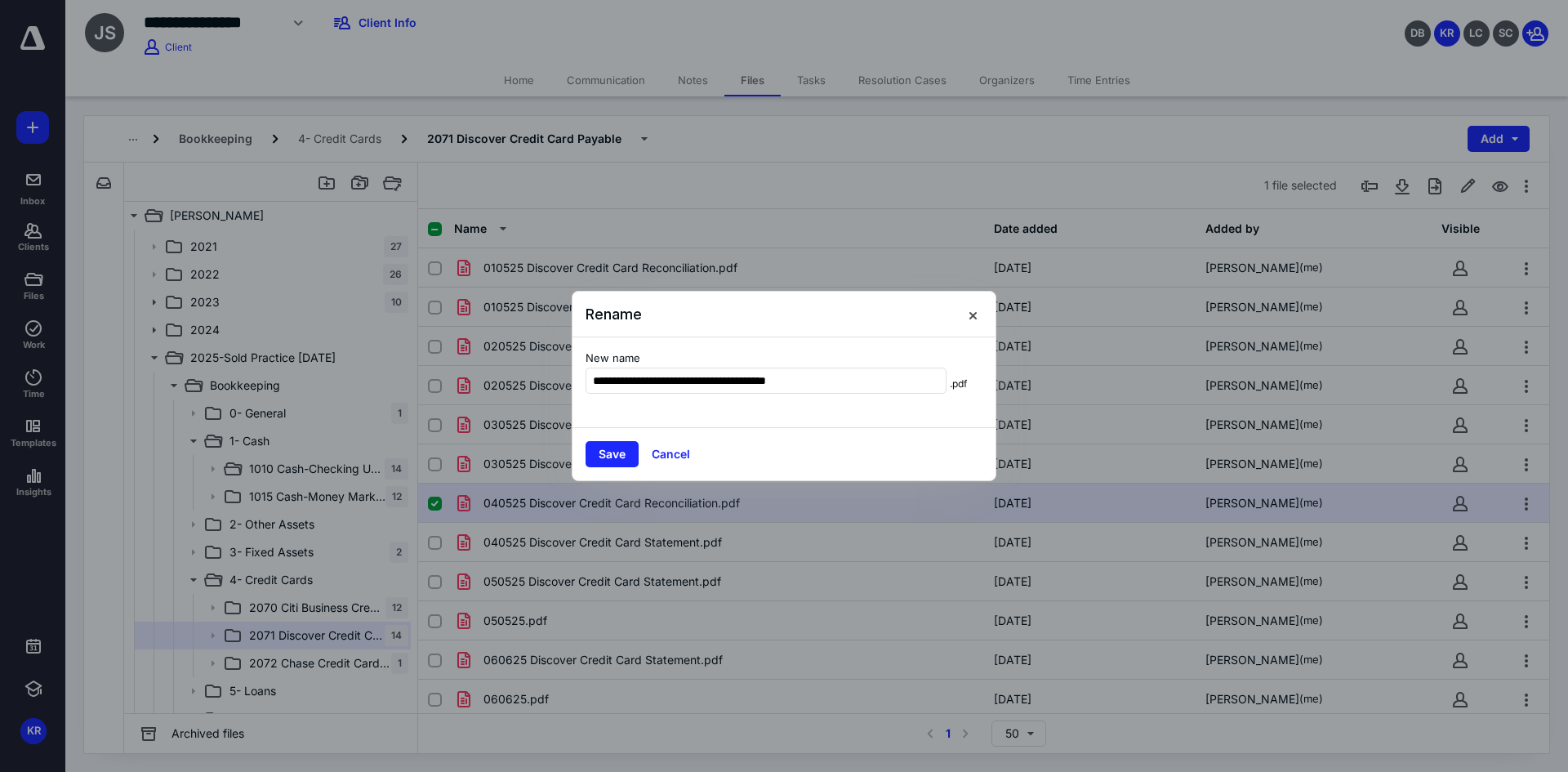 drag, startPoint x: 632, startPoint y: 378, endPoint x: 971, endPoint y: 362, distance: 339.37737 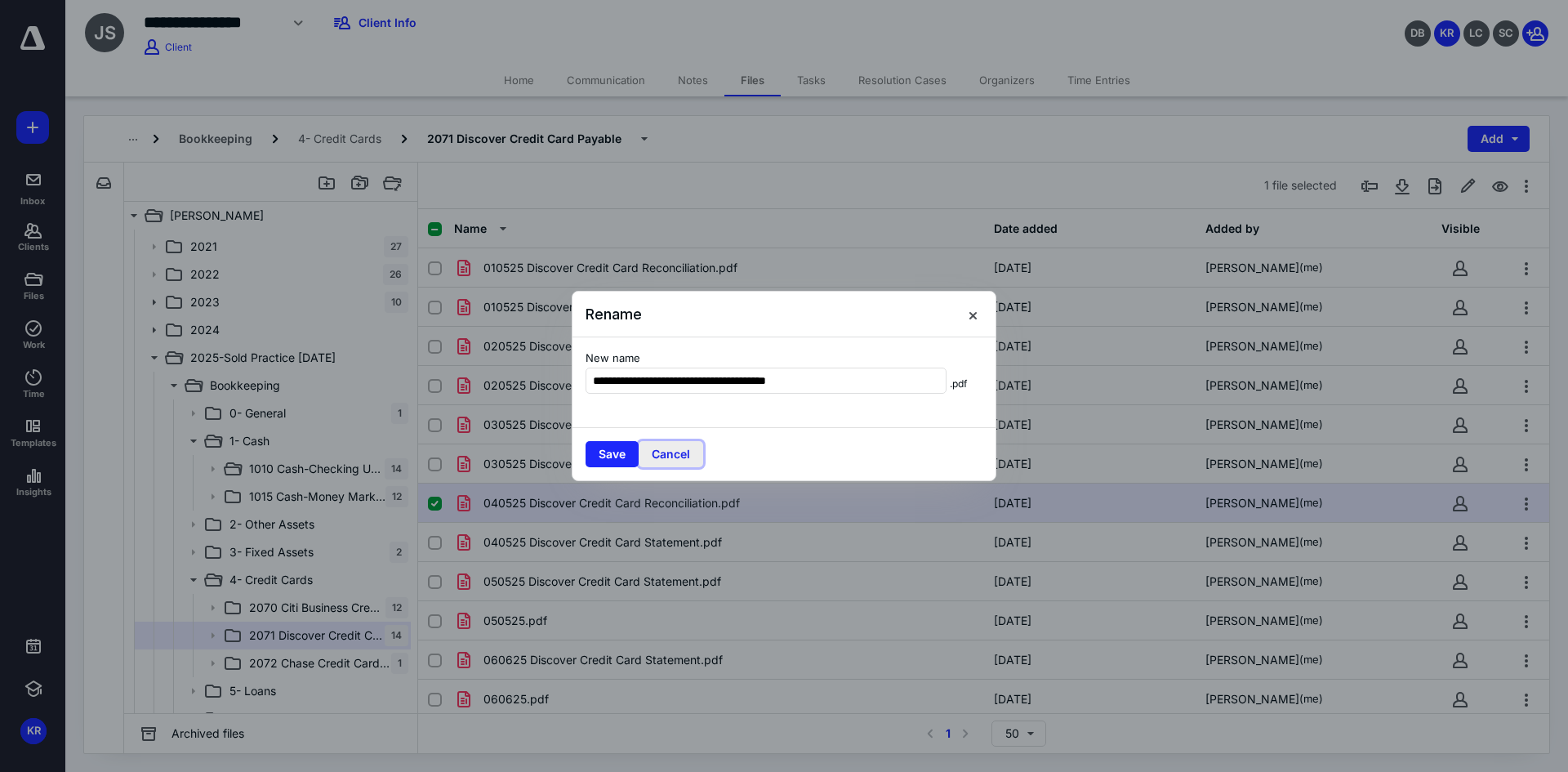 click on "Cancel" at bounding box center [670, 454] 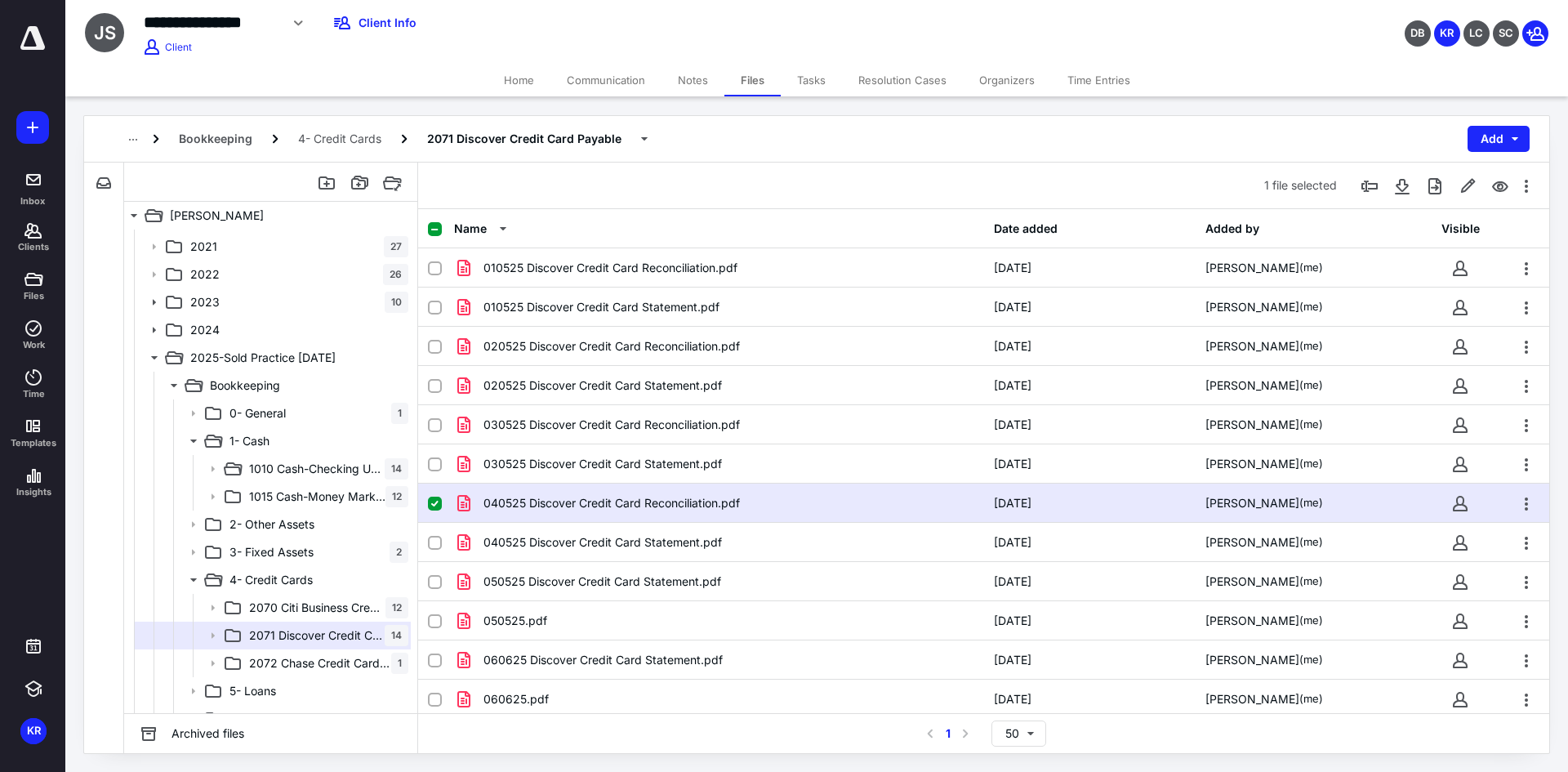 checkbox on "false" 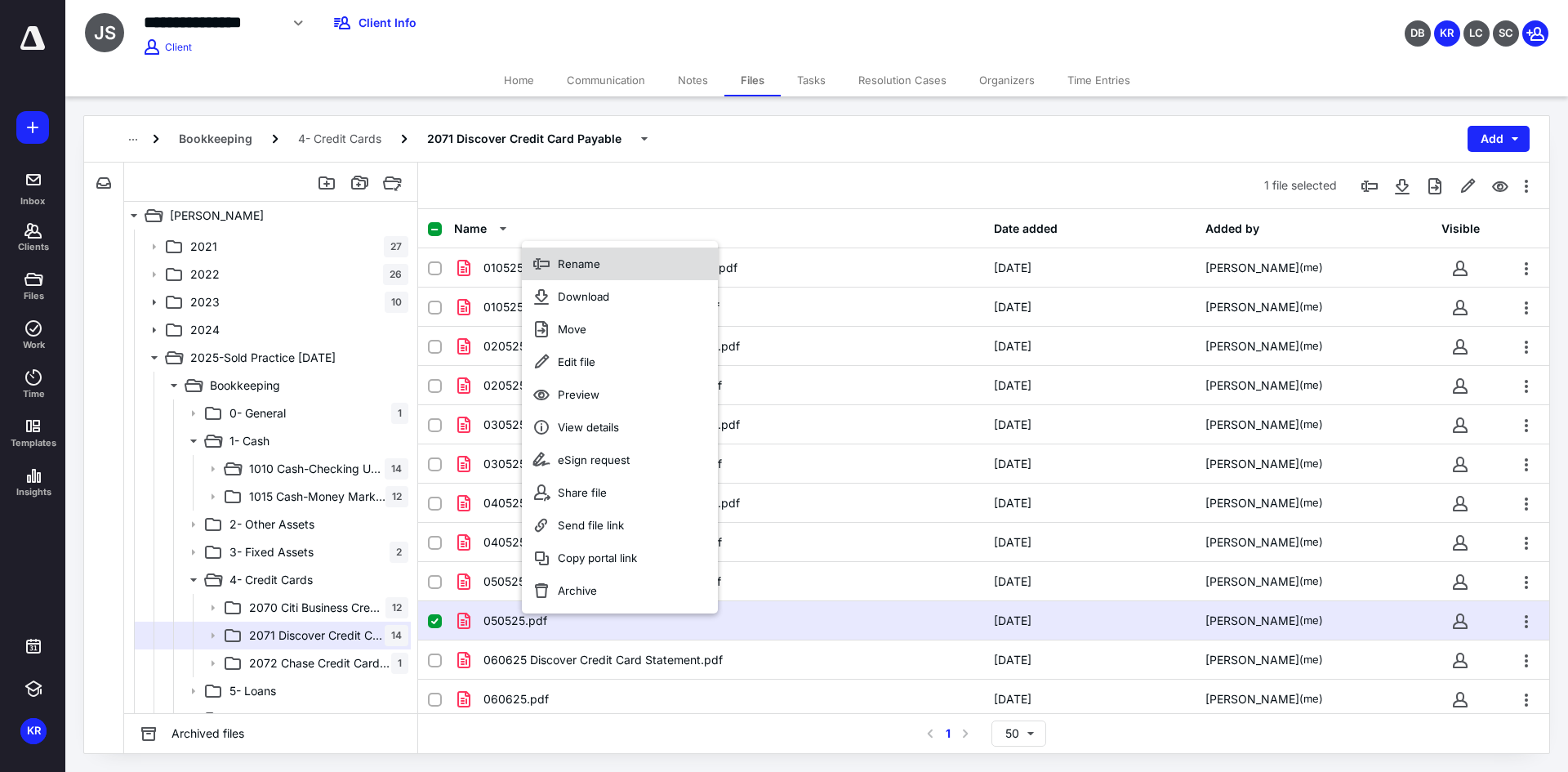 click on "Rename" at bounding box center (620, 264) 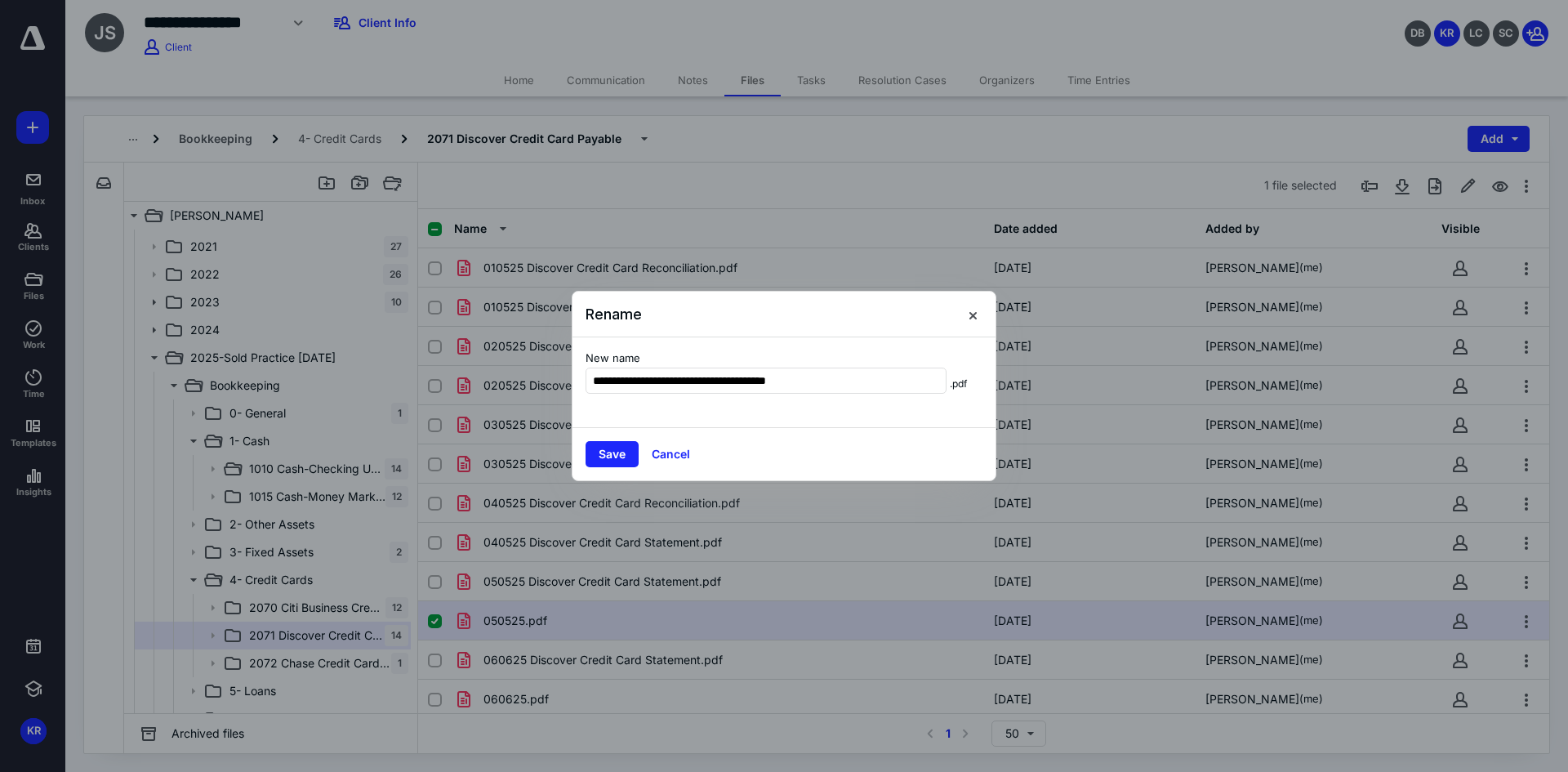 type on "**********" 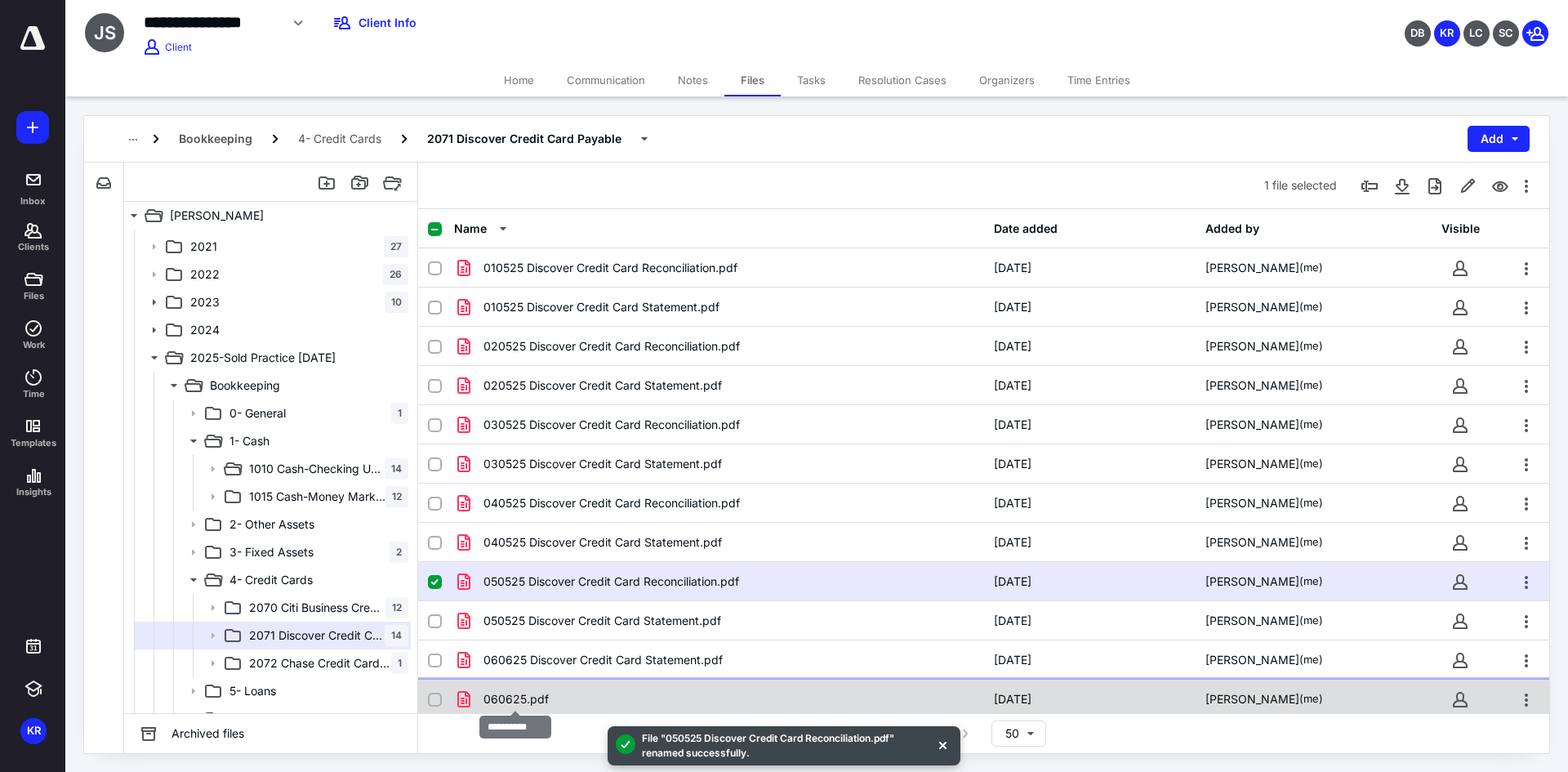 checkbox on "true" 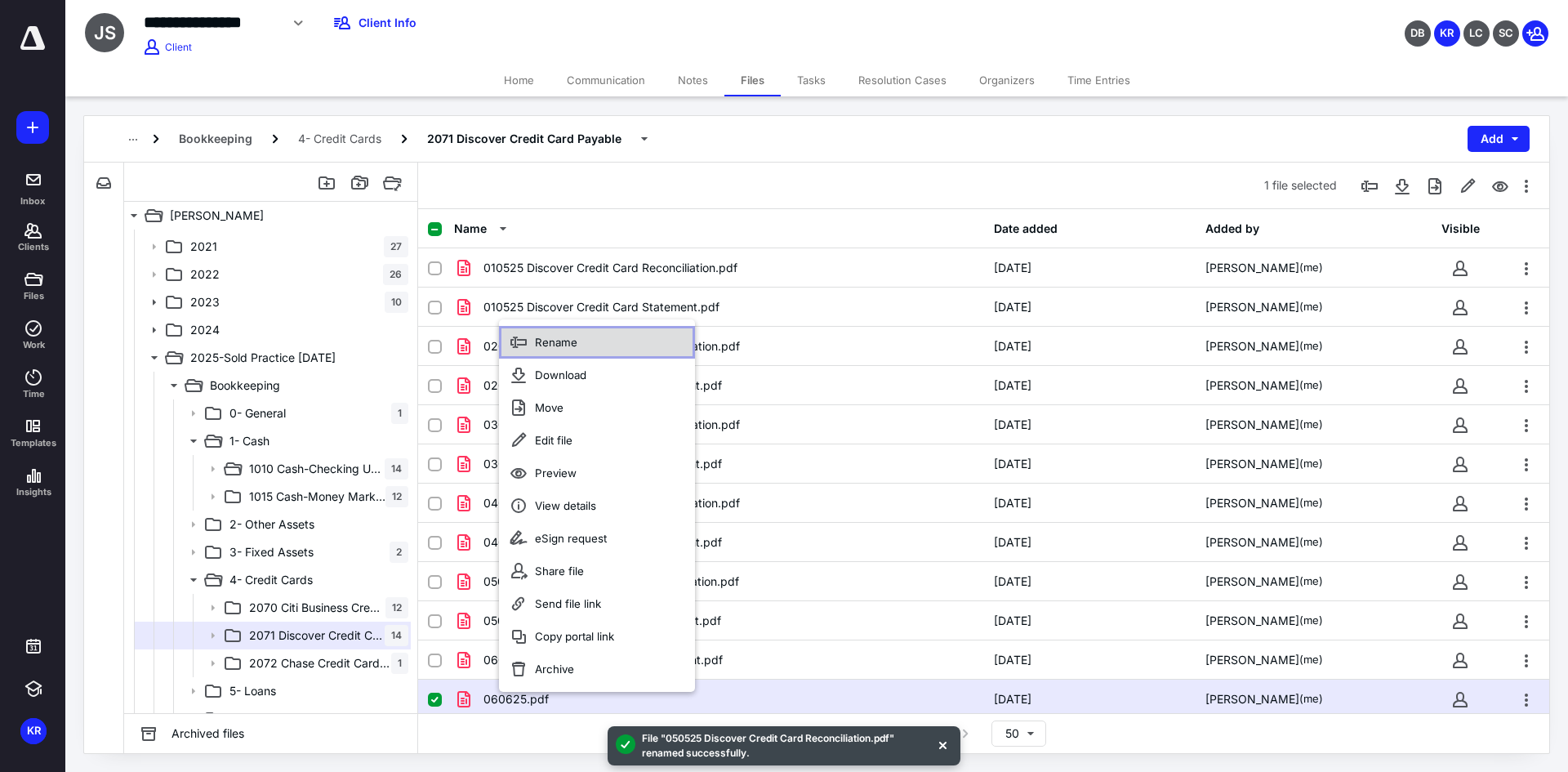 click on "Rename" at bounding box center [556, 342] 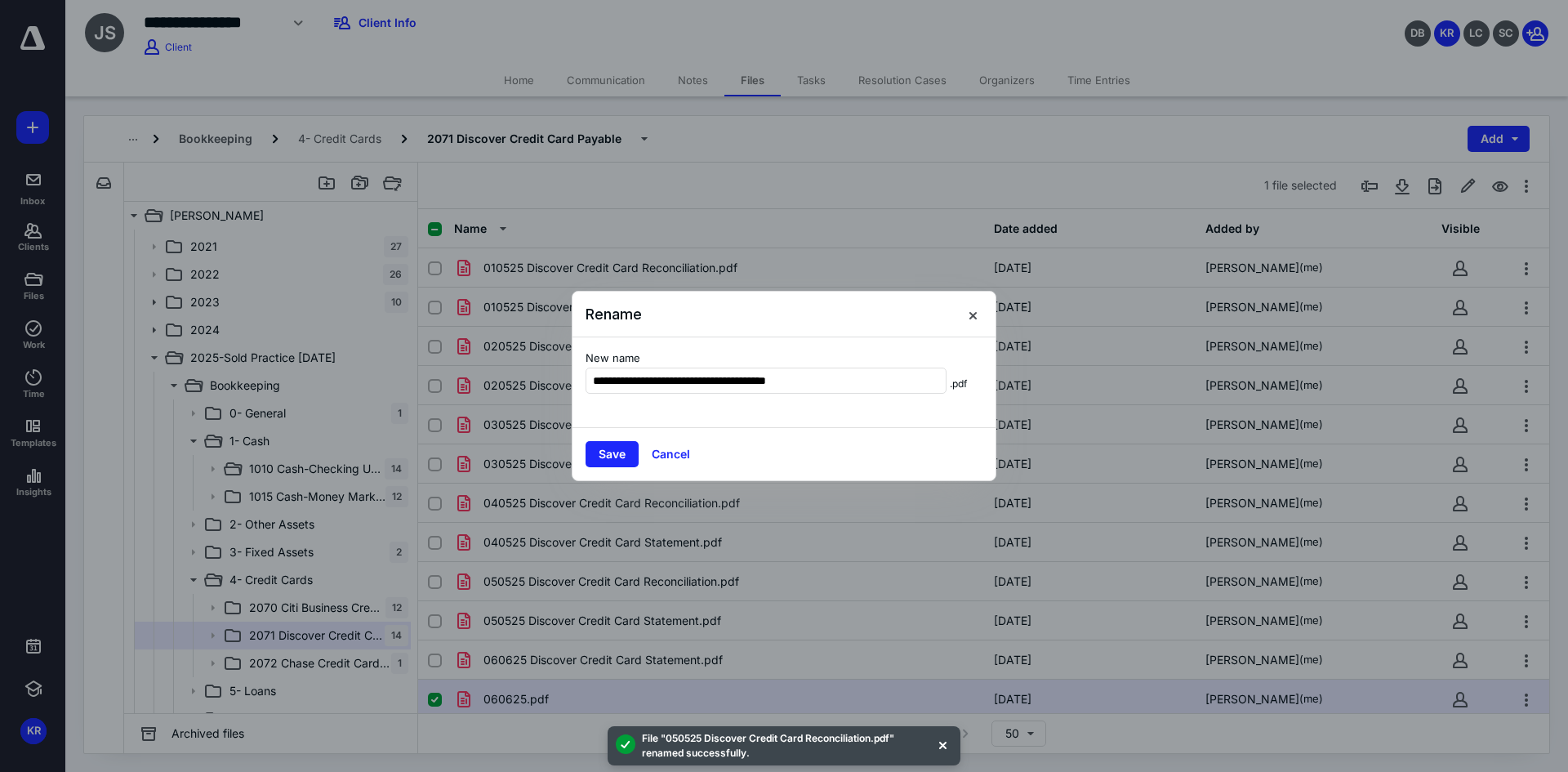 type on "**********" 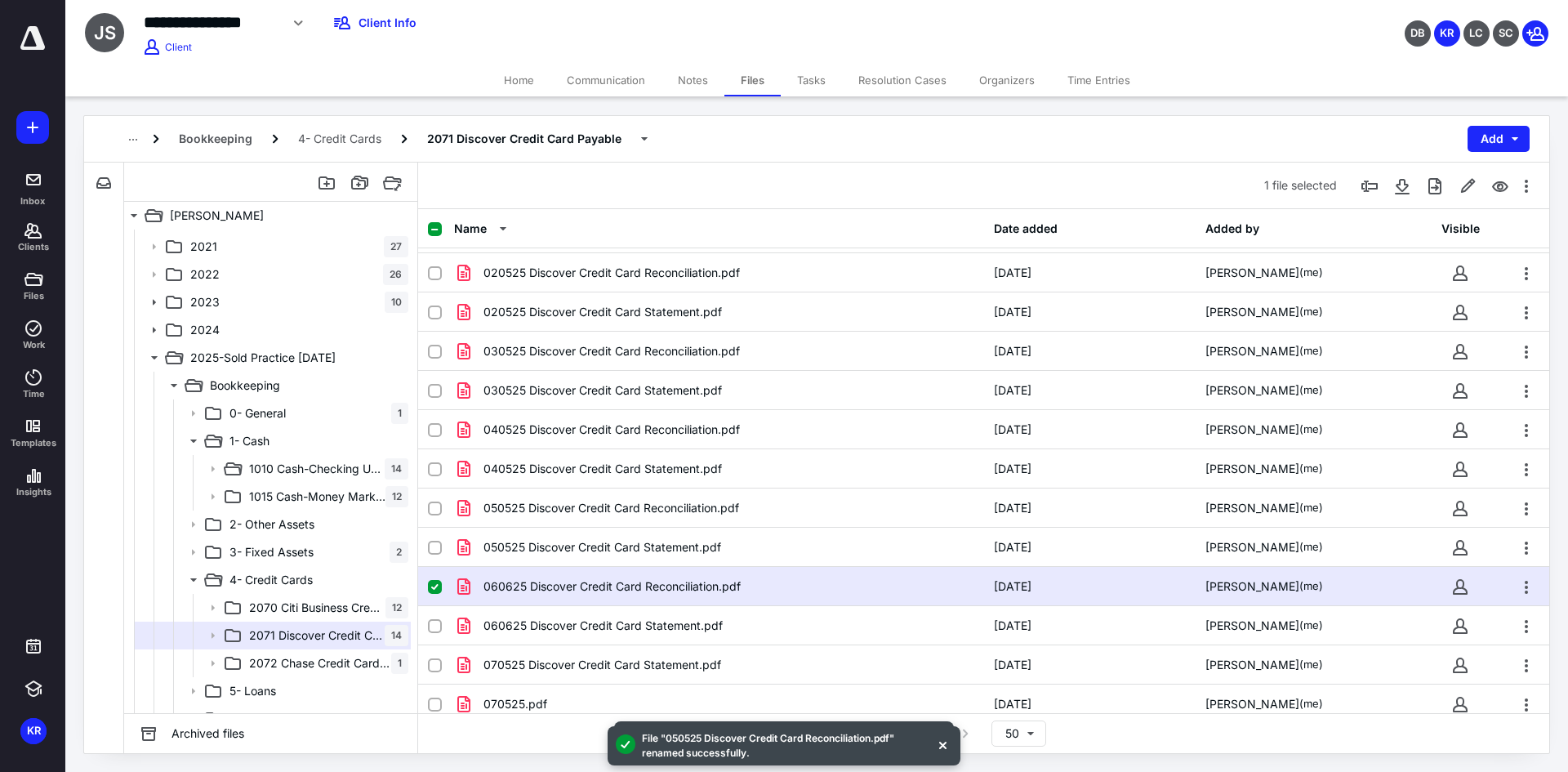 scroll, scrollTop: 84, scrollLeft: 0, axis: vertical 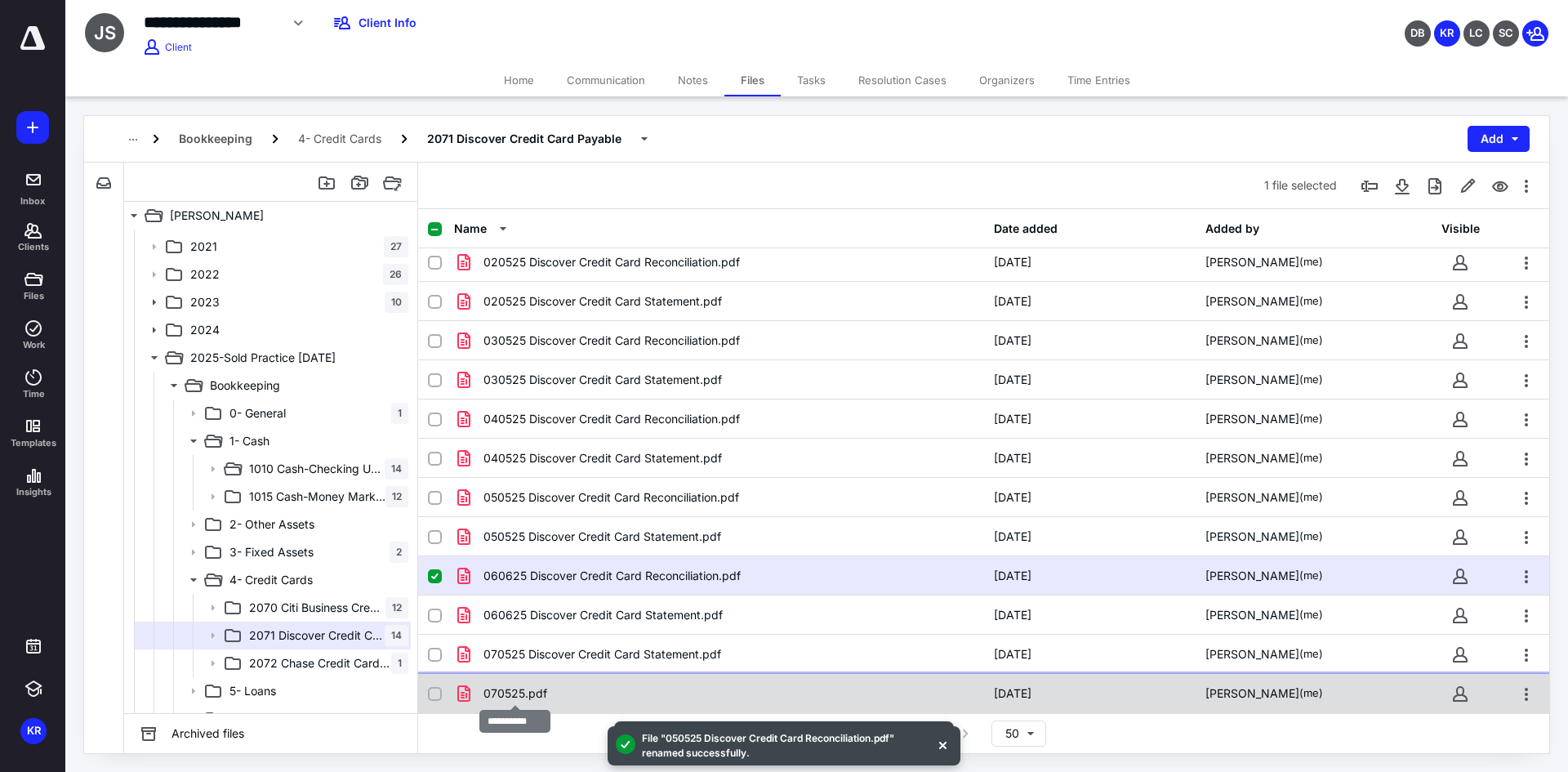 checkbox on "true" 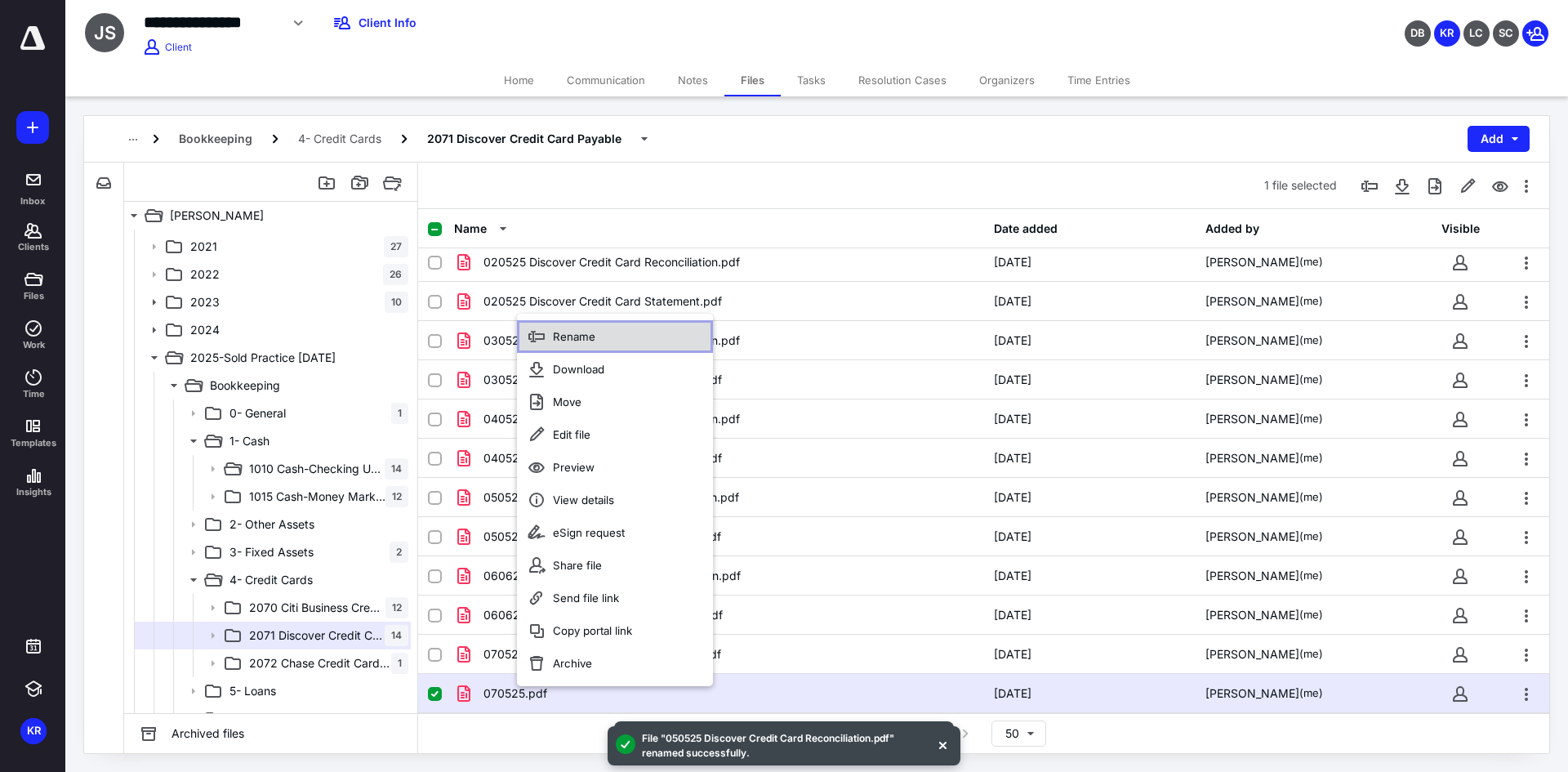 click on "Rename" at bounding box center [615, 337] 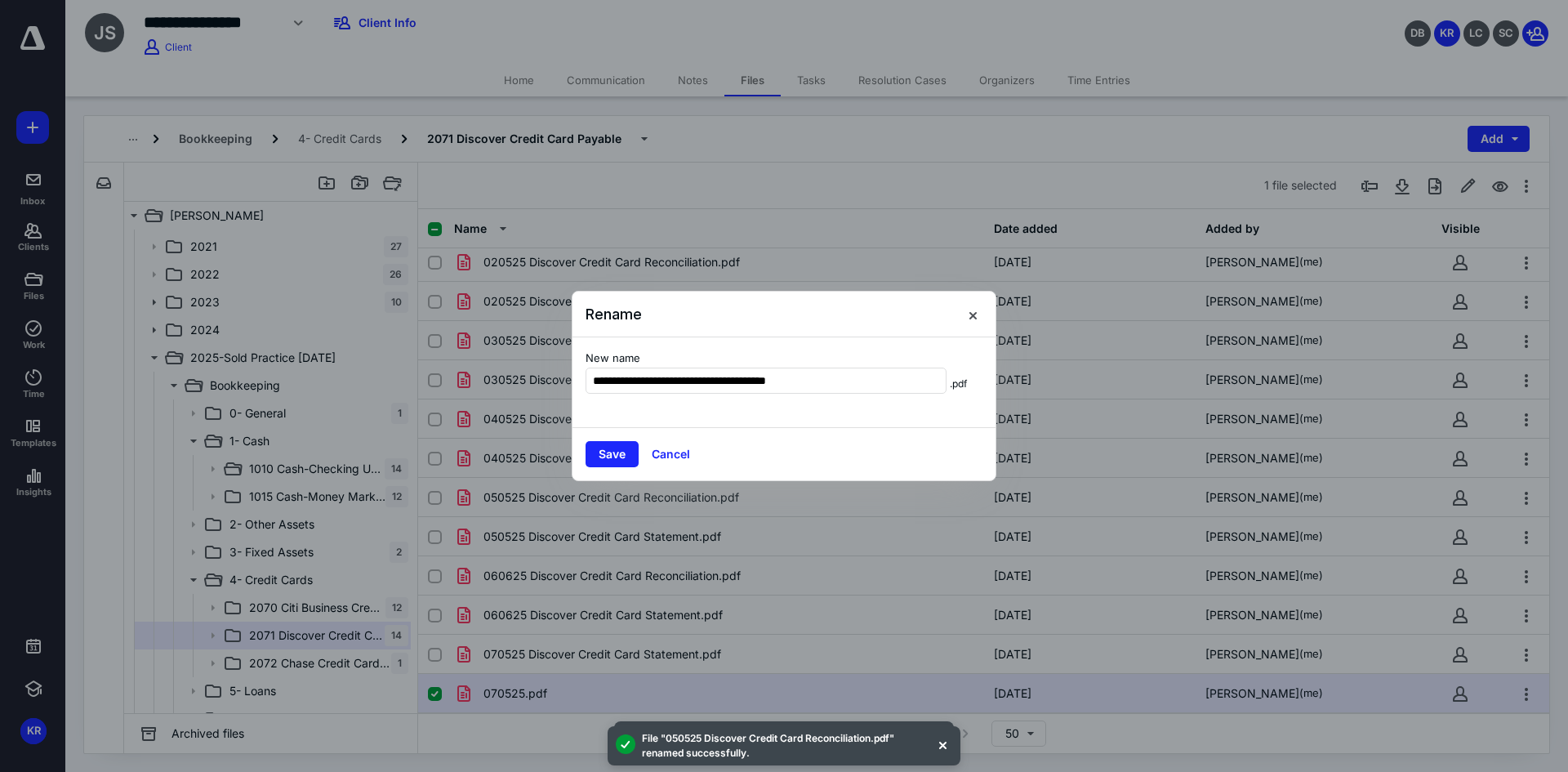 type on "**********" 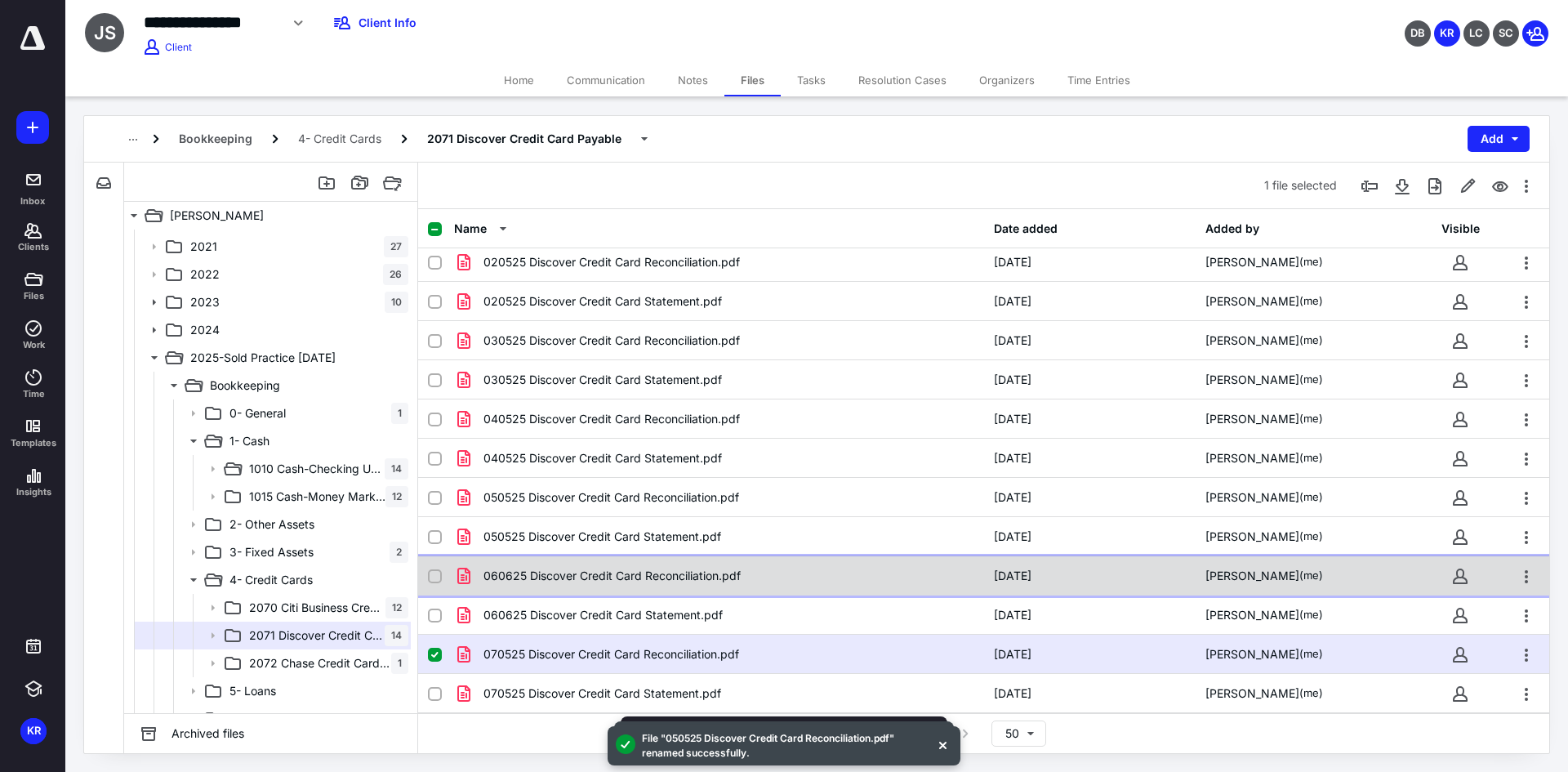 click on "060625 Discover Credit Card Reconciliation.pdf" at bounding box center [612, 576] 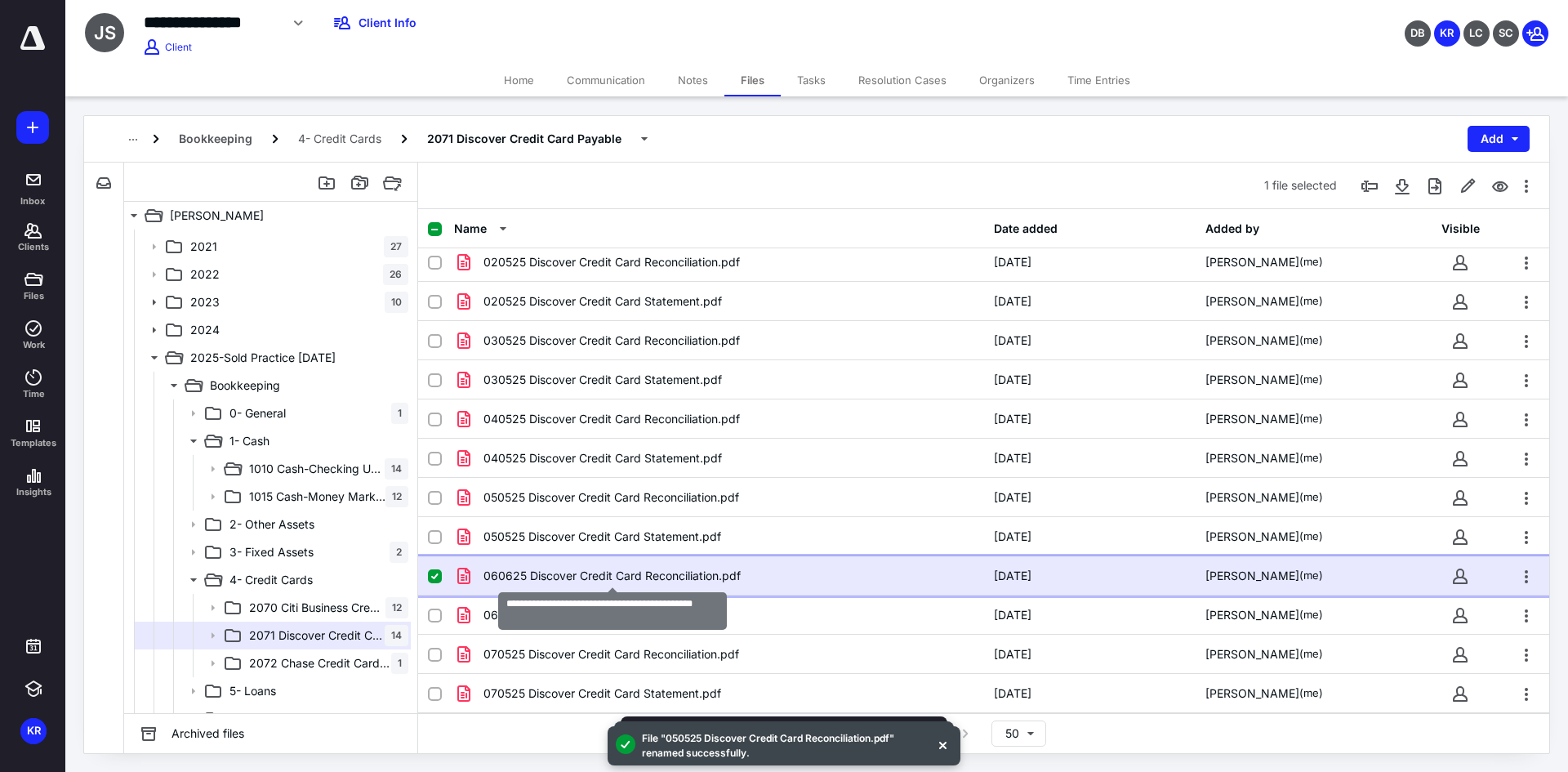 click on "060625 Discover Credit Card Reconciliation.pdf" at bounding box center (612, 576) 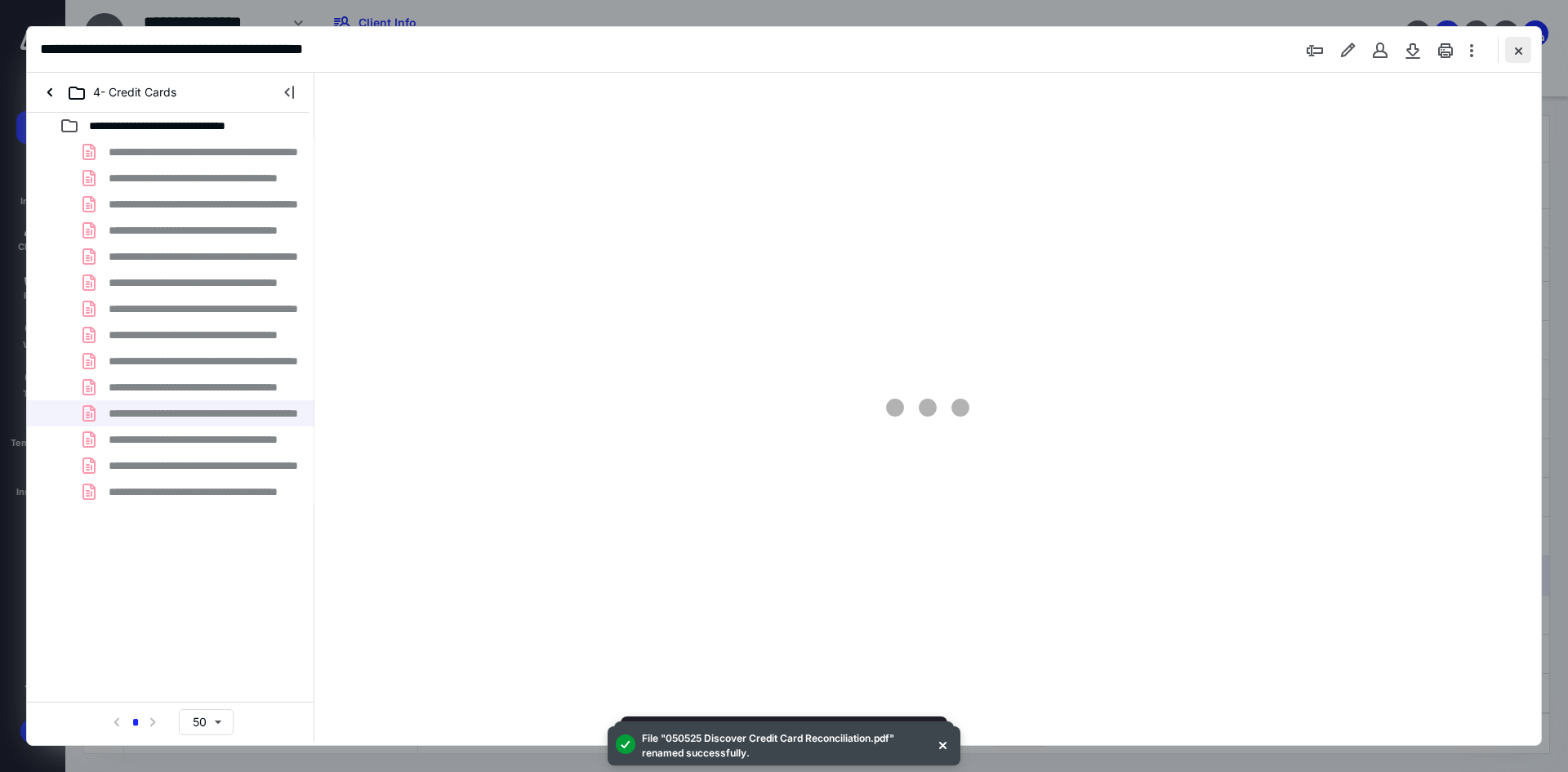 scroll, scrollTop: 0, scrollLeft: 0, axis: both 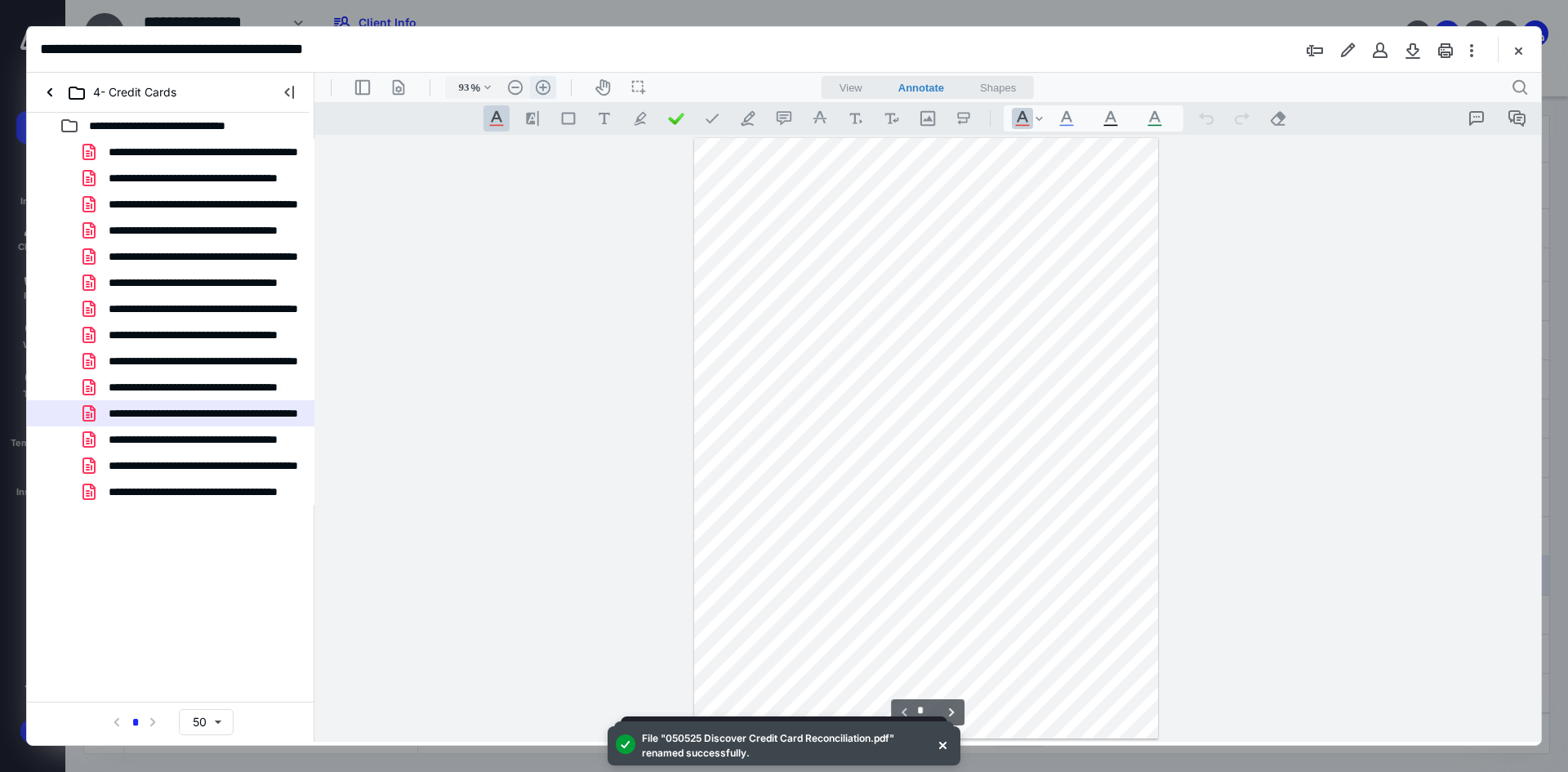 click on ".cls-1{fill:#abb0c4;} icon - header - zoom - in - line" at bounding box center (543, 87) 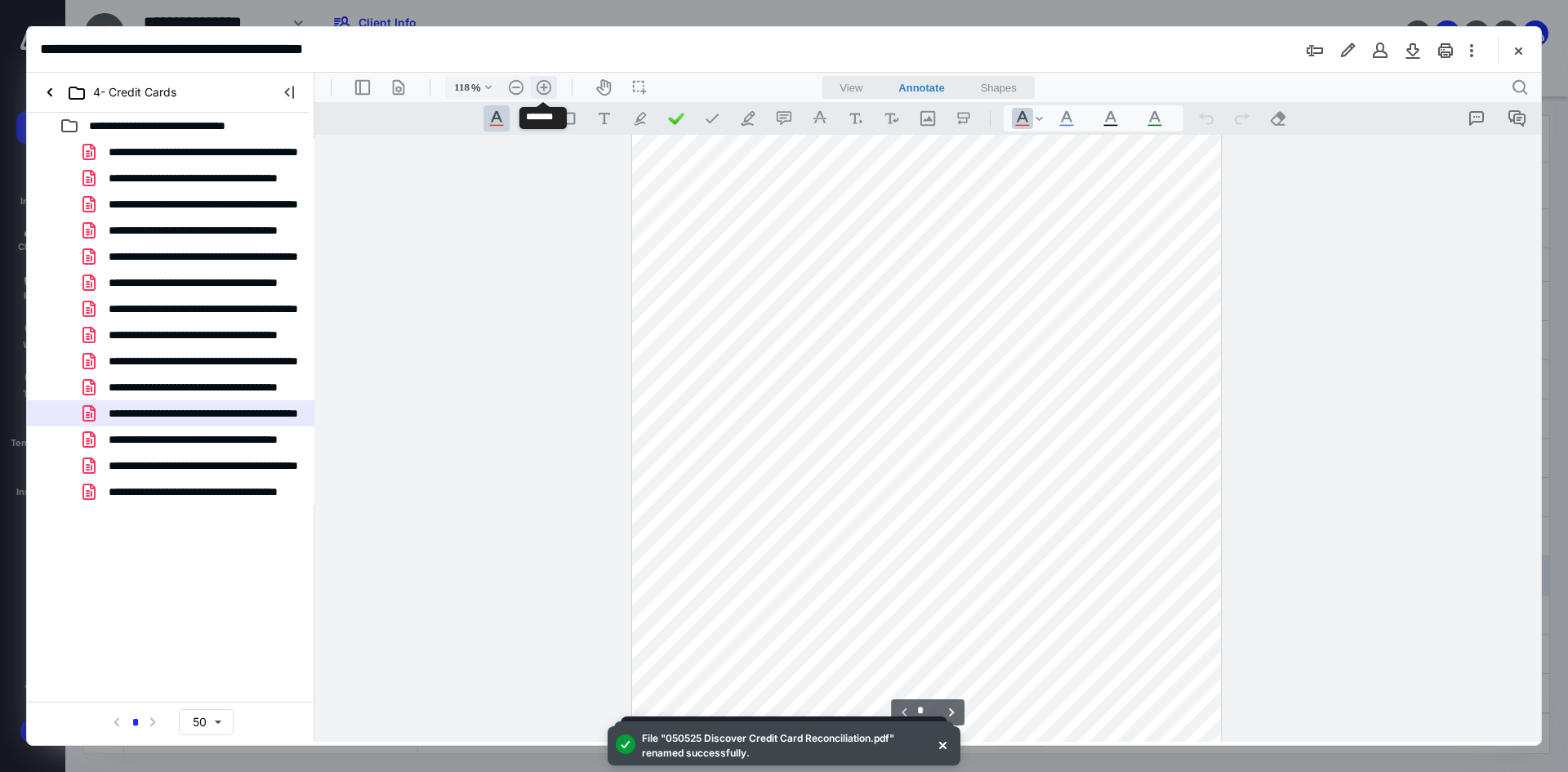 click on ".cls-1{fill:#abb0c4;} icon - header - zoom - in - line" at bounding box center [544, 87] 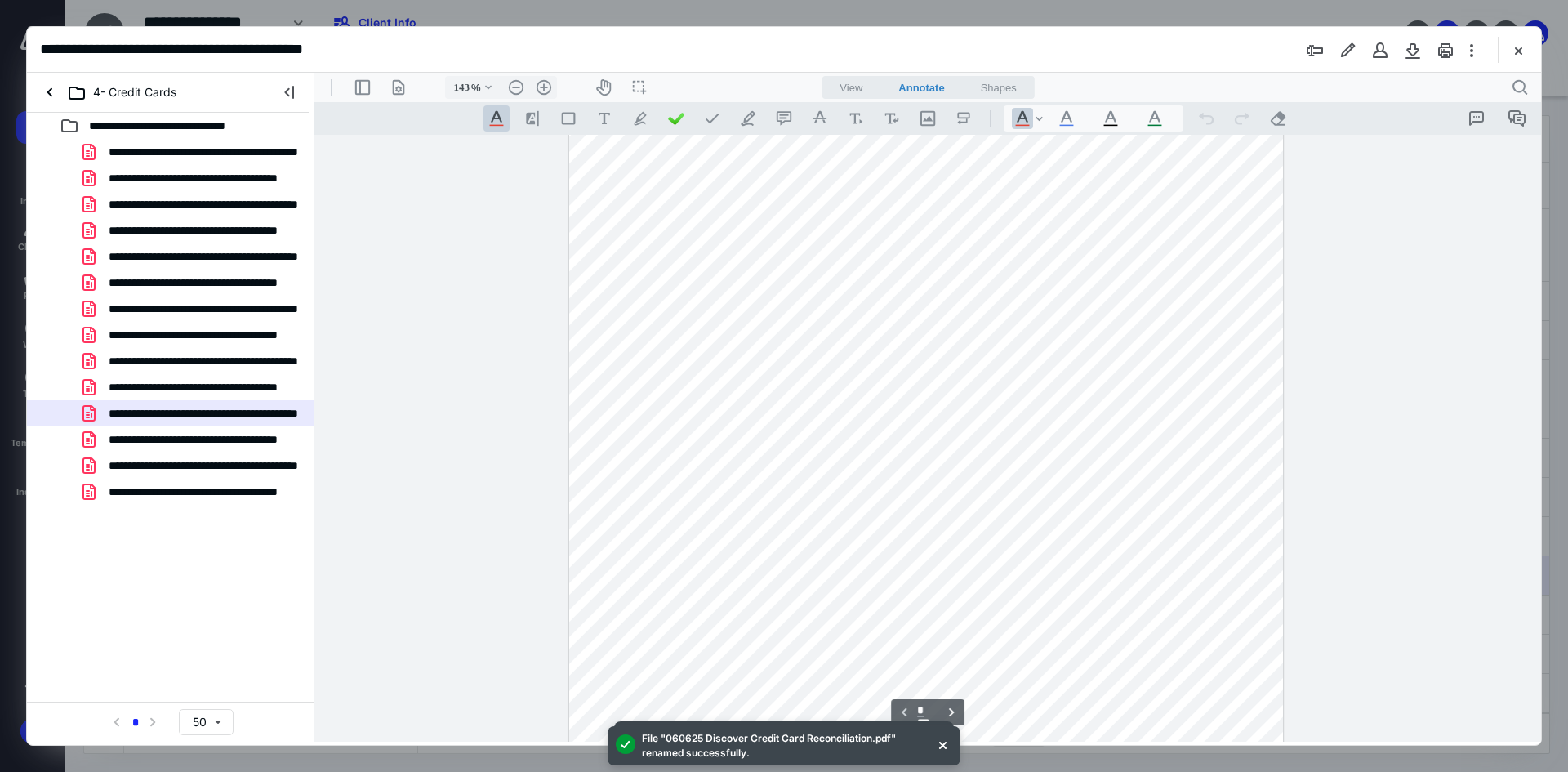 scroll, scrollTop: 0, scrollLeft: 0, axis: both 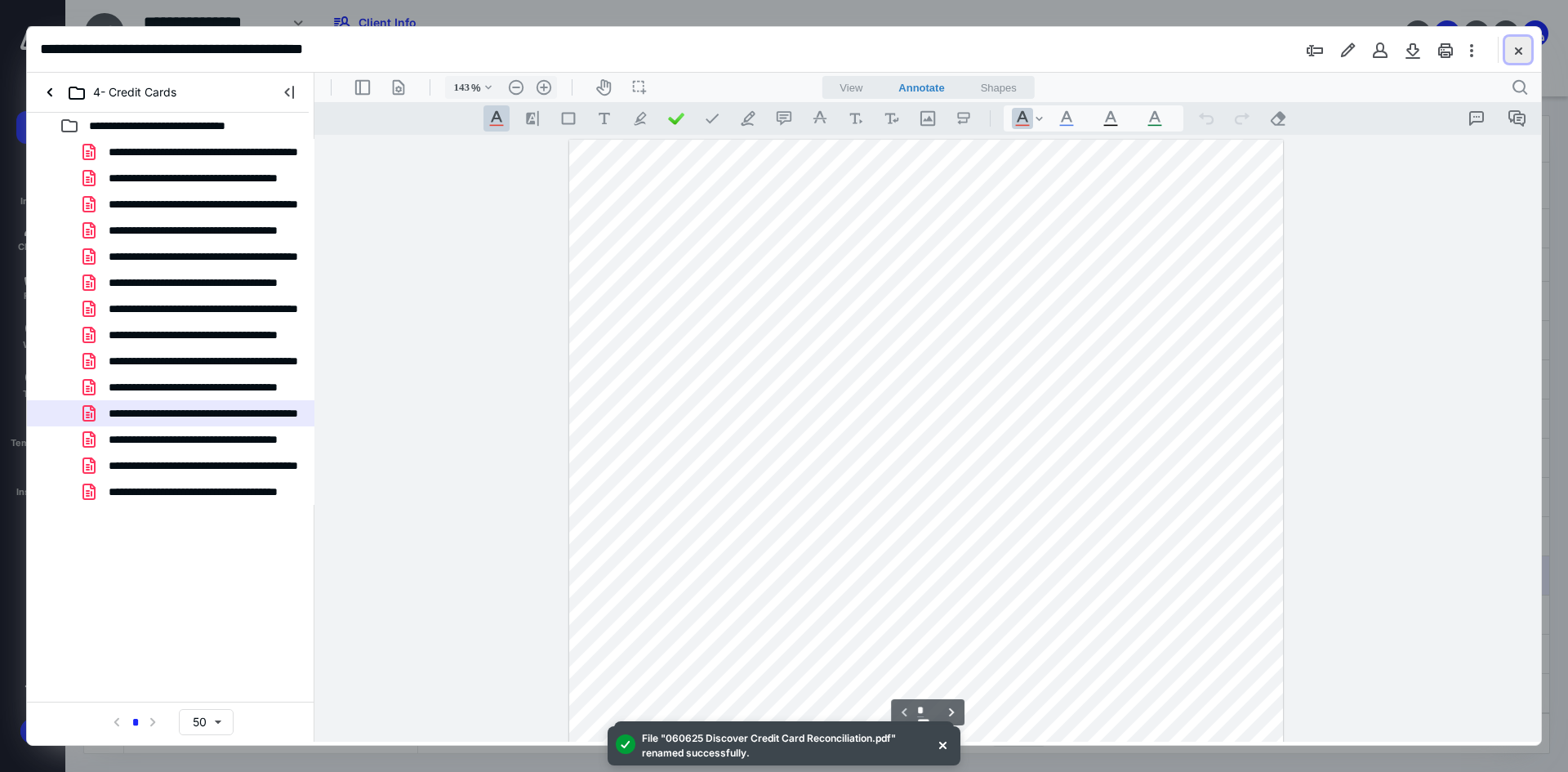 click at bounding box center [1518, 50] 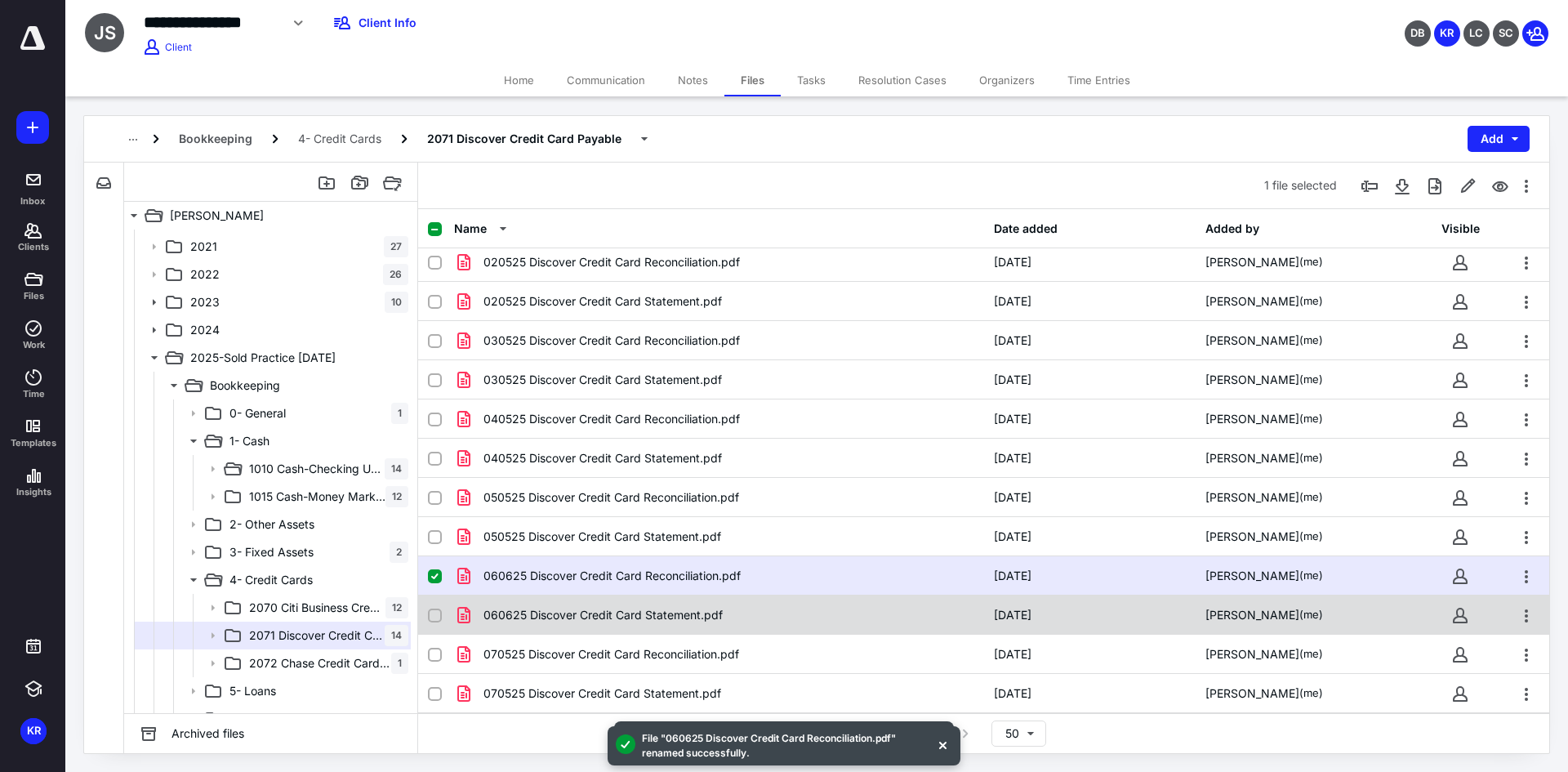 click on "060625 Discover Credit Card Statement.pdf" at bounding box center [603, 615] 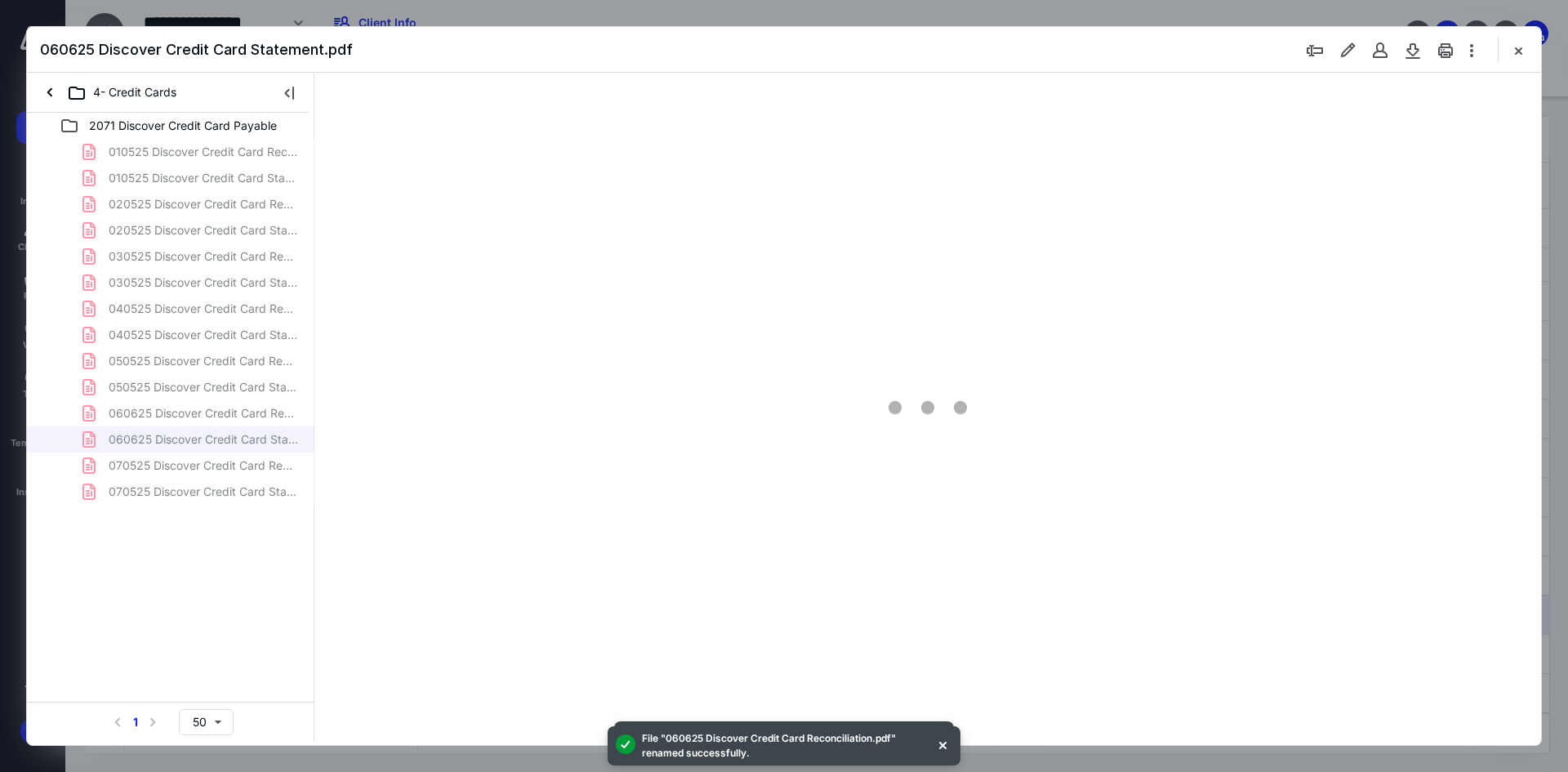 scroll, scrollTop: 0, scrollLeft: 0, axis: both 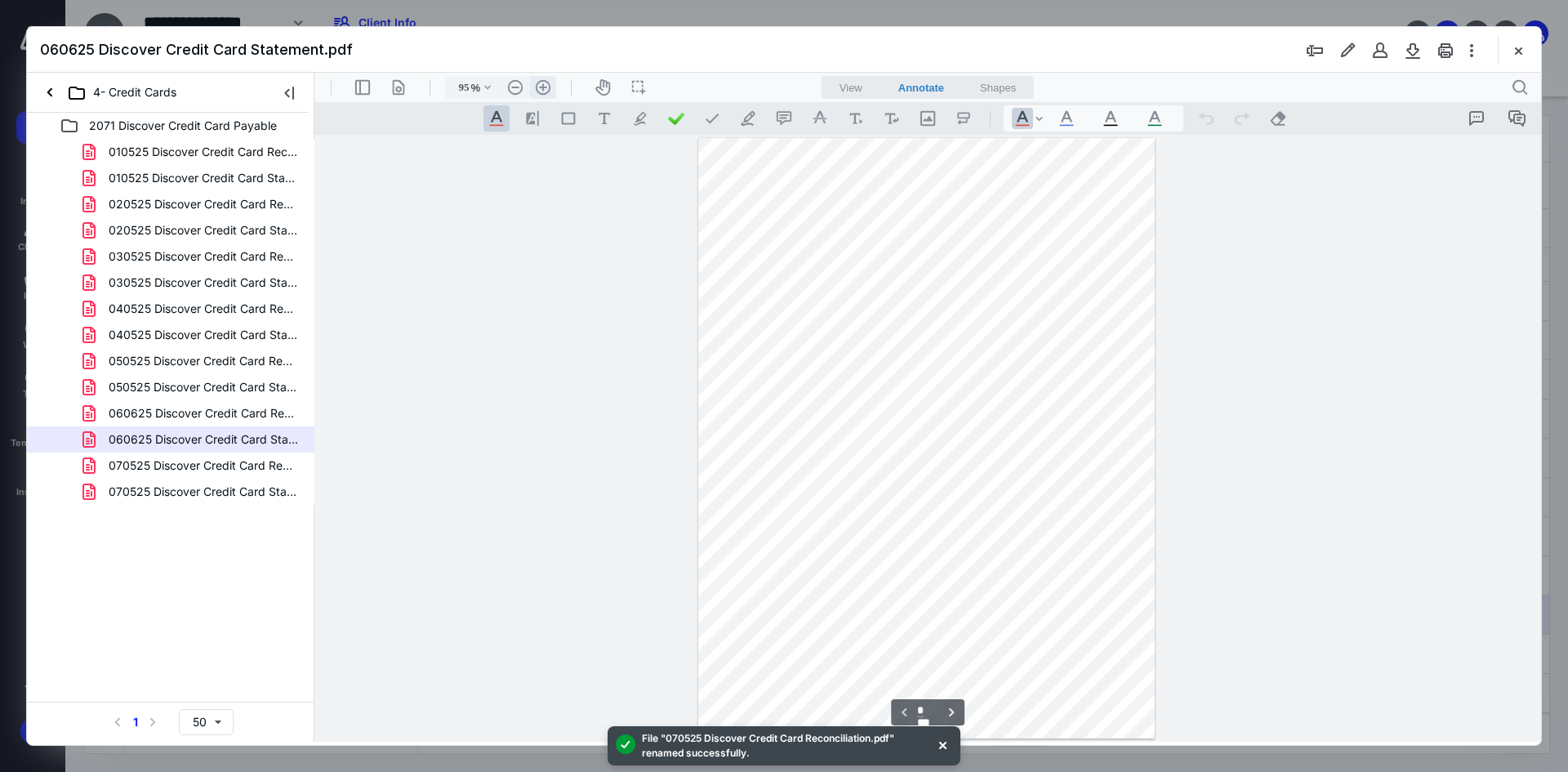 click on ".cls-1{fill:#abb0c4;} icon - header - zoom - in - line" at bounding box center (543, 87) 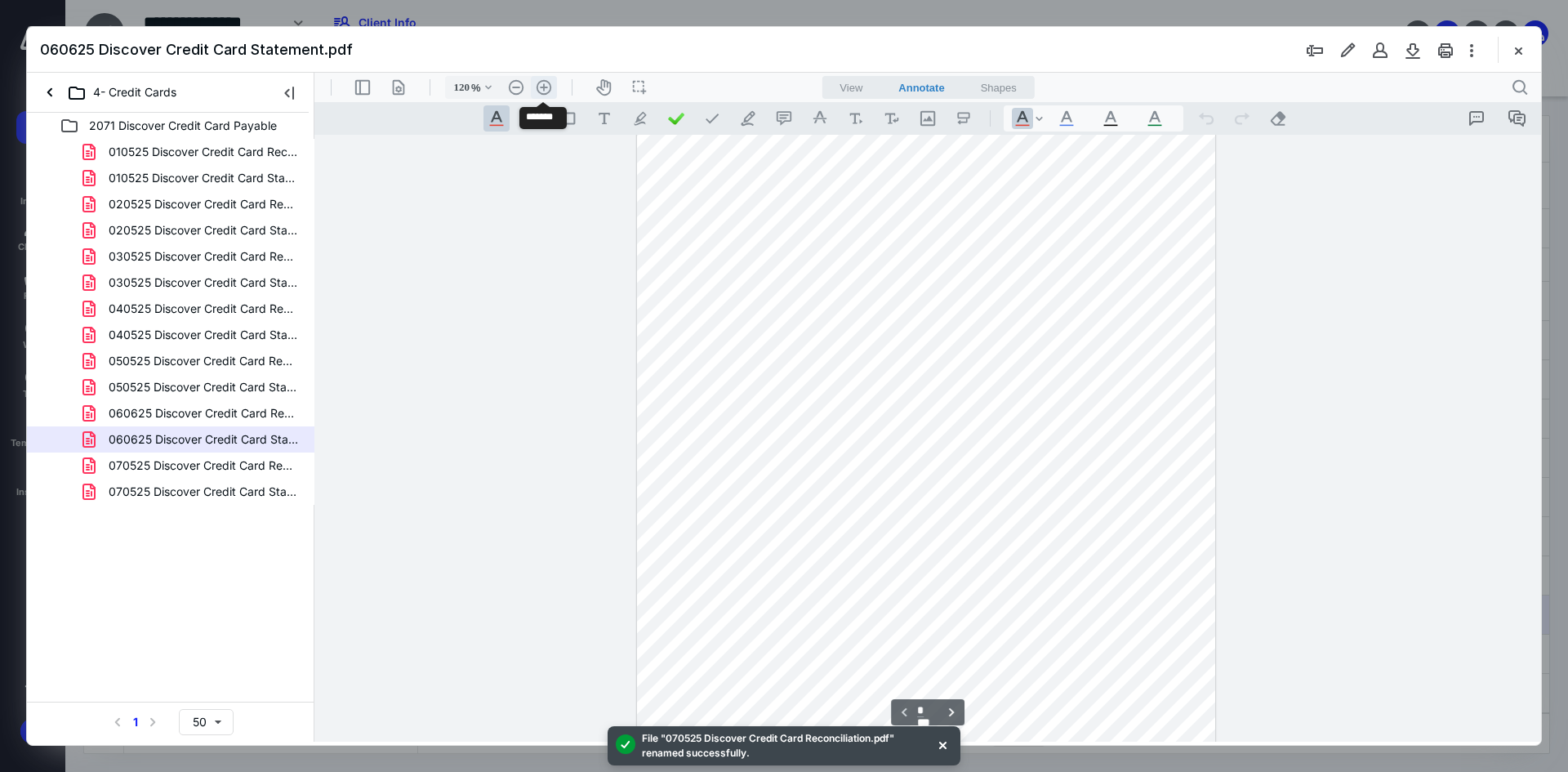 click on ".cls-1{fill:#abb0c4;} icon - header - zoom - in - line" at bounding box center (544, 87) 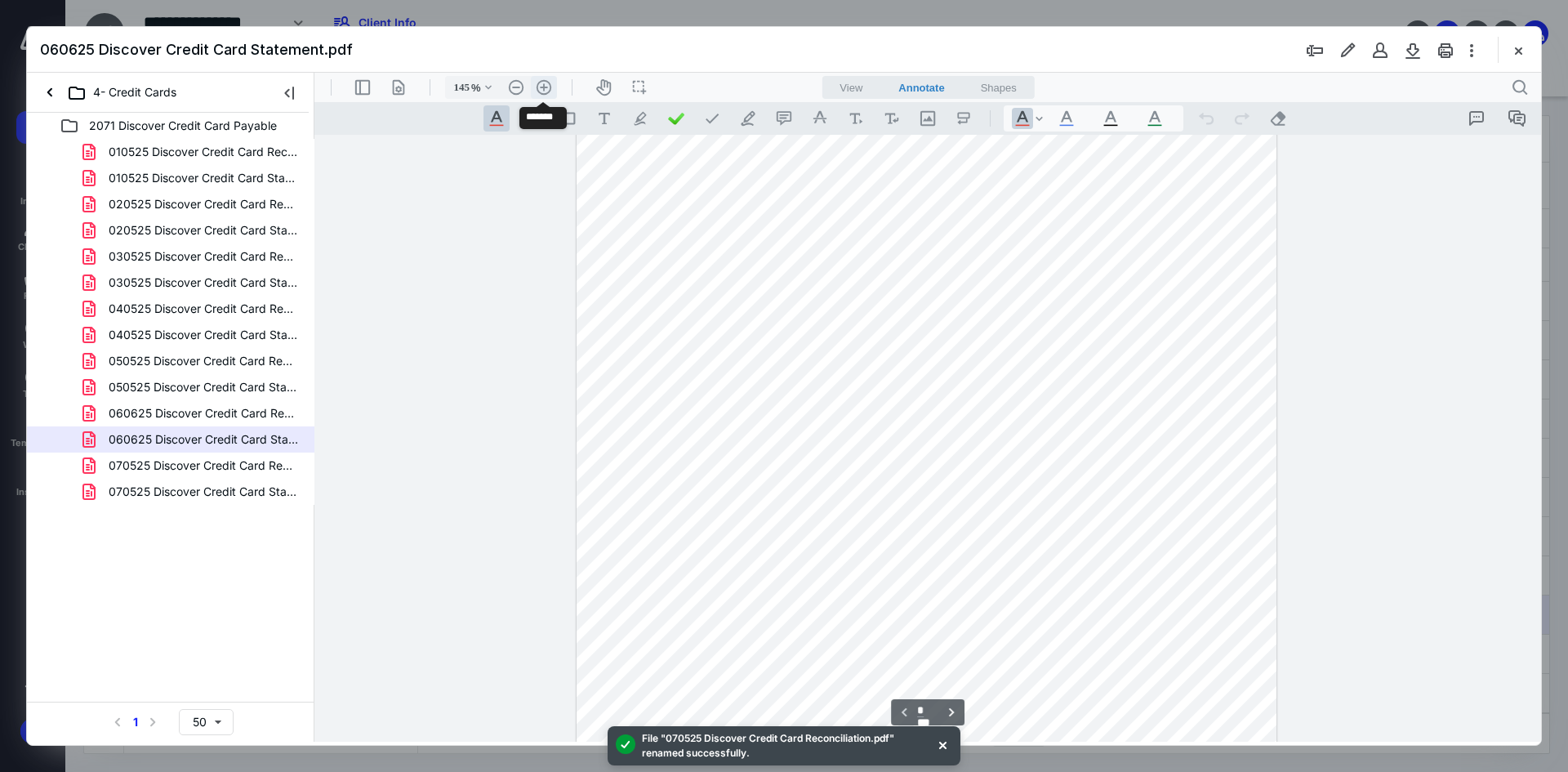 click on ".cls-1{fill:#abb0c4;} icon - header - zoom - in - line" at bounding box center [544, 87] 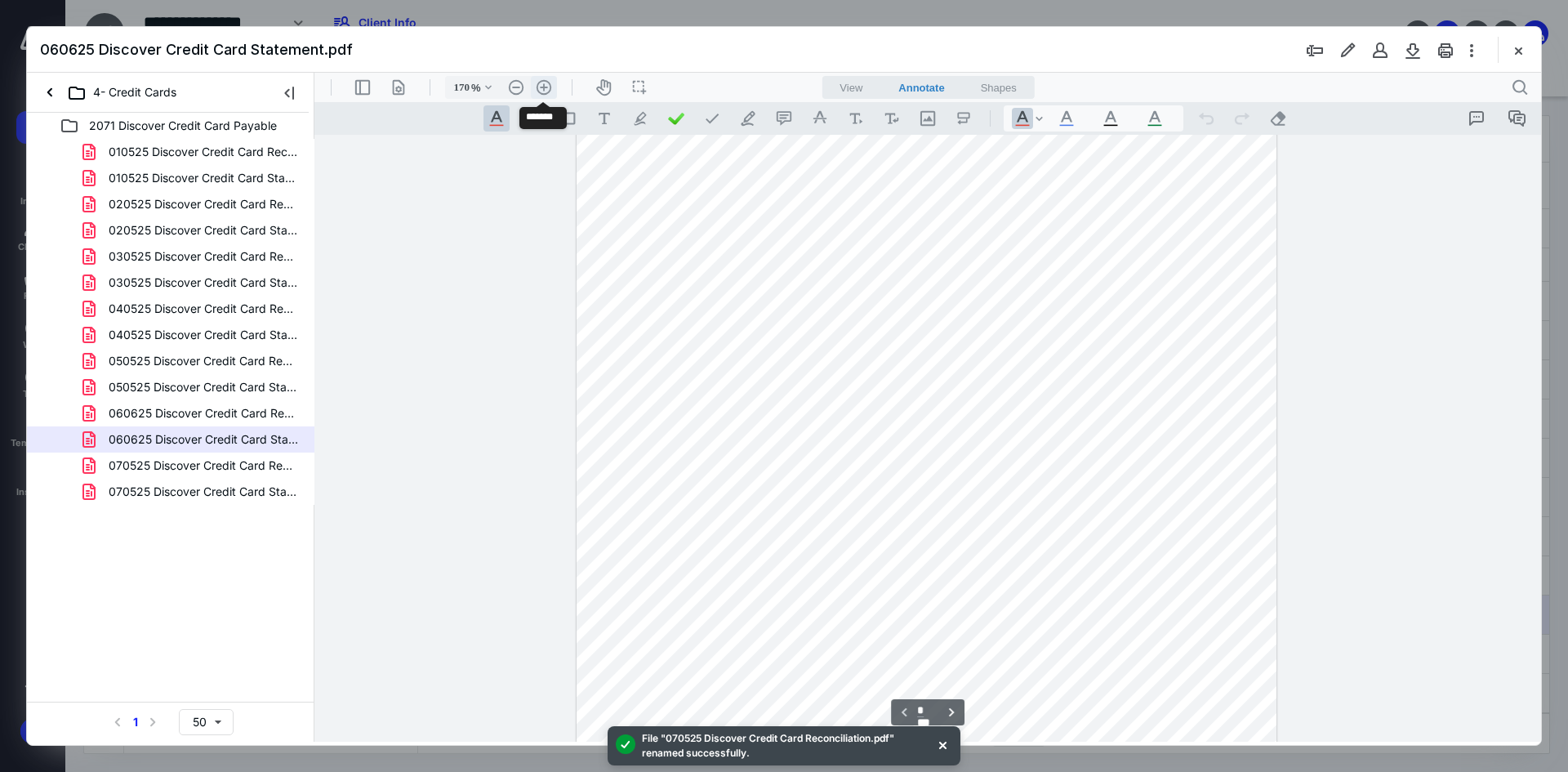 click on ".cls-1{fill:#abb0c4;} icon - header - zoom - in - line" at bounding box center (544, 87) 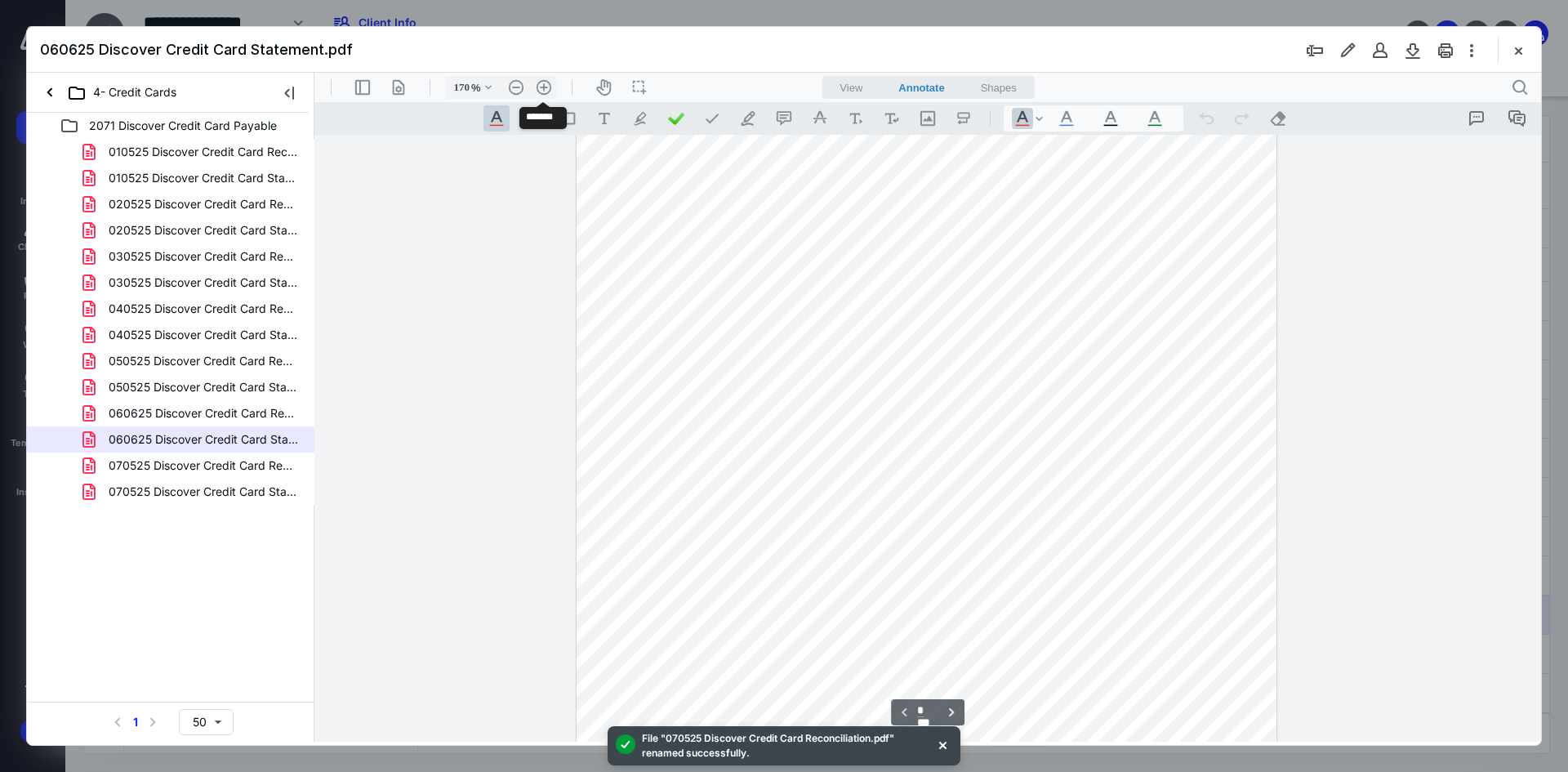 type on "220" 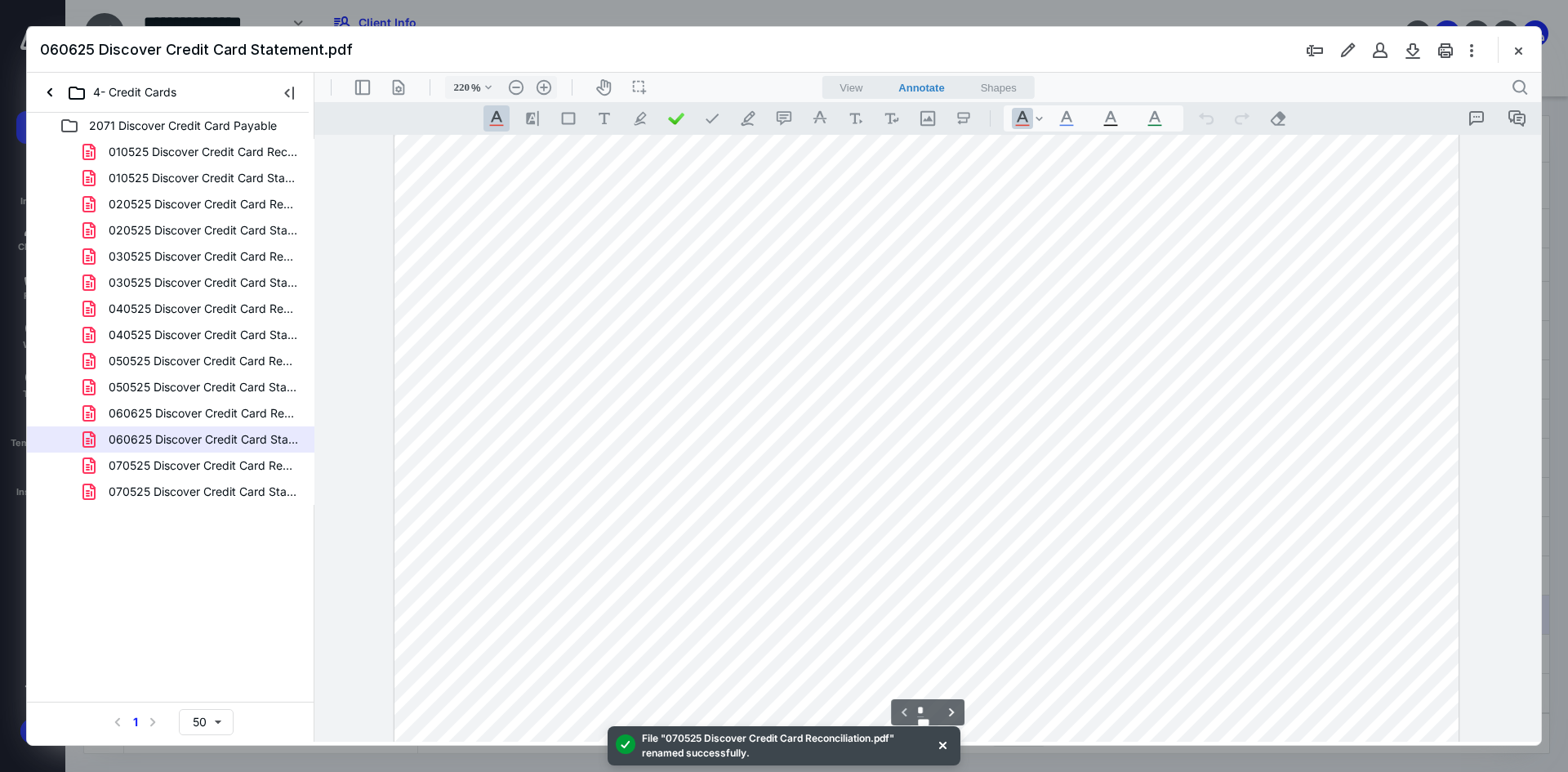 scroll, scrollTop: 33, scrollLeft: 0, axis: vertical 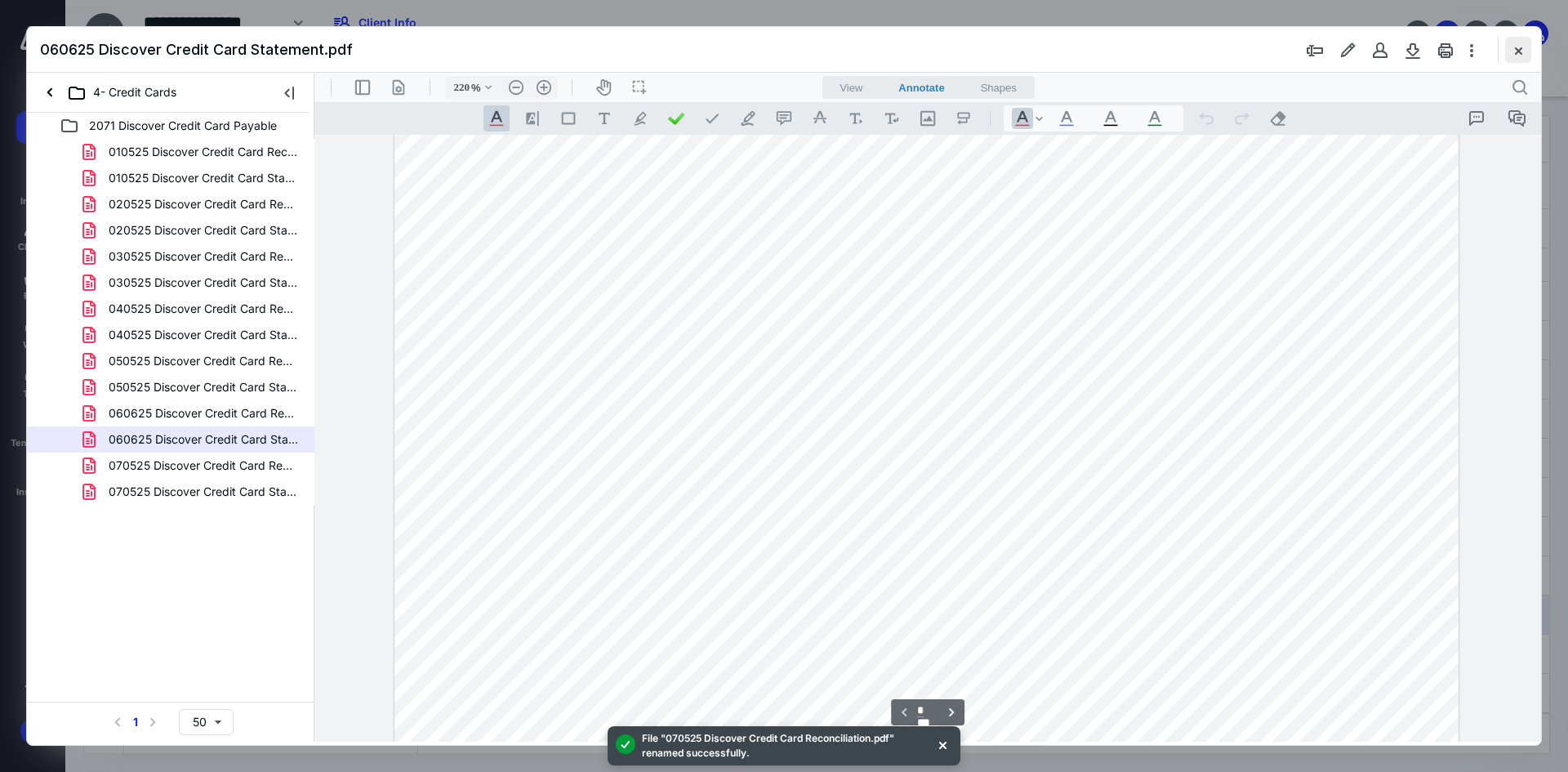 click at bounding box center [1518, 50] 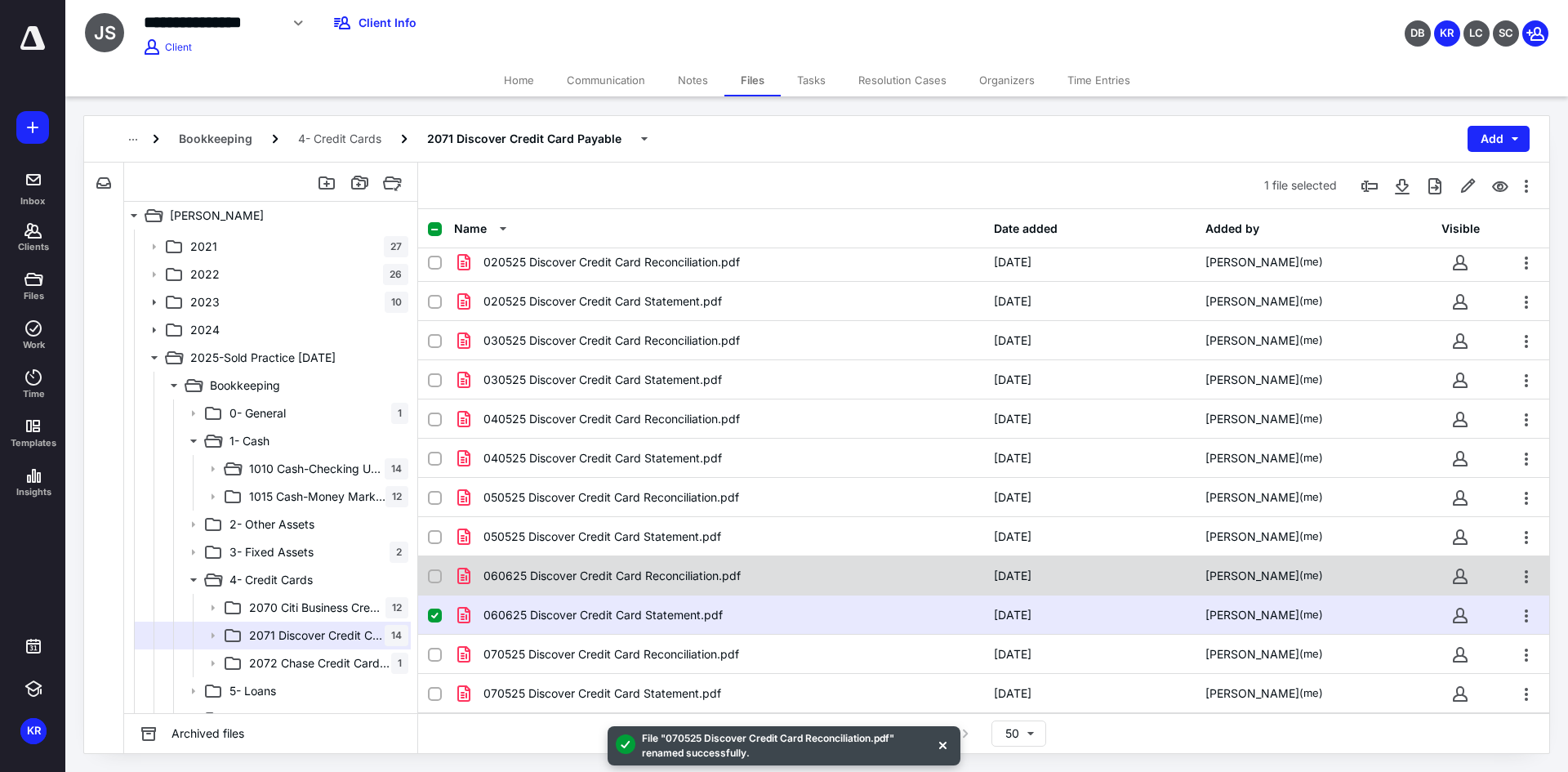 checkbox on "true" 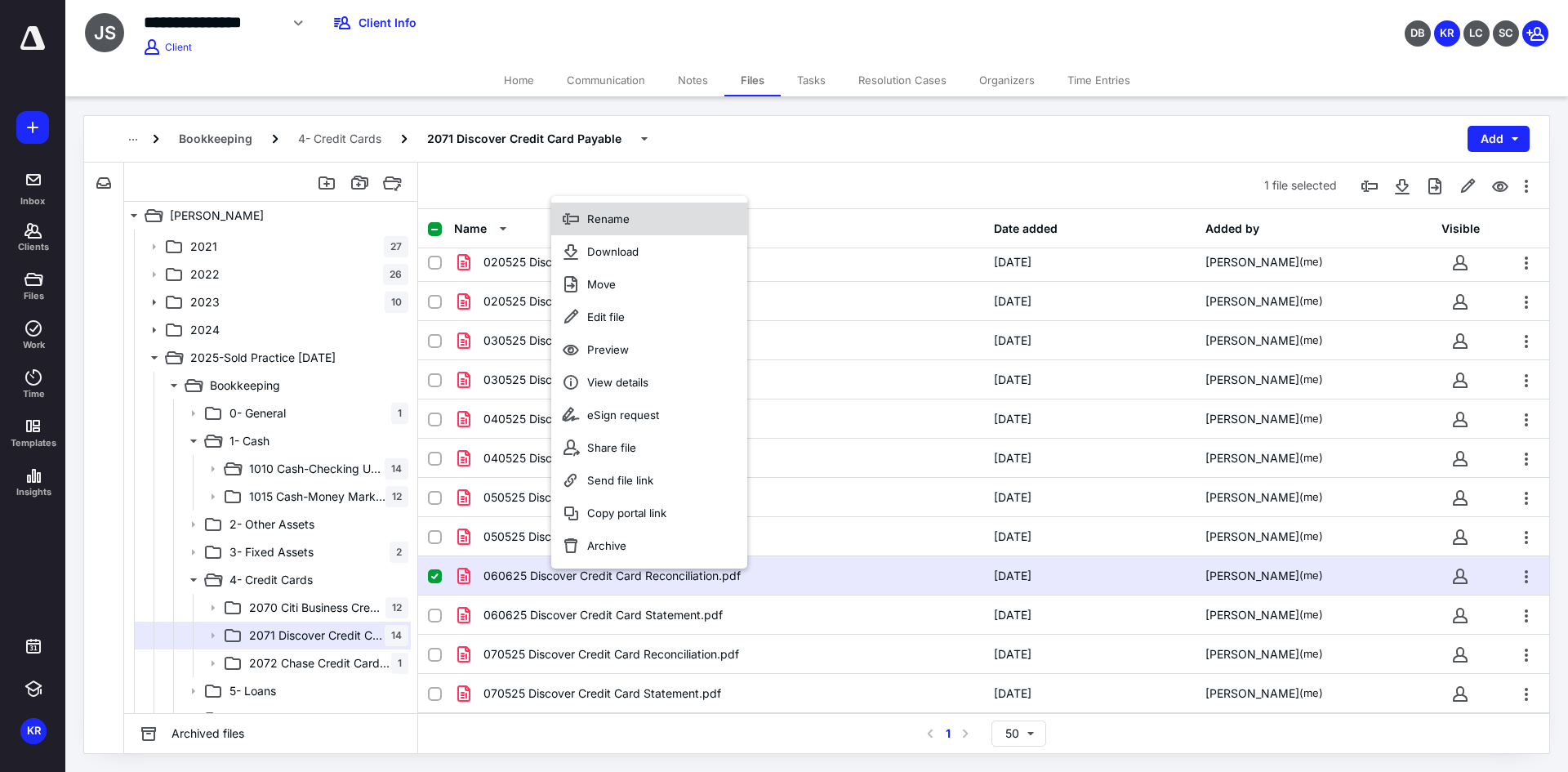click on "Rename" at bounding box center [608, 219] 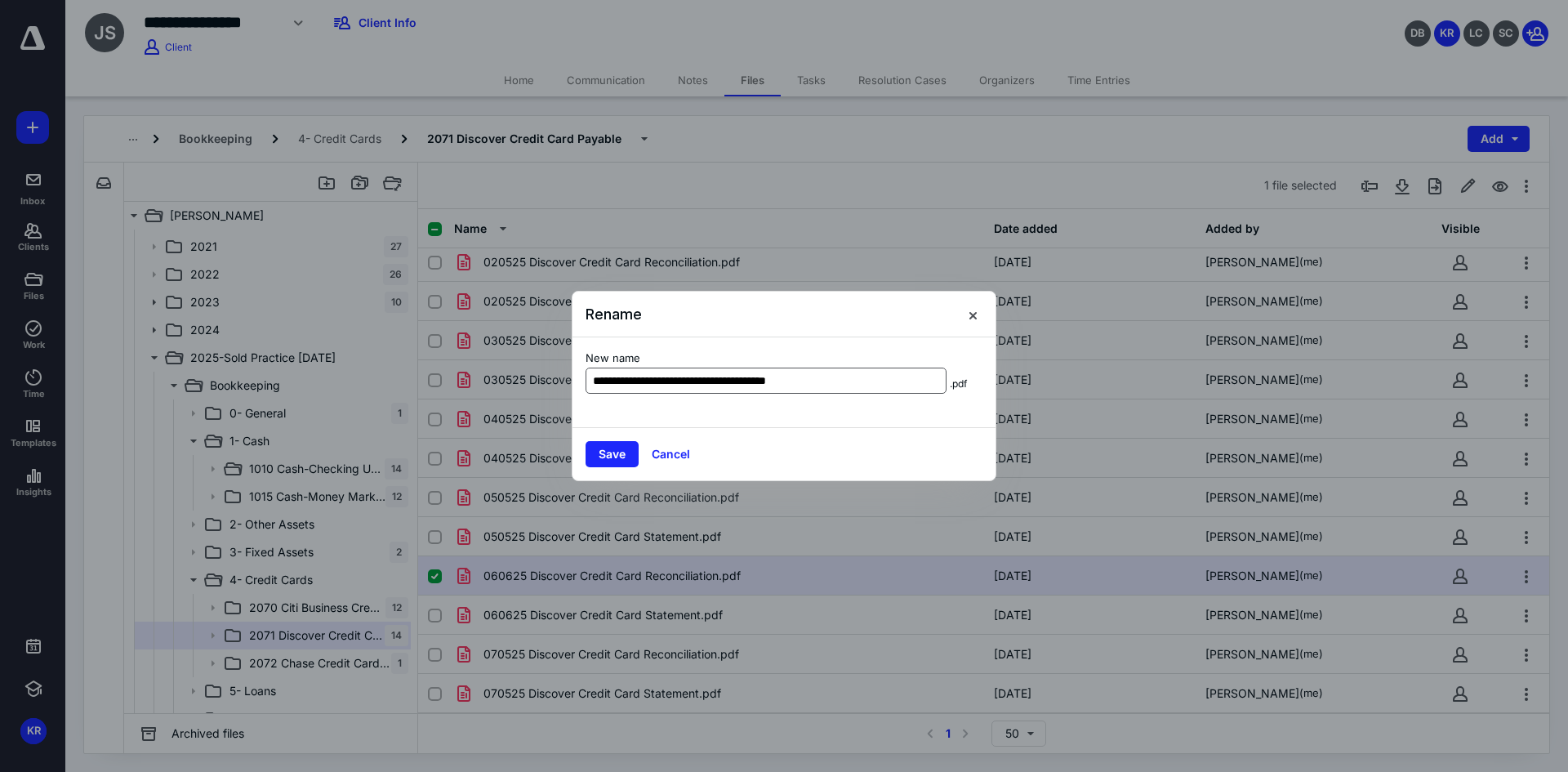 click on "**********" at bounding box center (766, 381) 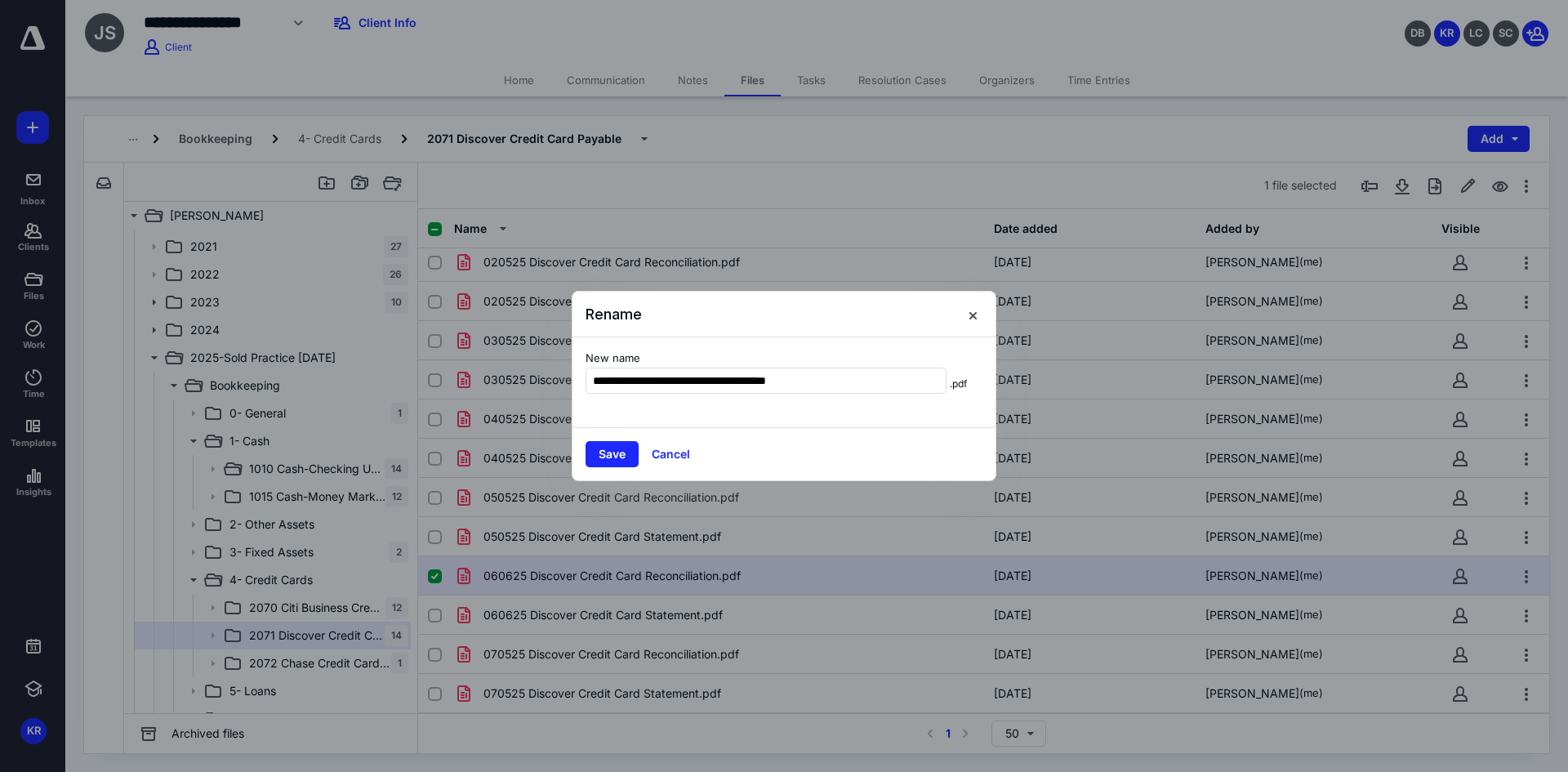 type on "**********" 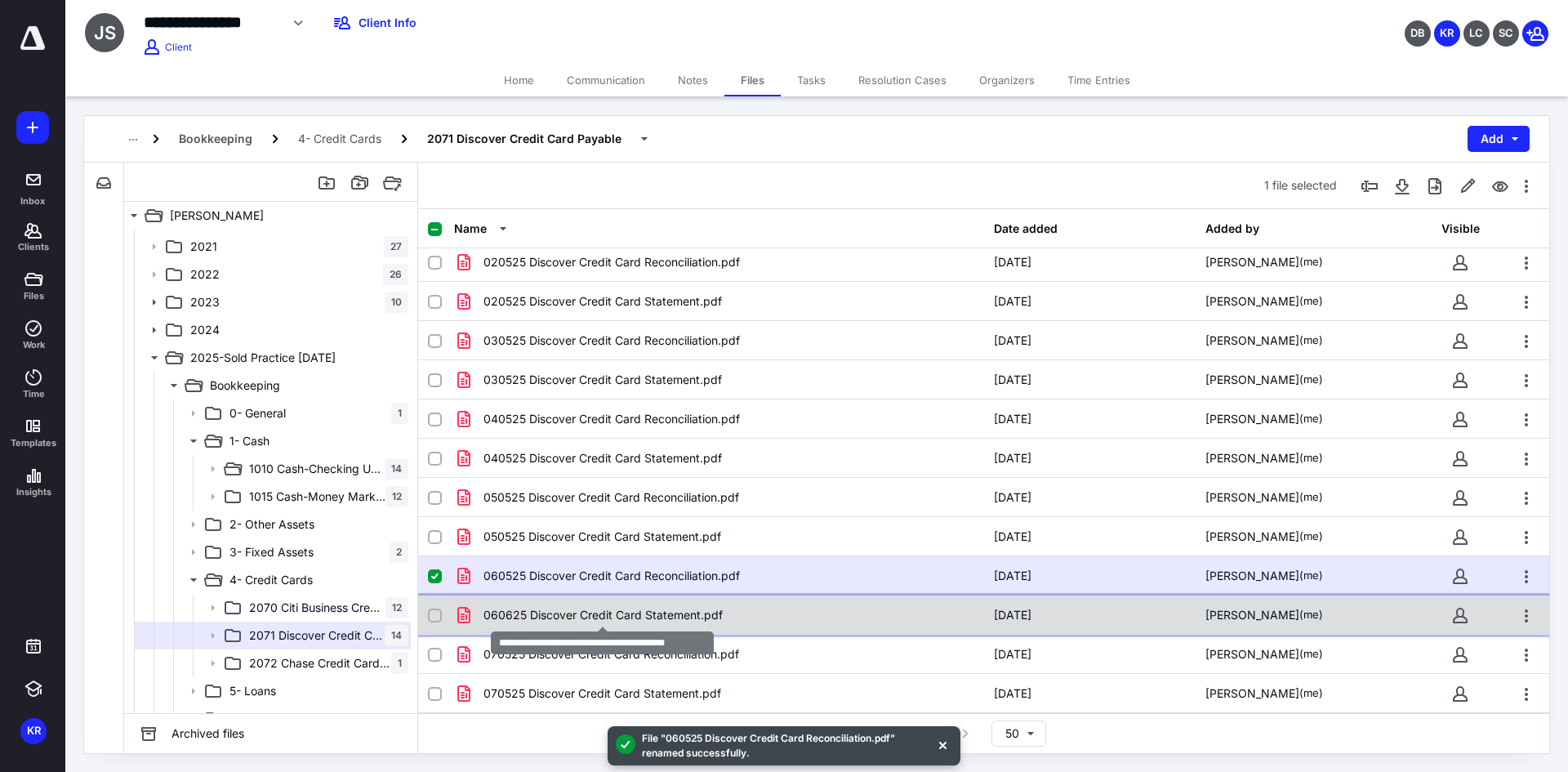 checkbox on "false" 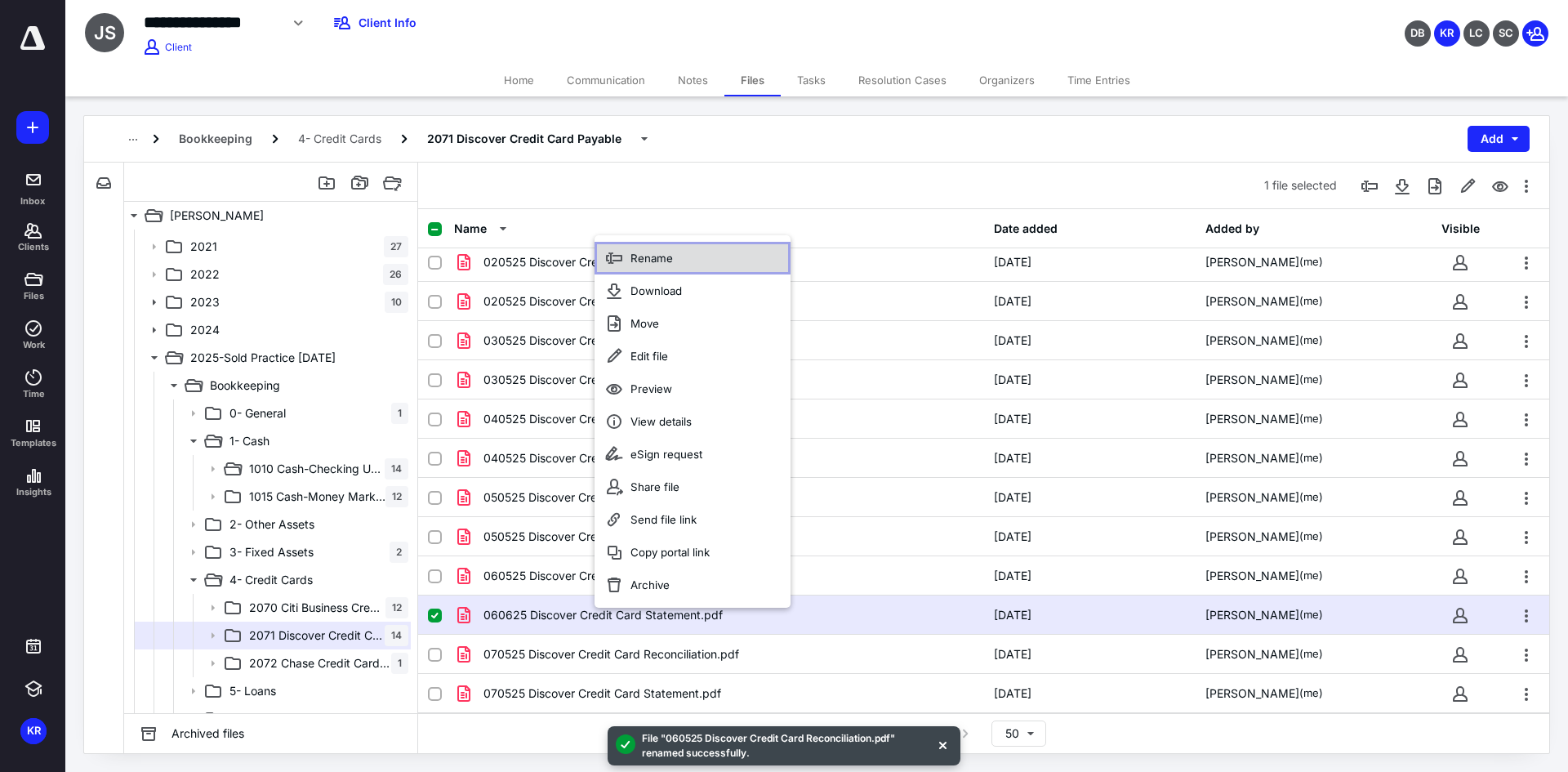click on "Rename" at bounding box center [693, 258] 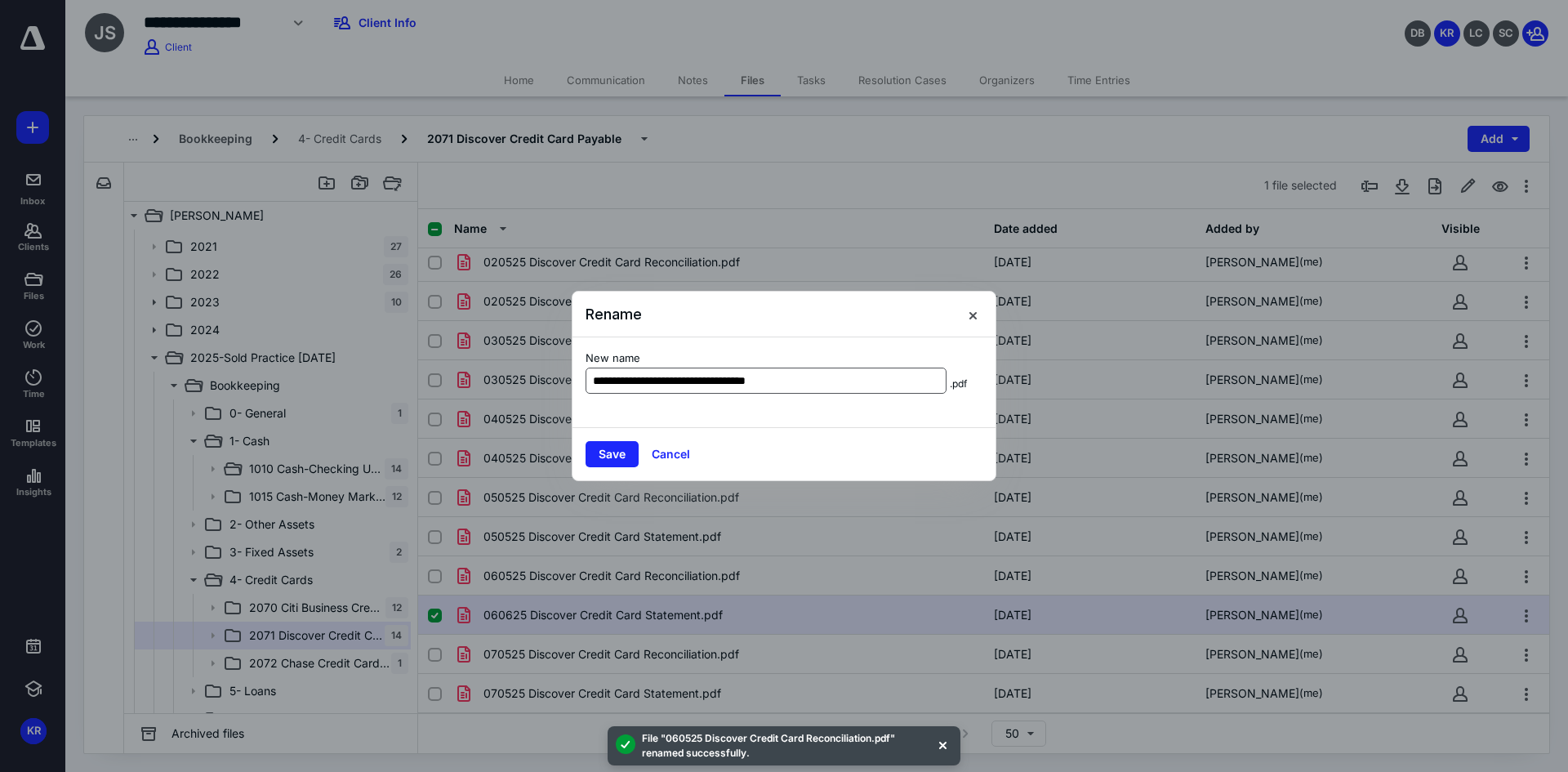 click on "**********" at bounding box center (766, 381) 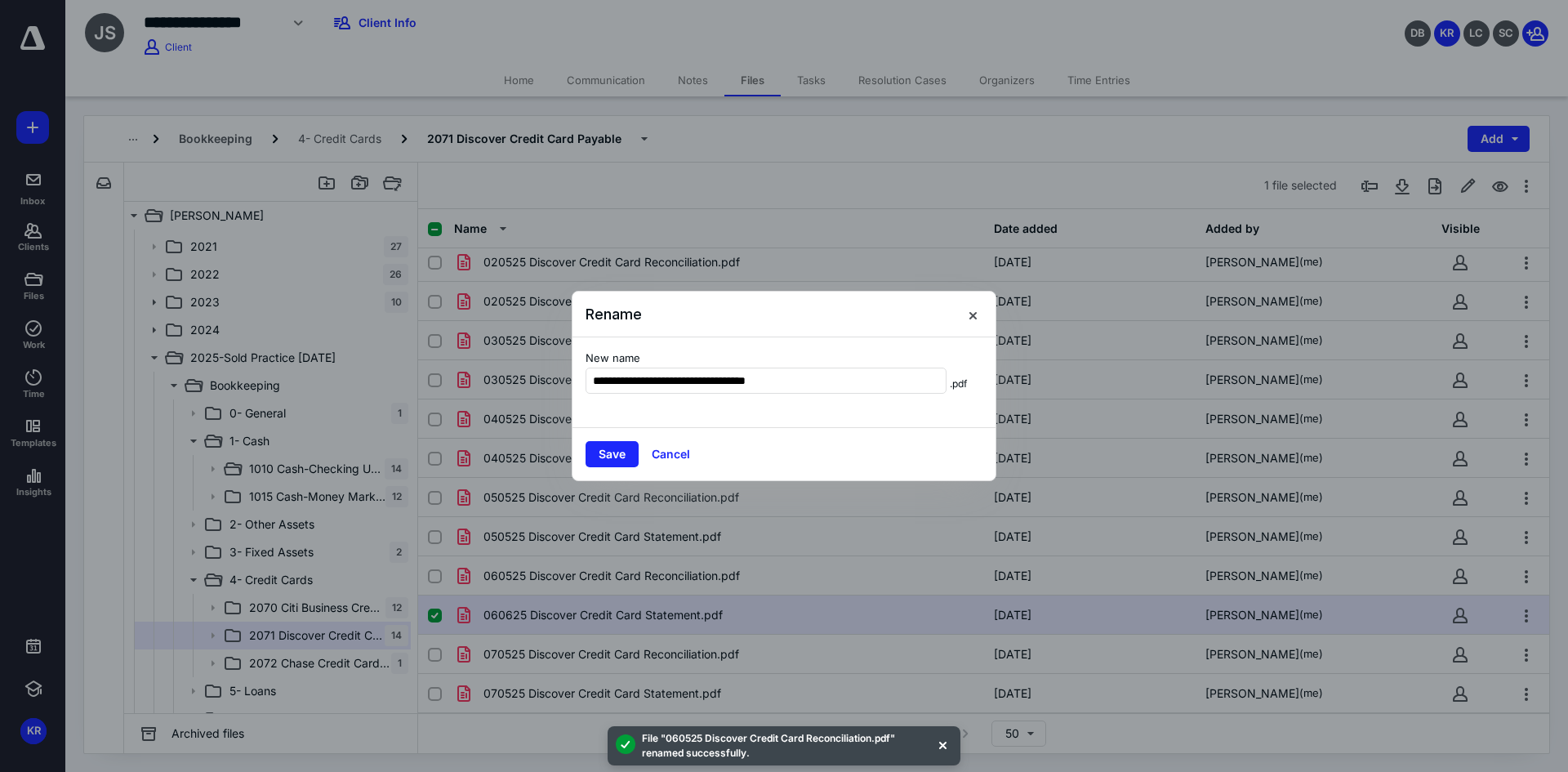 type on "**********" 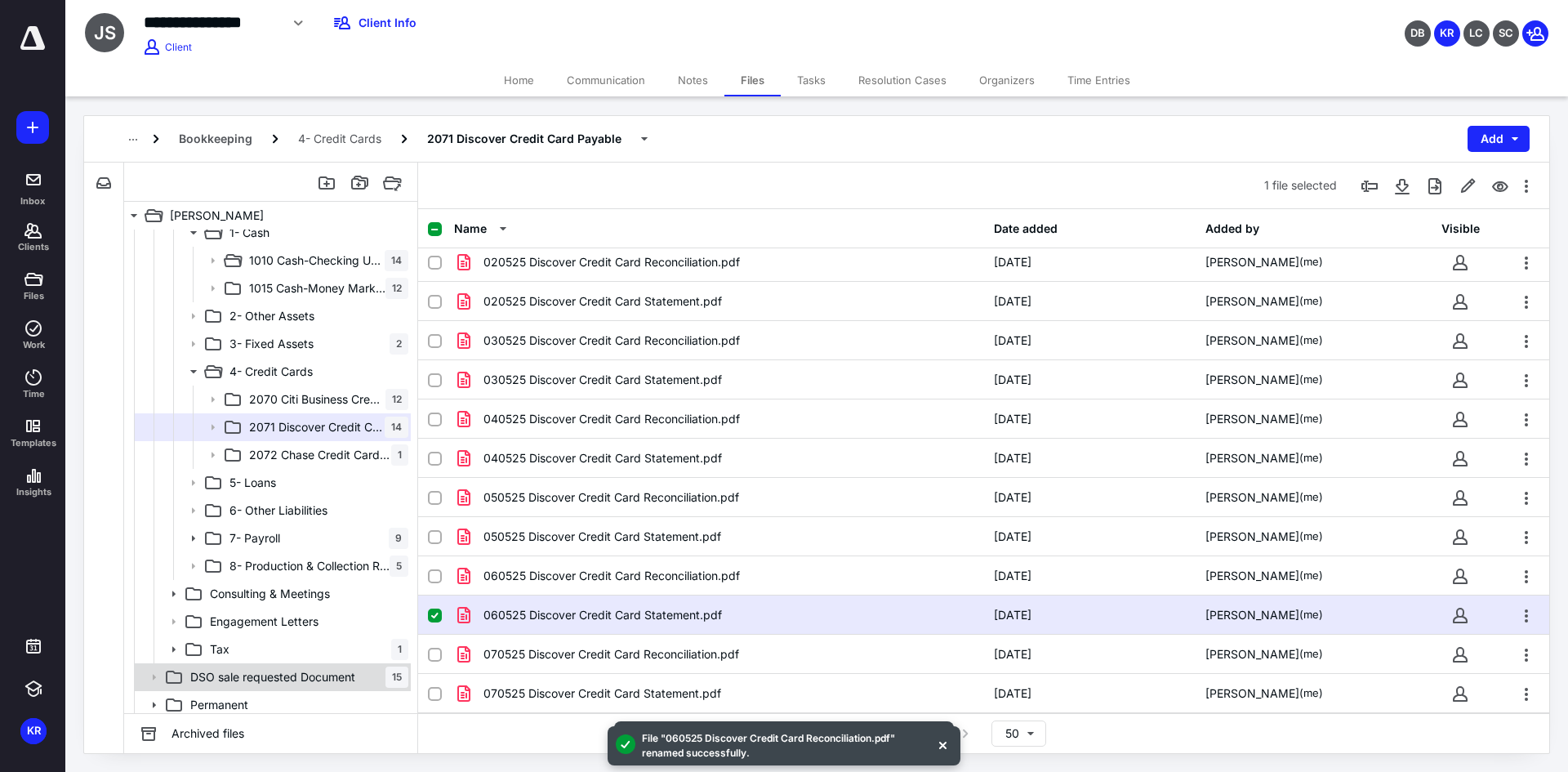 scroll, scrollTop: 377, scrollLeft: 0, axis: vertical 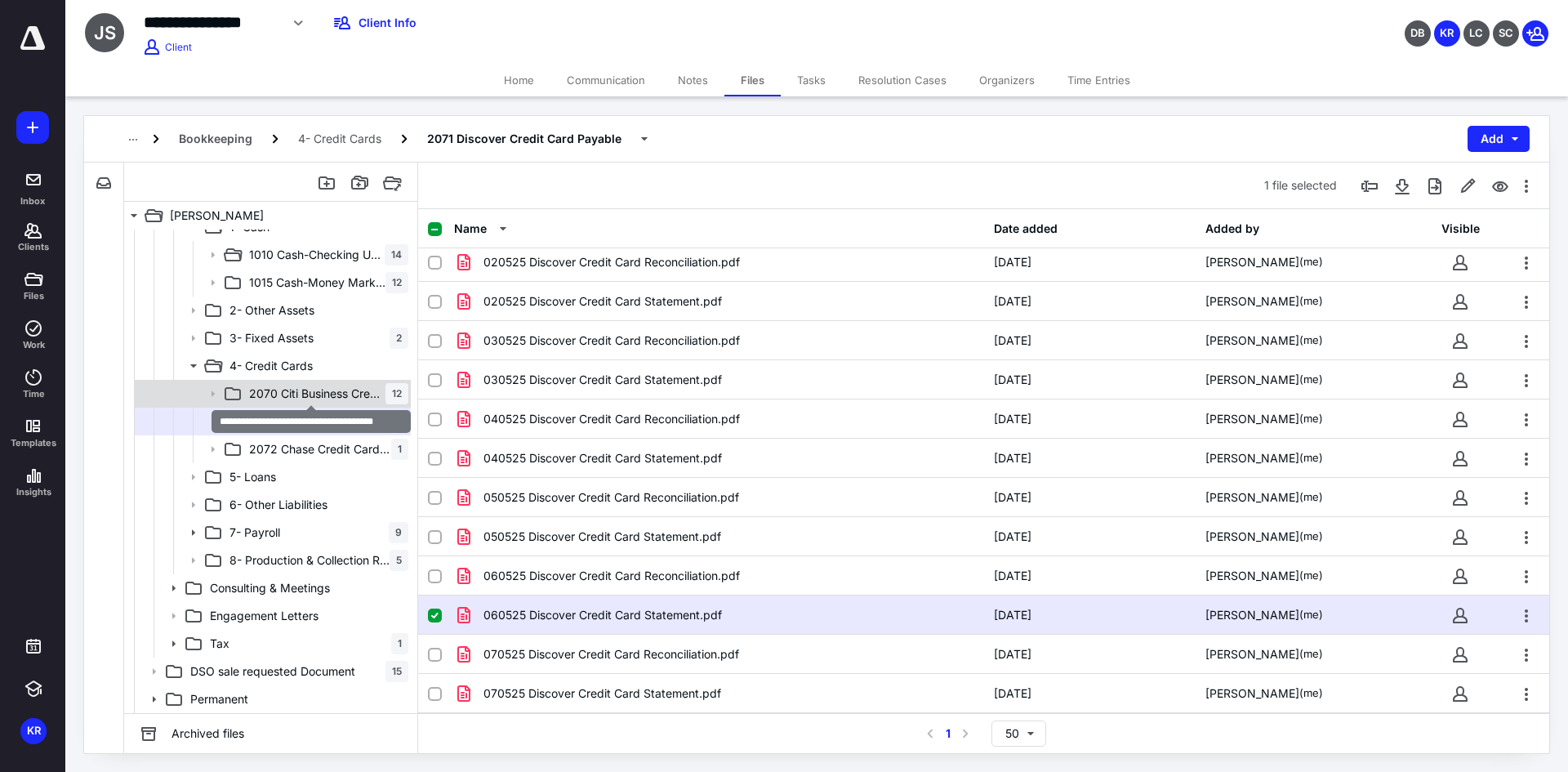 click on "2070 Citi Business Credit Card Payable" at bounding box center (317, 394) 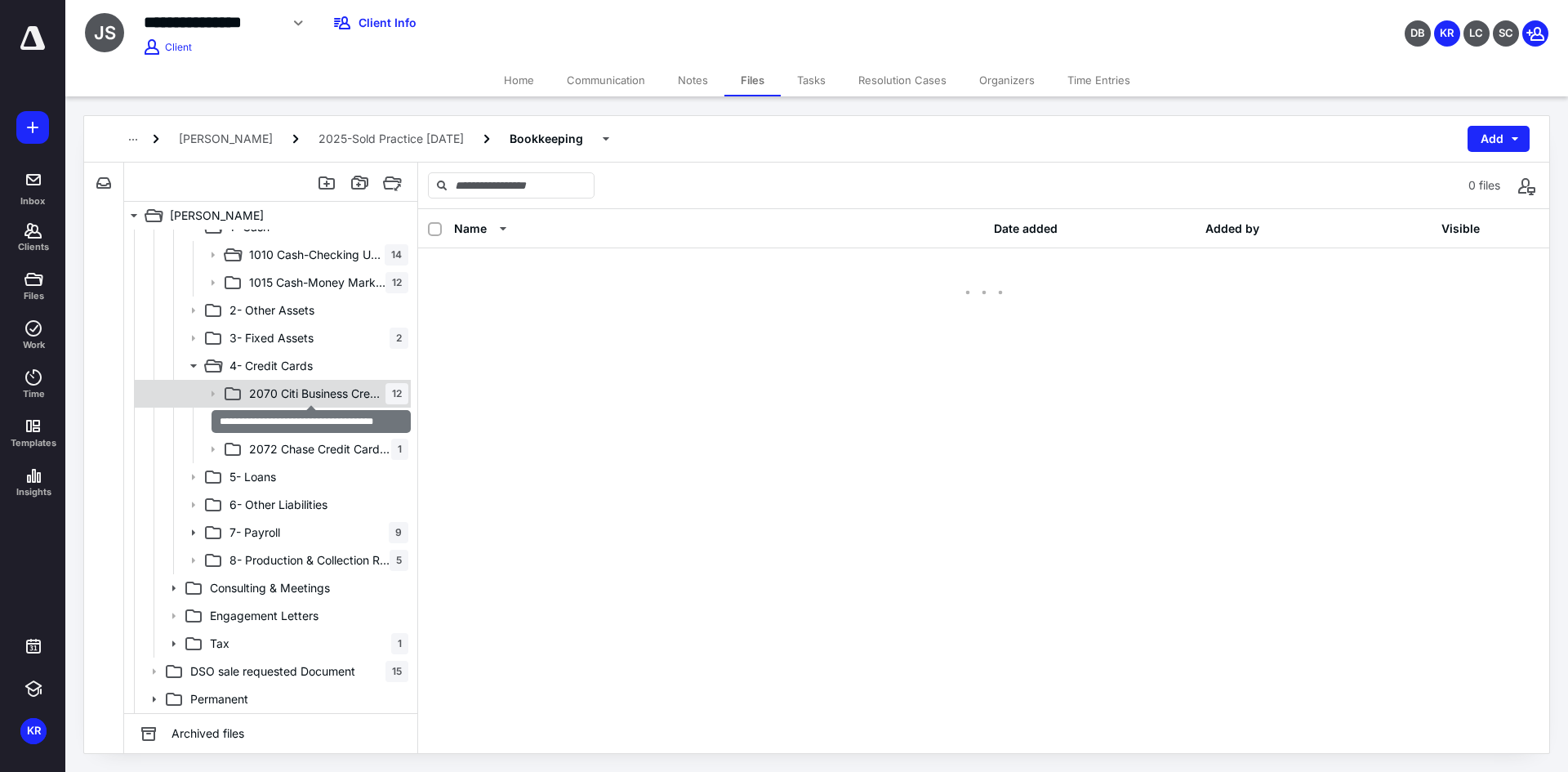 scroll, scrollTop: 0, scrollLeft: 0, axis: both 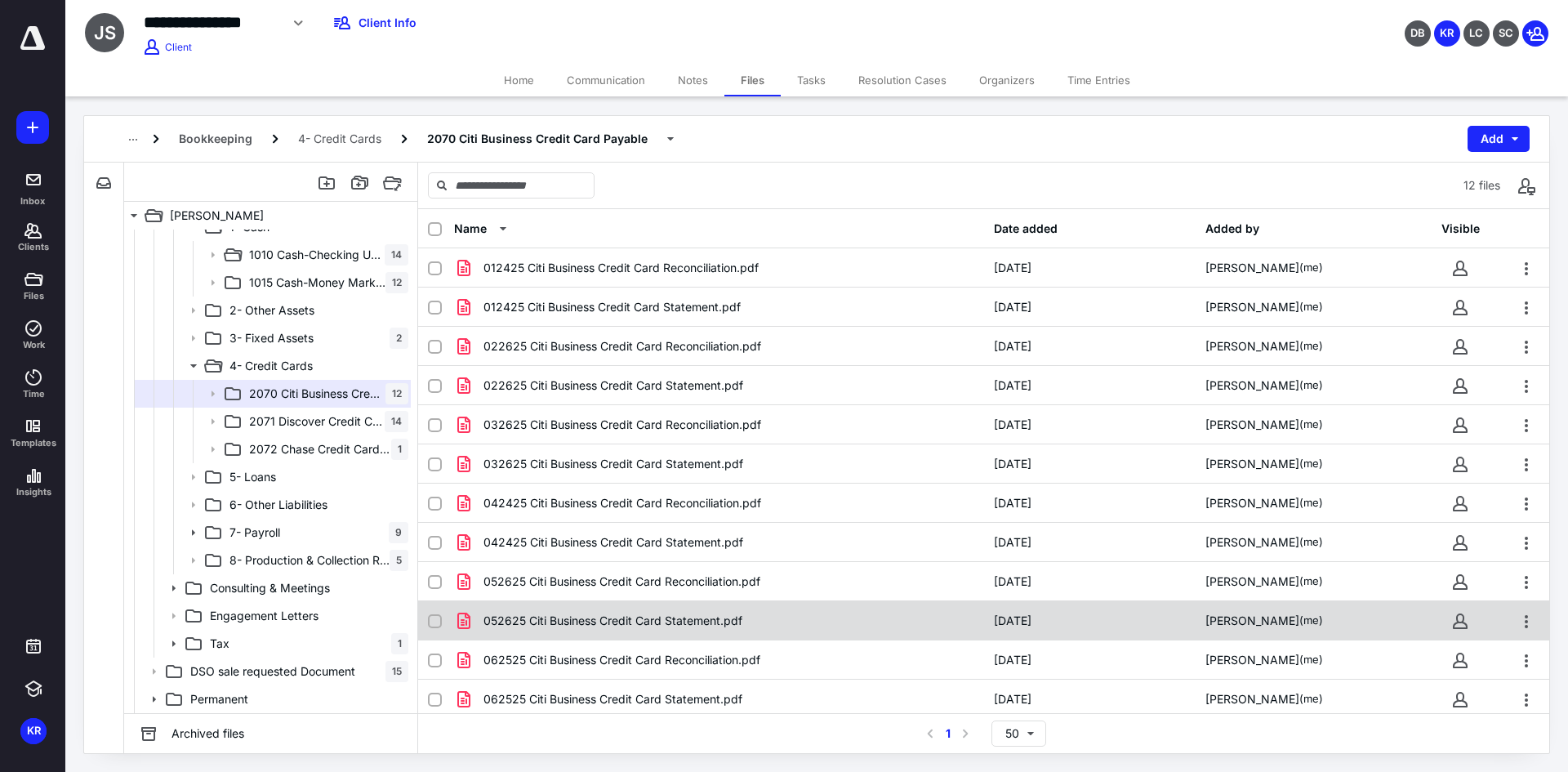 click on "052625 Citi Business Credit Card Statement.pdf" at bounding box center (719, 621) 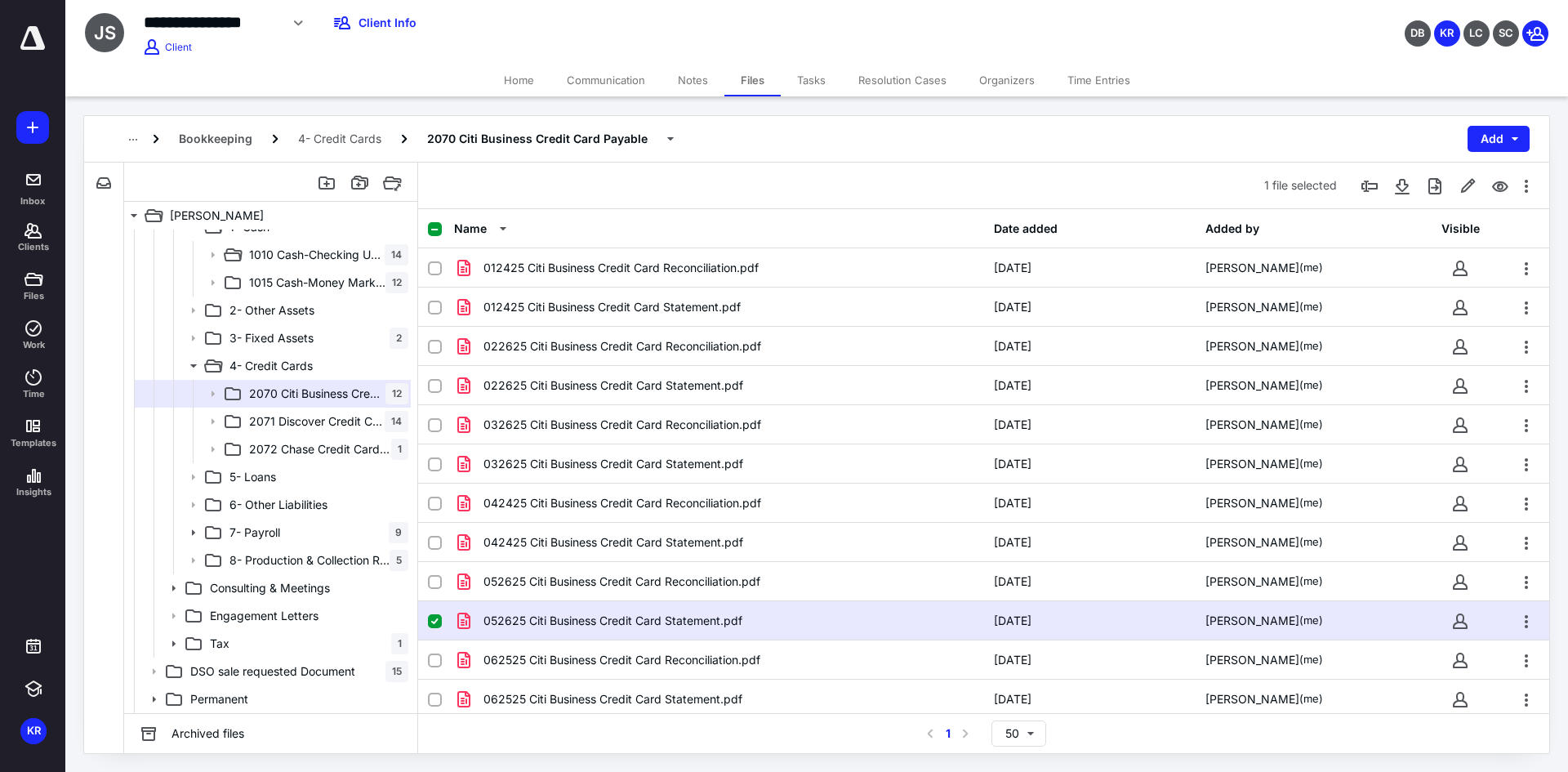 click on "052625 Citi Business Credit Card Statement.pdf" at bounding box center [612, 621] 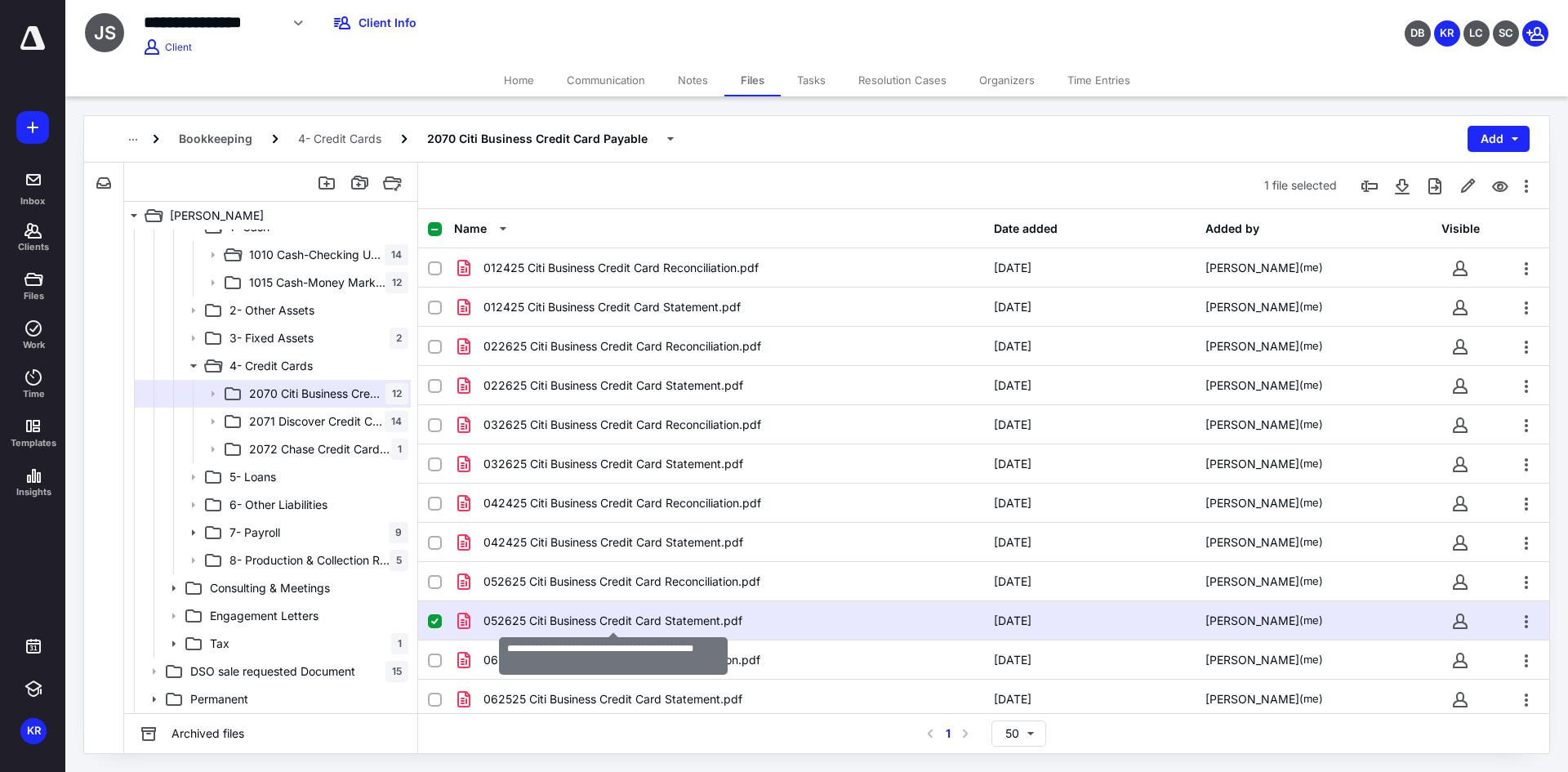 click on "052625 Citi Business Credit Card Statement.pdf" at bounding box center [612, 621] 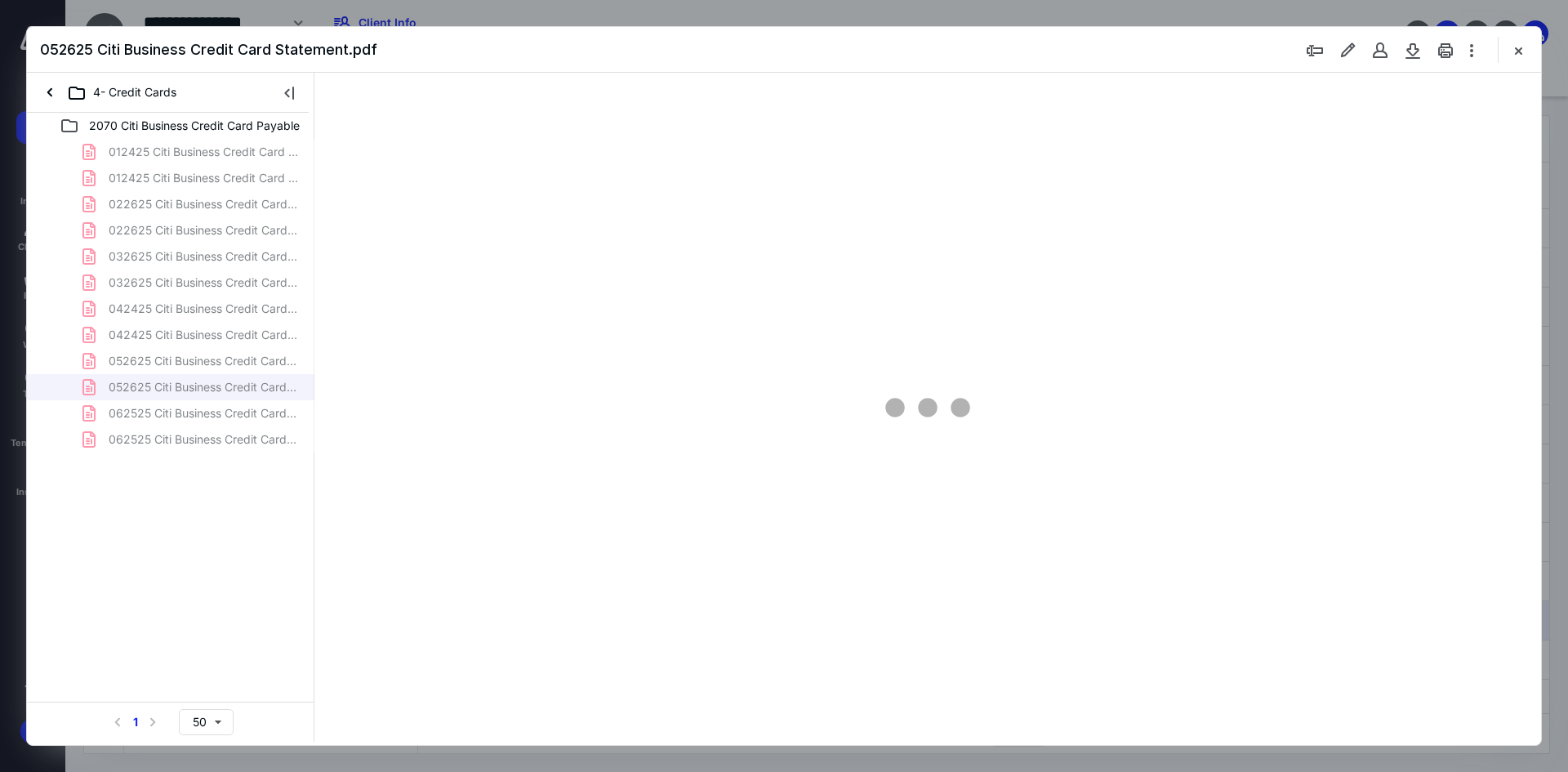 scroll, scrollTop: 0, scrollLeft: 0, axis: both 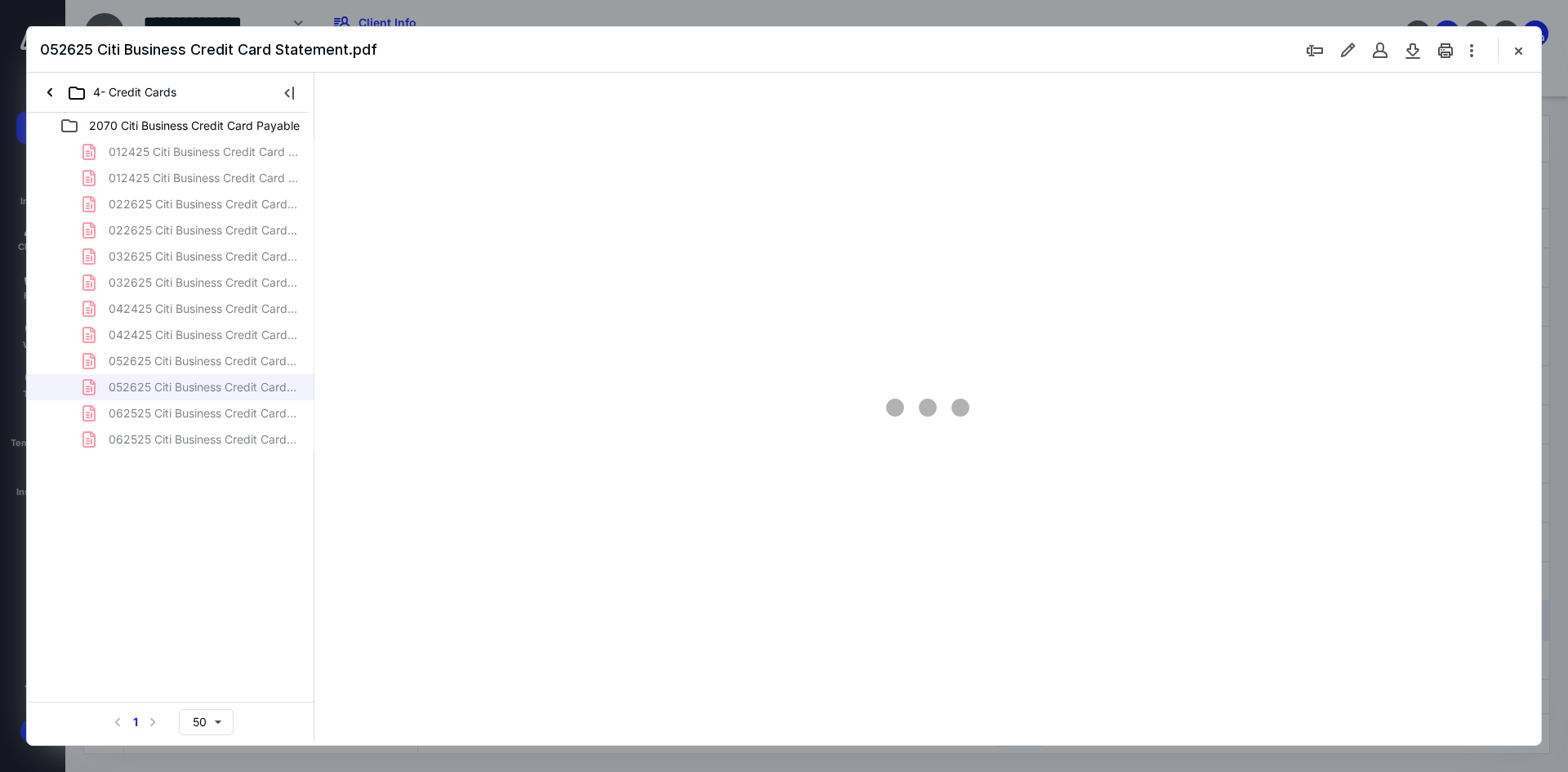 type on "124" 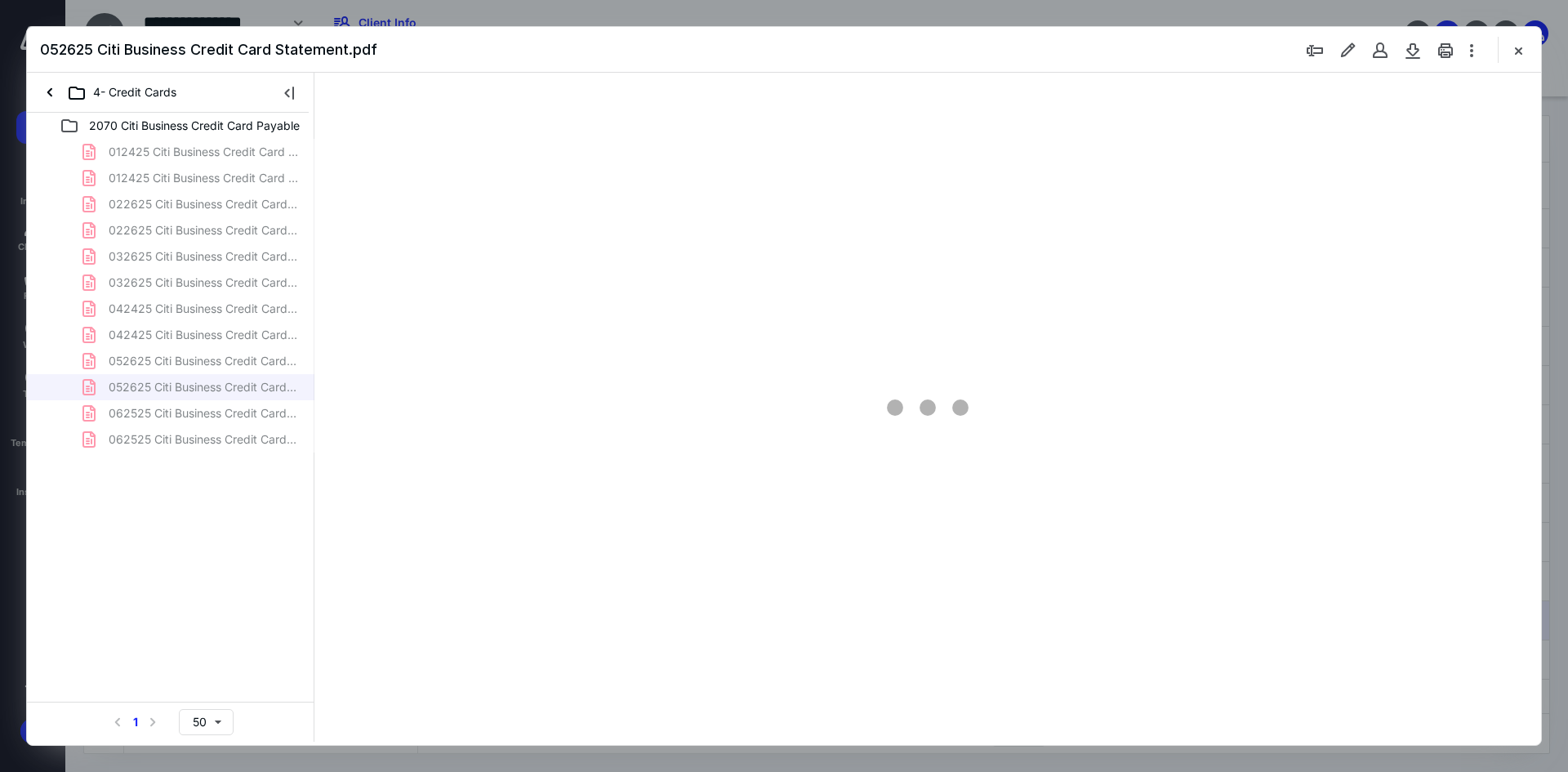 scroll, scrollTop: 66, scrollLeft: 0, axis: vertical 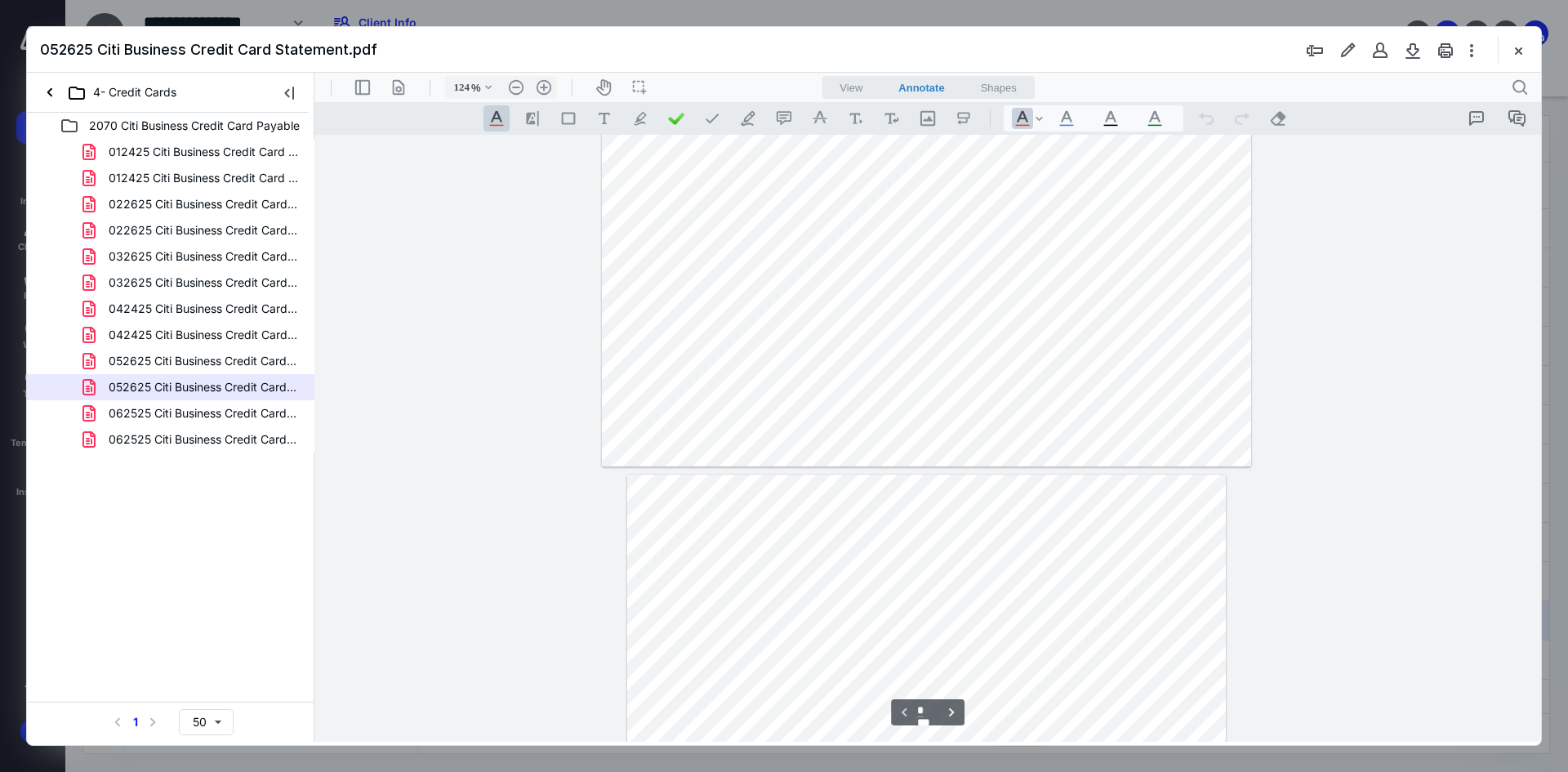 type on "*" 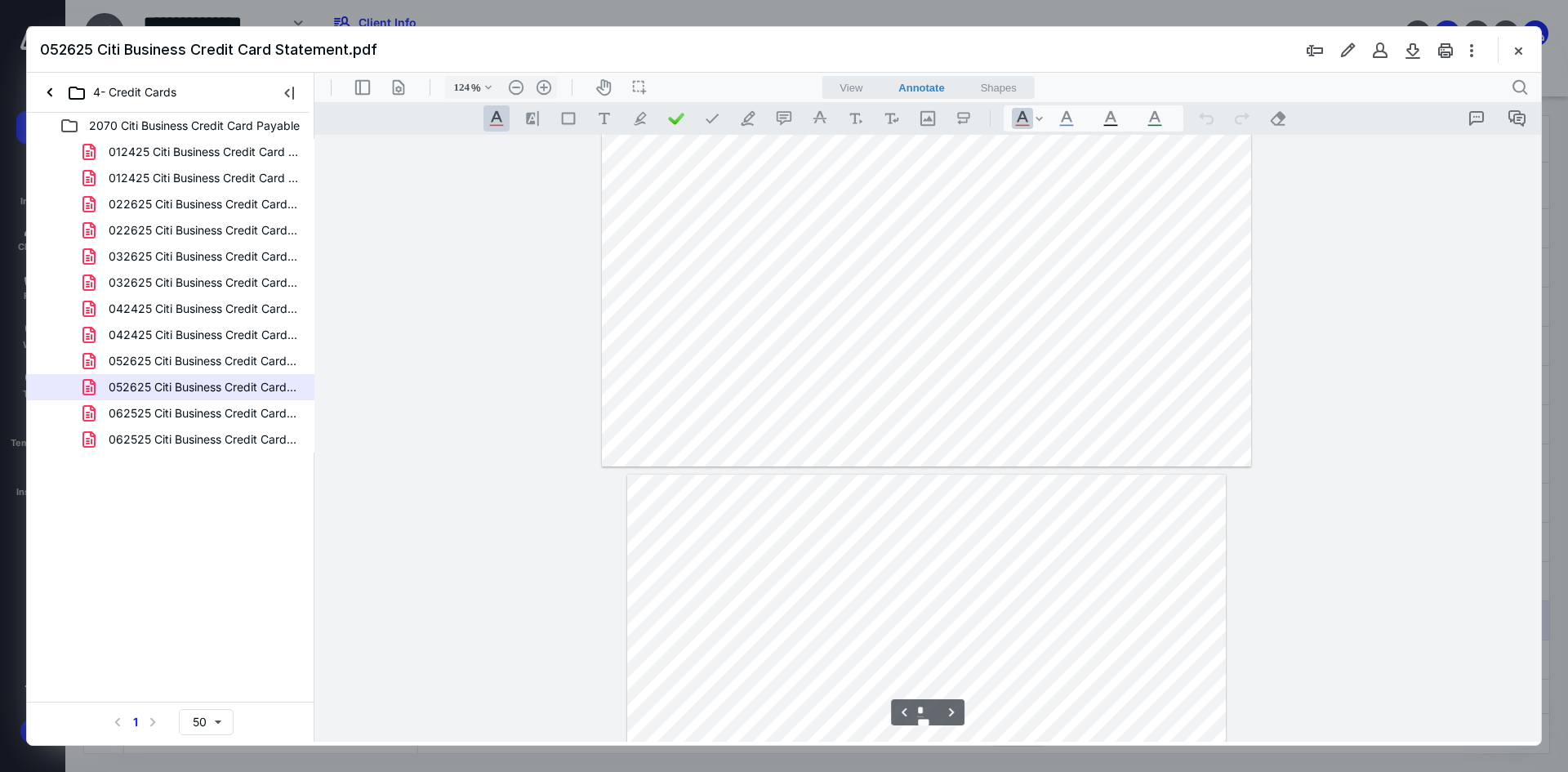 scroll, scrollTop: 475, scrollLeft: 0, axis: vertical 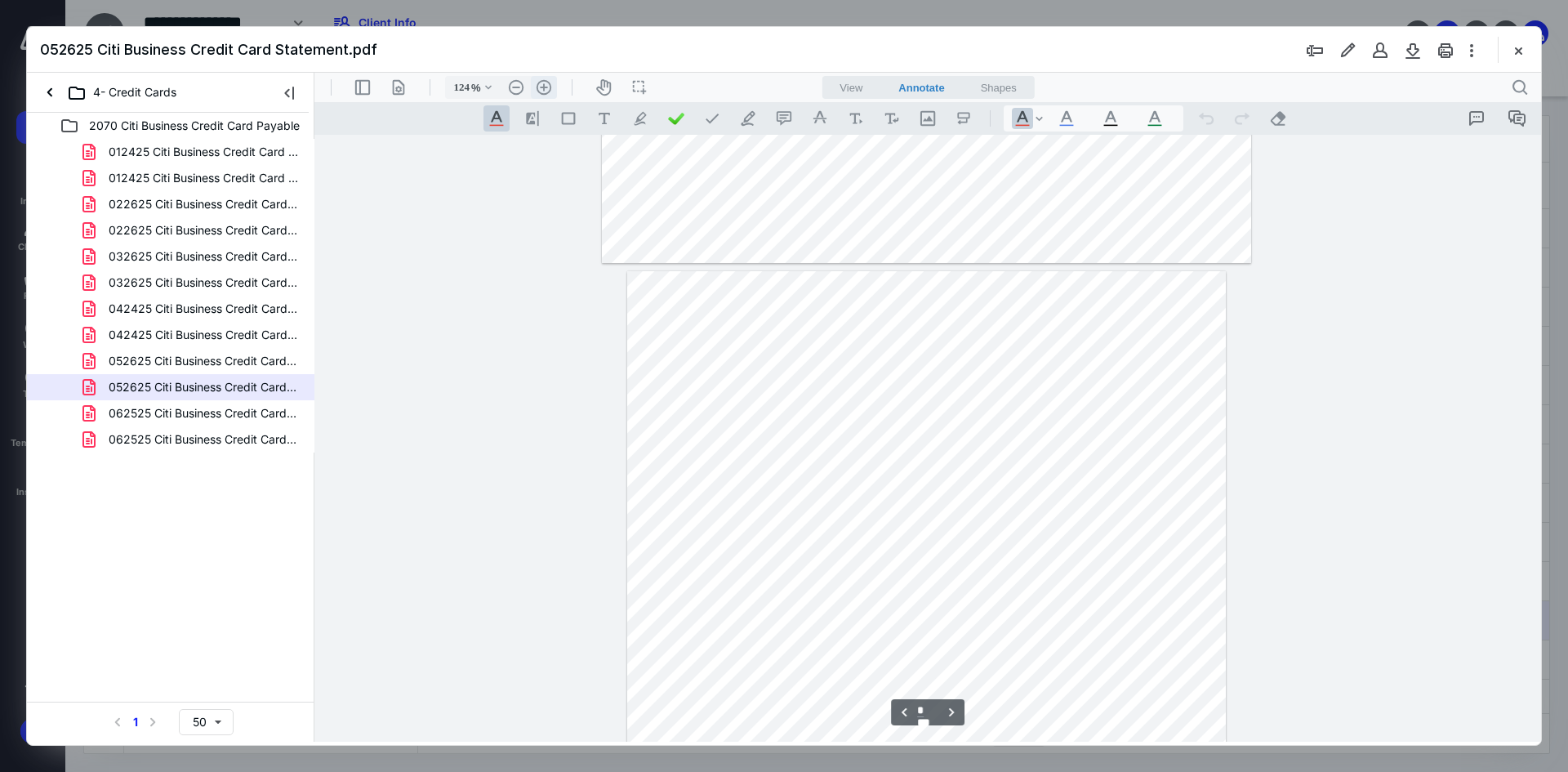 click on ".cls-1{fill:#abb0c4;} icon - header - zoom - in - line" at bounding box center (544, 87) 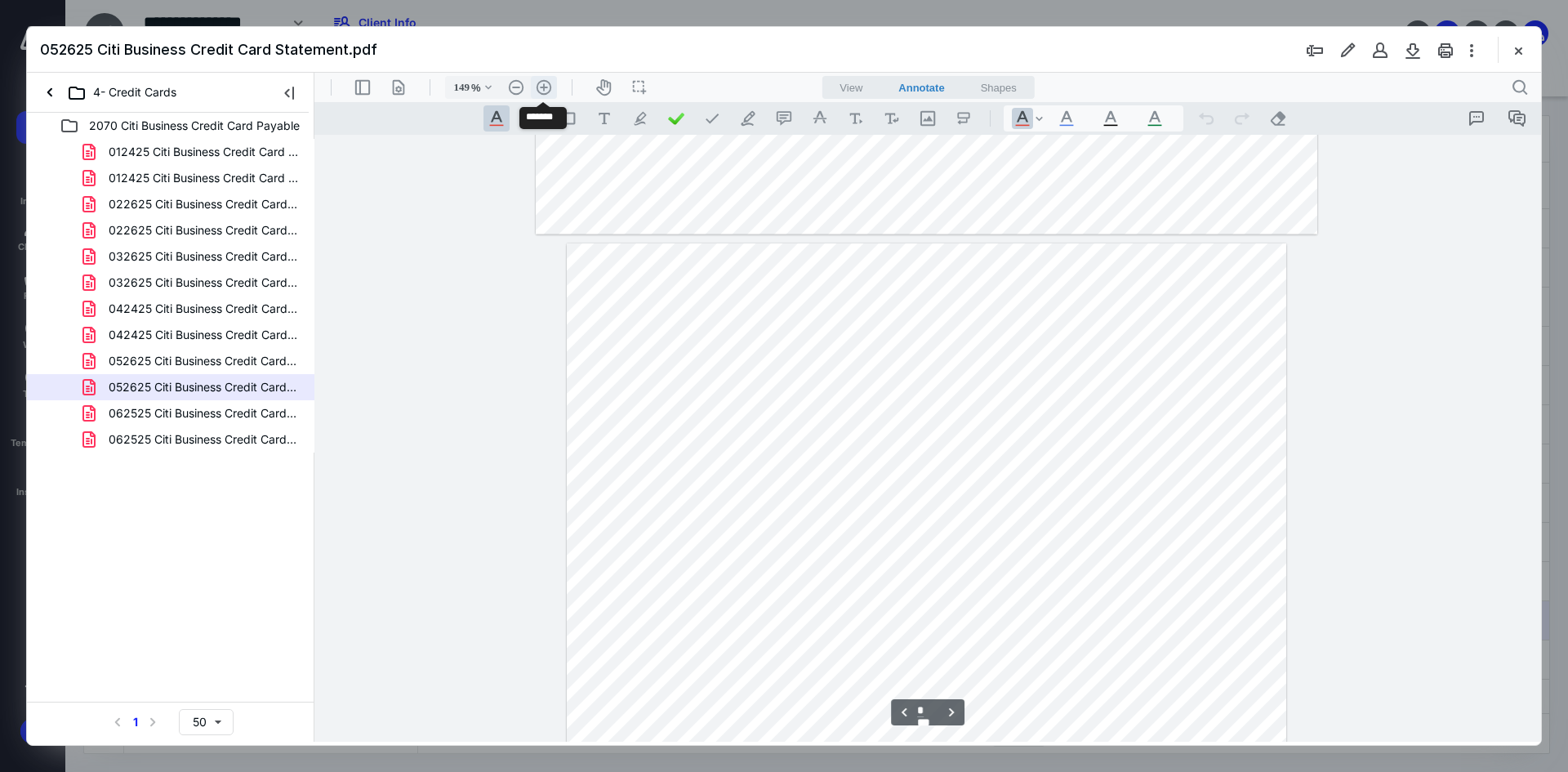 click on ".cls-1{fill:#abb0c4;} icon - header - zoom - in - line" at bounding box center (544, 87) 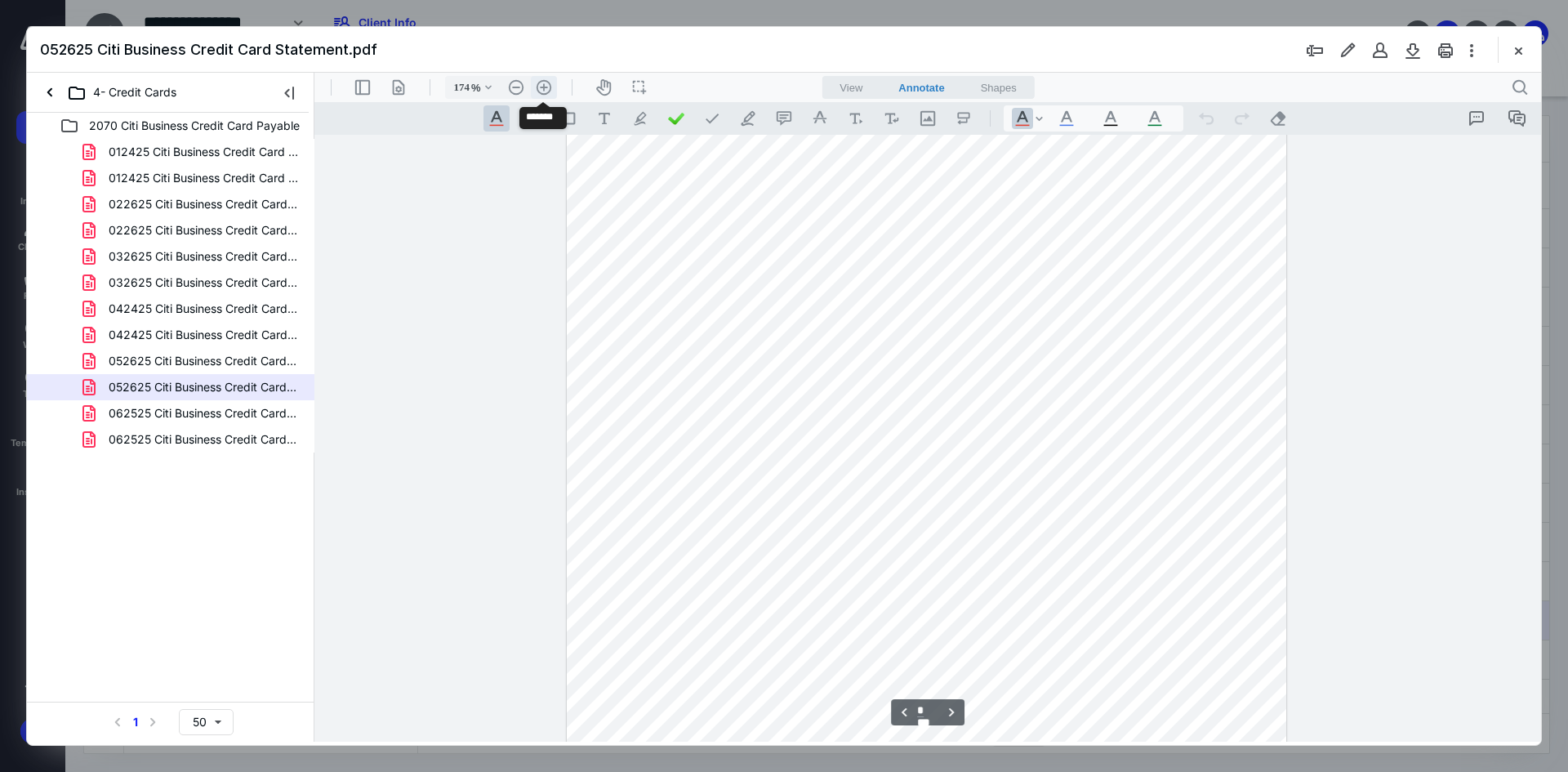 click on ".cls-1{fill:#abb0c4;} icon - header - zoom - in - line" at bounding box center [544, 87] 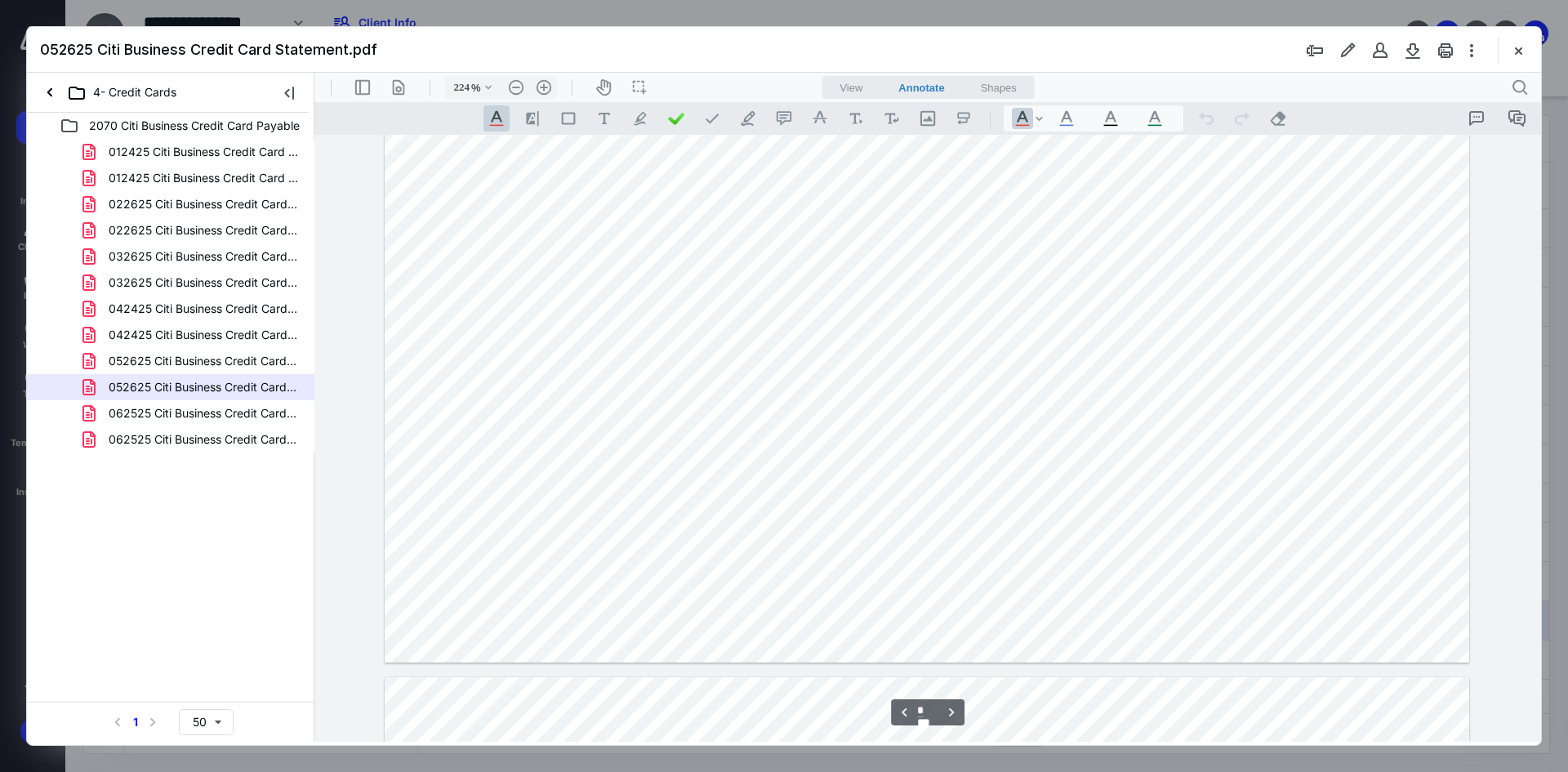 scroll, scrollTop: 1978, scrollLeft: 0, axis: vertical 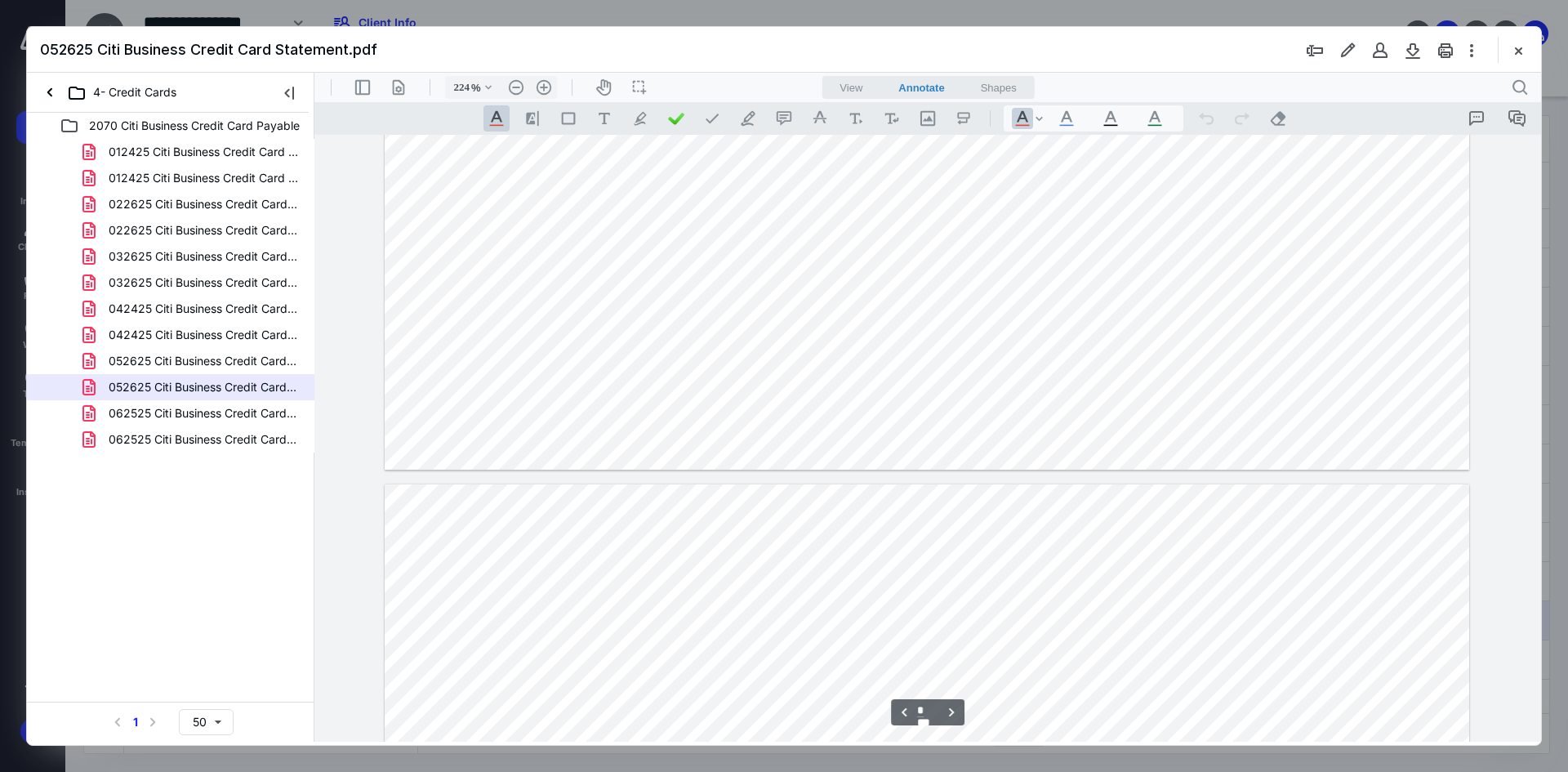 type on "*" 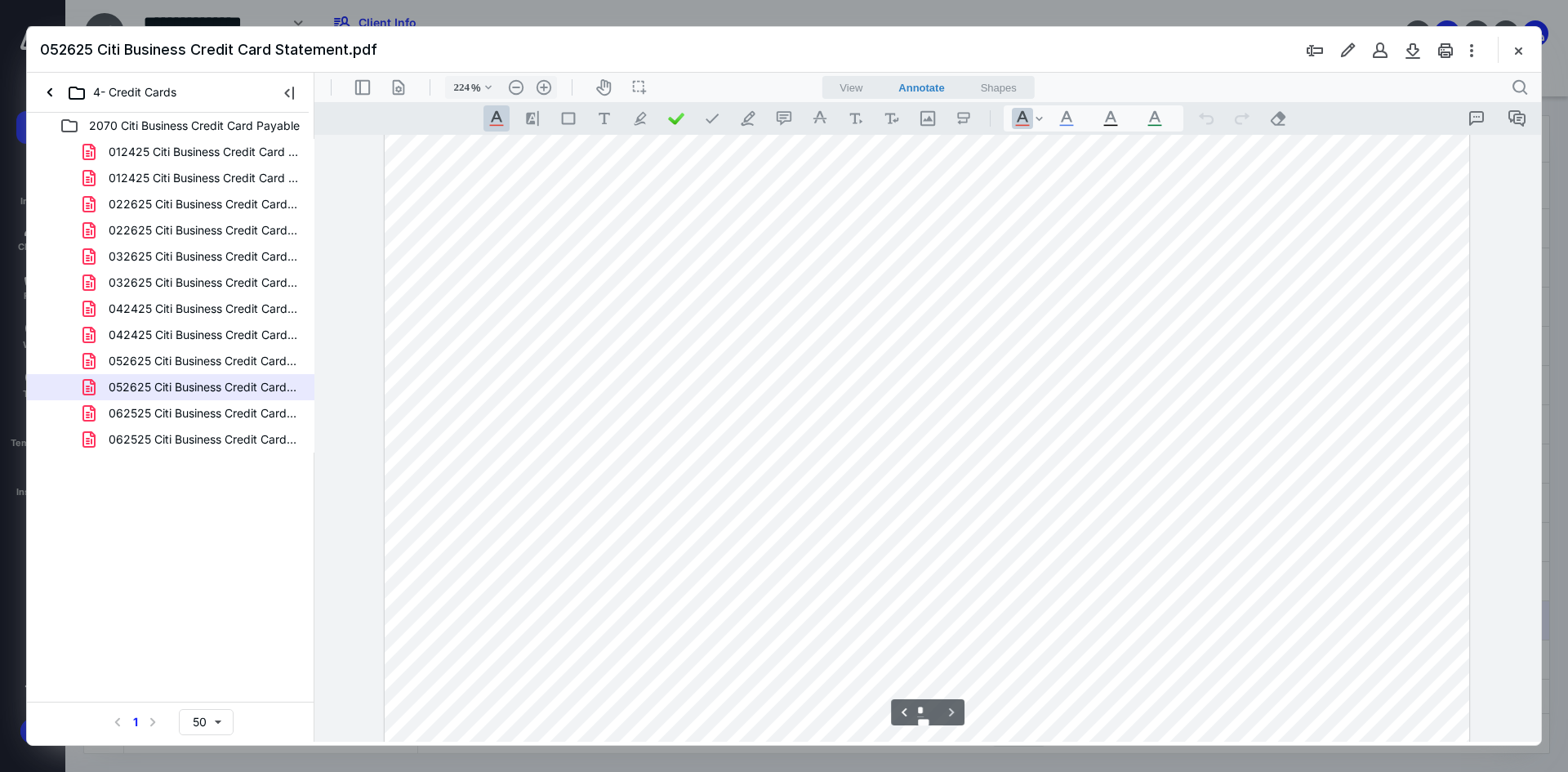 scroll, scrollTop: 3121, scrollLeft: 0, axis: vertical 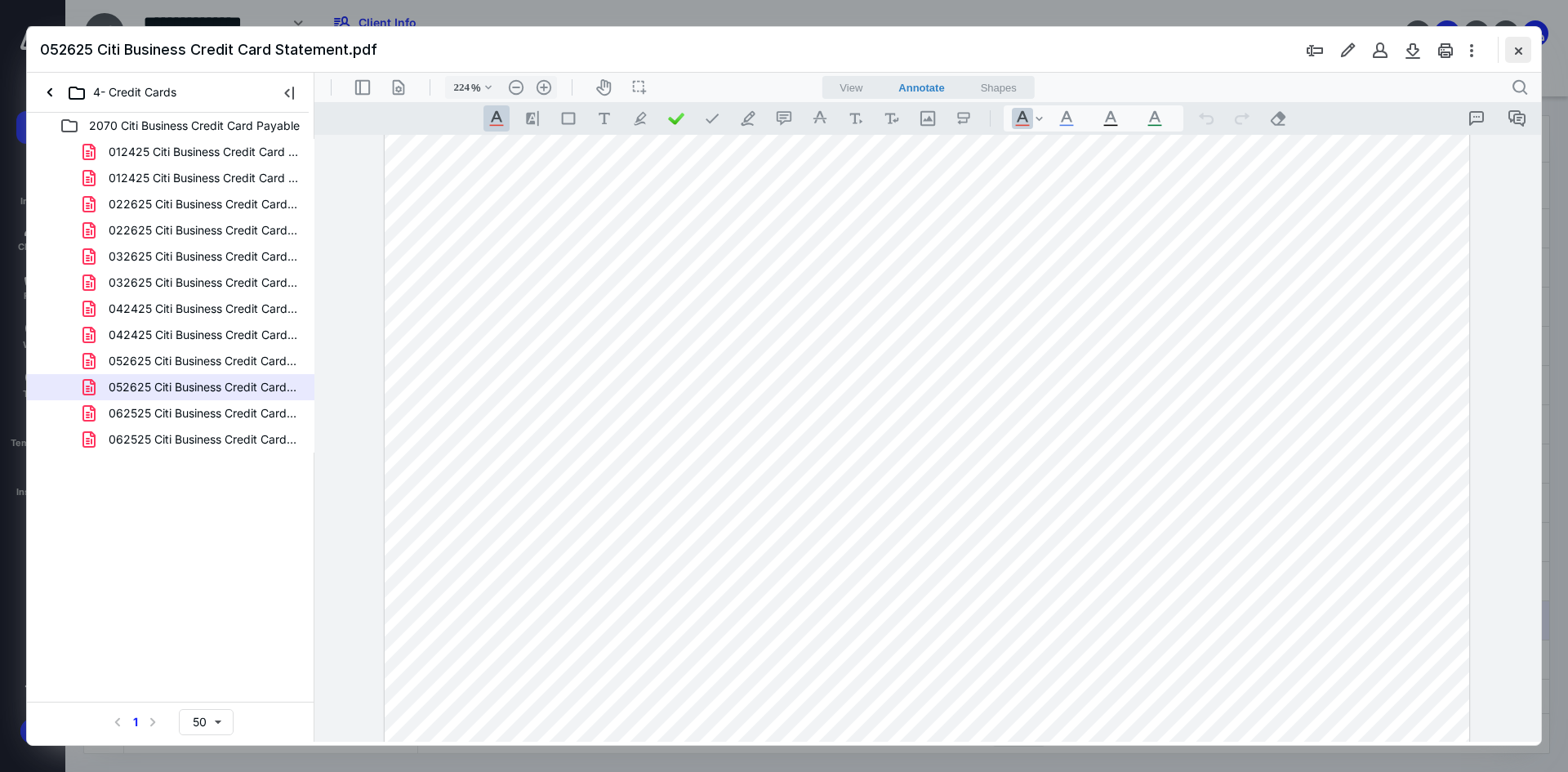 click at bounding box center (1518, 50) 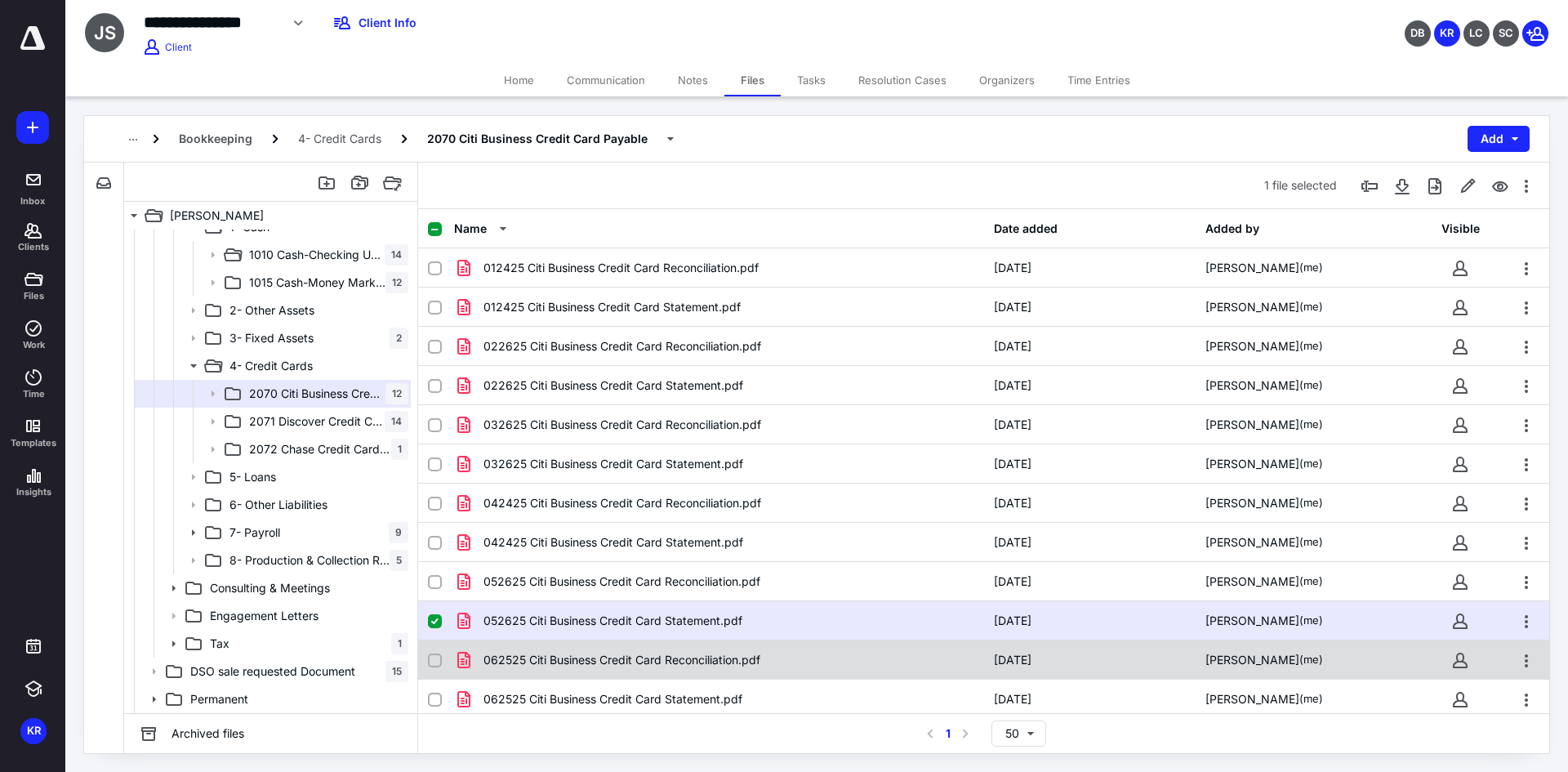 click on "062525 Citi Business Credit Card Reconciliation.pdf" at bounding box center (719, 660) 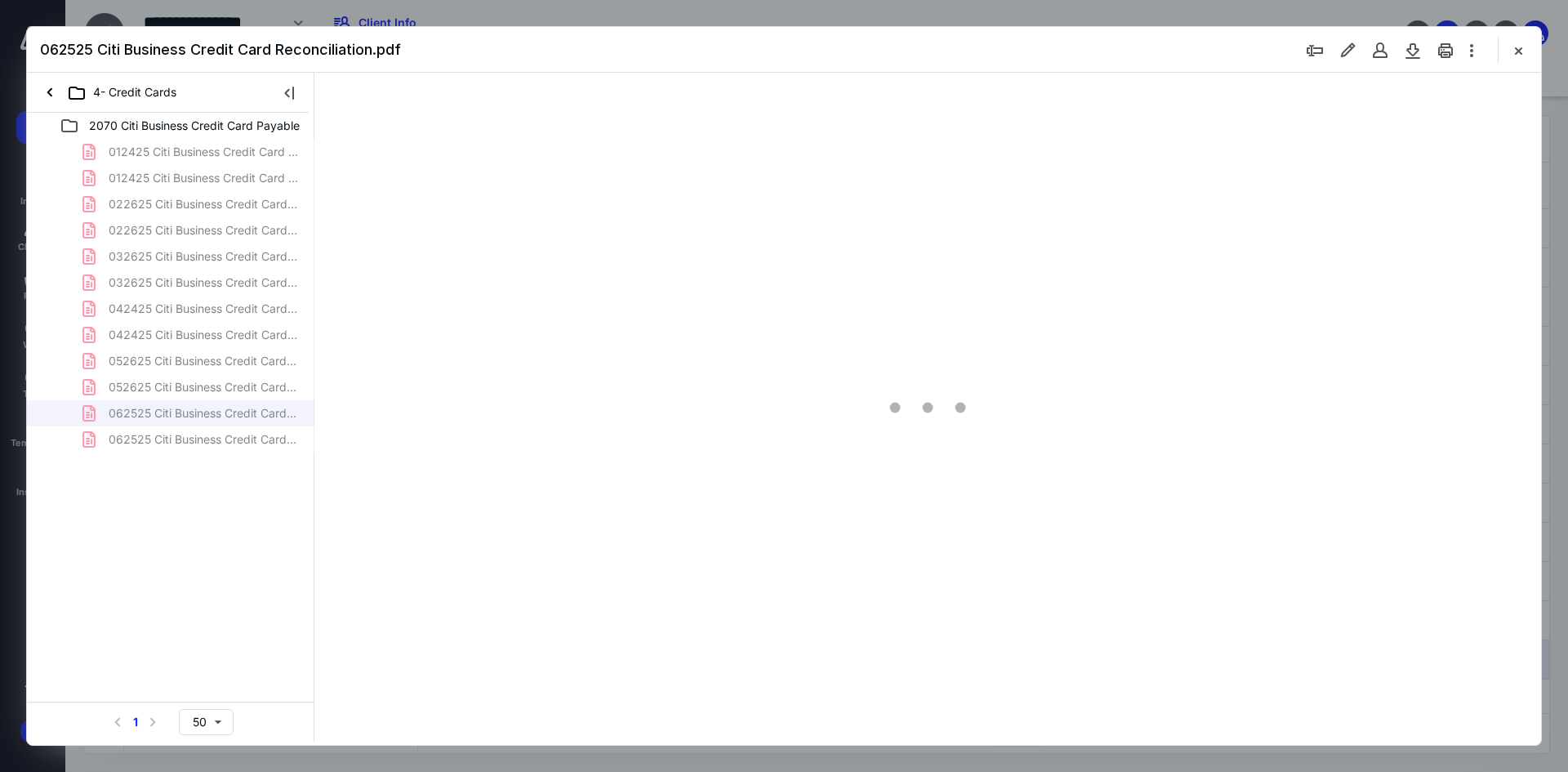 scroll, scrollTop: 0, scrollLeft: 0, axis: both 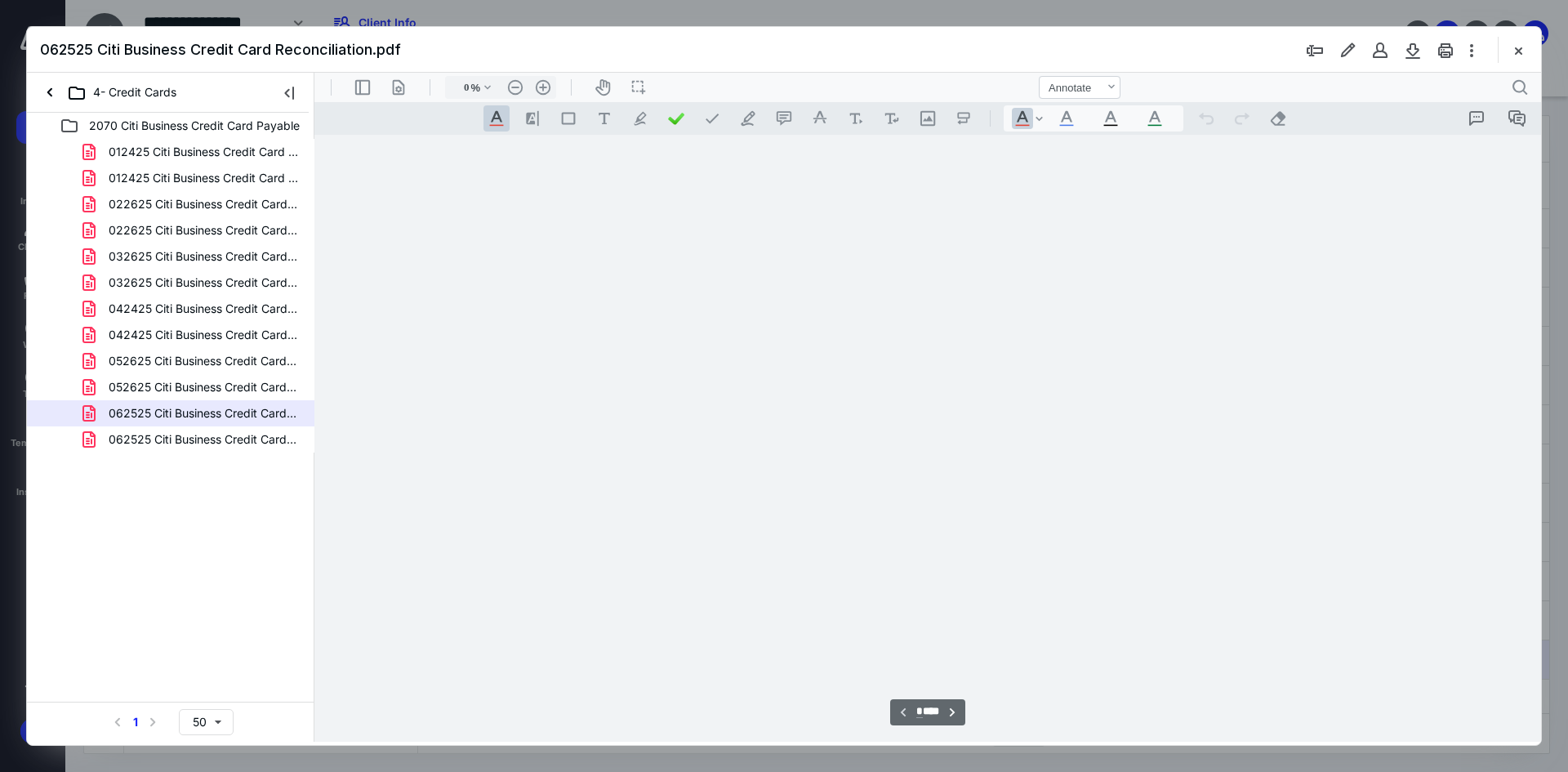 type on "93" 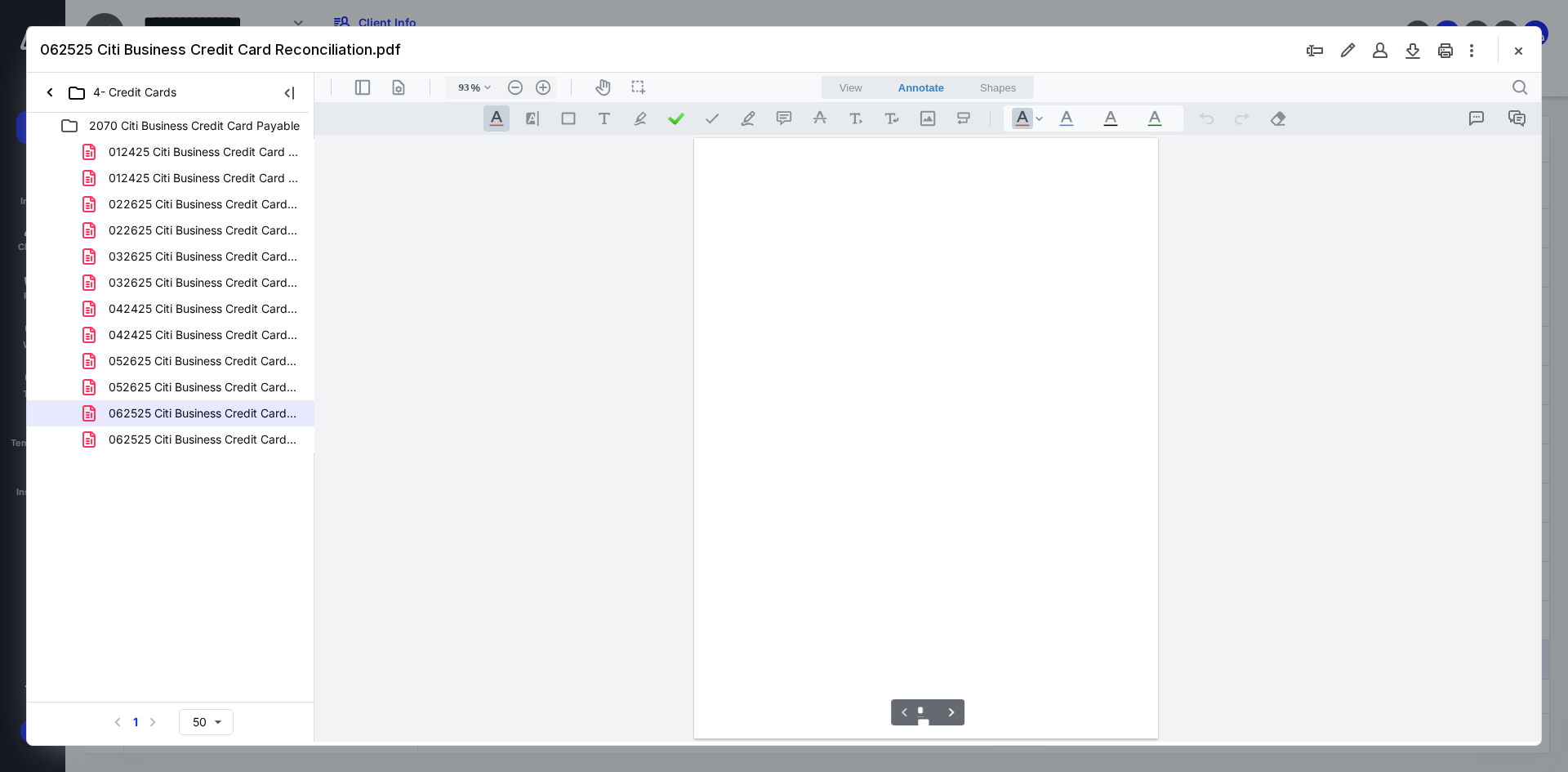 scroll, scrollTop: 65, scrollLeft: 0, axis: vertical 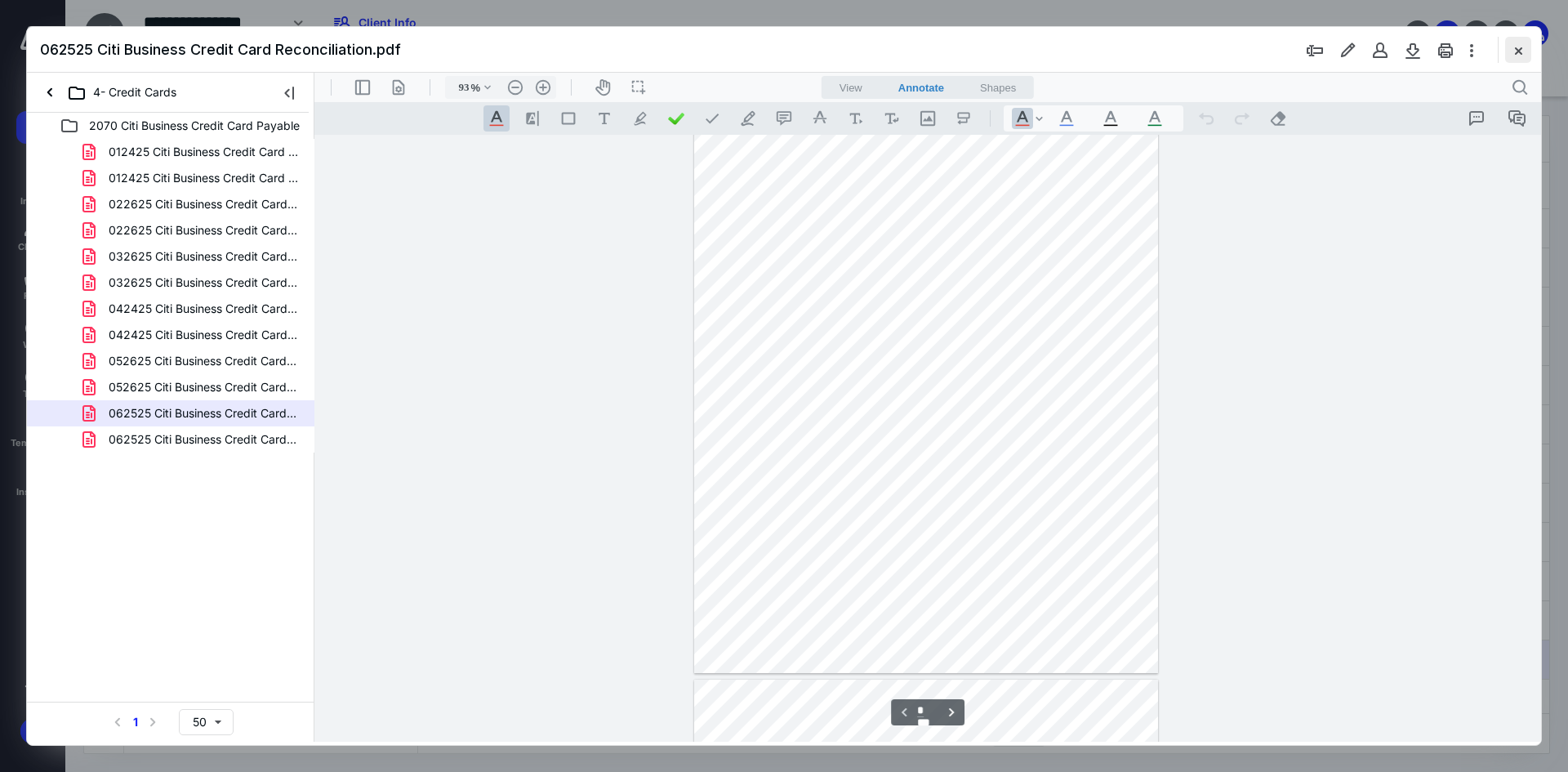 click at bounding box center (1518, 50) 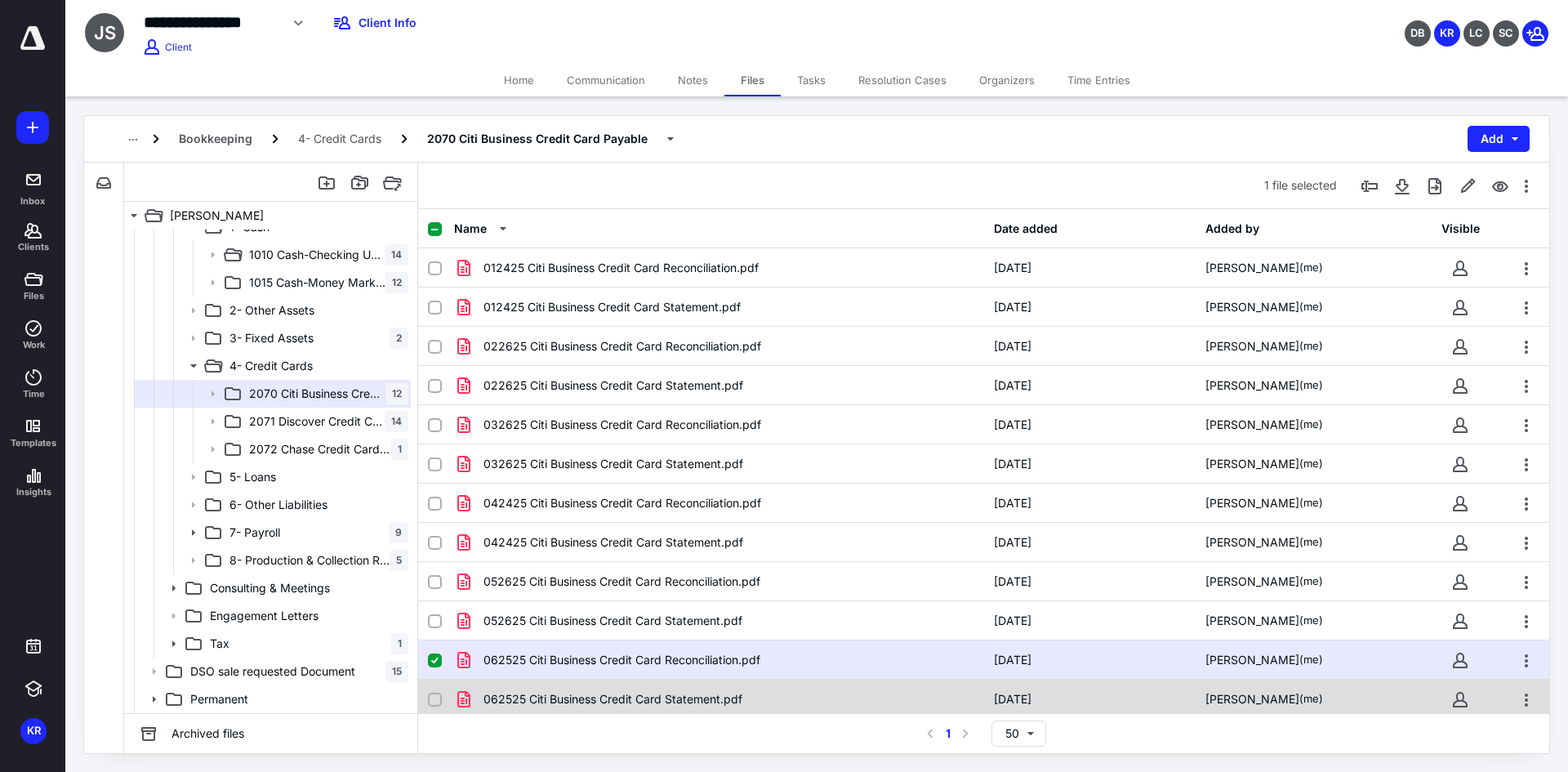 click on "062525 Citi Business Credit Card Statement.pdf" at bounding box center (612, 699) 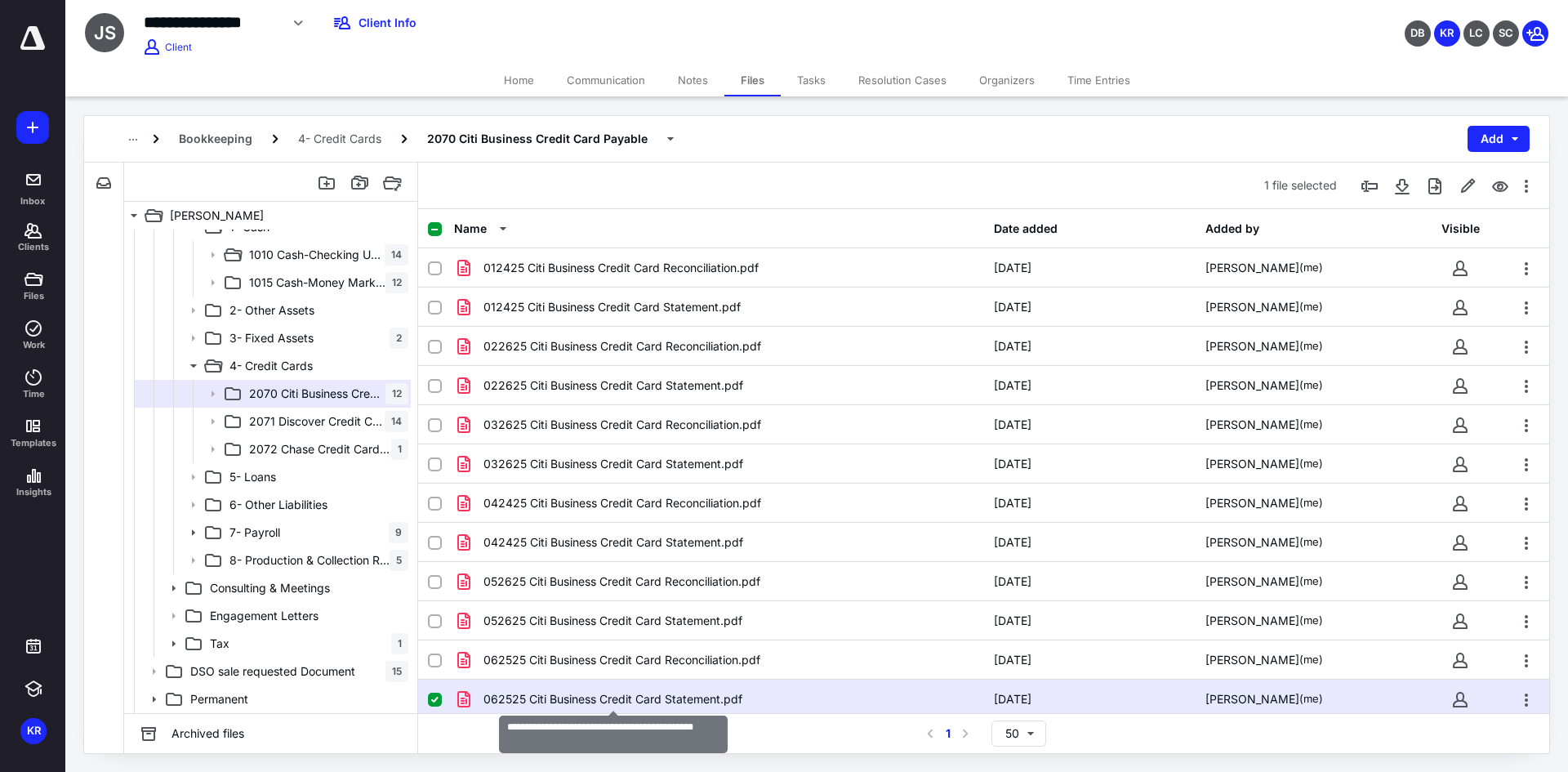 click on "062525 Citi Business Credit Card Statement.pdf" at bounding box center [612, 699] 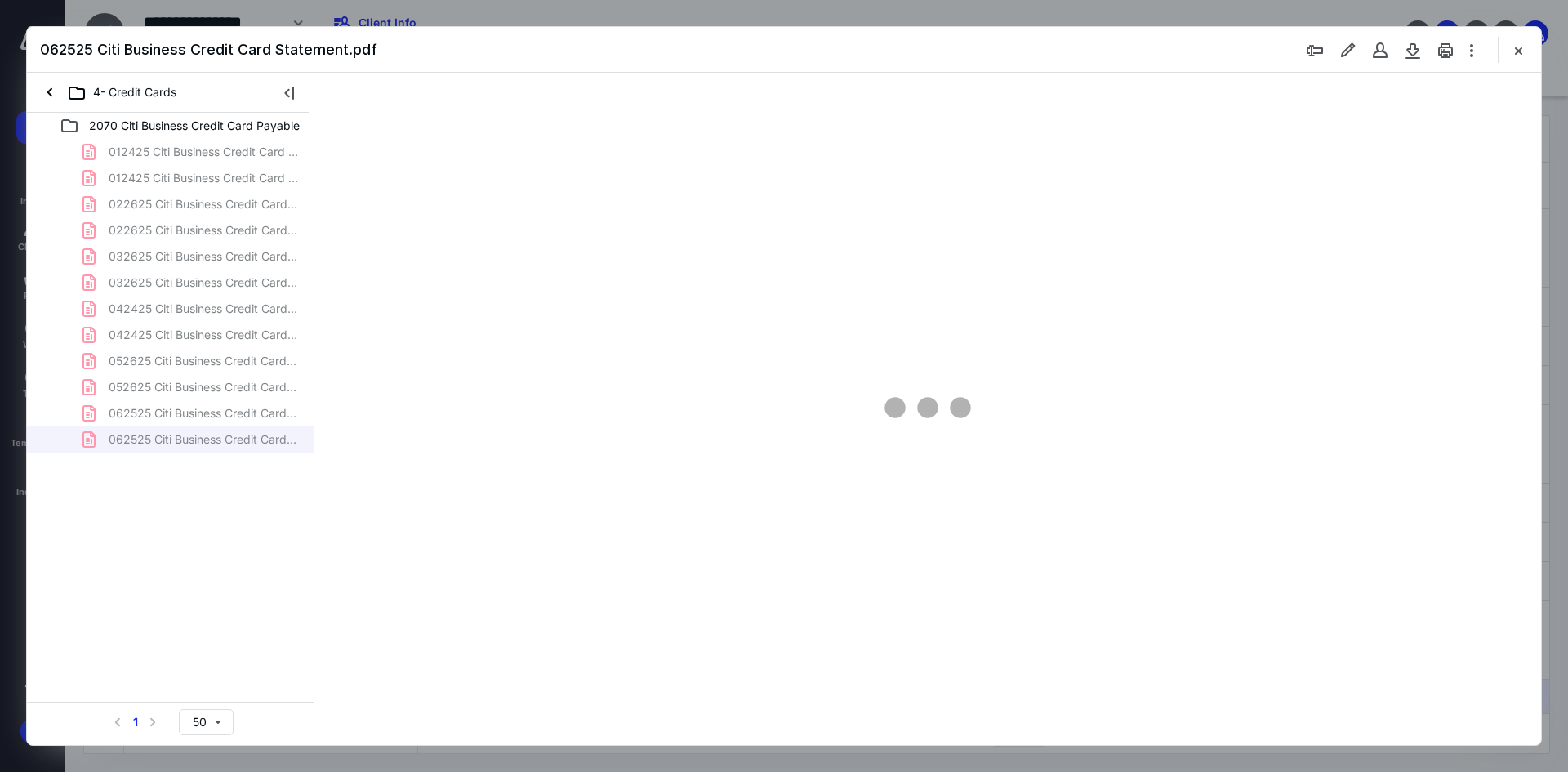 scroll, scrollTop: 0, scrollLeft: 0, axis: both 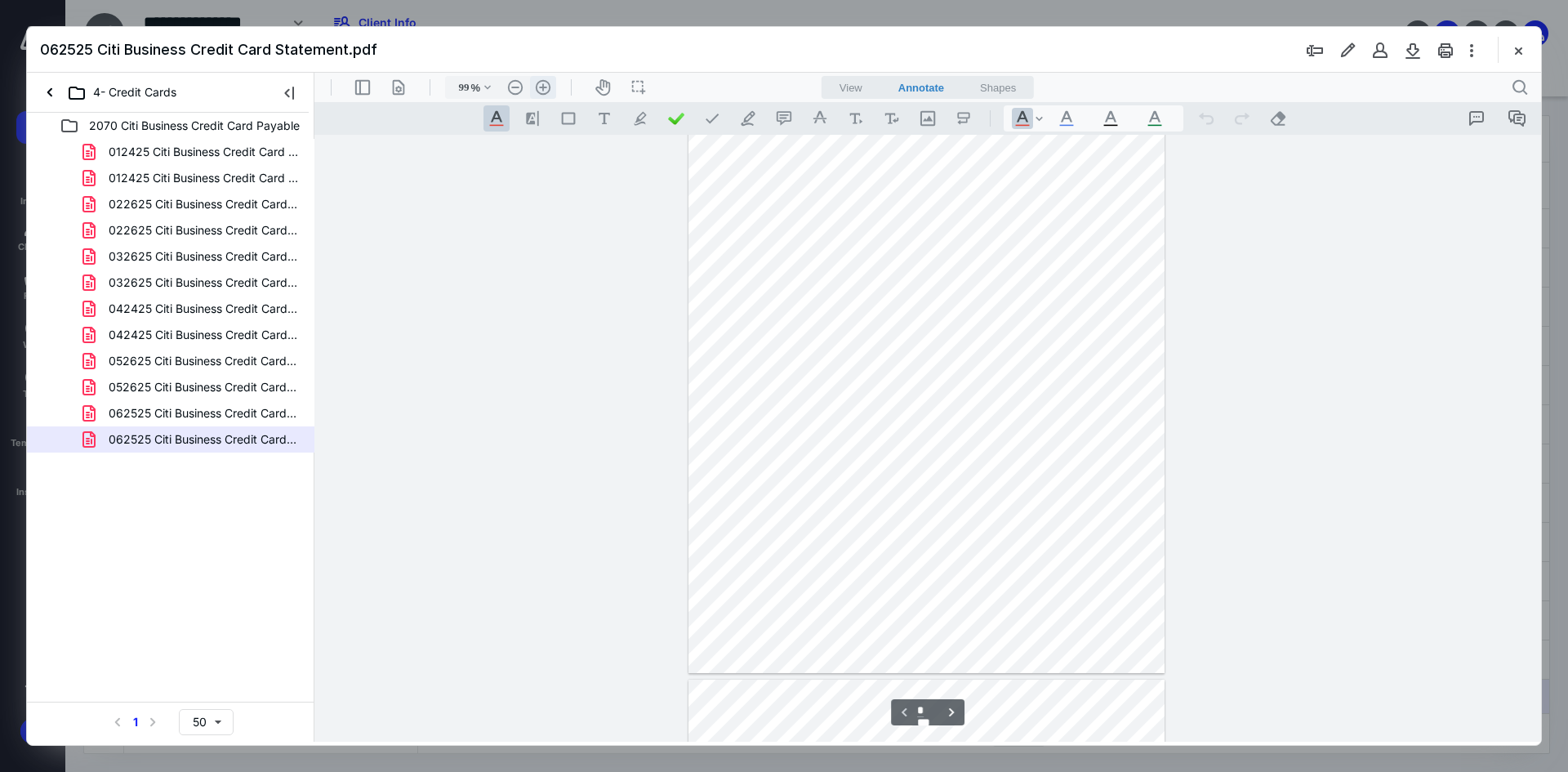 click on ".cls-1{fill:#abb0c4;} icon - header - zoom - in - line" at bounding box center (543, 87) 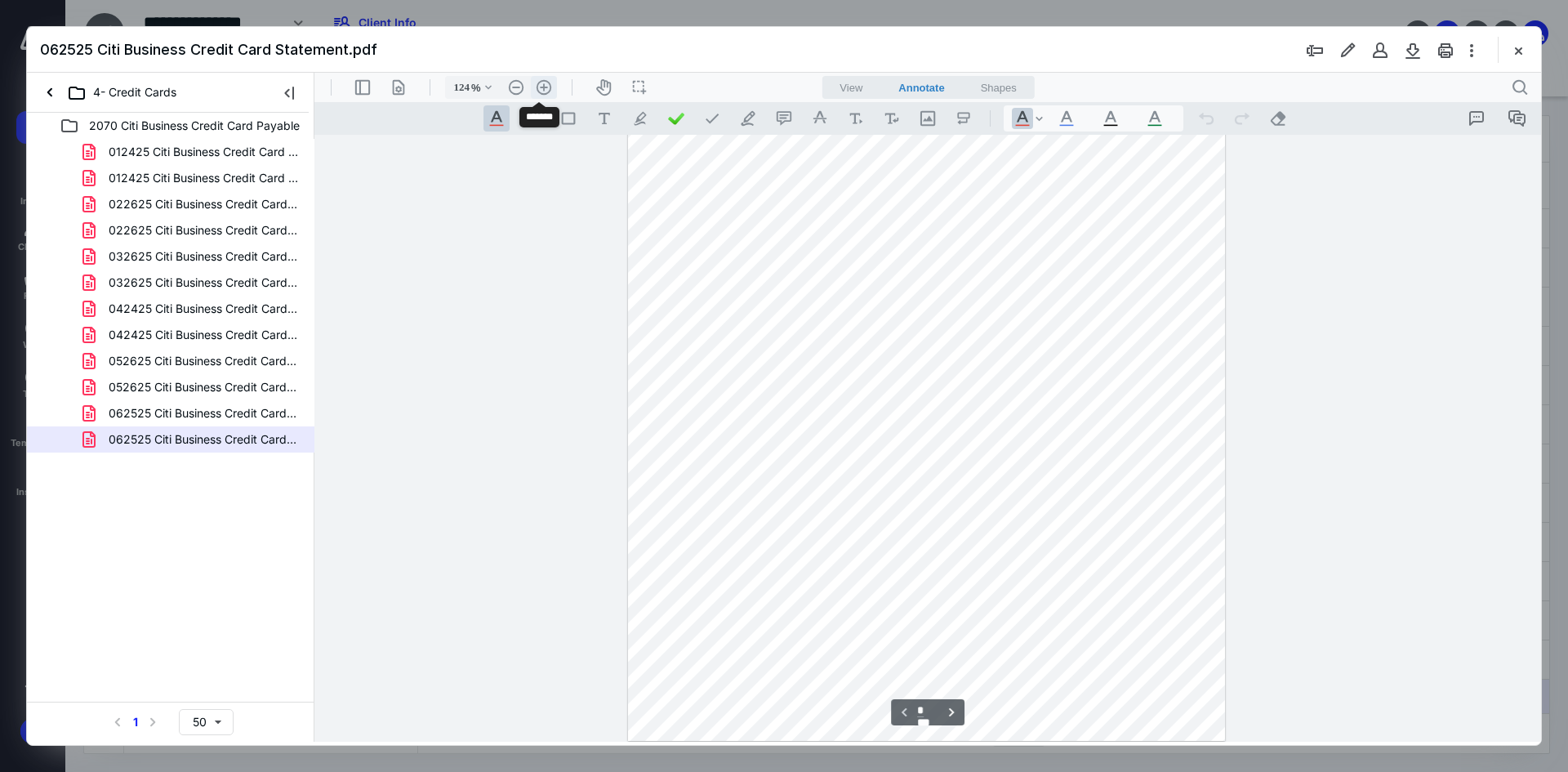 click on ".cls-1{fill:#abb0c4;} icon - header - zoom - in - line" at bounding box center [544, 87] 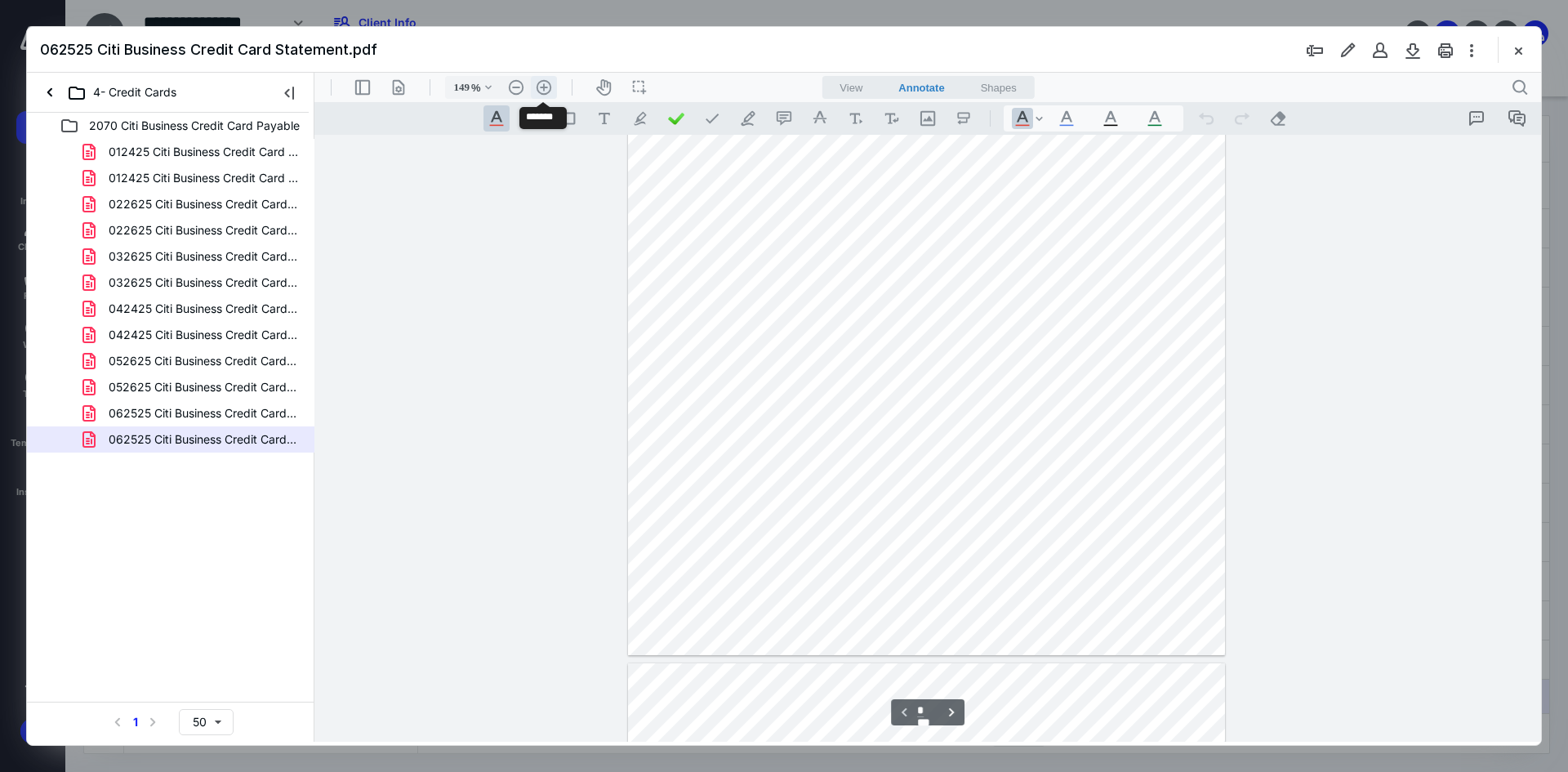 click on ".cls-1{fill:#abb0c4;} icon - header - zoom - in - line" at bounding box center (544, 87) 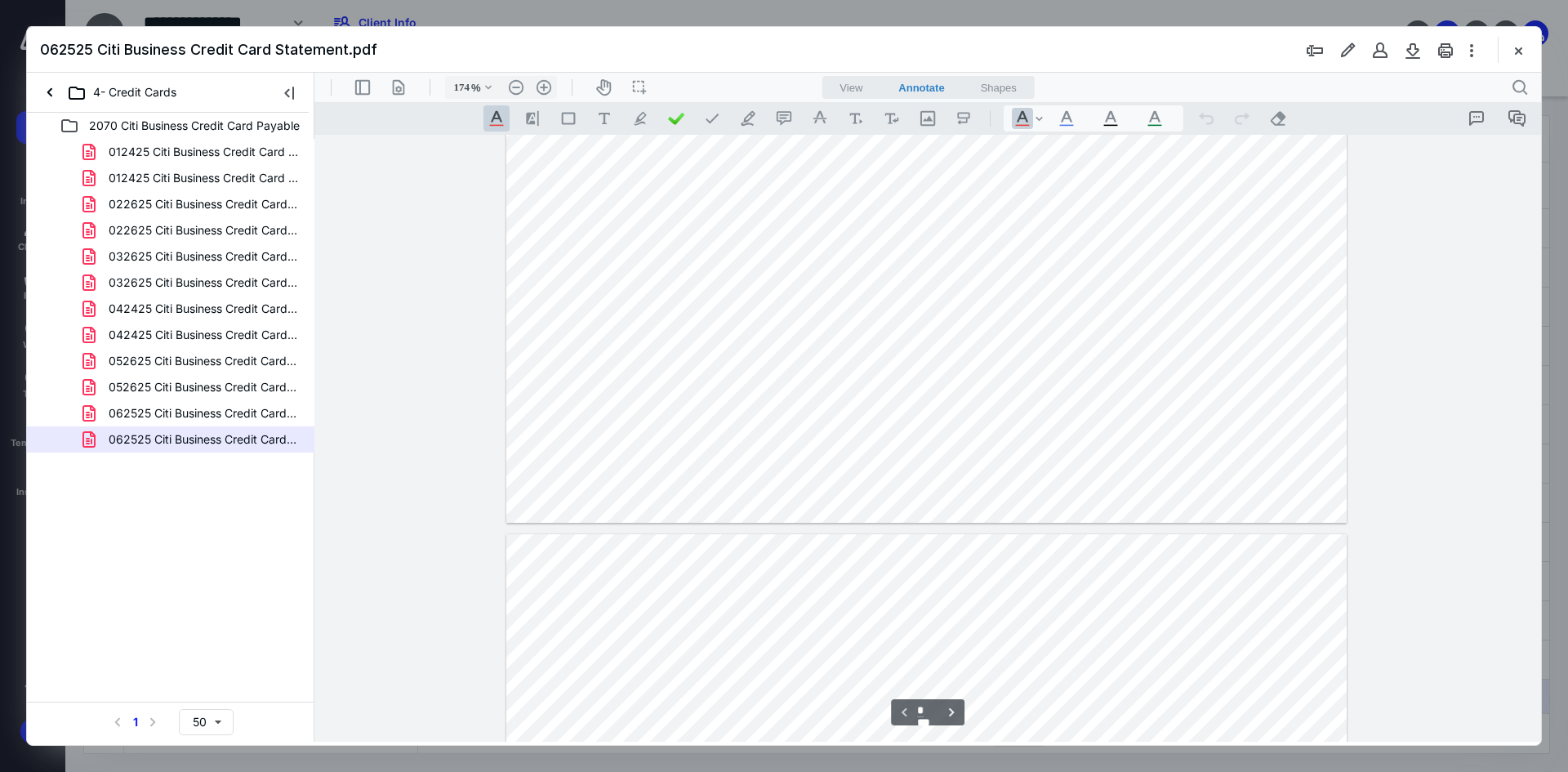 type on "*" 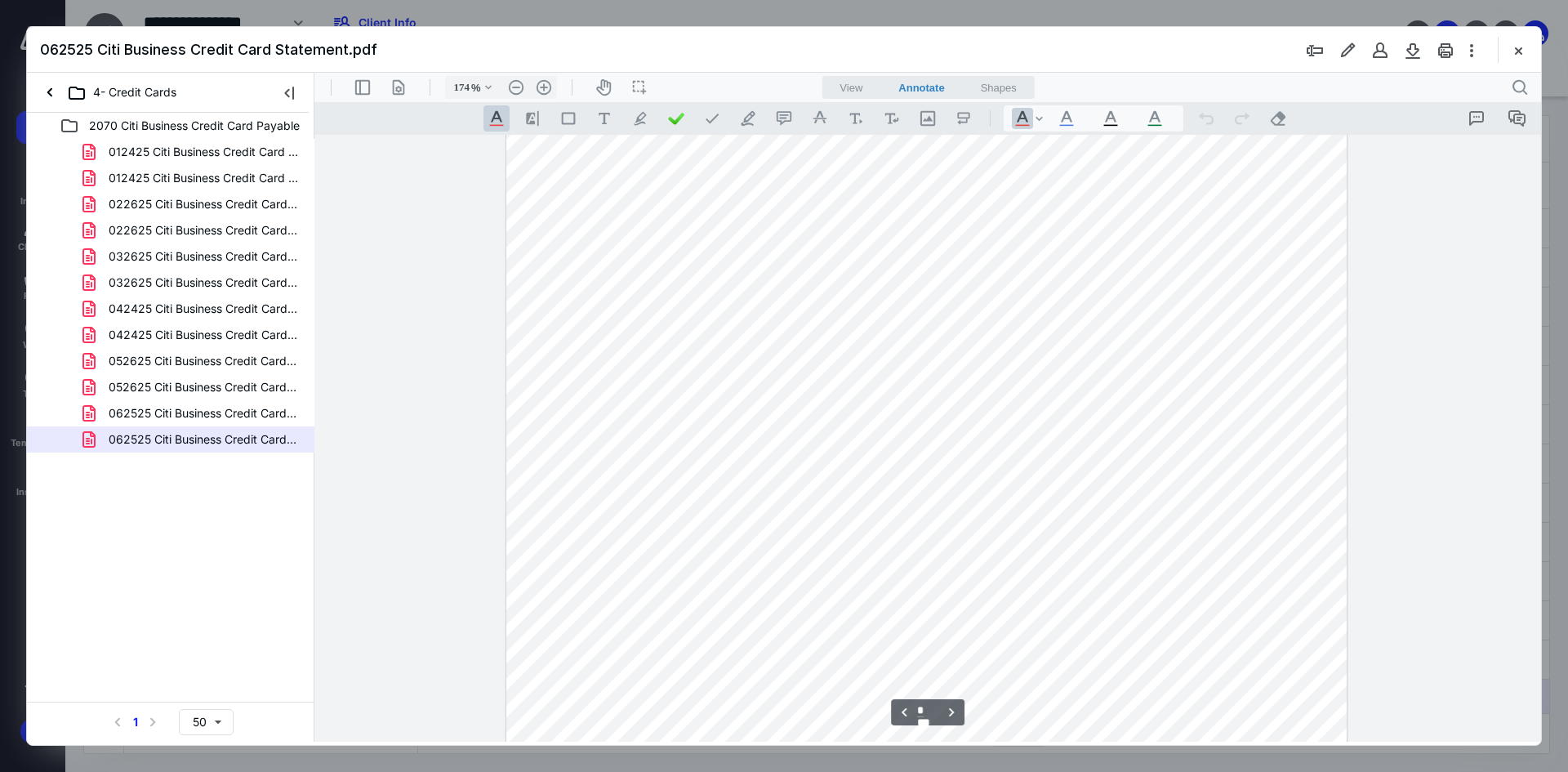 scroll, scrollTop: 1385, scrollLeft: 0, axis: vertical 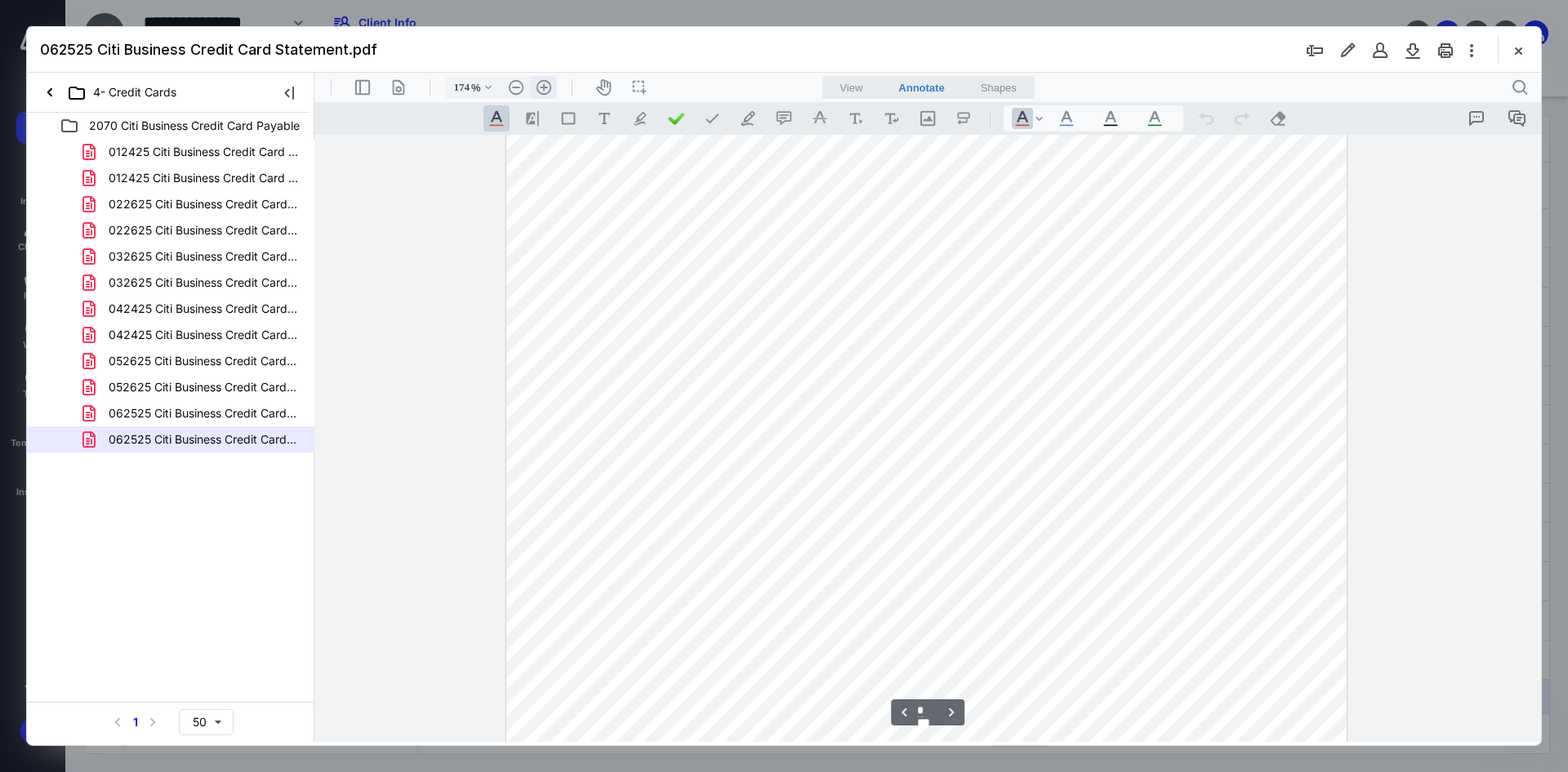 click on ".cls-1{fill:#abb0c4;} icon - header - zoom - in - line" at bounding box center (544, 87) 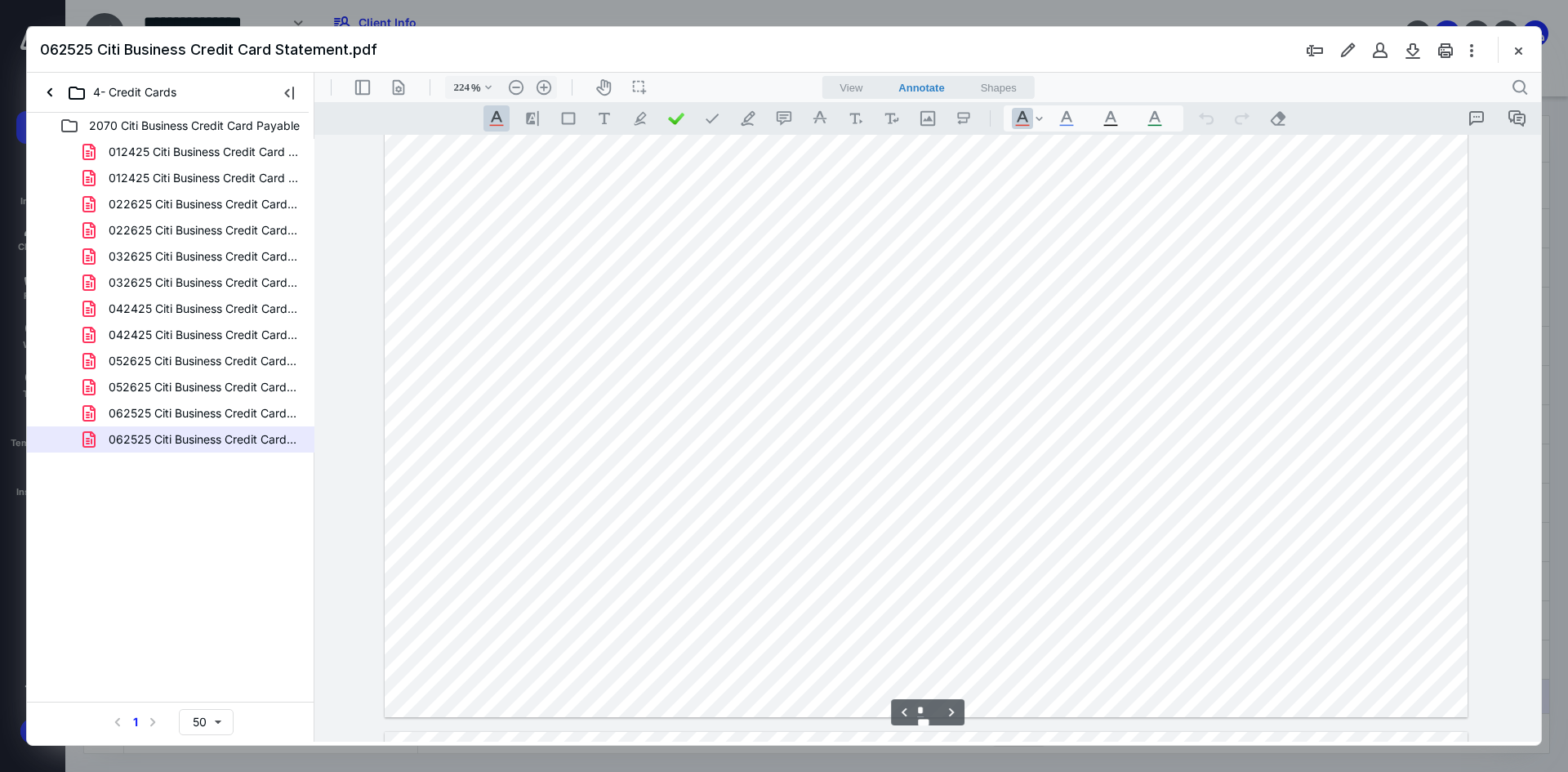 scroll, scrollTop: 2190, scrollLeft: 0, axis: vertical 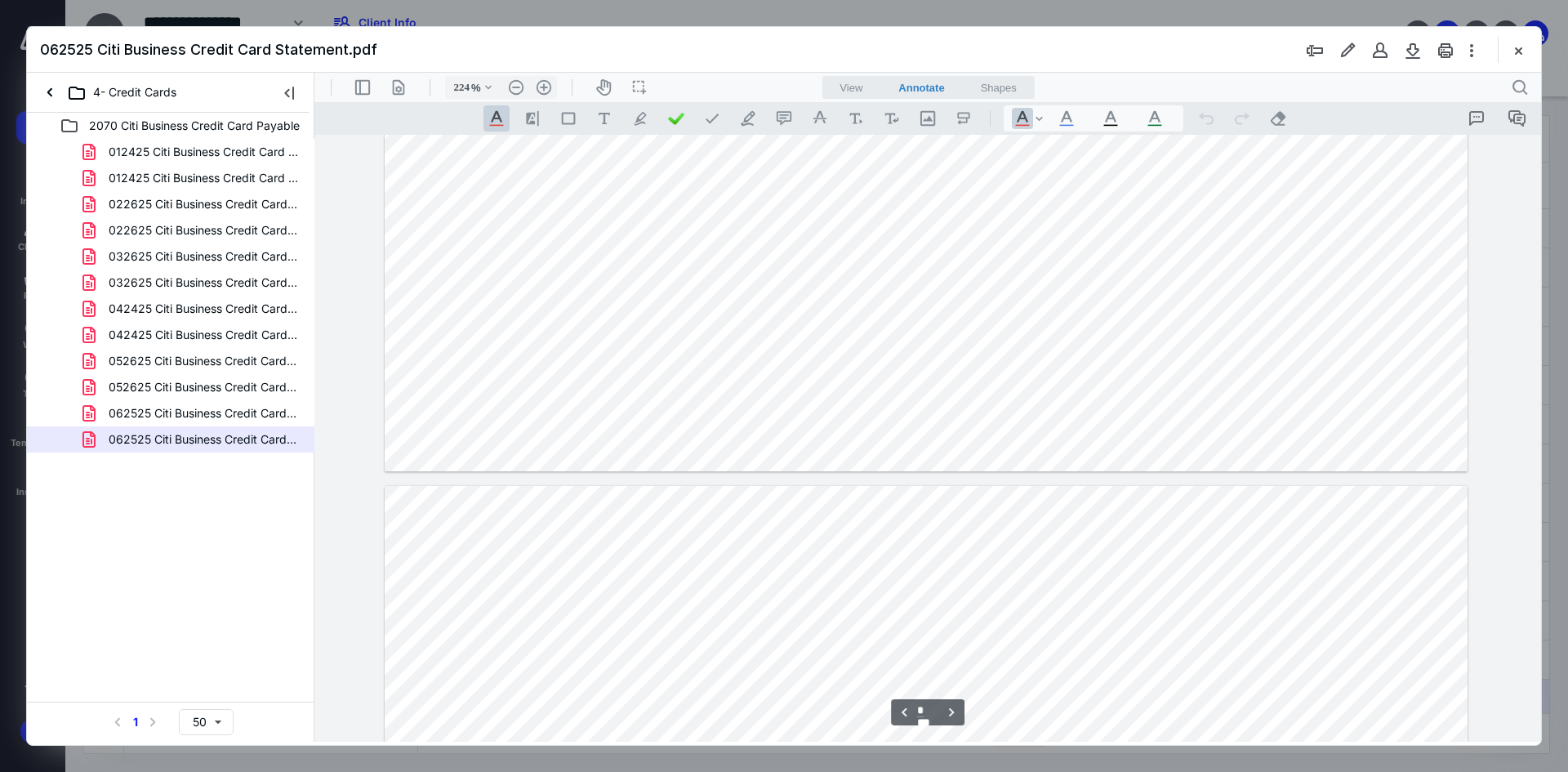 type on "*" 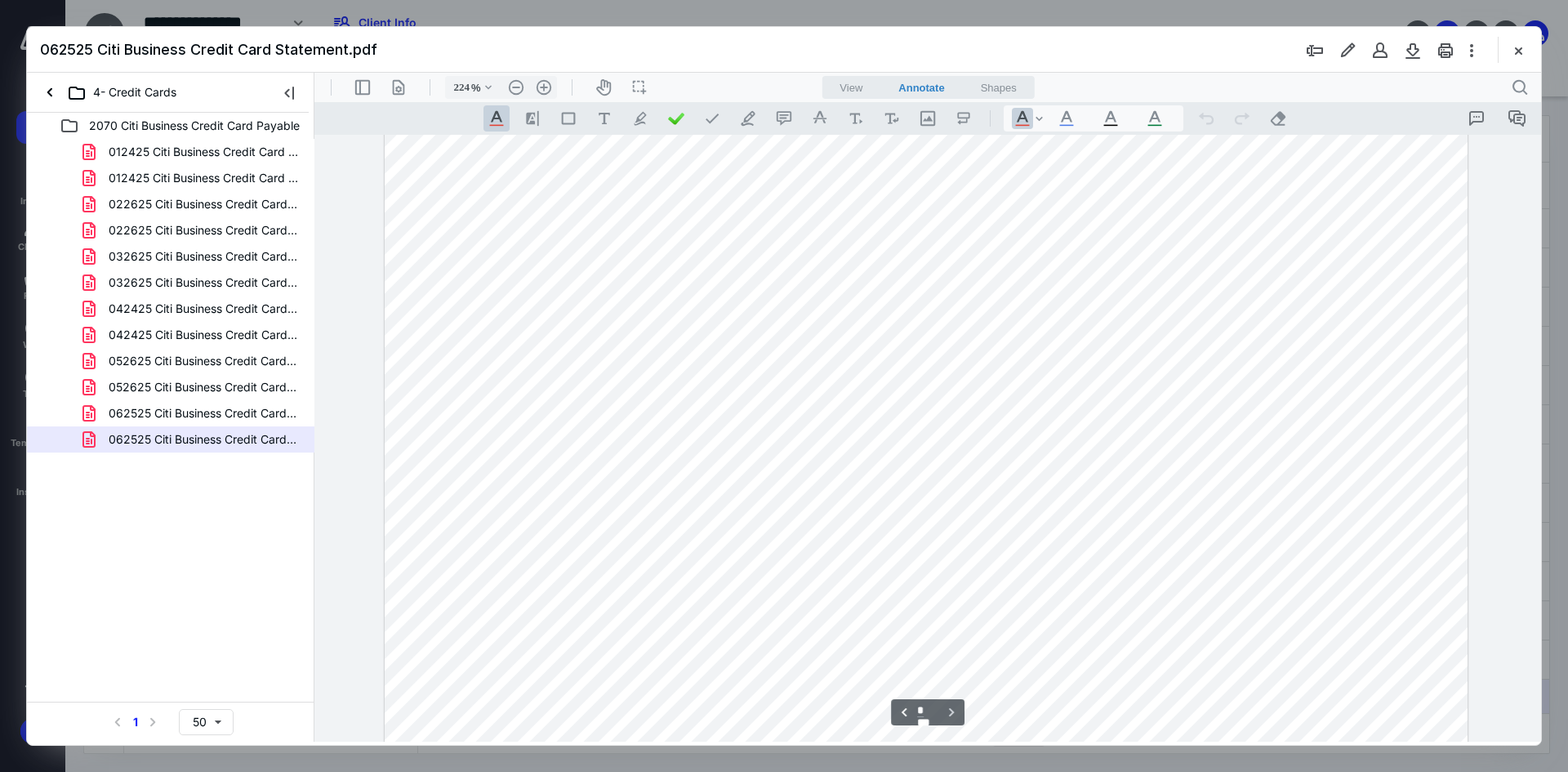 scroll, scrollTop: 3007, scrollLeft: 0, axis: vertical 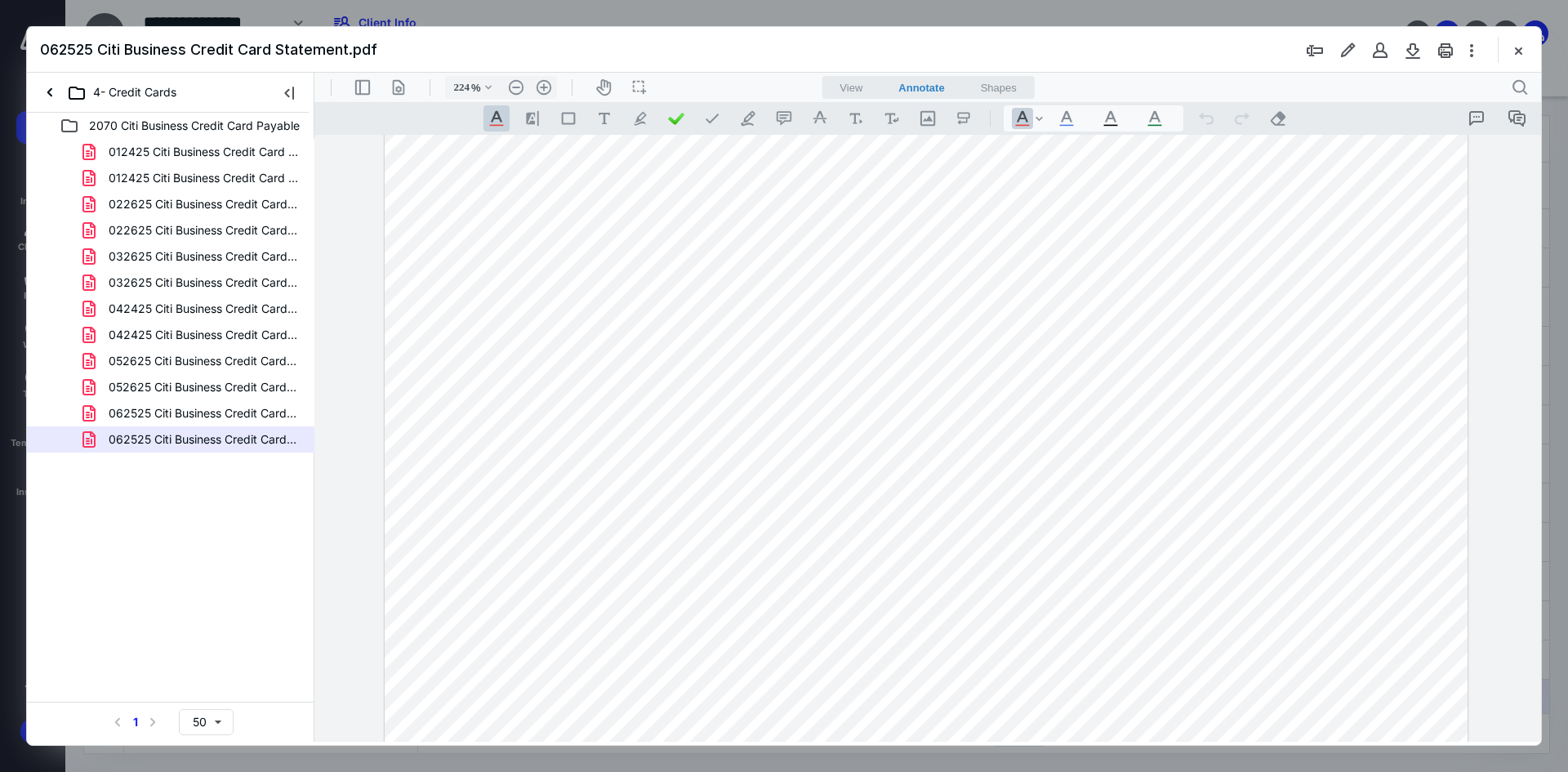 click at bounding box center (1518, 50) 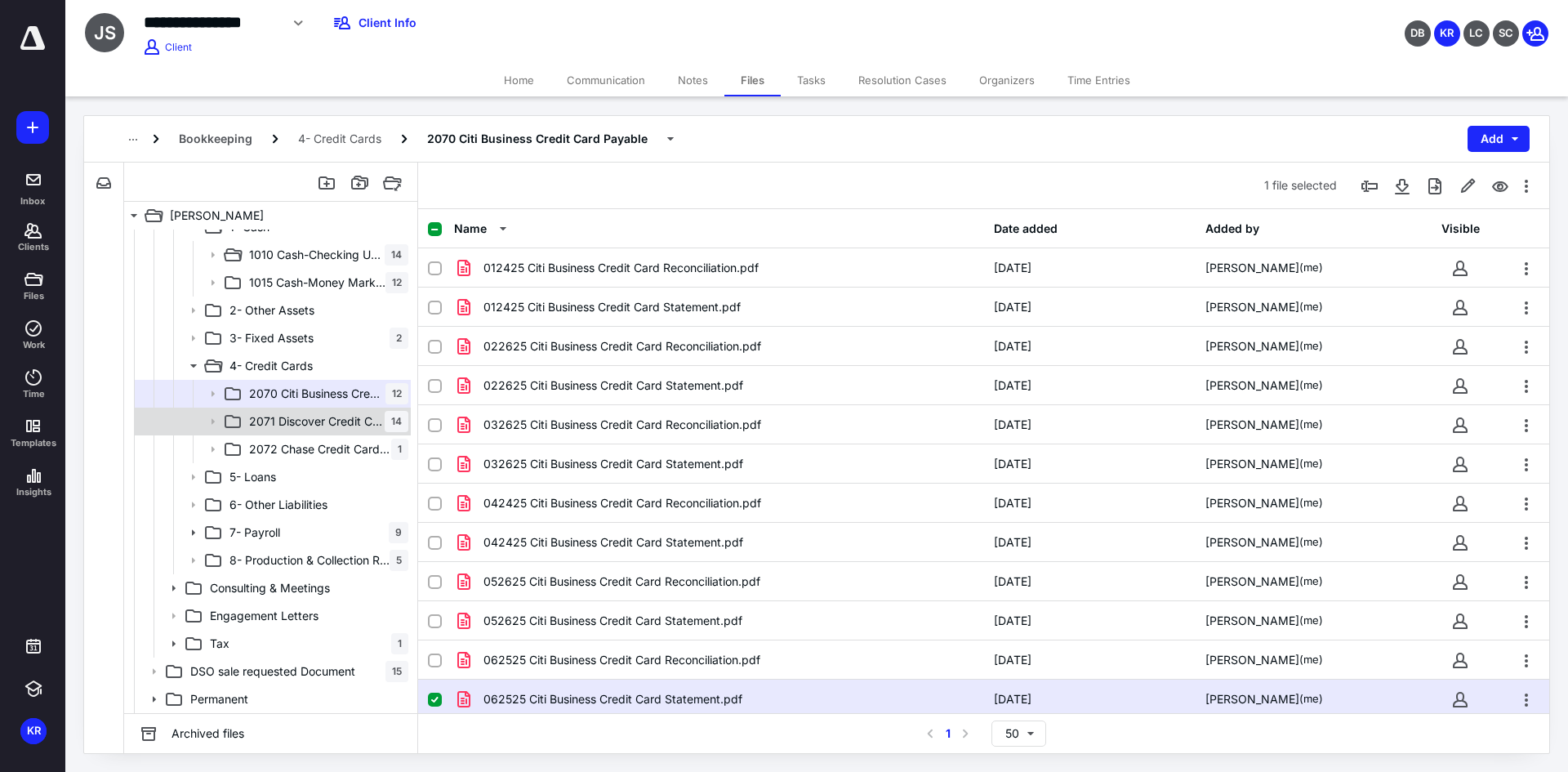 click on "2071 Discover Credit Card Payable 14" at bounding box center (325, 422) 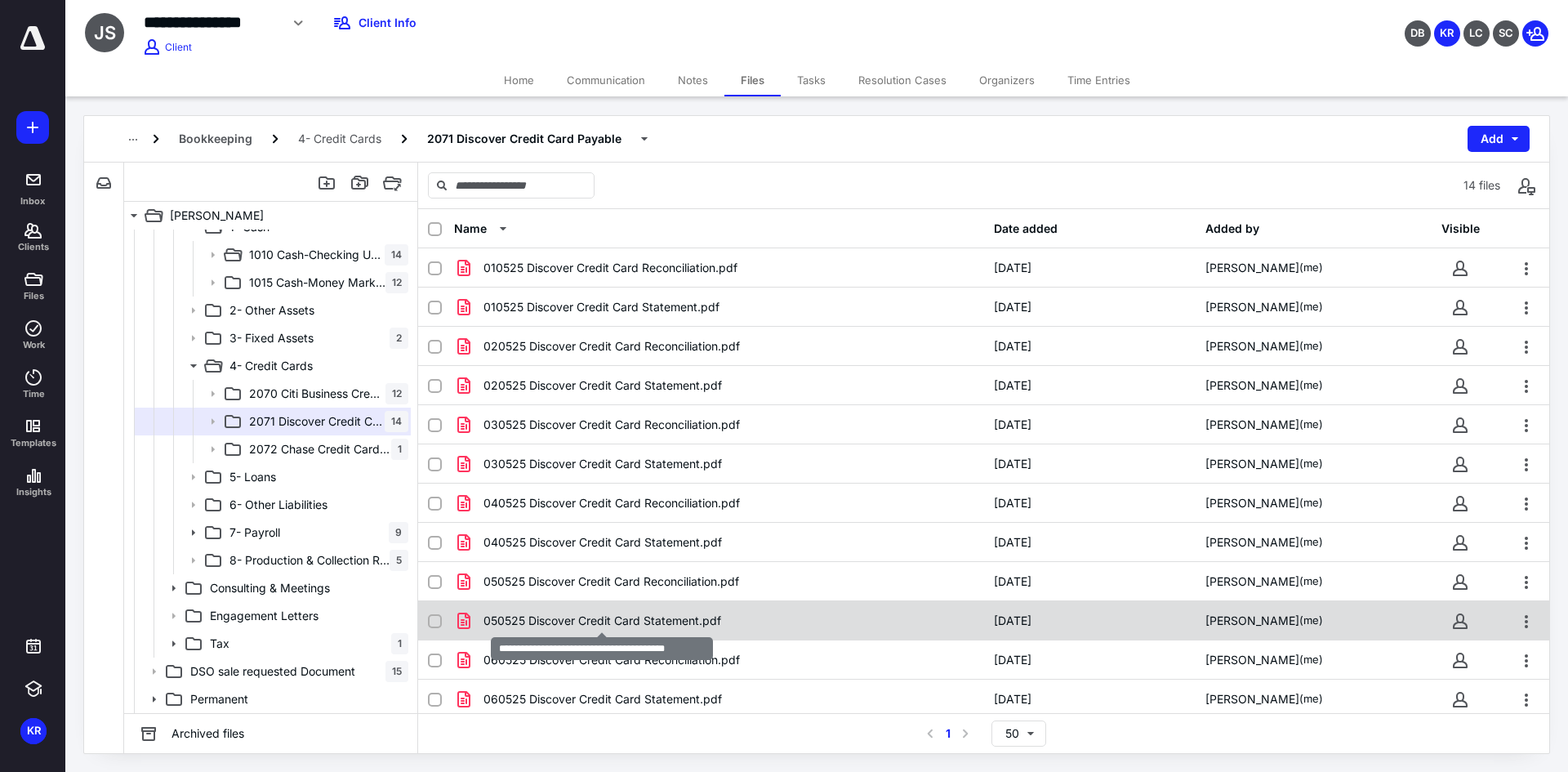 click on "050525 Discover Credit Card Statement.pdf" at bounding box center (602, 621) 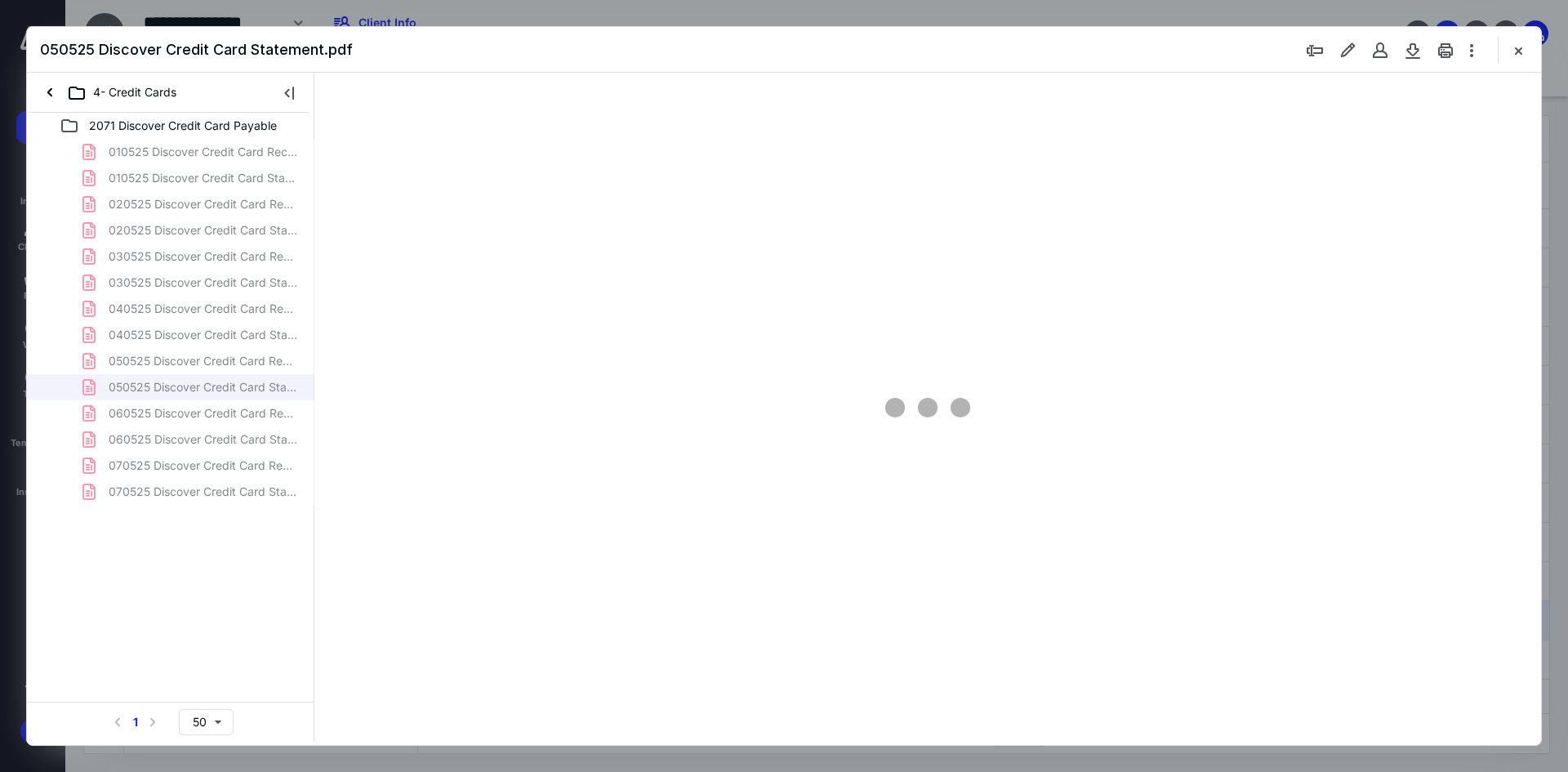 scroll, scrollTop: 0, scrollLeft: 0, axis: both 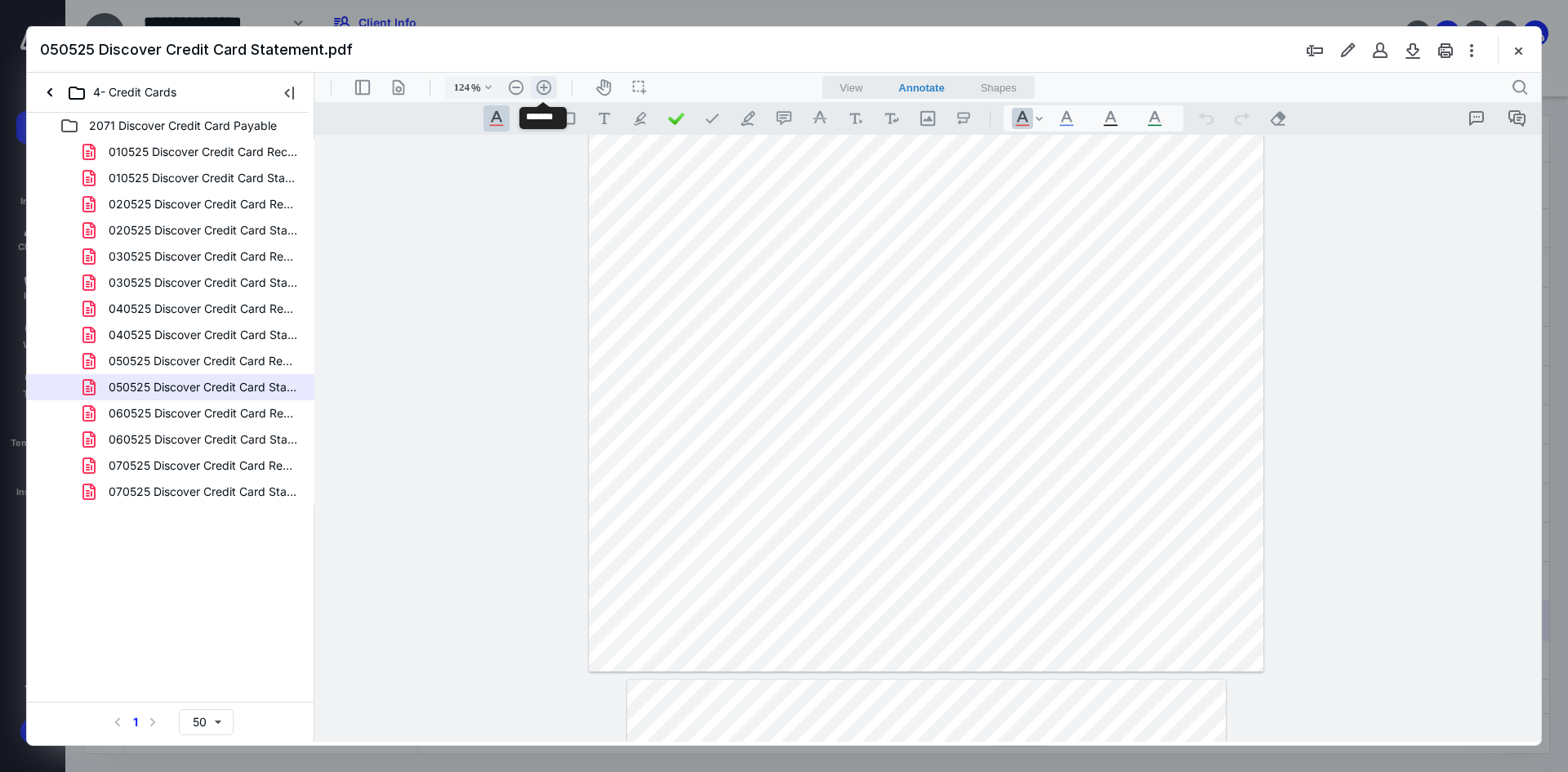 click on ".cls-1{fill:#abb0c4;} icon - header - zoom - in - line" at bounding box center (544, 87) 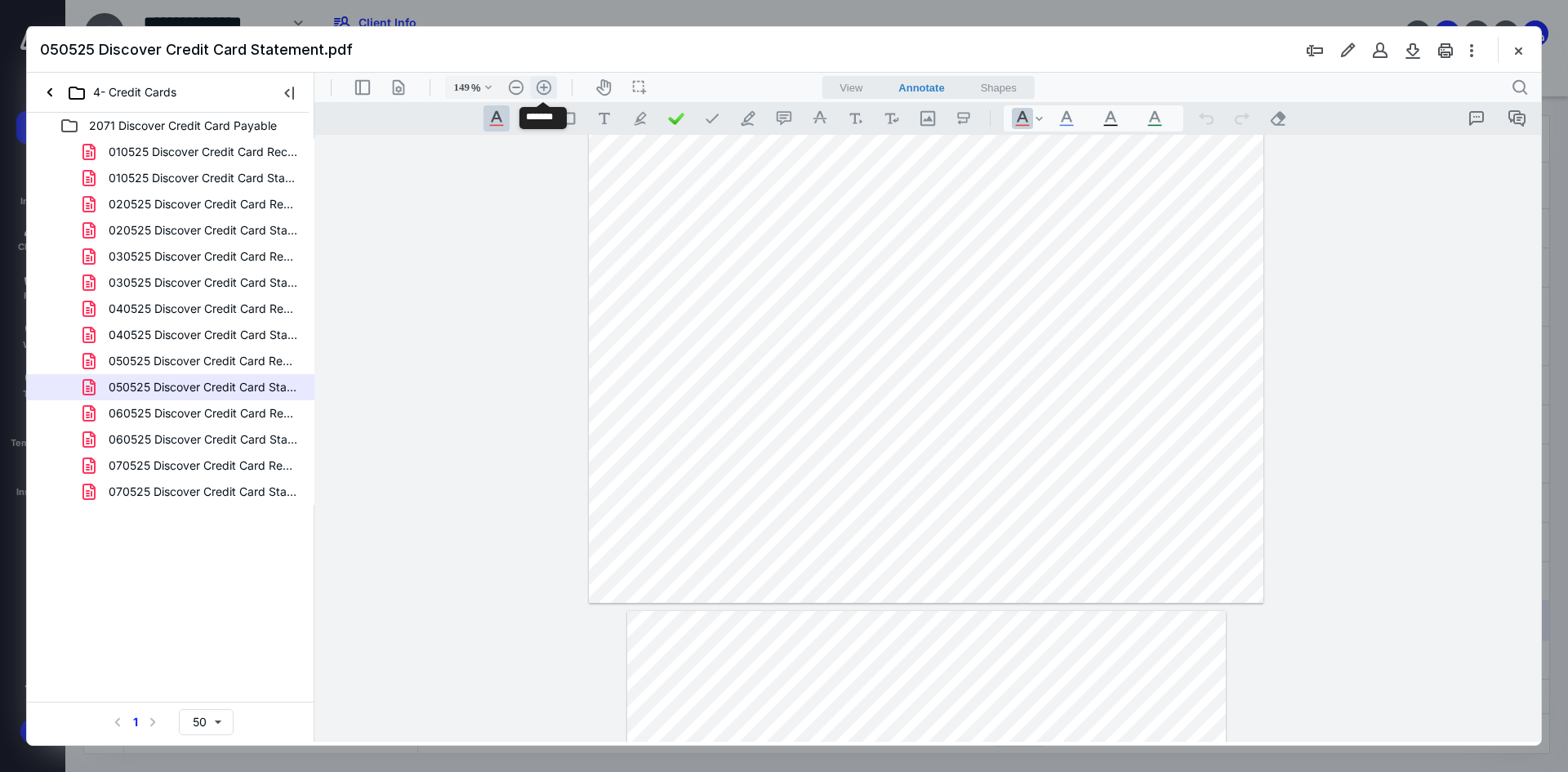 click on ".cls-1{fill:#abb0c4;} icon - header - zoom - in - line" at bounding box center [544, 87] 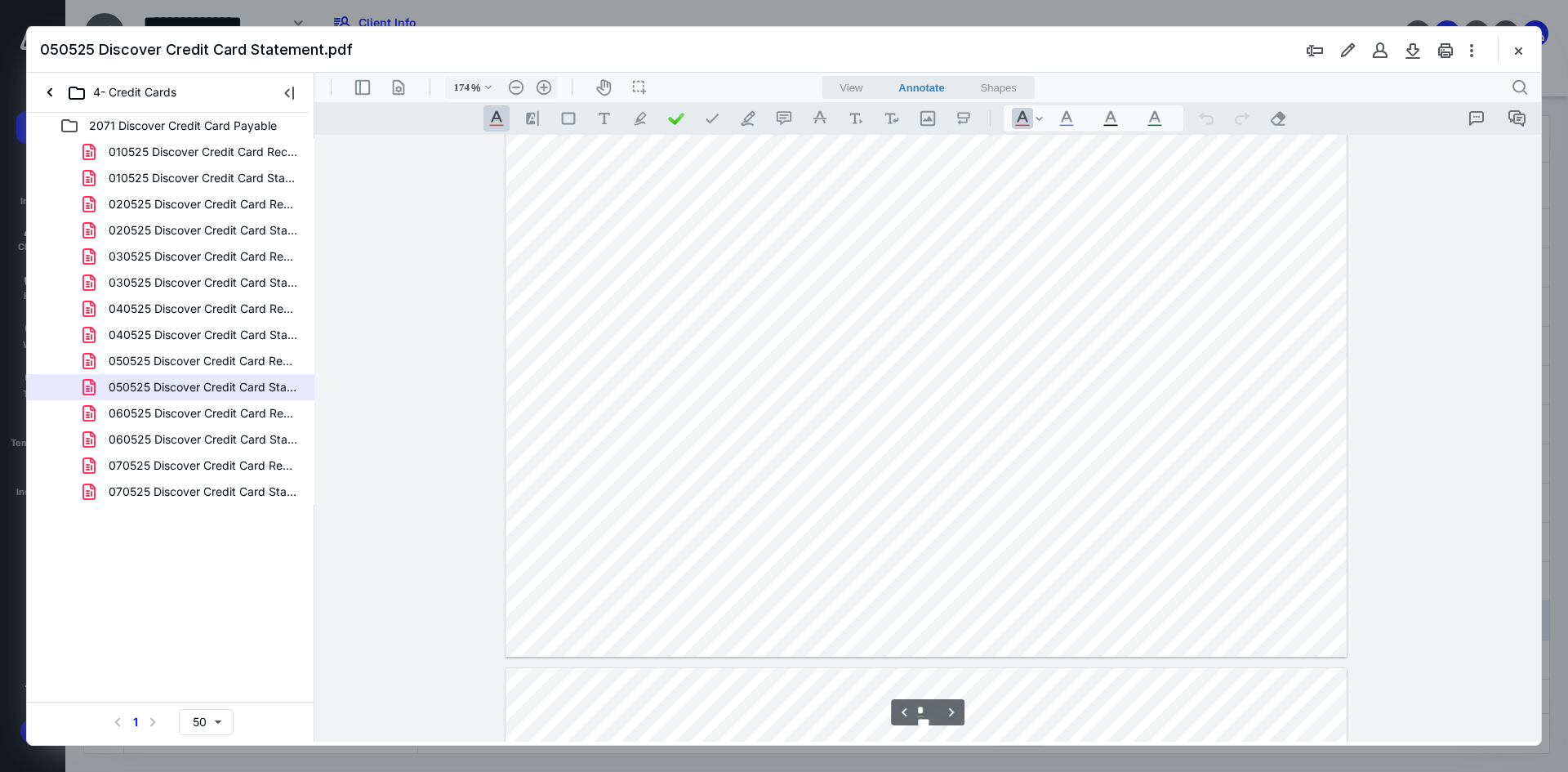 scroll, scrollTop: 2532, scrollLeft: 0, axis: vertical 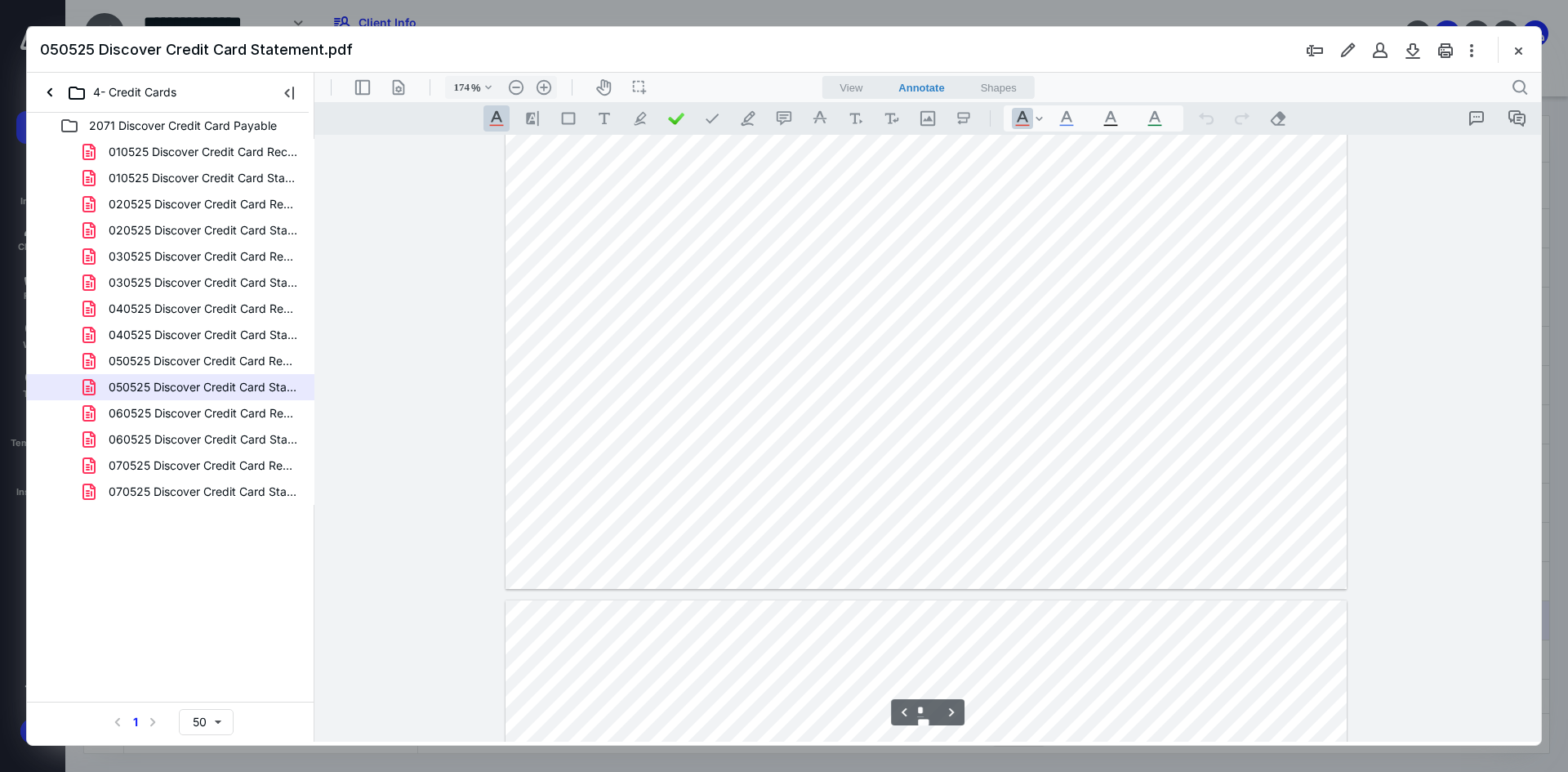 type on "*" 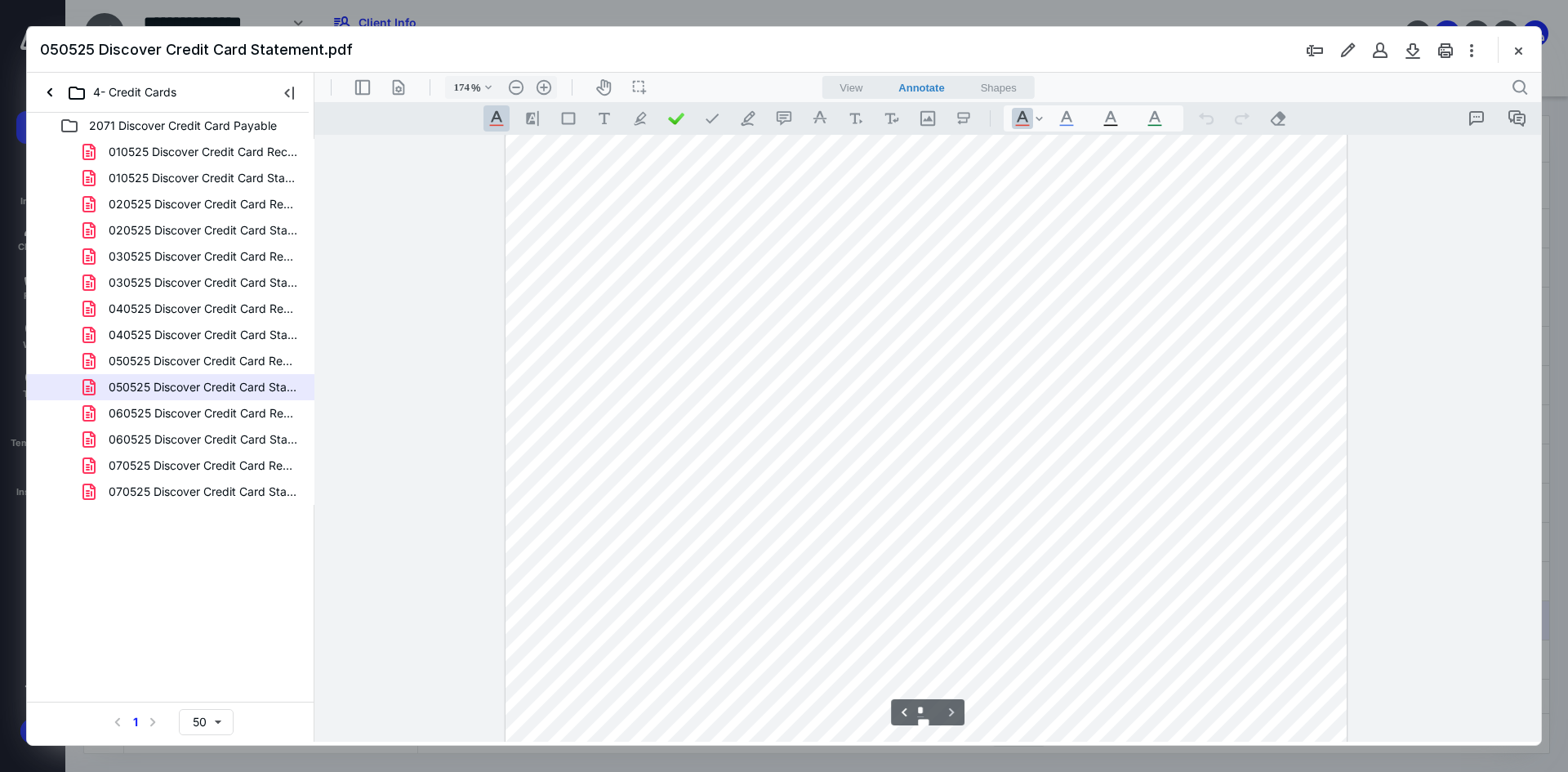 scroll, scrollTop: 3431, scrollLeft: 0, axis: vertical 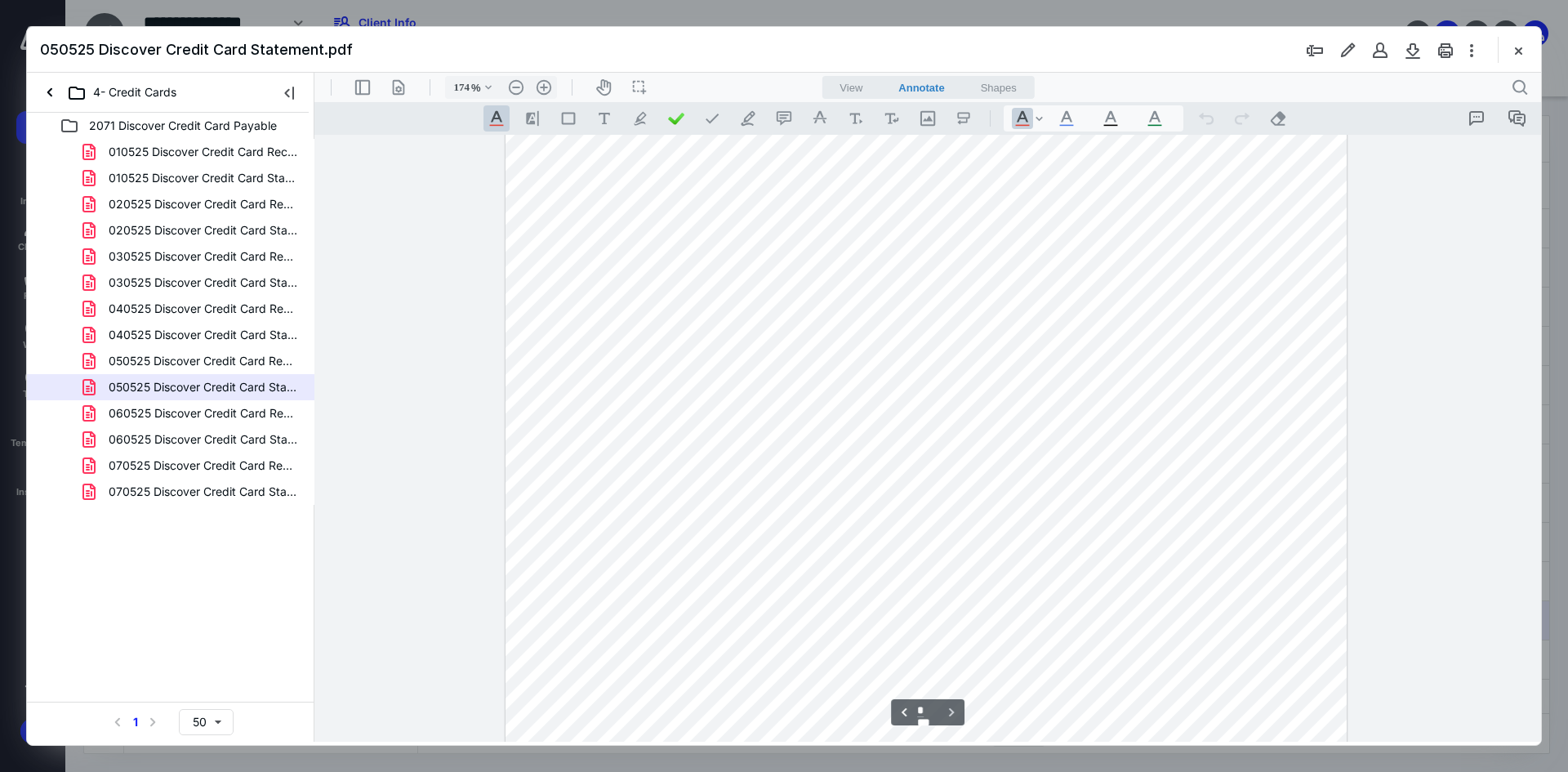 click at bounding box center (1518, 50) 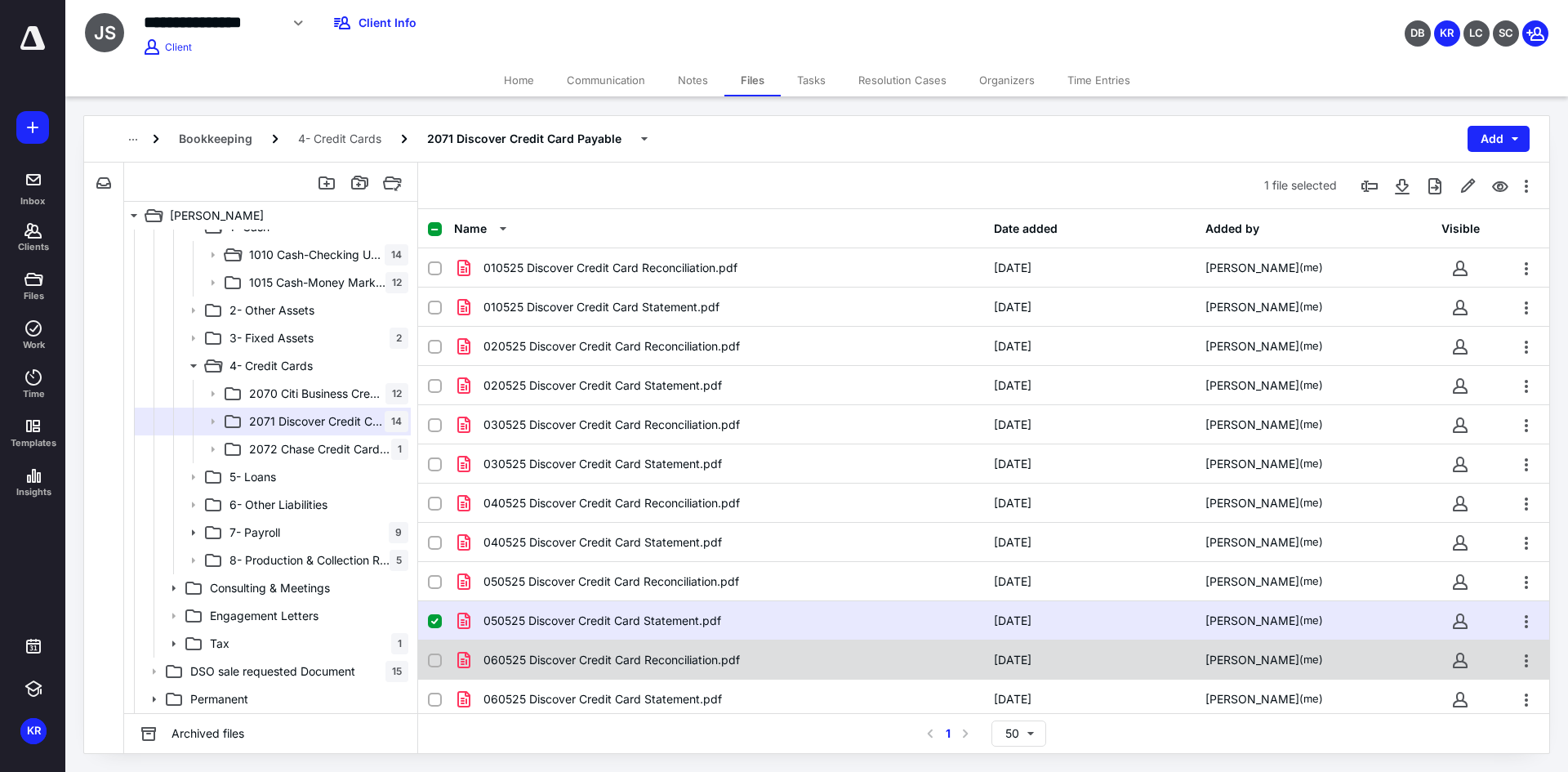 click on "060525 Discover Credit Card Reconciliation.pdf" at bounding box center (612, 660) 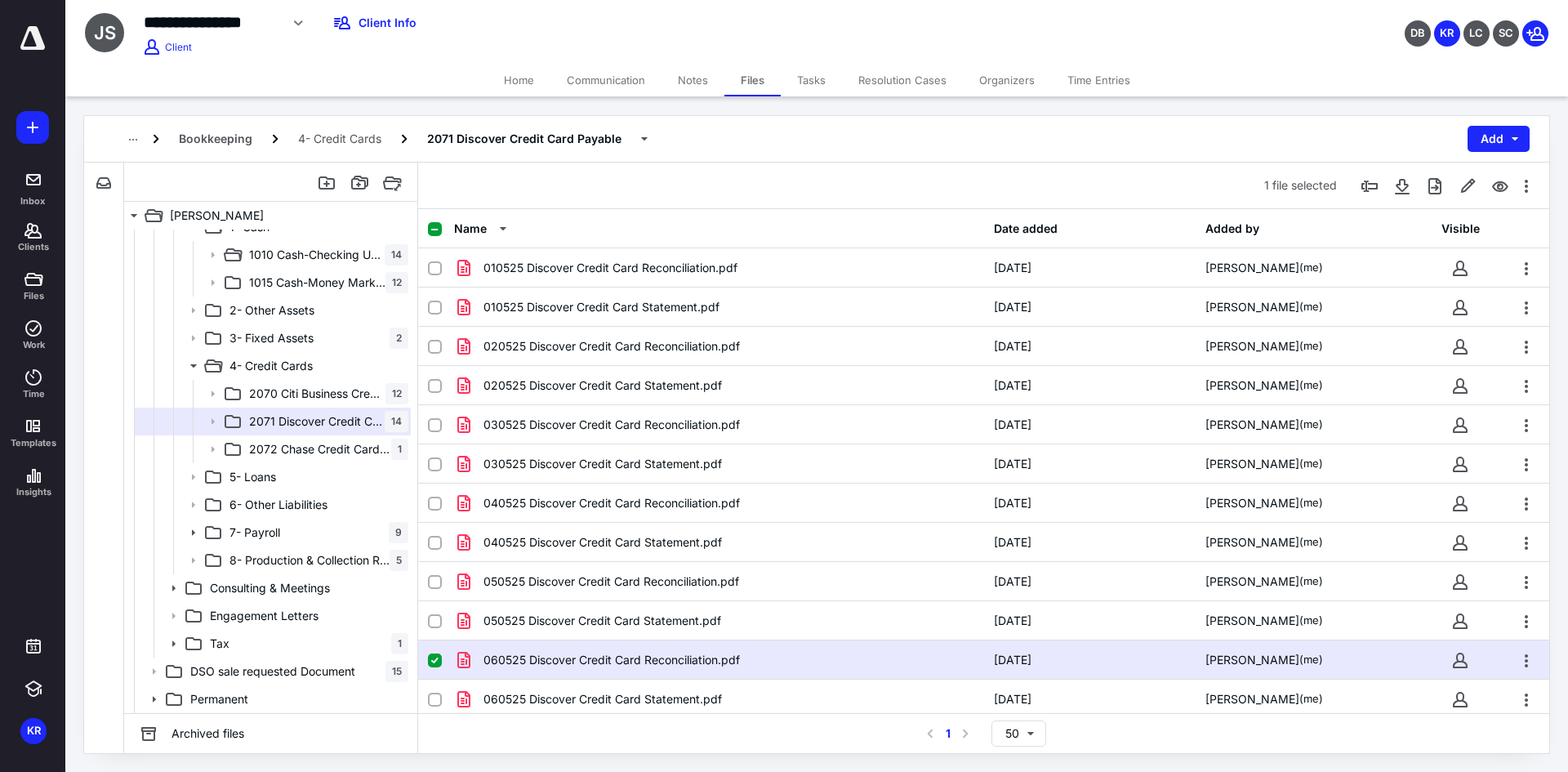 click on "060525 Discover Credit Card Reconciliation.pdf" at bounding box center (612, 660) 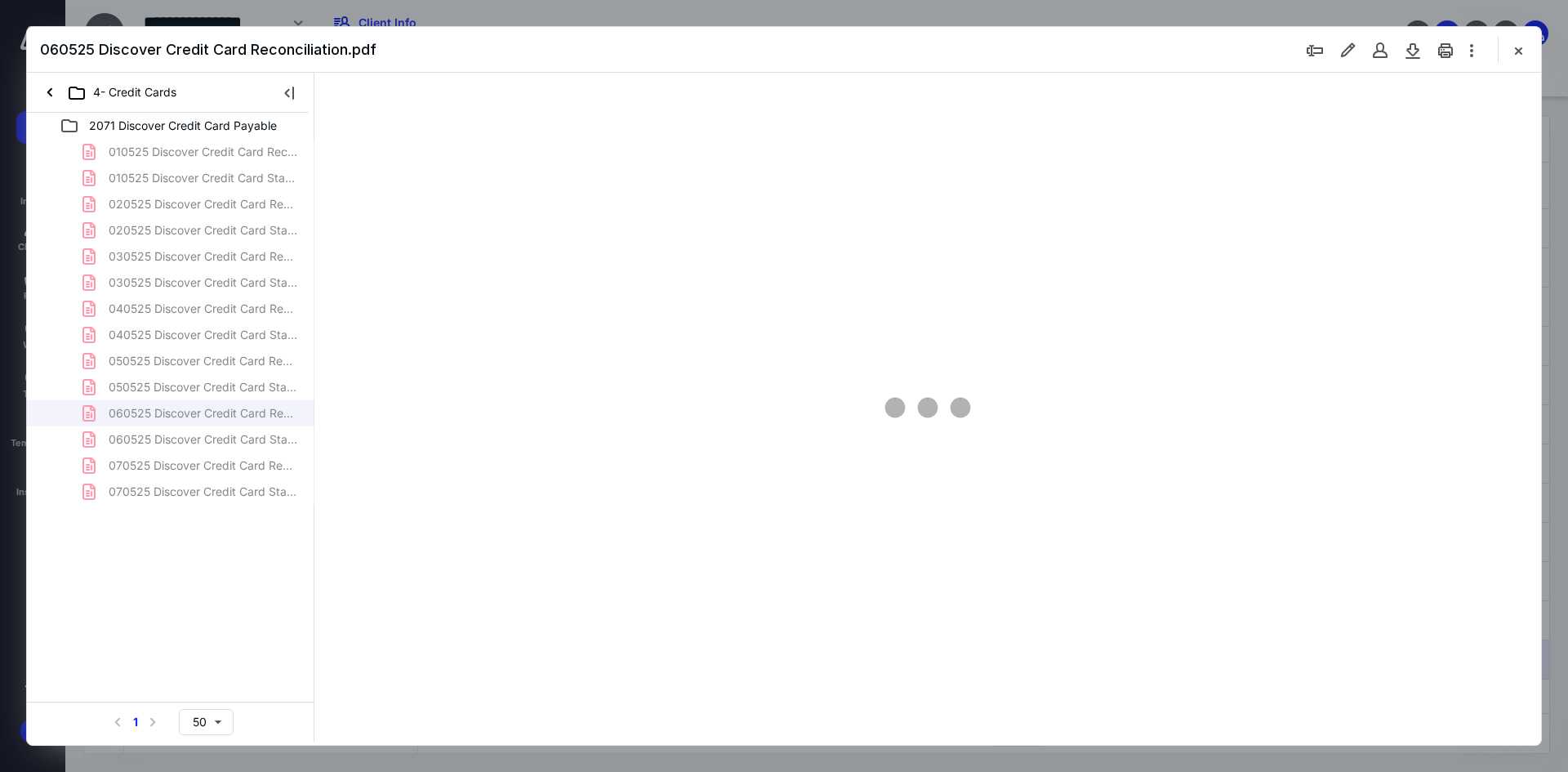 scroll, scrollTop: 0, scrollLeft: 0, axis: both 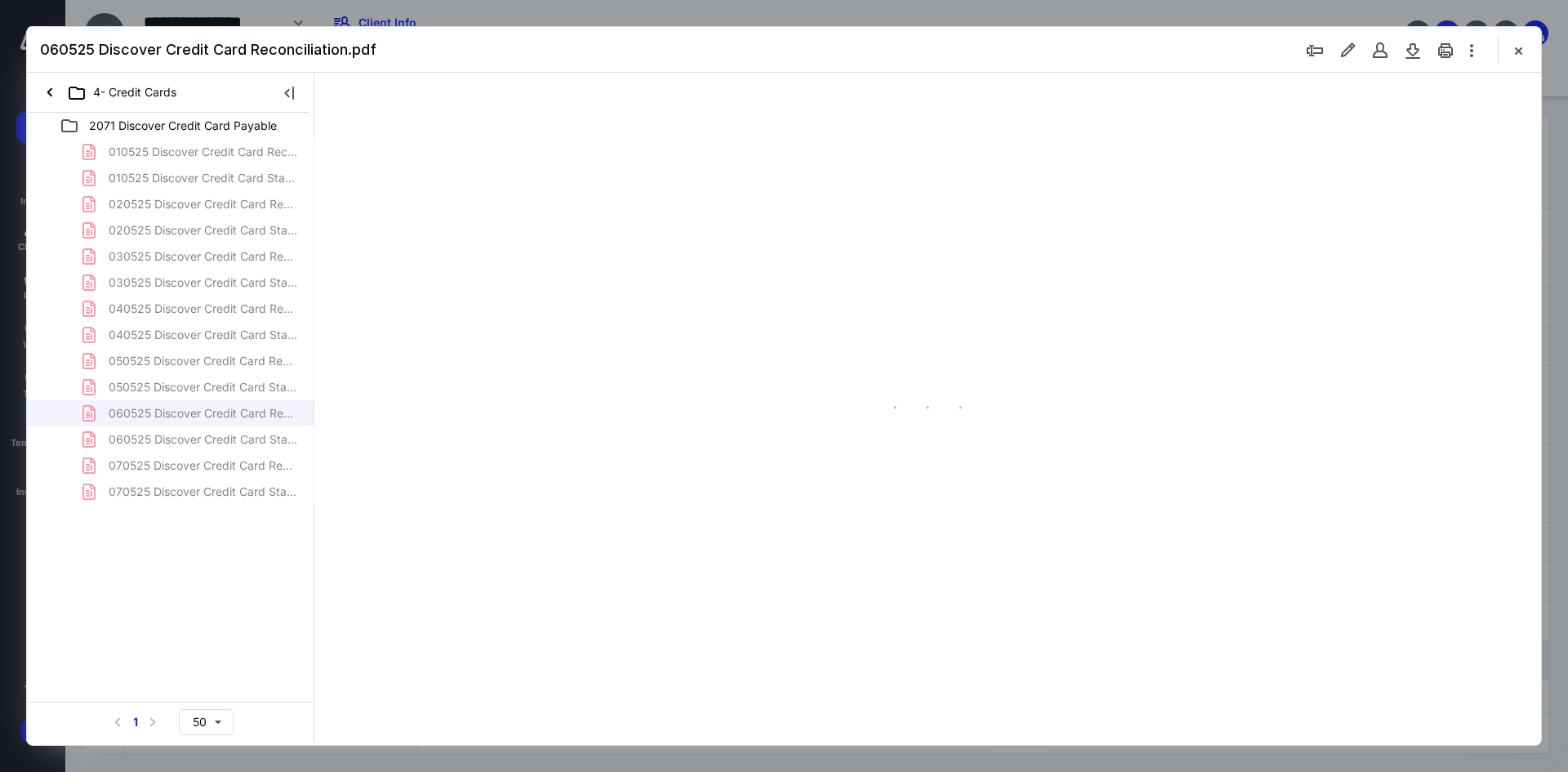 type on "93" 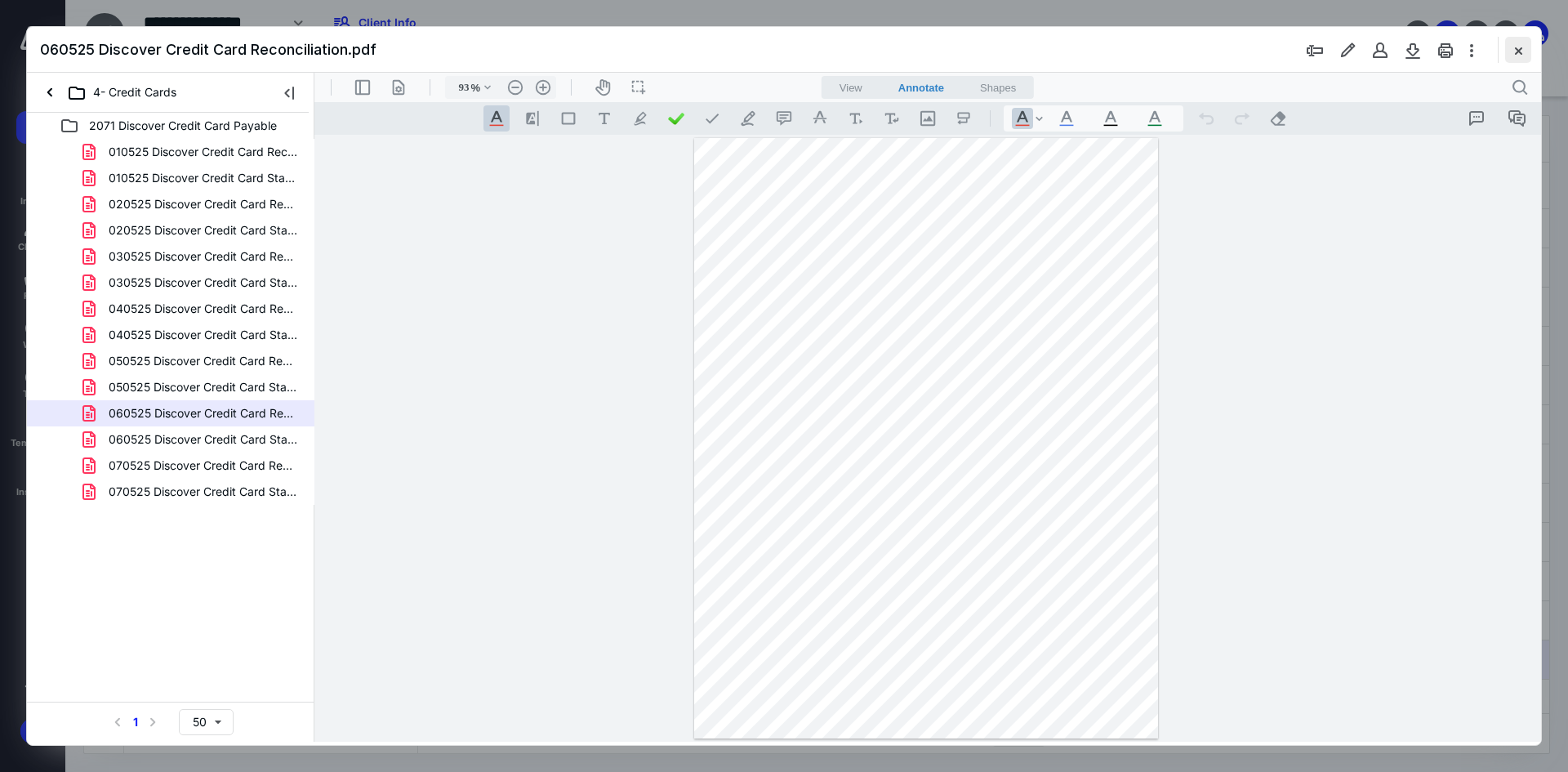 click at bounding box center (1518, 50) 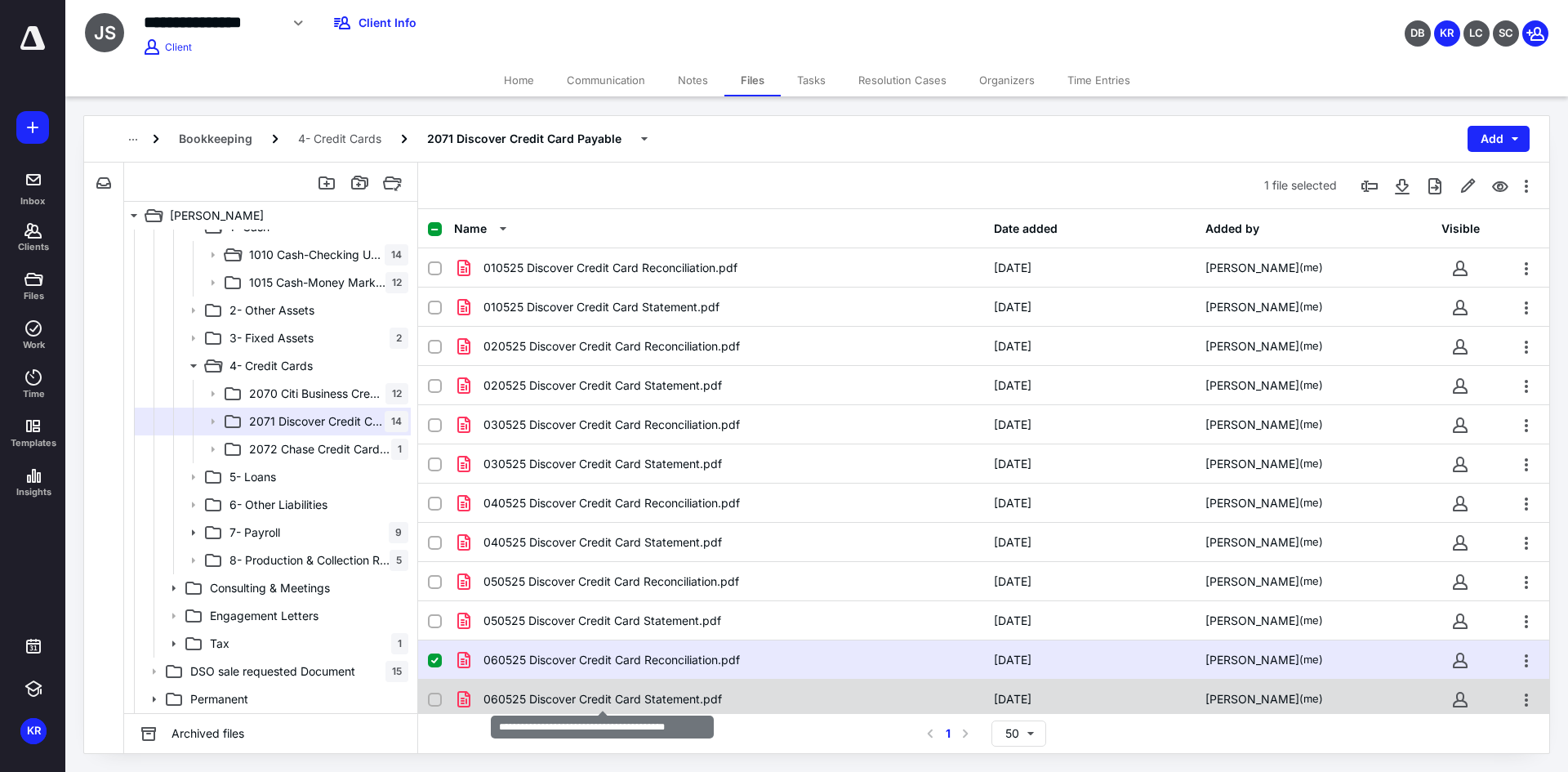 click on "060525 Discover Credit Card Statement.pdf" at bounding box center [603, 699] 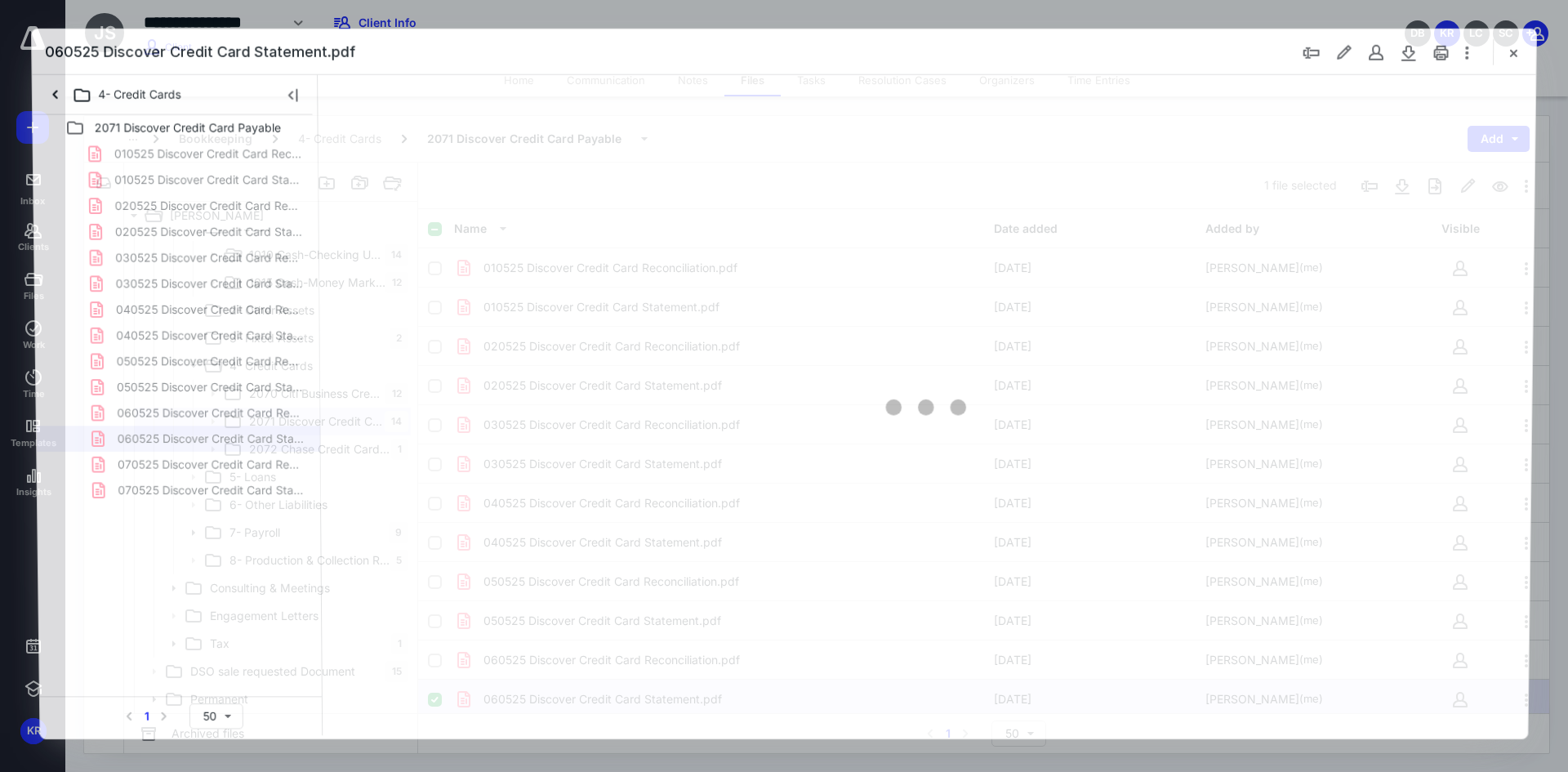 scroll, scrollTop: 0, scrollLeft: 0, axis: both 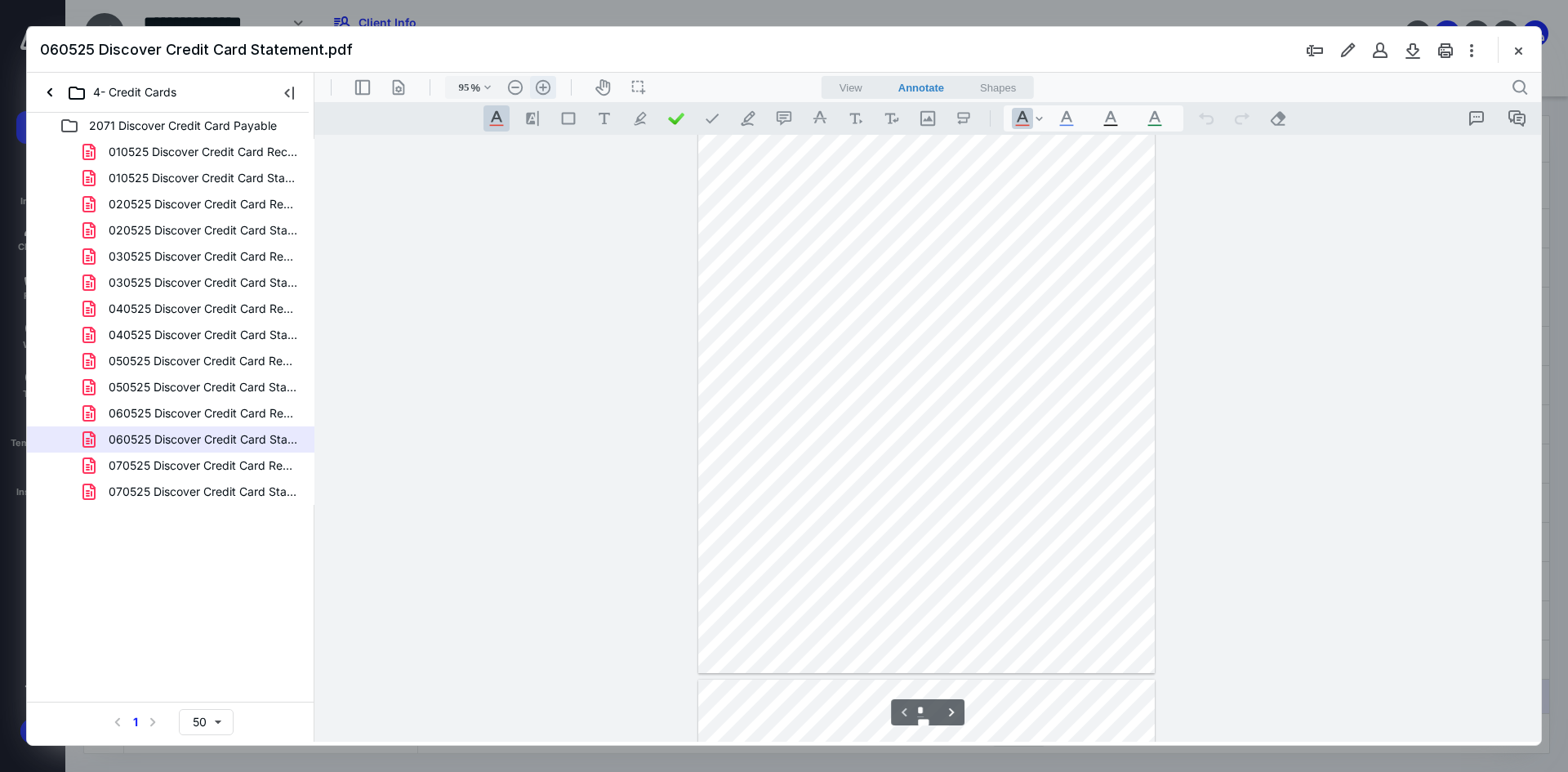 click on ".cls-1{fill:#abb0c4;} icon - header - zoom - in - line" at bounding box center [543, 87] 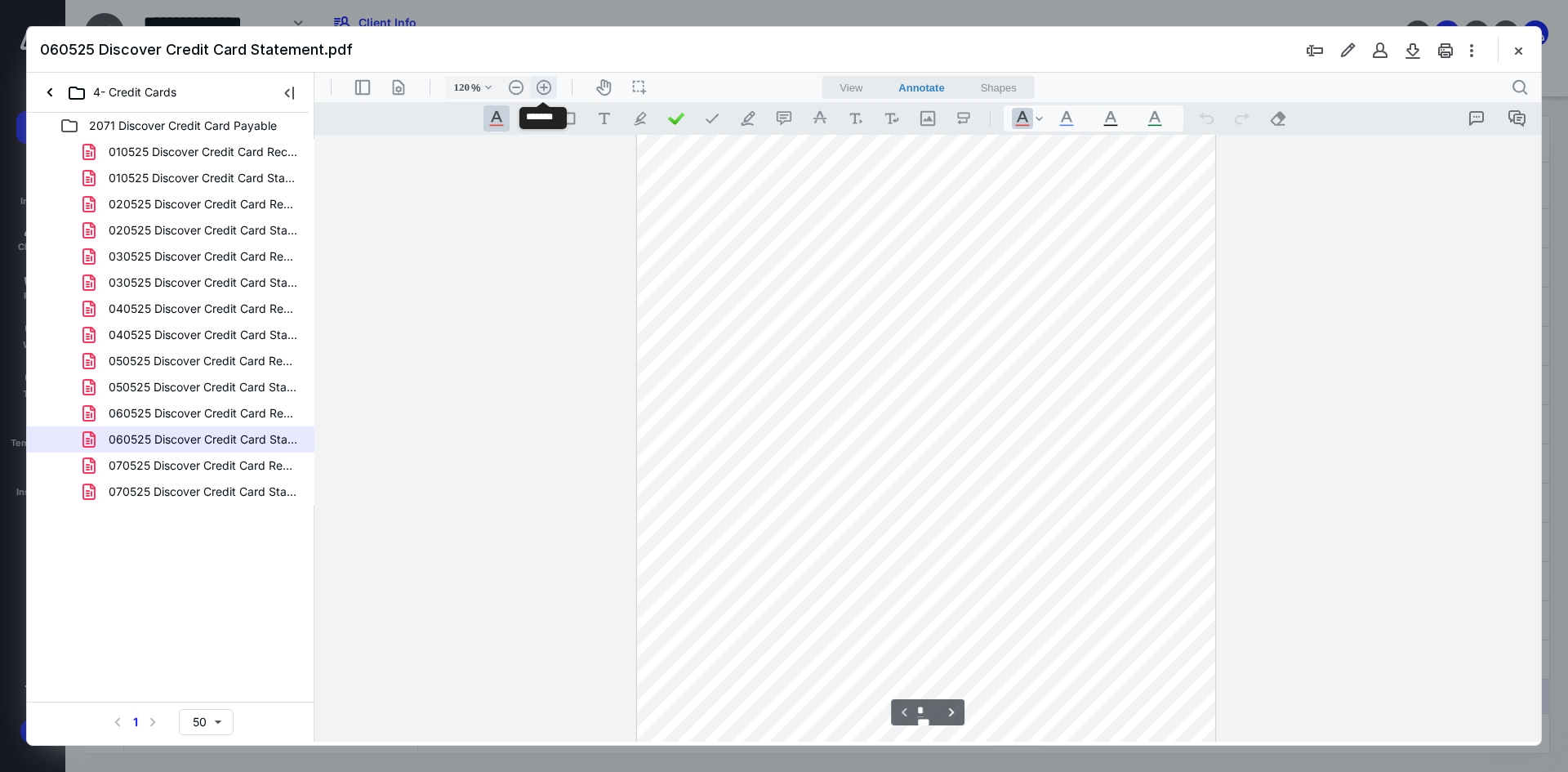 click on ".cls-1{fill:#abb0c4;} icon - header - zoom - in - line" at bounding box center (544, 87) 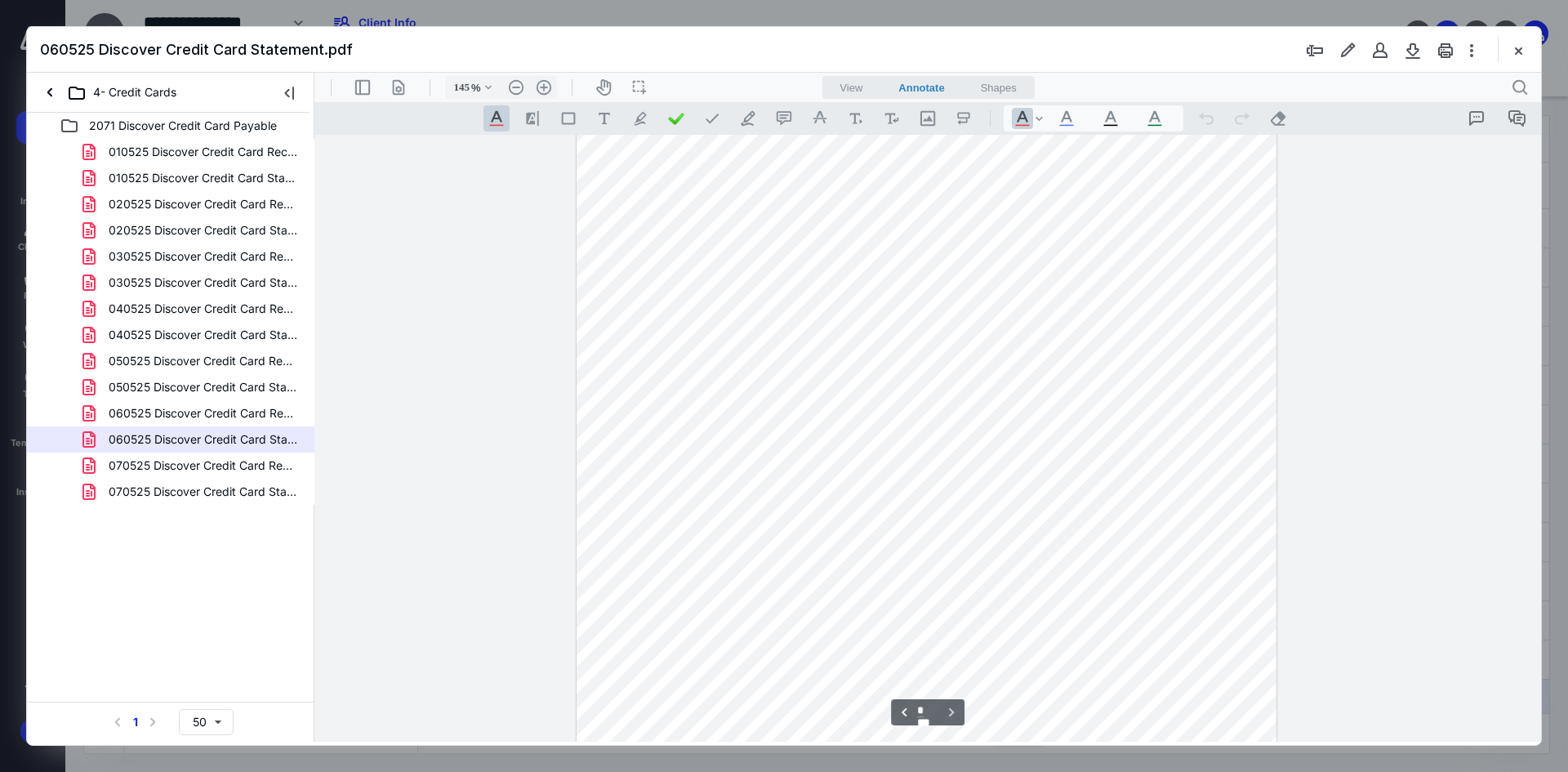 scroll, scrollTop: 1469, scrollLeft: 0, axis: vertical 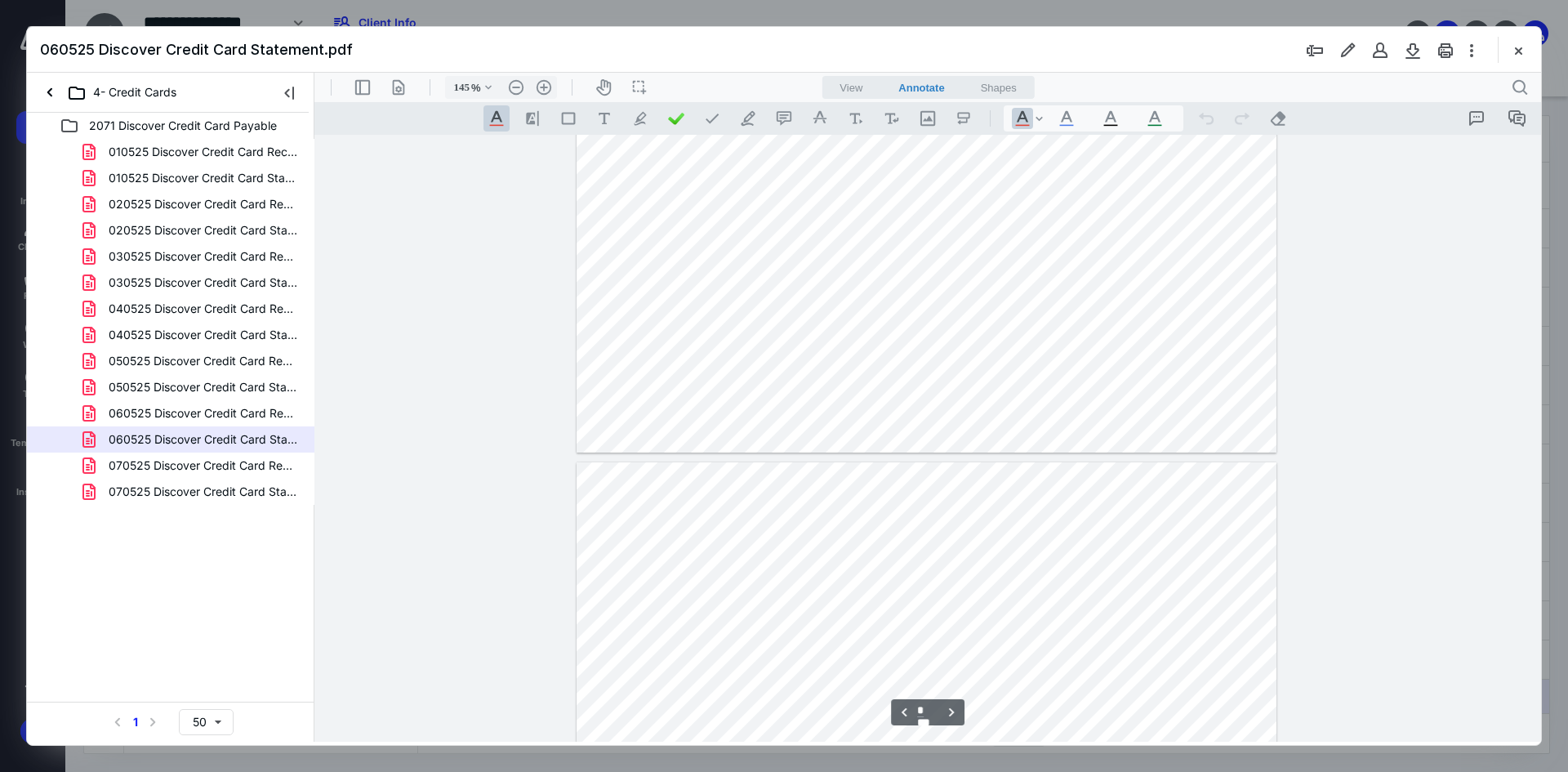 type on "*" 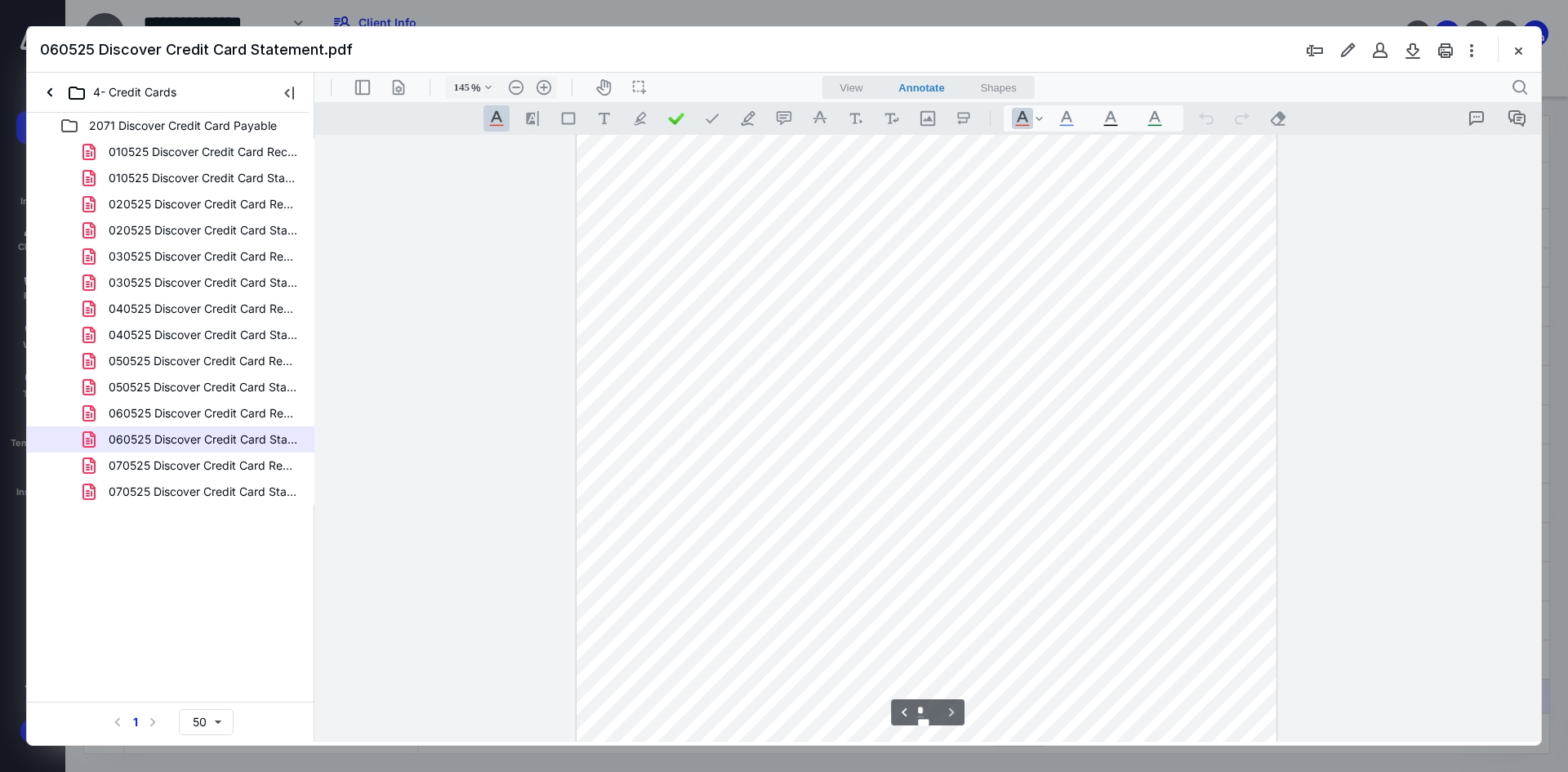 scroll, scrollTop: 1959, scrollLeft: 0, axis: vertical 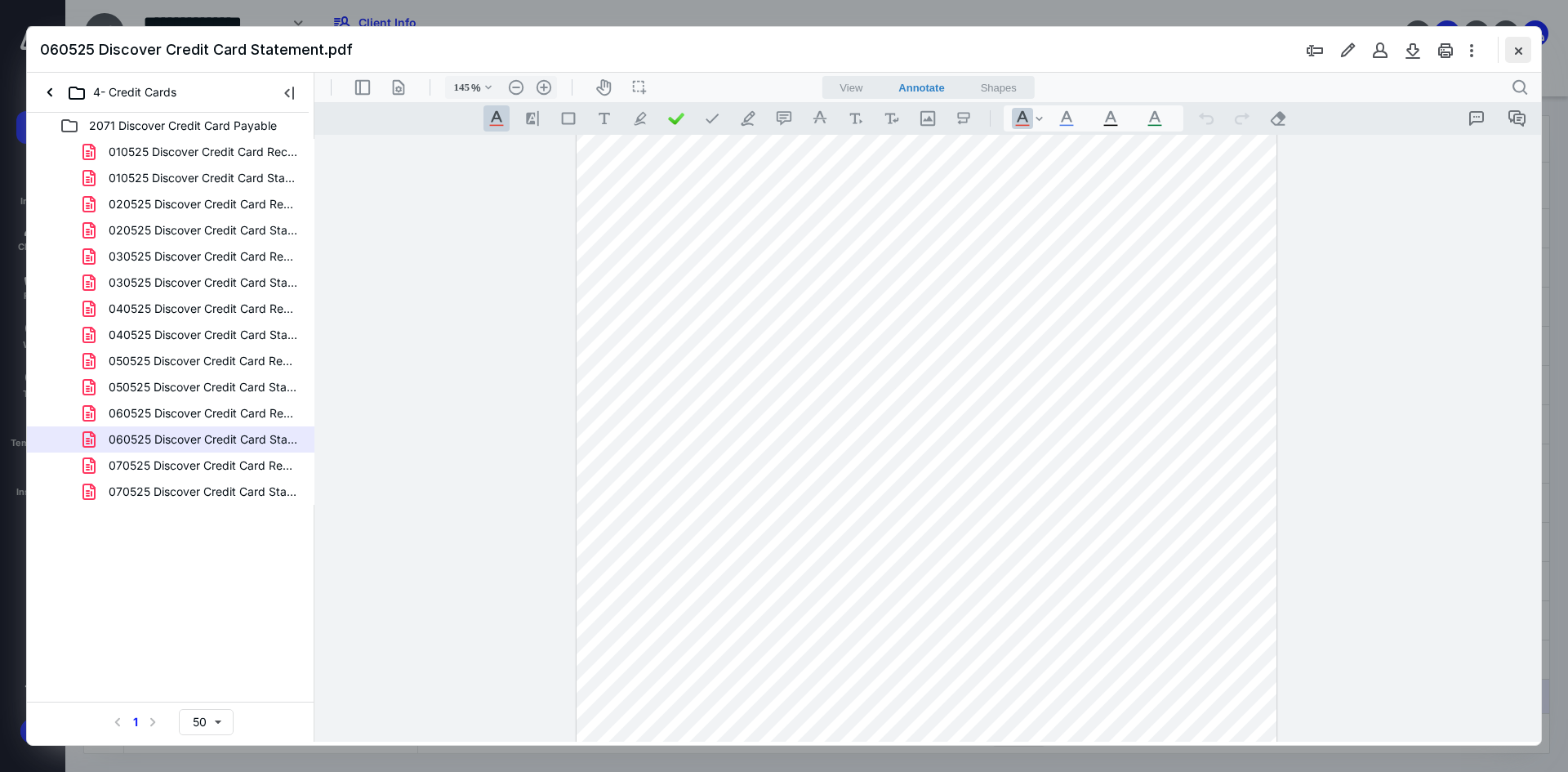 click at bounding box center (1518, 50) 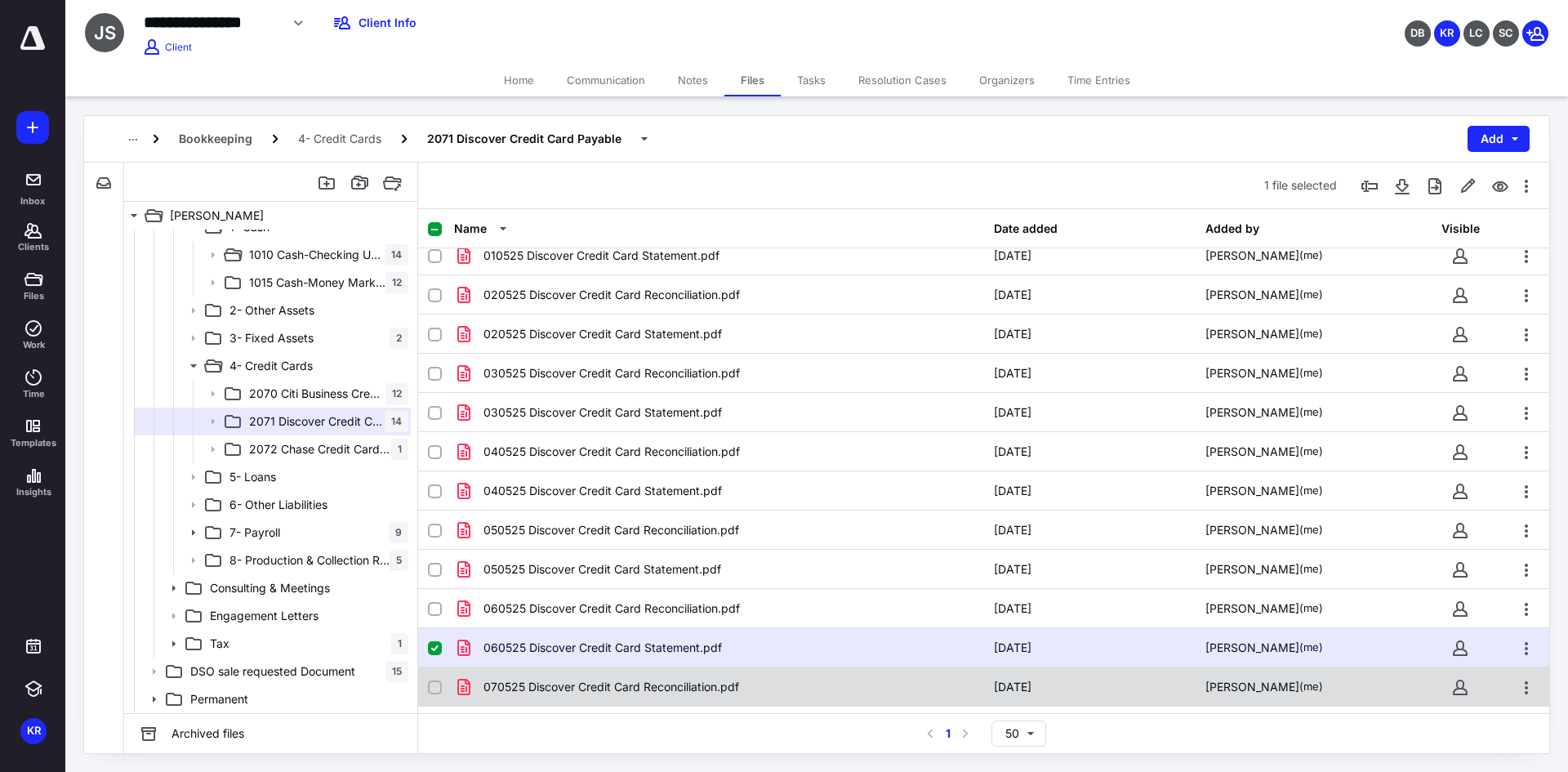 scroll, scrollTop: 84, scrollLeft: 0, axis: vertical 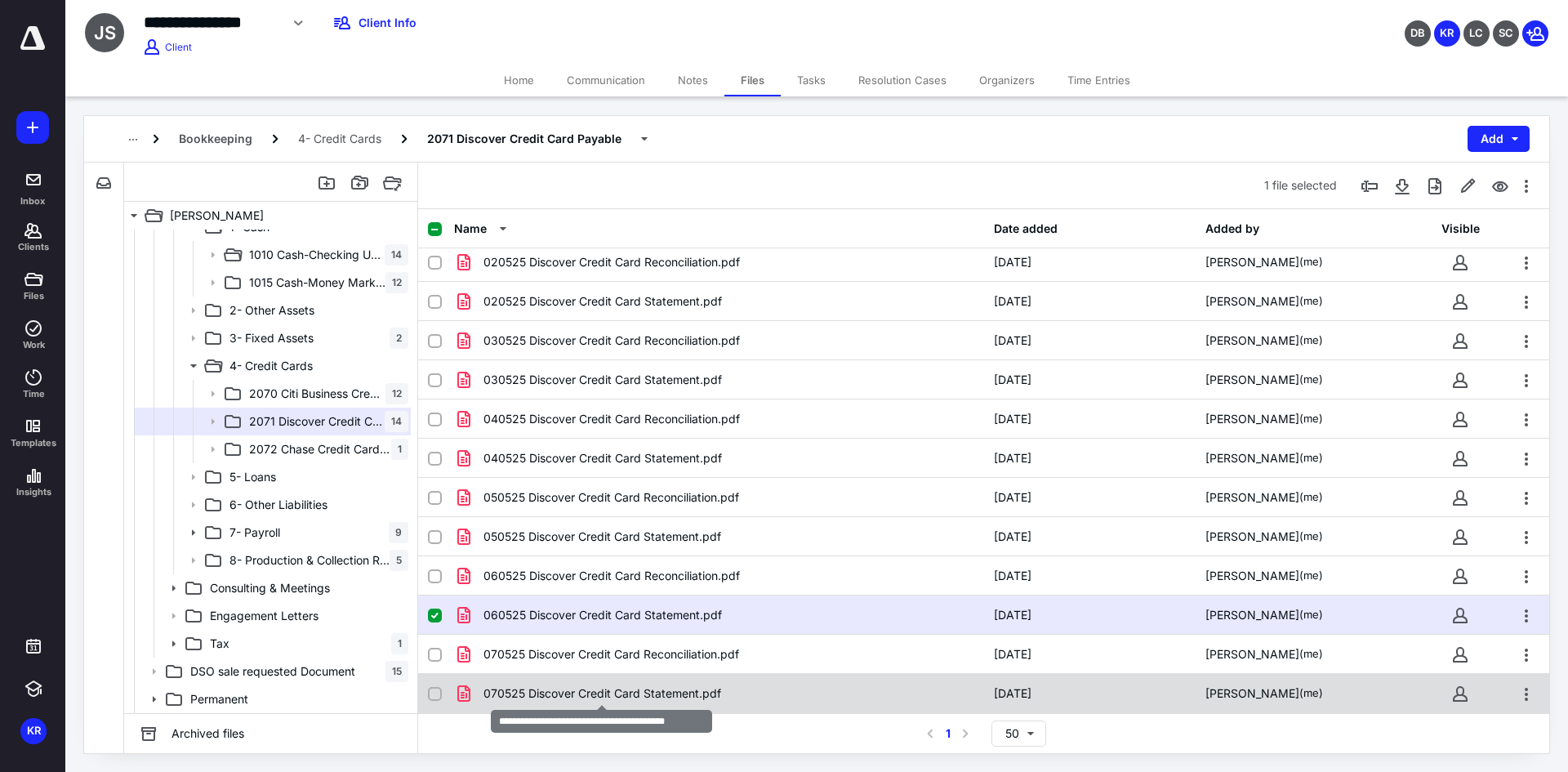 click on "070525 Discover Credit Card Statement.pdf" at bounding box center (602, 694) 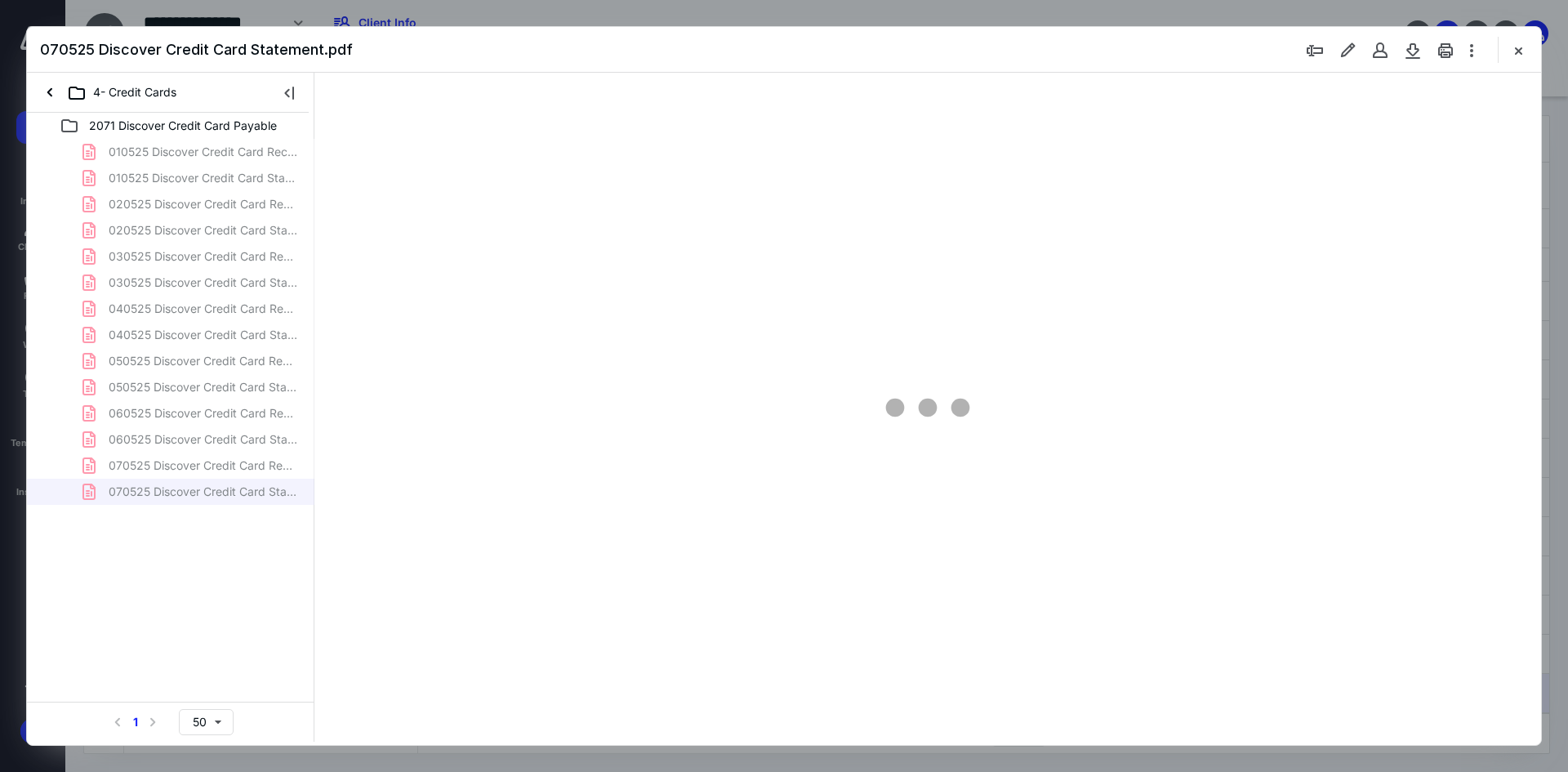 scroll, scrollTop: 0, scrollLeft: 0, axis: both 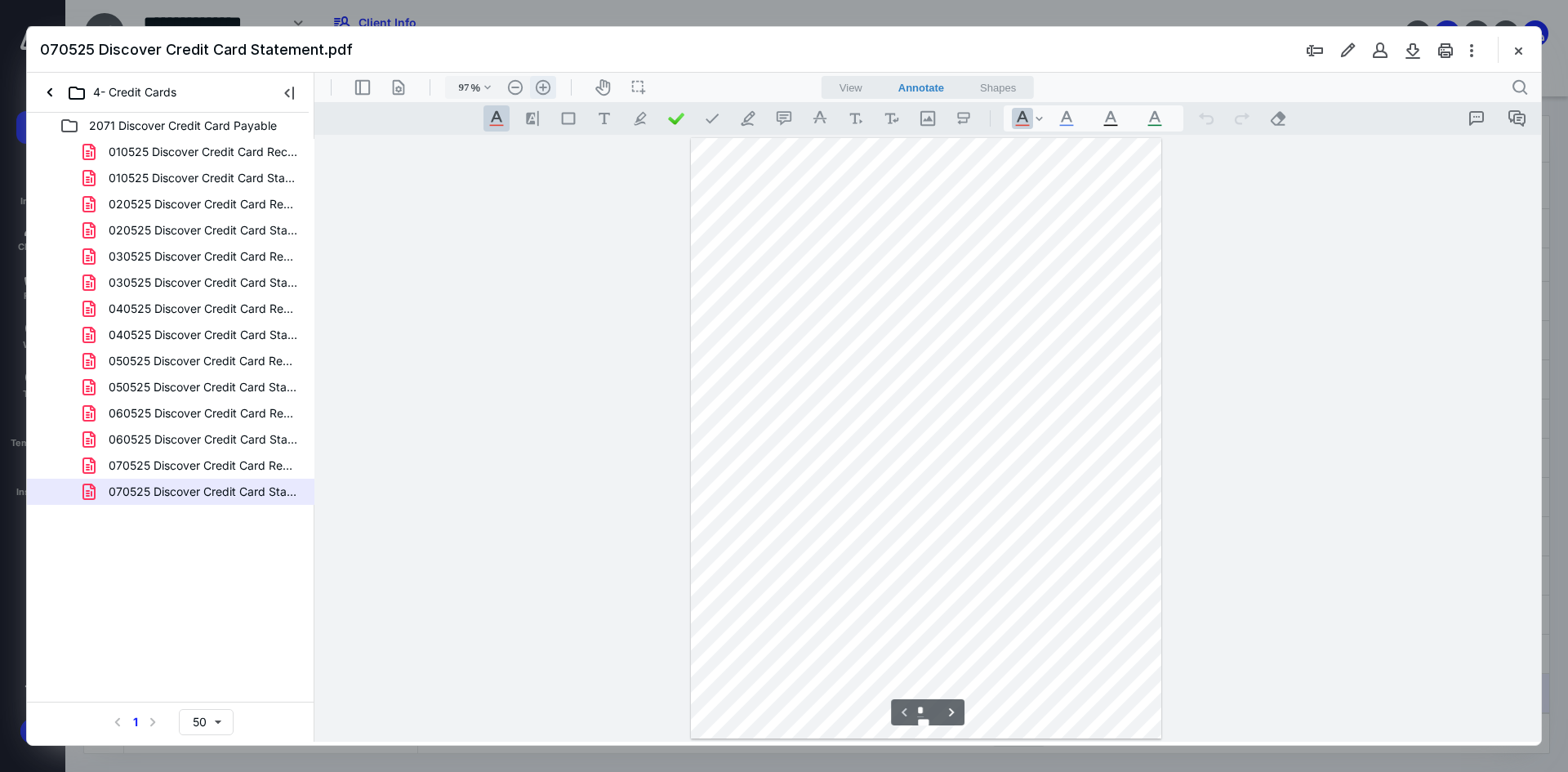 click on ".cls-1{fill:#abb0c4;} icon - header - zoom - in - line" at bounding box center [543, 87] 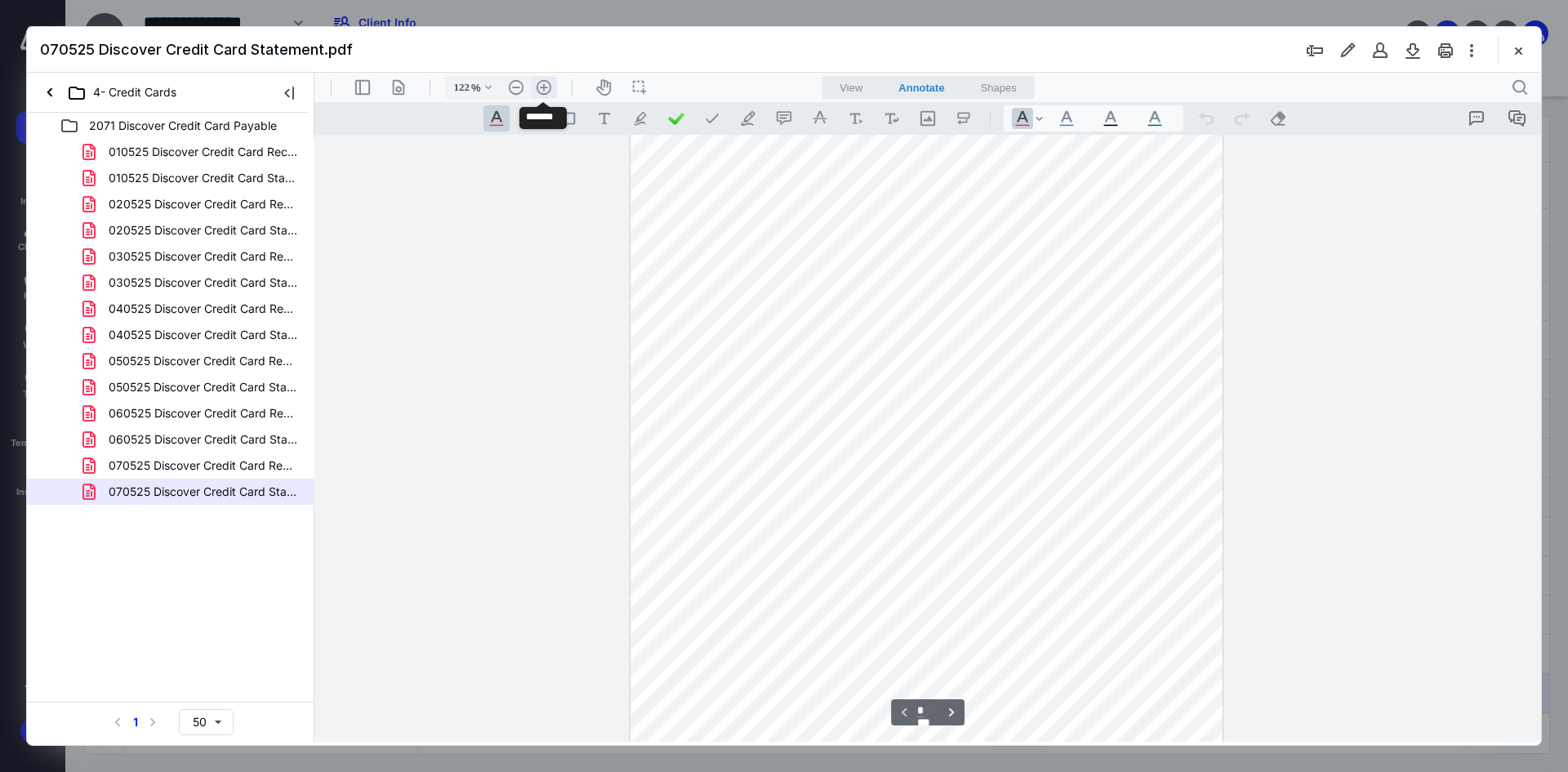 click on ".cls-1{fill:#abb0c4;} icon - header - zoom - in - line" at bounding box center [544, 87] 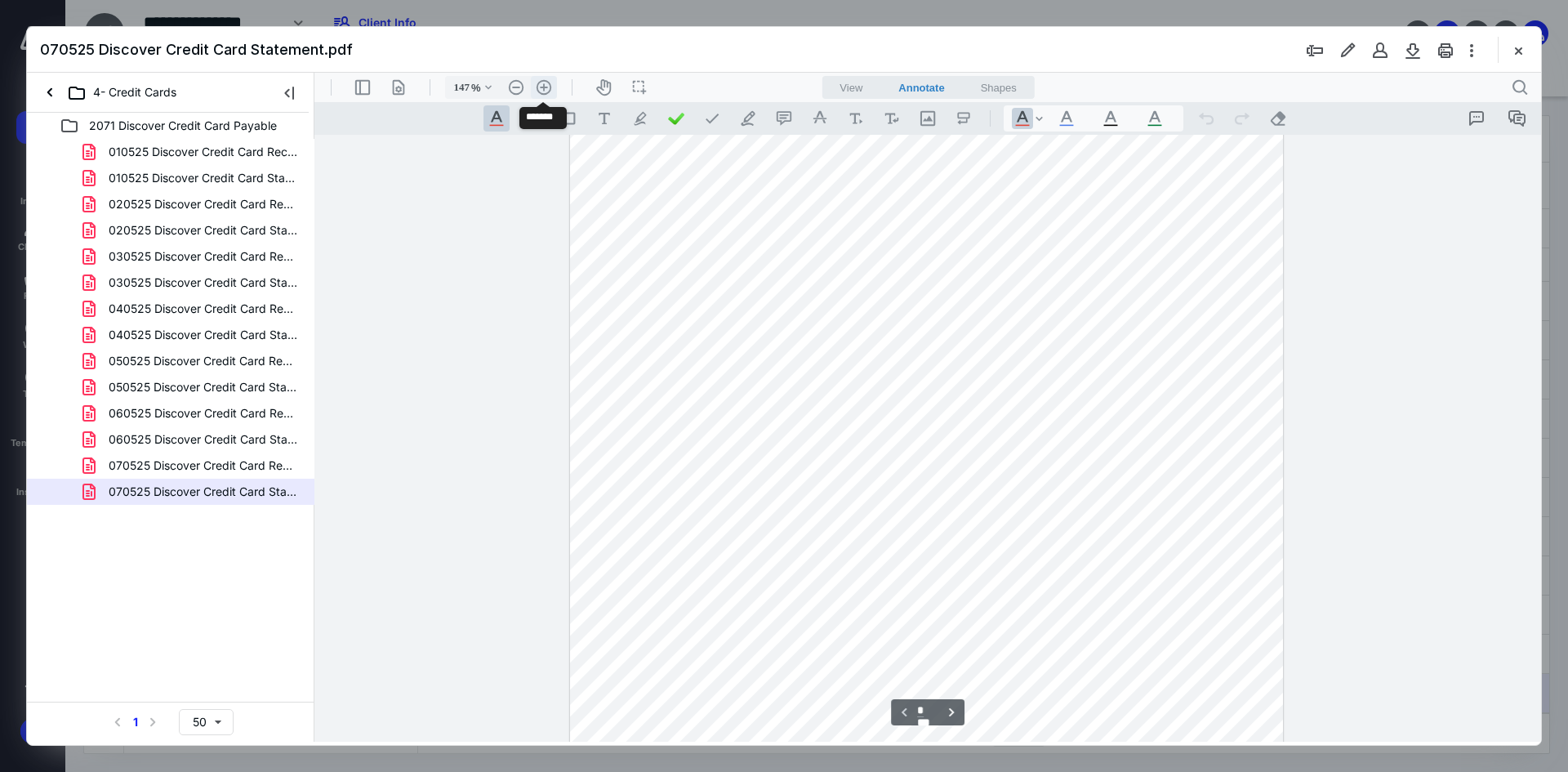 drag, startPoint x: 537, startPoint y: 82, endPoint x: 538, endPoint y: 96, distance: 14.035669 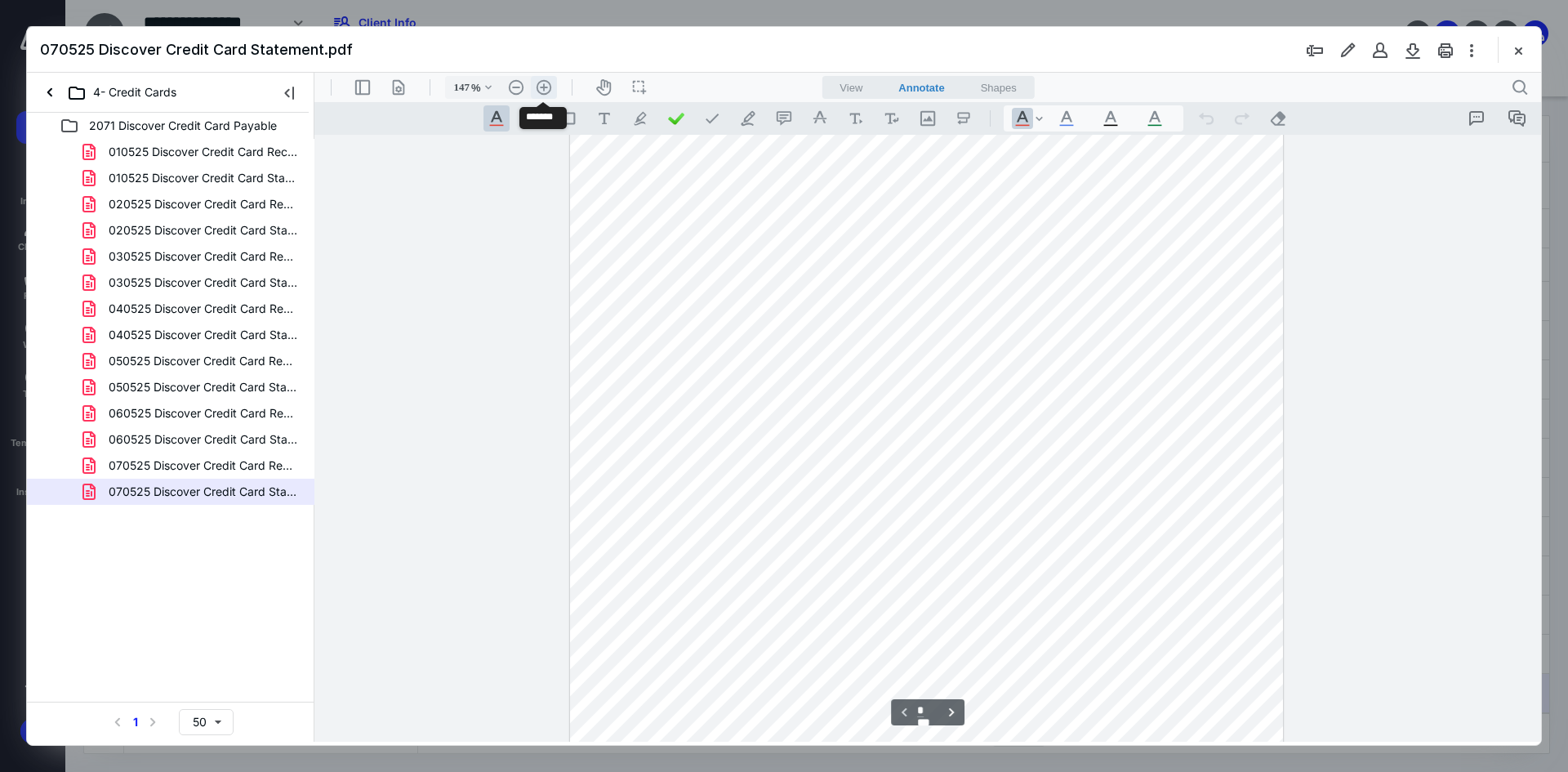 type on "172" 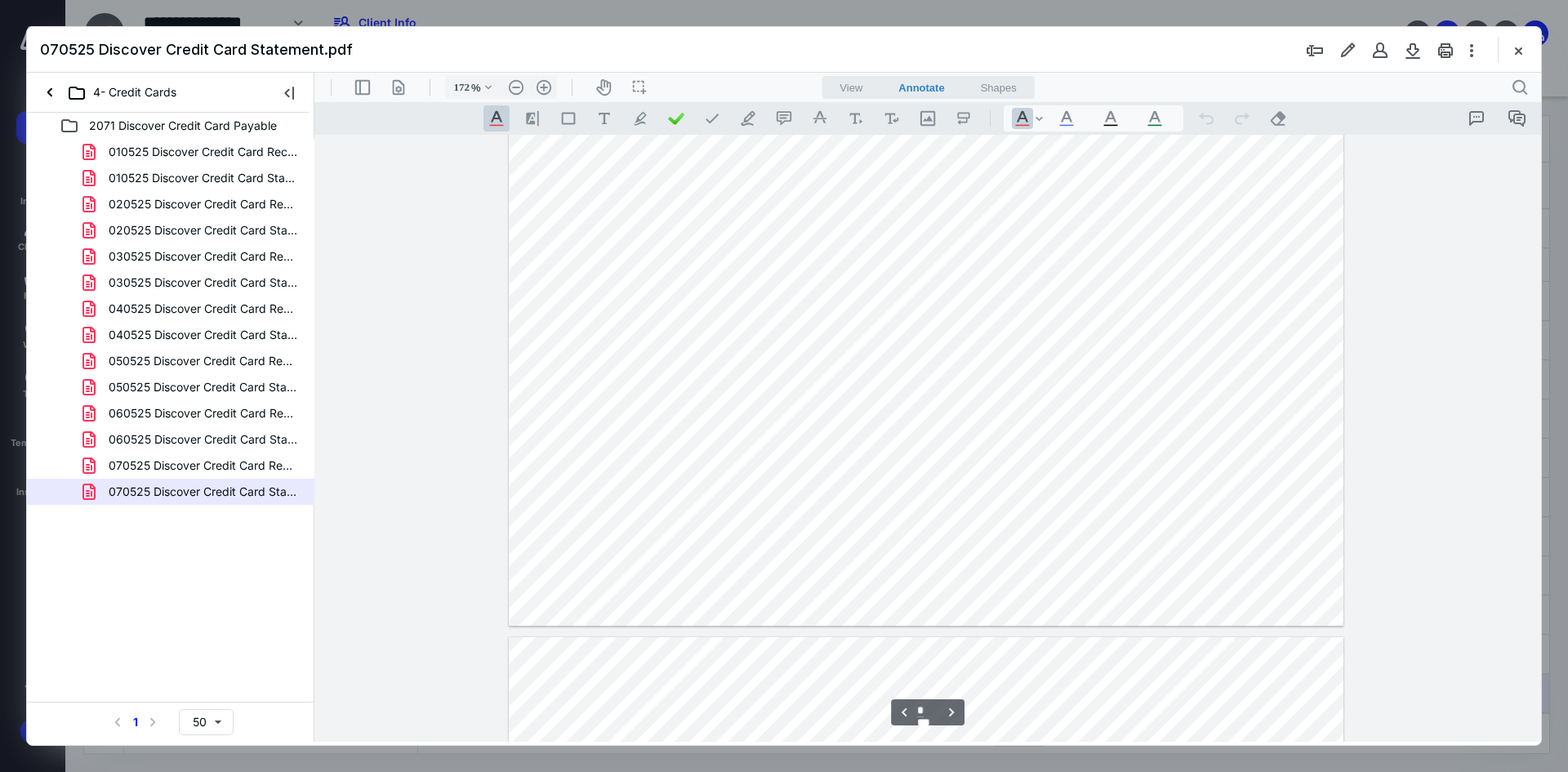 scroll, scrollTop: 1681, scrollLeft: 0, axis: vertical 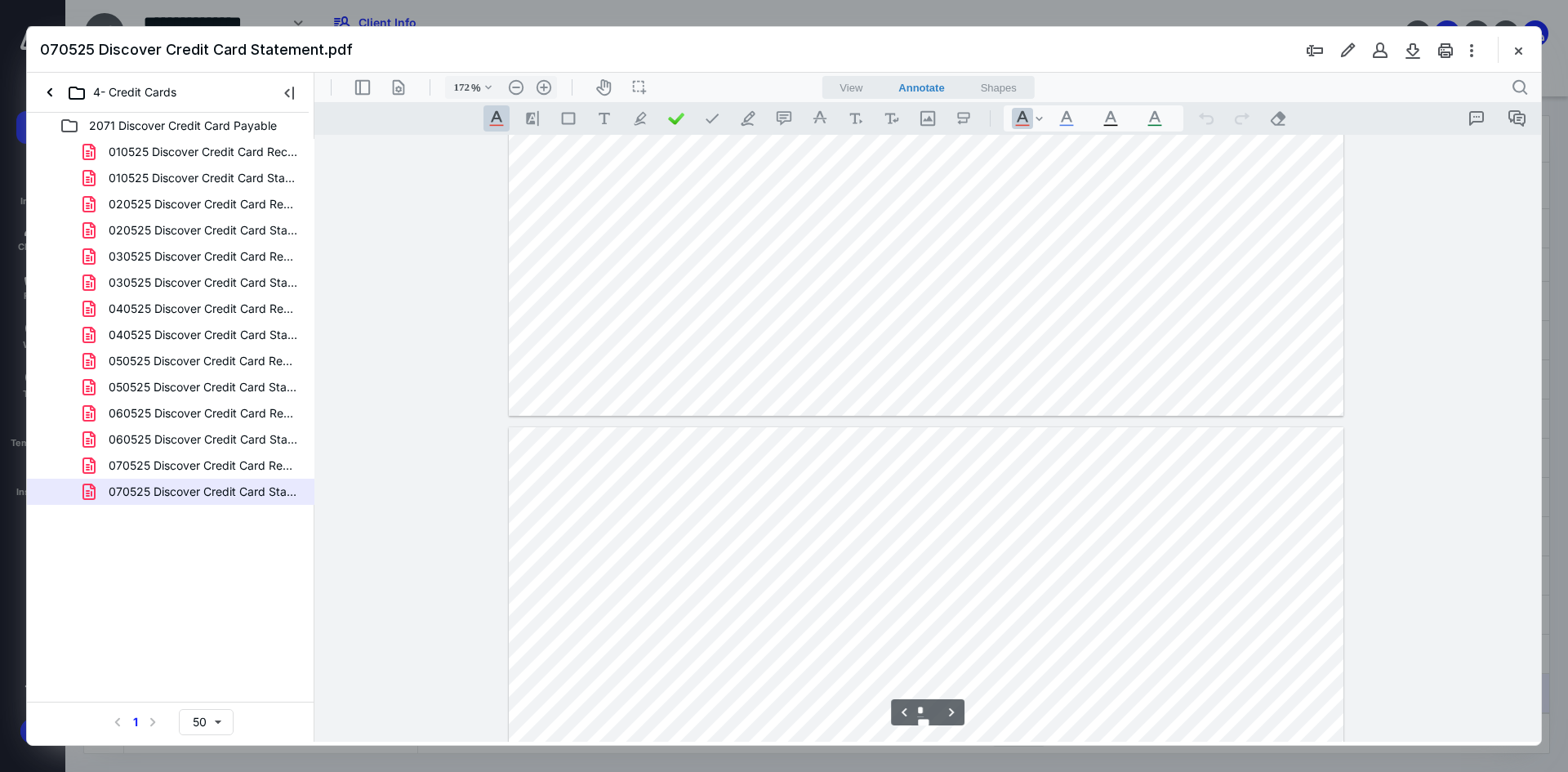 type on "*" 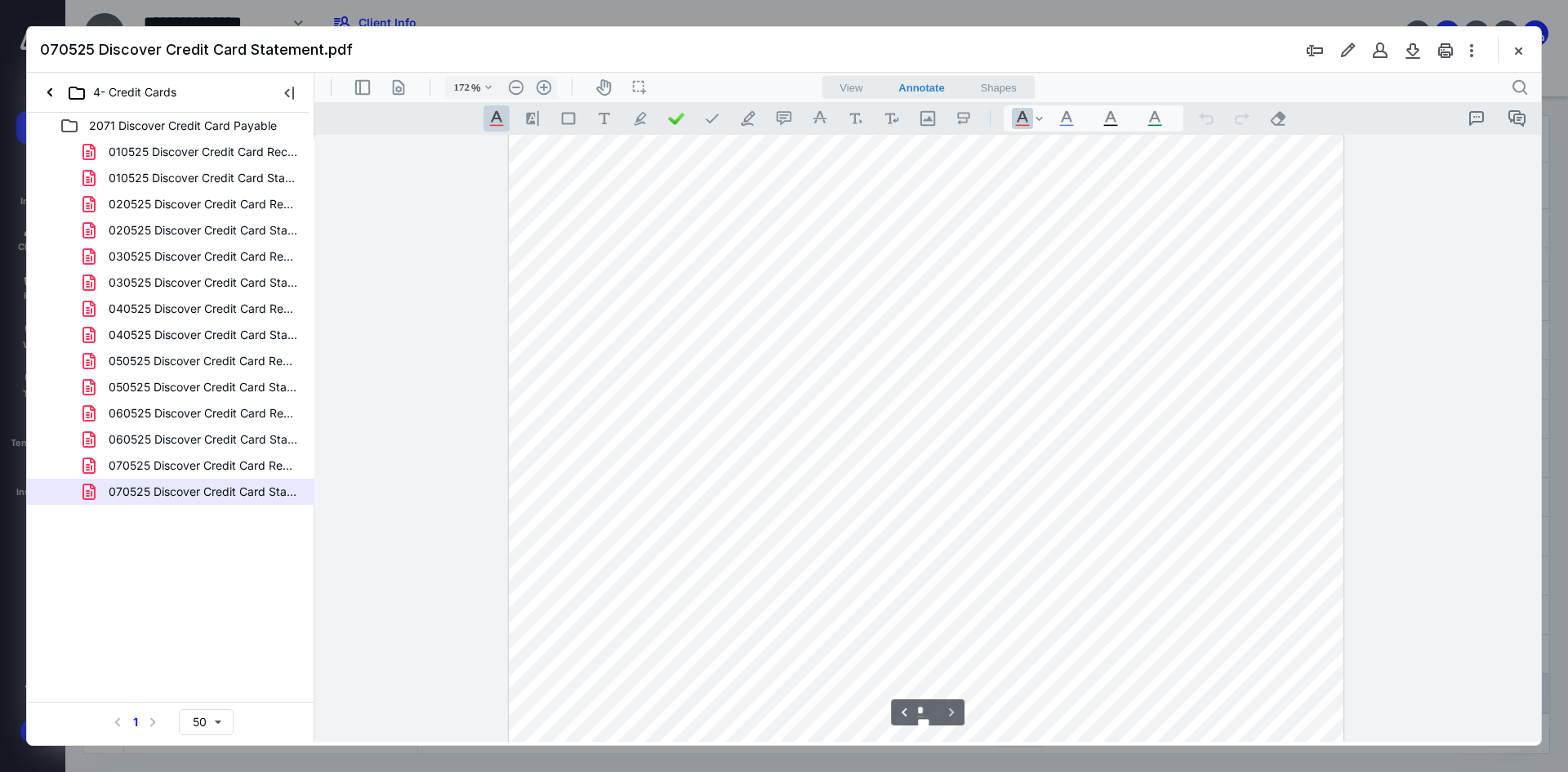 scroll, scrollTop: 2416, scrollLeft: 0, axis: vertical 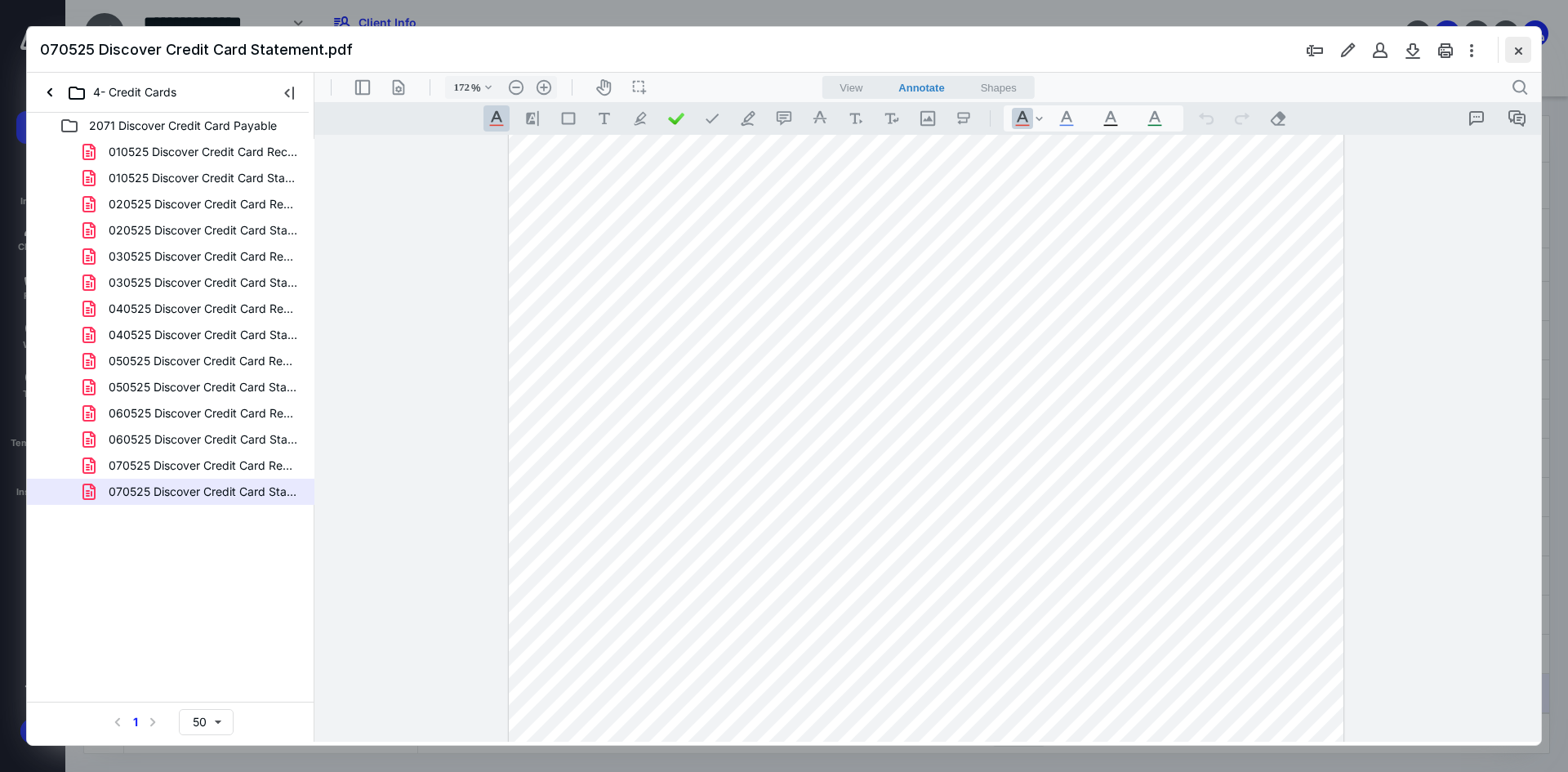 click at bounding box center (1518, 50) 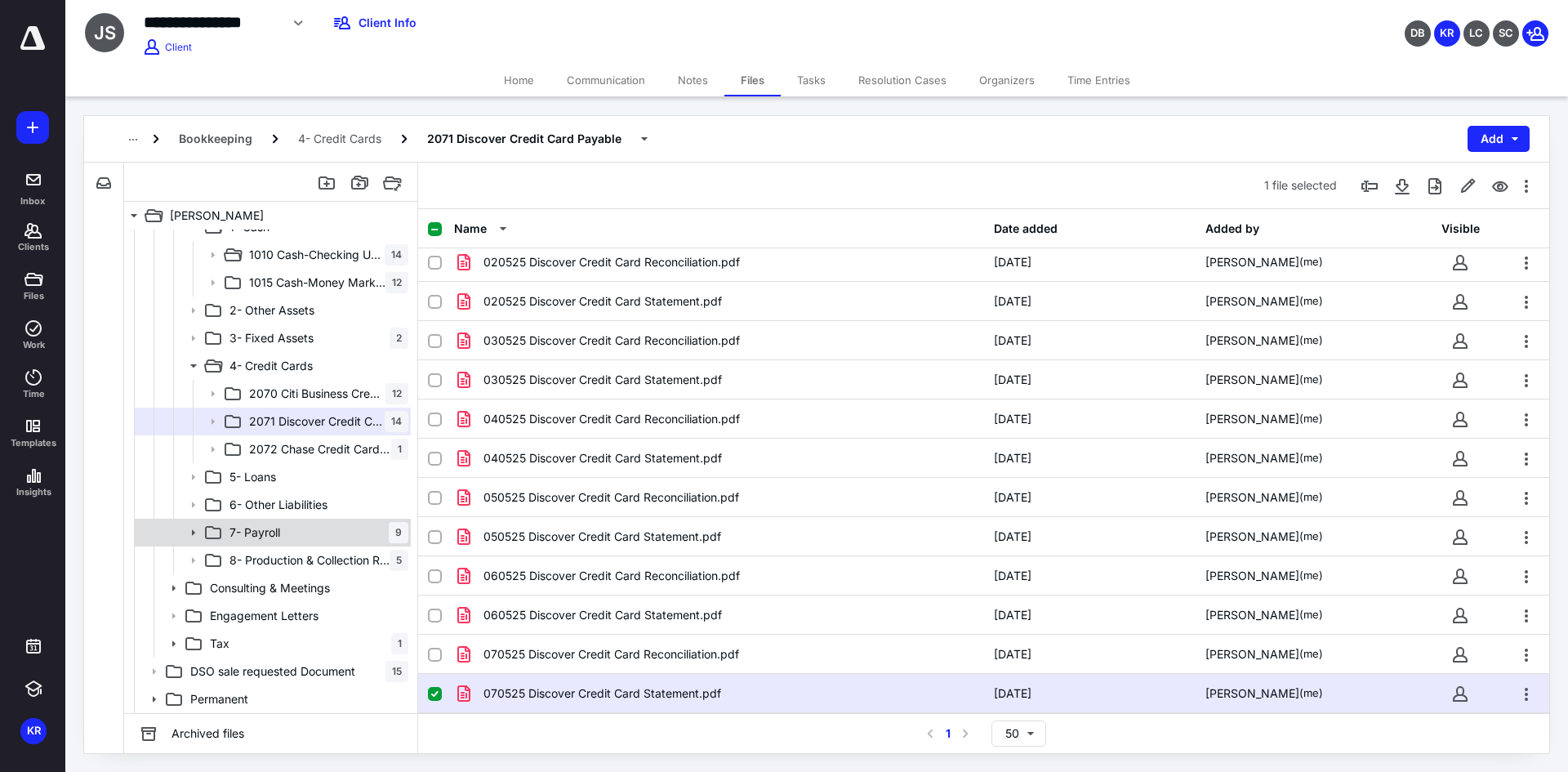 click on "7- Payroll 9" at bounding box center [315, 533] 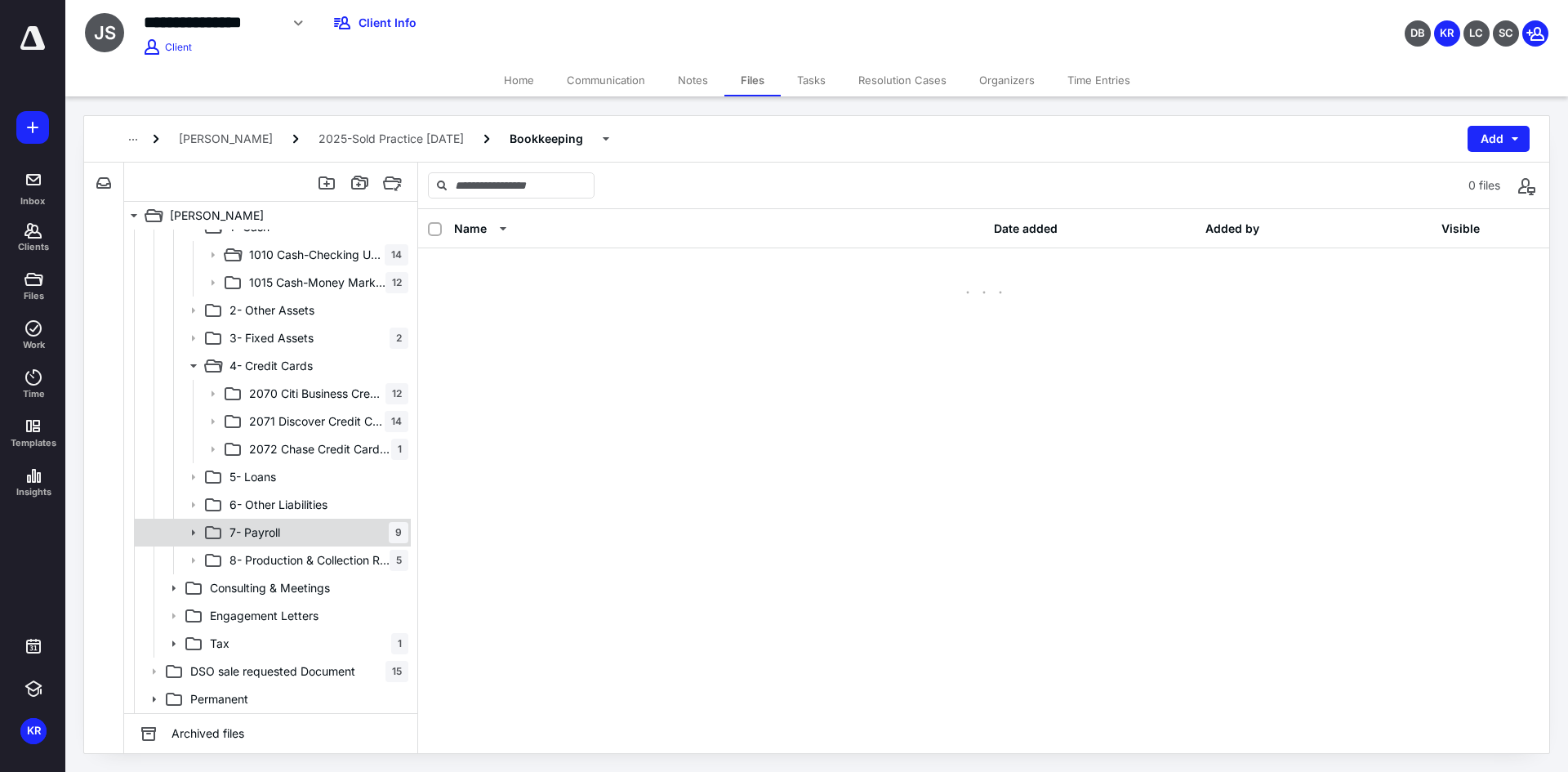 scroll, scrollTop: 0, scrollLeft: 0, axis: both 